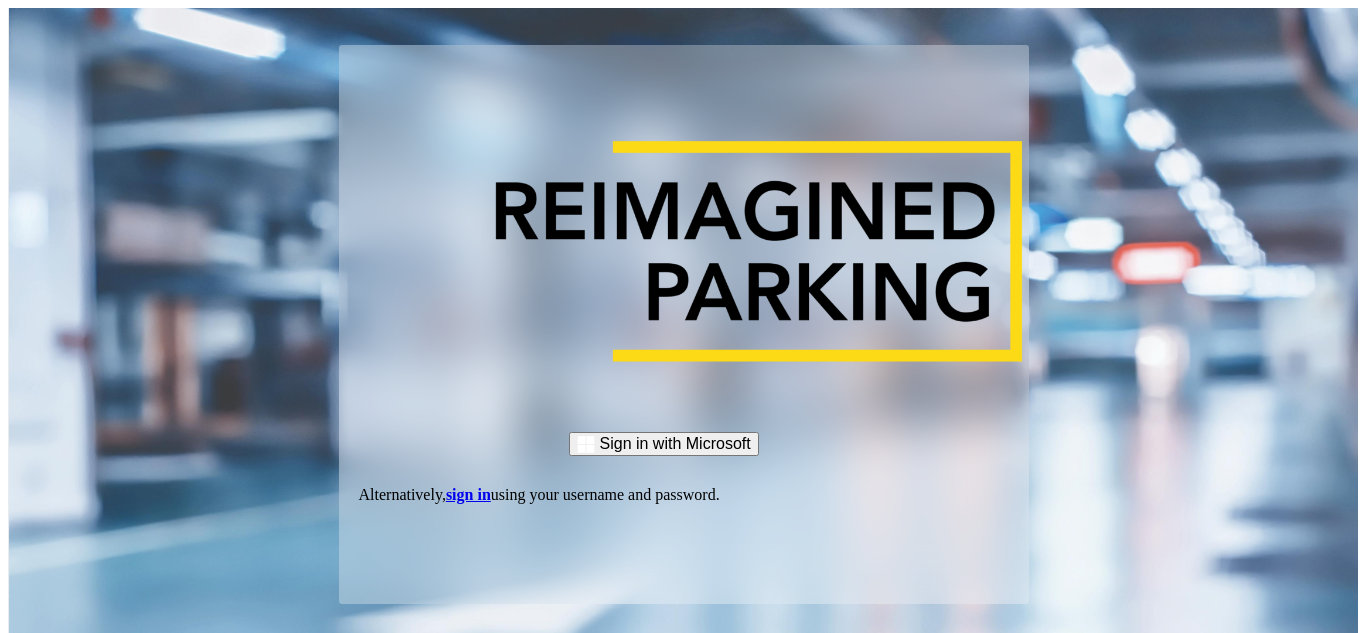 scroll, scrollTop: 0, scrollLeft: 0, axis: both 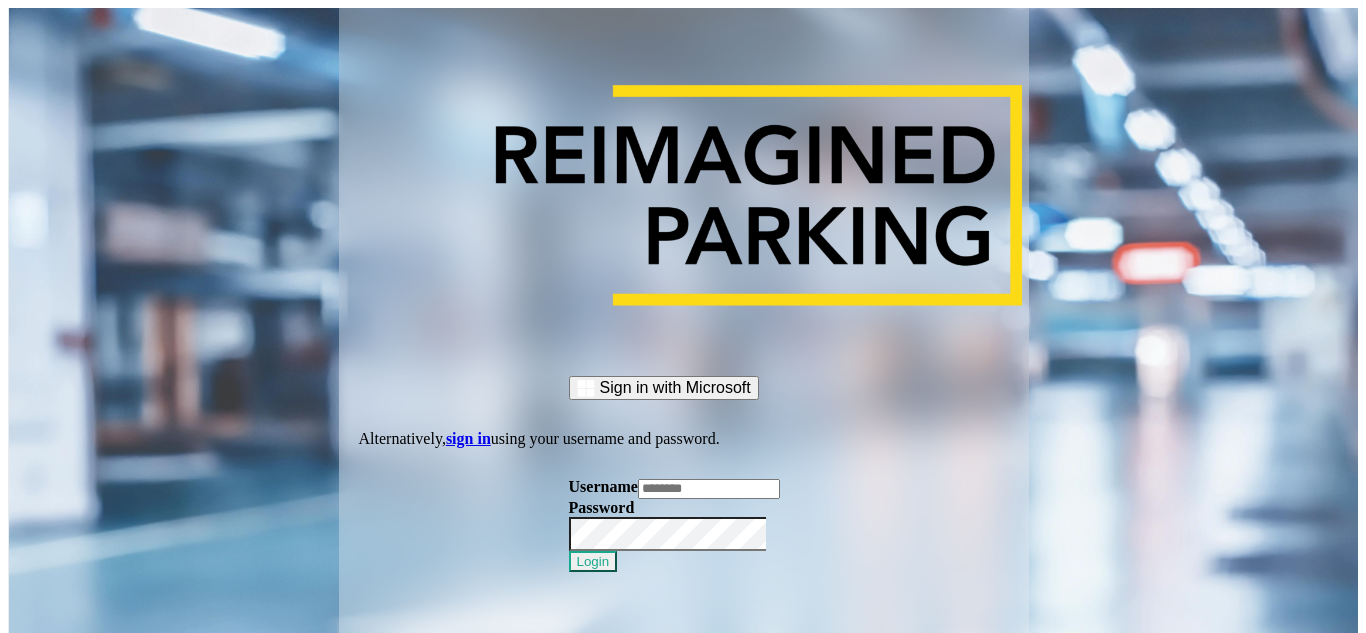 click at bounding box center [709, 489] 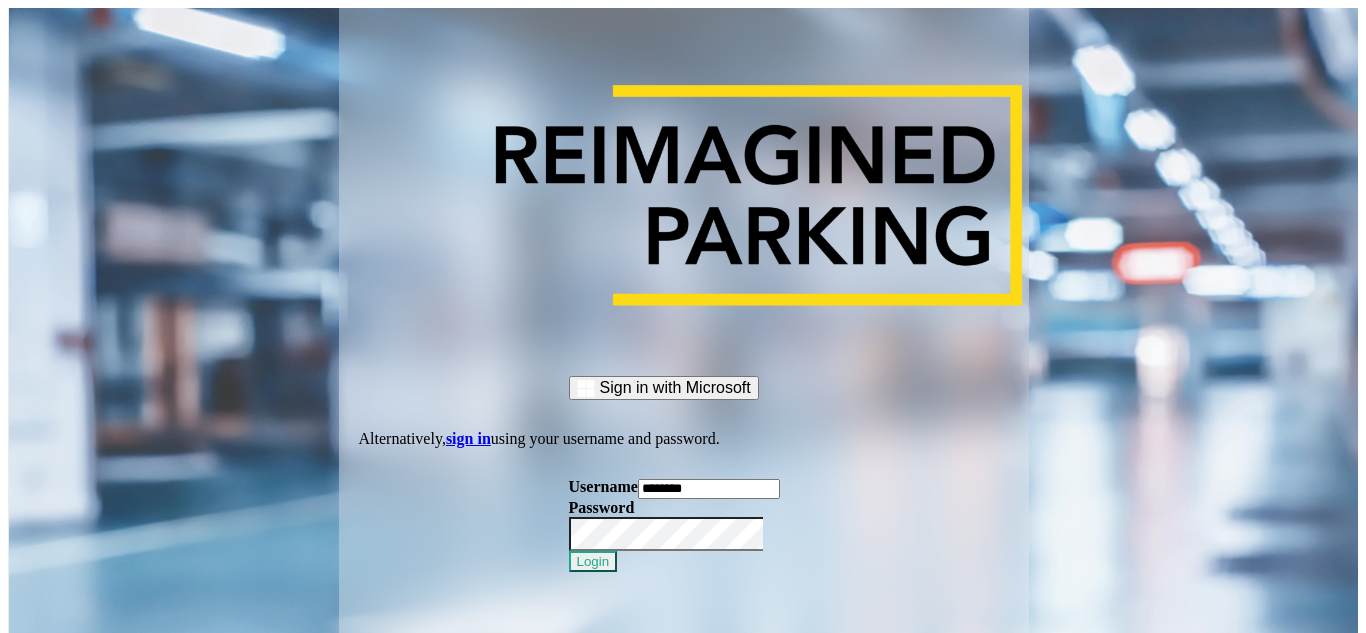 type on "********" 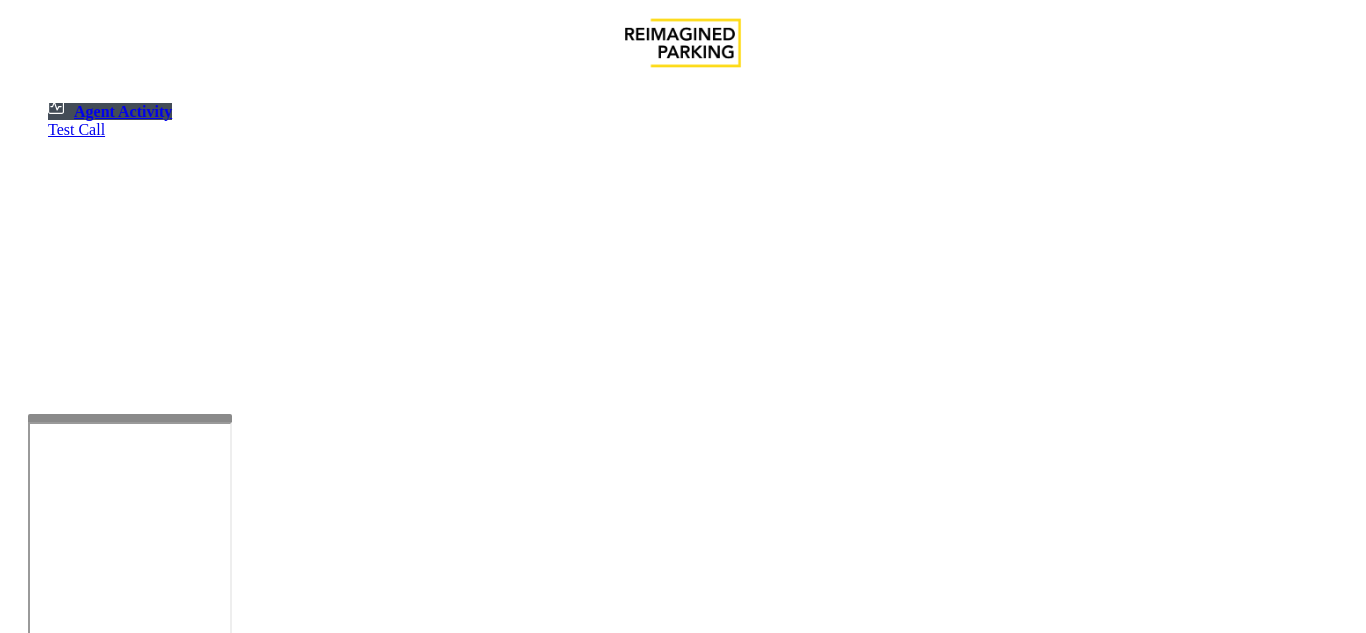 click at bounding box center [130, 650] 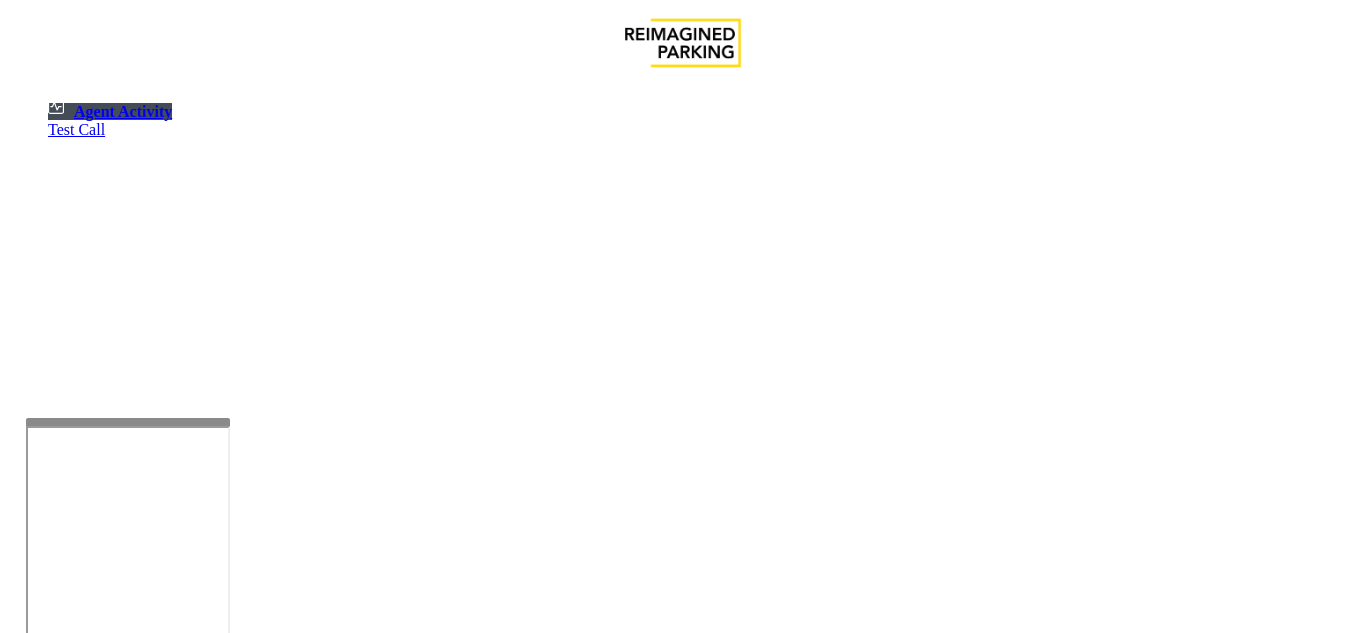 click at bounding box center [79, 1335] 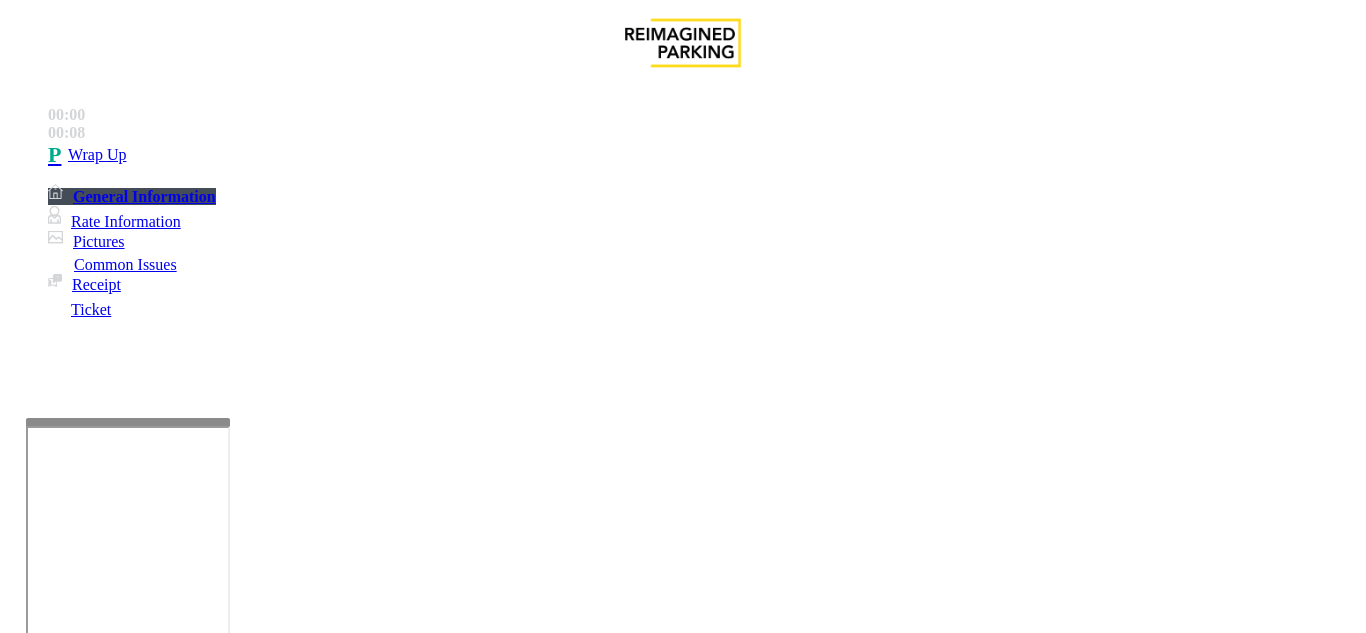 click on "×" at bounding box center (20, 3592) 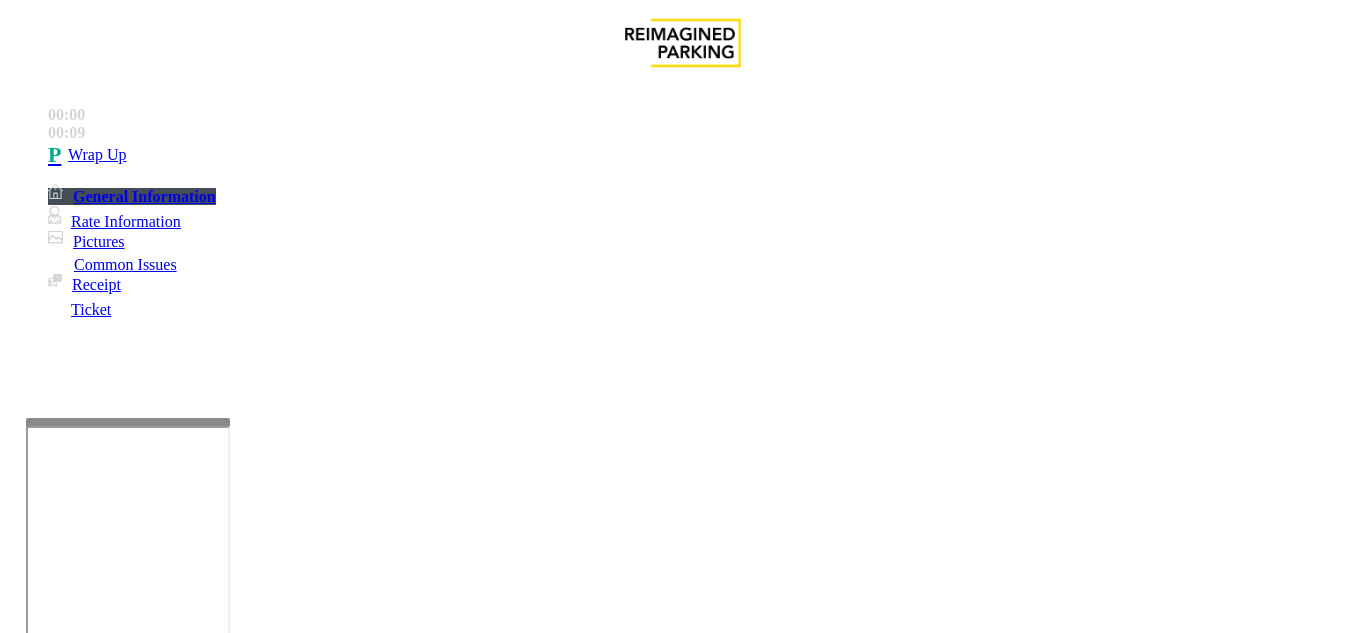 click on "Intercom Issue/No Response" at bounding box center [929, 1286] 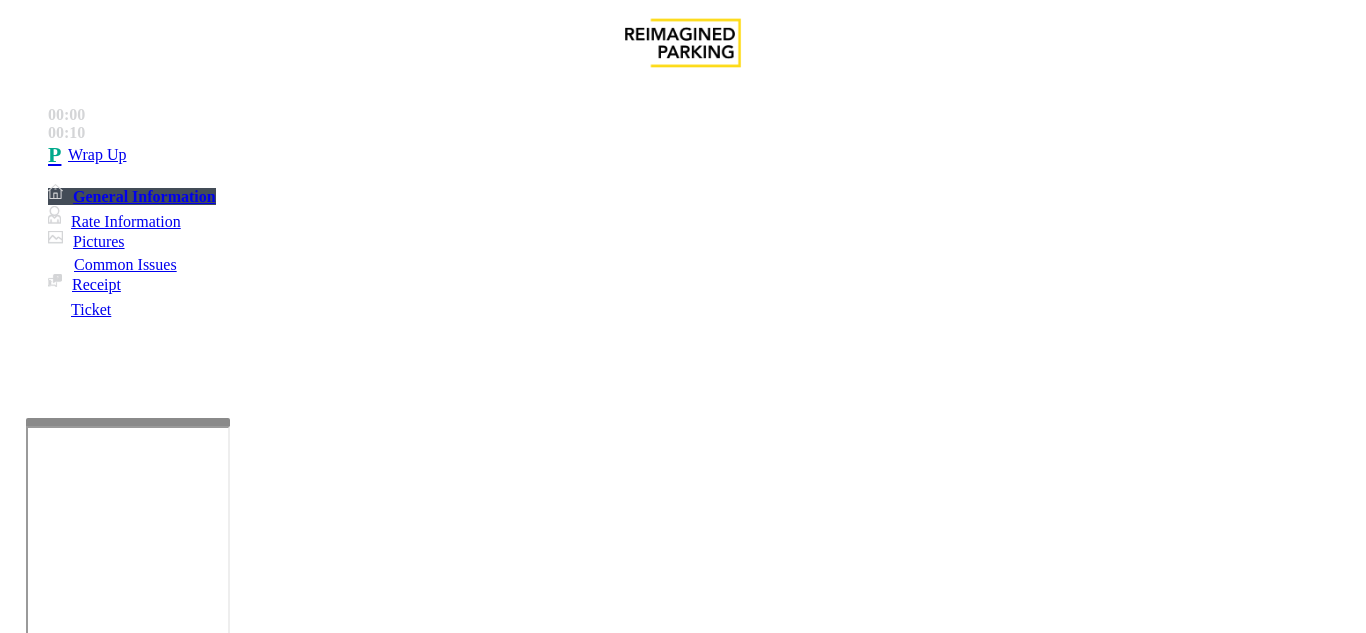 click on "Call dropped" at bounding box center (546, 1286) 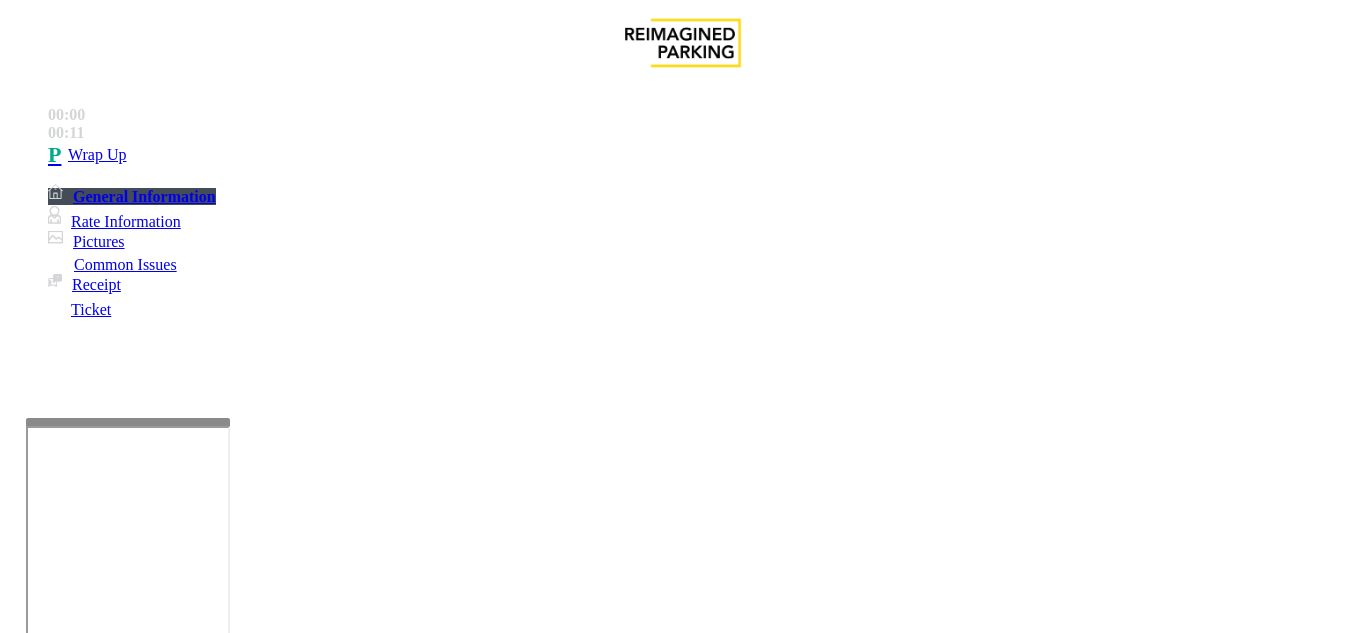 drag, startPoint x: 385, startPoint y: 177, endPoint x: 277, endPoint y: 177, distance: 108 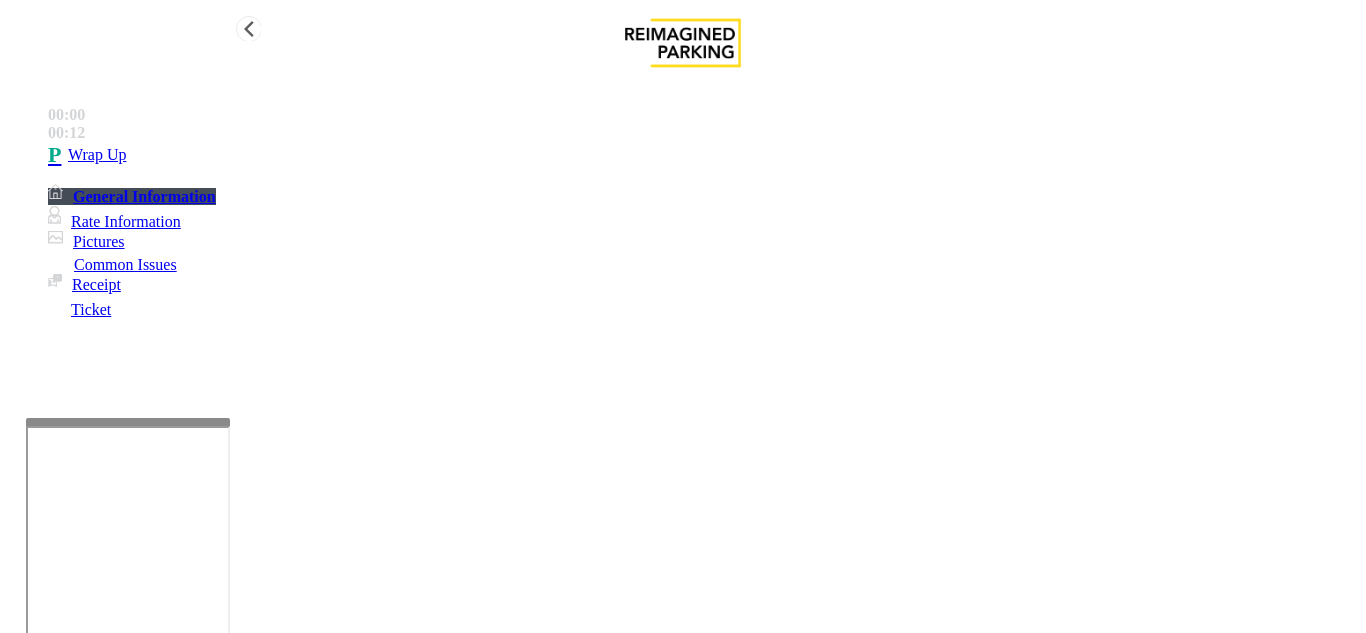 type on "**********" 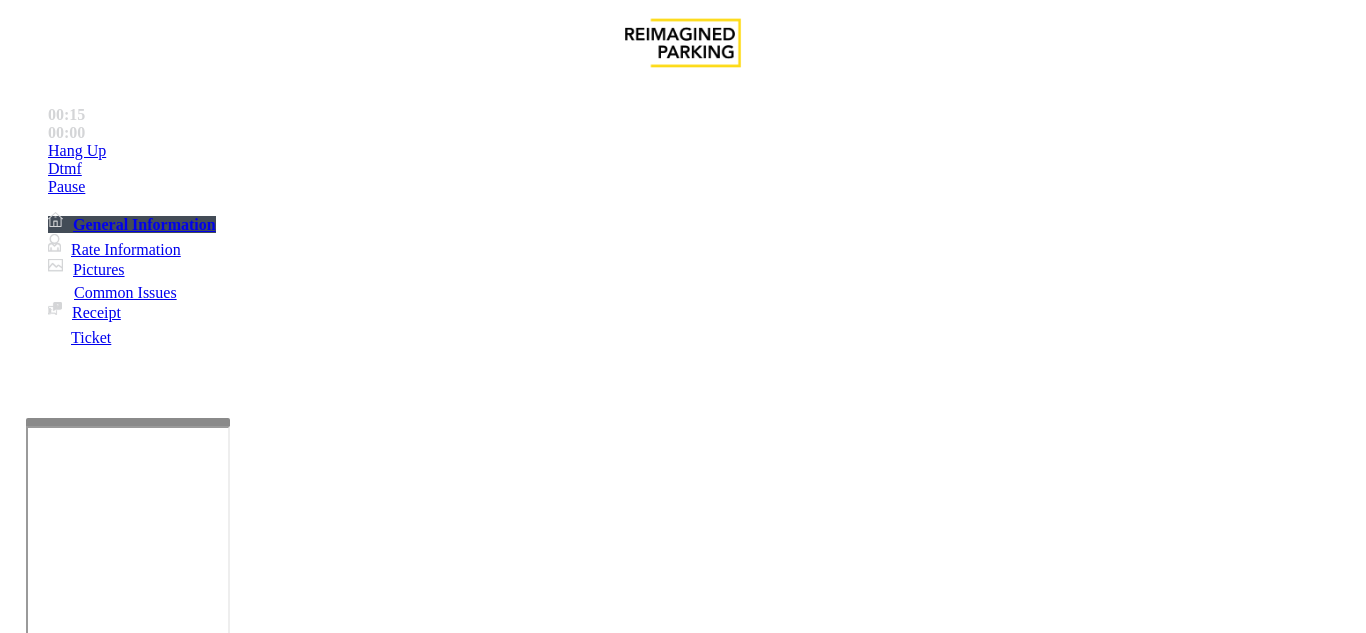 scroll, scrollTop: 500, scrollLeft: 0, axis: vertical 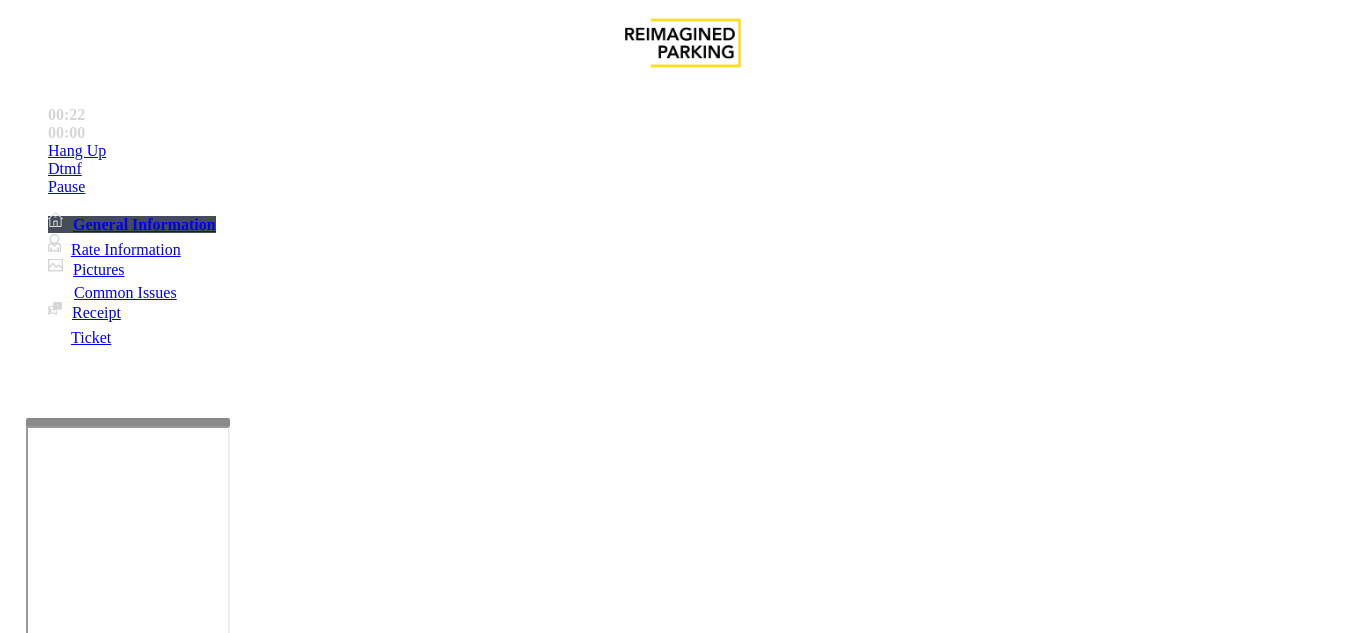 drag, startPoint x: 1112, startPoint y: 237, endPoint x: 1237, endPoint y: 237, distance: 125 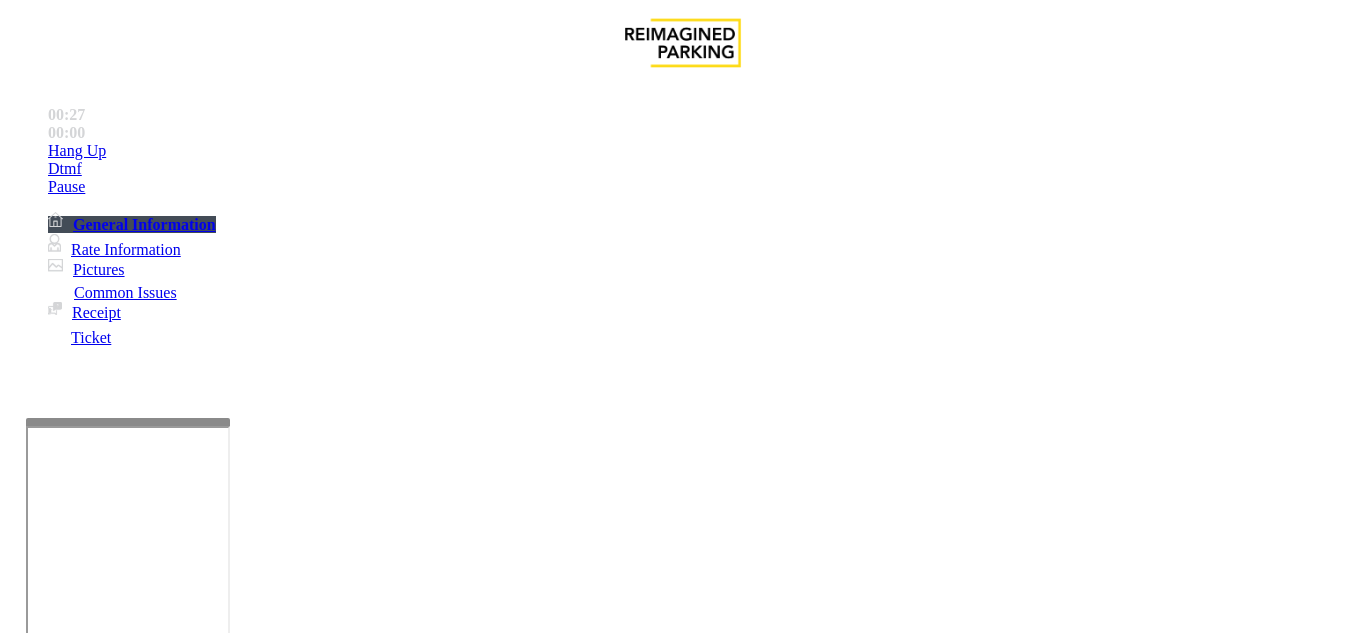copy on "LAN21093 900" 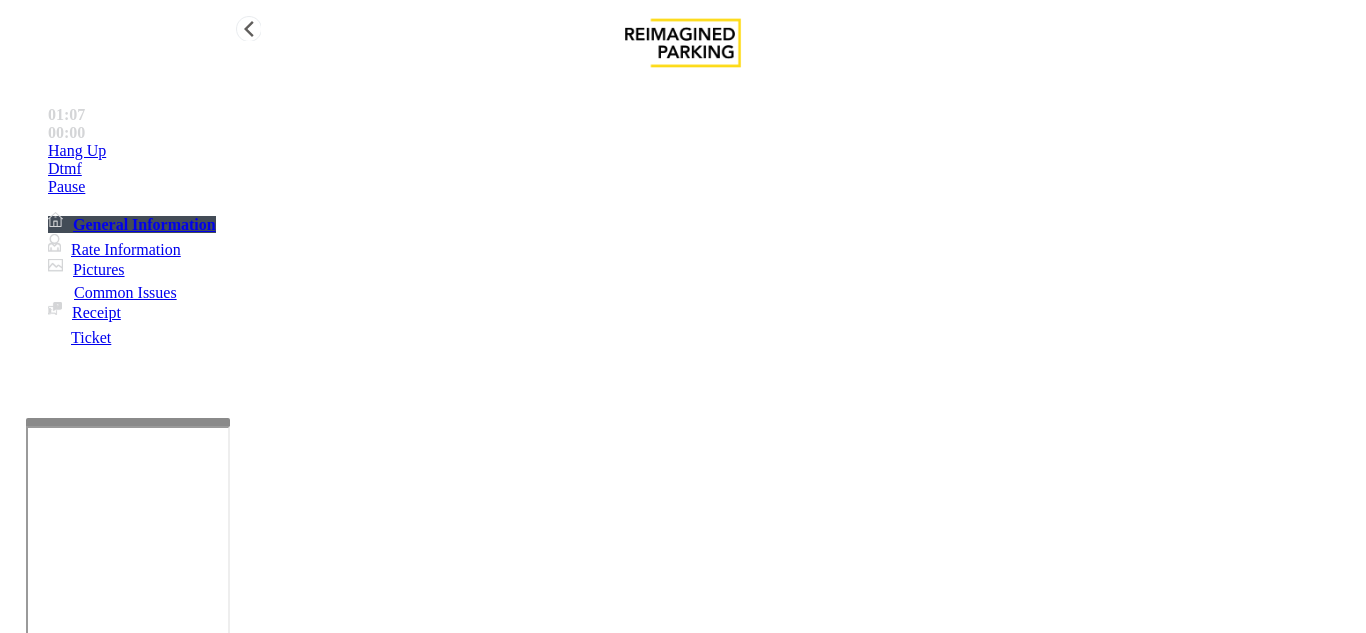 click on "Rate Information" at bounding box center (126, 249) 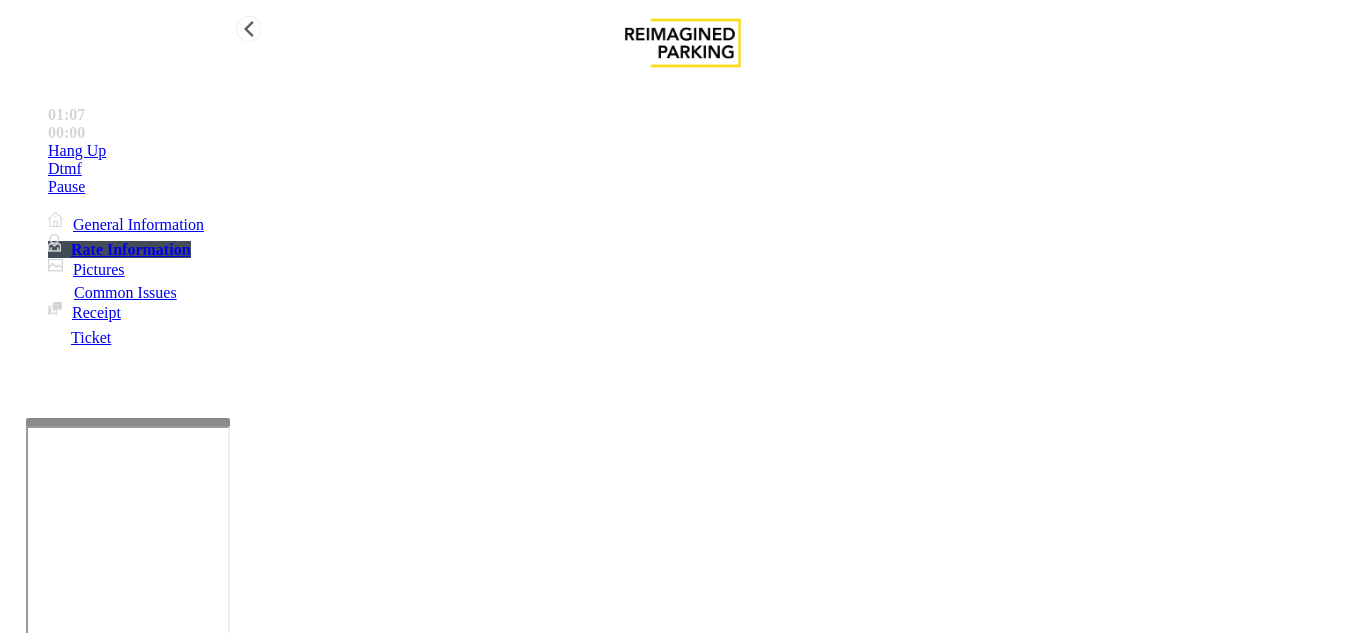 scroll, scrollTop: 127, scrollLeft: 0, axis: vertical 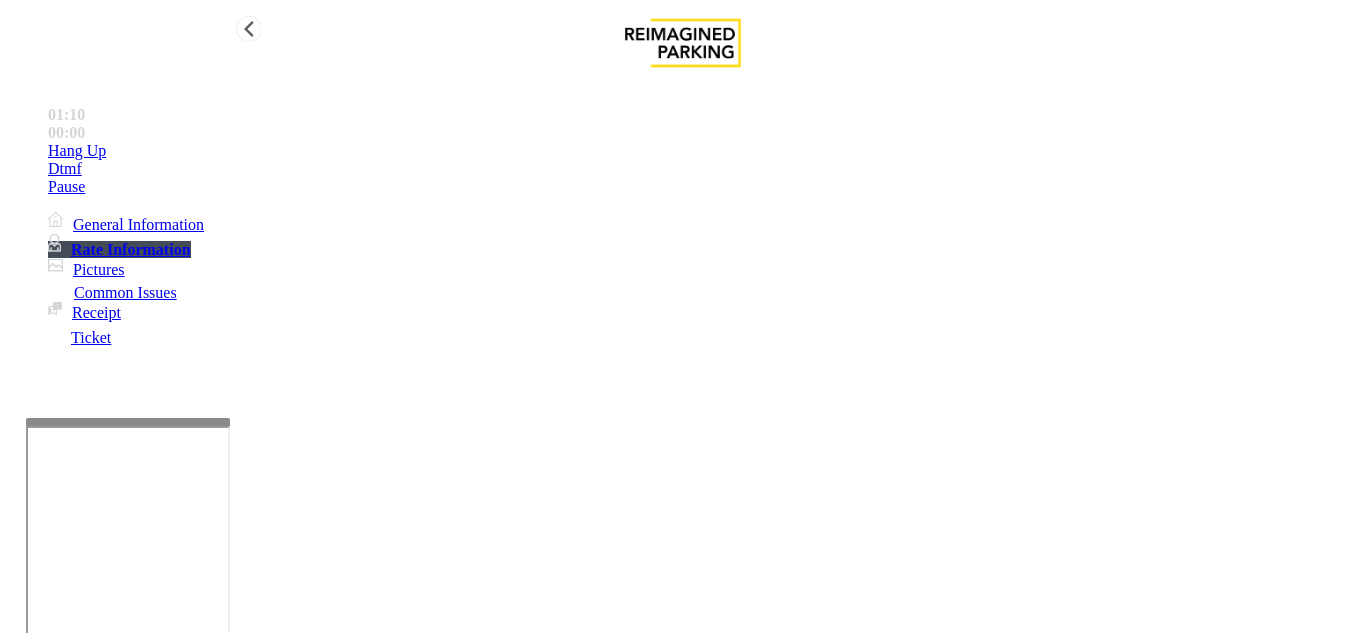 click on "General Information" at bounding box center [138, 224] 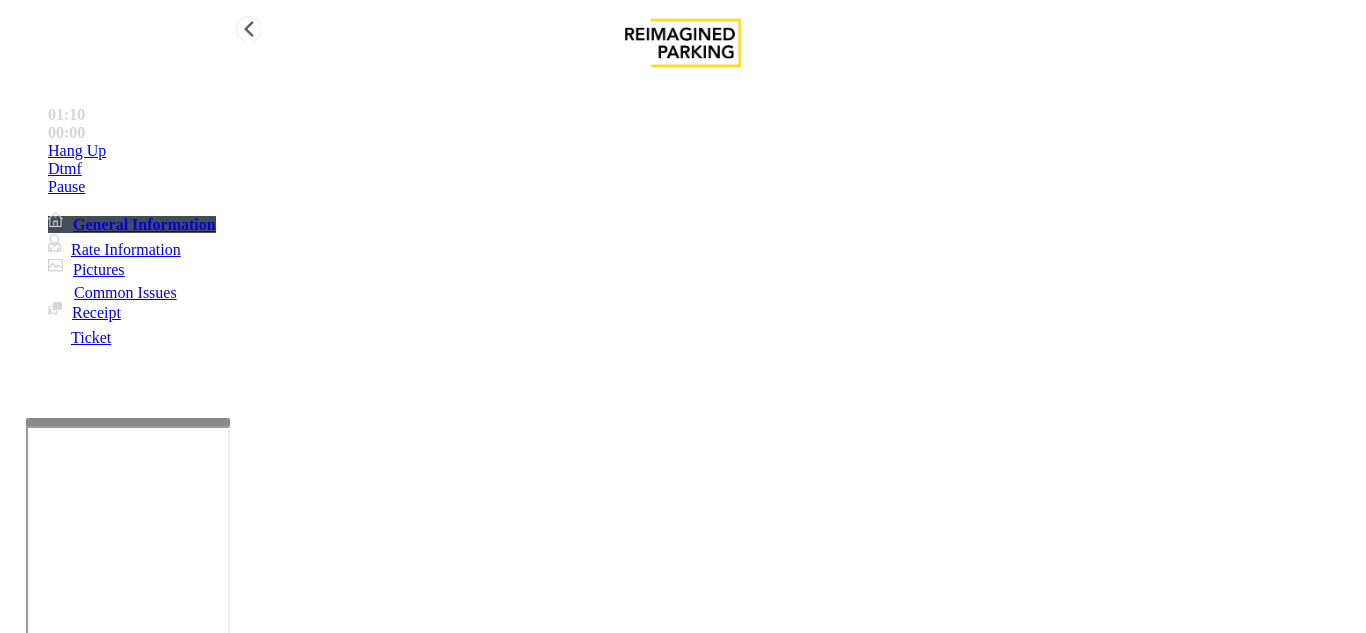 scroll, scrollTop: 500, scrollLeft: 0, axis: vertical 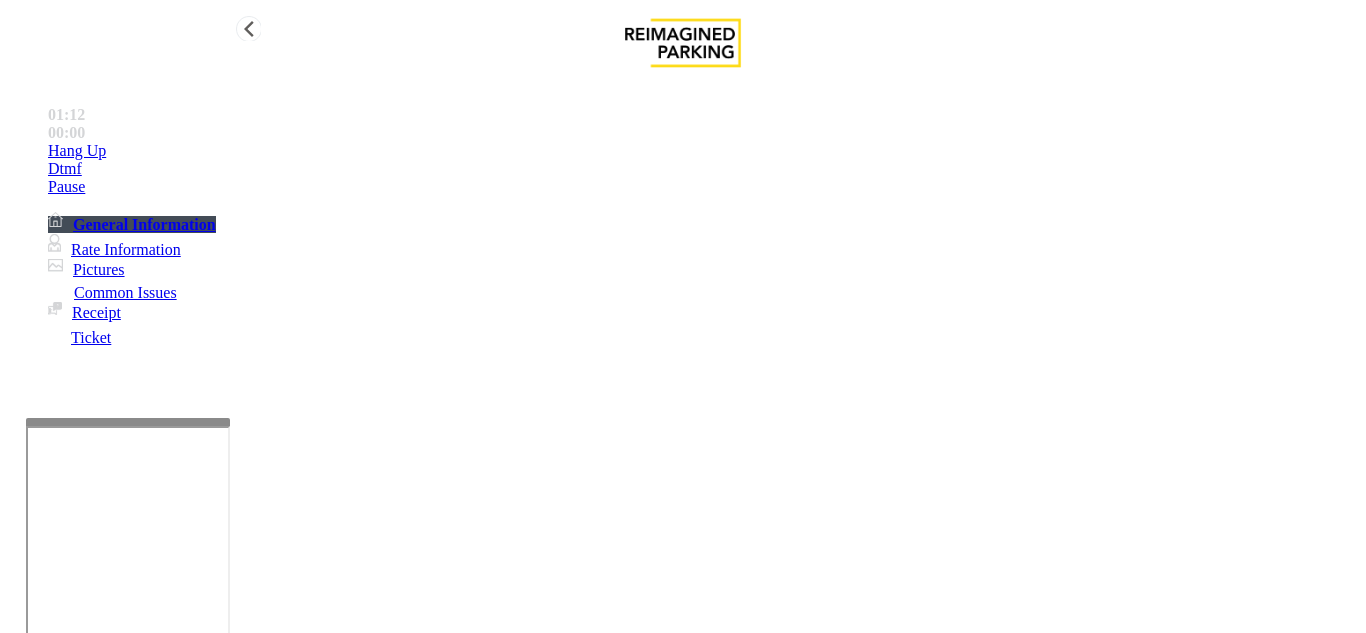 click on "Rate Information" at bounding box center (126, 249) 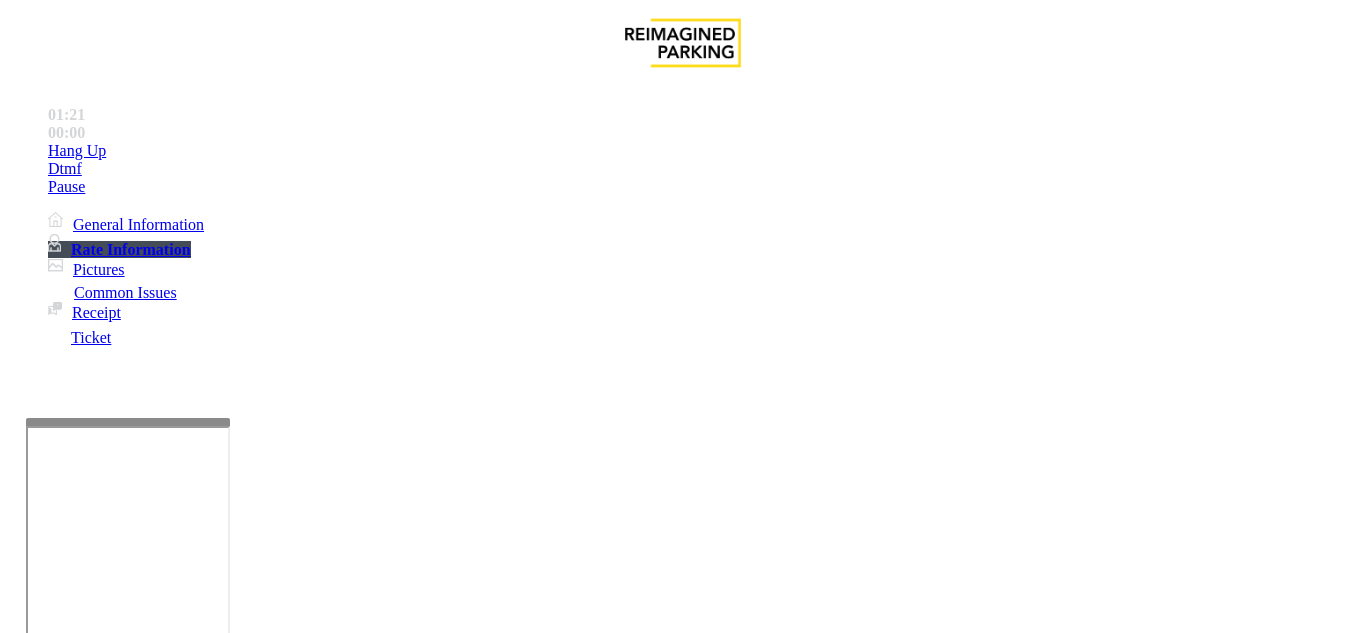 click on "Ticket Issue" at bounding box center [71, 1286] 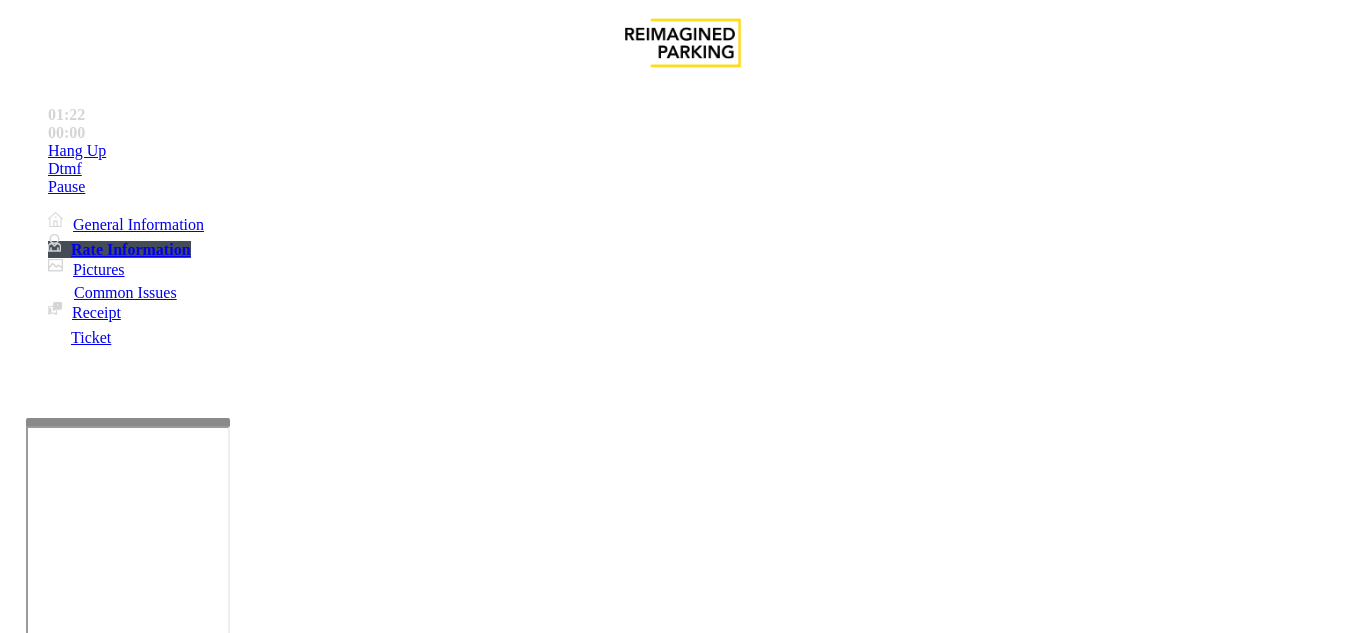 click on "There were no tickets at entrance" at bounding box center (816, 1286) 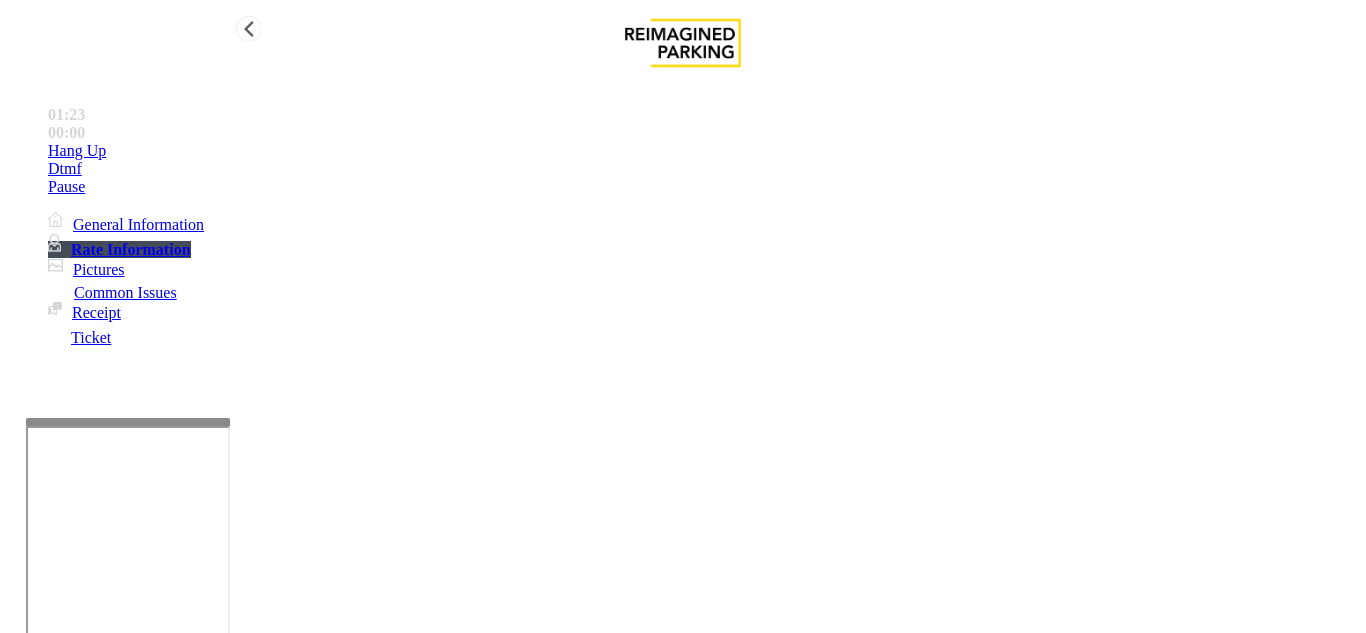 click on "General Information" at bounding box center [138, 224] 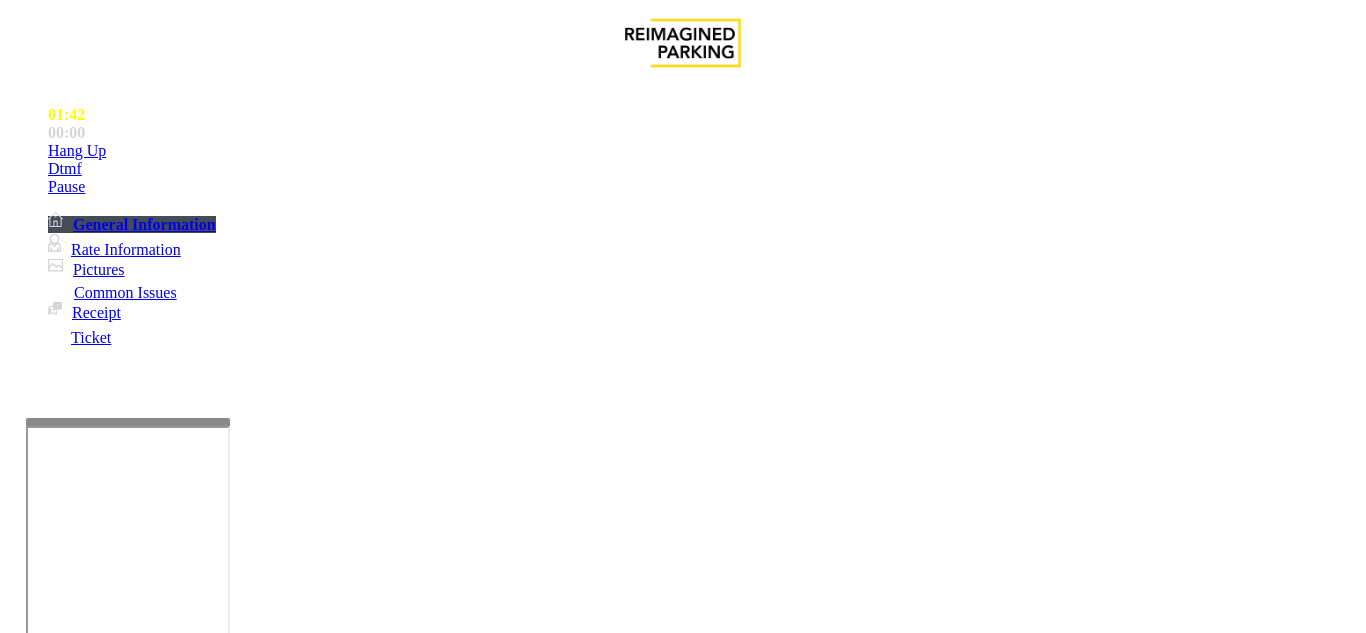 scroll, scrollTop: 900, scrollLeft: 0, axis: vertical 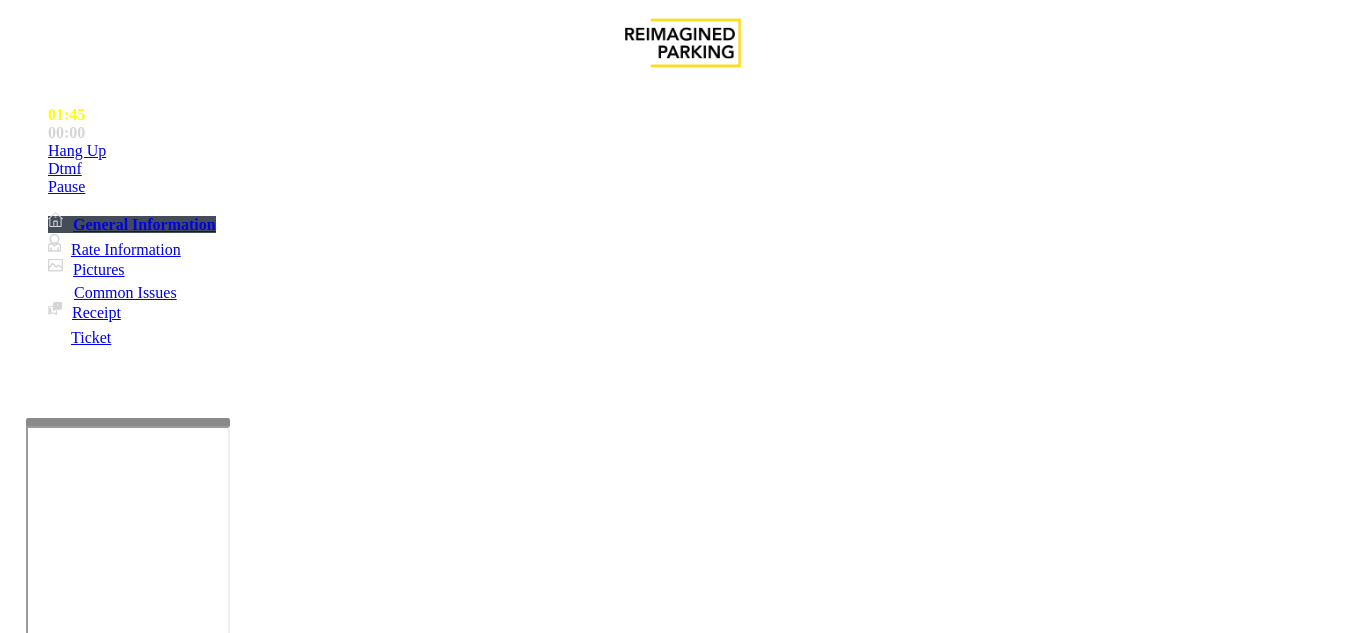 click on "Issue" at bounding box center (42, 1253) 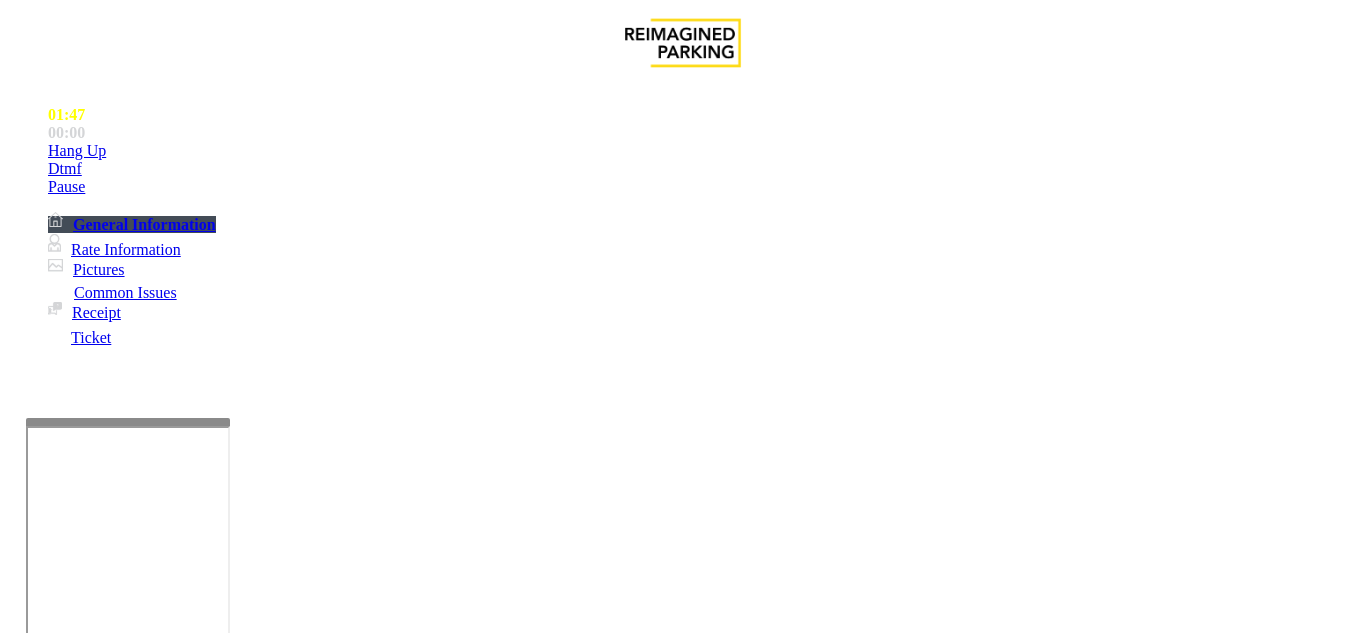 click on "Validation Issue" at bounding box center (371, 1286) 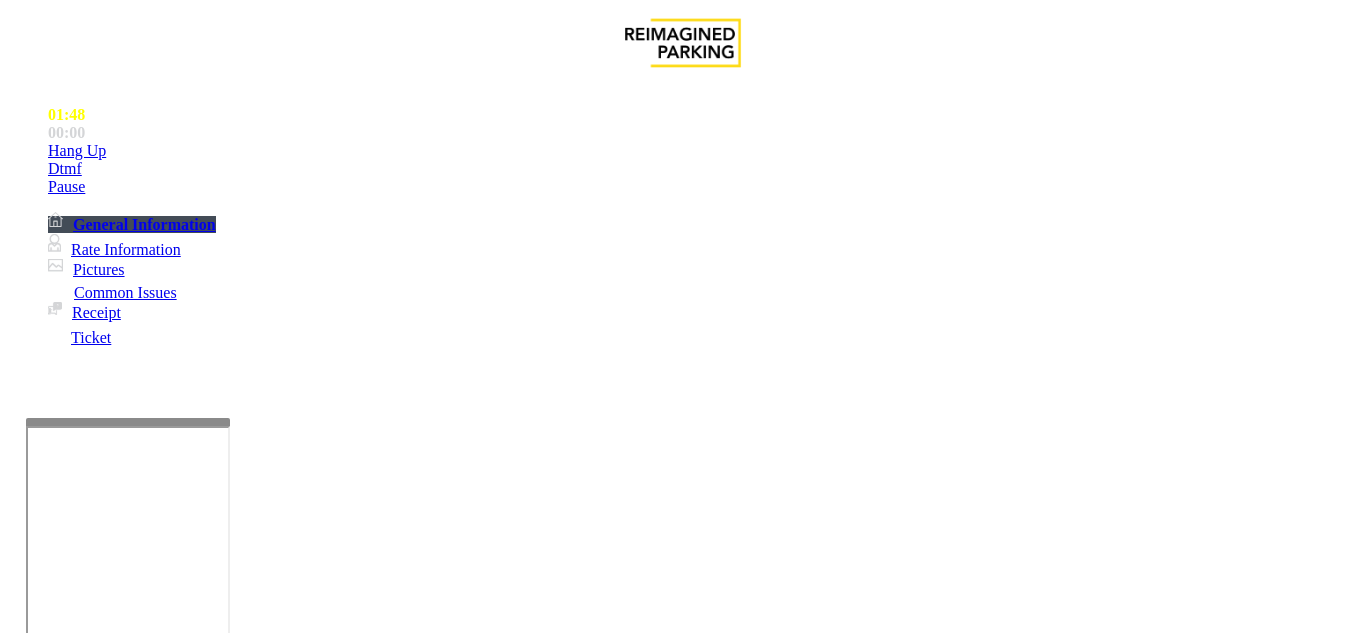 click on "Validation Remotely Applied   Validation Error   Validation OK - Assisted Customer   Validation Expired/Need To Pay" at bounding box center [682, 1289] 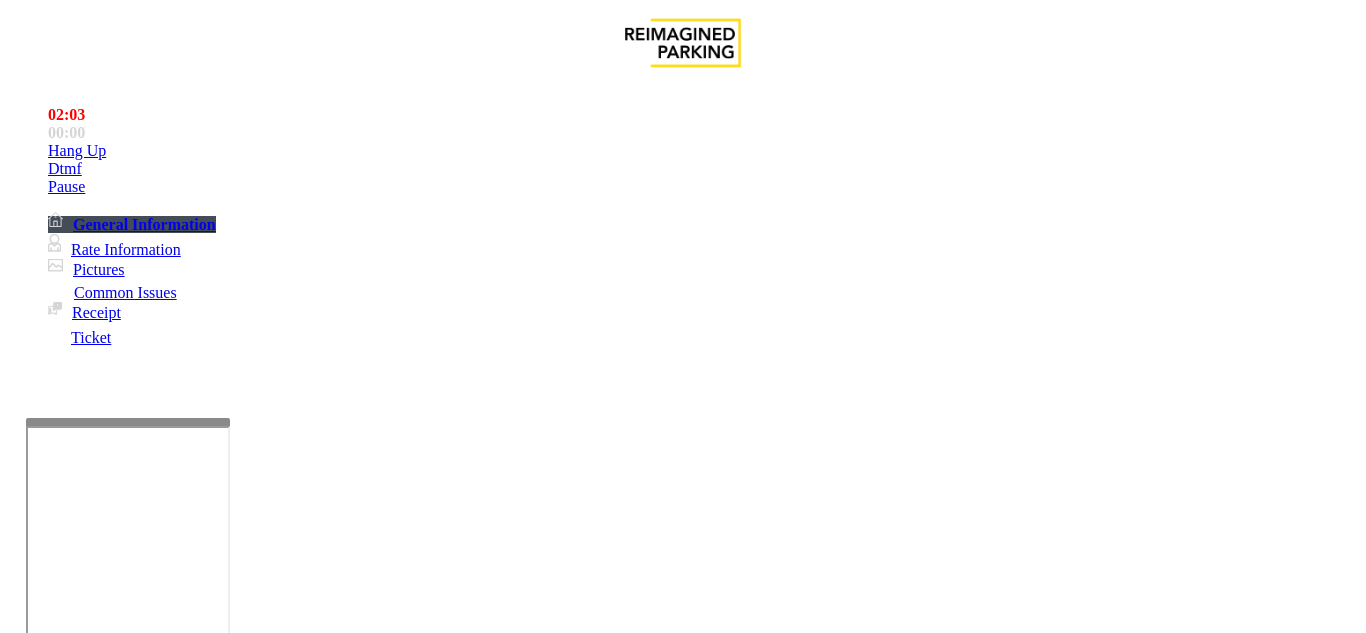 click at bounding box center (221, 1634) 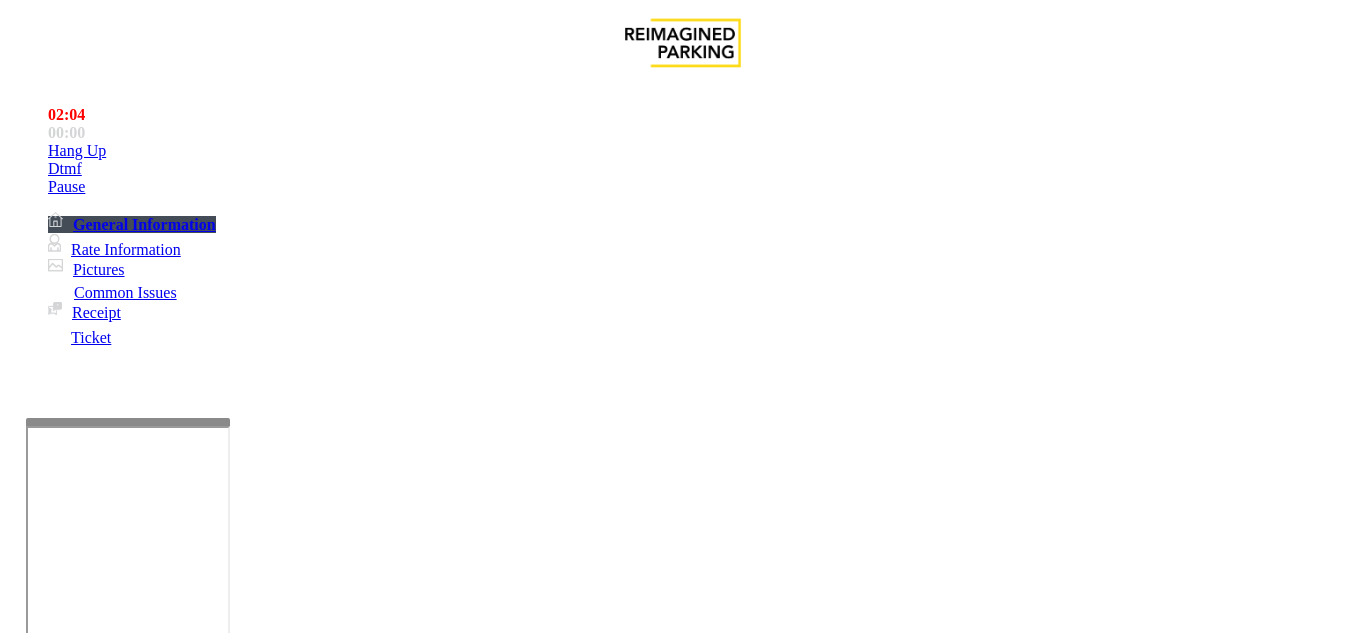 type on "**********" 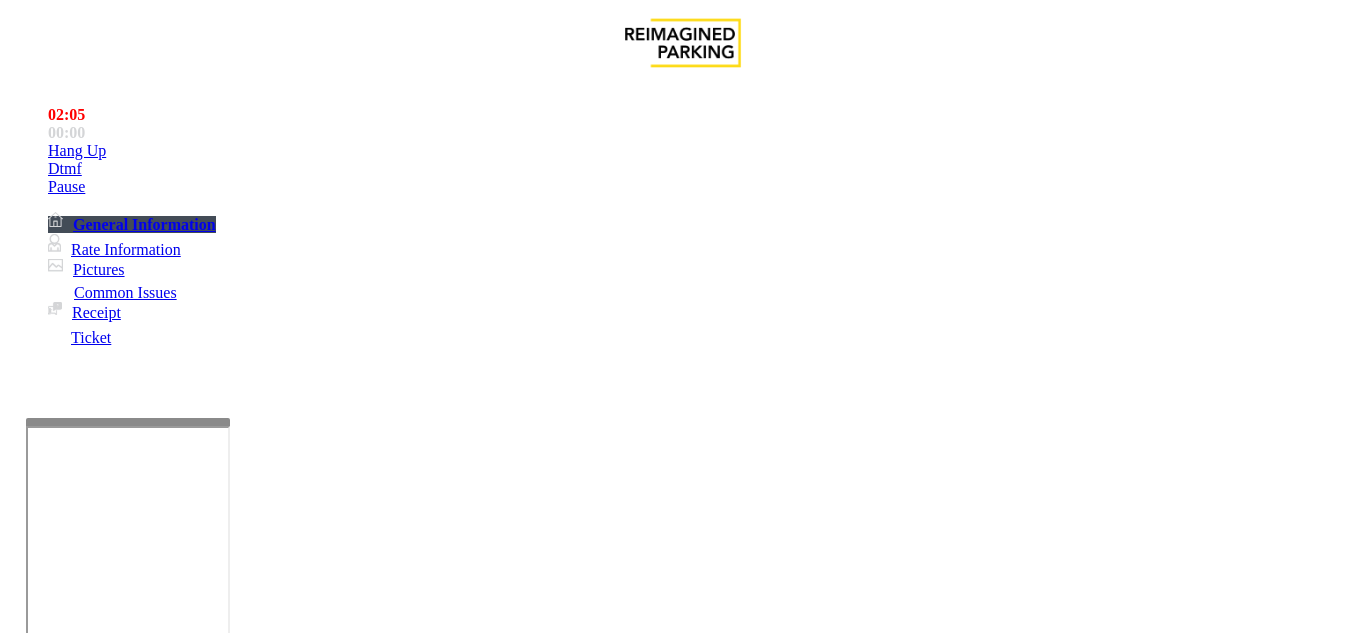 click on "Issue" at bounding box center (42, 1253) 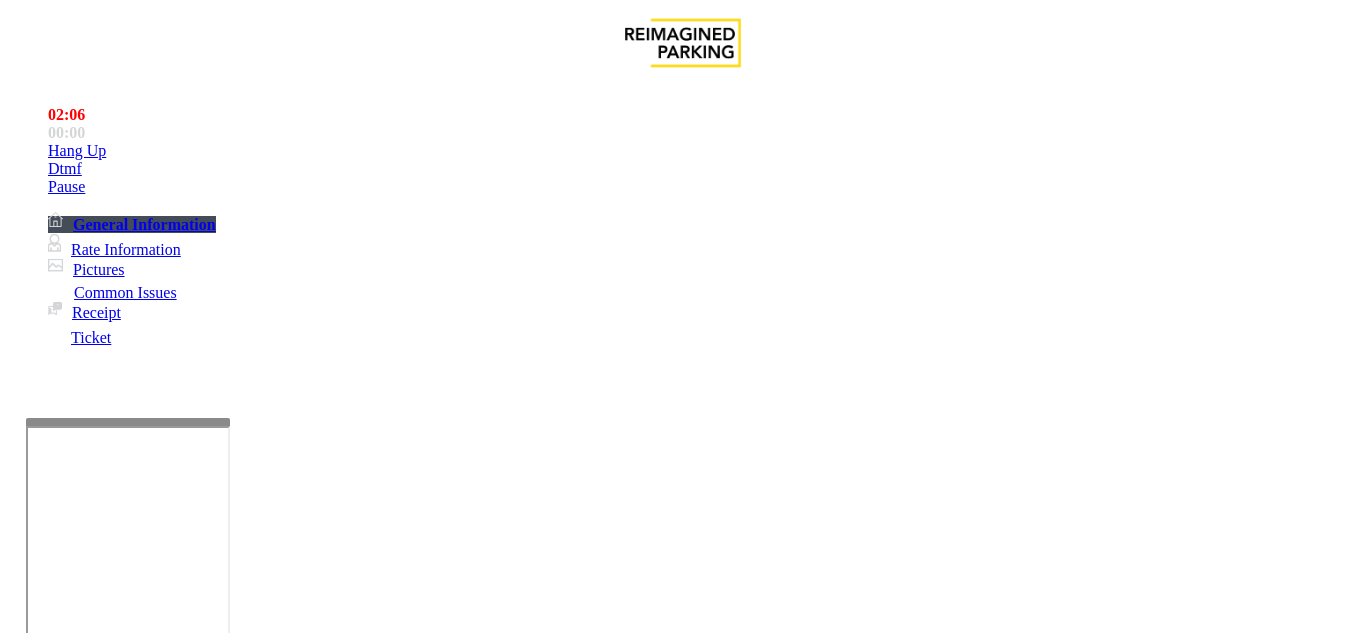click on "Ticket Issue" at bounding box center (71, 1286) 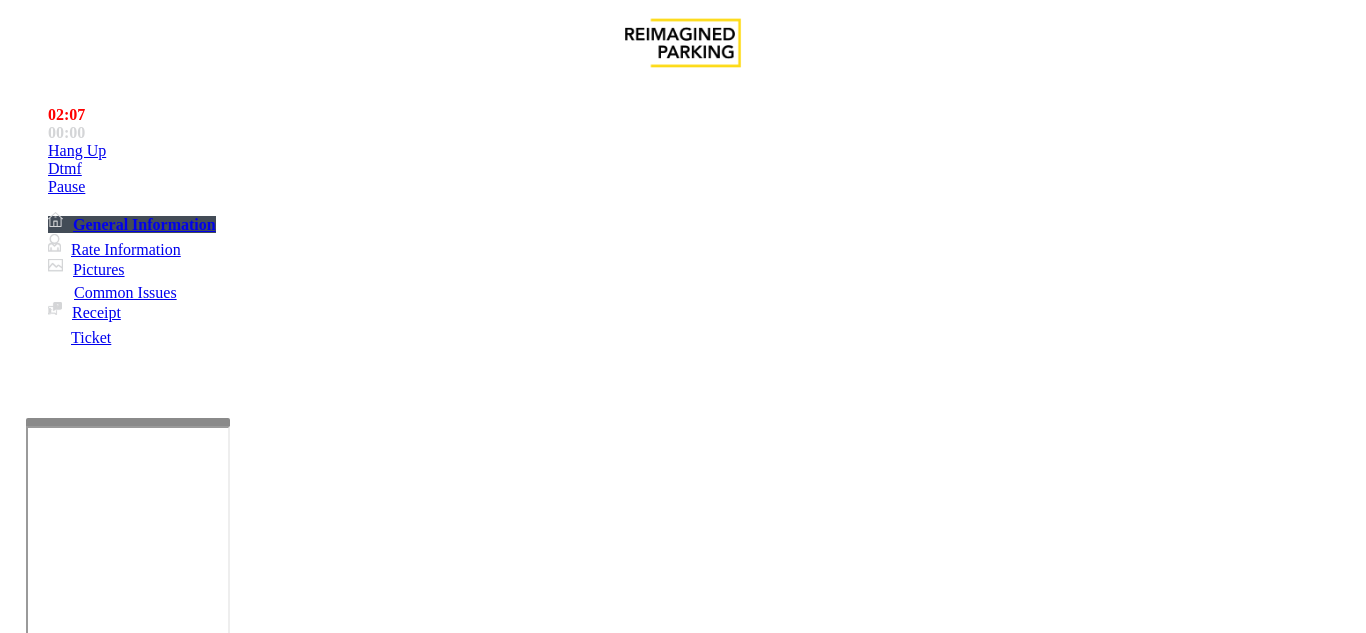 click on "There were no tickets at entrance" at bounding box center (816, 1286) 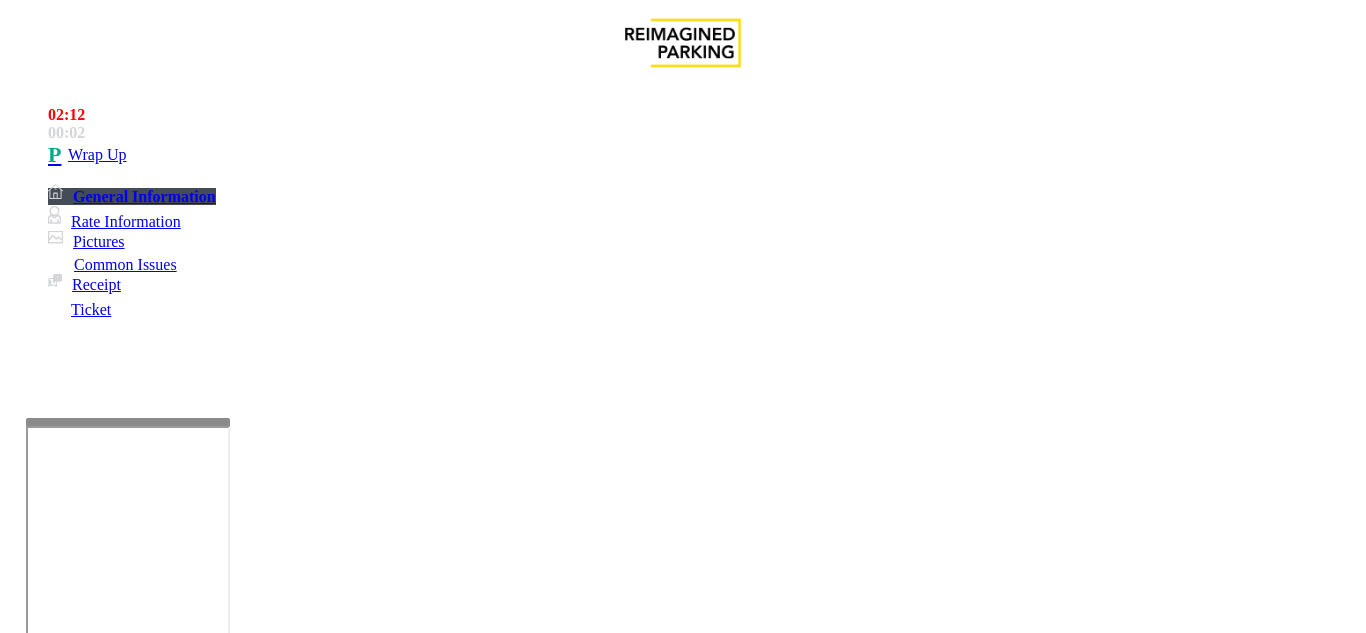 drag, startPoint x: 380, startPoint y: 179, endPoint x: 575, endPoint y: 180, distance: 195.00256 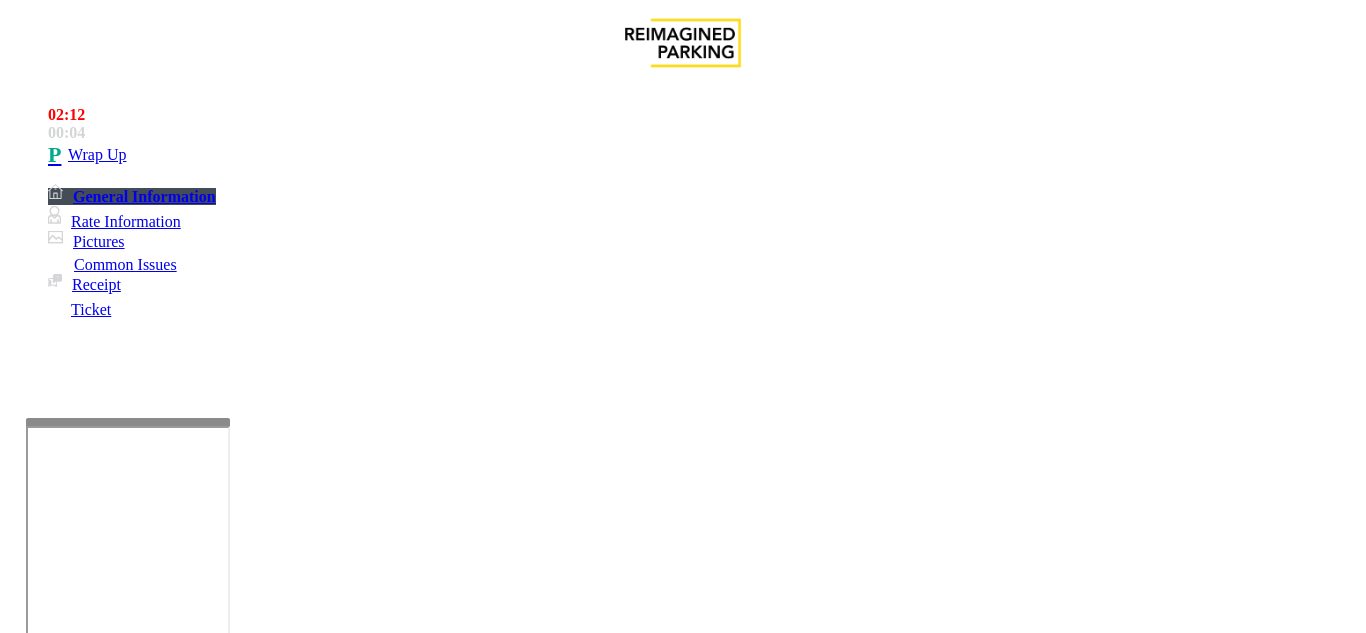 scroll, scrollTop: 200, scrollLeft: 0, axis: vertical 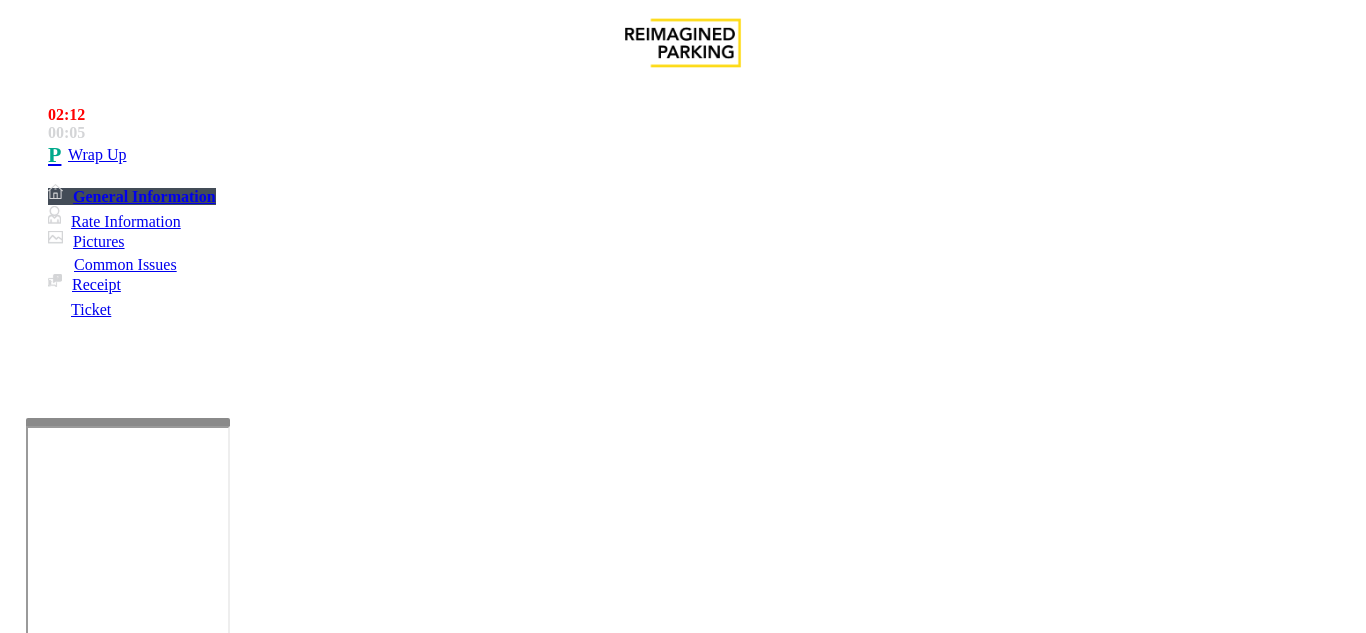 click at bounding box center [221, 1580] 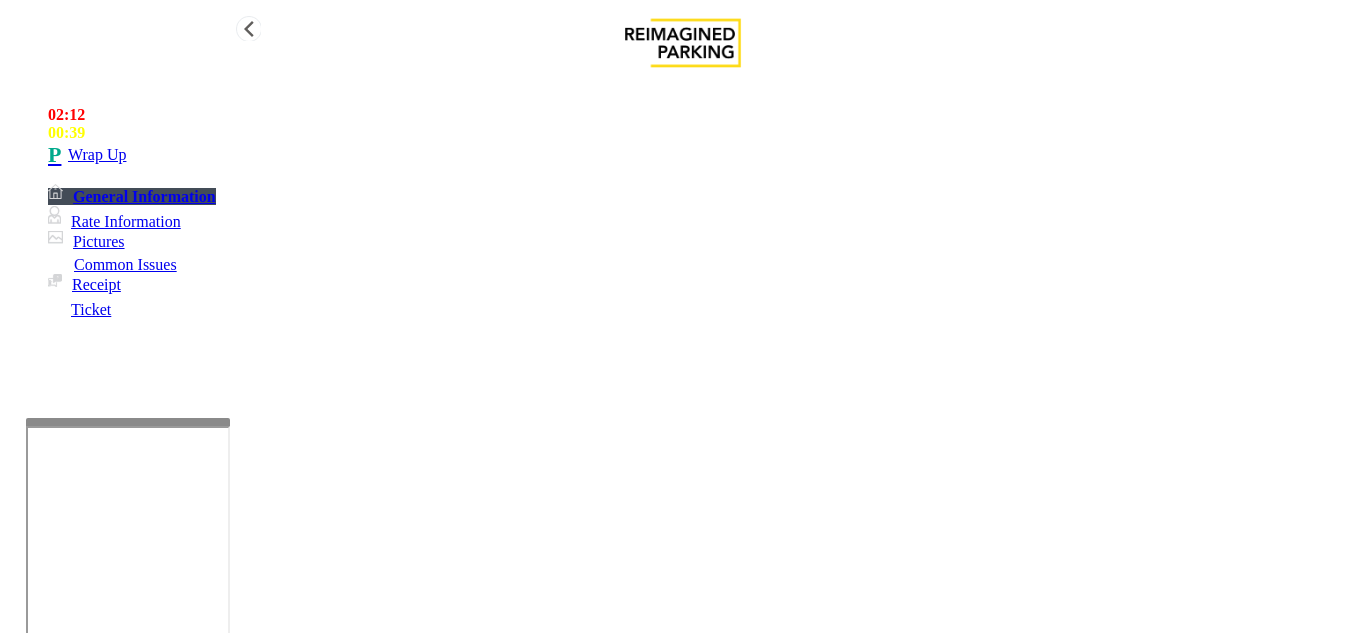 type on "**********" 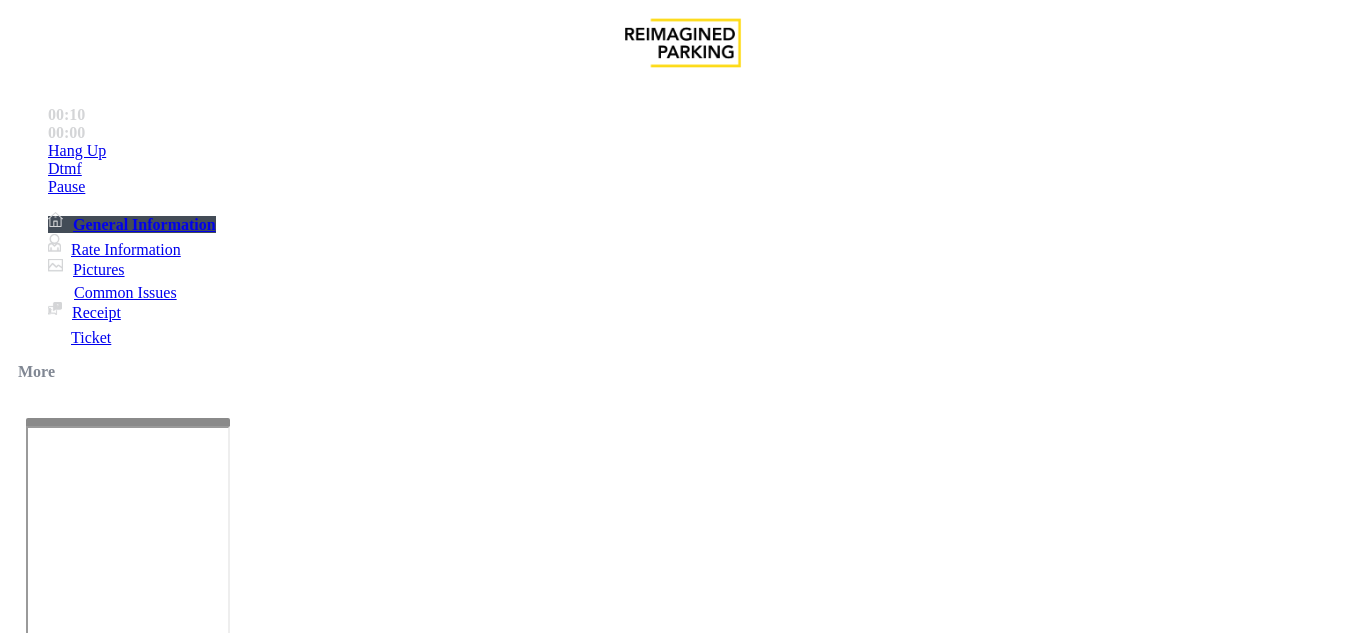 scroll, scrollTop: 400, scrollLeft: 0, axis: vertical 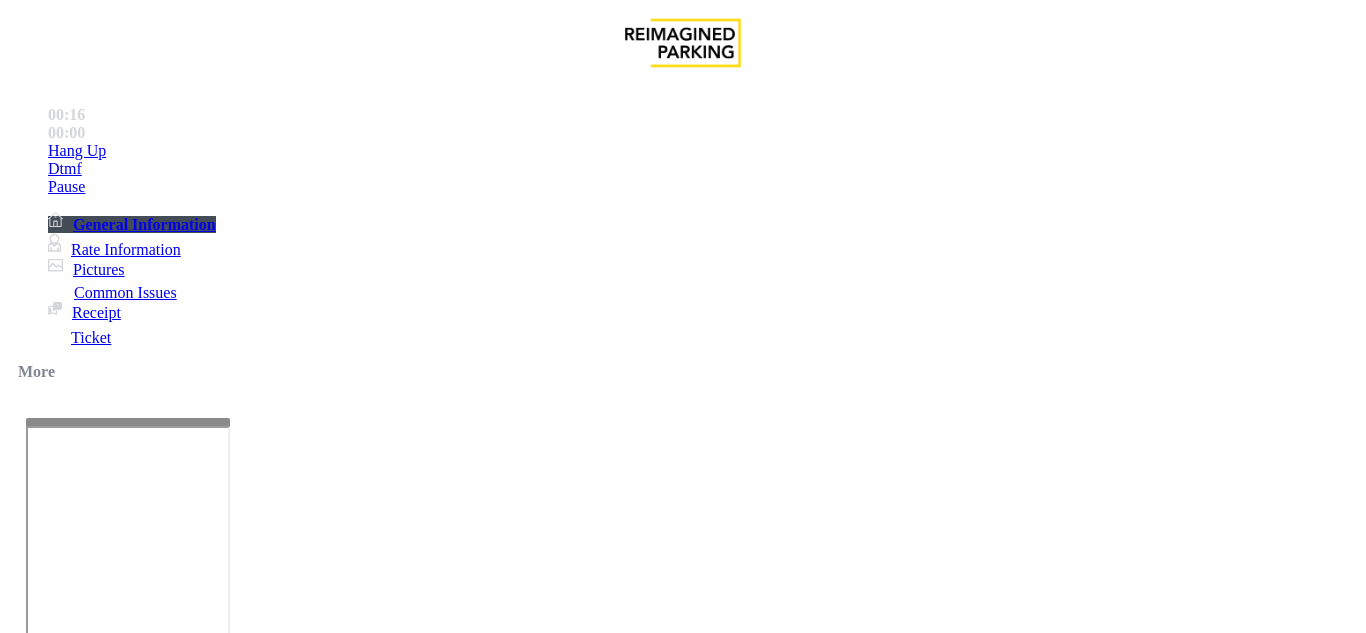 click on "Equipment Issue" at bounding box center (460, 1286) 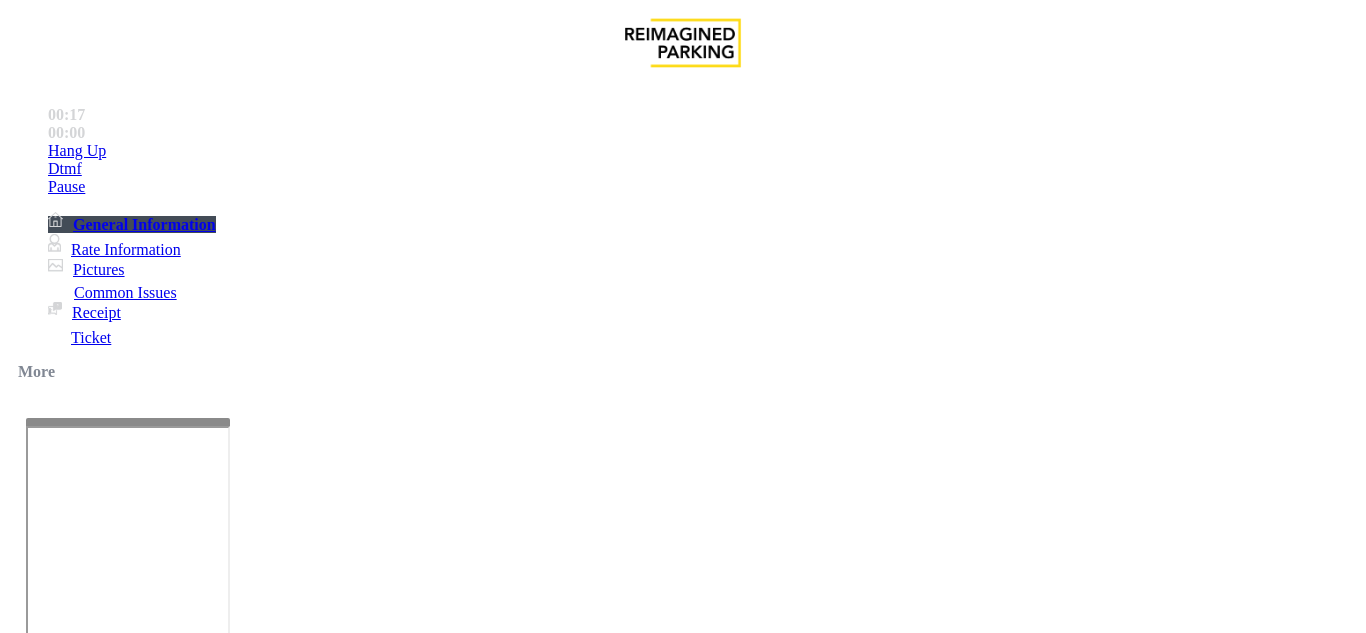 click on "Gate / Door Won't Open" at bounding box center [575, 1286] 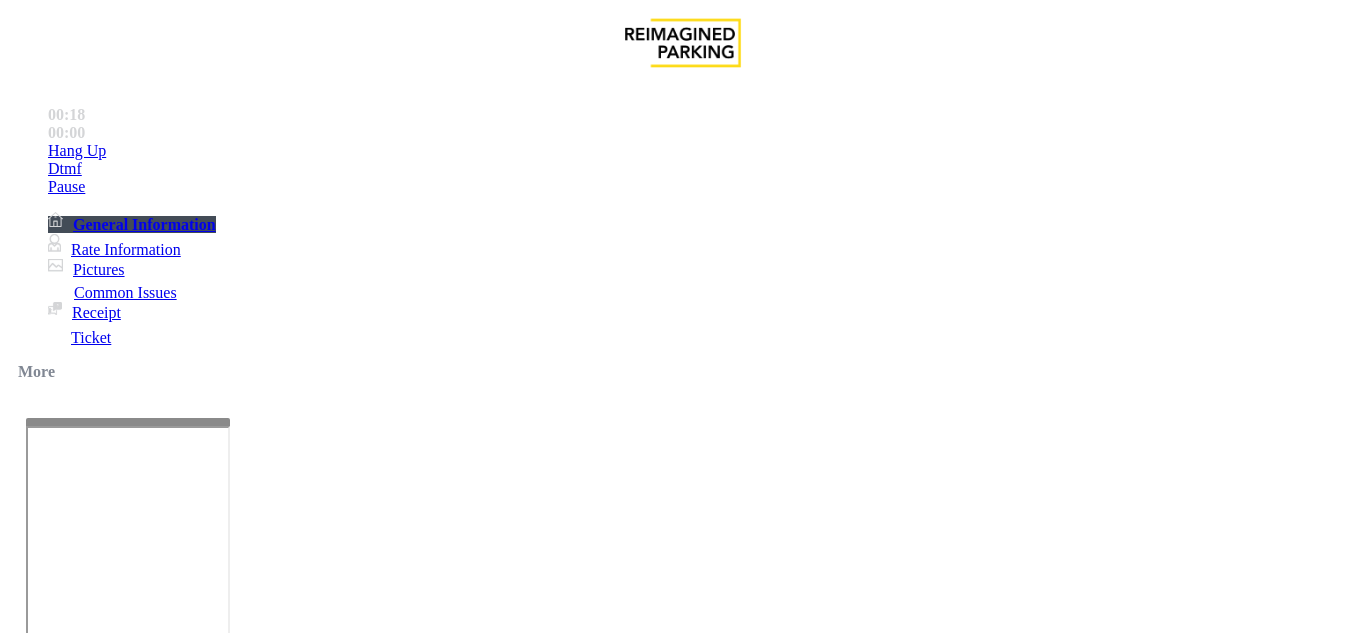 scroll, scrollTop: 100, scrollLeft: 0, axis: vertical 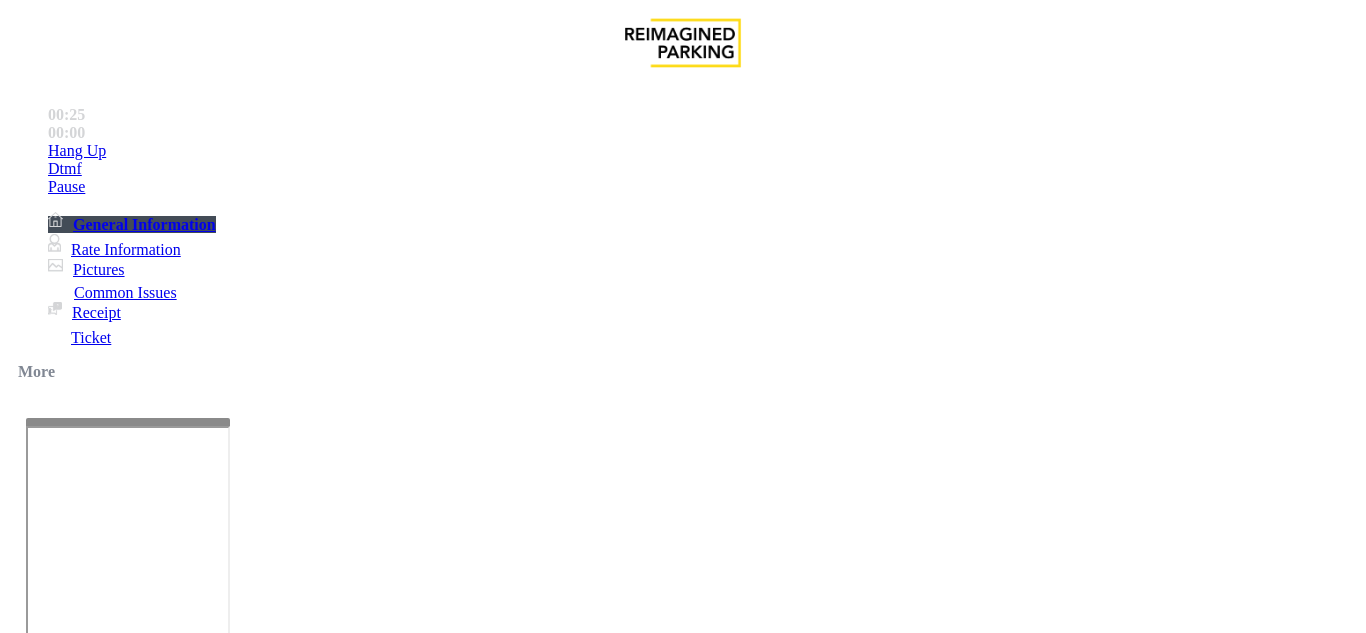 click at bounding box center (221, 1642) 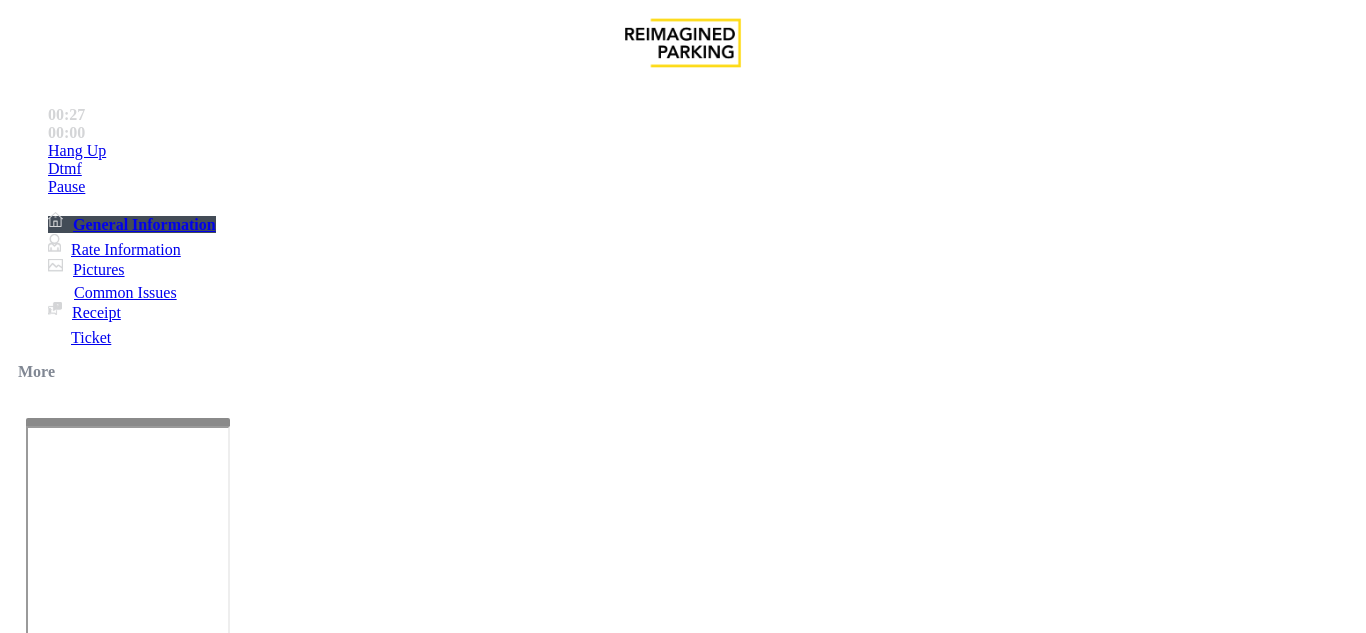 drag, startPoint x: 333, startPoint y: 89, endPoint x: 497, endPoint y: 100, distance: 164.36848 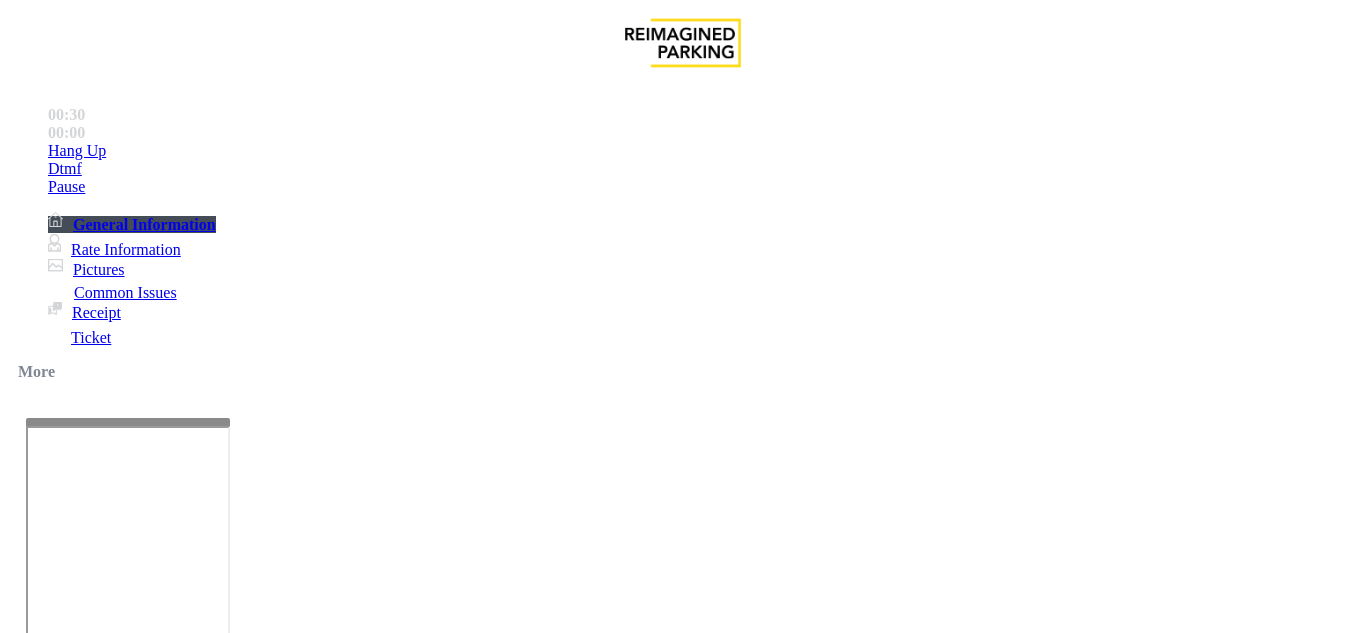 click at bounding box center (221, 1642) 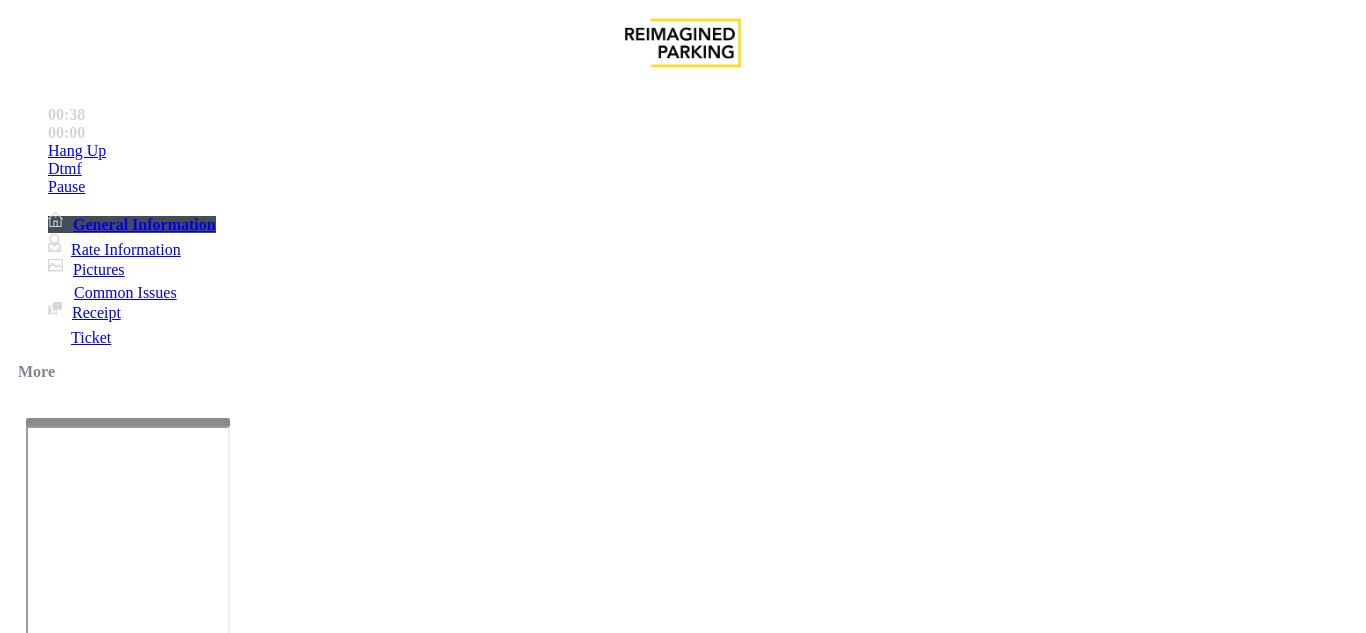 click at bounding box center [221, 1642] 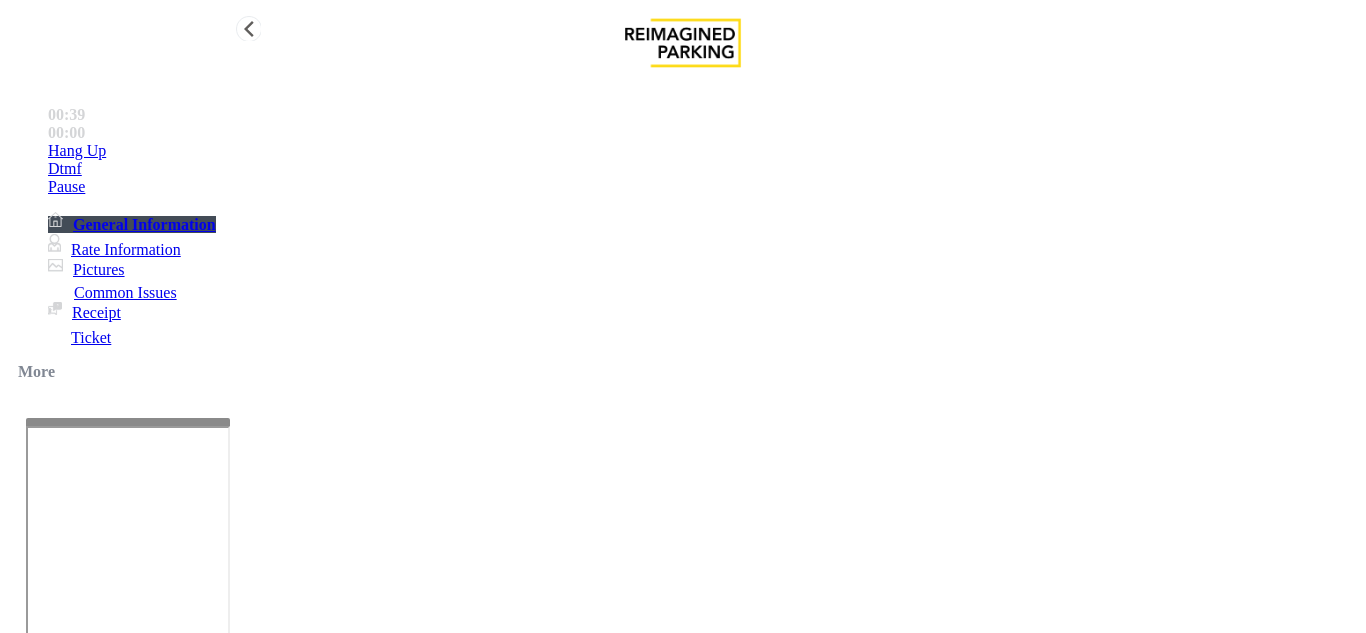 click on "Hang Up" at bounding box center [703, 151] 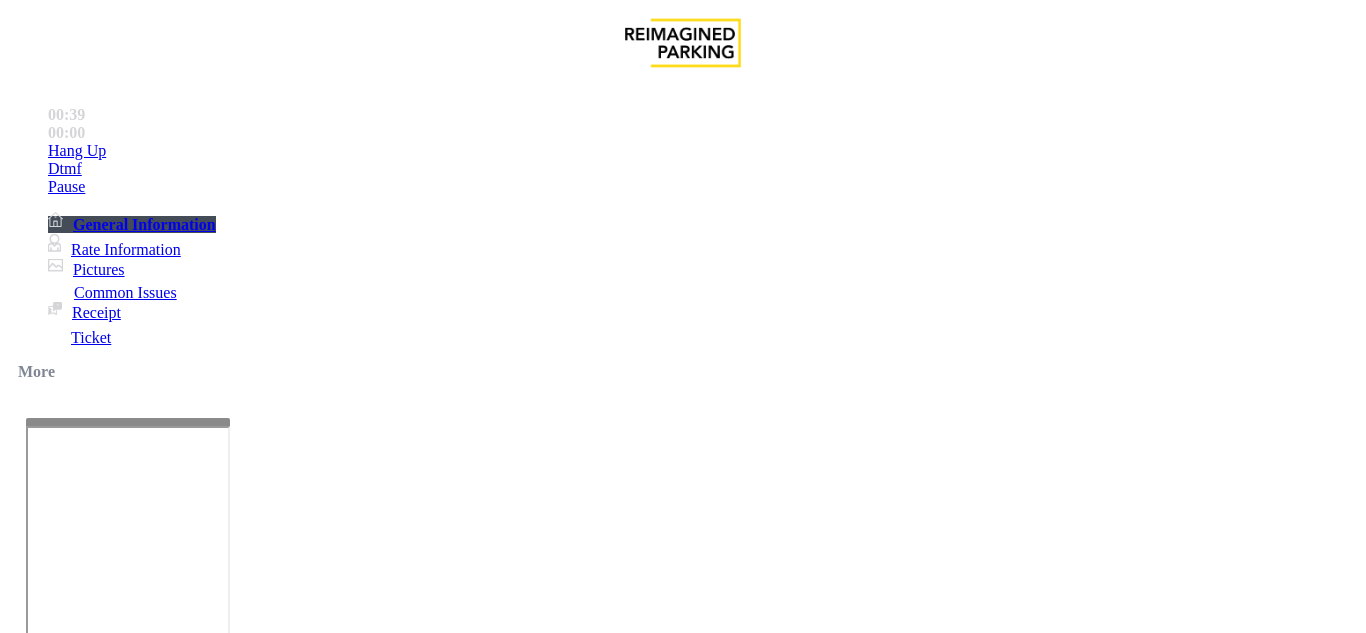 click at bounding box center [221, 1642] 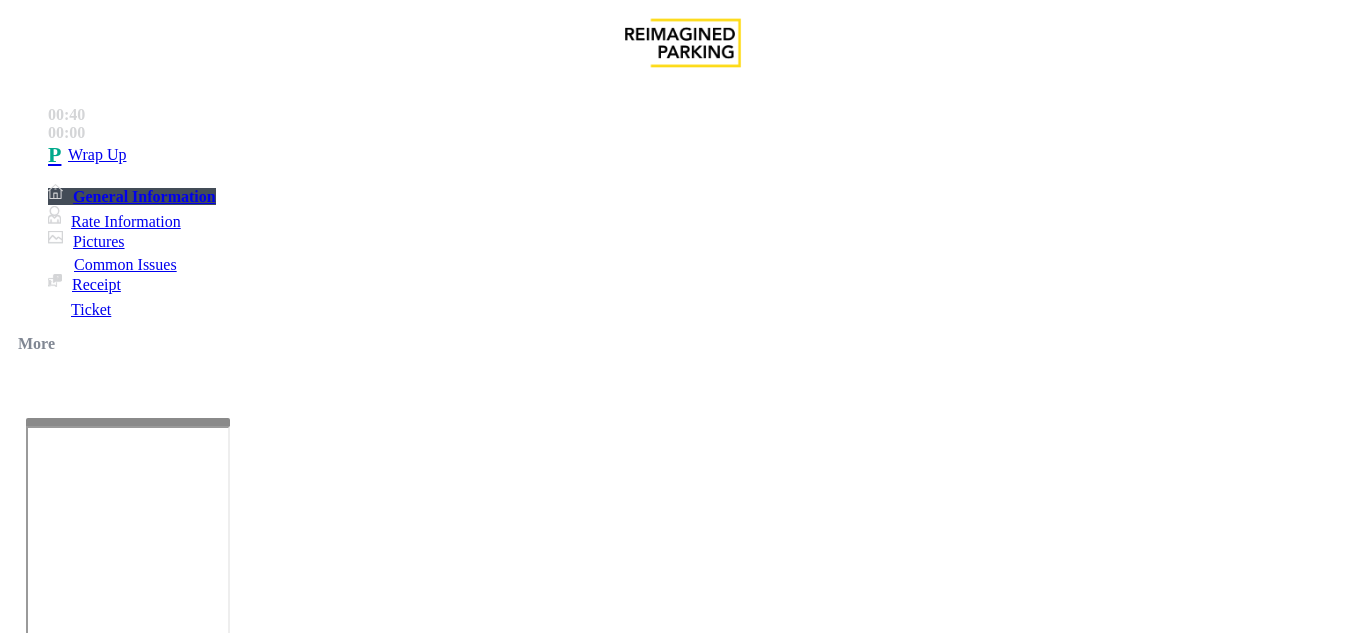 scroll, scrollTop: 300, scrollLeft: 0, axis: vertical 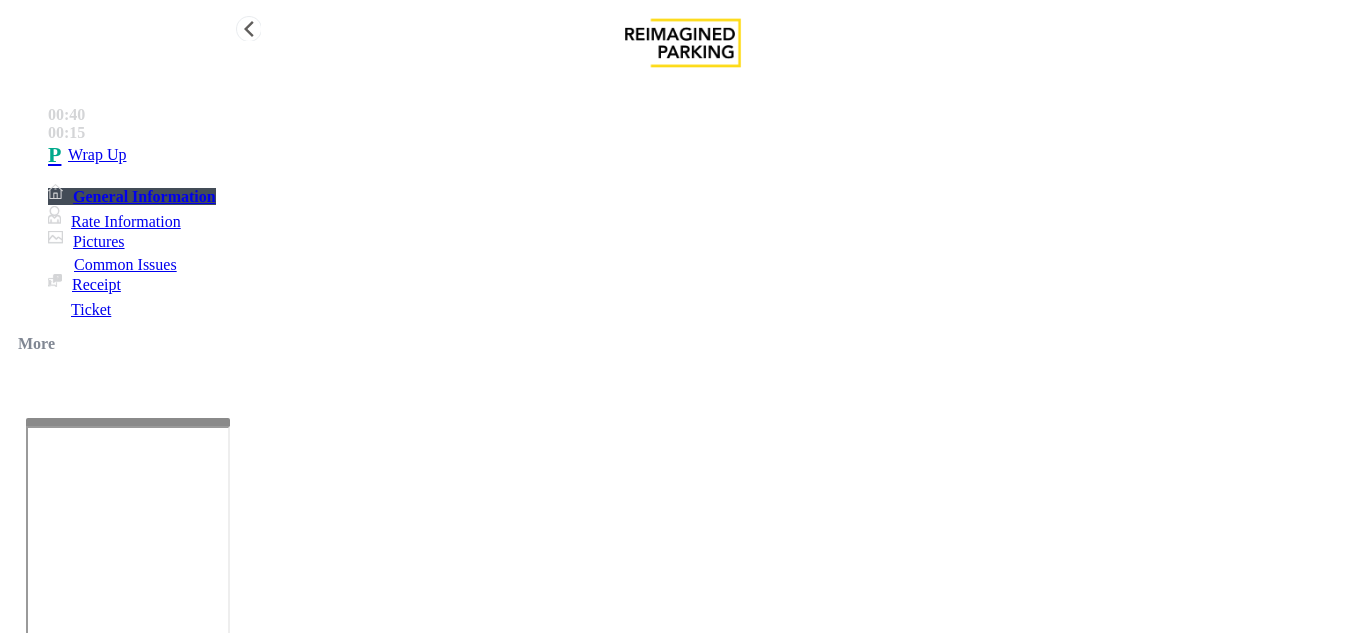 type on "**********" 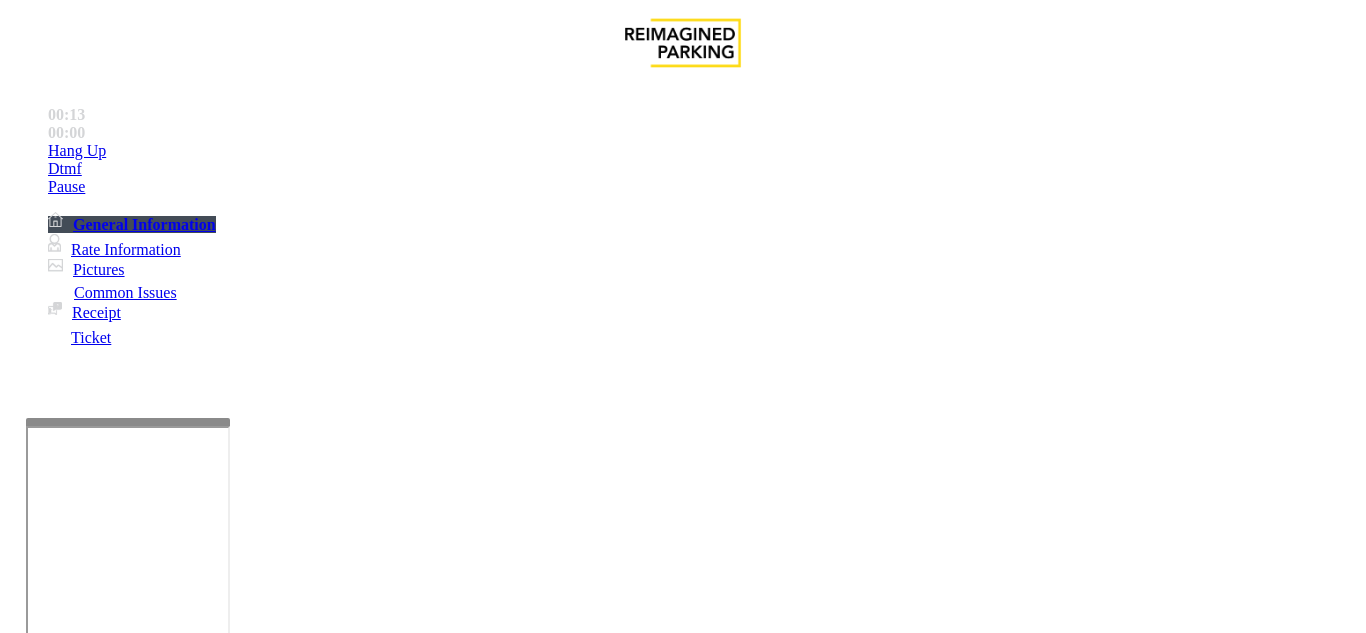 scroll, scrollTop: 200, scrollLeft: 0, axis: vertical 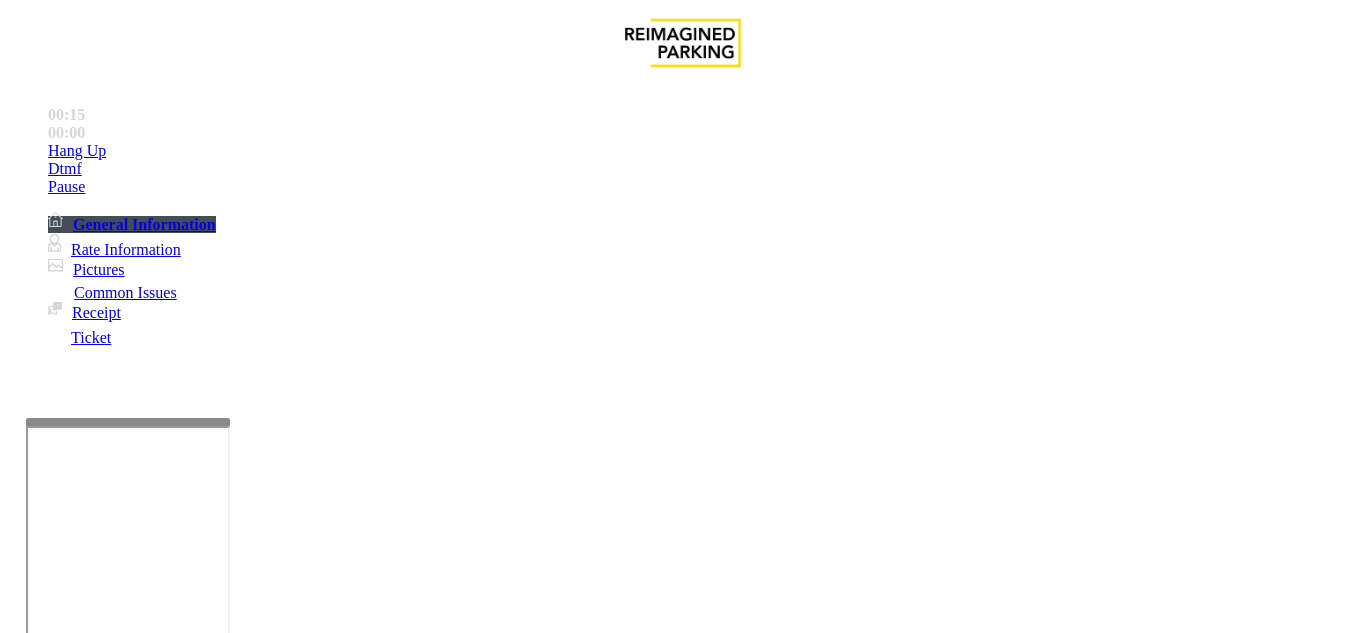 click on "Intercom Issue/No Response" at bounding box center (866, 1286) 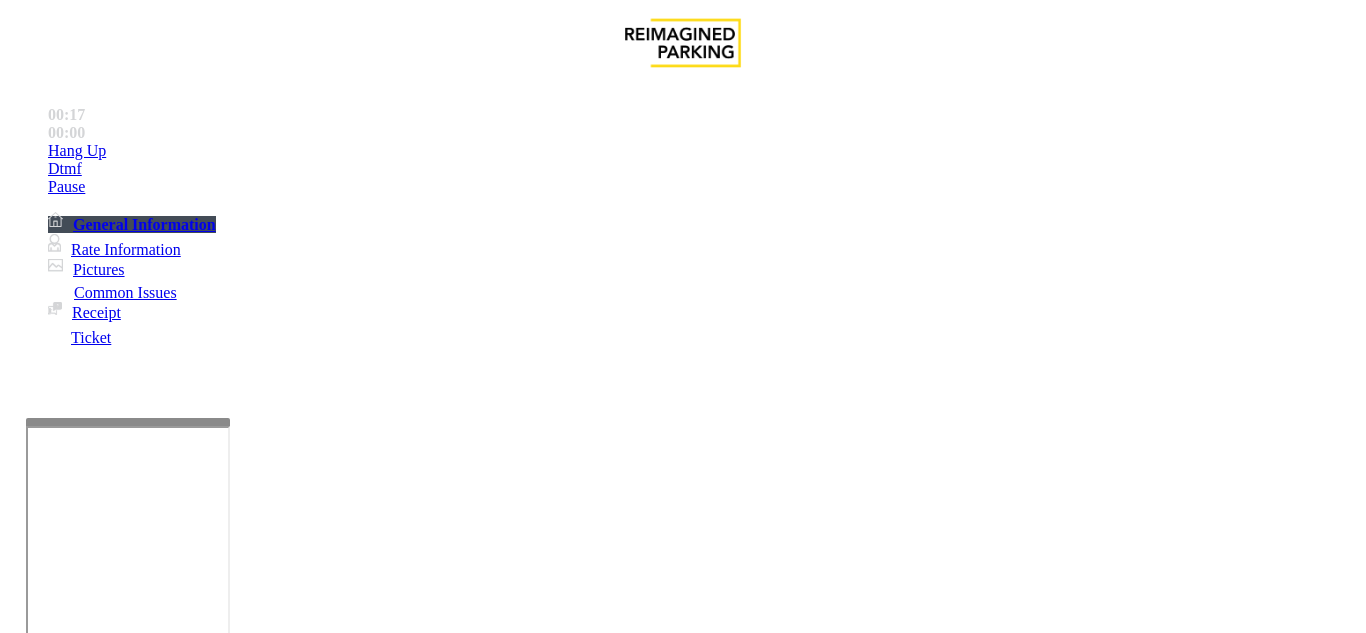 click on "No Response/Unable to hear parker" at bounding box center [142, 1286] 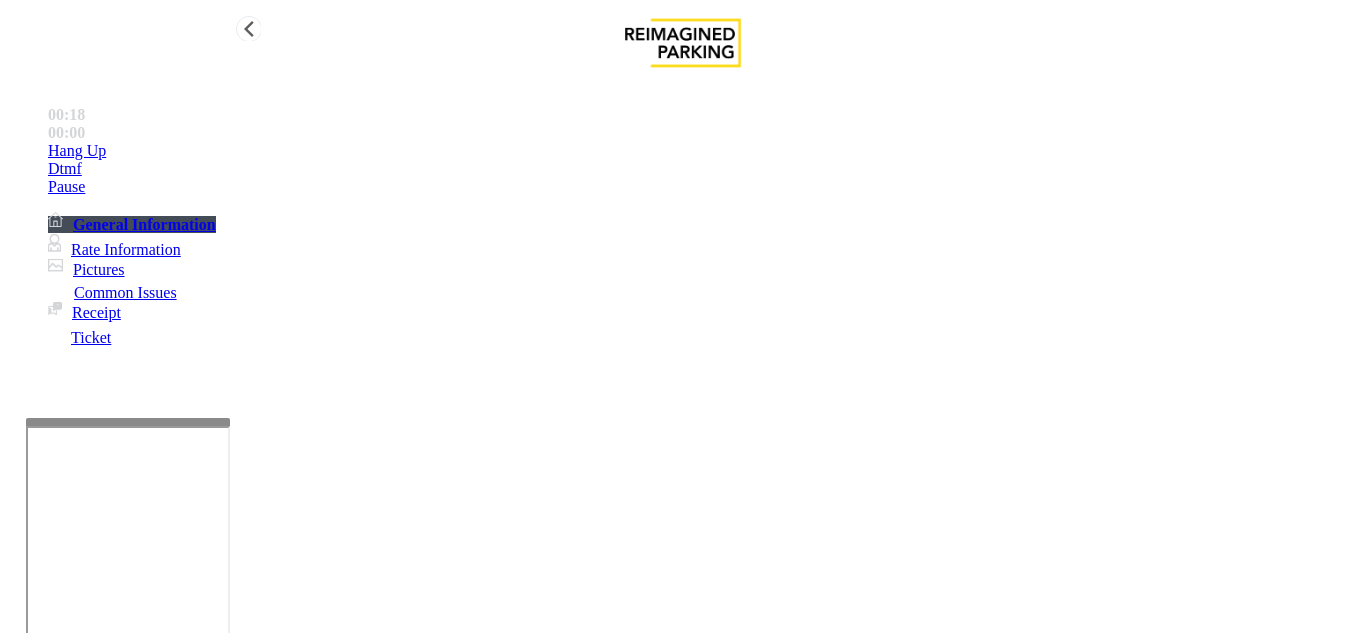 click on "Hang Up" at bounding box center [703, 151] 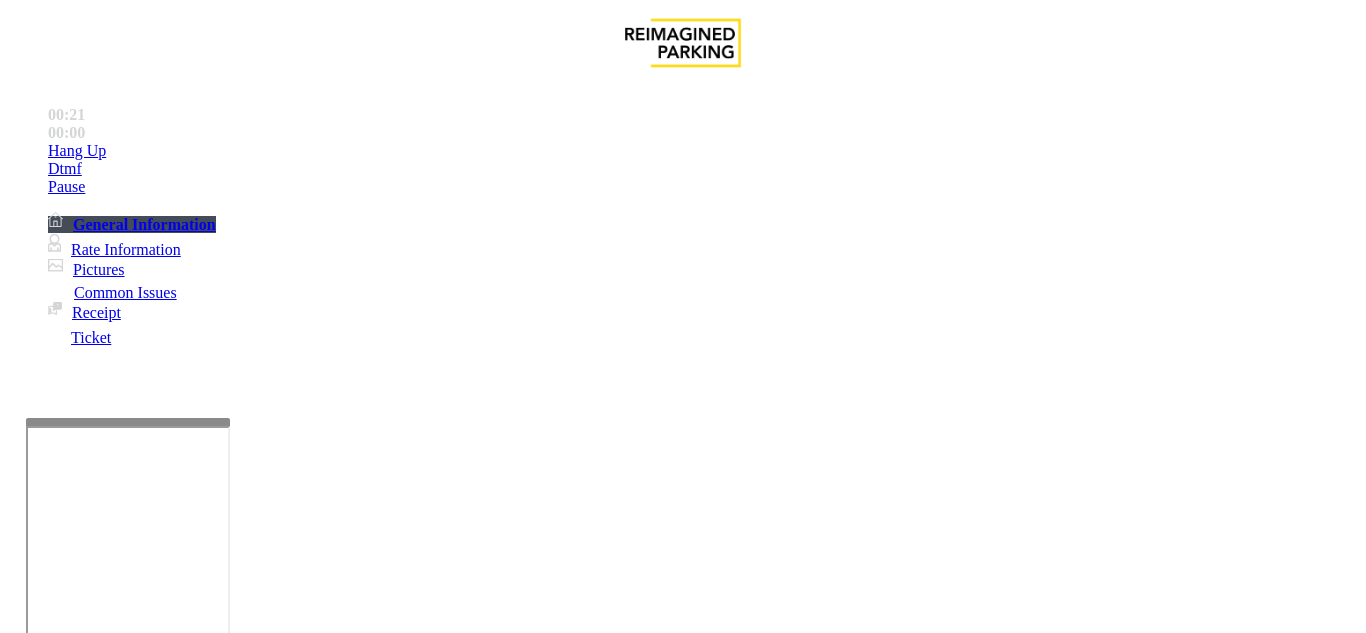 drag, startPoint x: 276, startPoint y: 179, endPoint x: 592, endPoint y: 177, distance: 316.00632 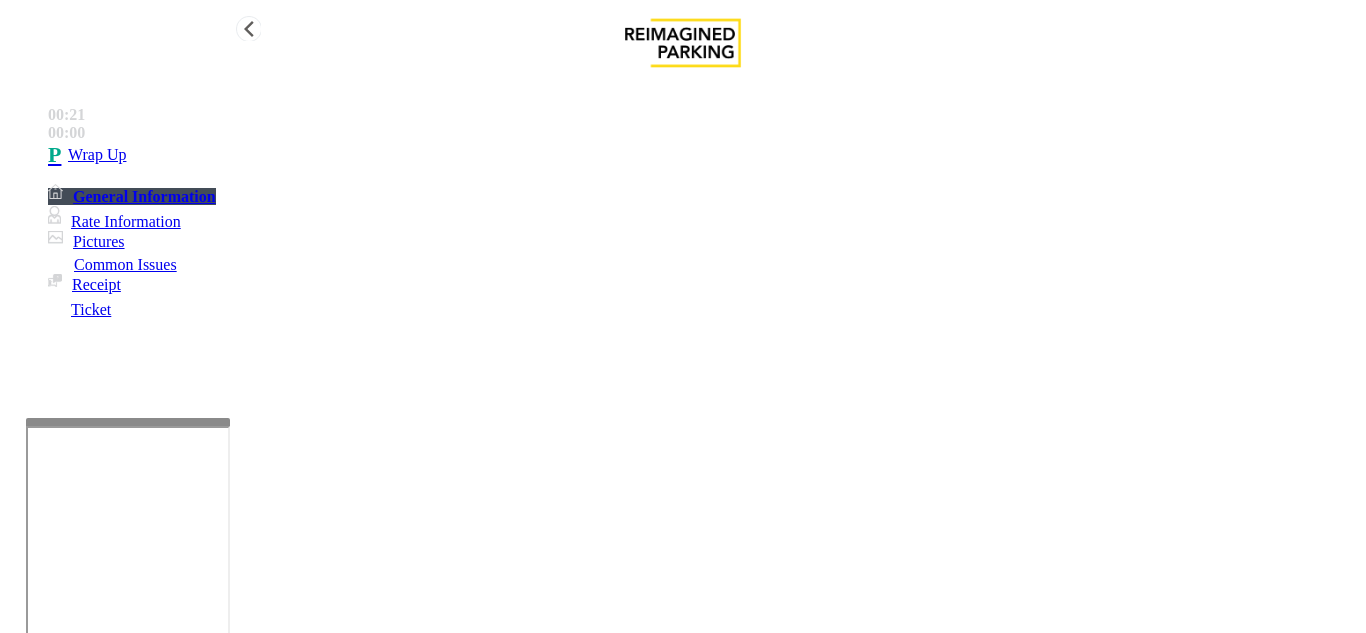type on "**********" 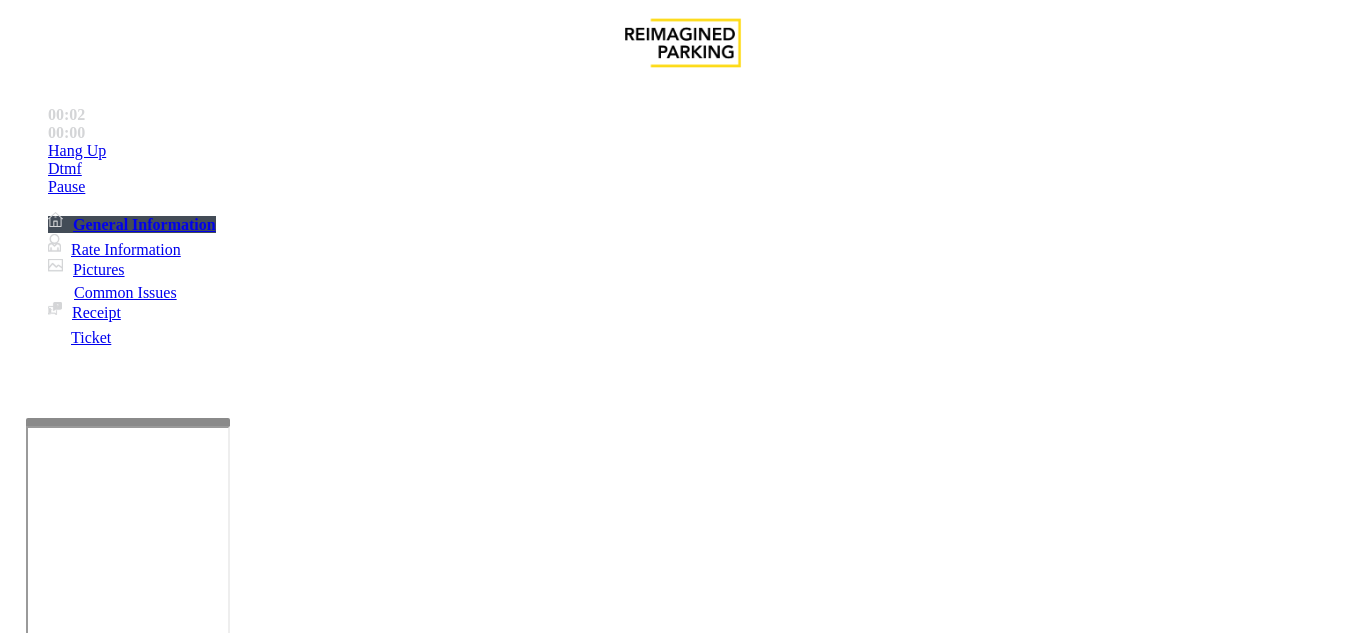 scroll, scrollTop: 400, scrollLeft: 0, axis: vertical 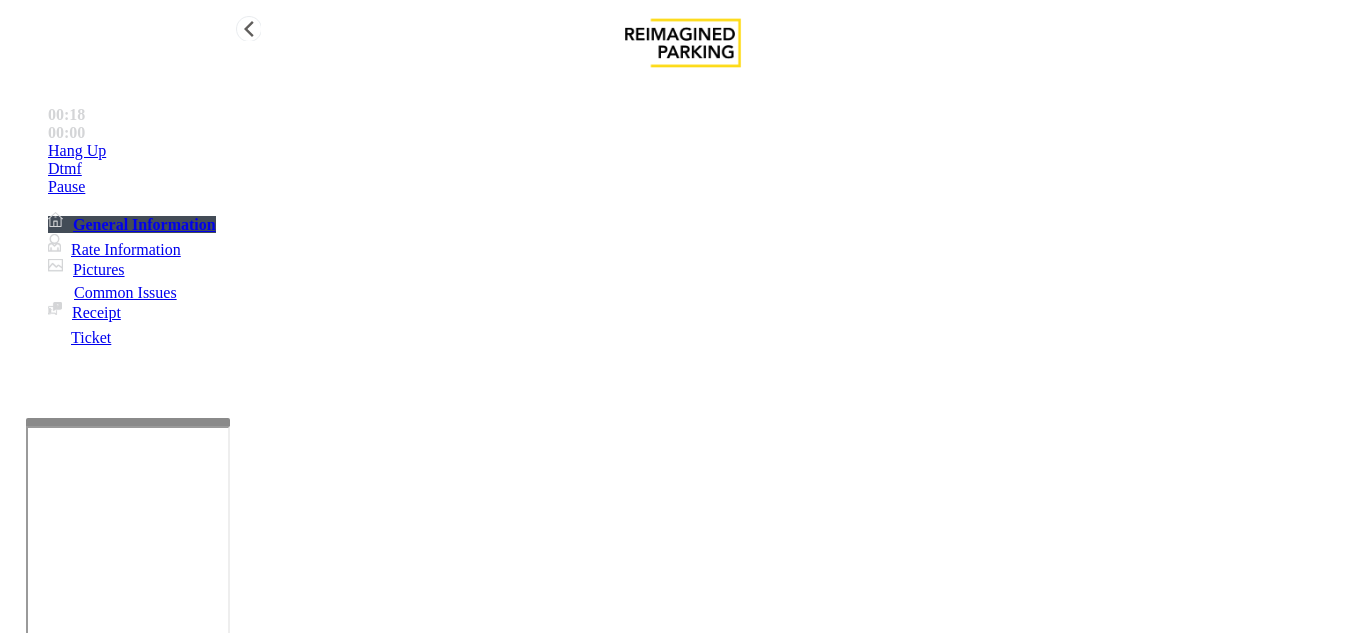 click on "Hang Up" at bounding box center [703, 151] 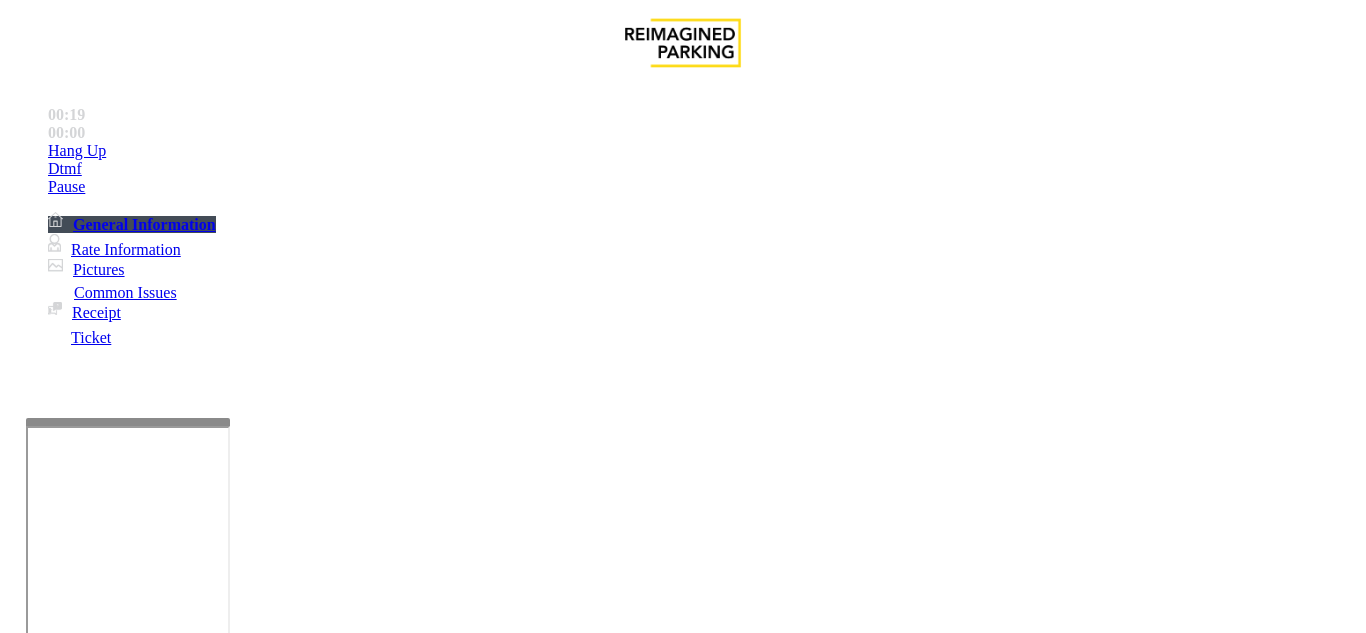 click on "Intercom Issue/No Response" at bounding box center [752, 1286] 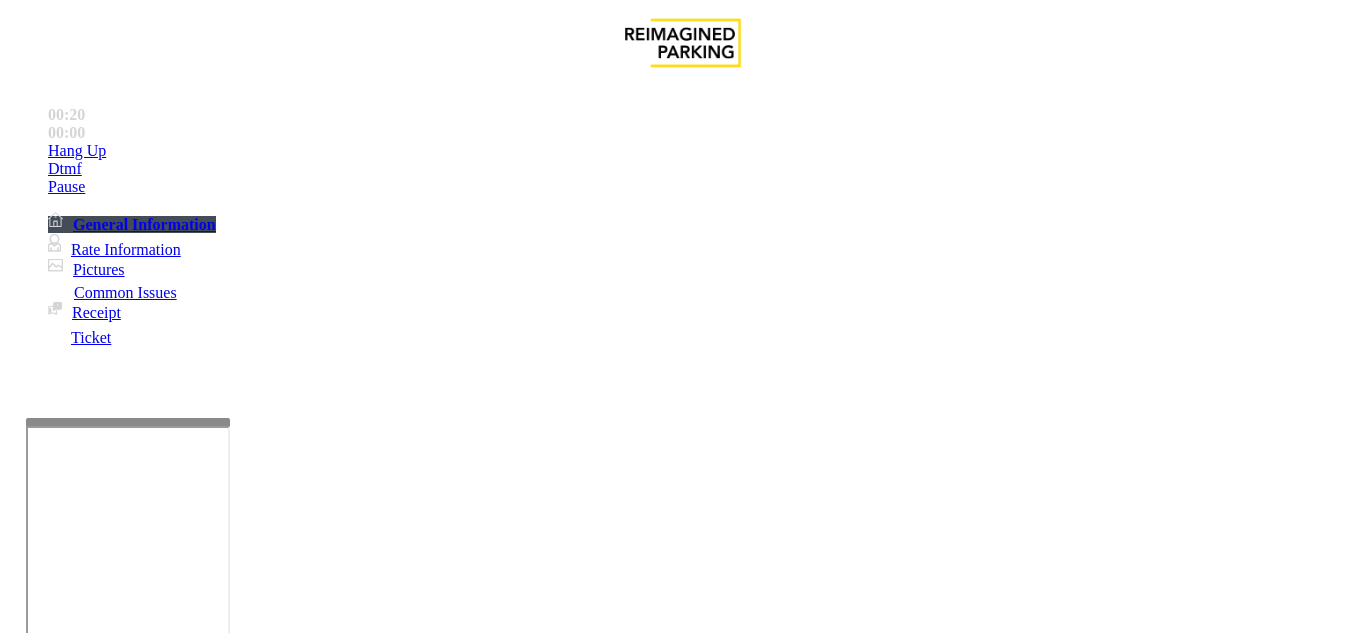 click on "No Response/Unable to hear parker" at bounding box center [142, 1286] 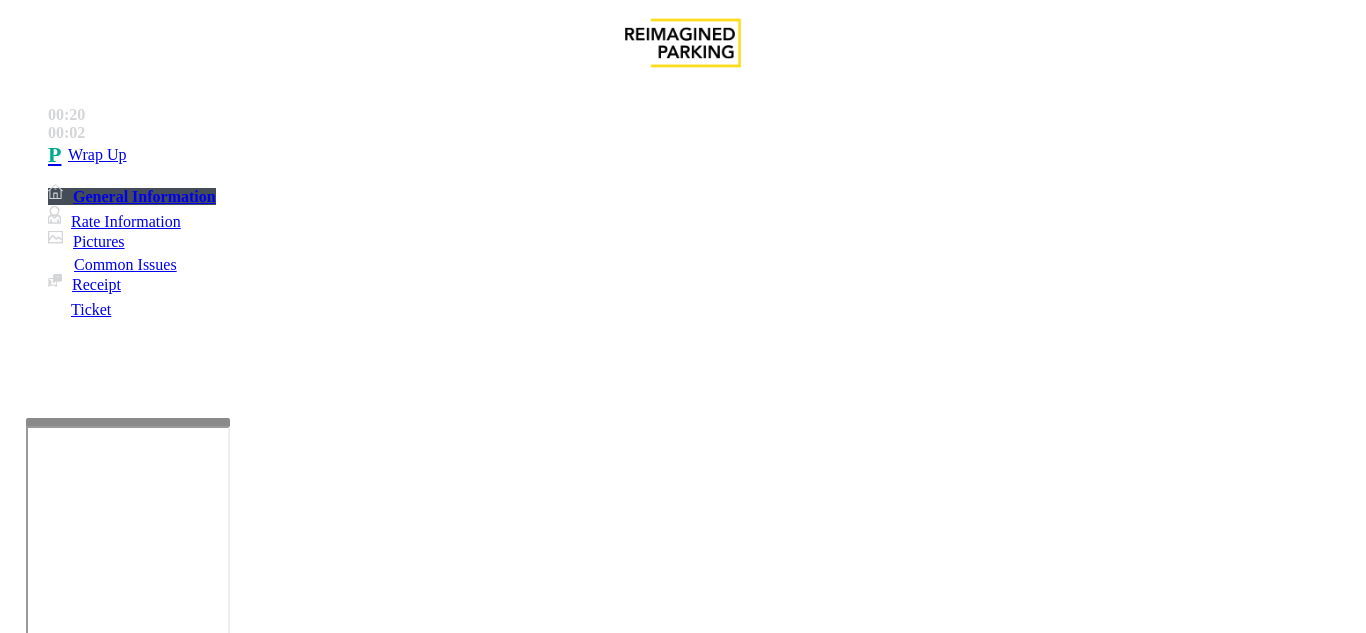 drag, startPoint x: 272, startPoint y: 178, endPoint x: 592, endPoint y: 182, distance: 320.025 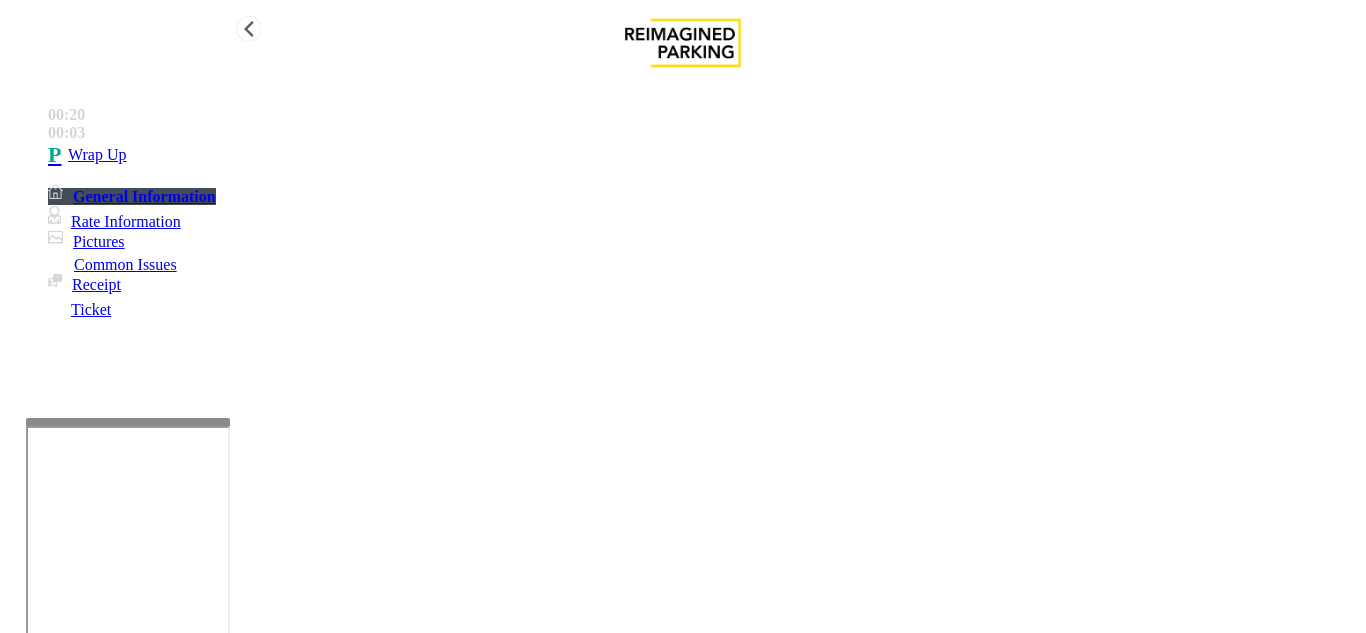 type on "**********" 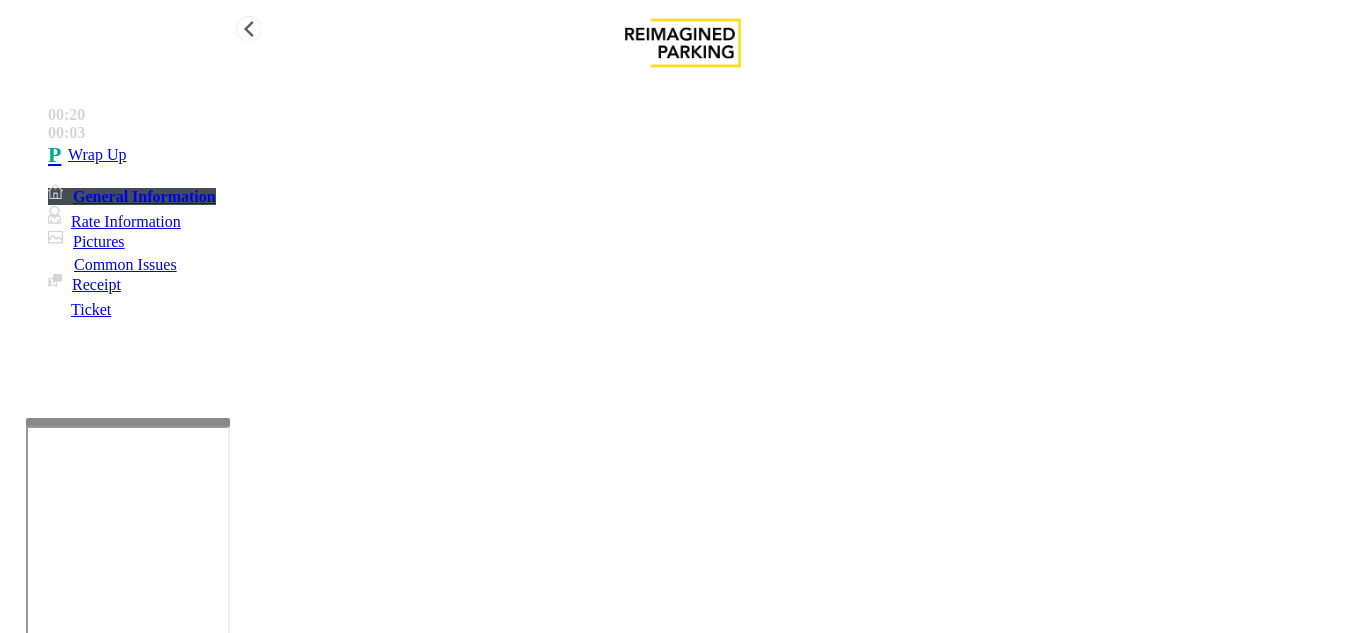 click on "Wrap Up" at bounding box center [703, 155] 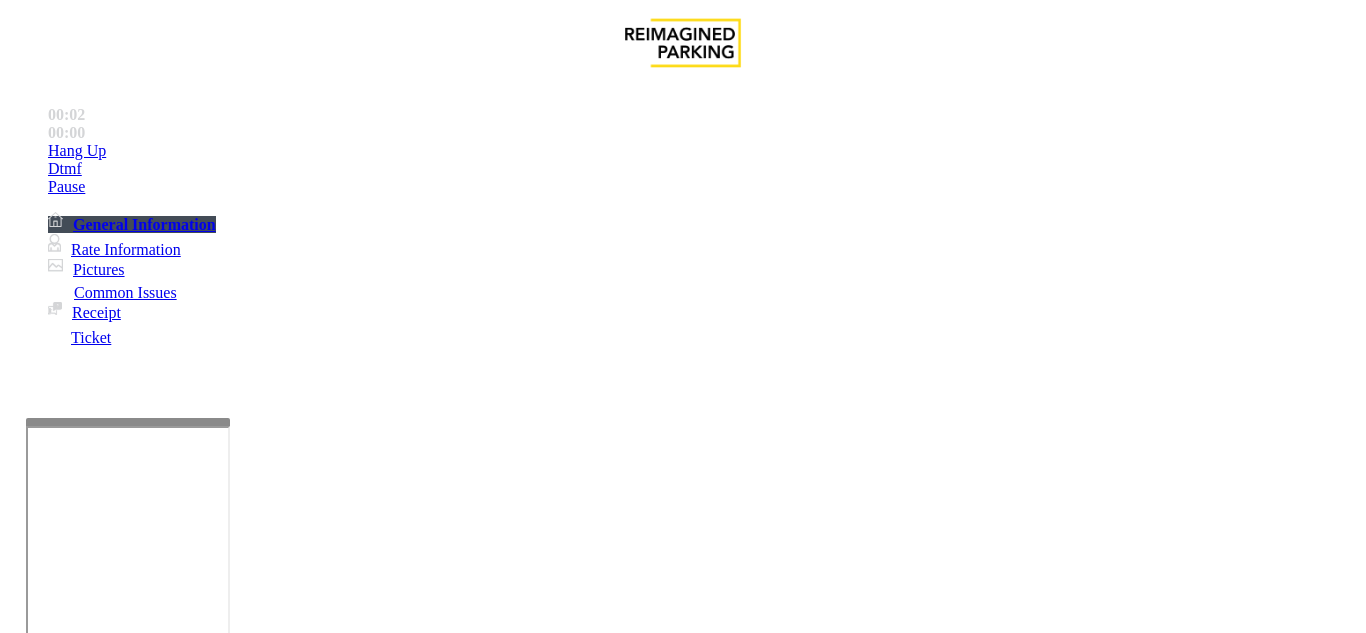 click on "×" at bounding box center [20, 4614] 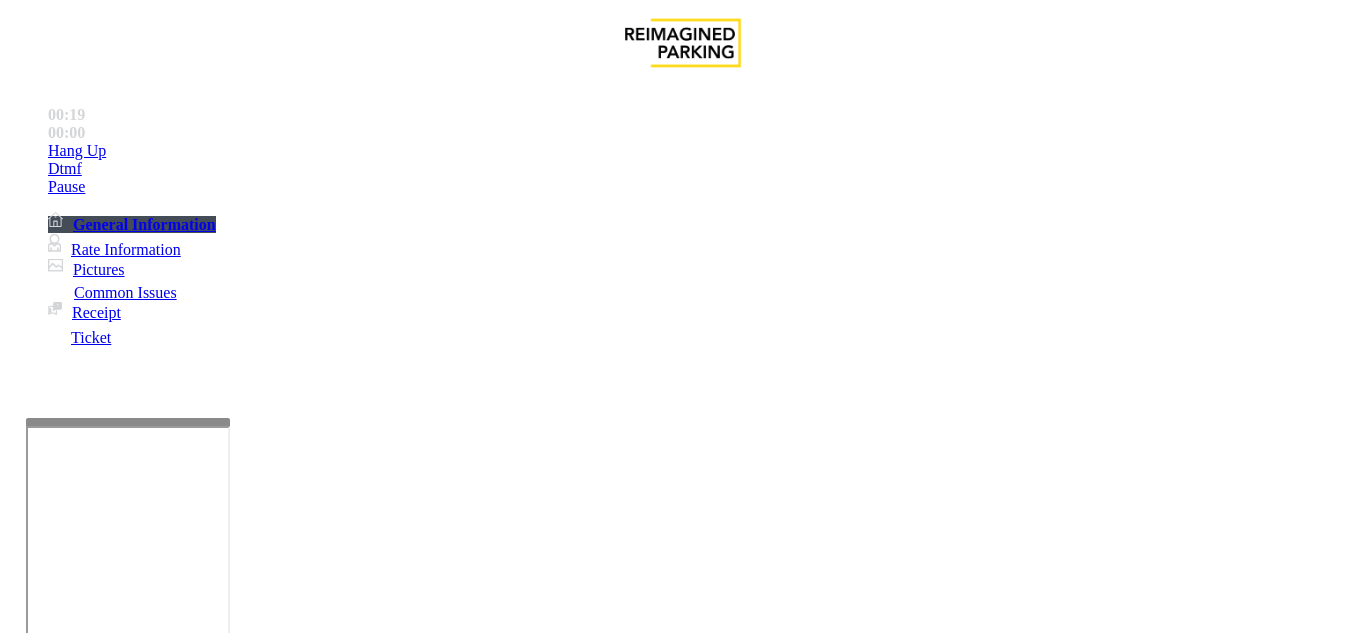 scroll, scrollTop: 1100, scrollLeft: 0, axis: vertical 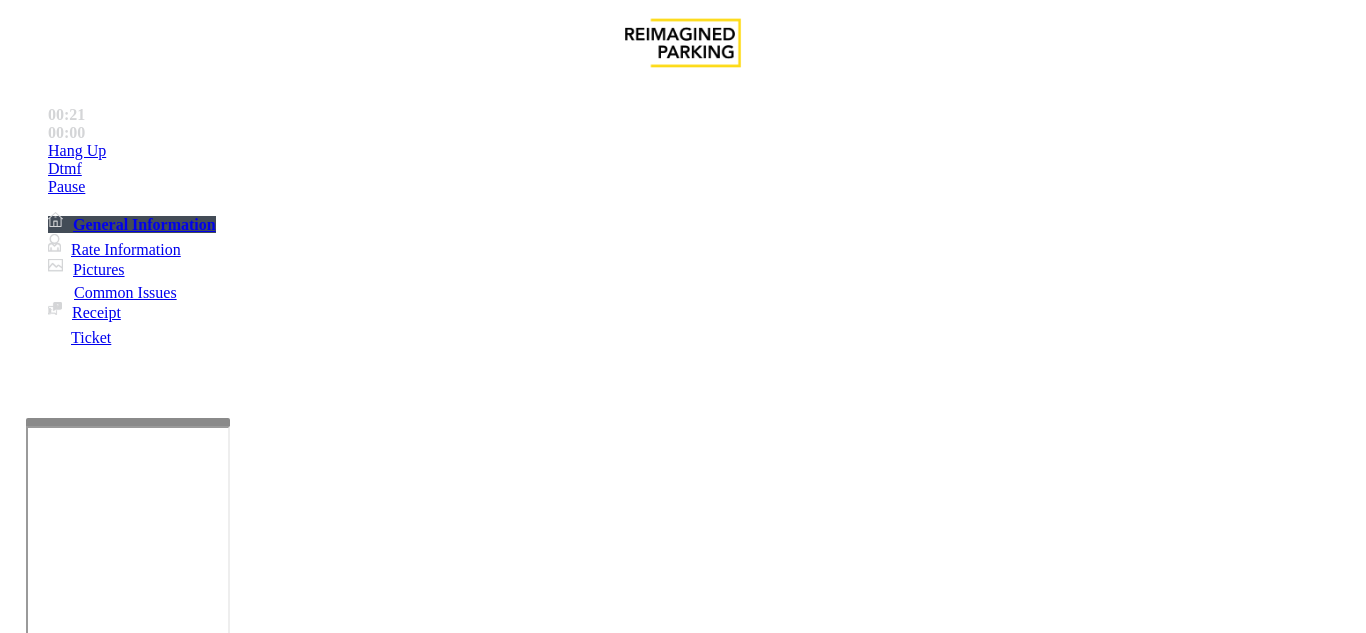 click on "Ticket Issue" at bounding box center [71, 1286] 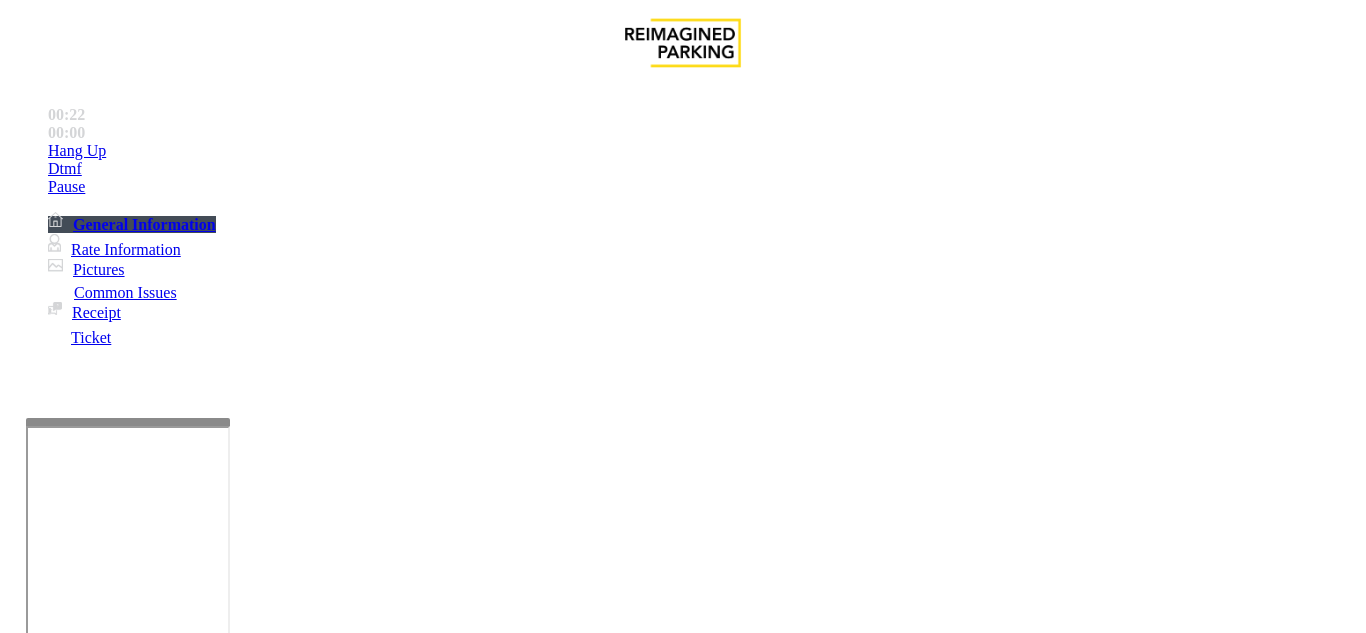 click on "Ticket Unreadable" at bounding box center (300, 1286) 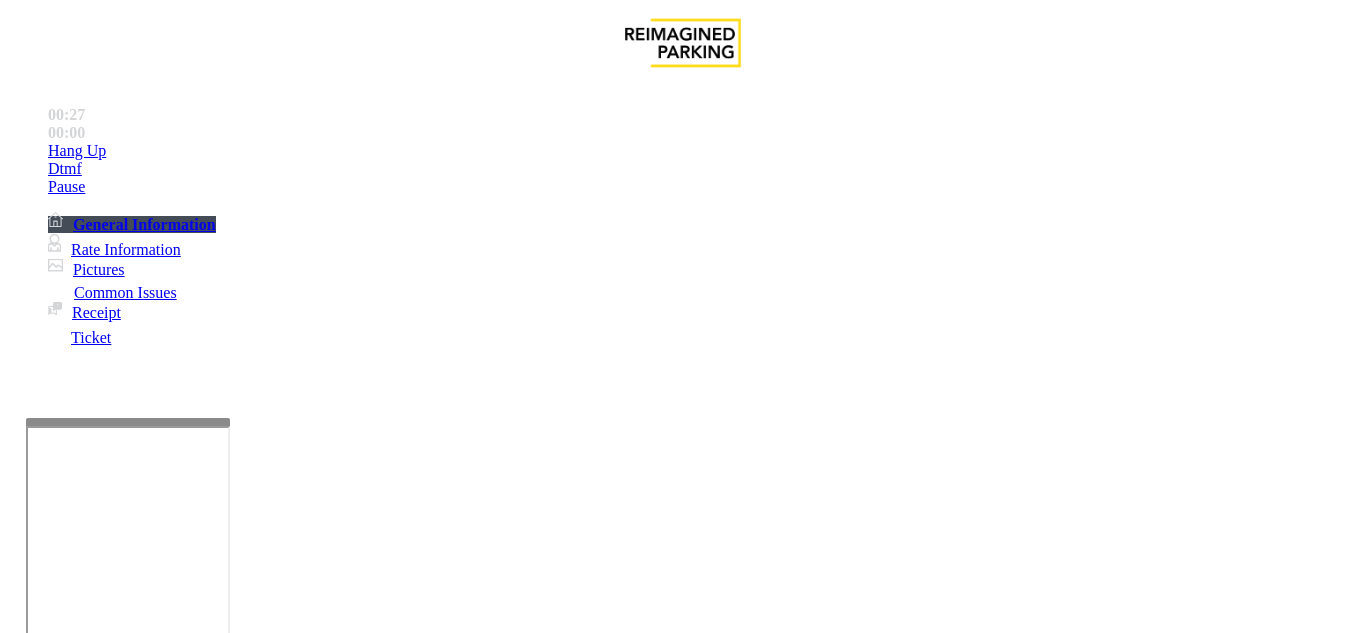 click at bounding box center [221, 1626] 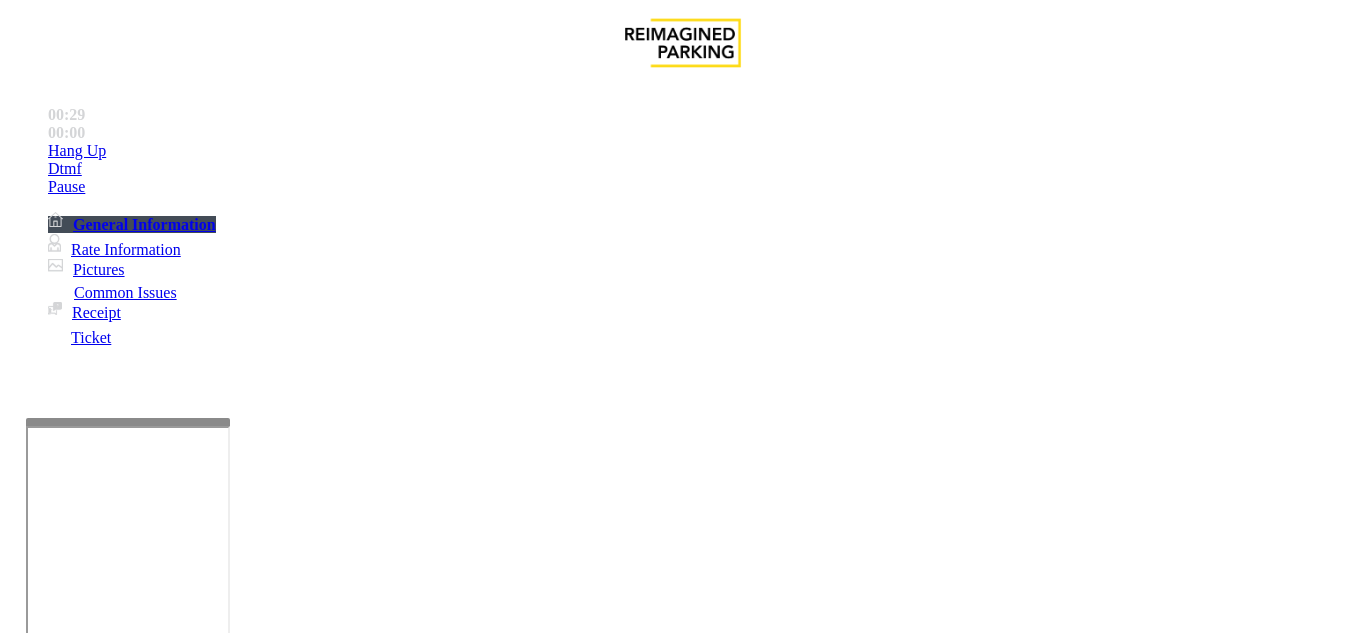 drag, startPoint x: 263, startPoint y: 180, endPoint x: 450, endPoint y: 170, distance: 187.26718 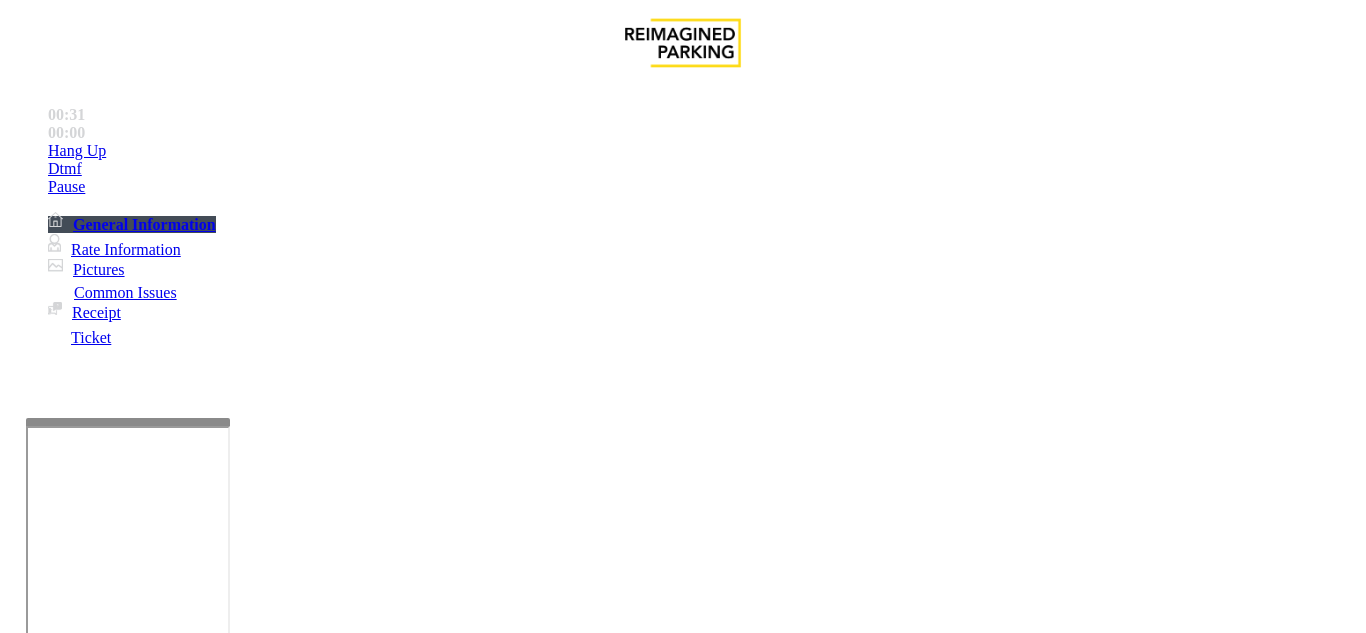 type on "**********" 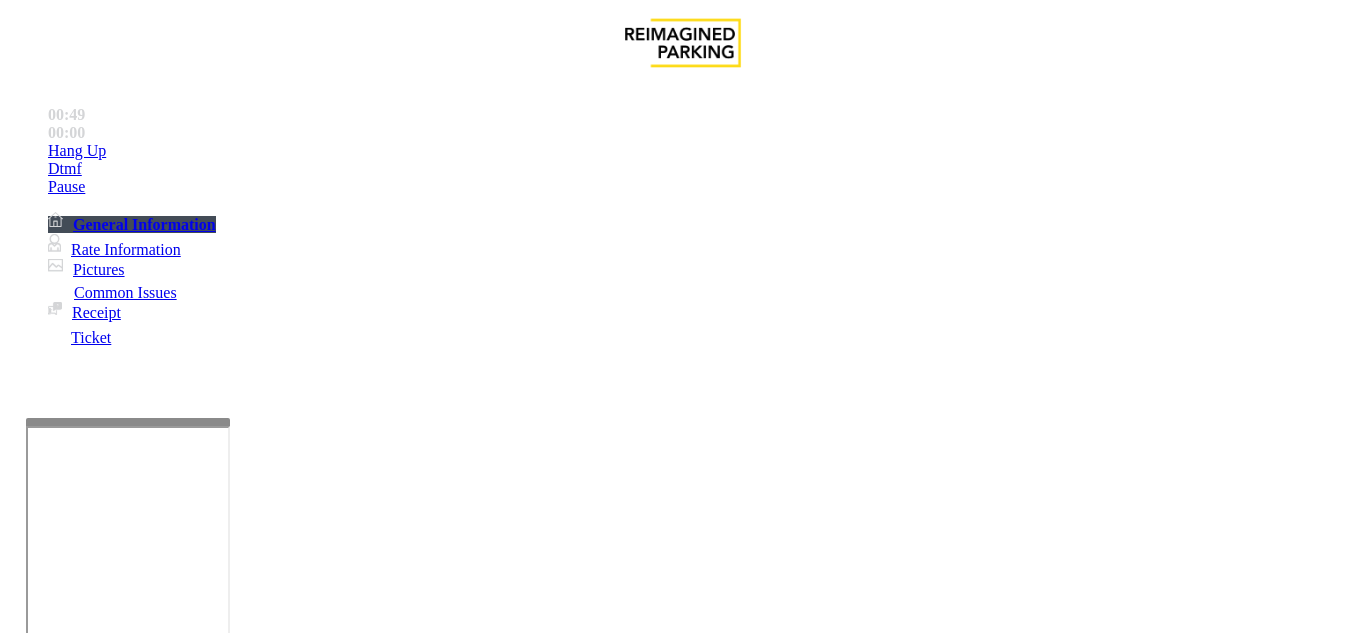 scroll, scrollTop: 800, scrollLeft: 0, axis: vertical 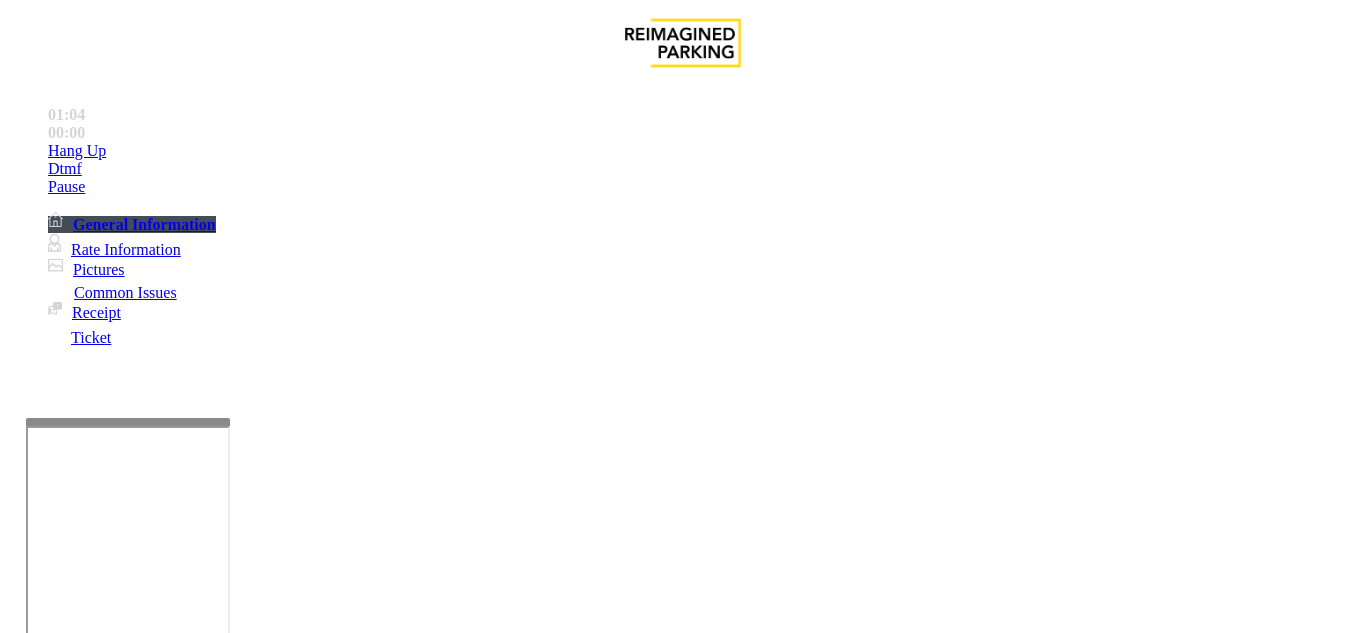 type on "******" 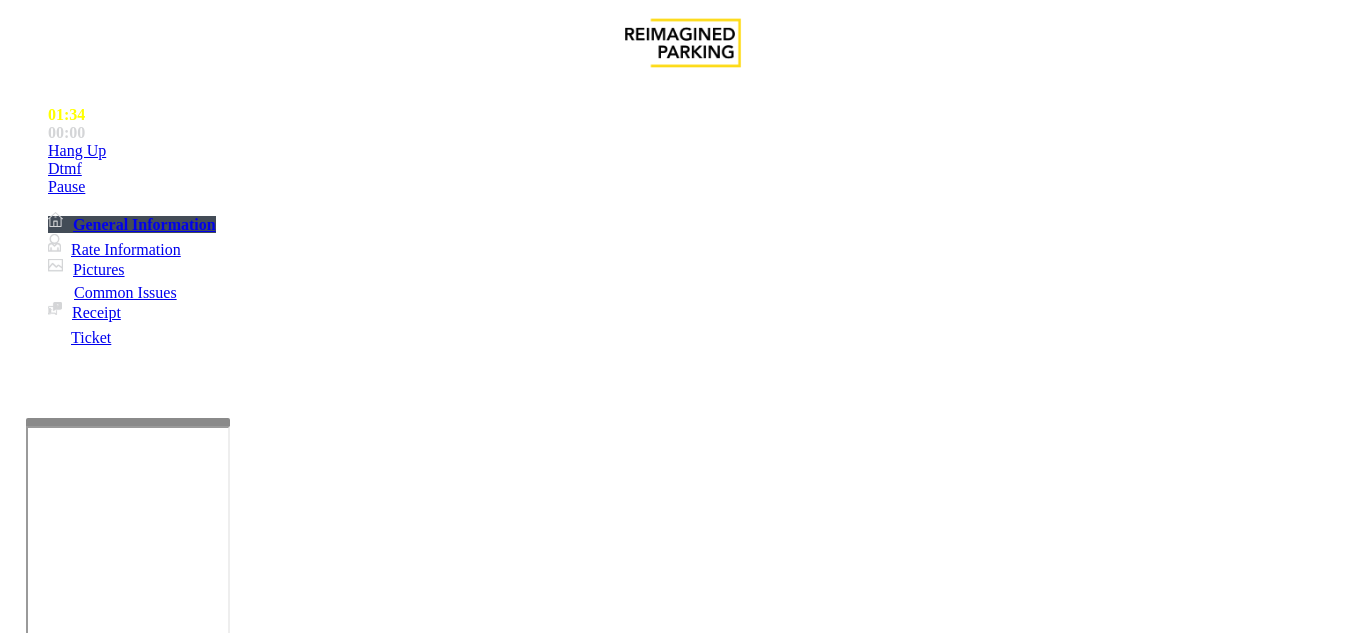 scroll, scrollTop: 200, scrollLeft: 0, axis: vertical 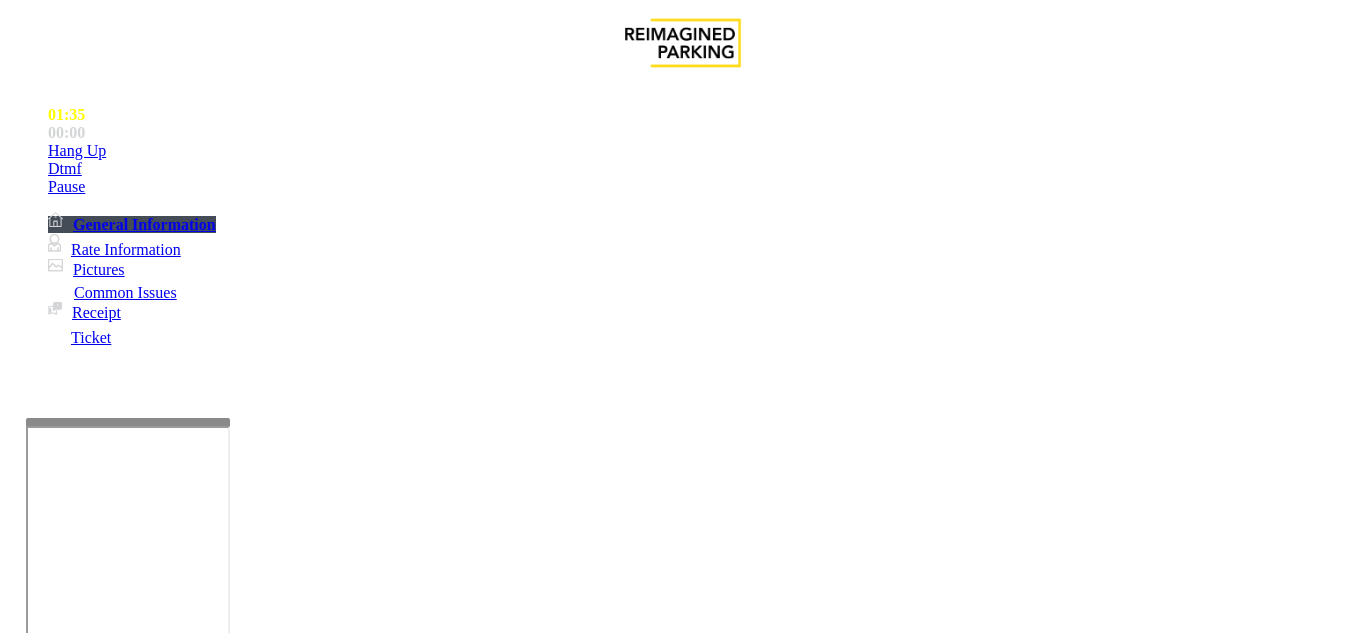 type on "*****" 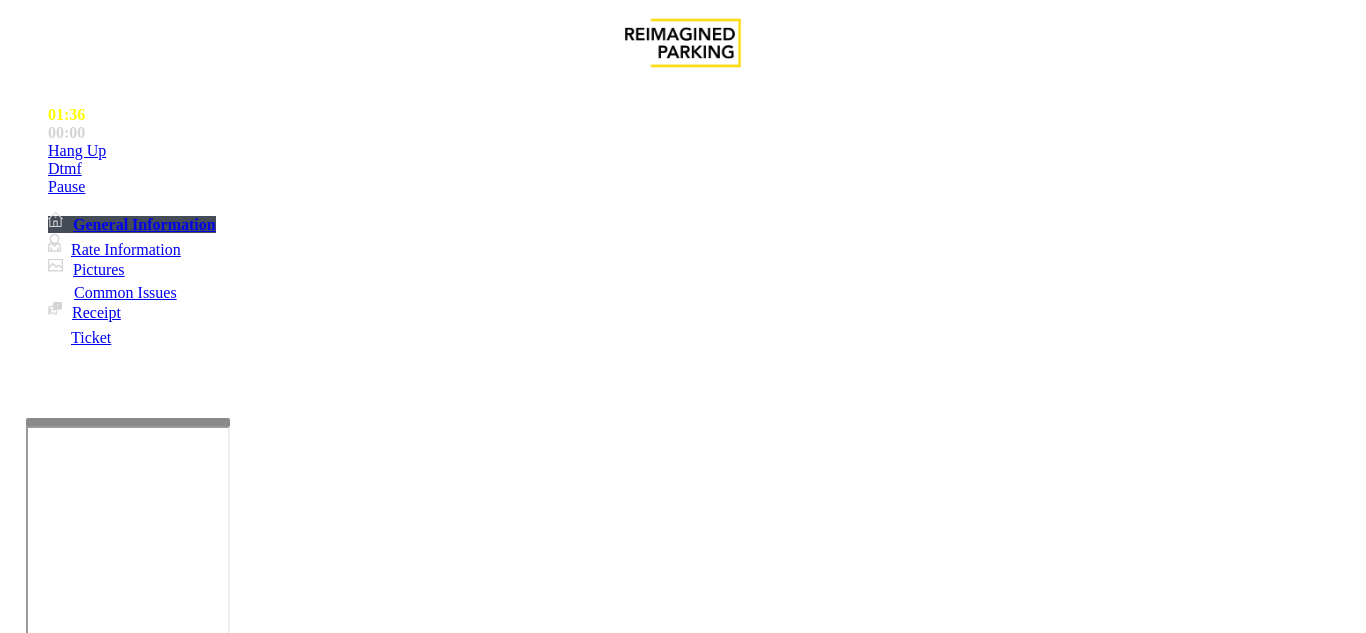 click at bounding box center (221, 1626) 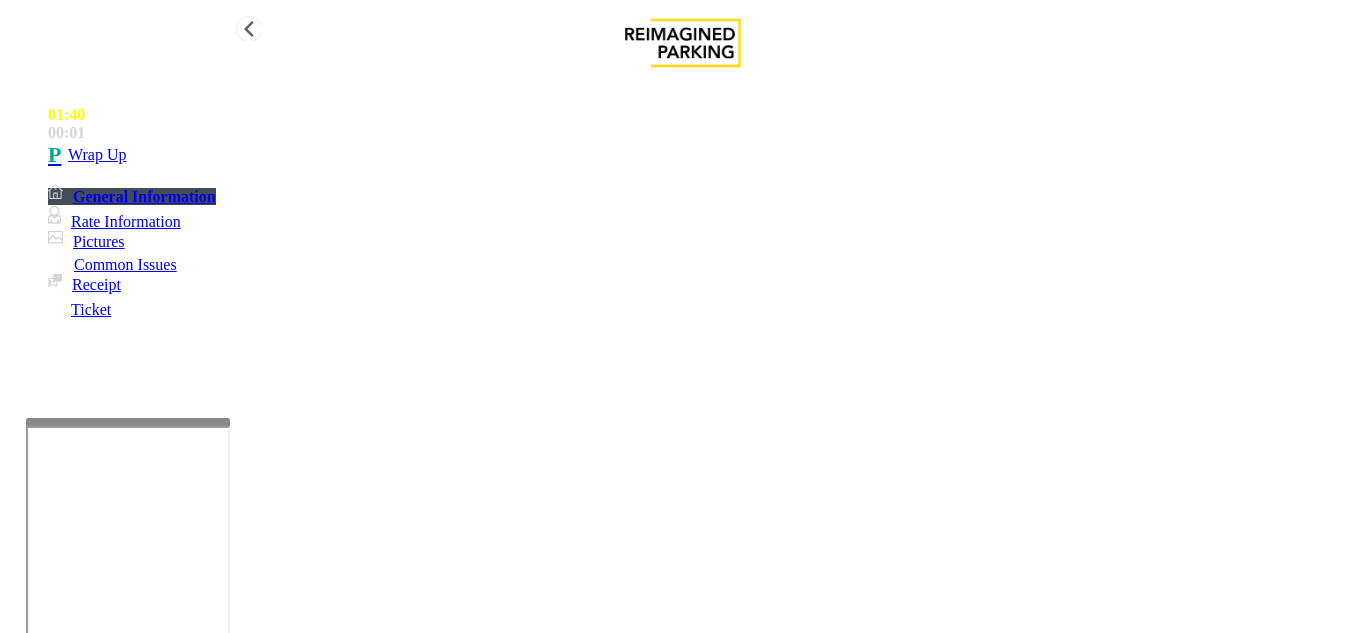 type on "**********" 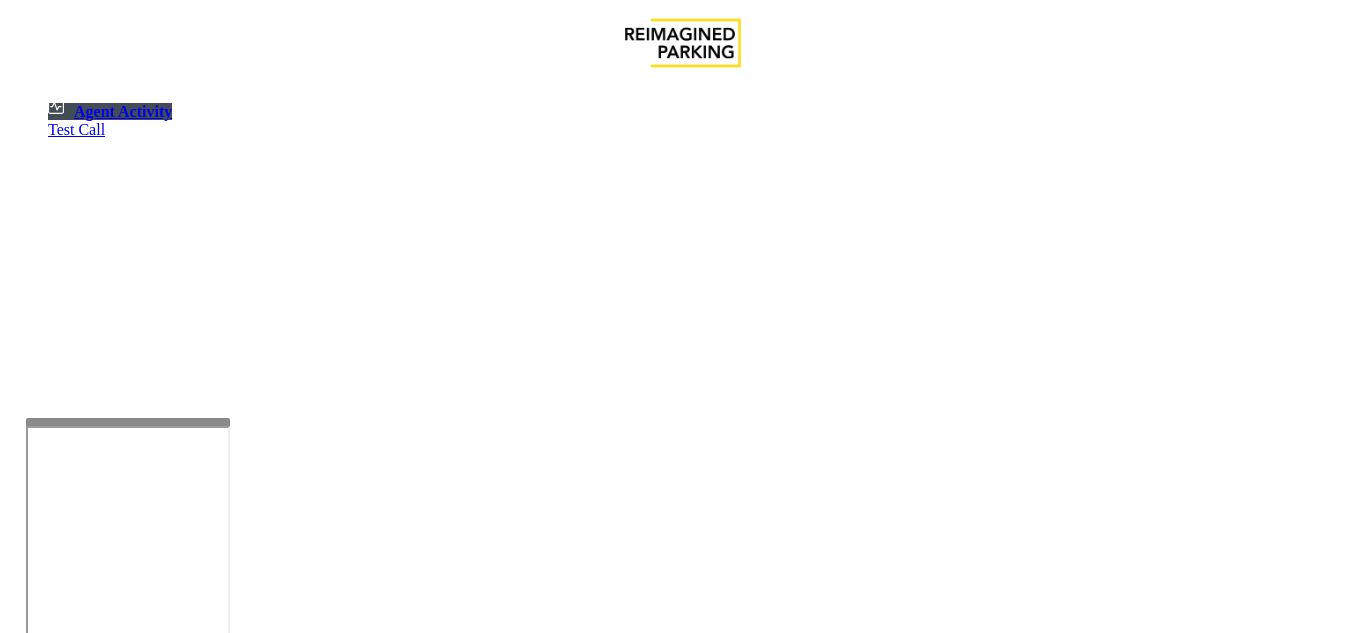 click at bounding box center [79, 1335] 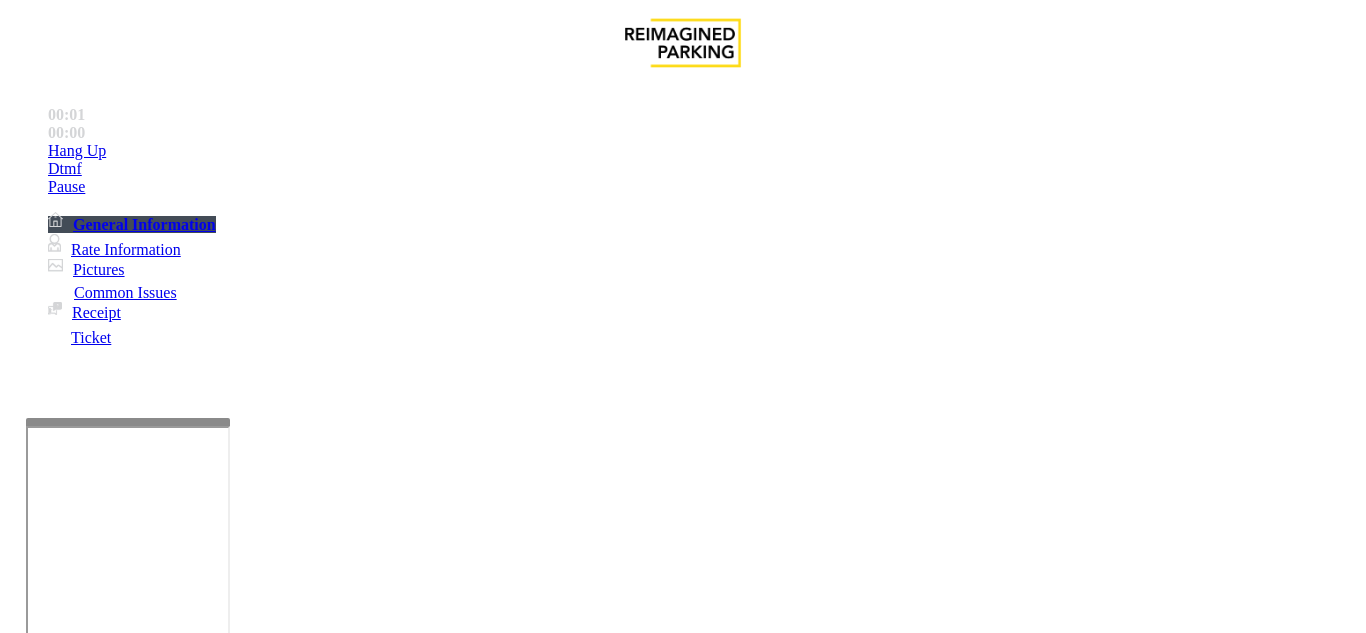 scroll, scrollTop: 500, scrollLeft: 0, axis: vertical 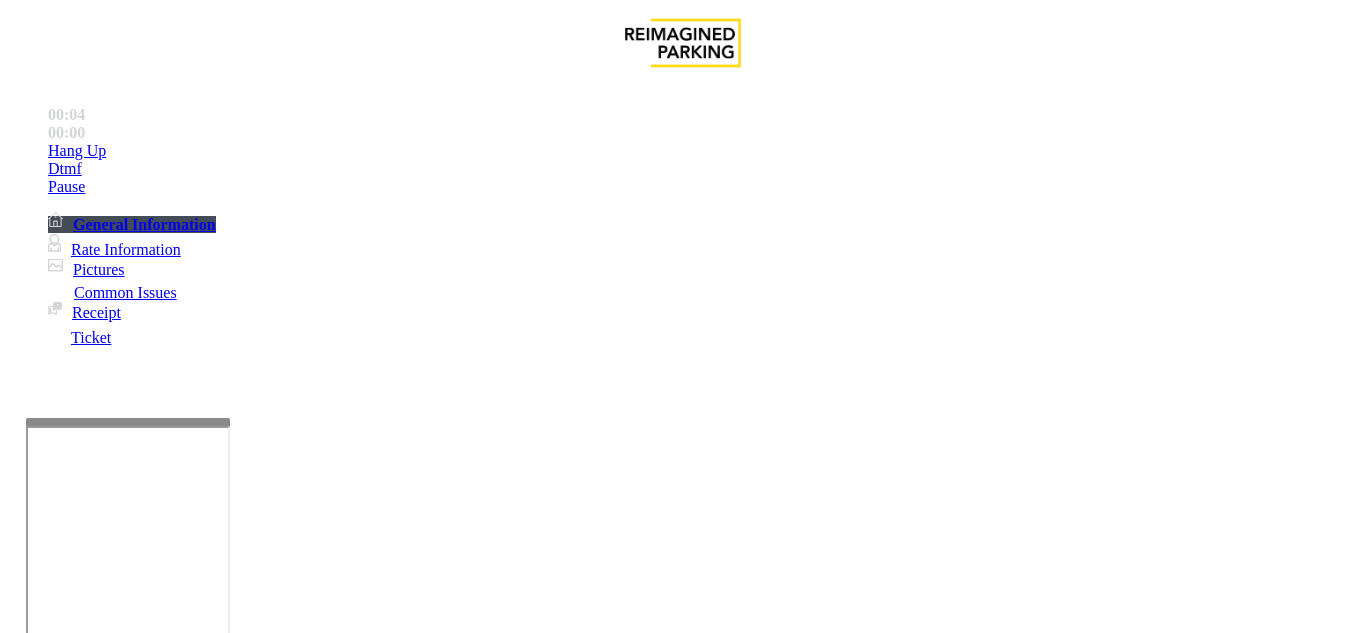 click on "Monthly Issue" at bounding box center [268, 1286] 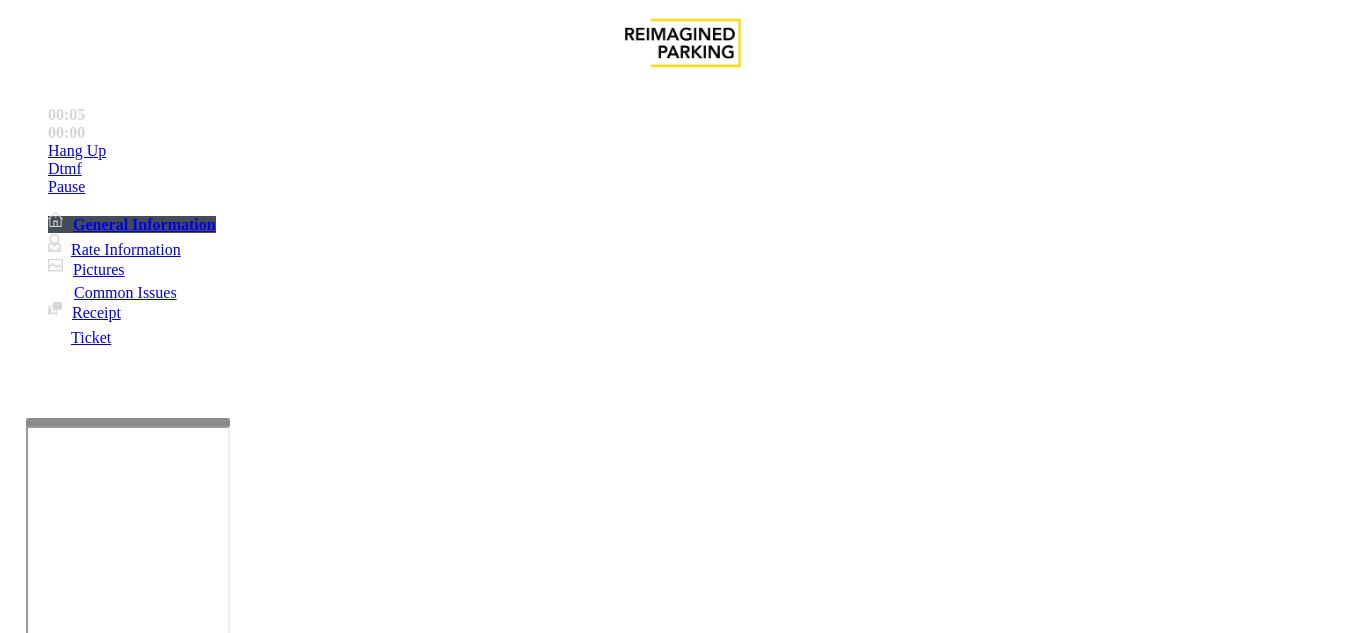 click on "Forgot Card / Transponder / KeyFob" at bounding box center (317, 1286) 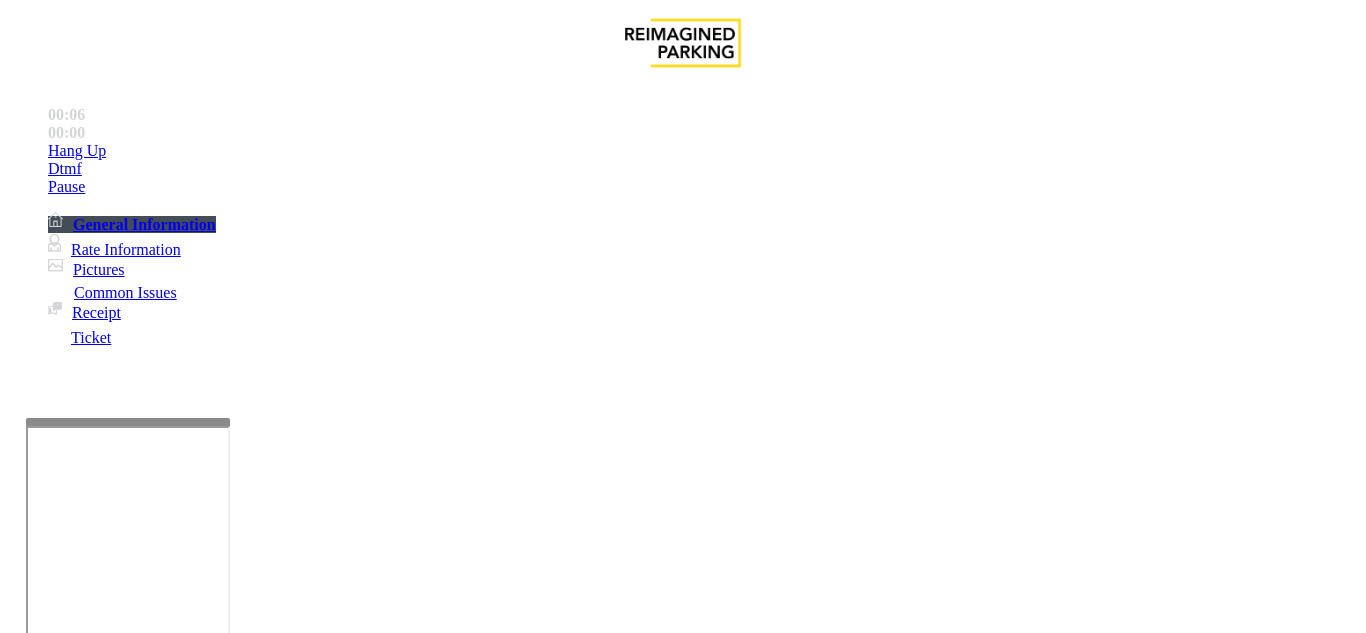 click at bounding box center (96, 1333) 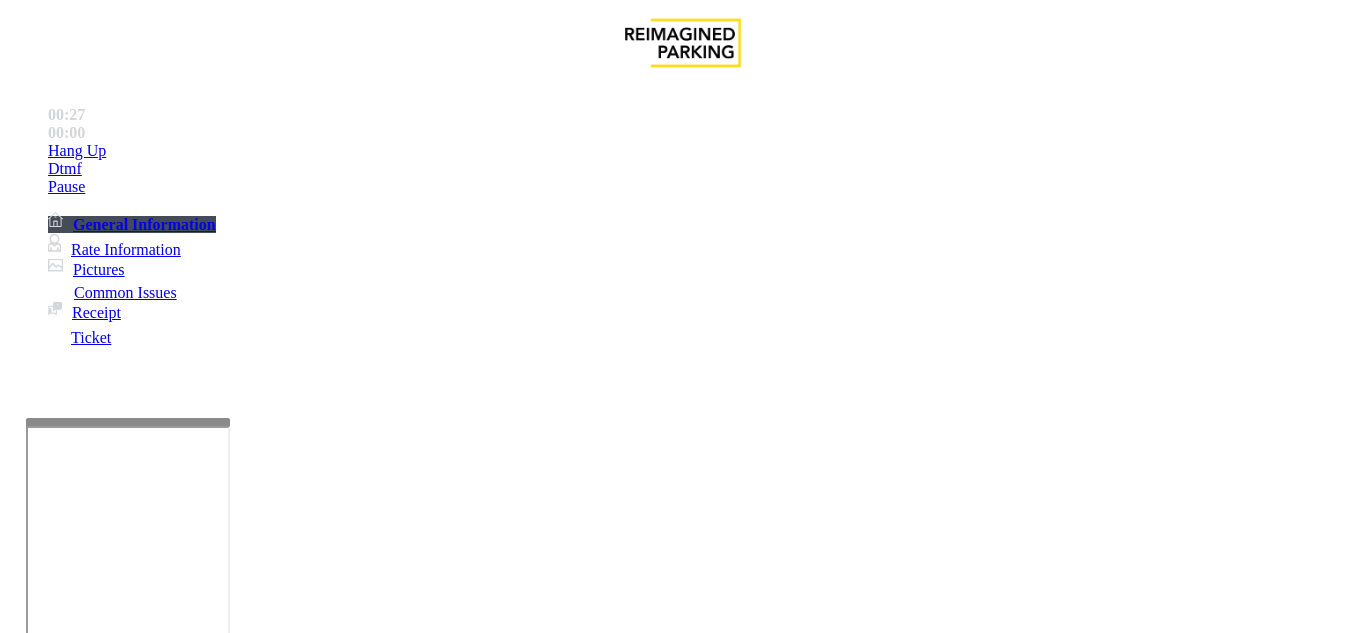 scroll, scrollTop: 100, scrollLeft: 0, axis: vertical 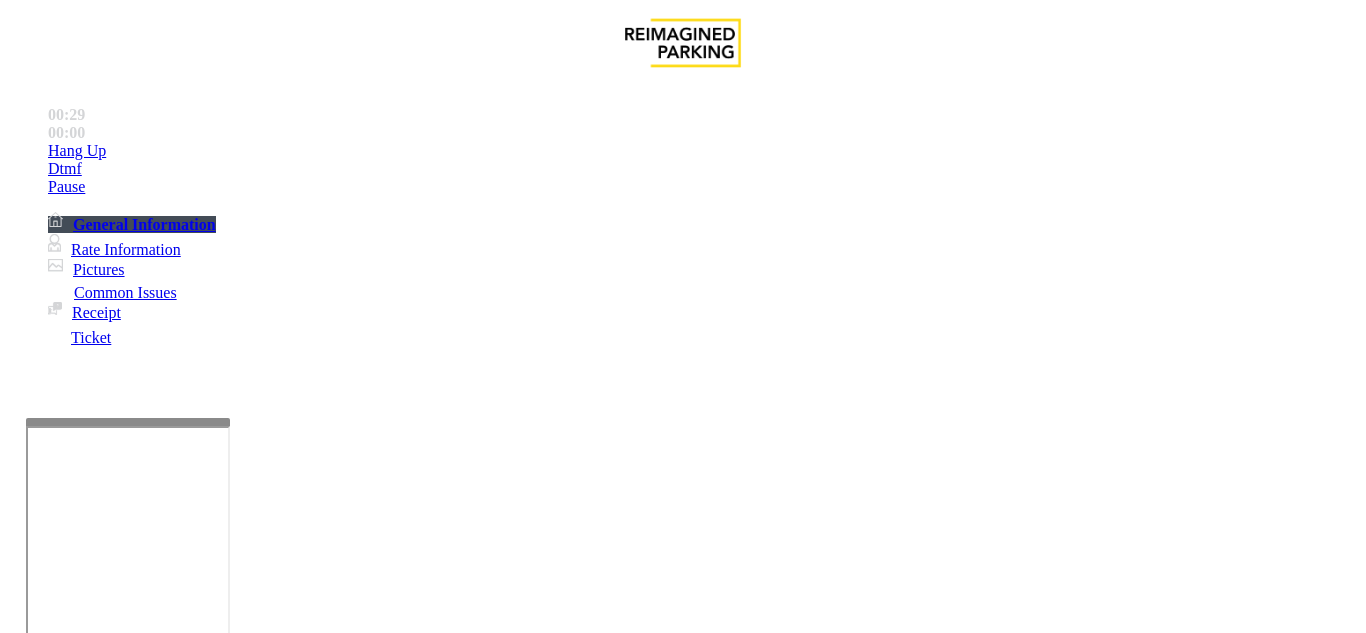 type on "*****" 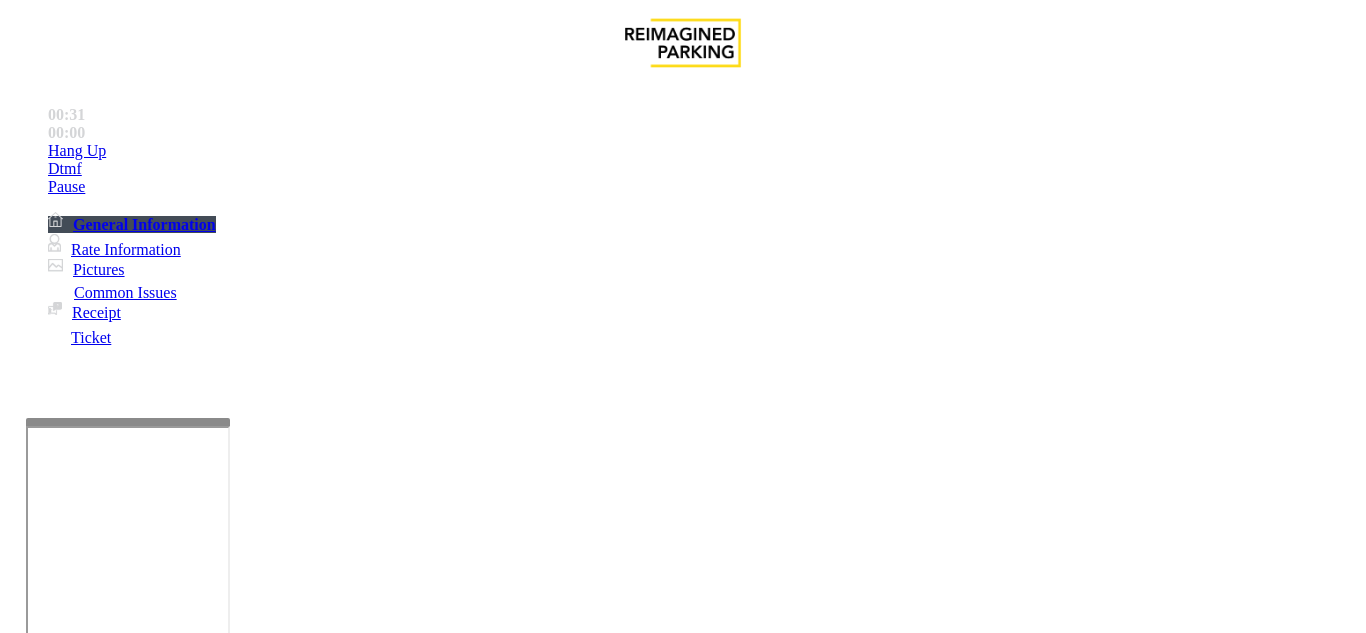 scroll, scrollTop: 200, scrollLeft: 0, axis: vertical 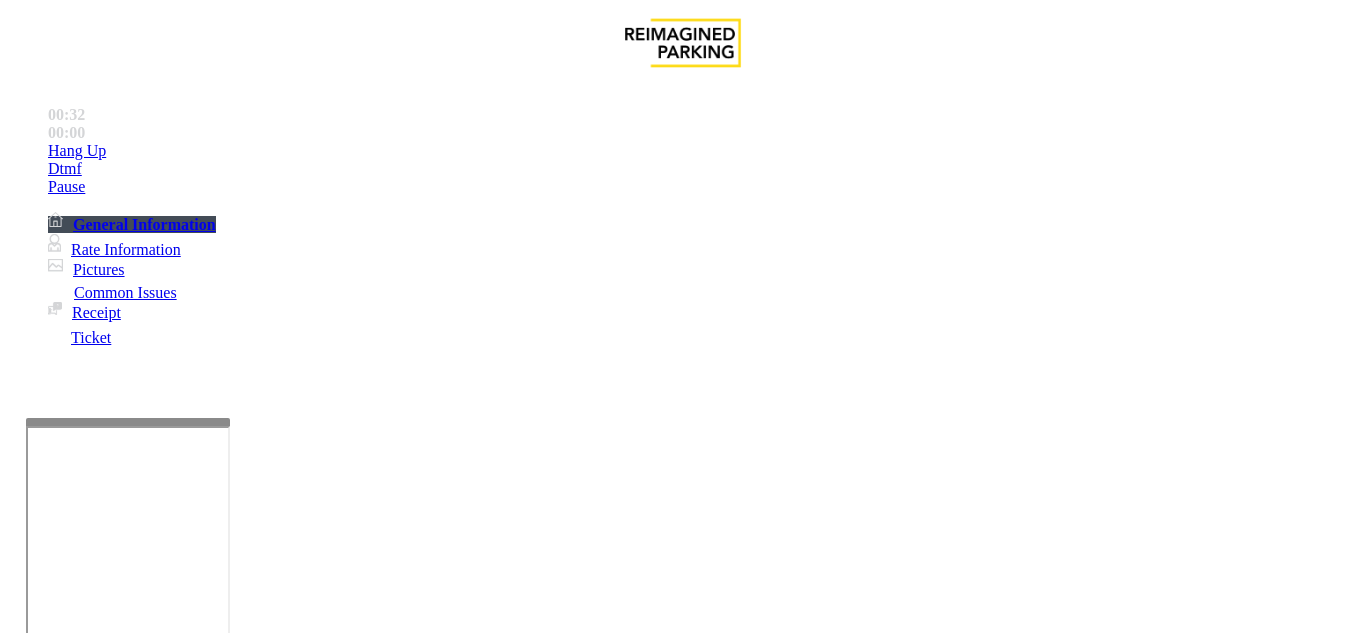click at bounding box center [221, 1640] 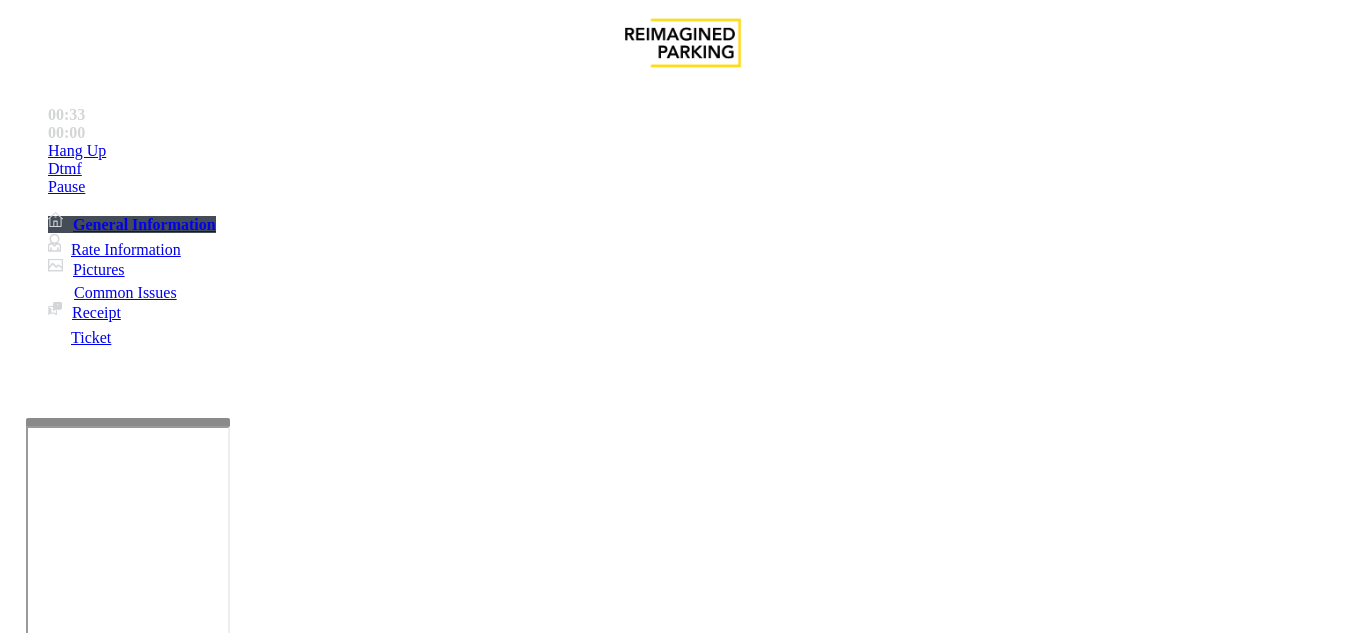 scroll, scrollTop: 100, scrollLeft: 0, axis: vertical 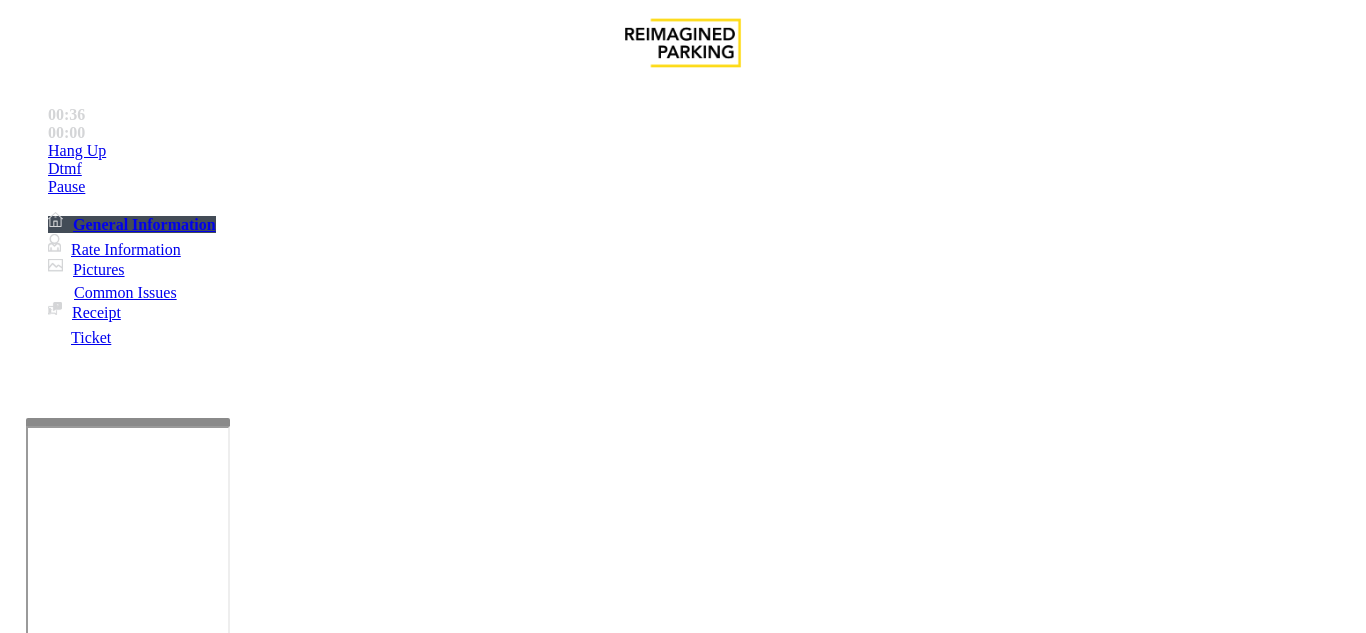 drag, startPoint x: 377, startPoint y: 78, endPoint x: 266, endPoint y: 86, distance: 111.28792 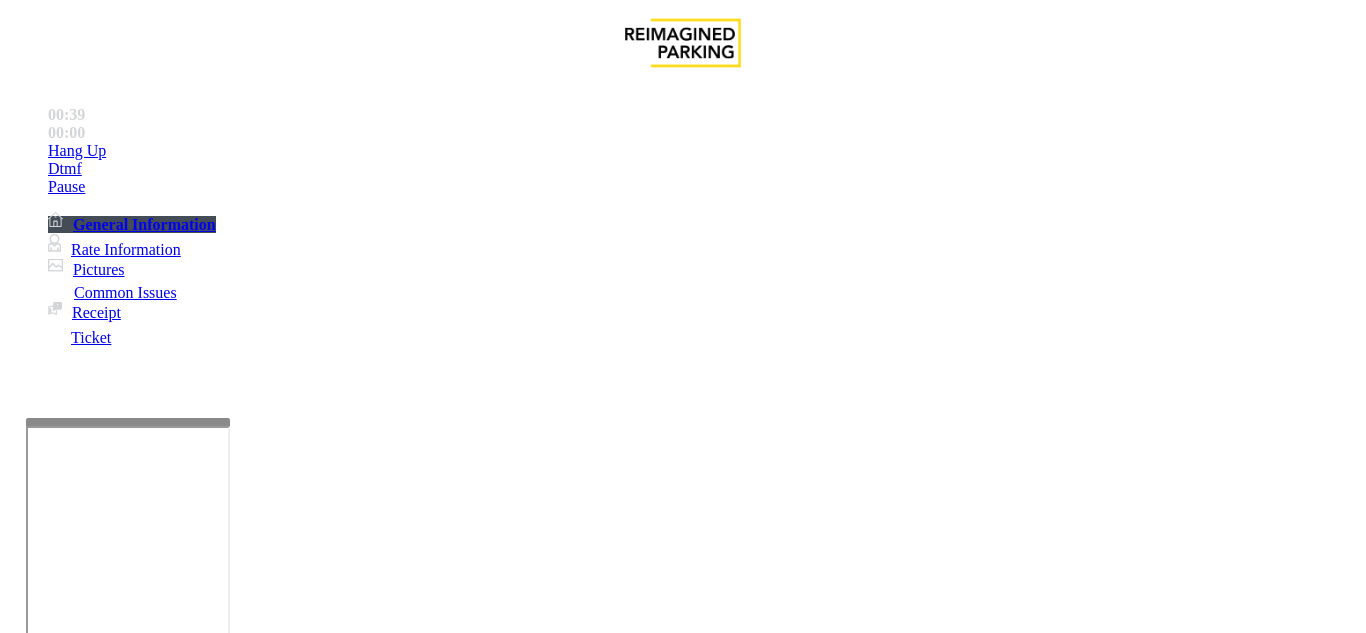 click at bounding box center [221, 1640] 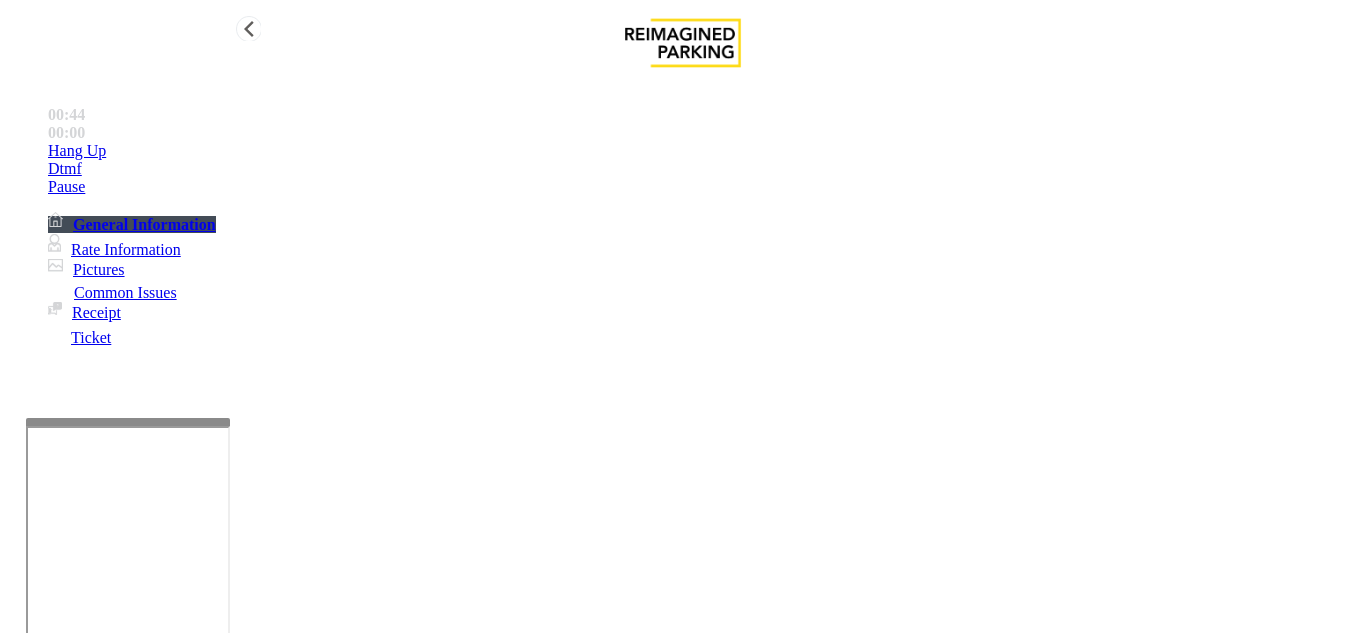 click on "Hang Up" at bounding box center (77, 151) 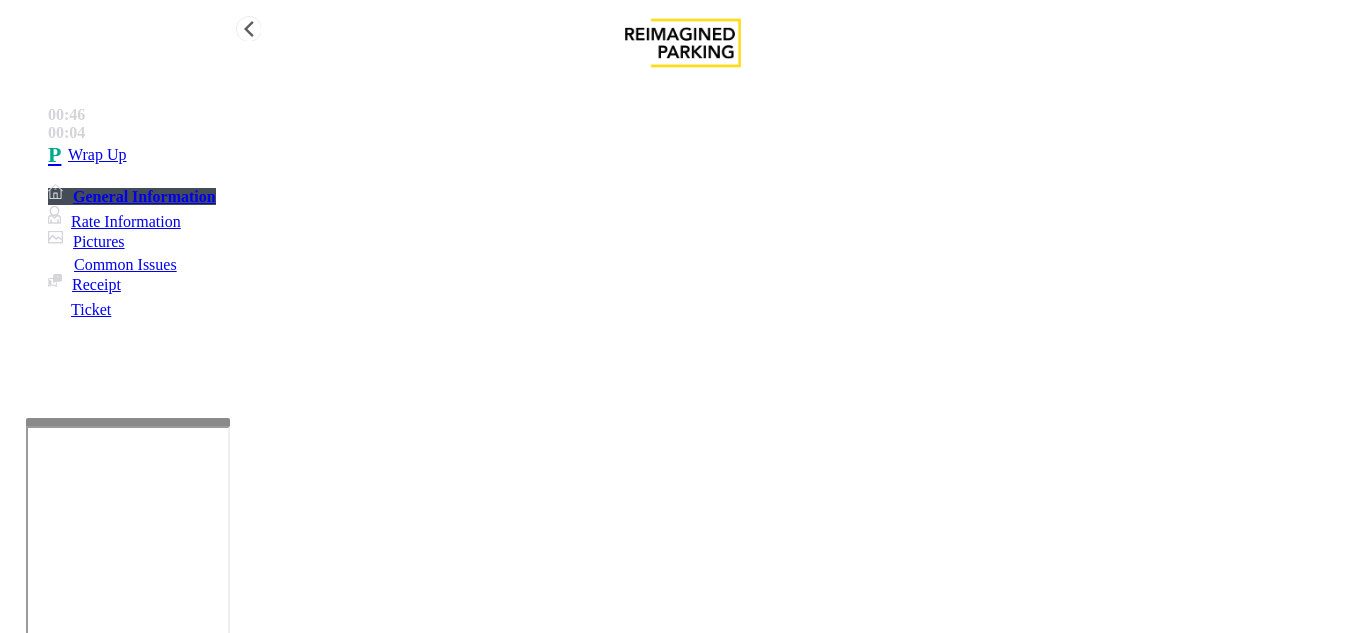 type on "**********" 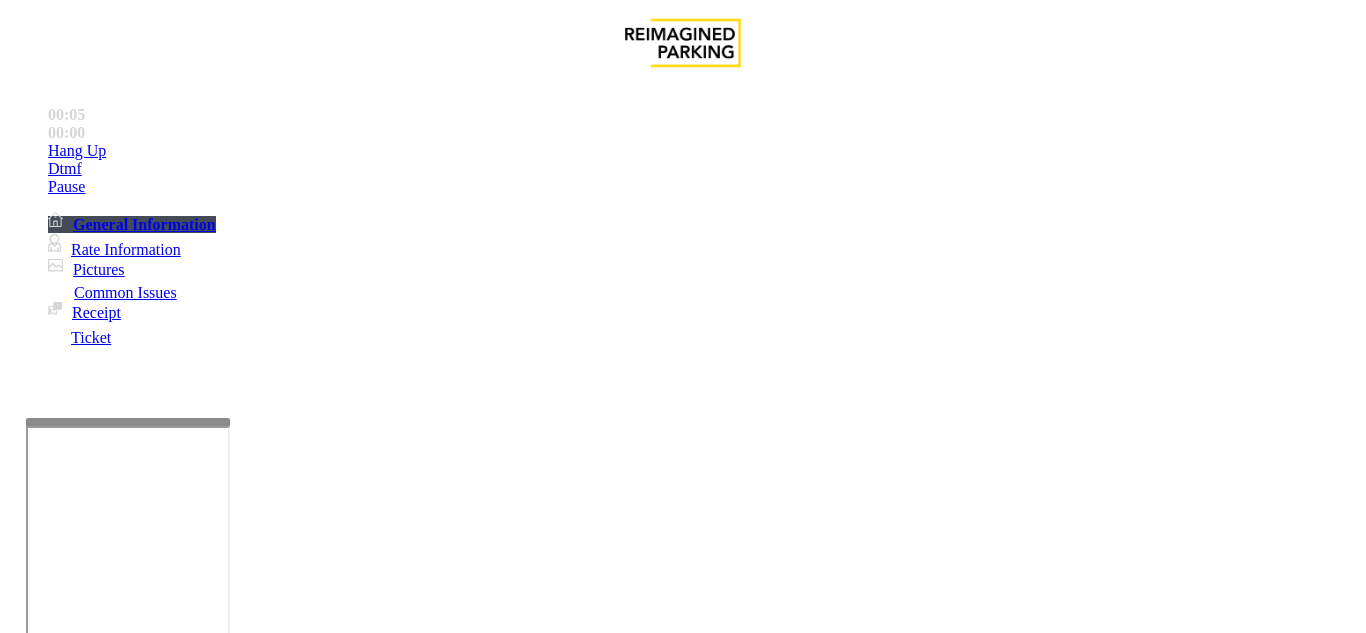 scroll, scrollTop: 800, scrollLeft: 0, axis: vertical 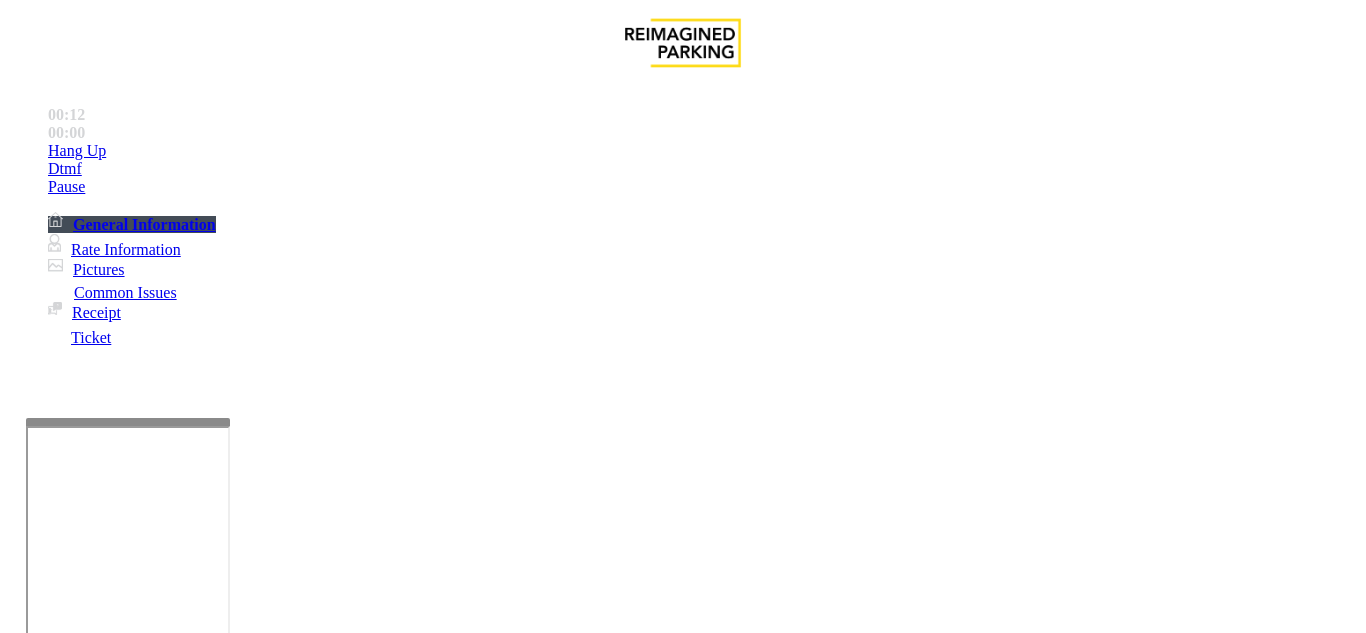 drag, startPoint x: 487, startPoint y: 563, endPoint x: 484, endPoint y: 553, distance: 10.440307 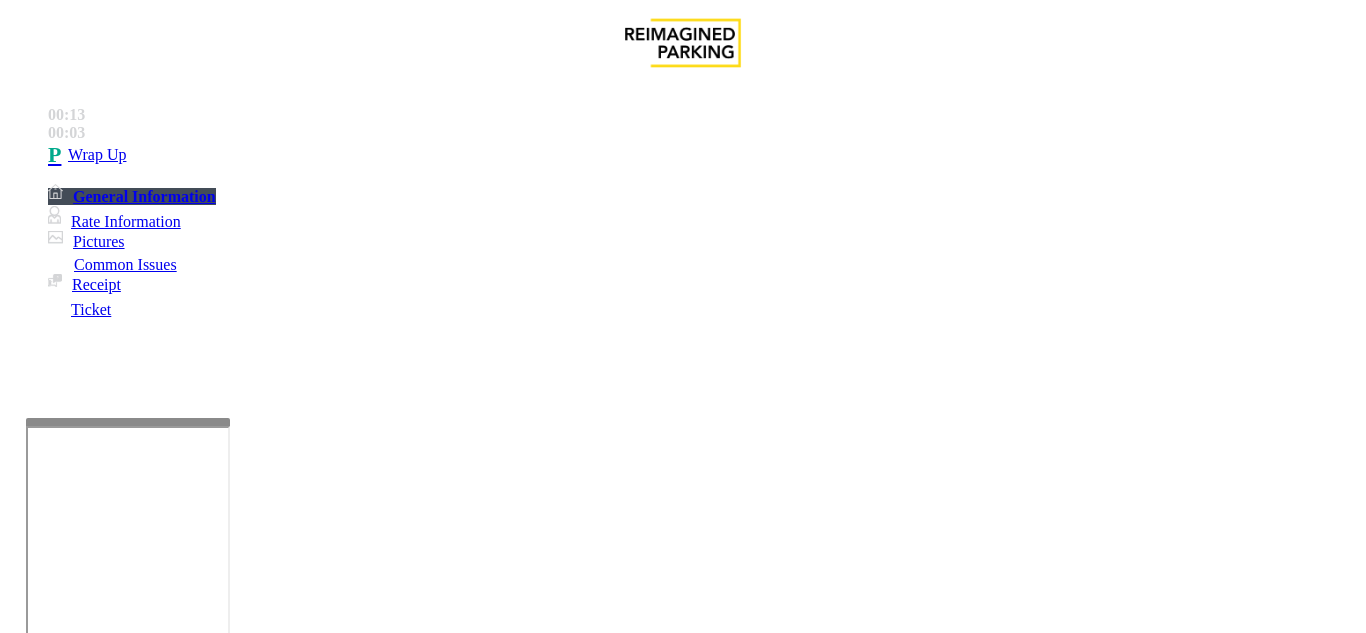 drag, startPoint x: 277, startPoint y: 179, endPoint x: 394, endPoint y: 187, distance: 117.273186 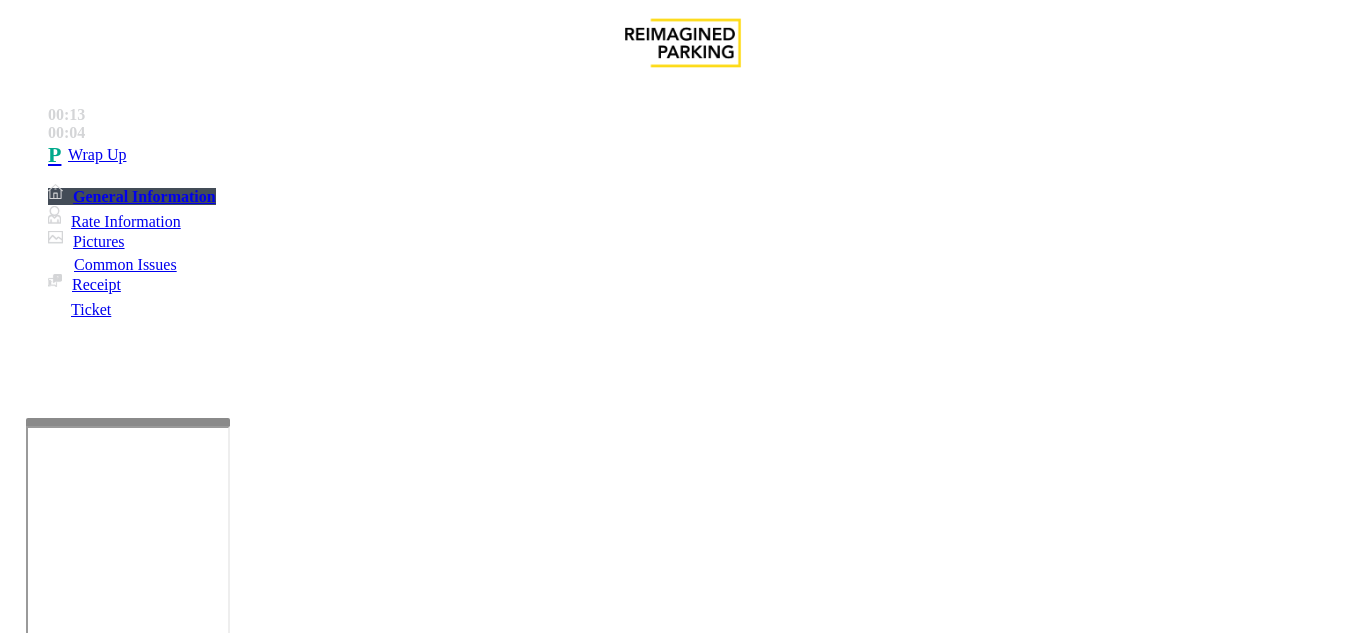 click at bounding box center (229, 1334) 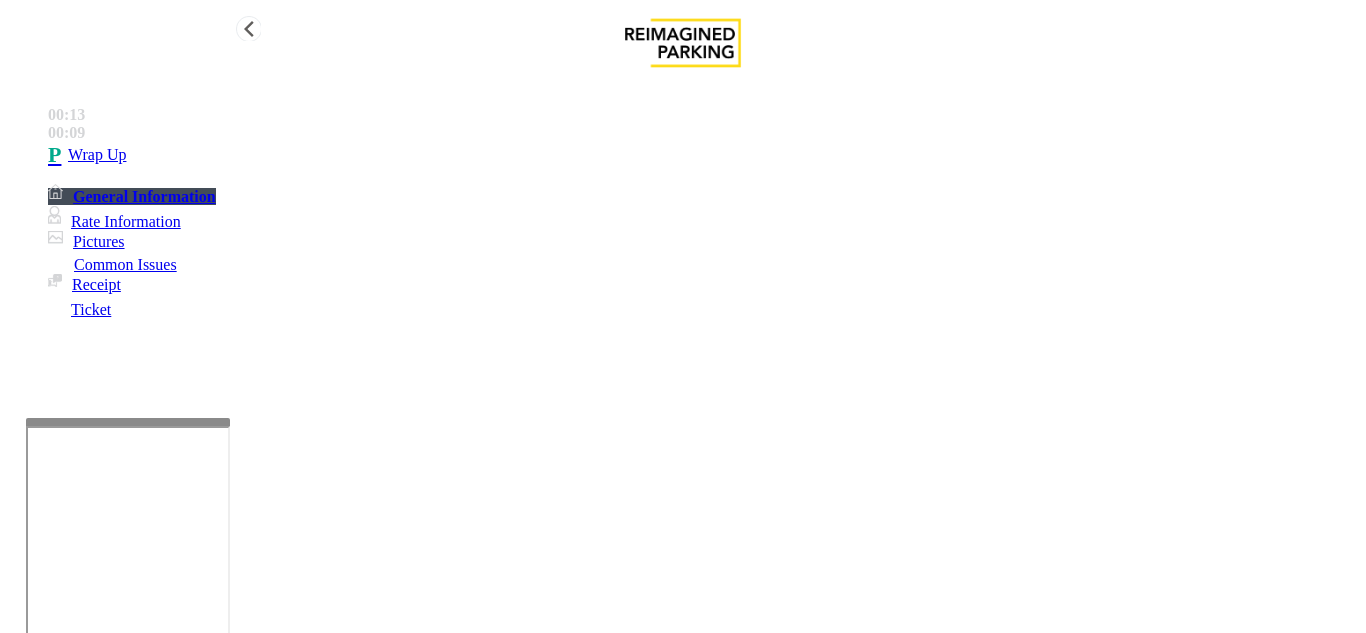 type on "**********" 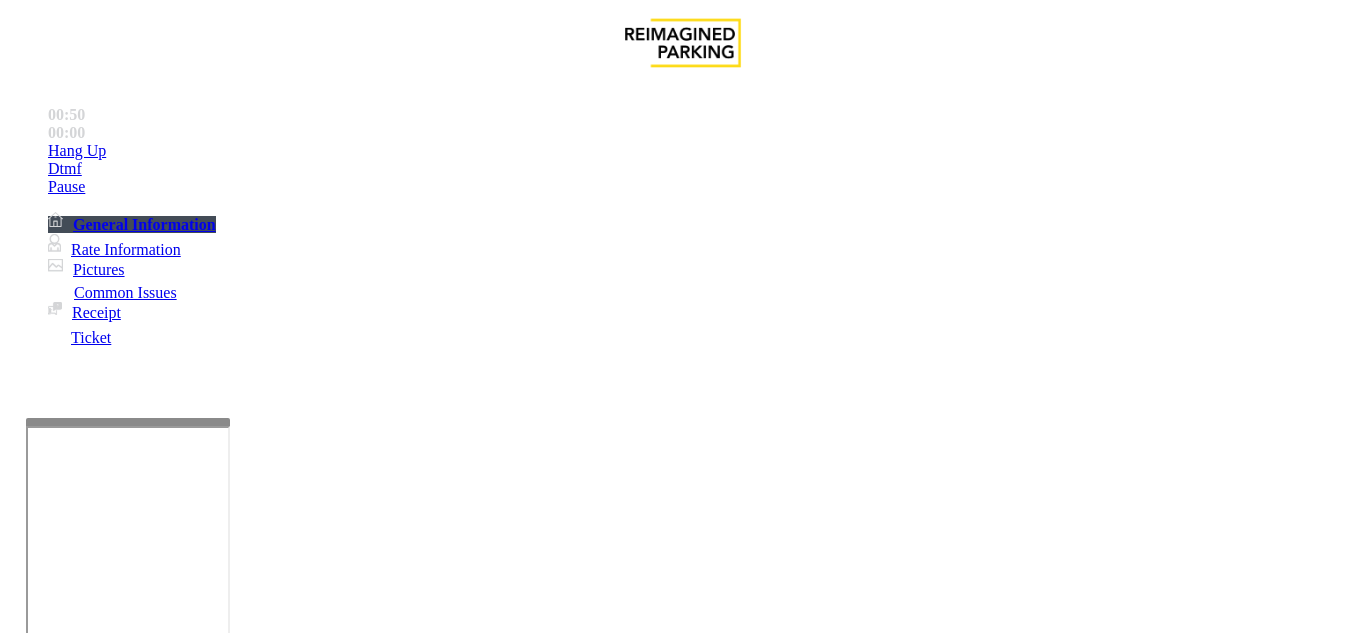 scroll, scrollTop: 600, scrollLeft: 0, axis: vertical 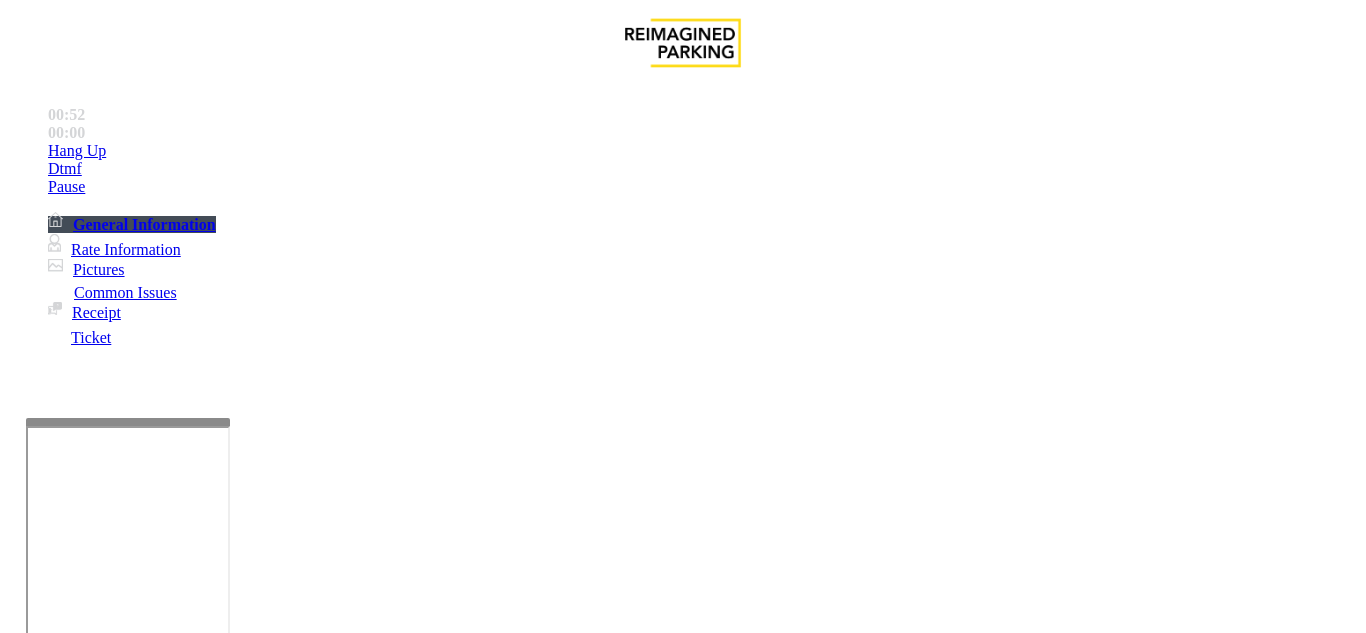 drag, startPoint x: 724, startPoint y: 264, endPoint x: 702, endPoint y: 254, distance: 24.166092 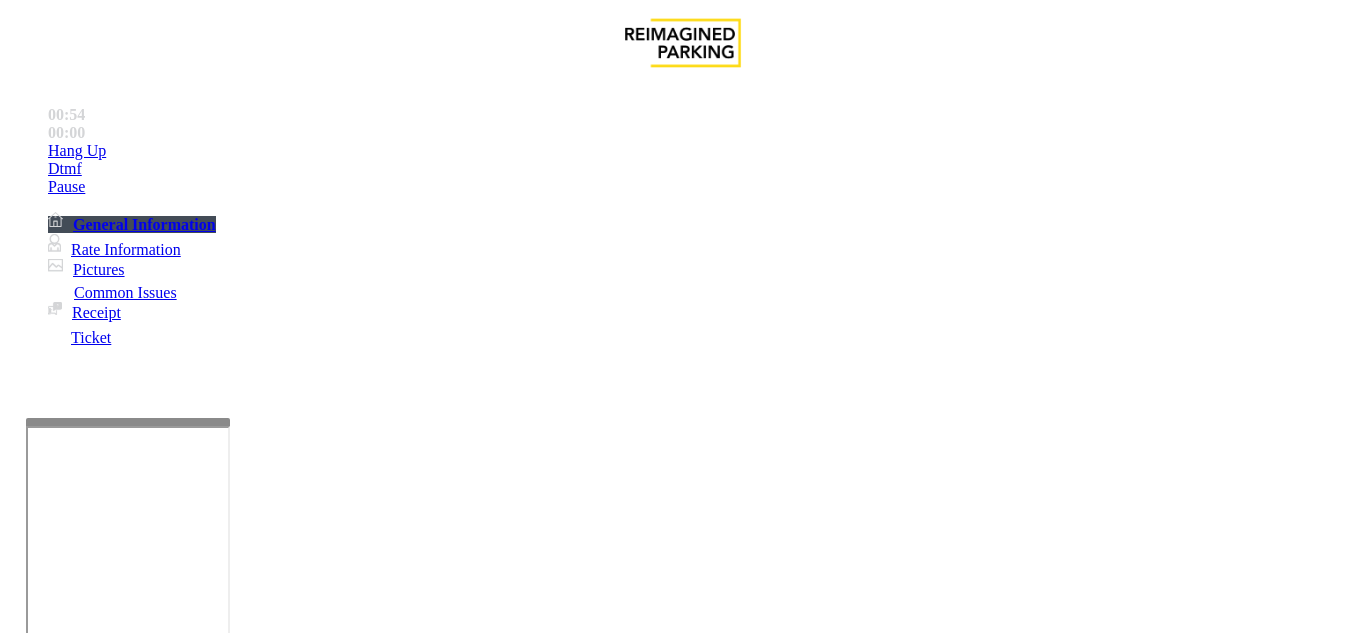 drag, startPoint x: 787, startPoint y: 275, endPoint x: 710, endPoint y: 256, distance: 79.30952 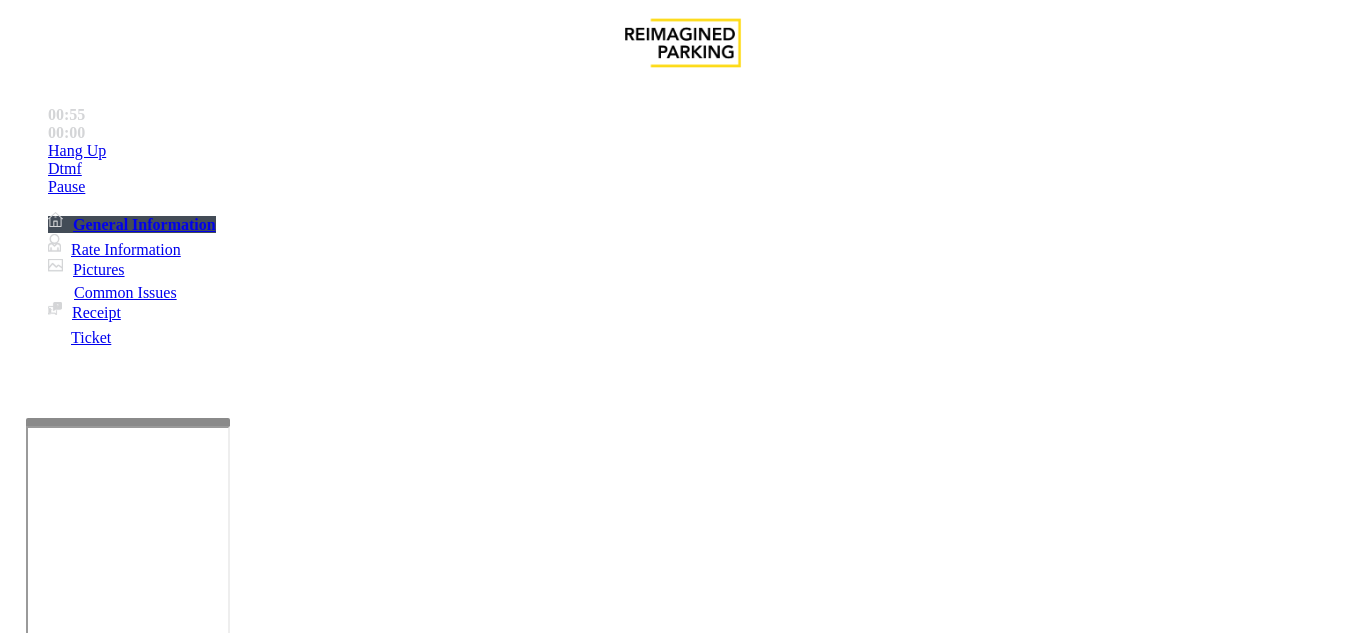 copy on "LAN21077300" 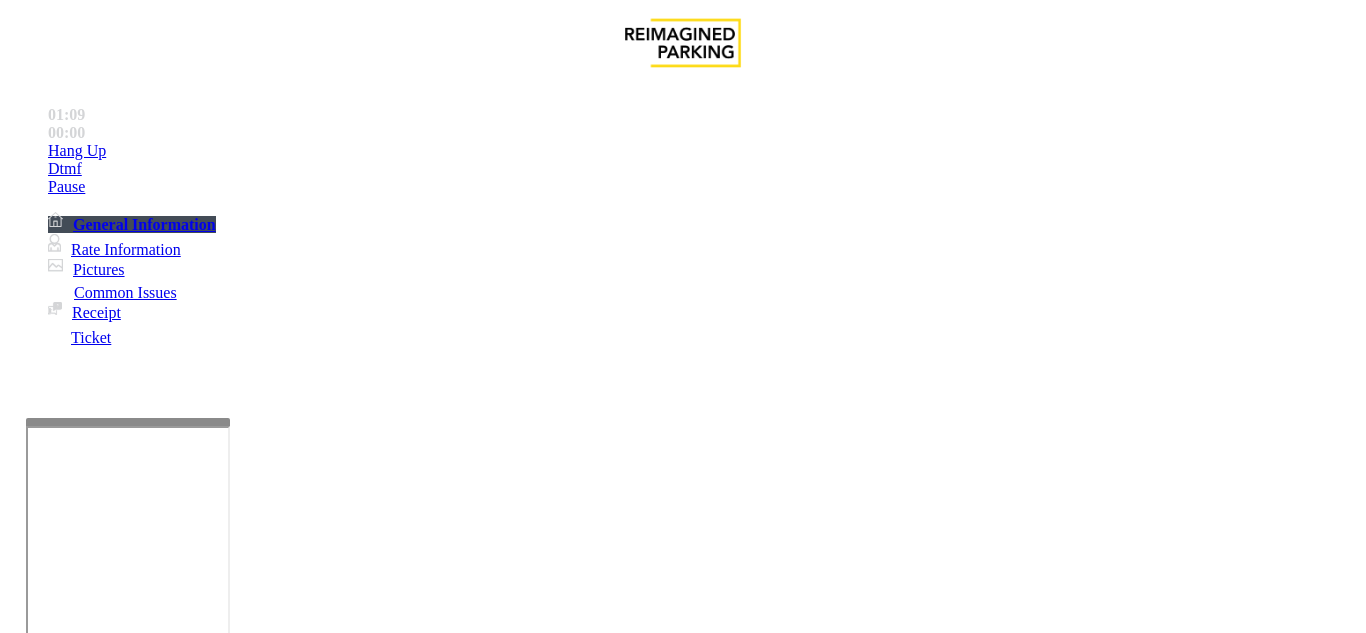 scroll, scrollTop: 500, scrollLeft: 0, axis: vertical 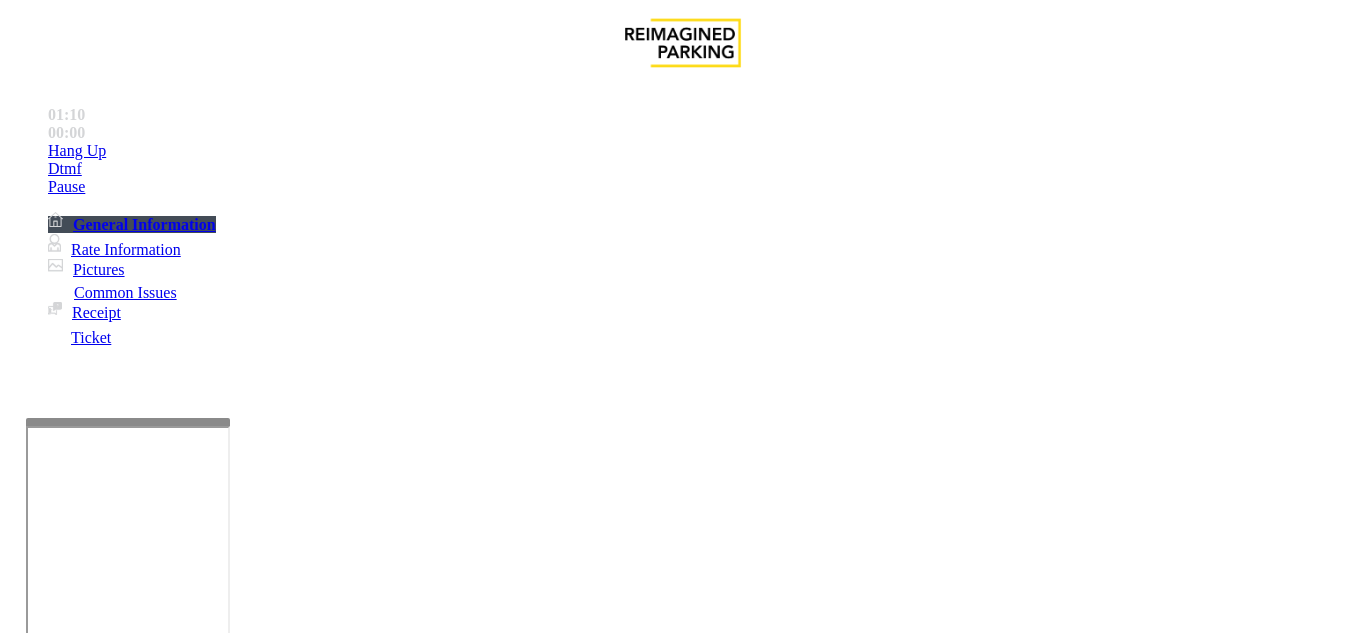 click on "Monthly Issue" at bounding box center (268, 1286) 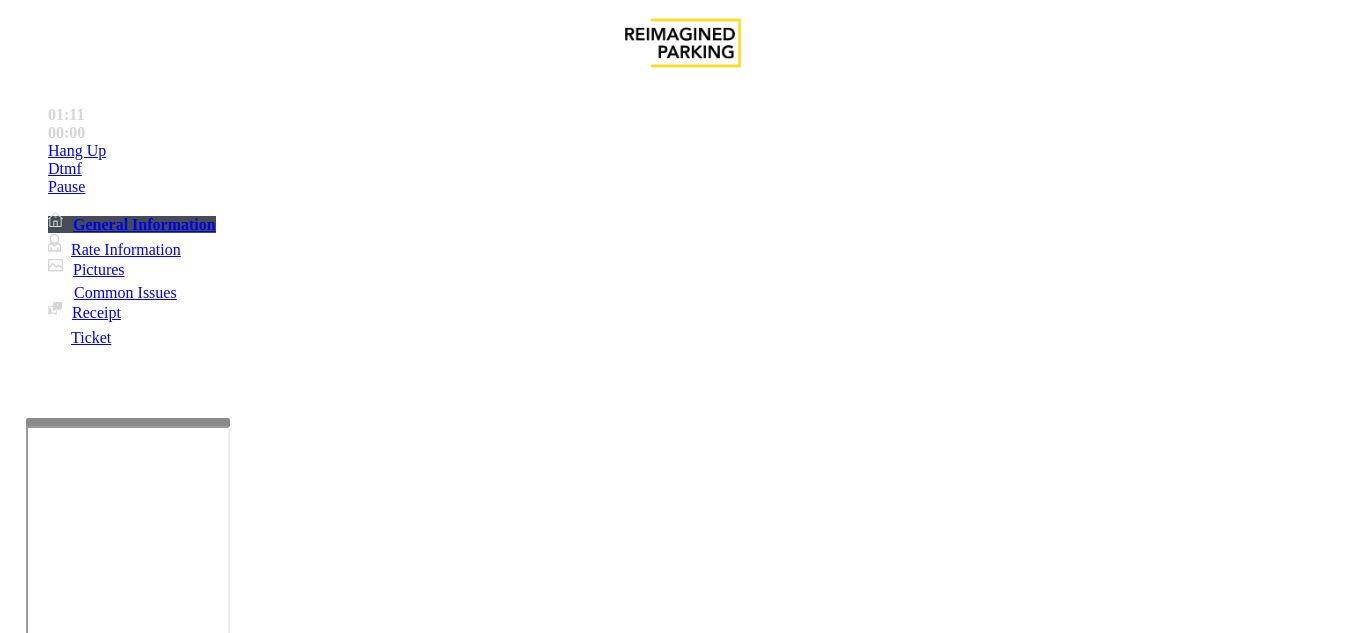click on "Passback" at bounding box center [165, 1286] 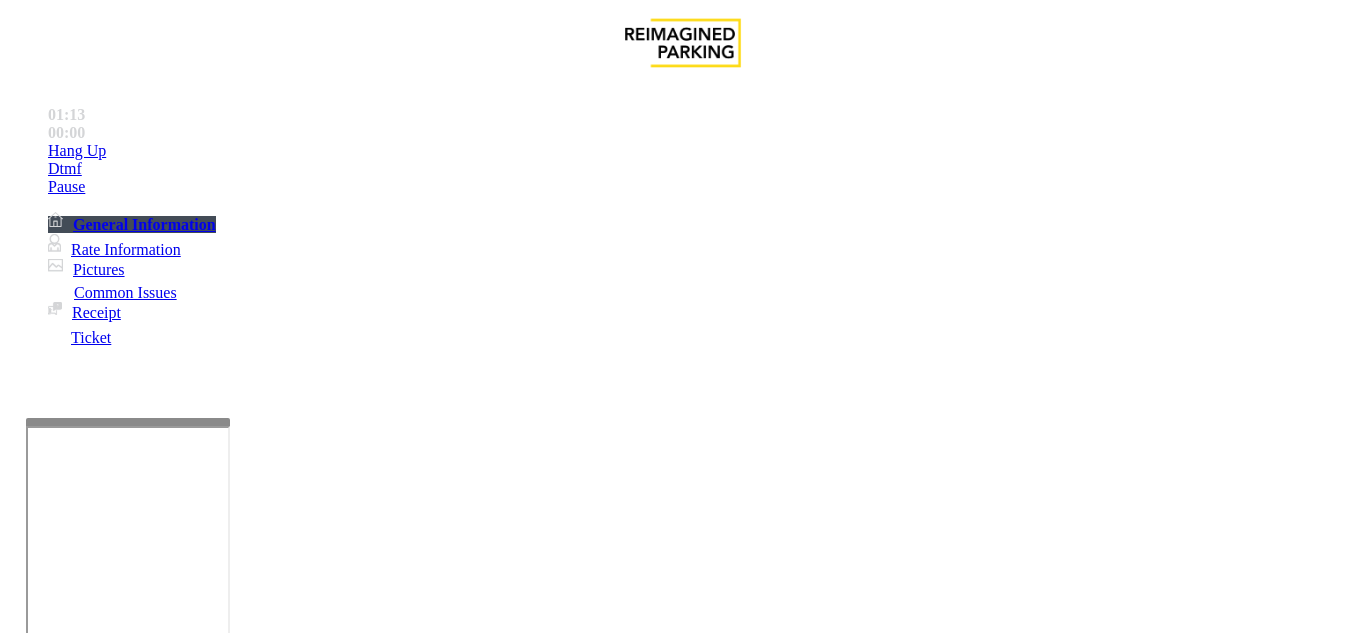 click at bounding box center [96, 1308] 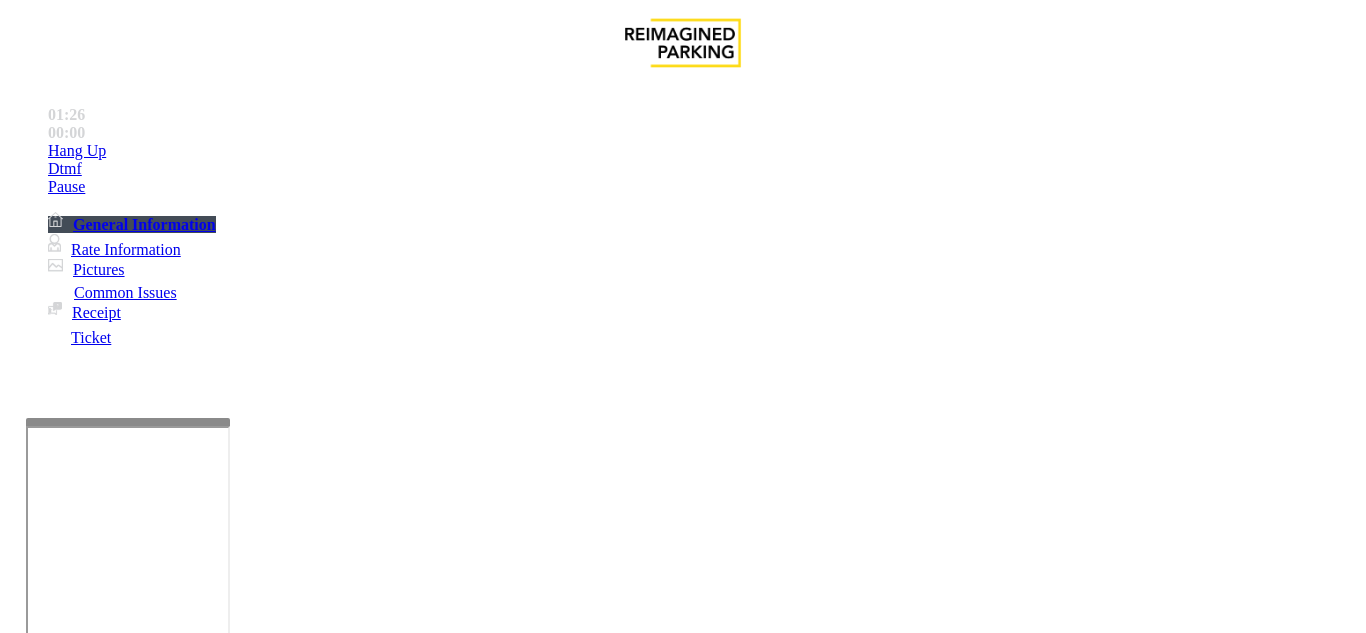 type on "*****" 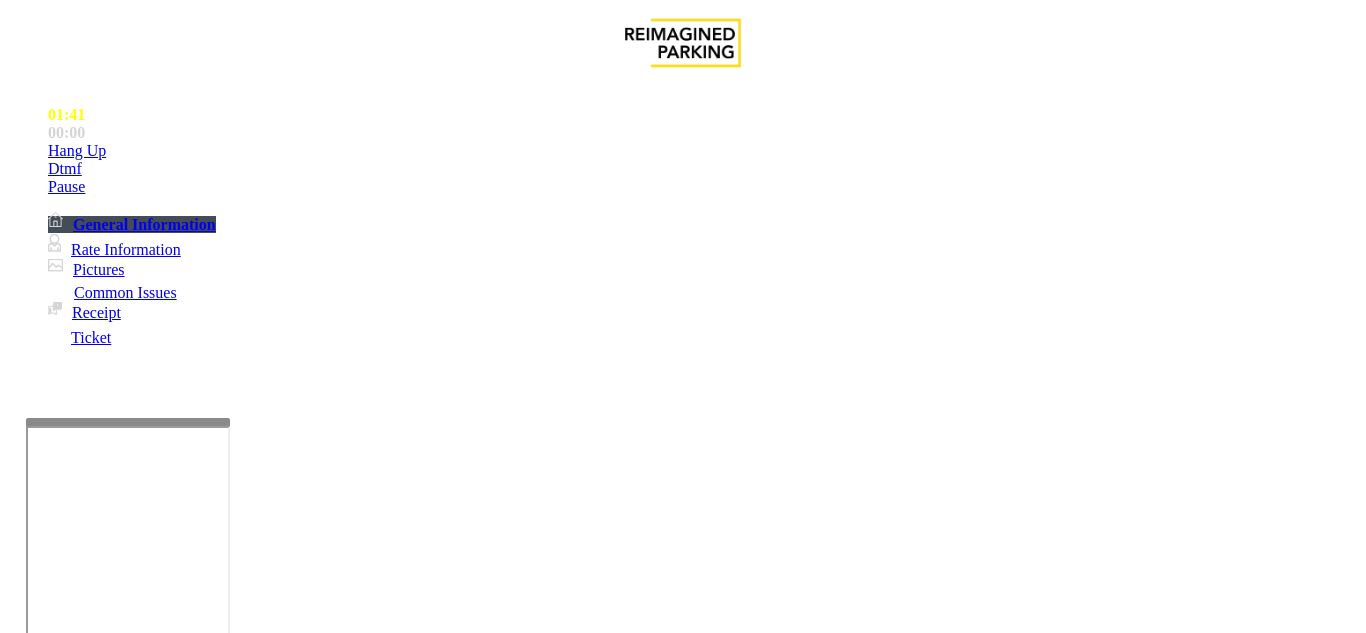 drag, startPoint x: 318, startPoint y: 243, endPoint x: 269, endPoint y: 234, distance: 49.819675 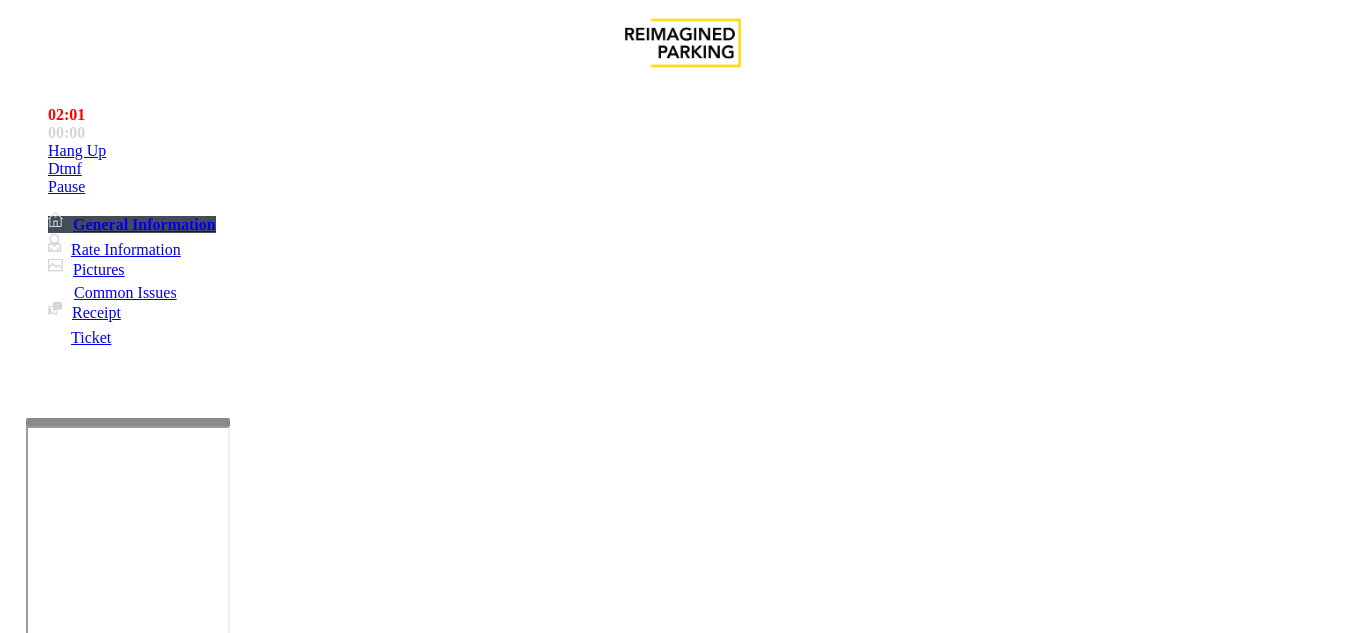 click on "**********" at bounding box center (96, 1308) 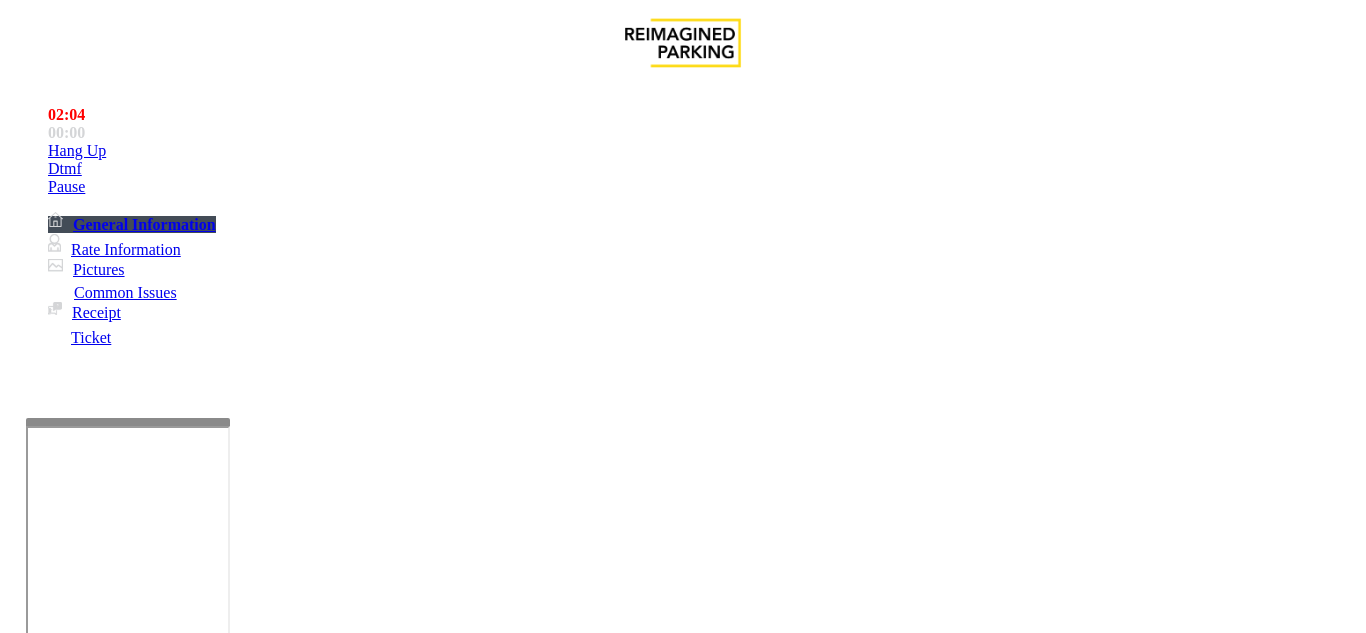 scroll, scrollTop: 200, scrollLeft: 0, axis: vertical 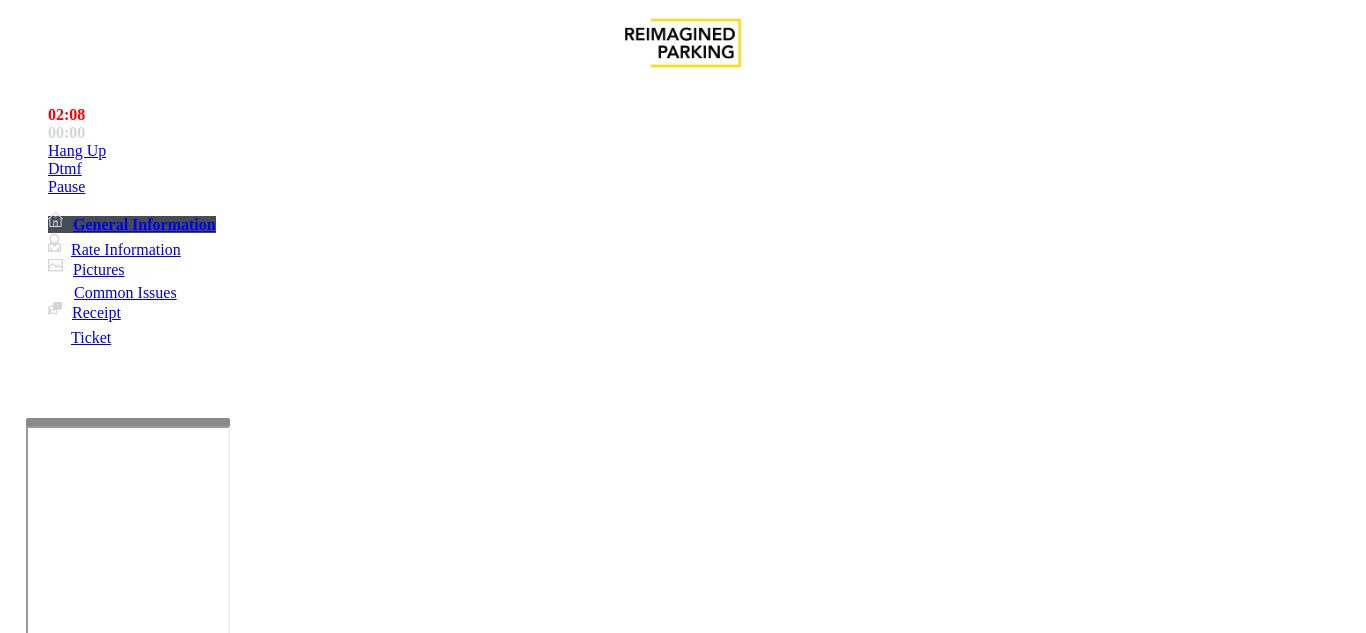 type on "**********" 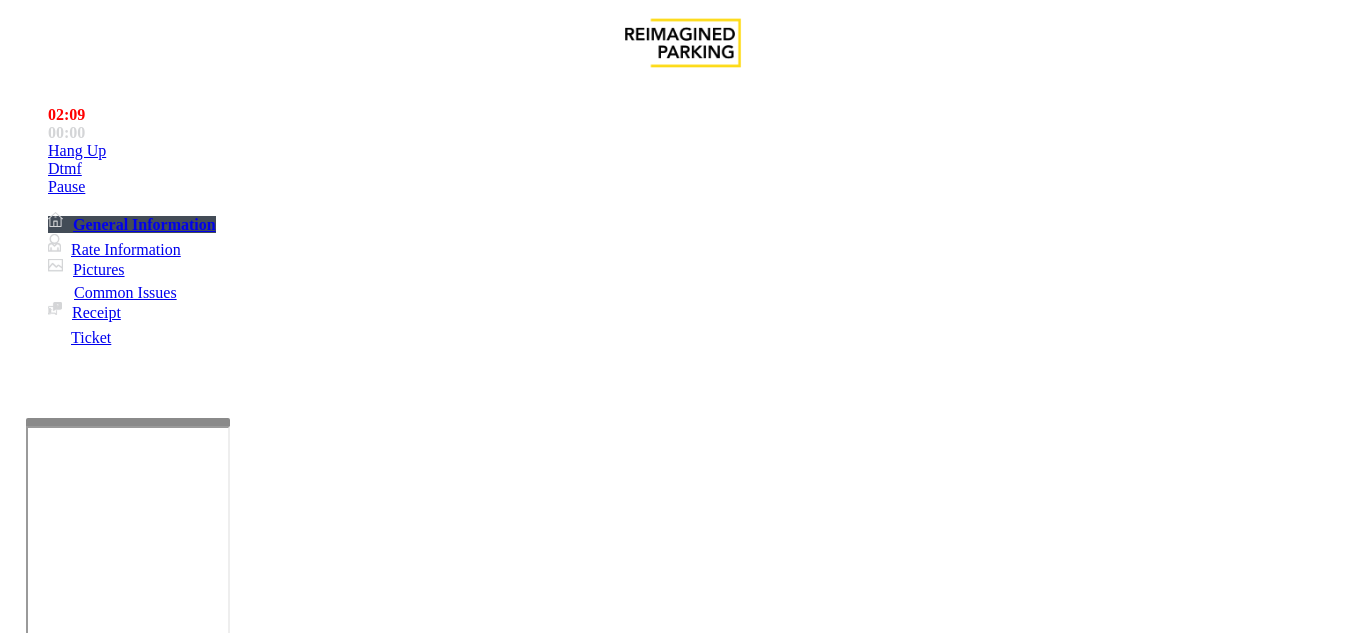 scroll, scrollTop: 100, scrollLeft: 0, axis: vertical 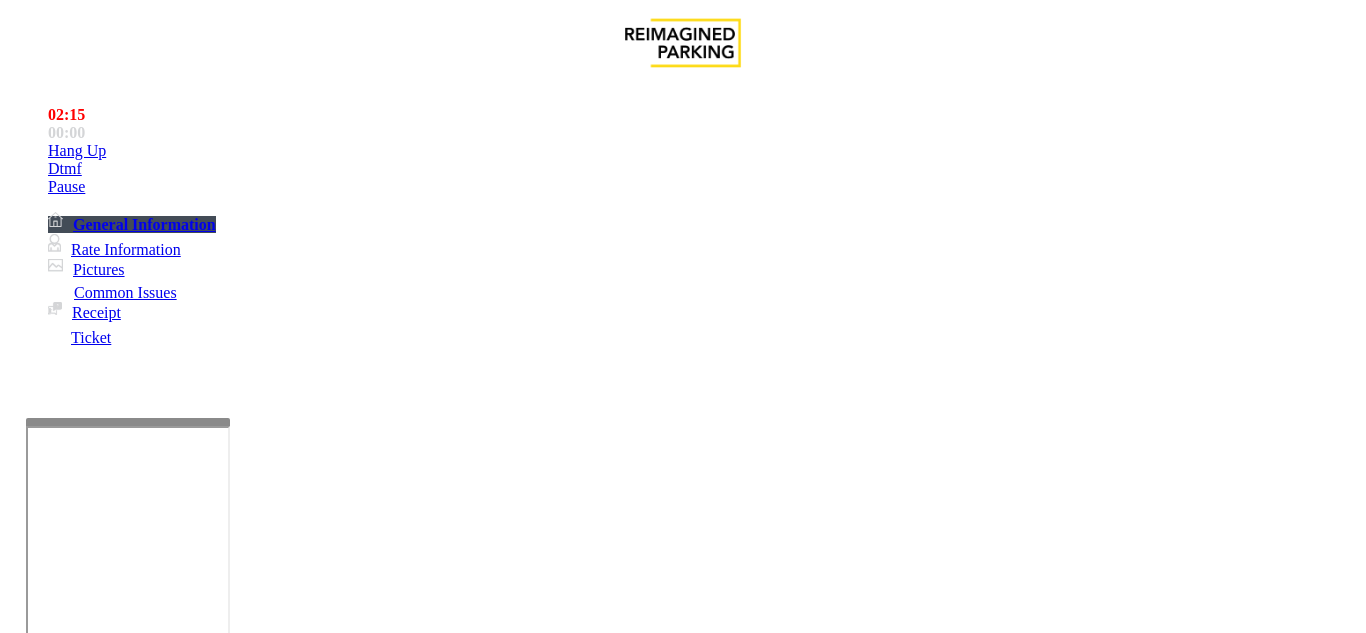 click at bounding box center (221, 1588) 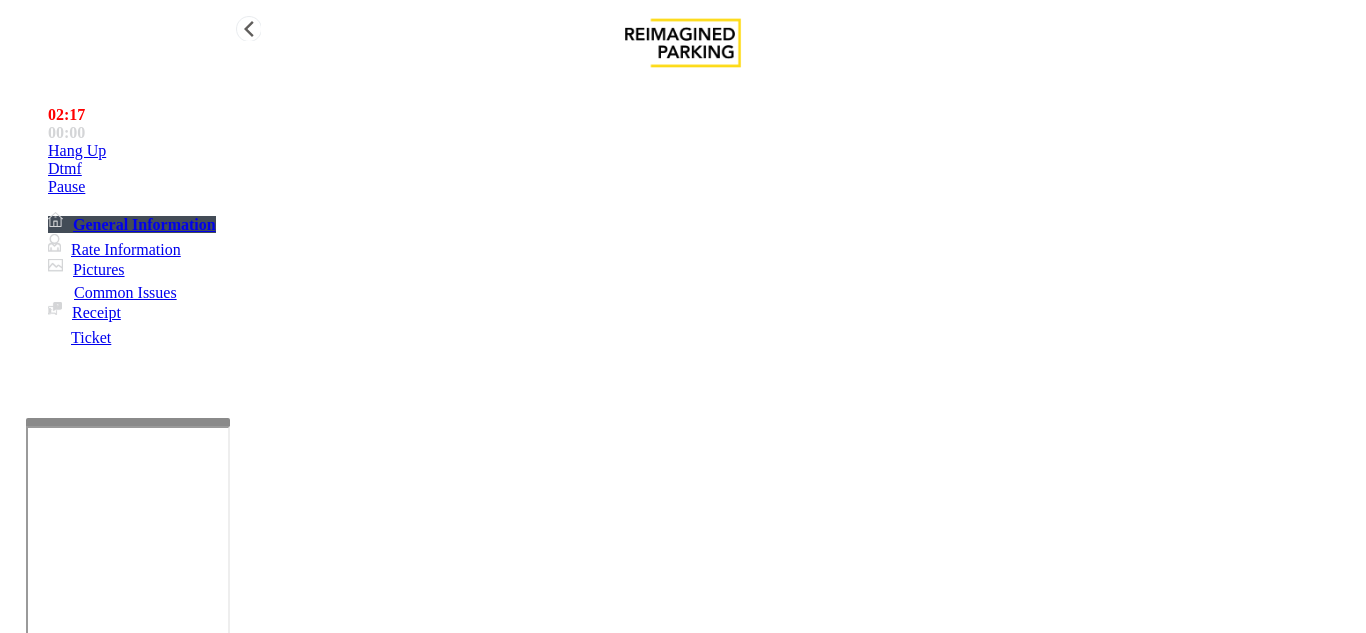 click on "Hang Up" at bounding box center [703, 151] 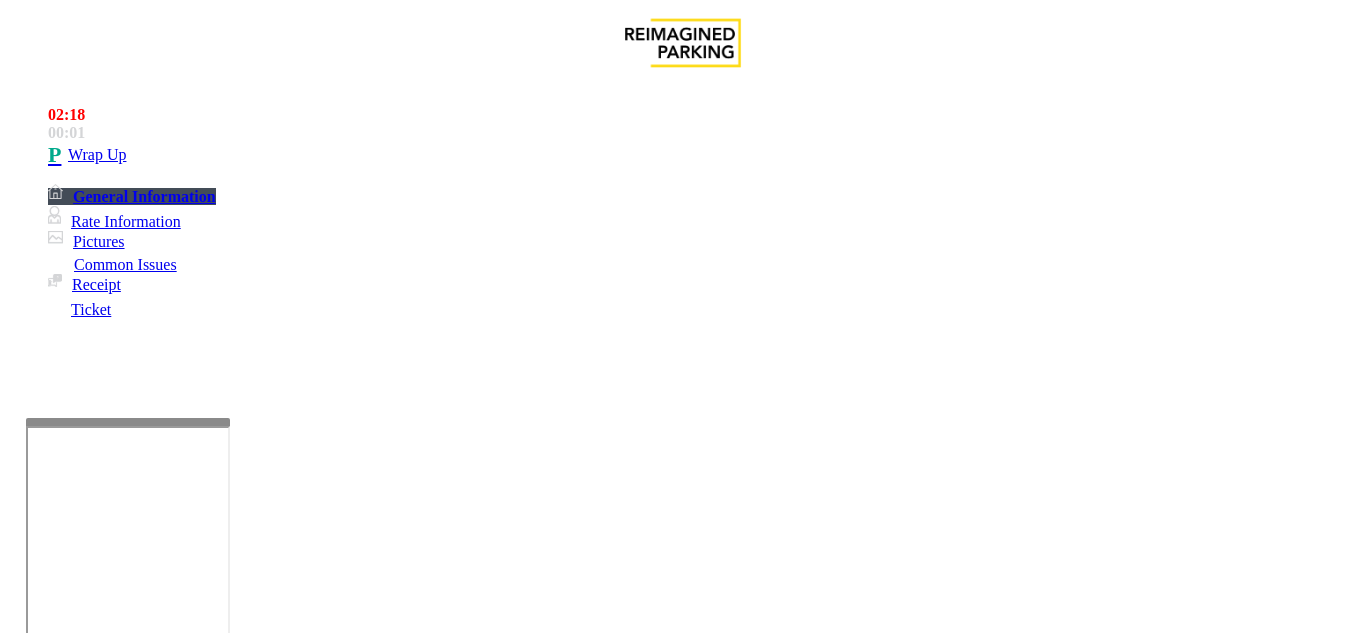 drag, startPoint x: 266, startPoint y: 91, endPoint x: 367, endPoint y: 97, distance: 101.17806 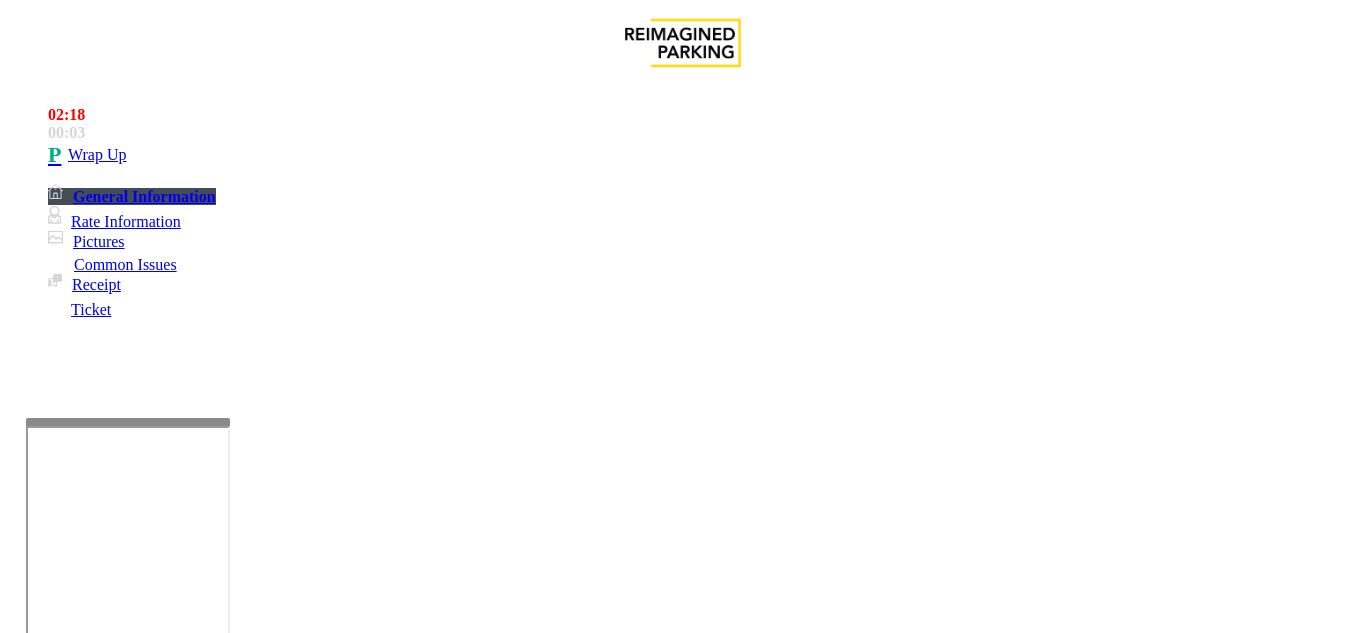 scroll, scrollTop: 200, scrollLeft: 0, axis: vertical 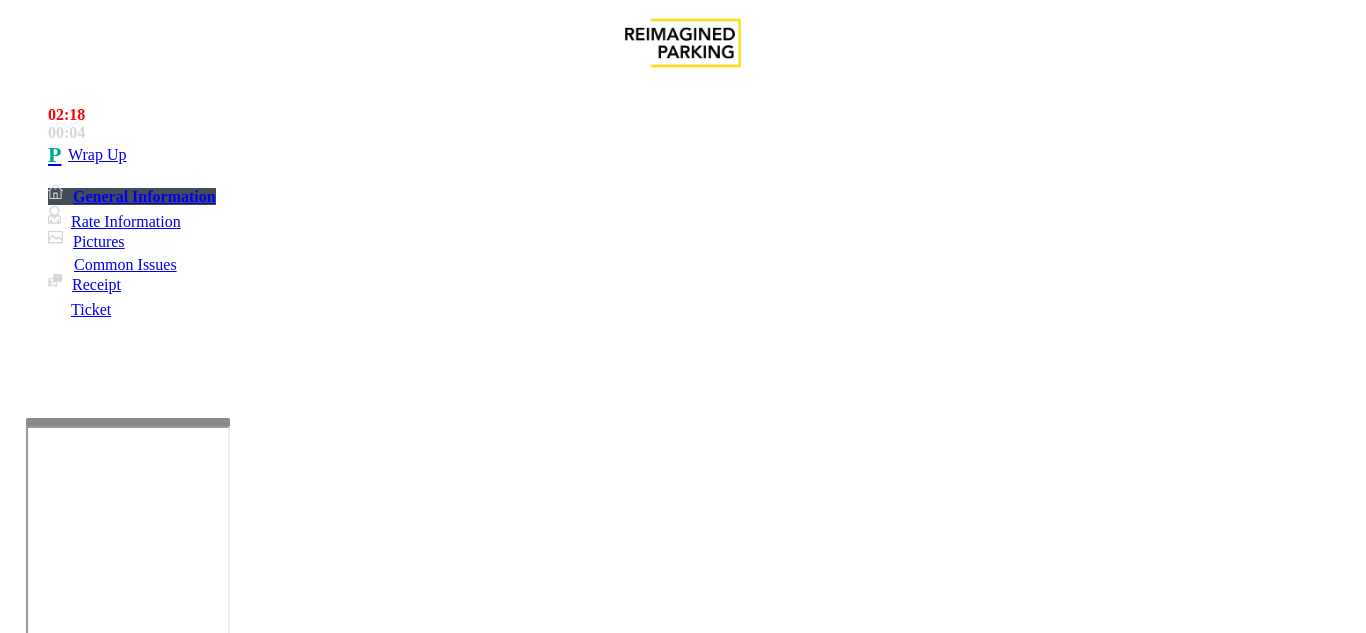 click at bounding box center [221, 1588] 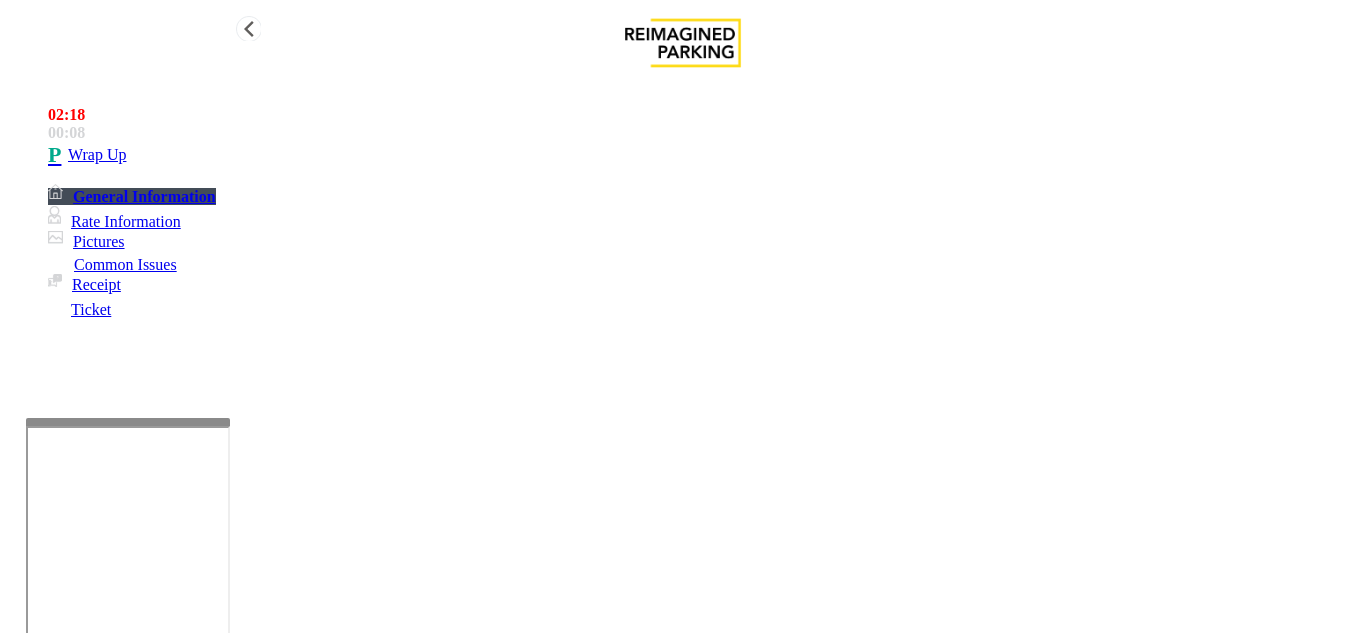 type on "**********" 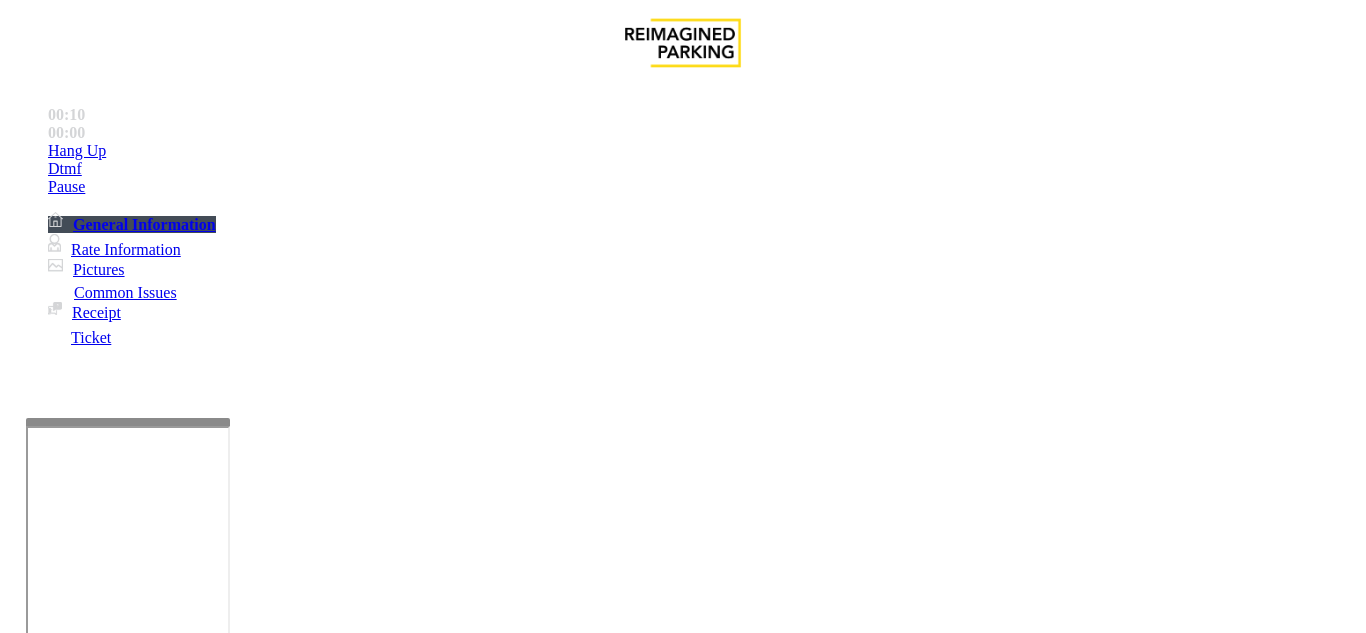 scroll, scrollTop: 100, scrollLeft: 0, axis: vertical 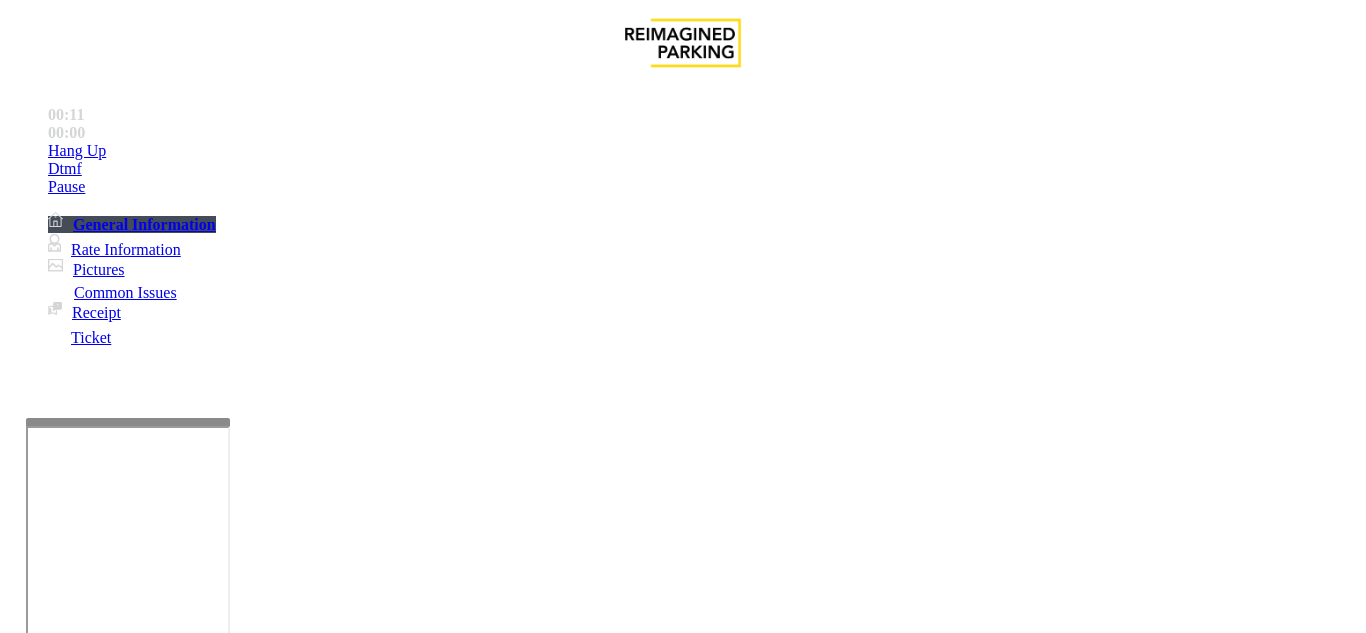 click on "Intercom Issue/No Response" at bounding box center [929, 1286] 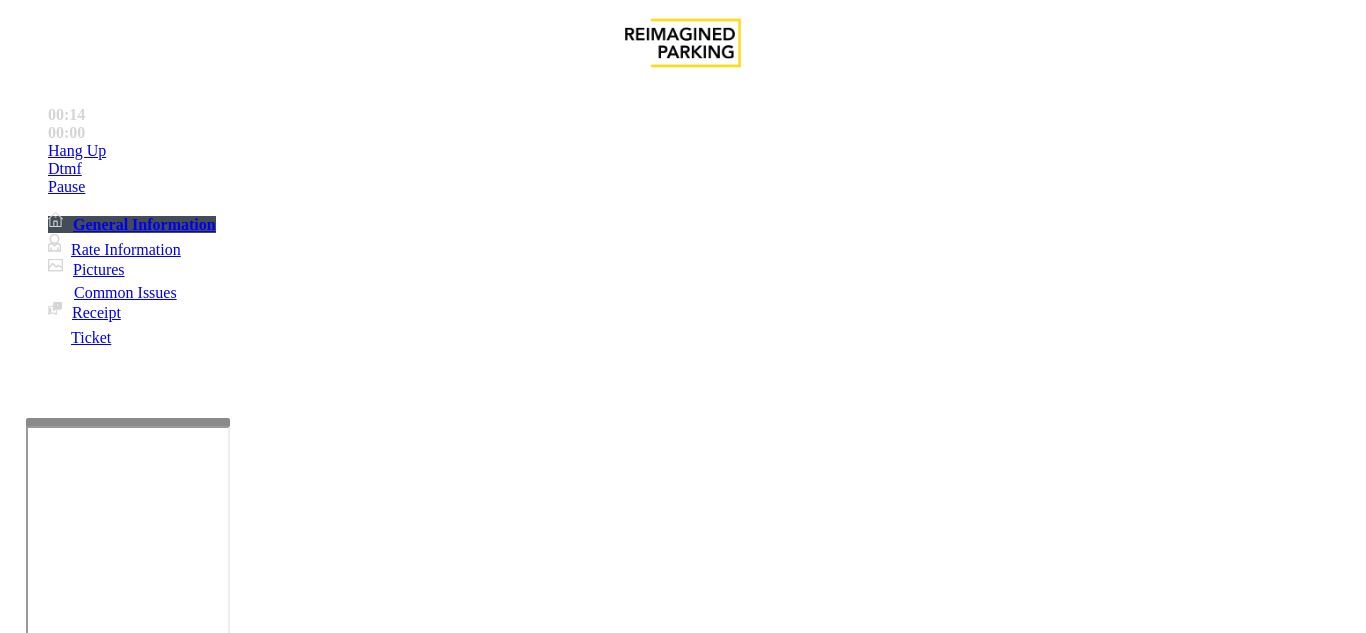 click on "No Response/Unable to hear parker" at bounding box center [142, 1286] 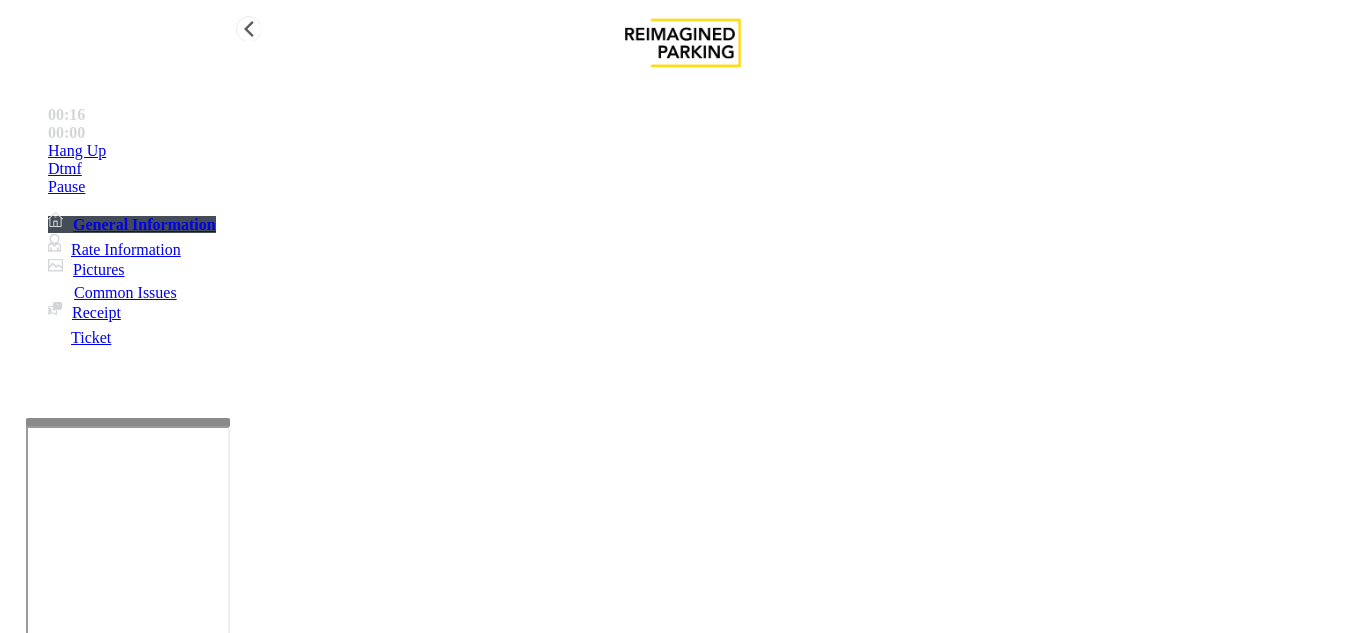 click on "Hang Up" at bounding box center (703, 151) 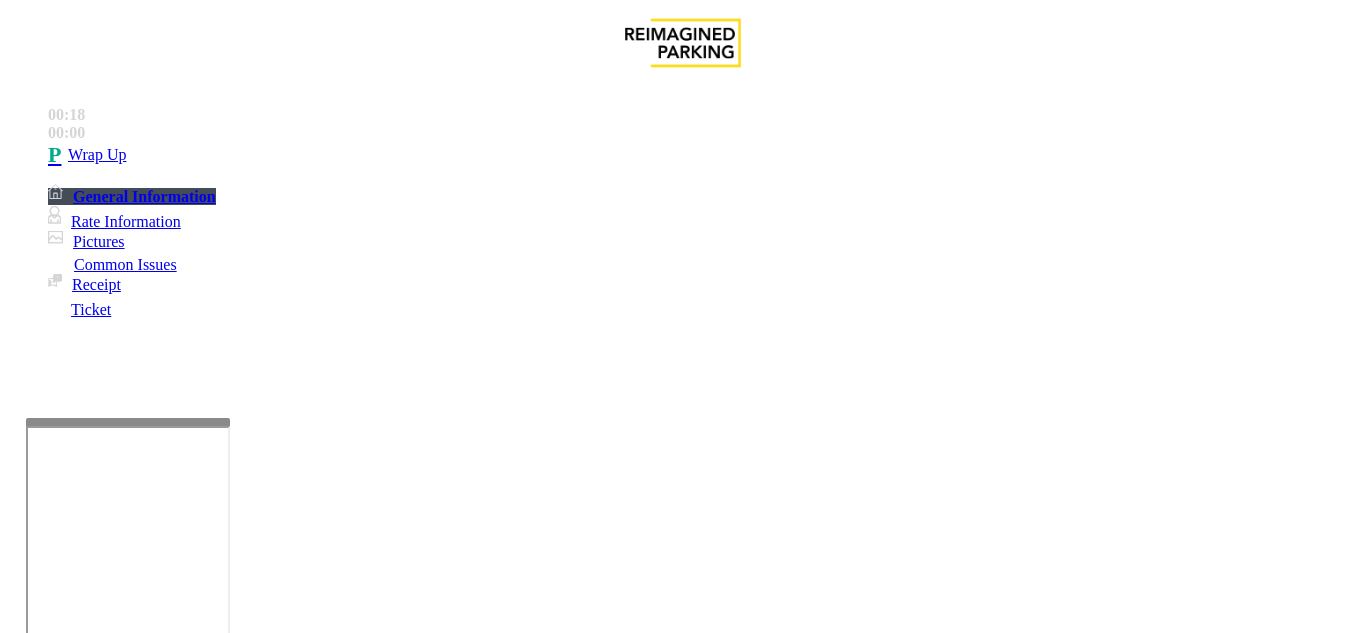 drag, startPoint x: 269, startPoint y: 173, endPoint x: 583, endPoint y: 180, distance: 314.078 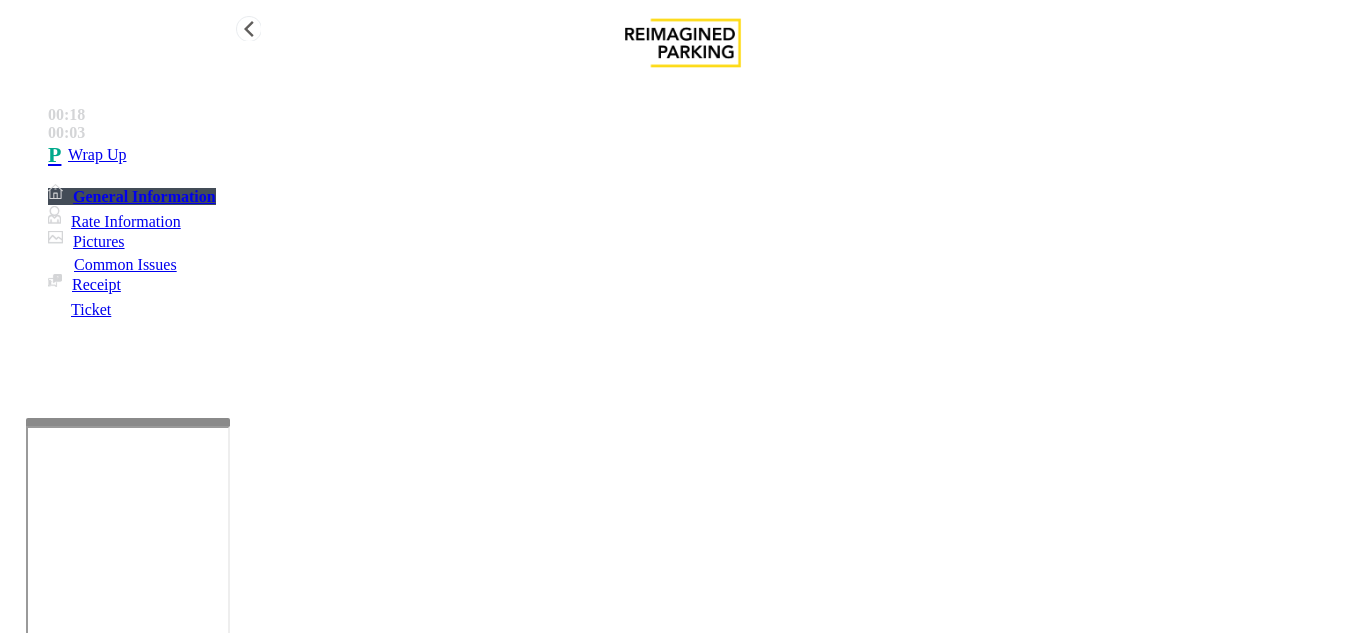 type on "**********" 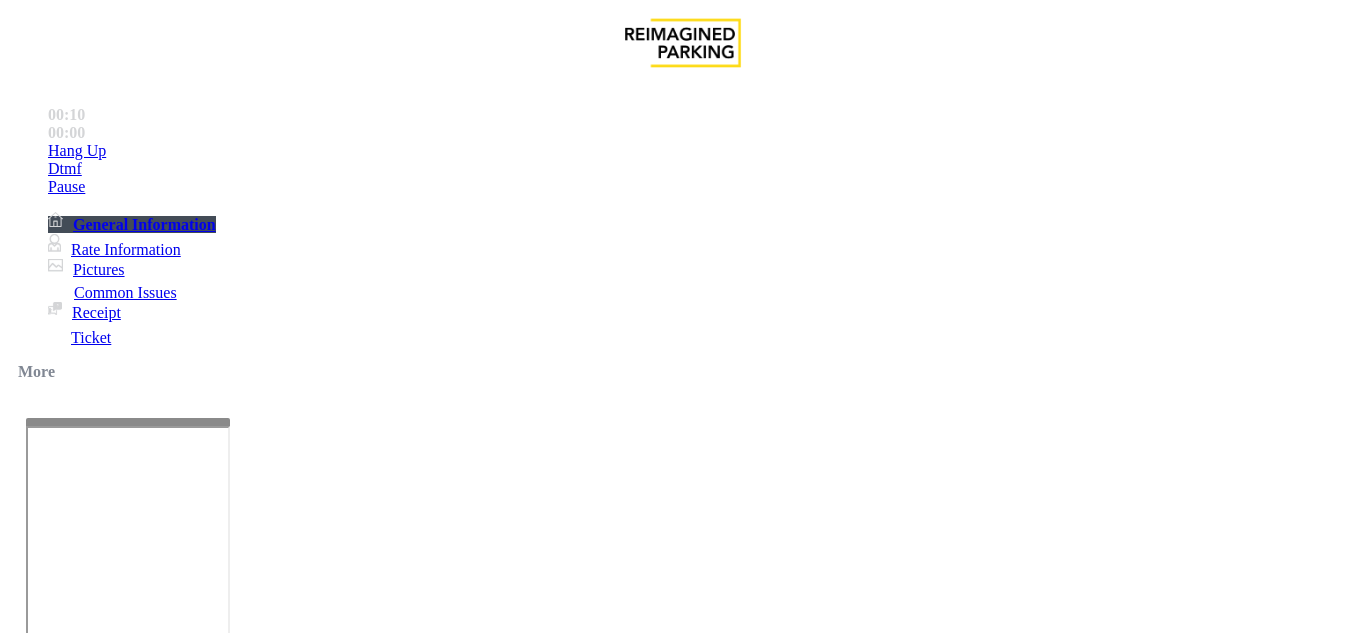 scroll, scrollTop: 1300, scrollLeft: 0, axis: vertical 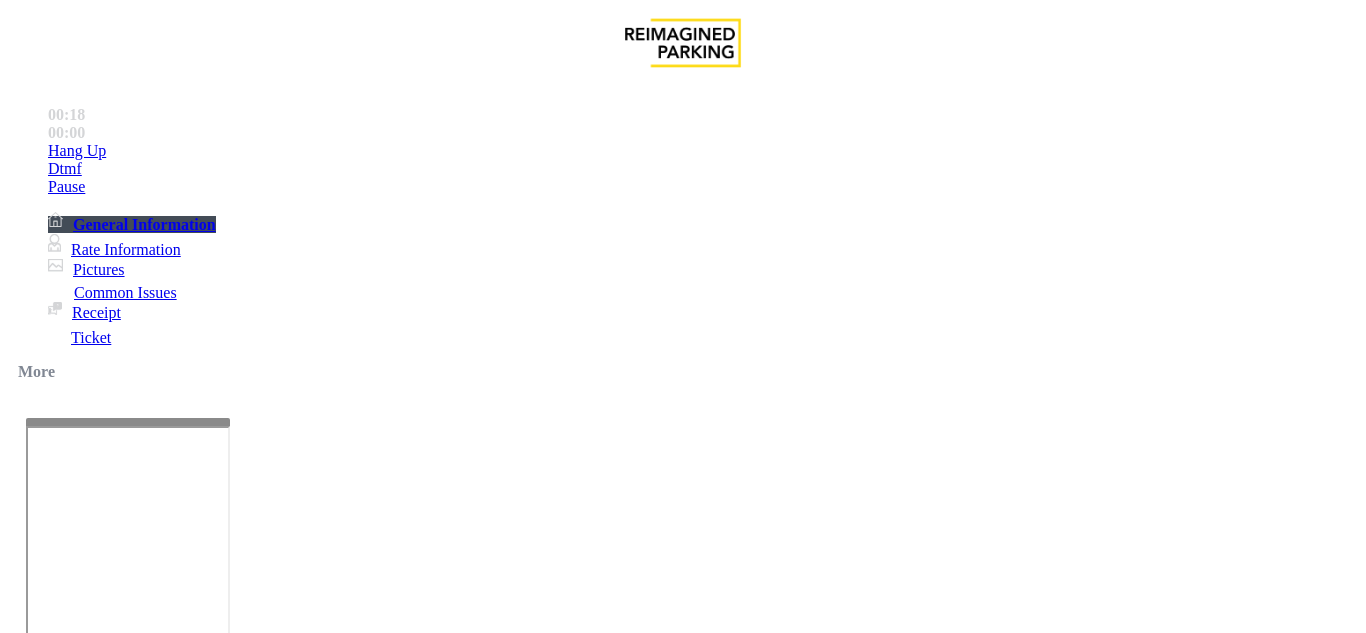 click on "Ticket Issue" at bounding box center [71, 1286] 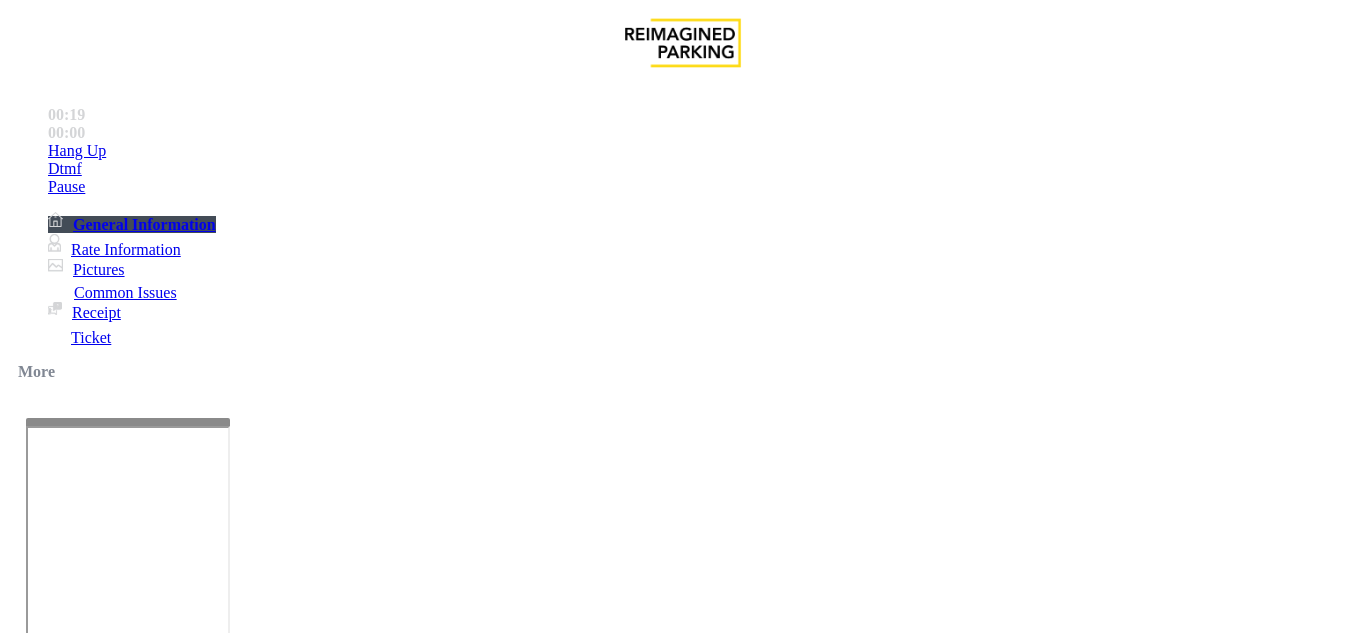 click on "Issue" at bounding box center (42, 1253) 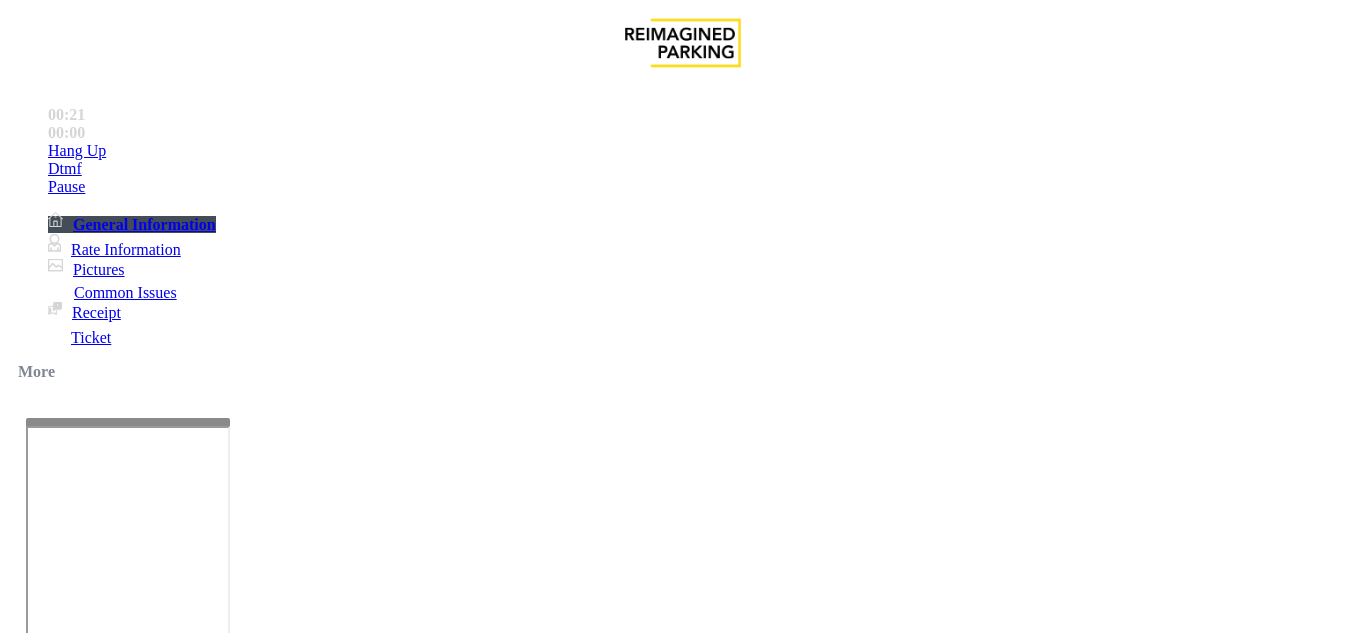 click on "Equipment Issue" at bounding box center [460, 1286] 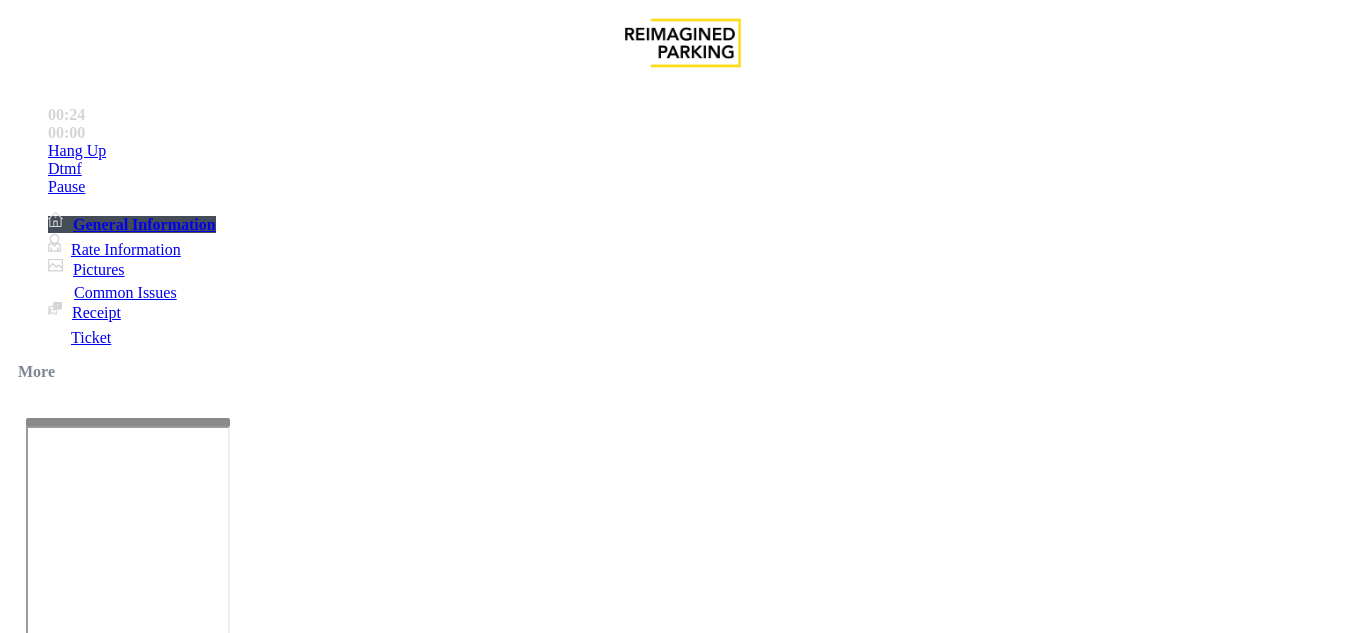 click on "Gate / Door Won't Open" at bounding box center [575, 1286] 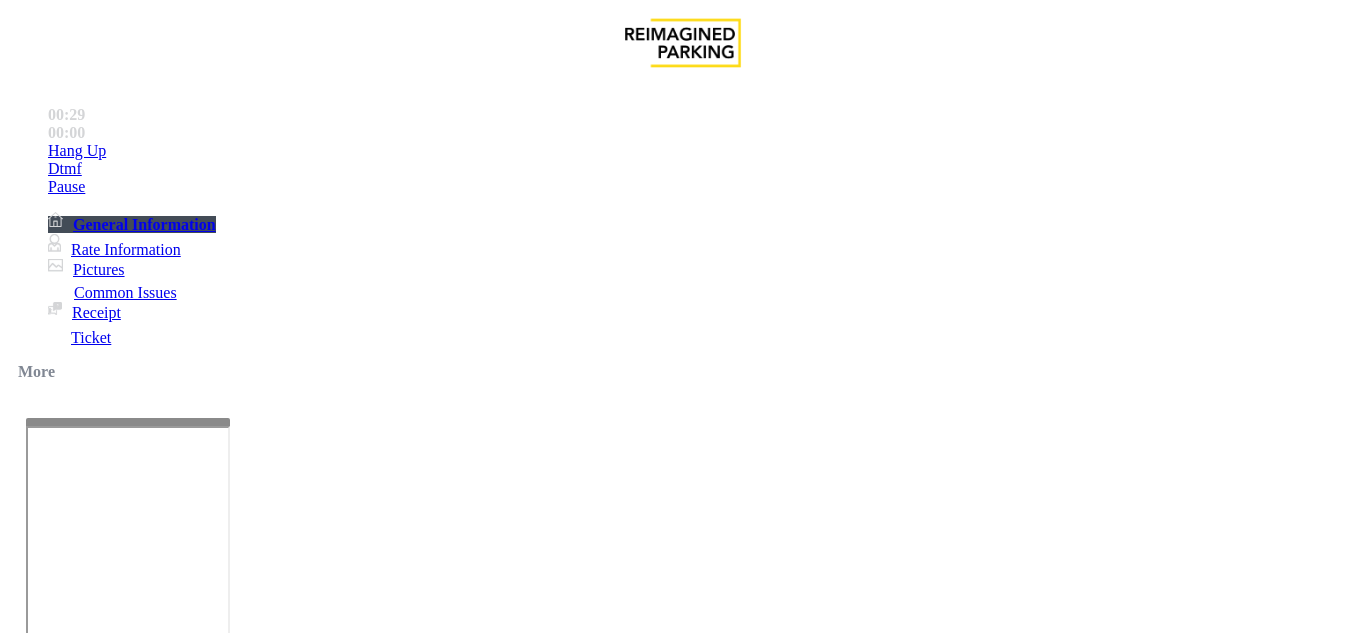 click at bounding box center [221, 1642] 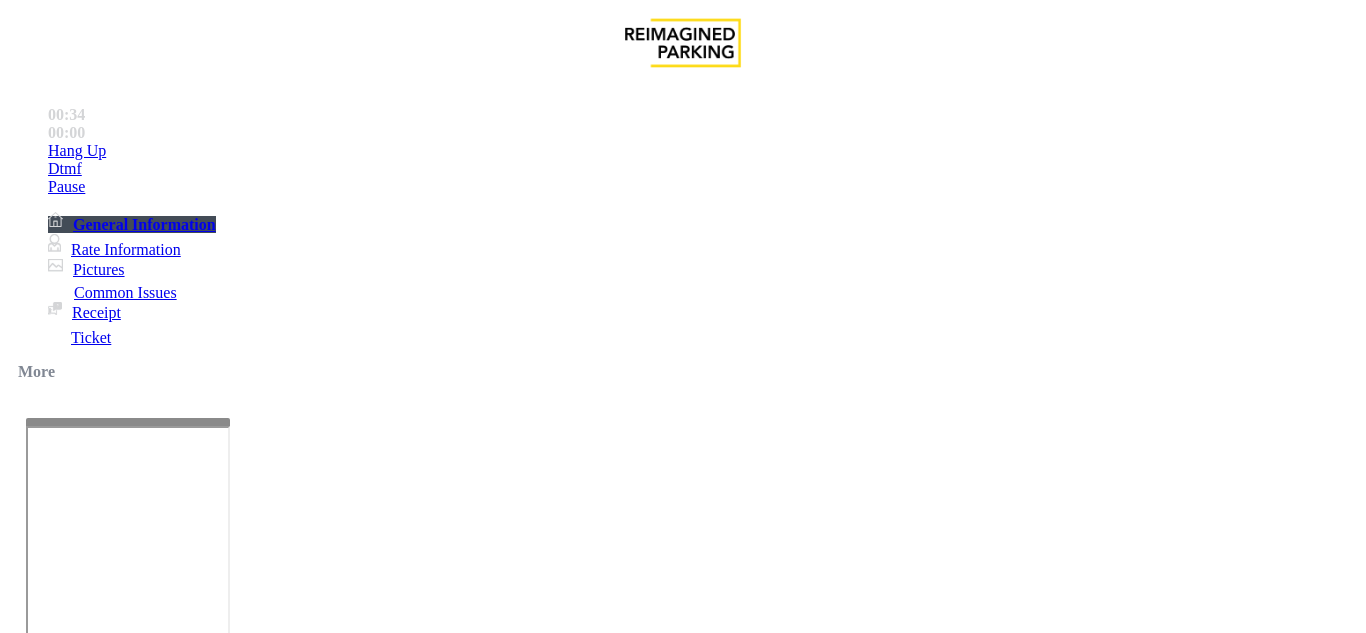 drag, startPoint x: 336, startPoint y: 102, endPoint x: 476, endPoint y: 109, distance: 140.1749 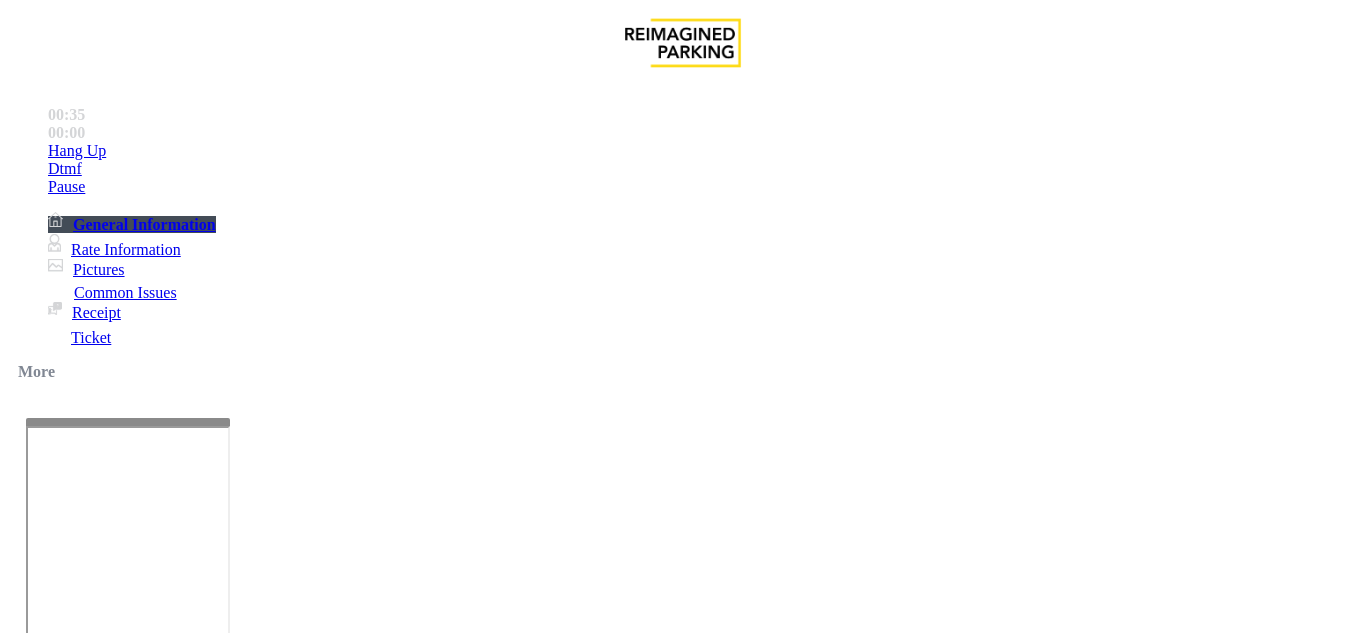 click at bounding box center (221, 1642) 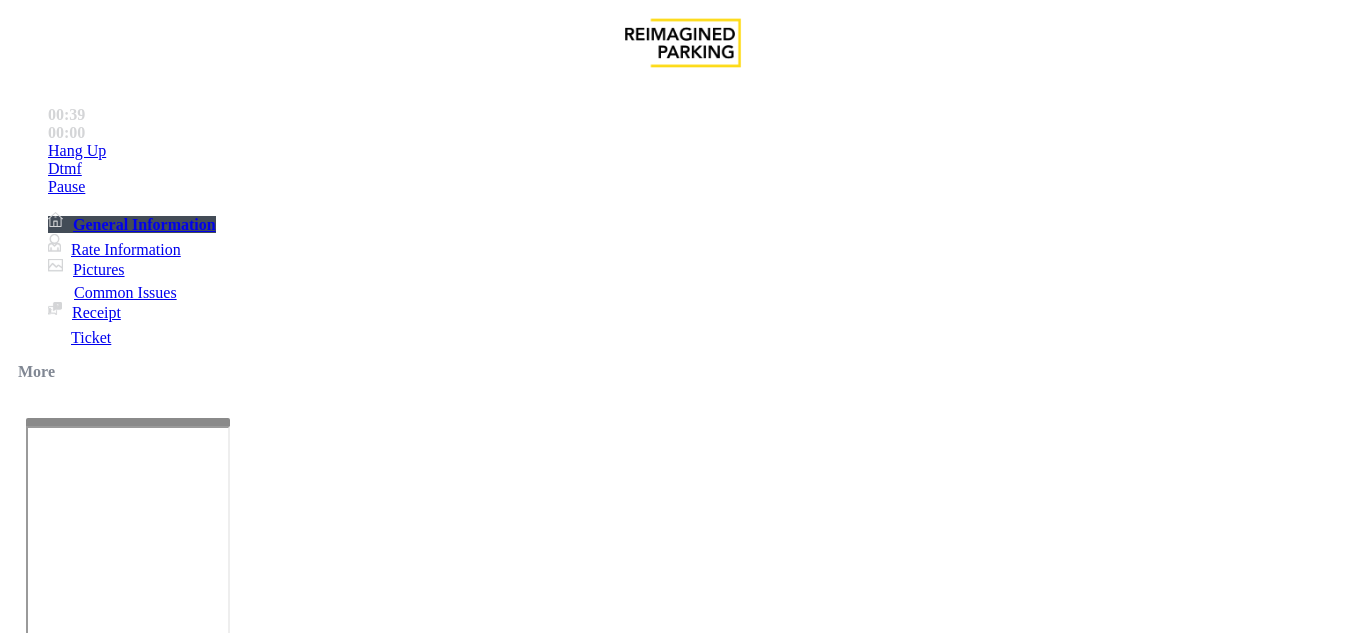 scroll, scrollTop: 21, scrollLeft: 0, axis: vertical 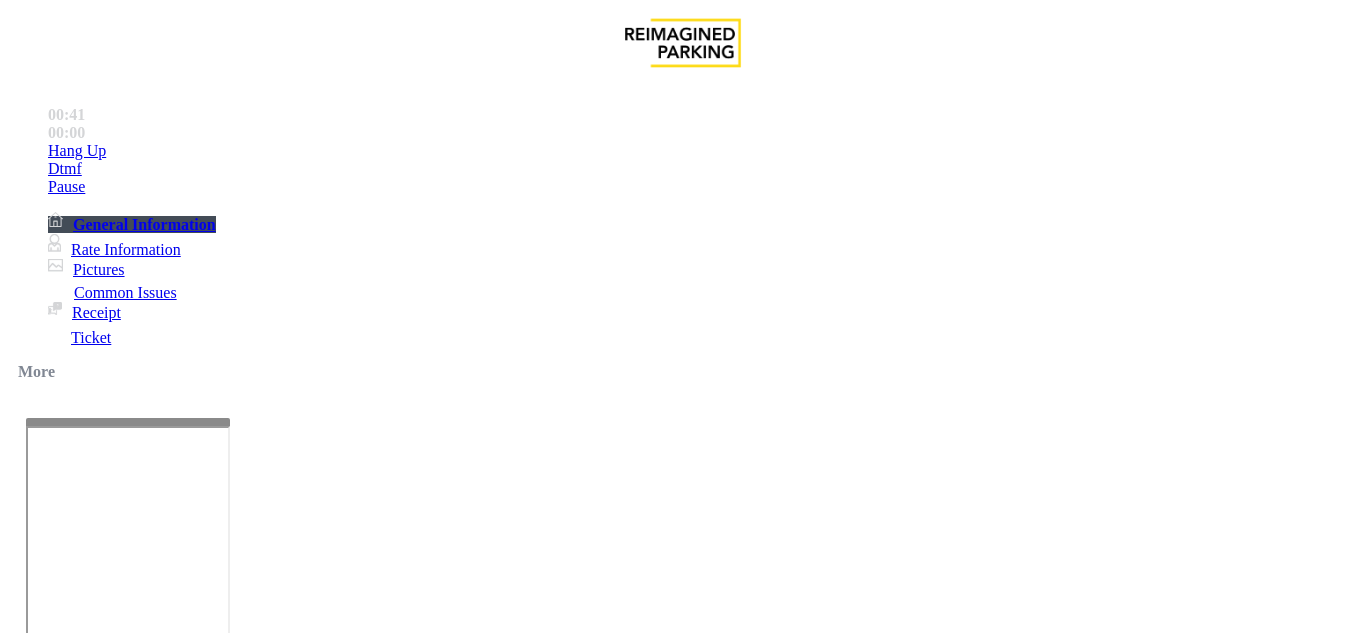 click at bounding box center [221, 1642] 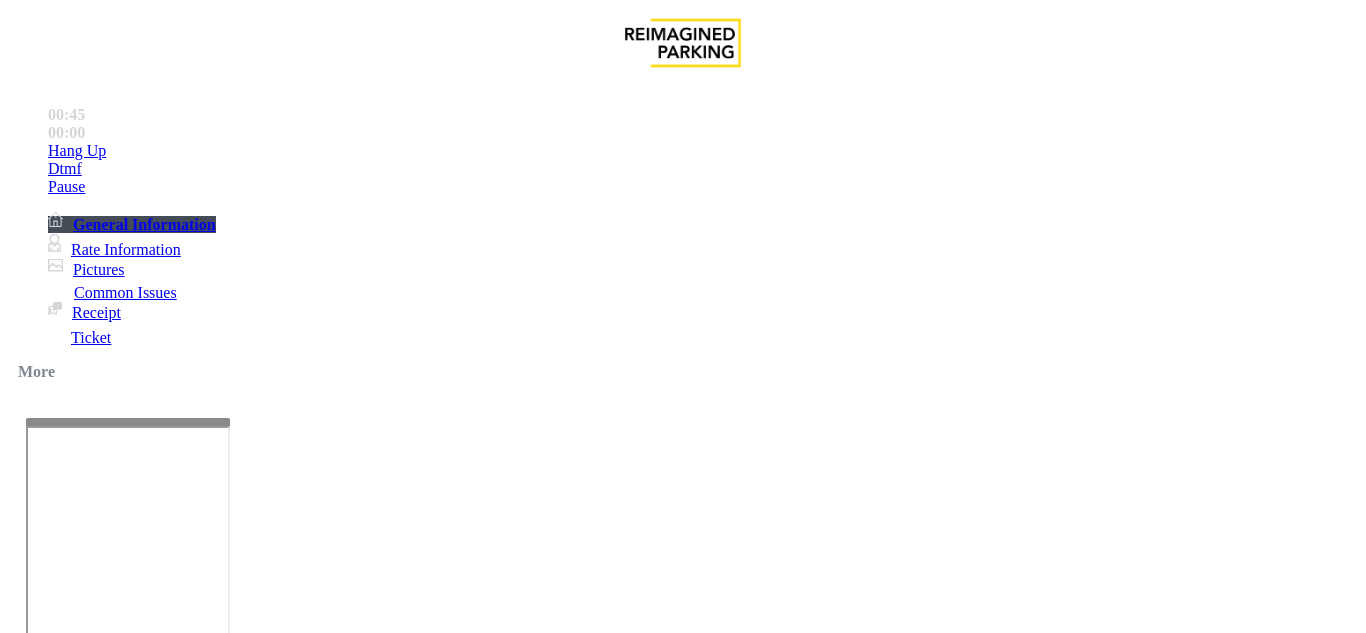 scroll, scrollTop: 400, scrollLeft: 0, axis: vertical 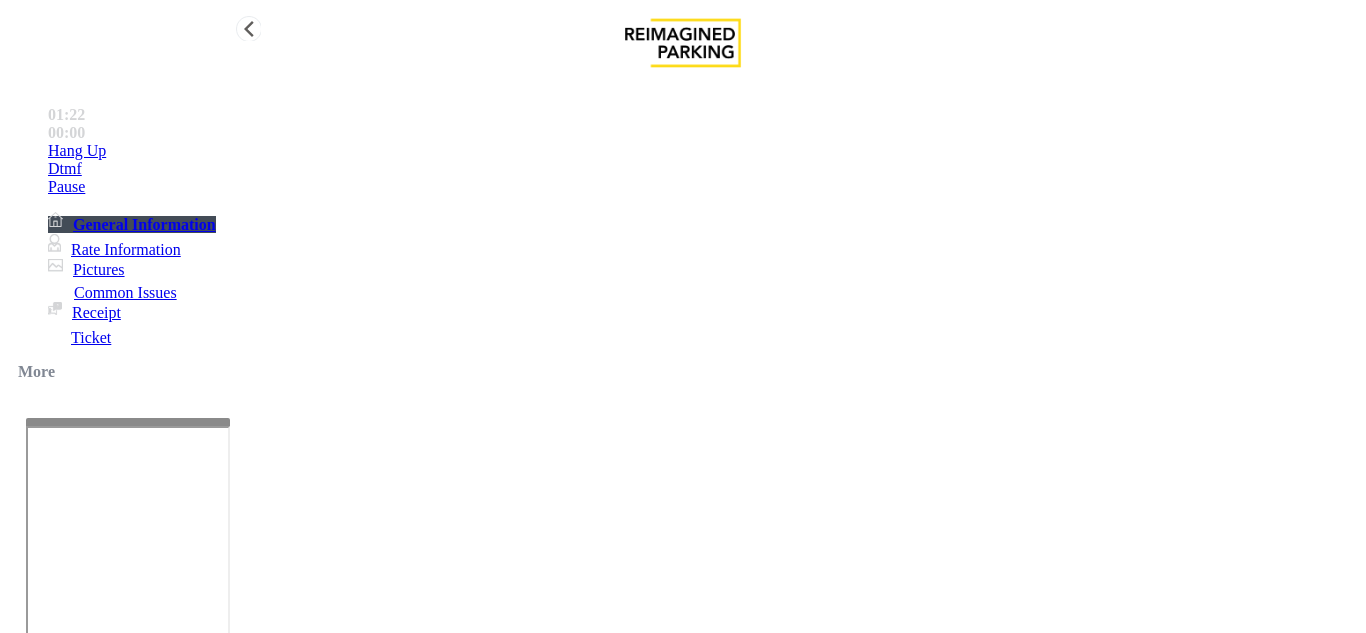 click on "Hang Up" at bounding box center (703, 151) 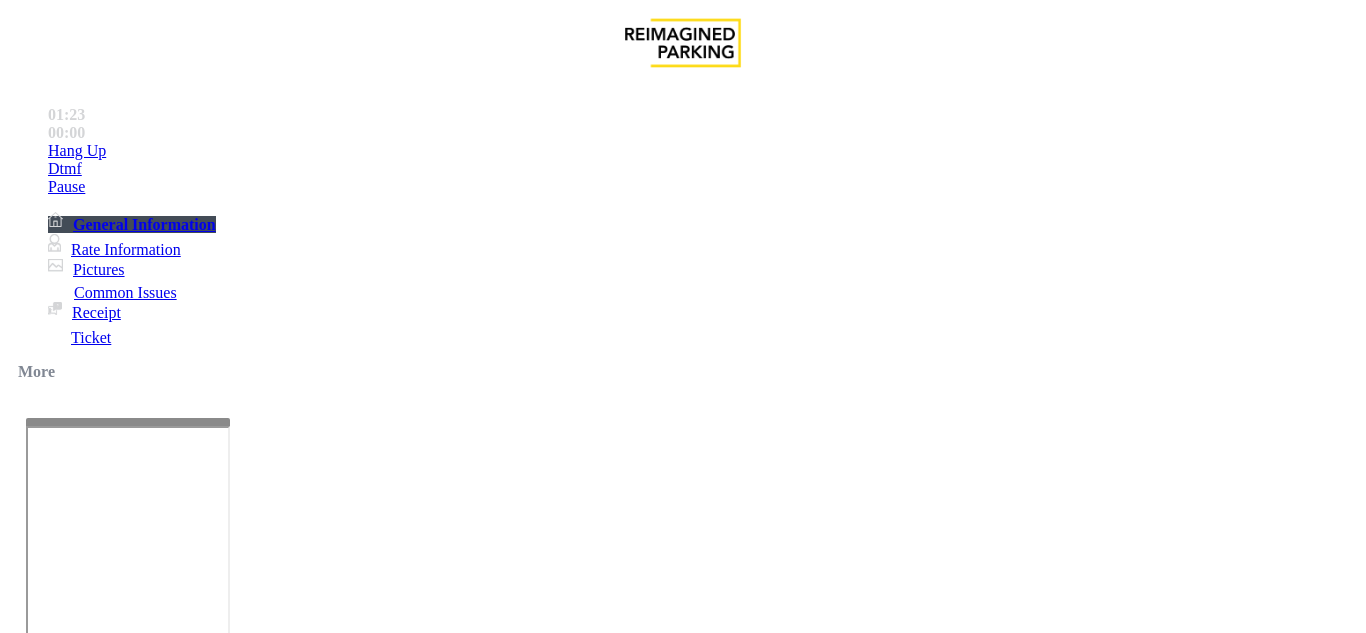 click at bounding box center (221, 1642) 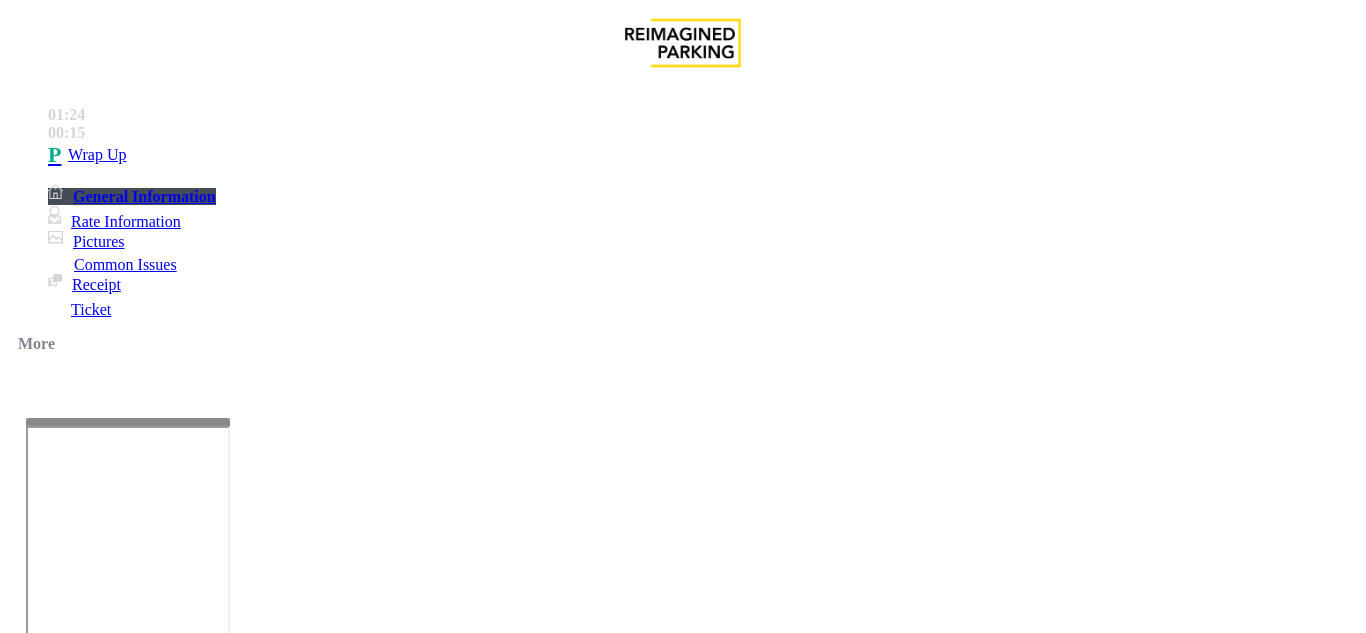 scroll, scrollTop: 0, scrollLeft: 0, axis: both 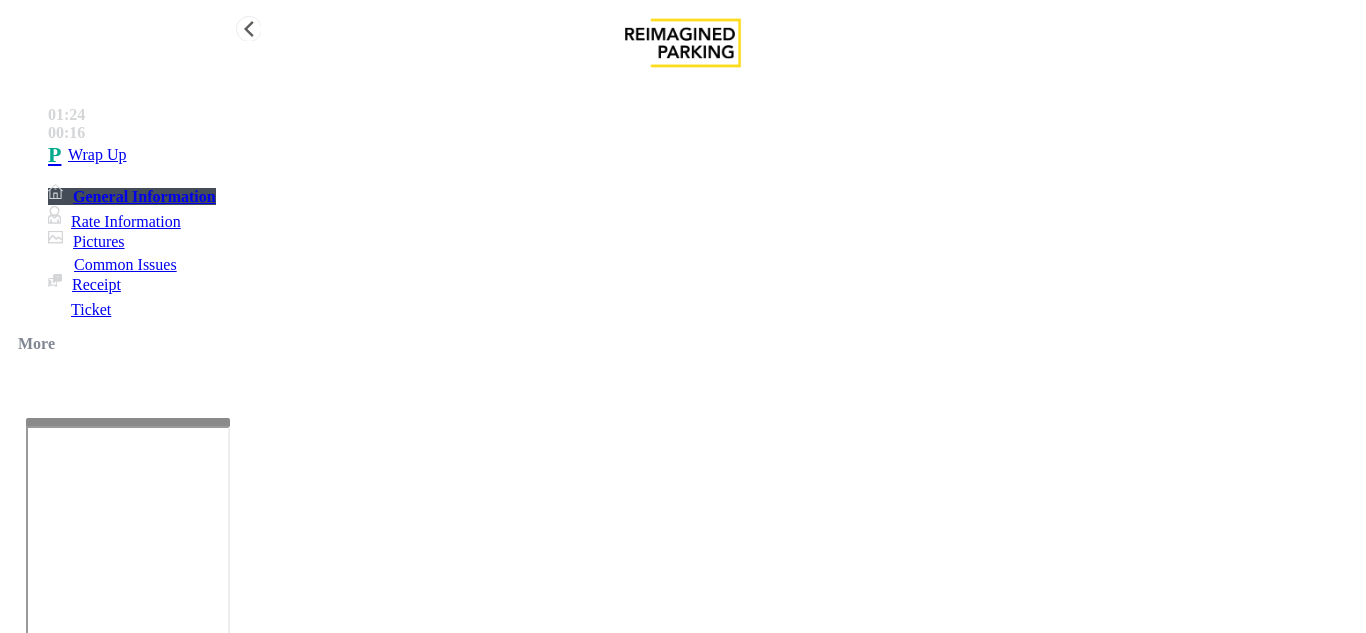 type on "**********" 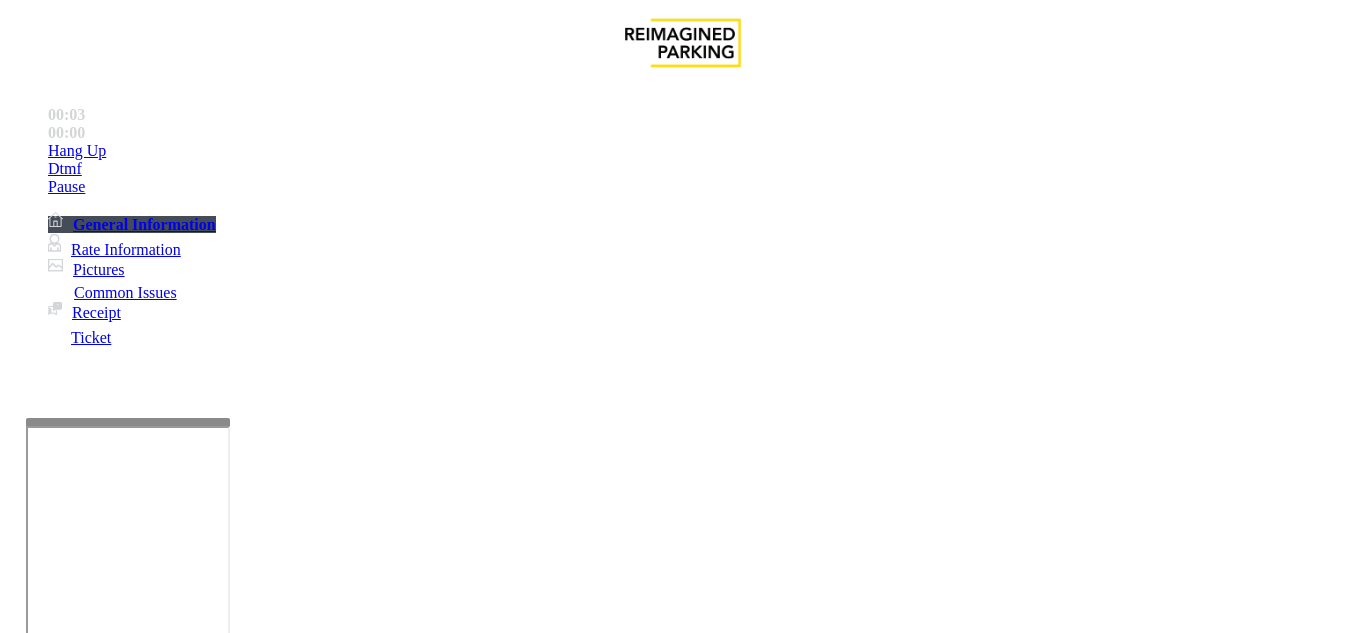 scroll, scrollTop: 300, scrollLeft: 0, axis: vertical 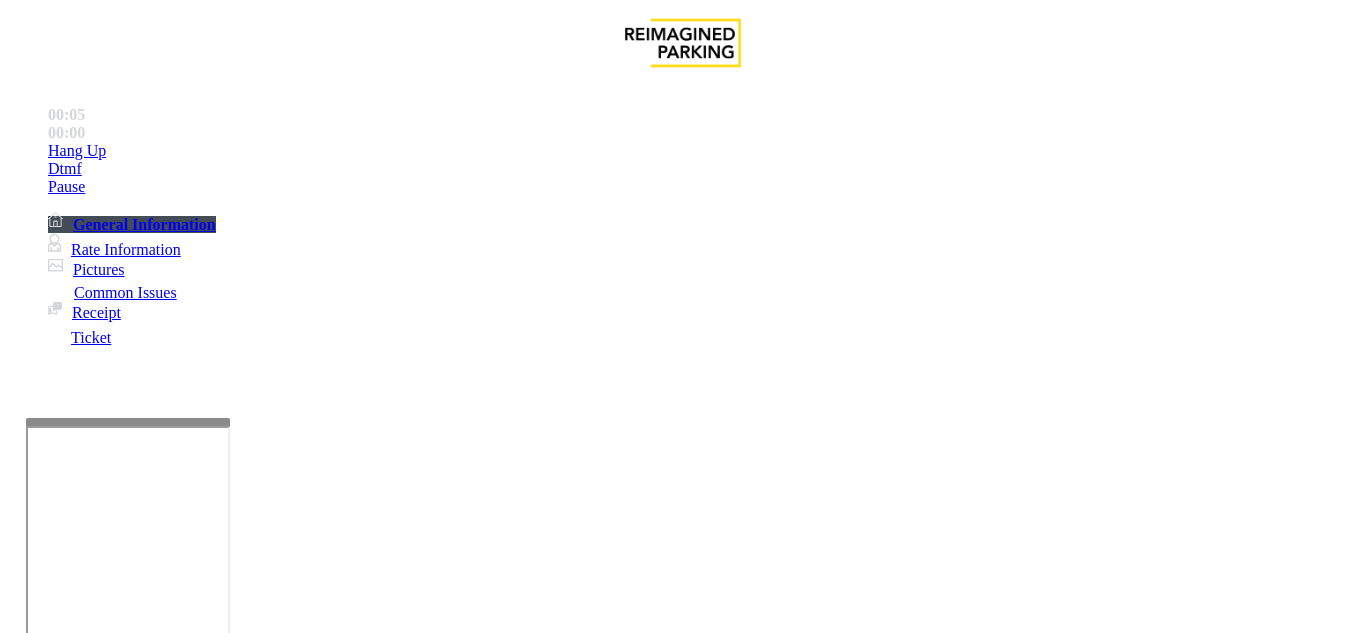 drag, startPoint x: 1117, startPoint y: 438, endPoint x: 1224, endPoint y: 438, distance: 107 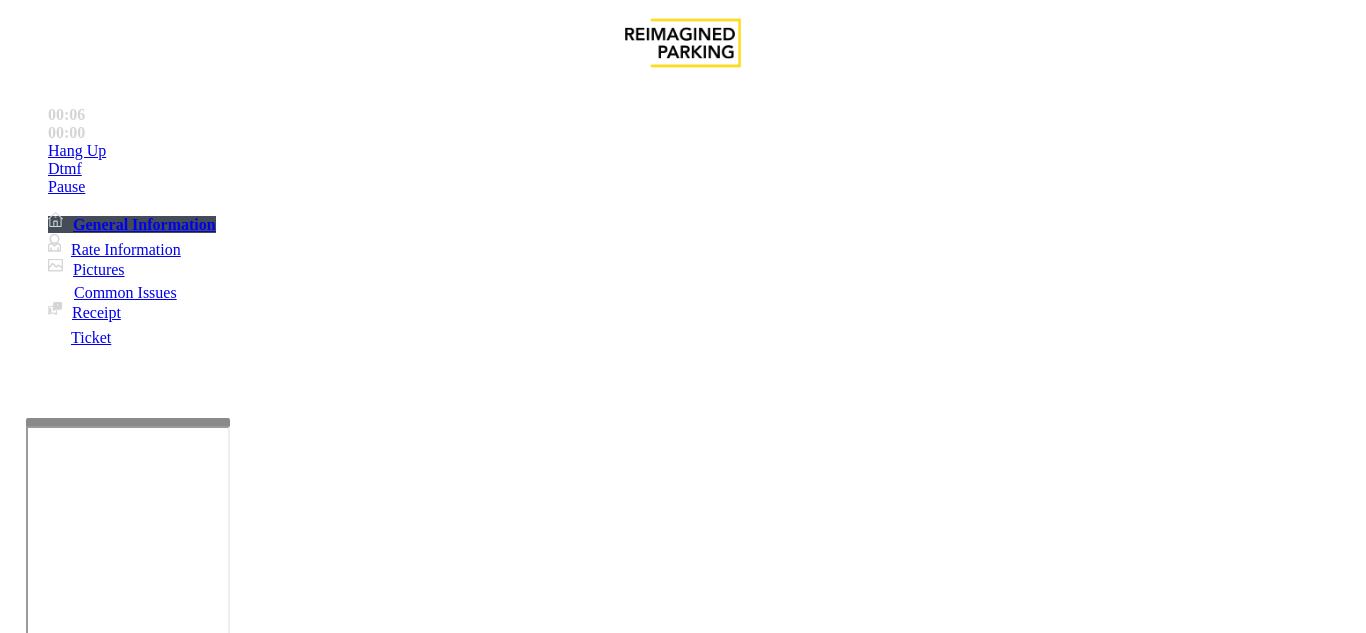 click on "Time Zone" at bounding box center [682, 2241] 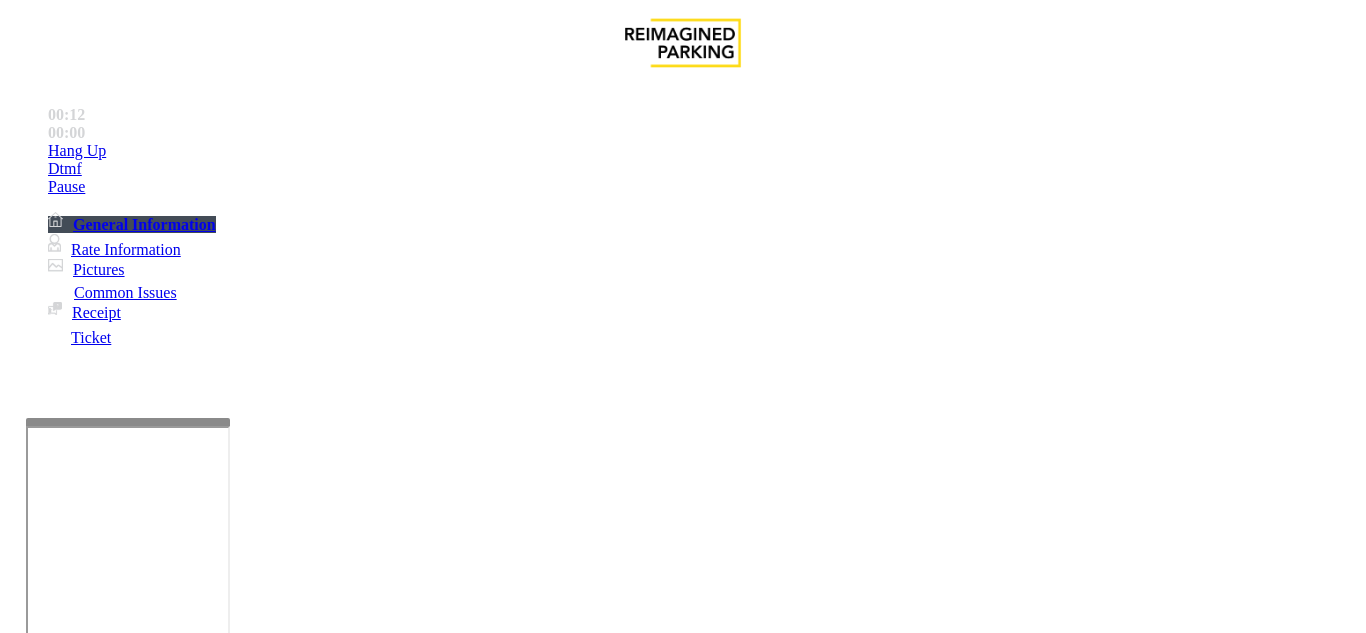 click on "Intercom Issue/No Response" at bounding box center (929, 1286) 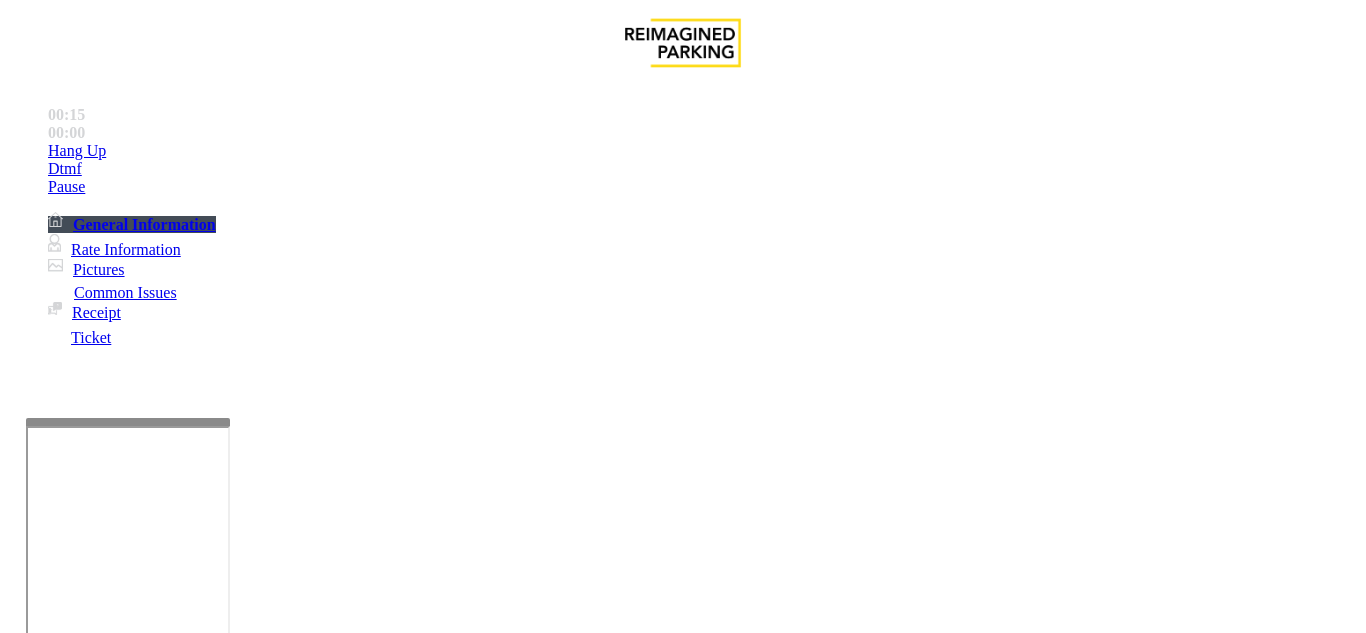drag, startPoint x: 268, startPoint y: 184, endPoint x: 587, endPoint y: 167, distance: 319.45267 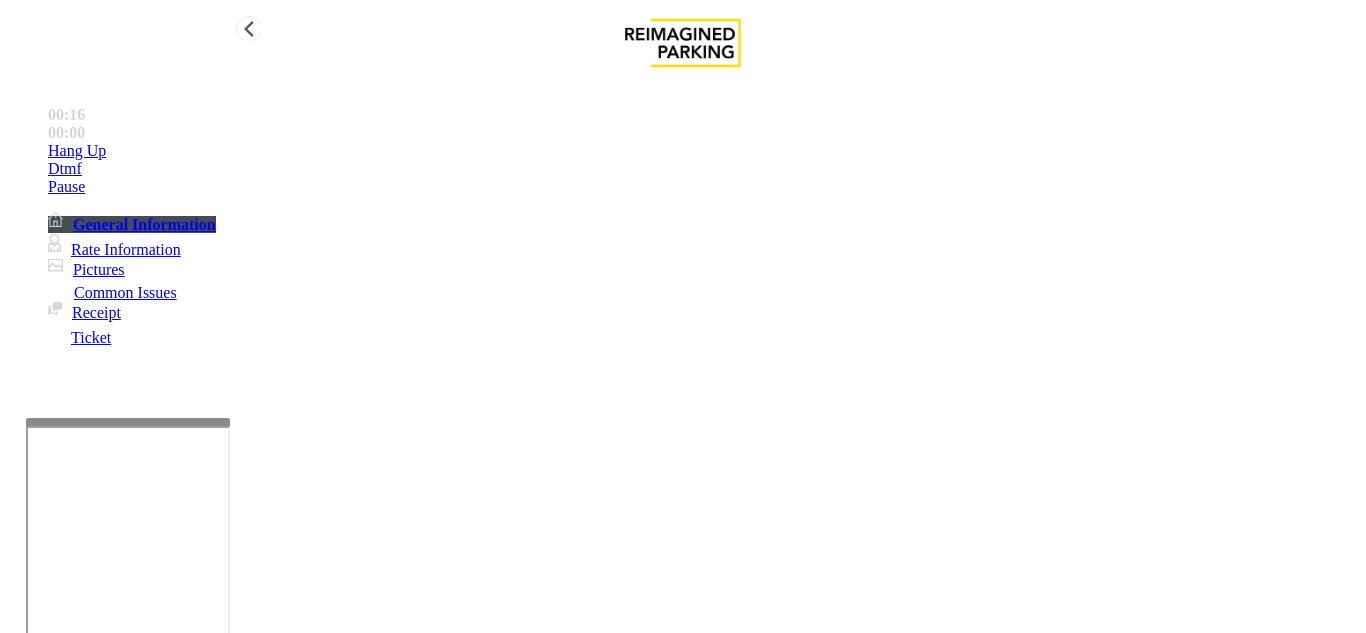 type on "**********" 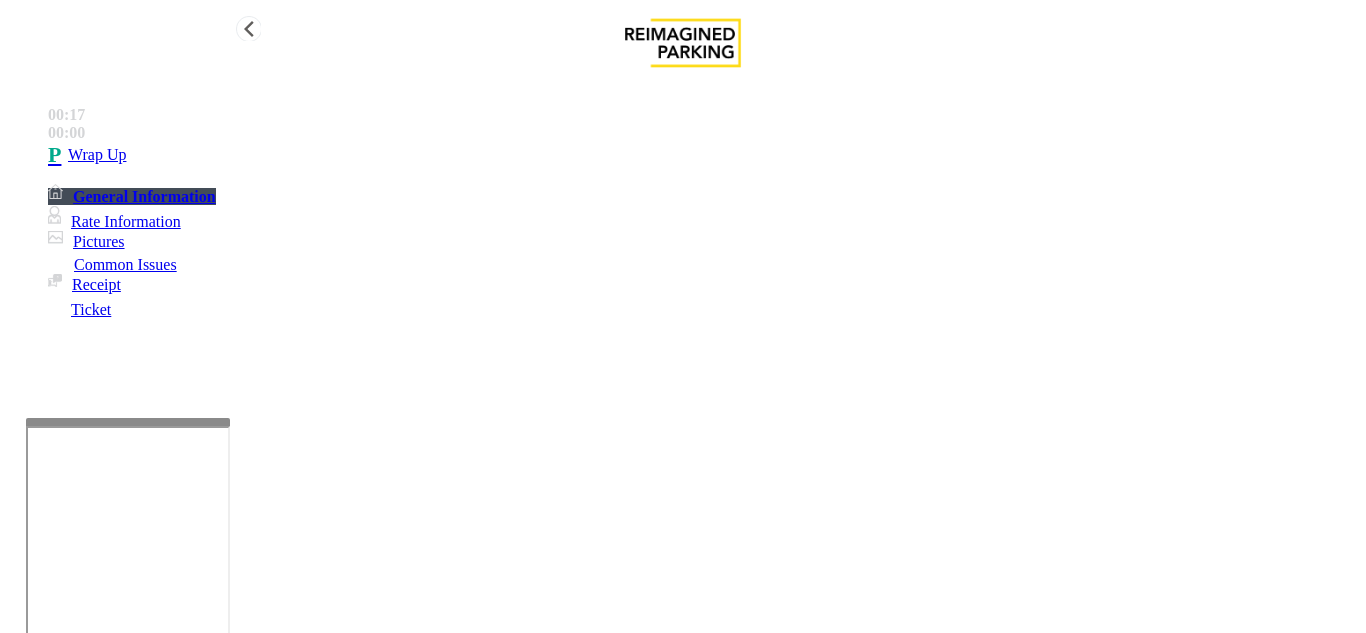 click on "Wrap Up" at bounding box center (703, 155) 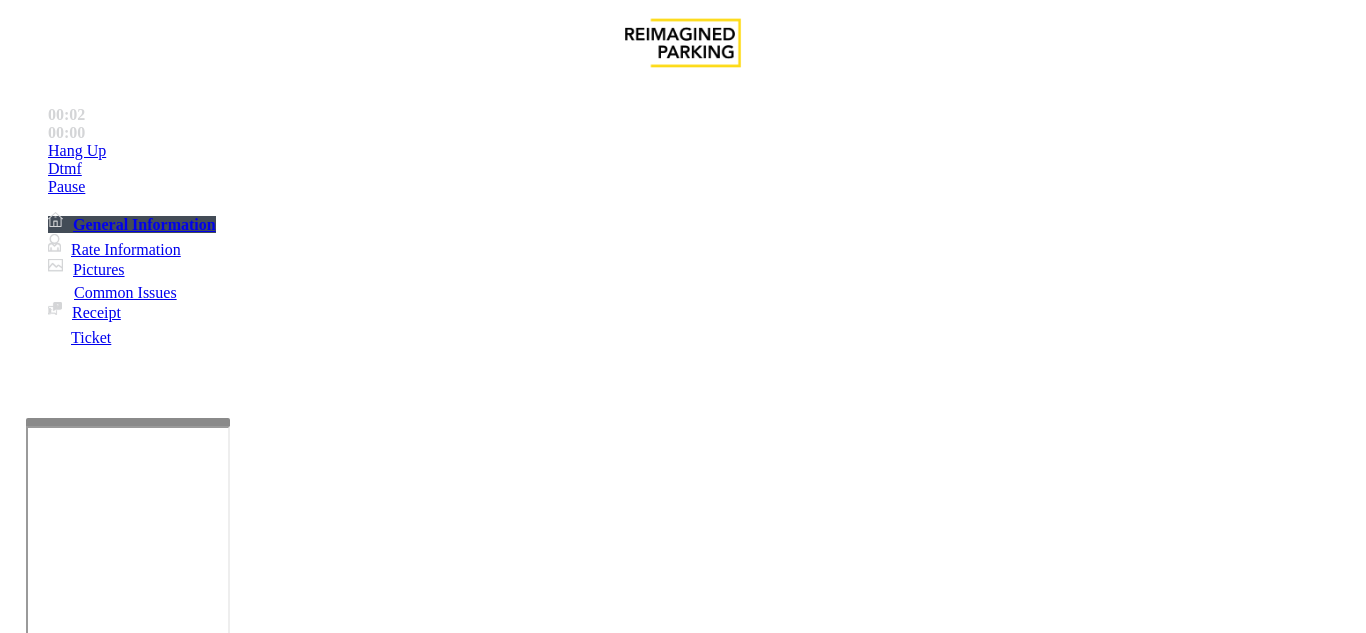 scroll, scrollTop: 400, scrollLeft: 0, axis: vertical 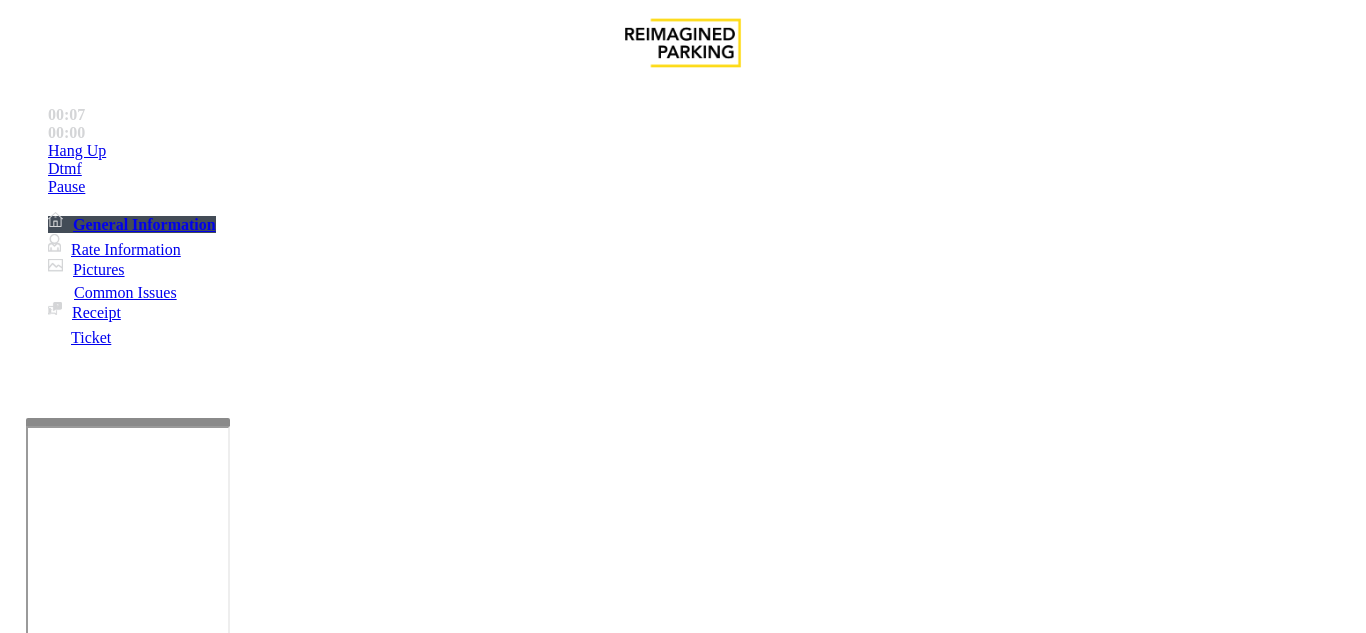 drag, startPoint x: 1110, startPoint y: 331, endPoint x: 1249, endPoint y: 335, distance: 139.05754 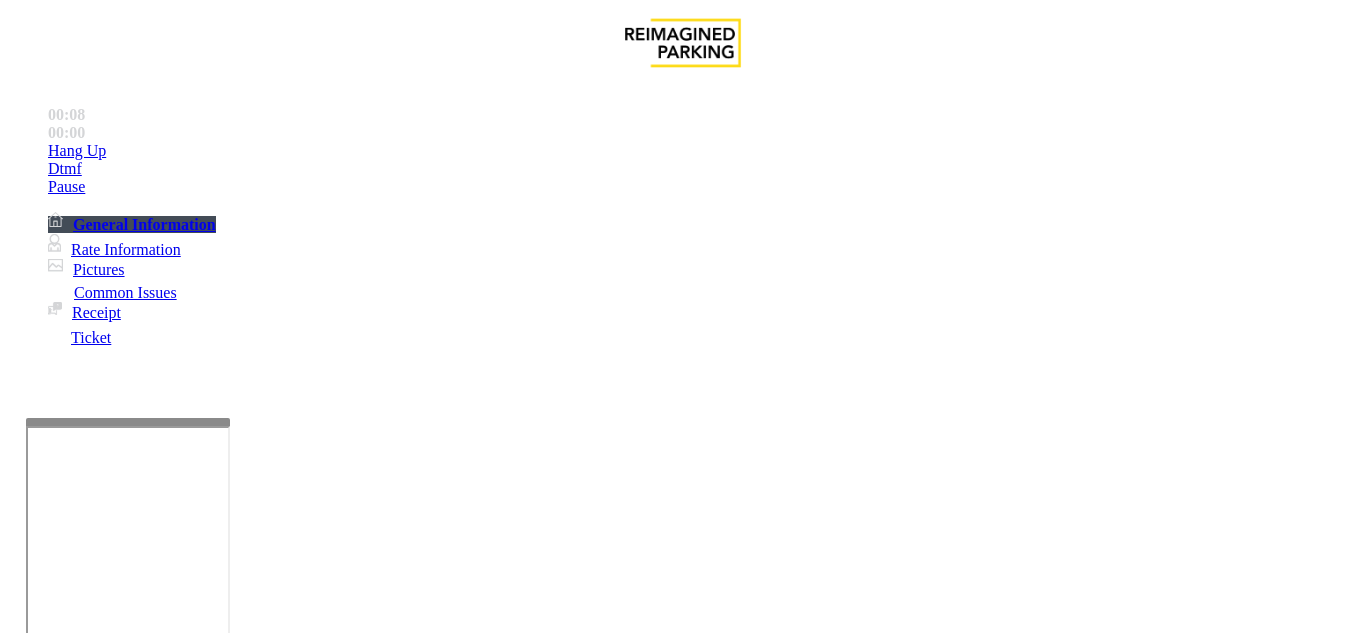 copy on "LAN21093 900" 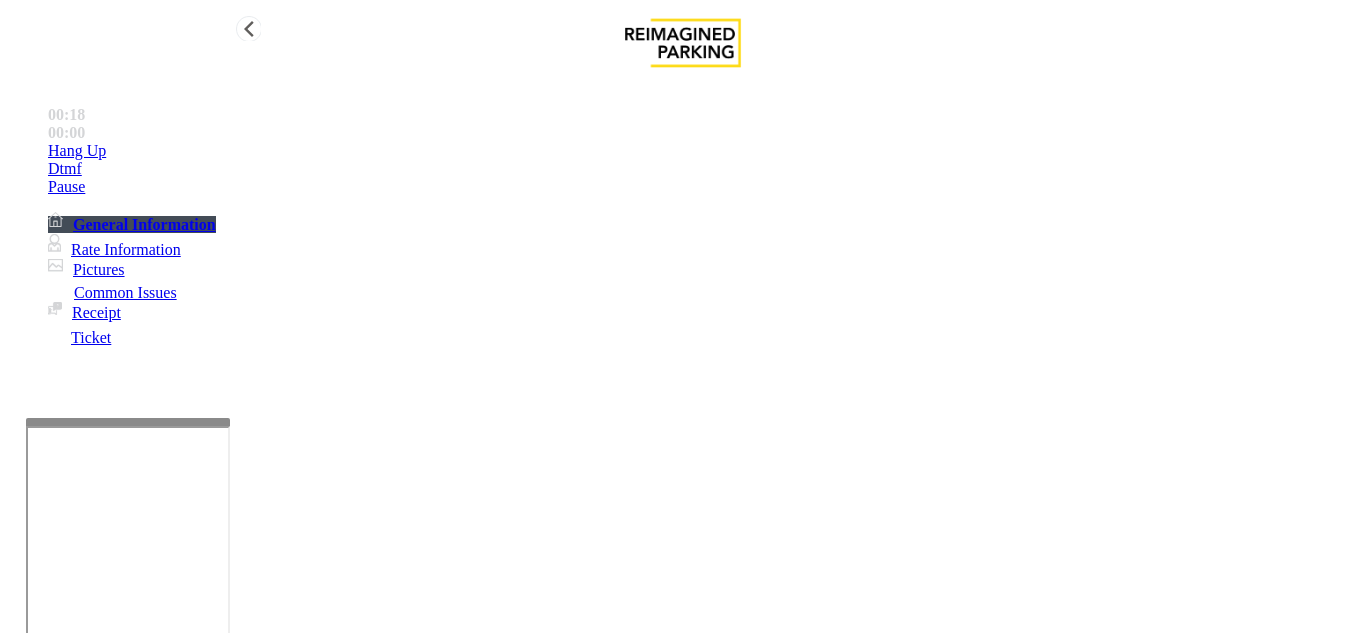 click on "Hang Up" at bounding box center (703, 151) 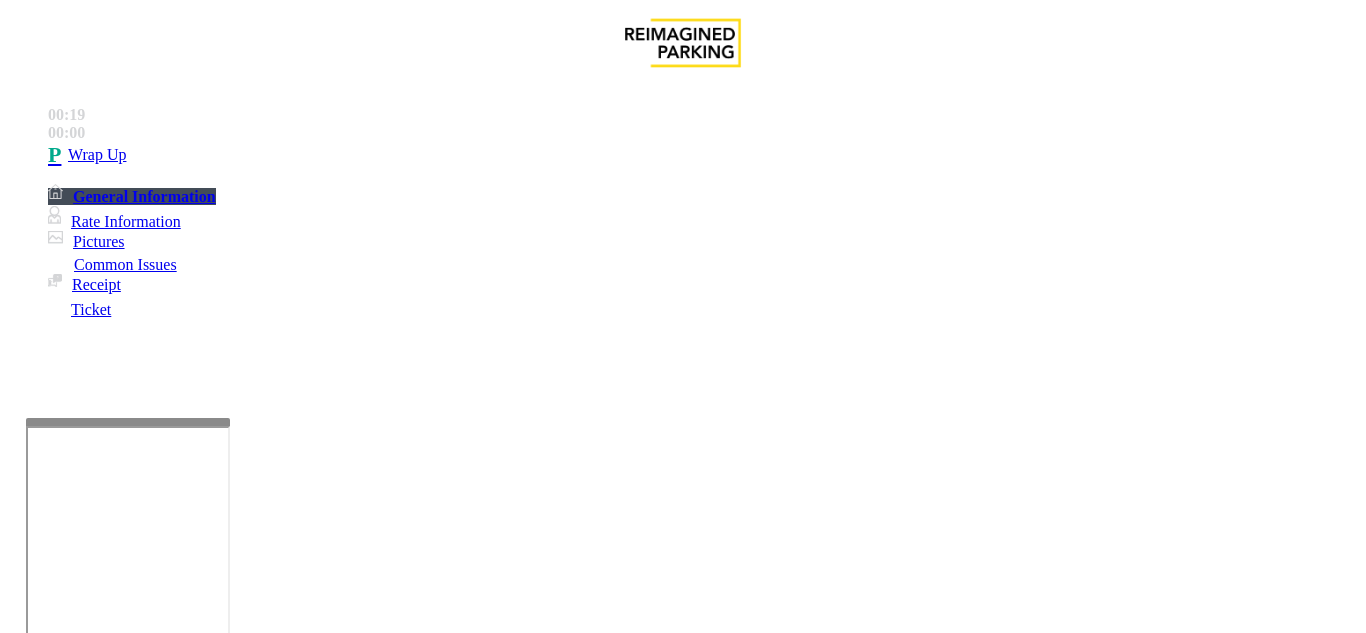 click on "Equipment Issue" at bounding box center (483, 1286) 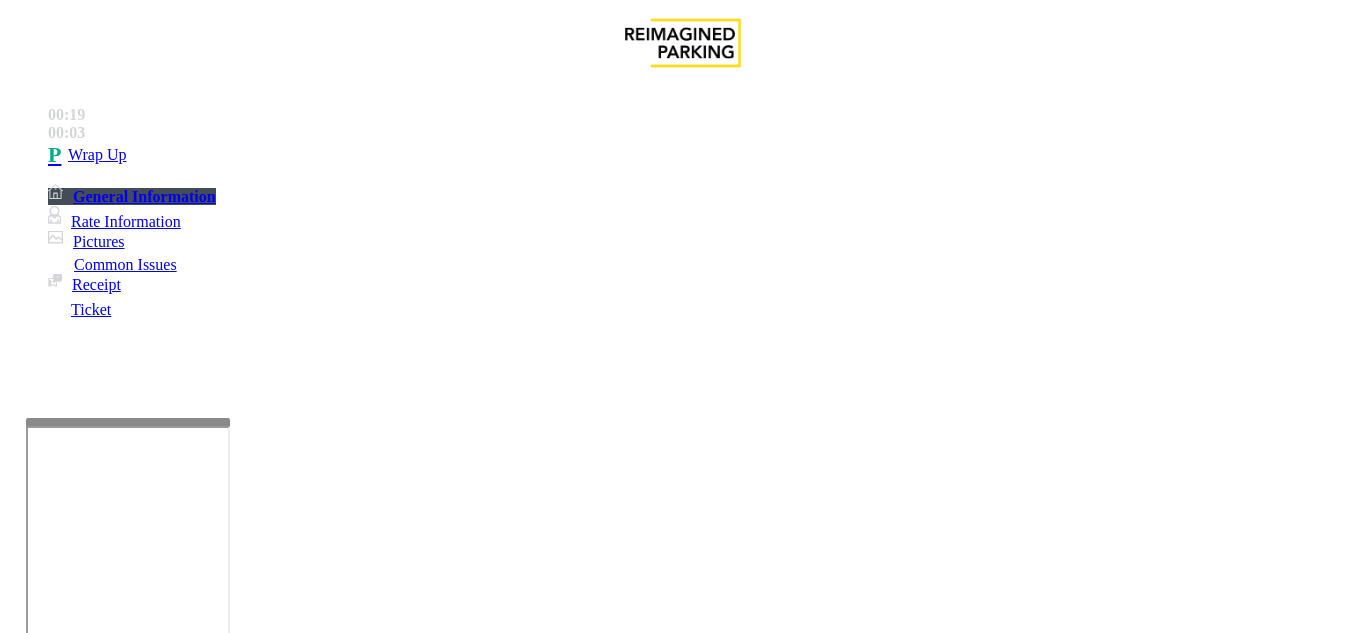 click on "Issue" at bounding box center (42, 1253) 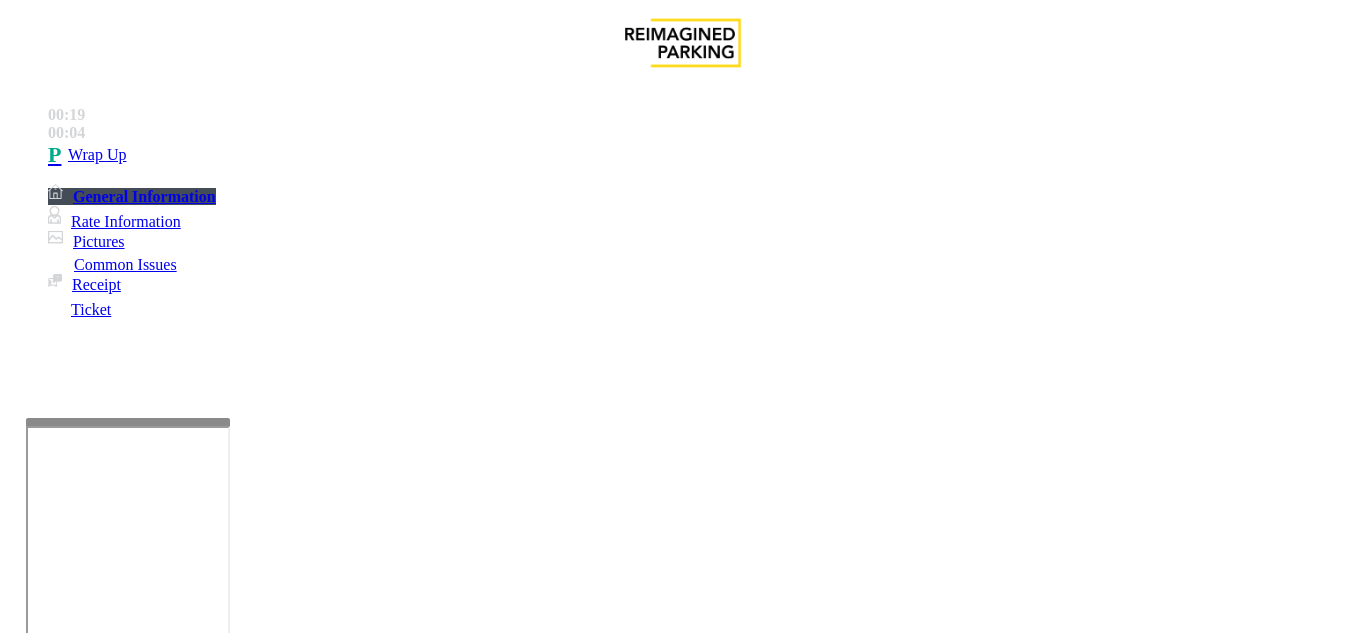 click on "Intercom Issue/No Response" at bounding box center [929, 1286] 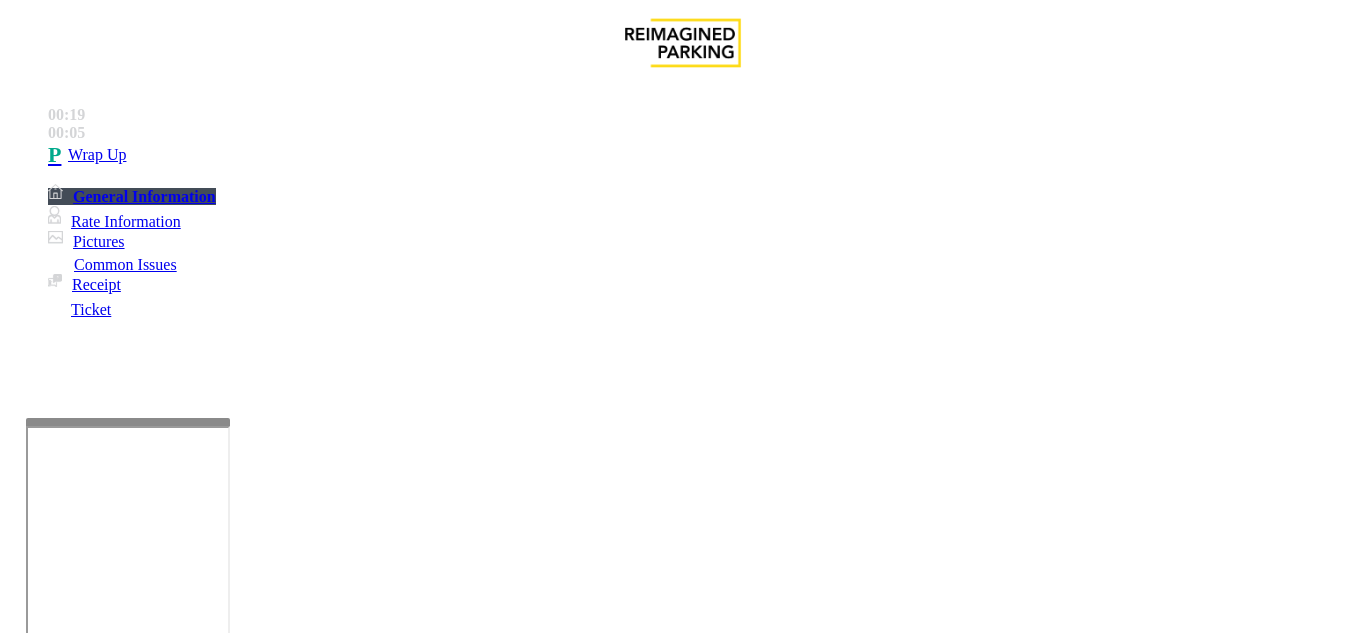 click on "No Response/Unable to hear parker" at bounding box center (142, 1286) 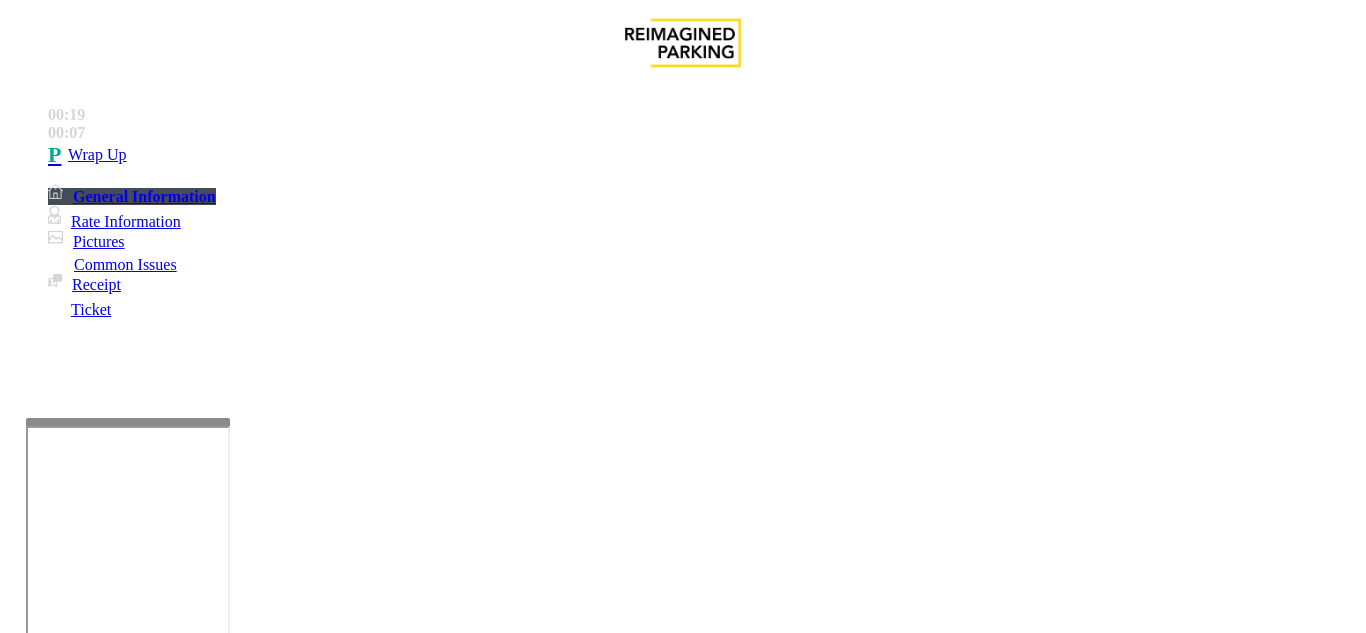 drag, startPoint x: 273, startPoint y: 176, endPoint x: 592, endPoint y: 181, distance: 319.03918 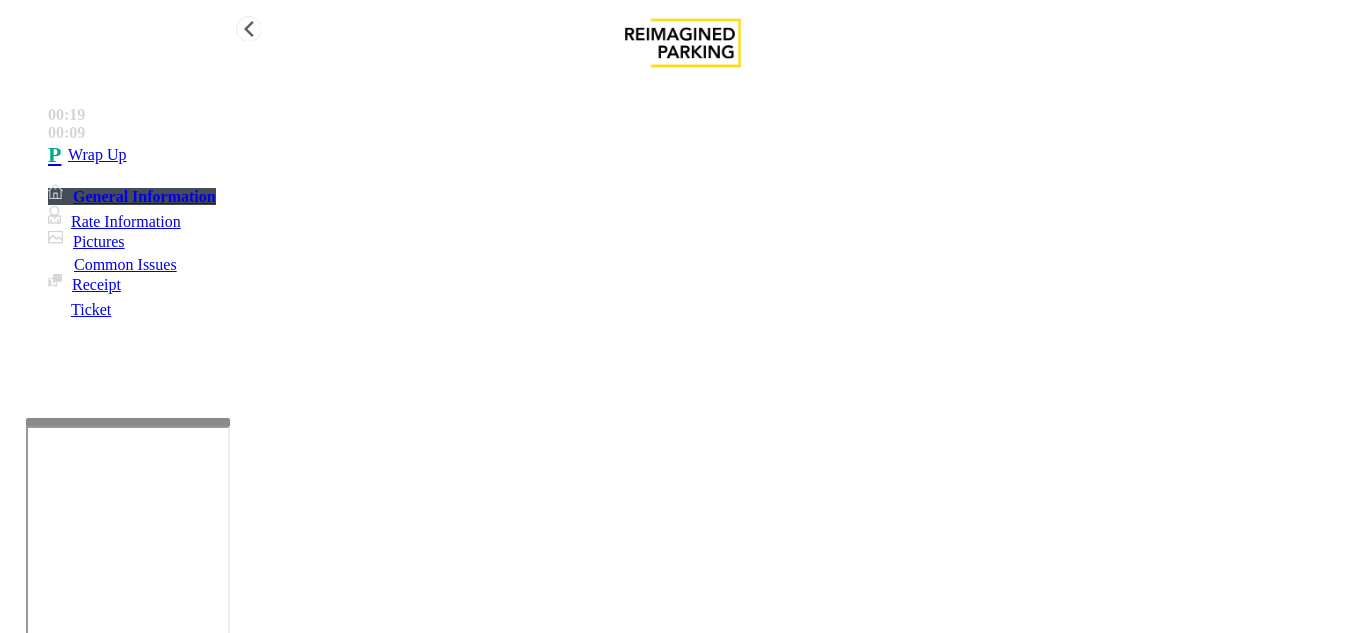 type on "**********" 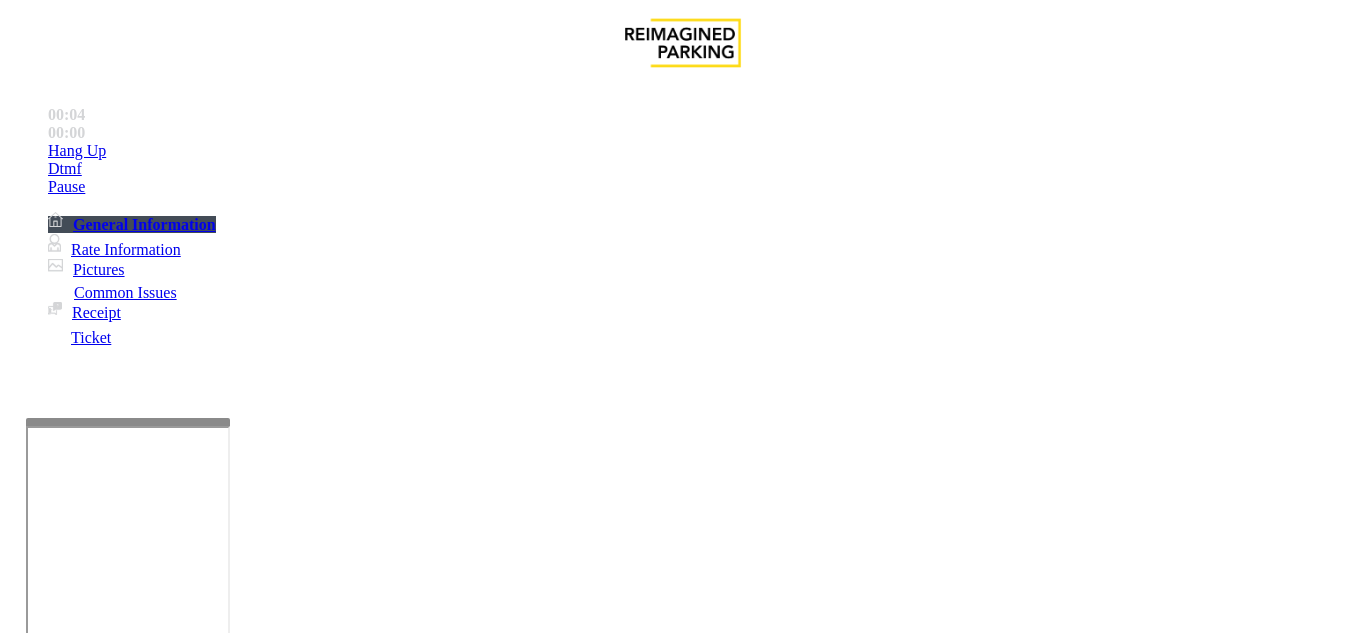 scroll, scrollTop: 400, scrollLeft: 0, axis: vertical 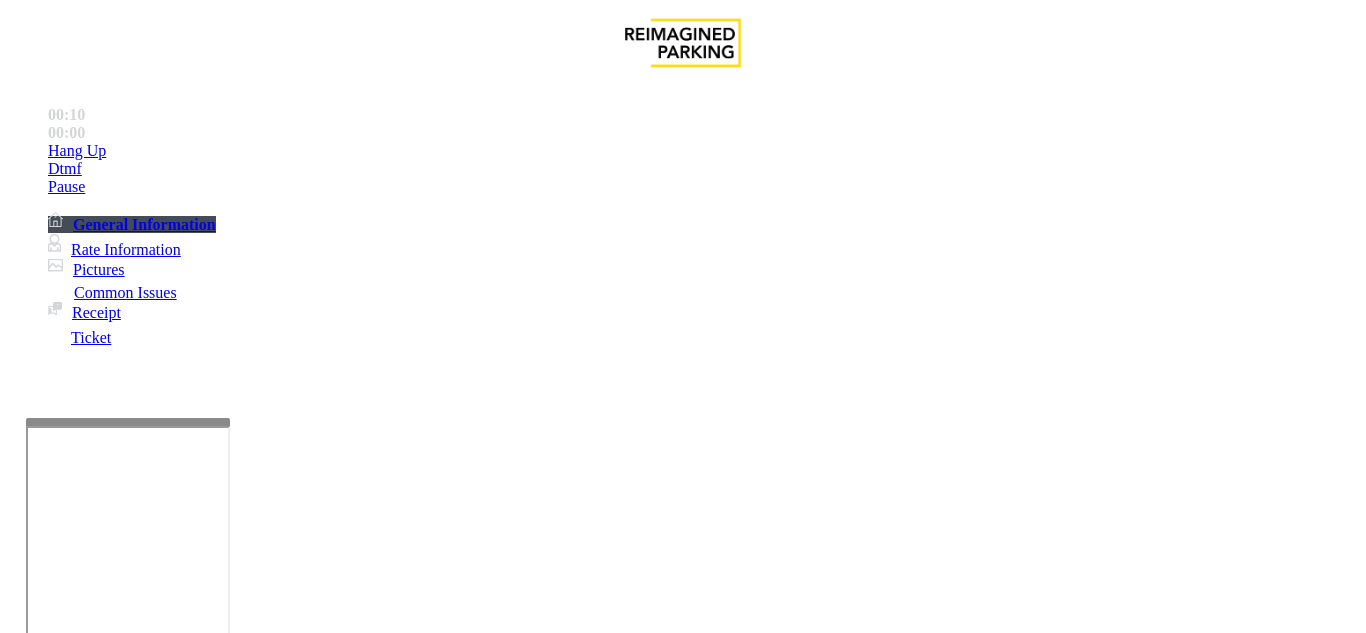 click on "Equipment Issue" at bounding box center (483, 1286) 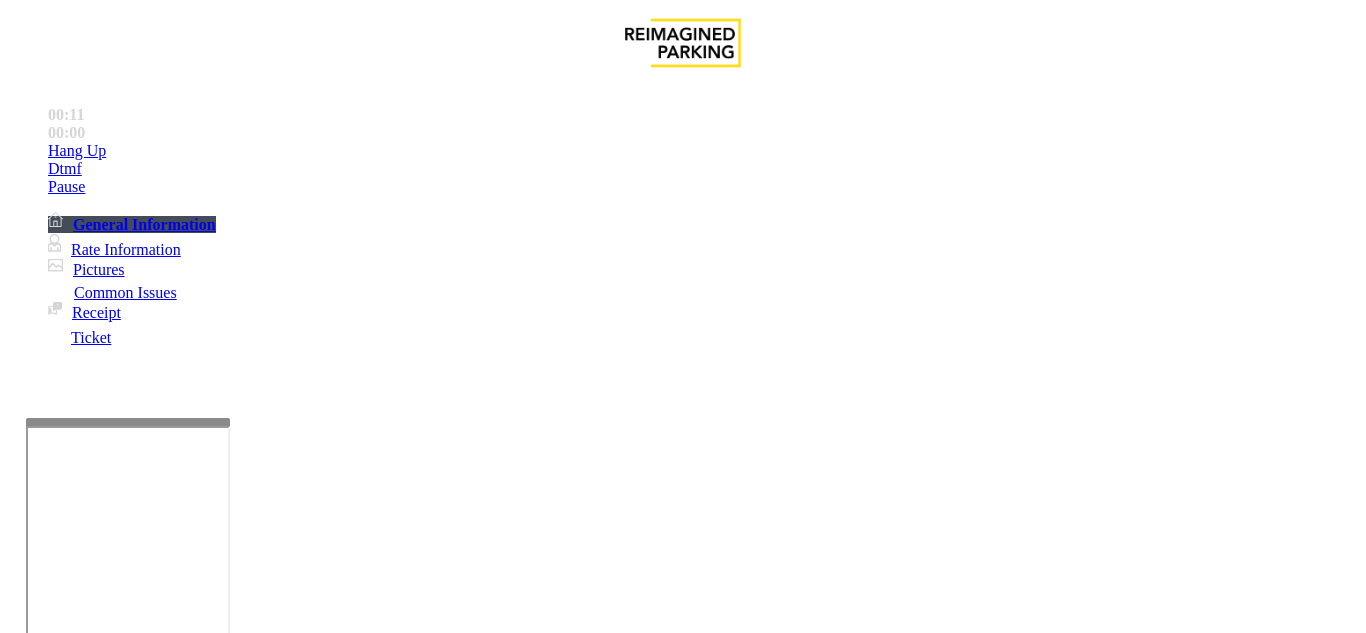 click on "Gate / Door Won't Open" at bounding box center (575, 1286) 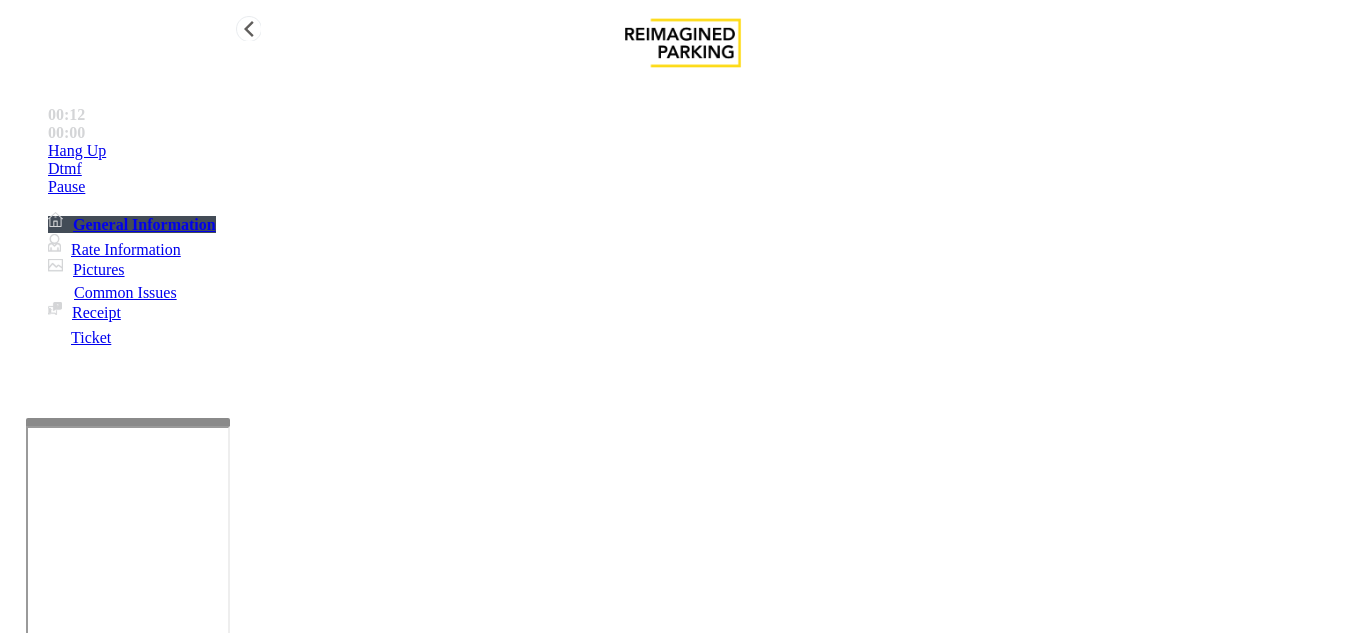 click on "Dtmf" at bounding box center (703, 151) 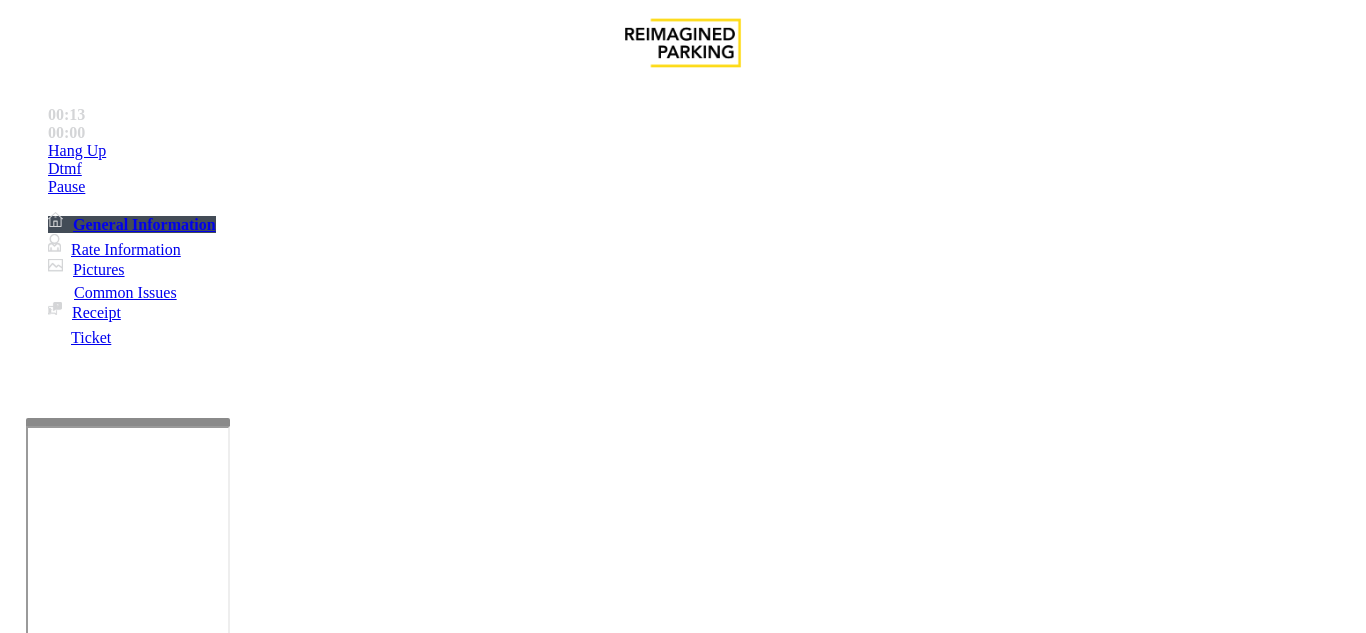 click on "*" at bounding box center [58, 5112] 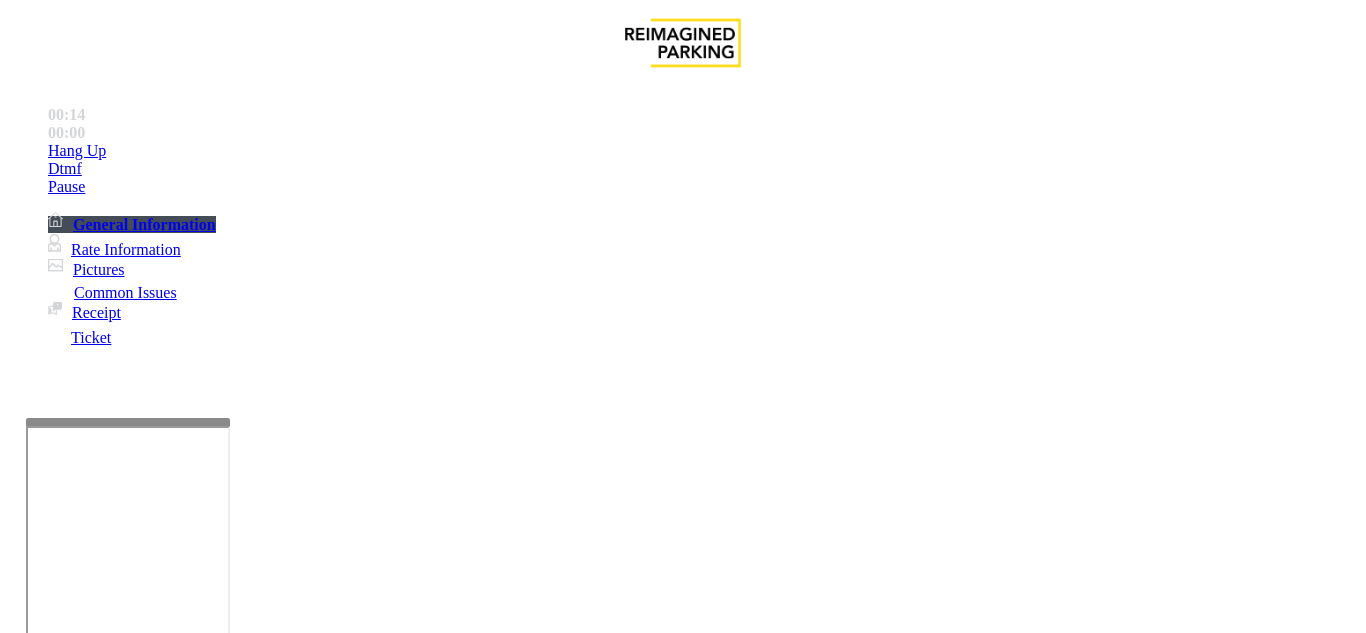 click on "9" at bounding box center [58, 5112] 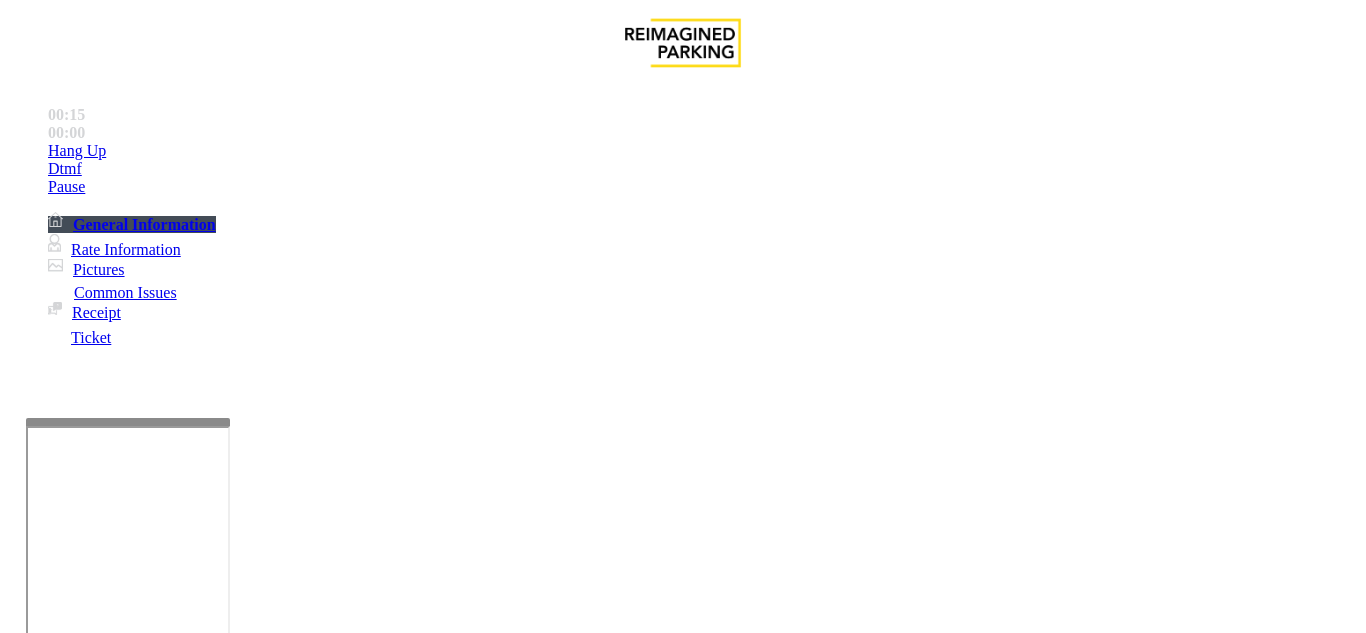 click on "×" at bounding box center [20, 5053] 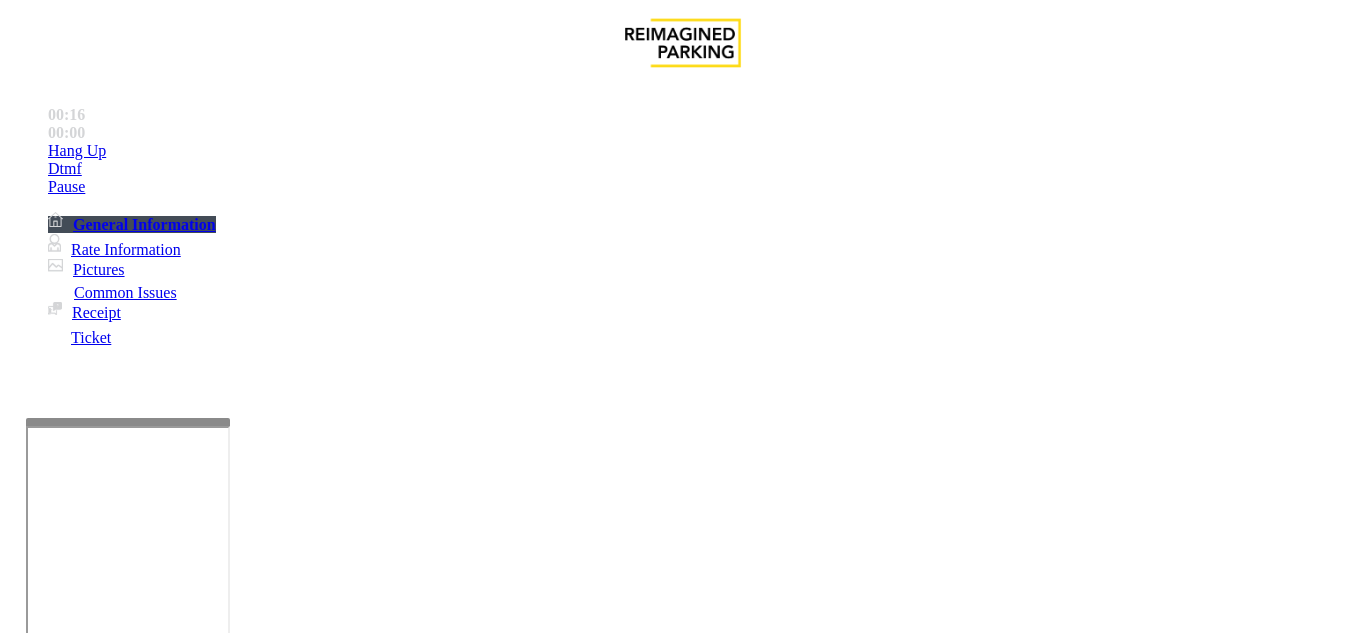 scroll, scrollTop: 200, scrollLeft: 0, axis: vertical 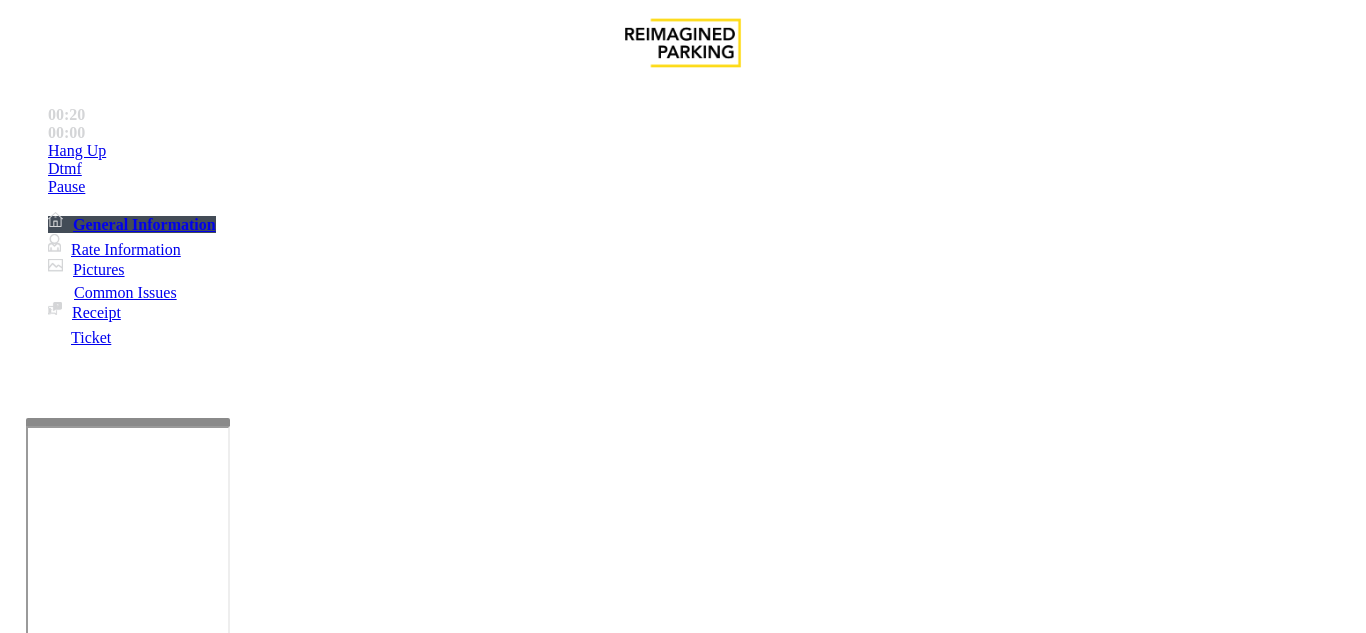 click at bounding box center [221, 1667] 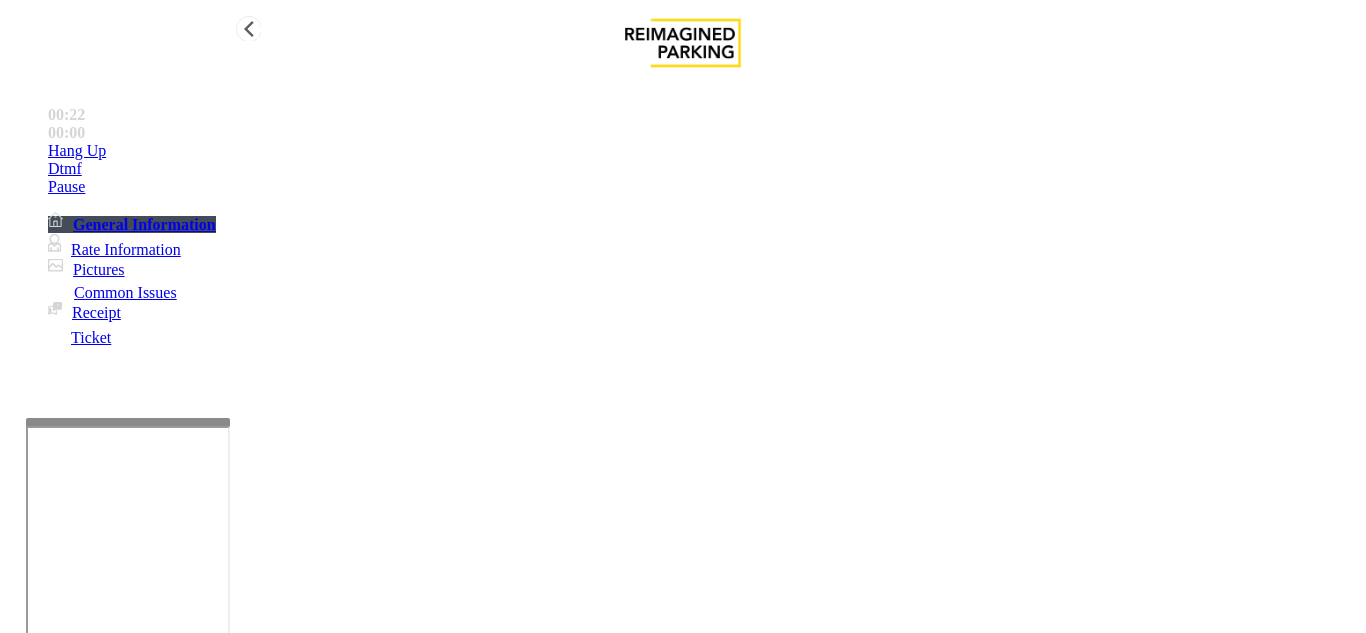 type on "**********" 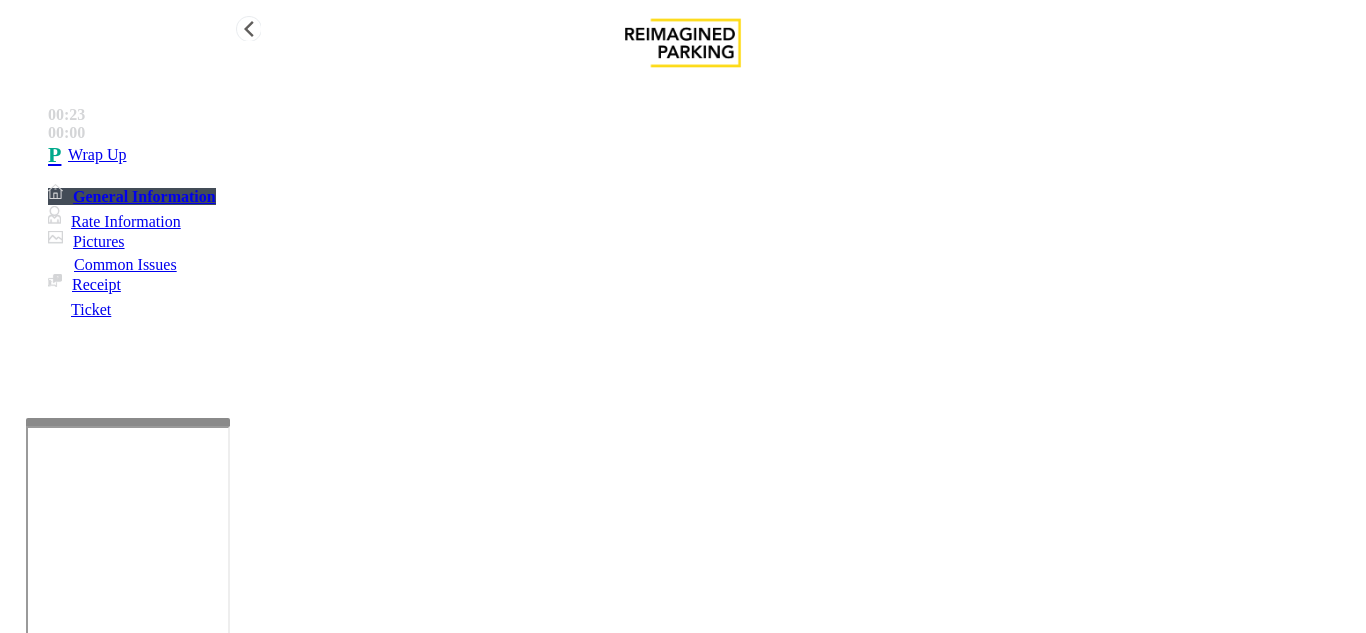 click on "Wrap Up" at bounding box center [703, 155] 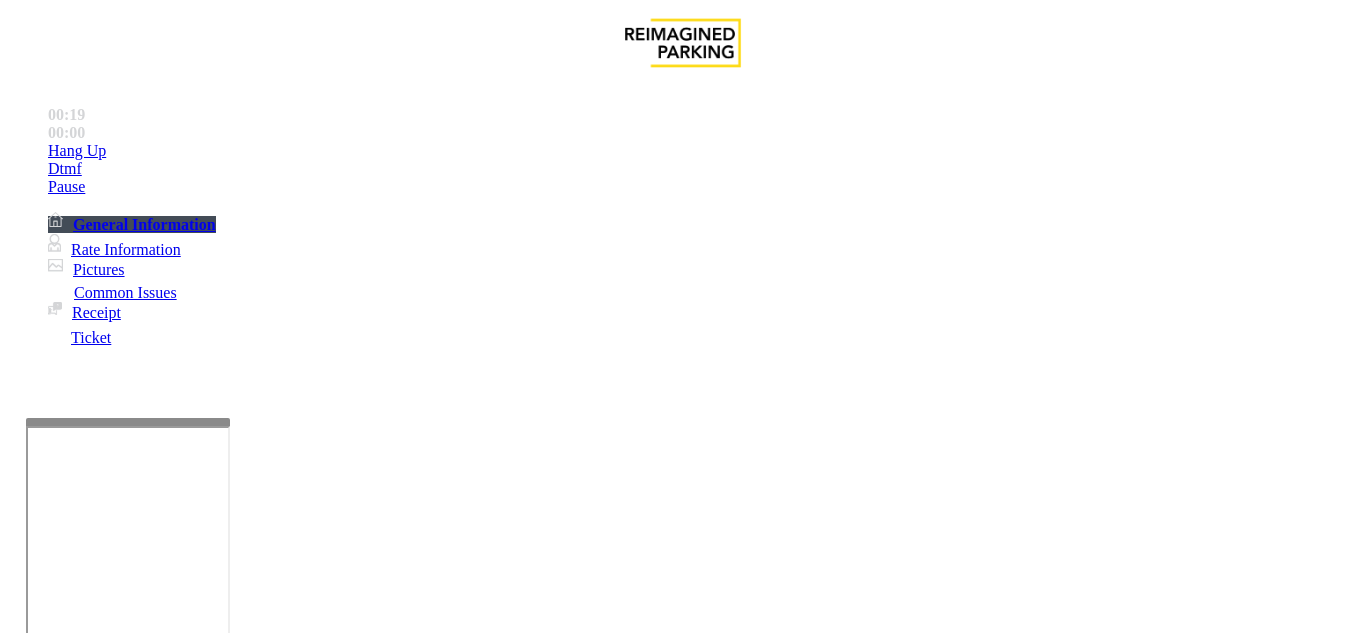 scroll, scrollTop: 294, scrollLeft: 0, axis: vertical 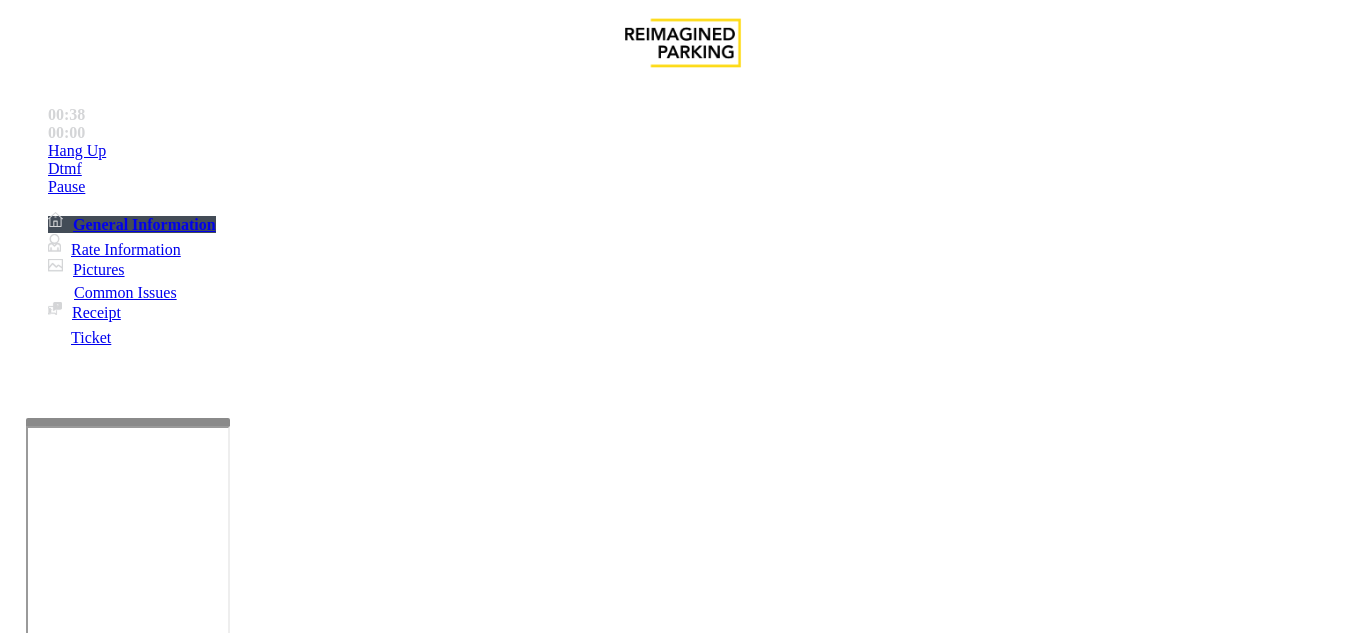 click on "Ticket Issue" at bounding box center (71, 1286) 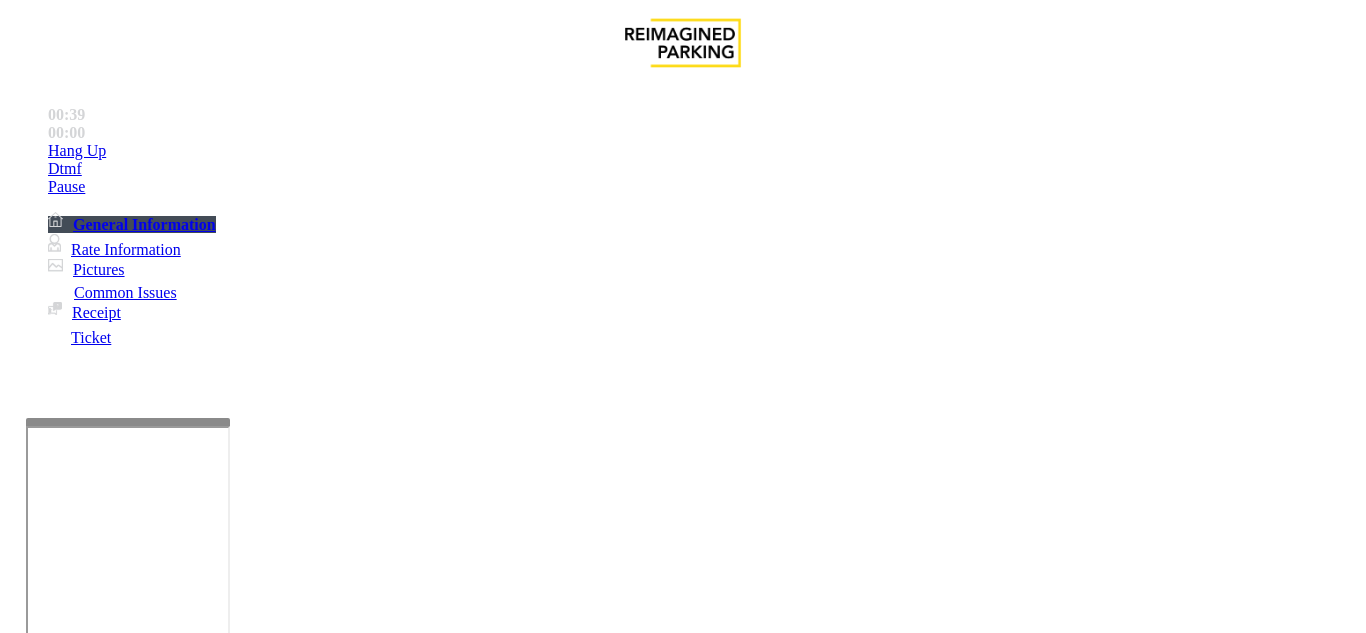 click on "Ticket Unreadable" at bounding box center [300, 1286] 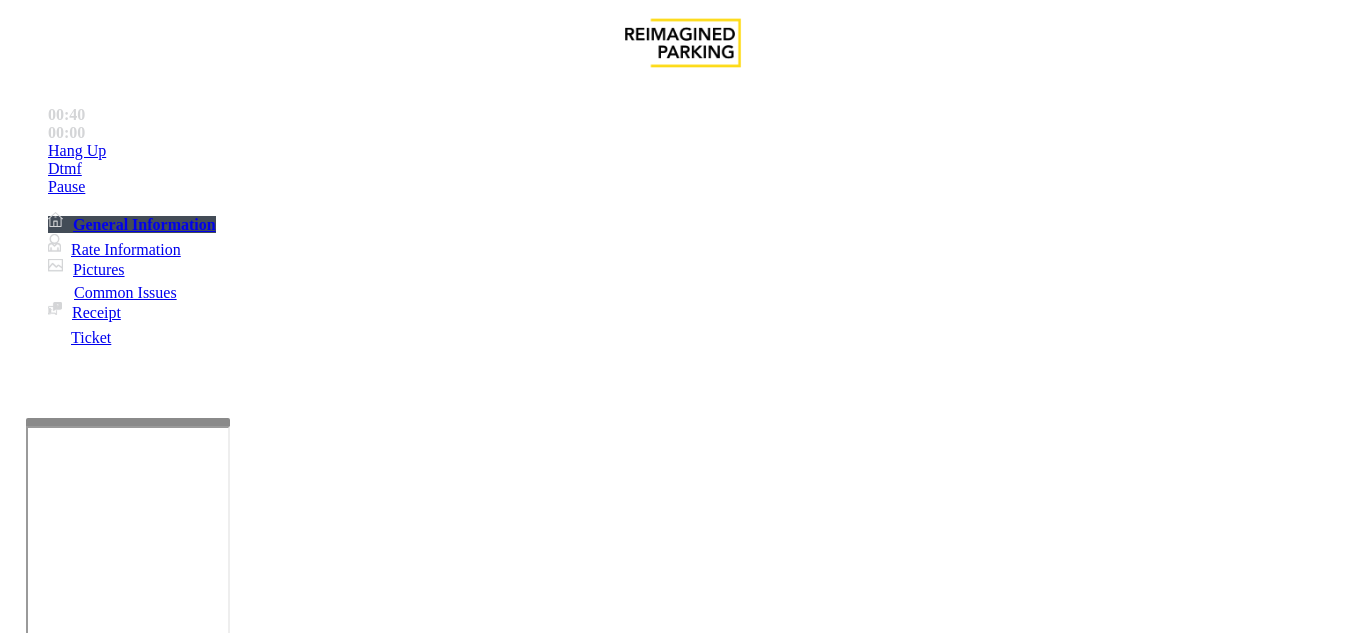 click at bounding box center (96, 1362) 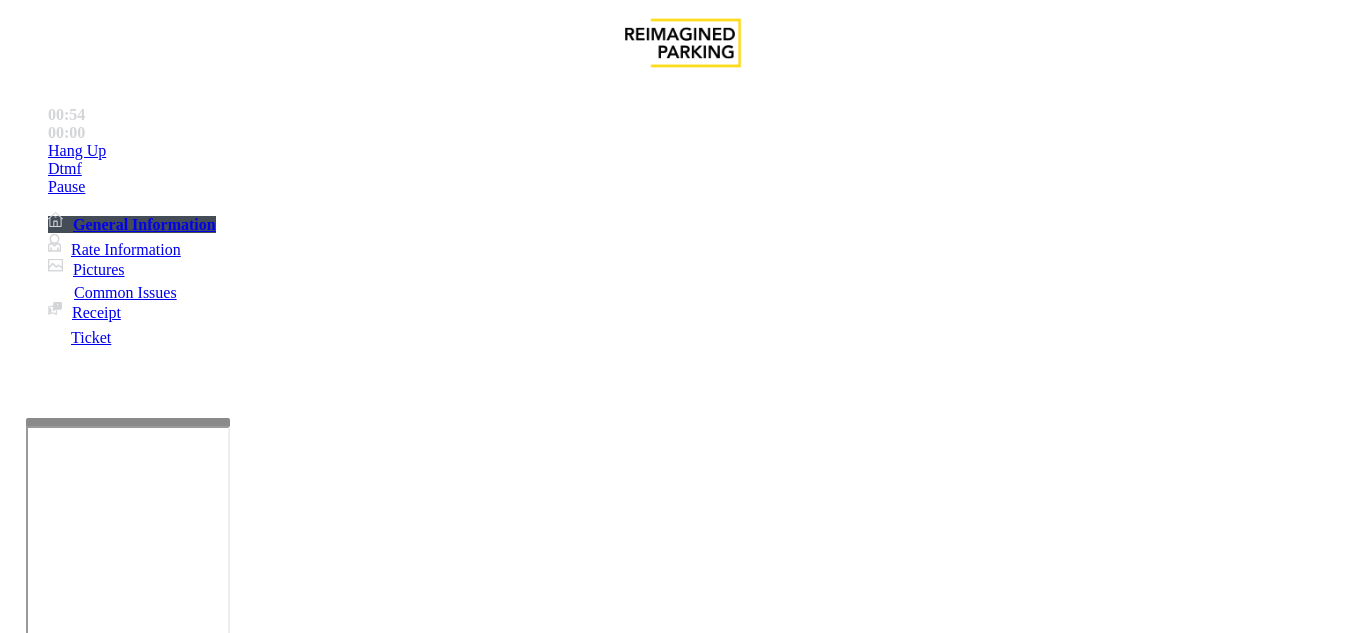 scroll, scrollTop: 200, scrollLeft: 0, axis: vertical 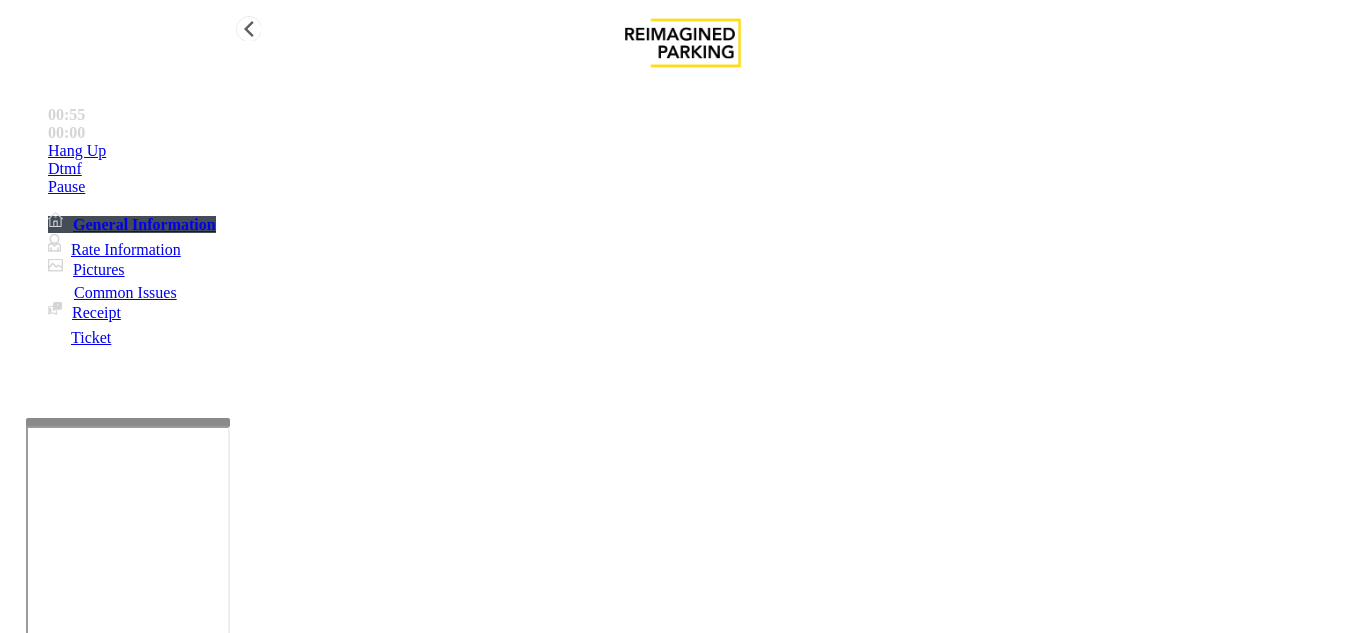 type on "*******" 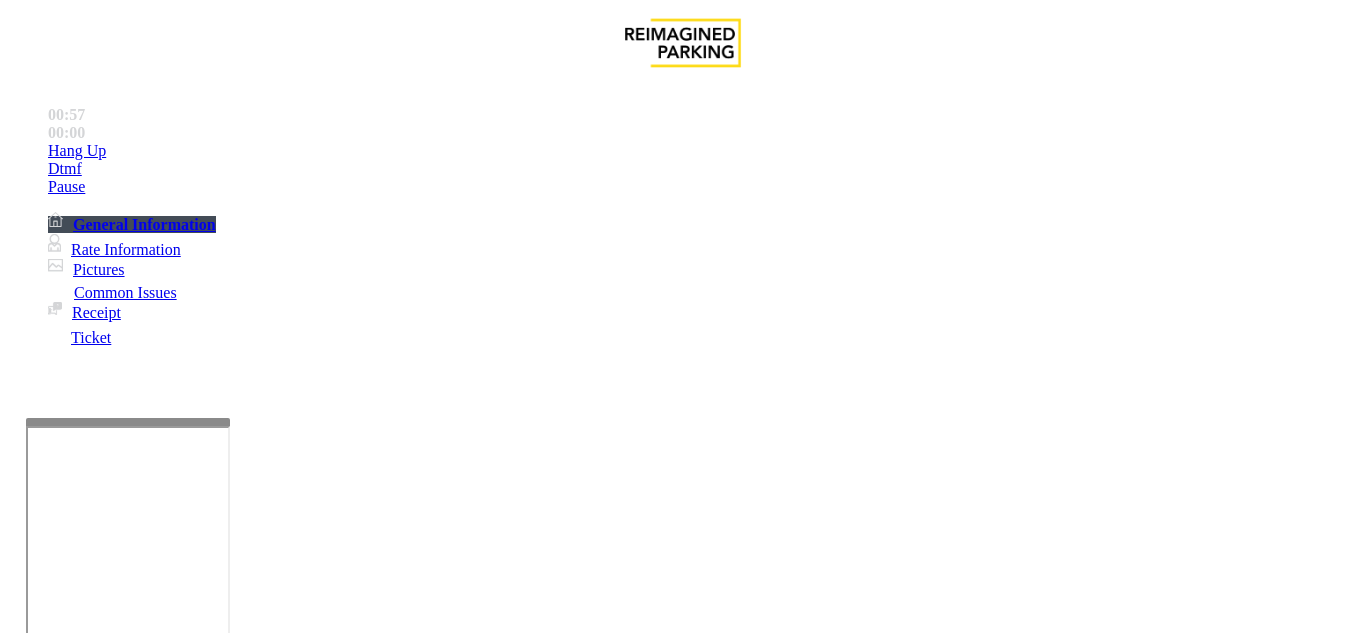 click on "MNO" at bounding box center [159, 3667] 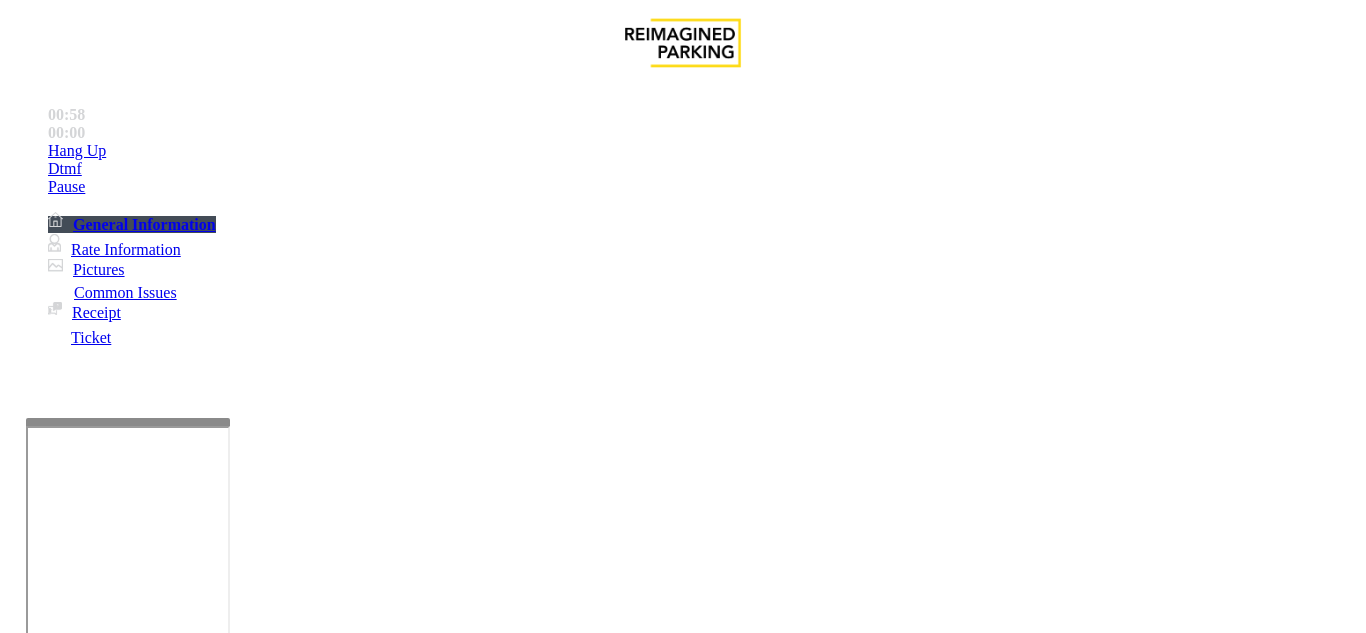 click on "×" at bounding box center (20, 3608) 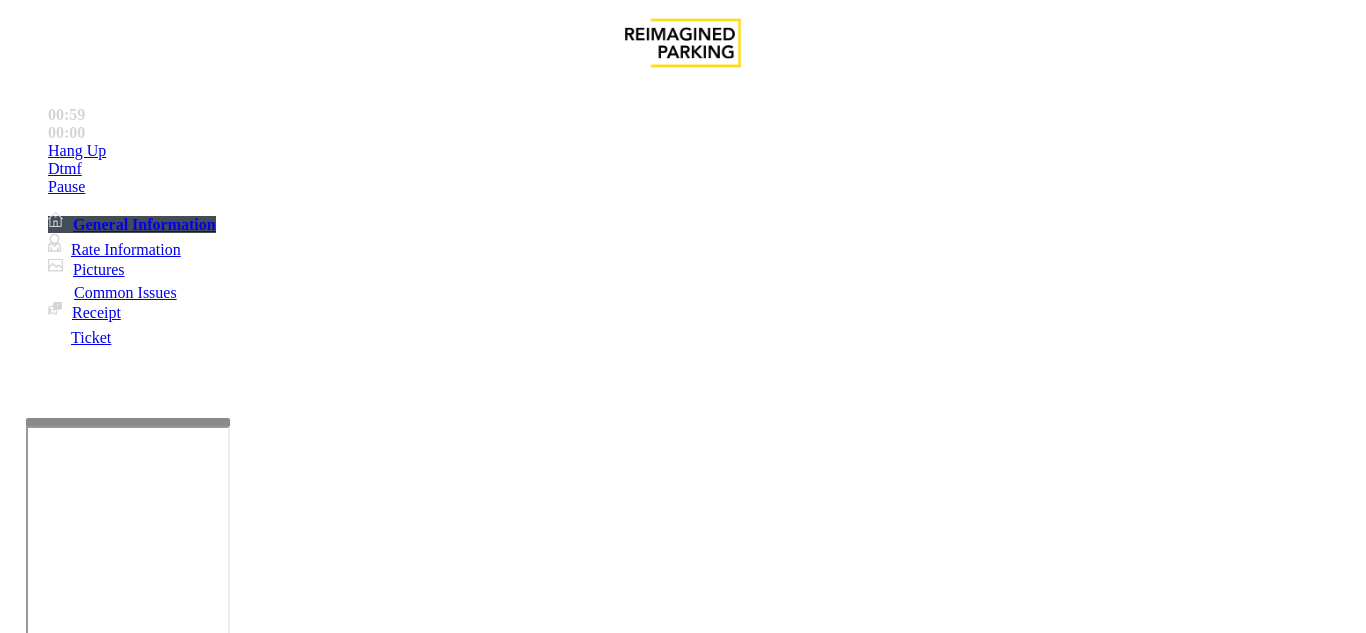 click at bounding box center (23, 1607) 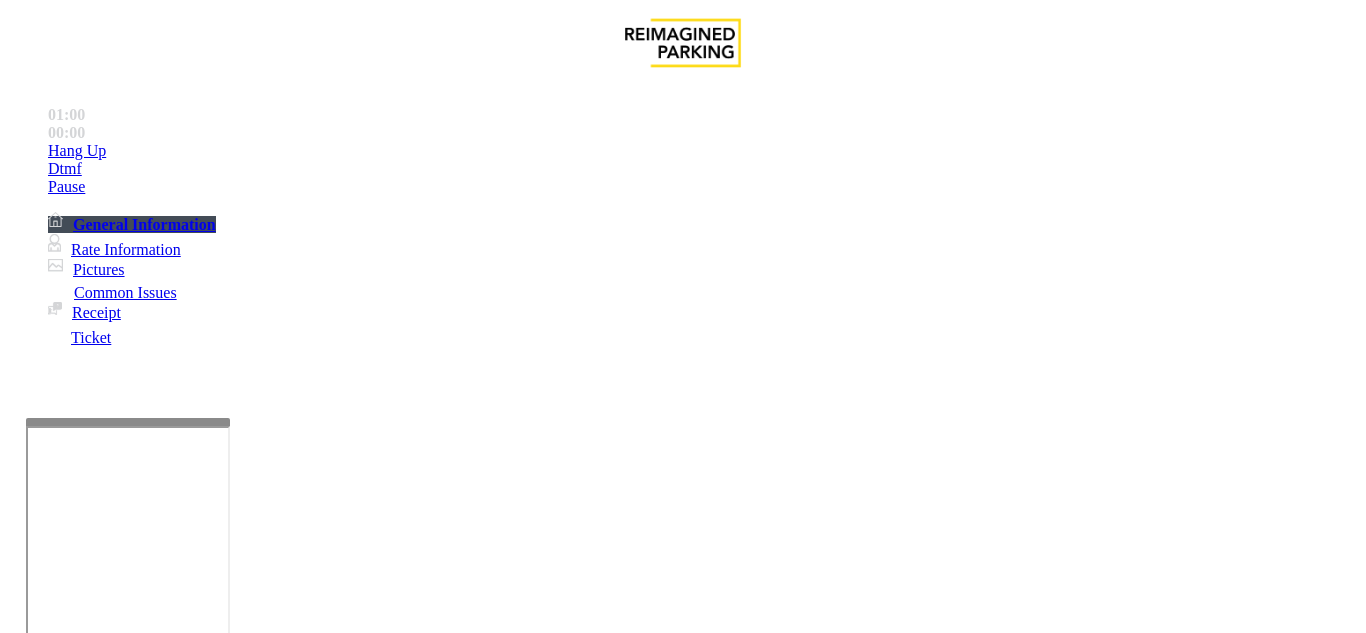 click on "Mount Royal Village" at bounding box center [703, 3252] 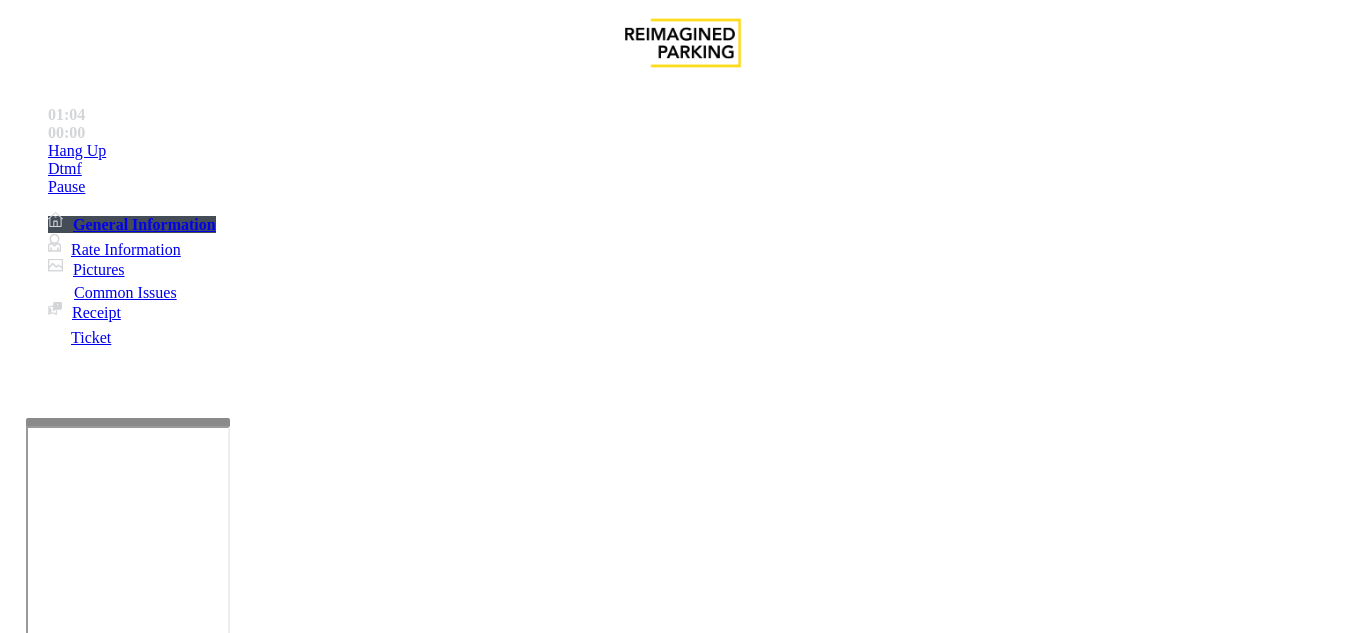 click at bounding box center [221, 1669] 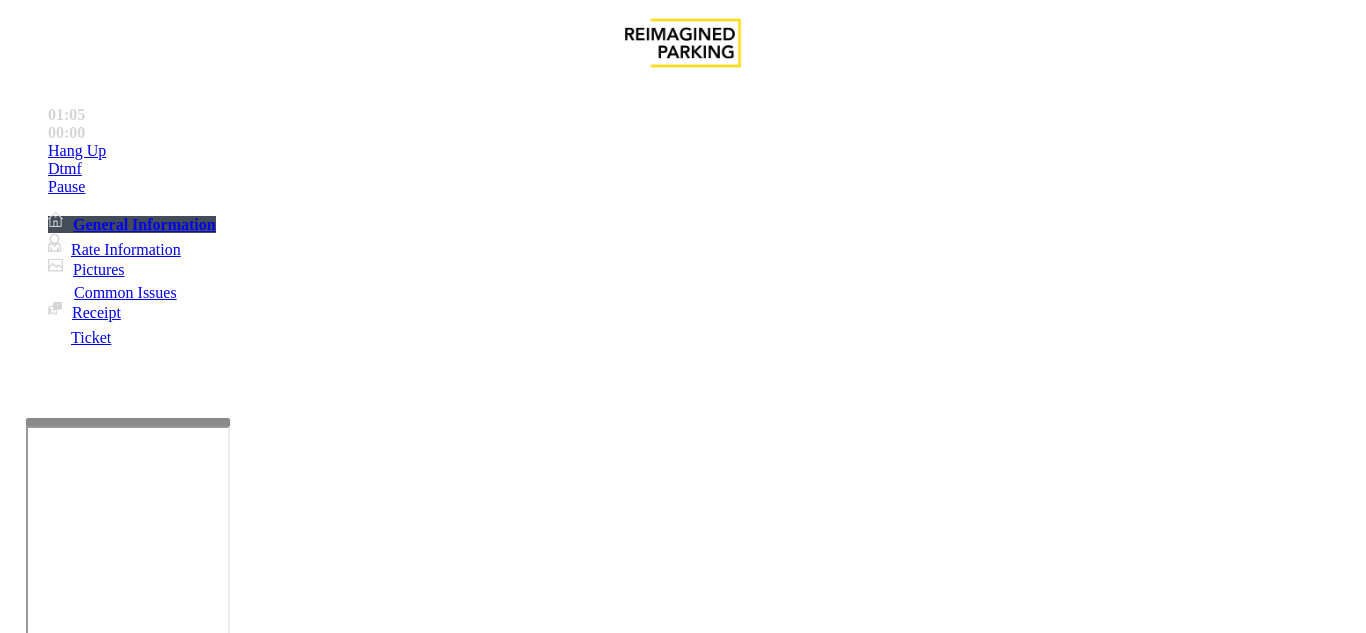 scroll, scrollTop: 100, scrollLeft: 0, axis: vertical 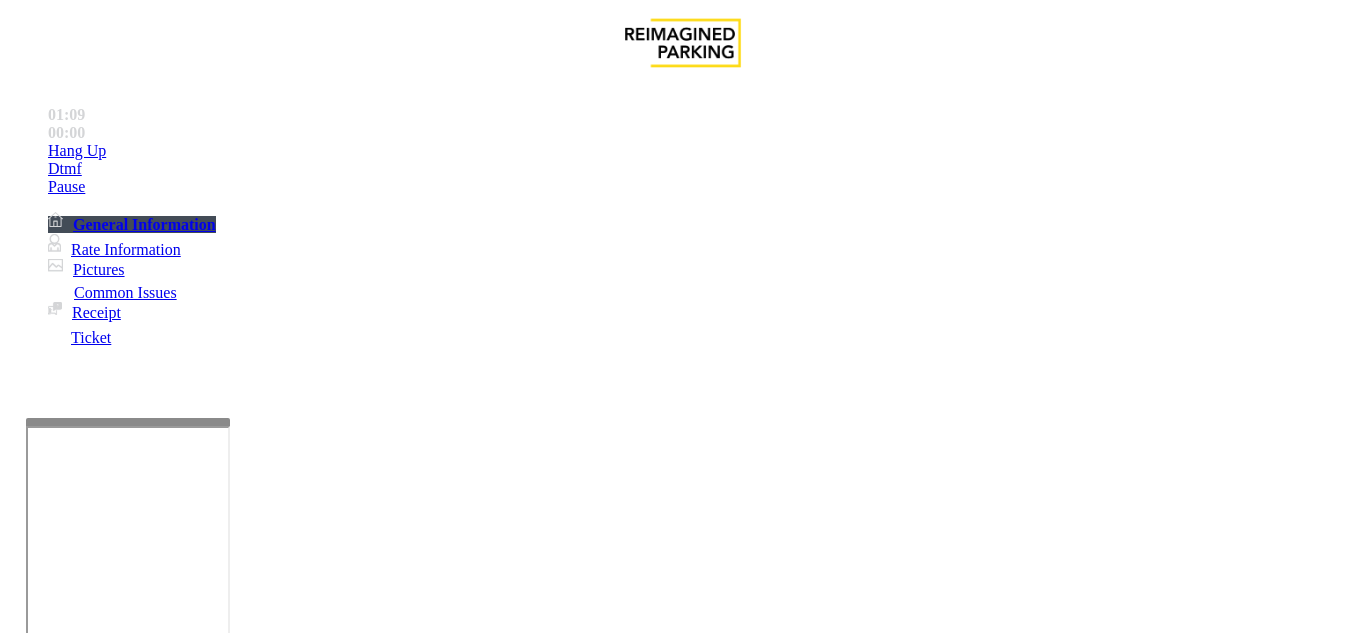type on "**********" 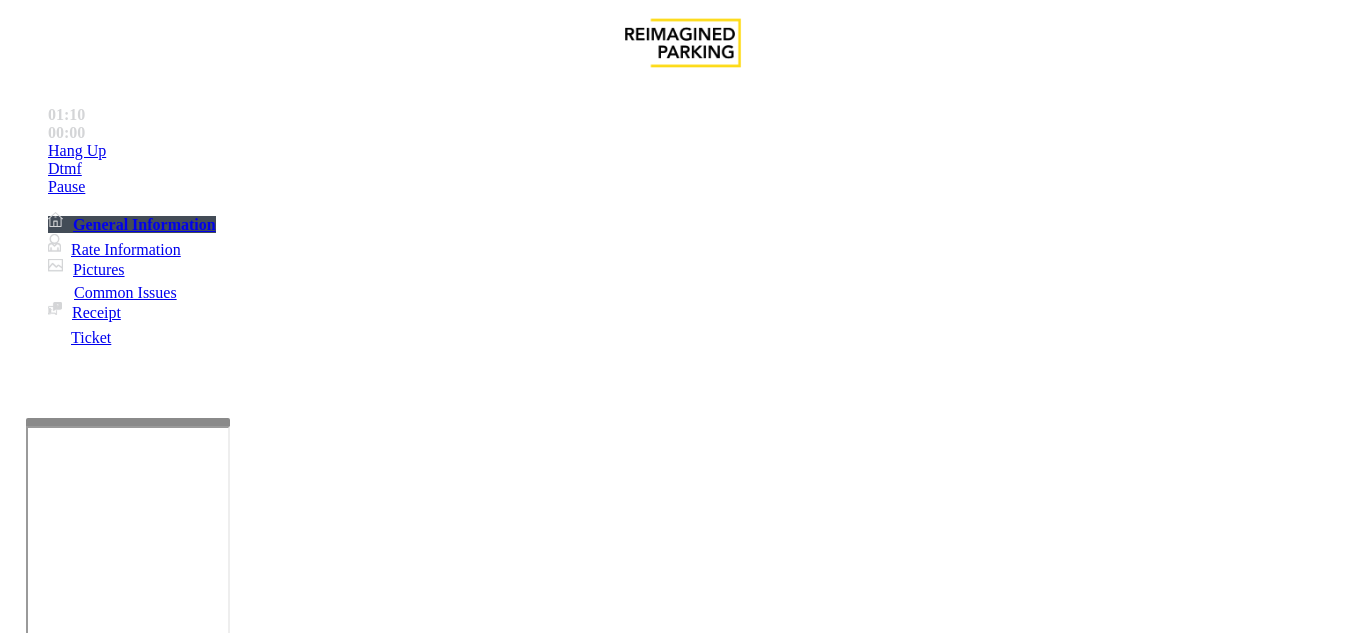 click on "Ticket Unreadable" at bounding box center [682, 1271] 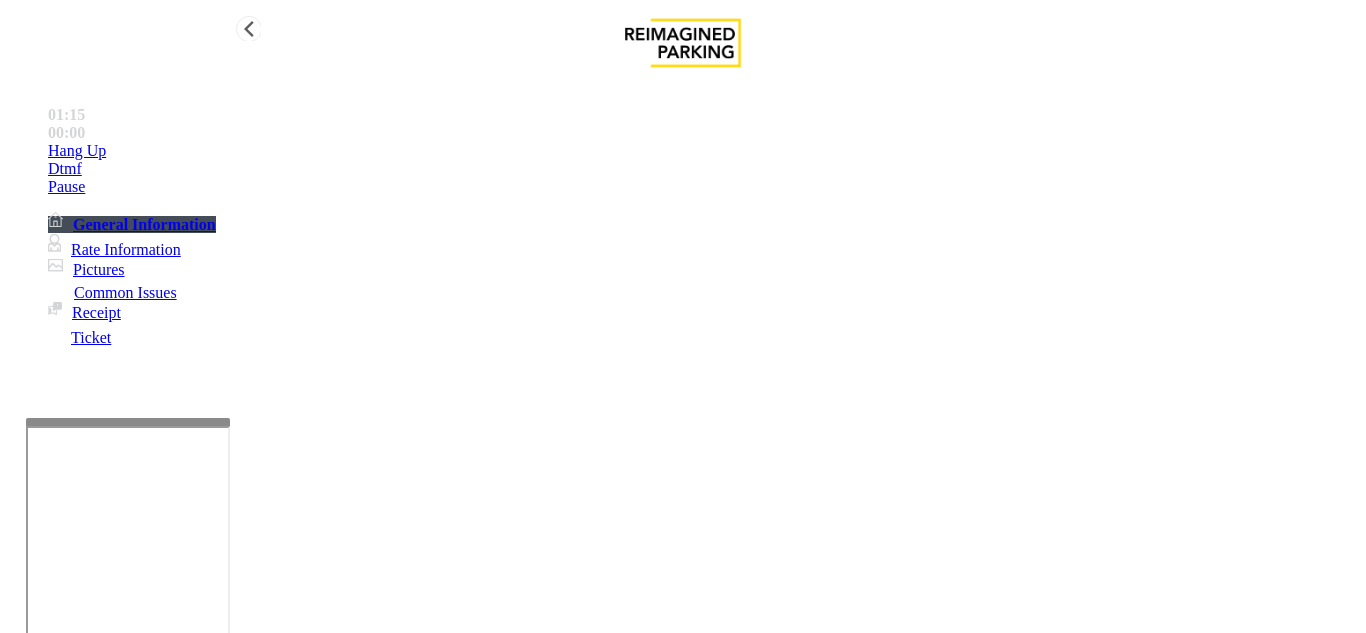 click on "Hang Up" at bounding box center [703, 151] 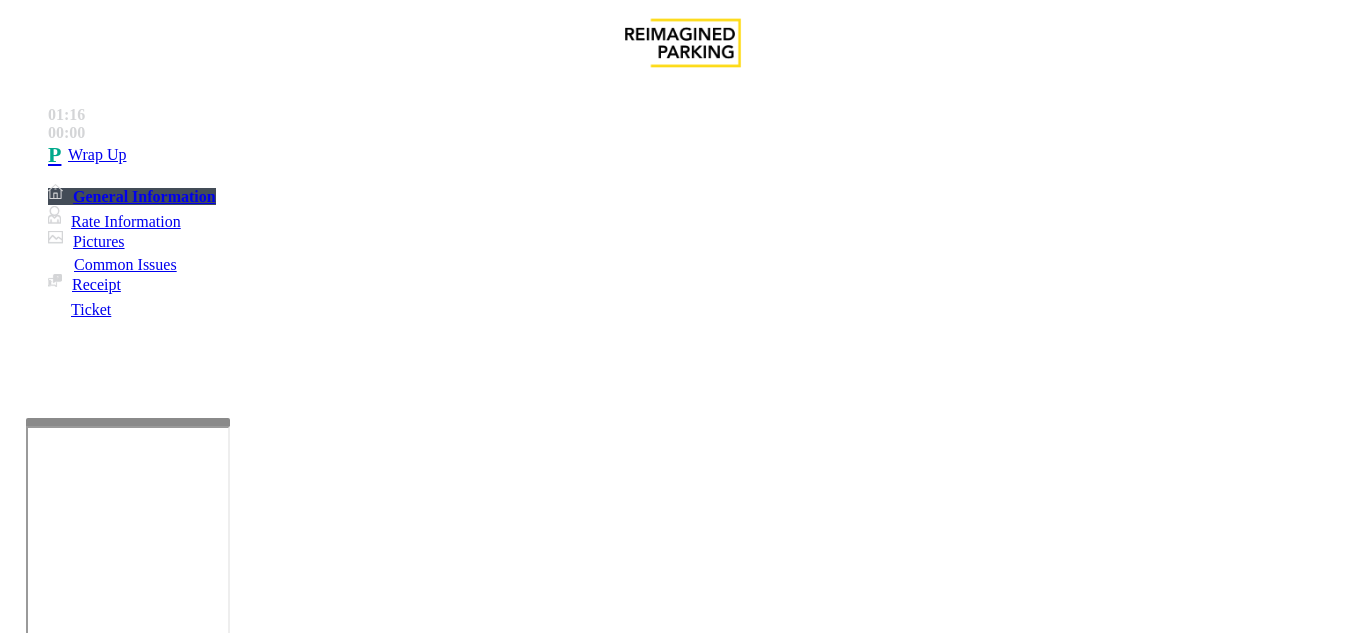 click on "Issue" at bounding box center (42, 1253) 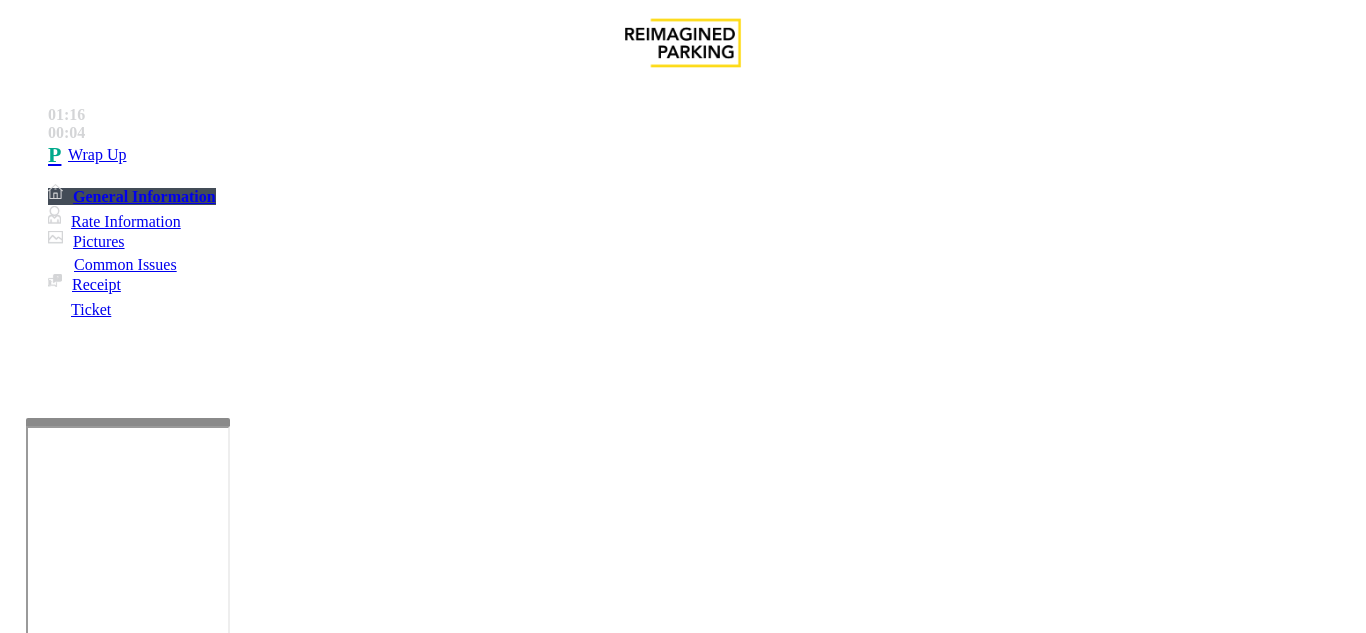 click on "Ticket Issue" at bounding box center (71, 1286) 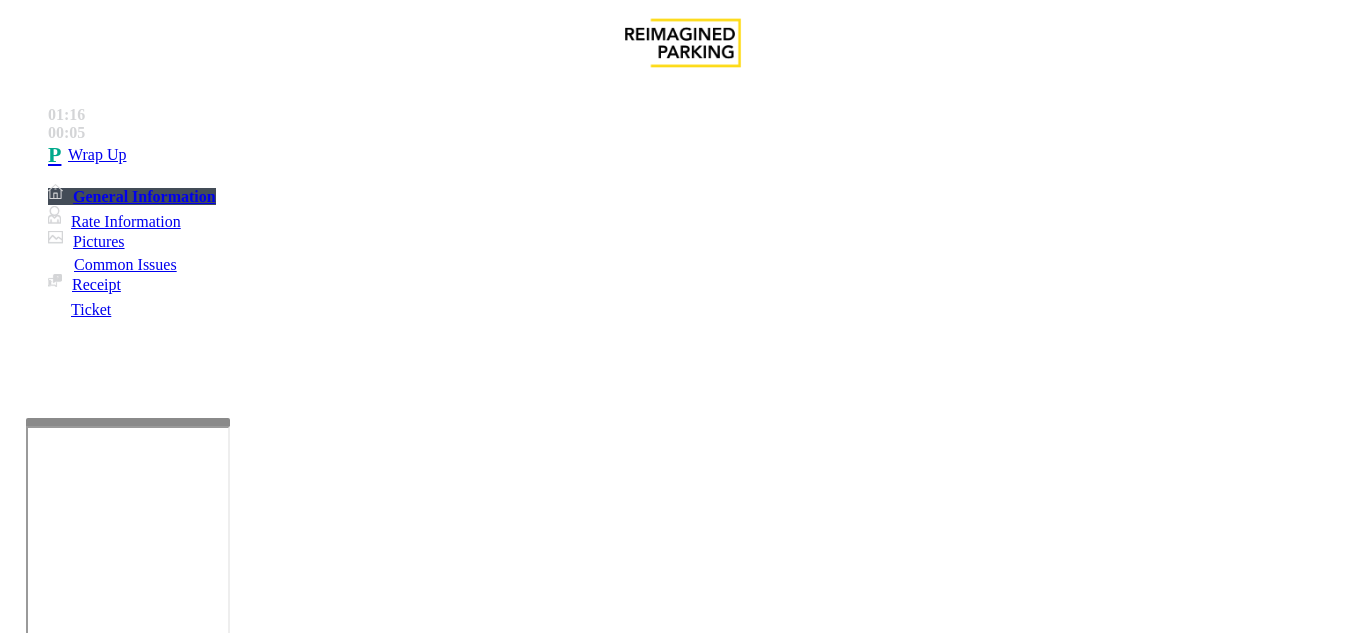click on "Ticket Unreadable" at bounding box center [300, 1286] 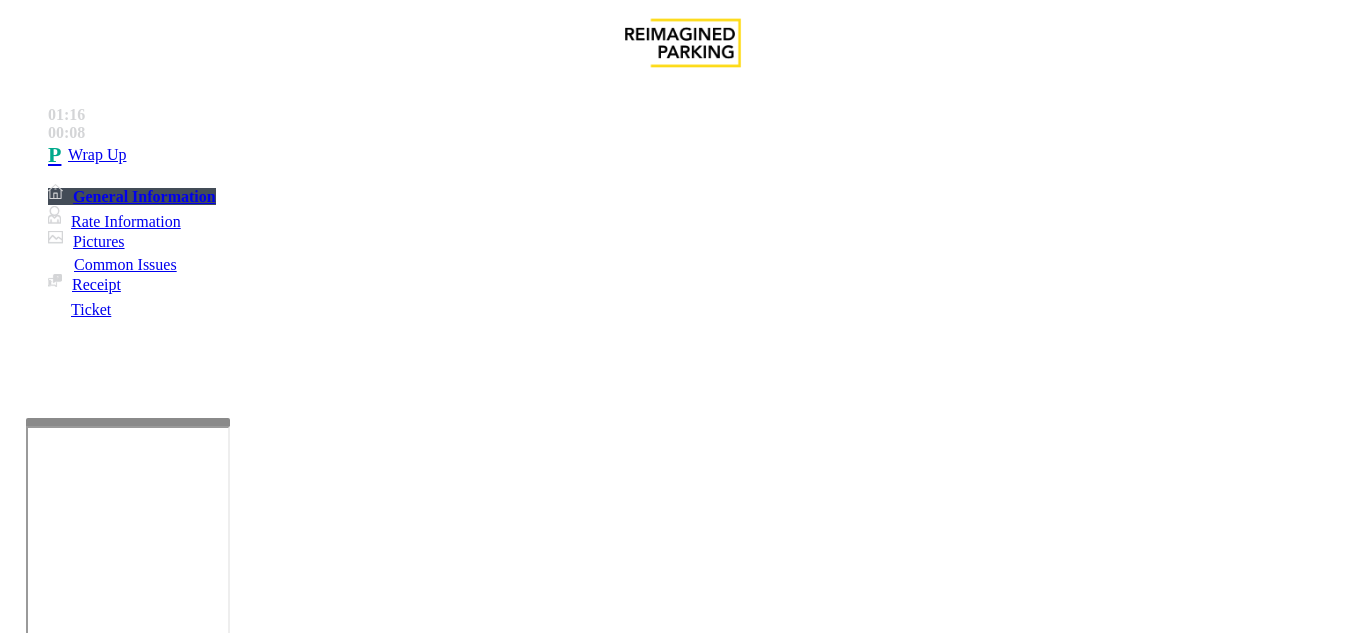 drag, startPoint x: 273, startPoint y: 81, endPoint x: 441, endPoint y: 88, distance: 168.14577 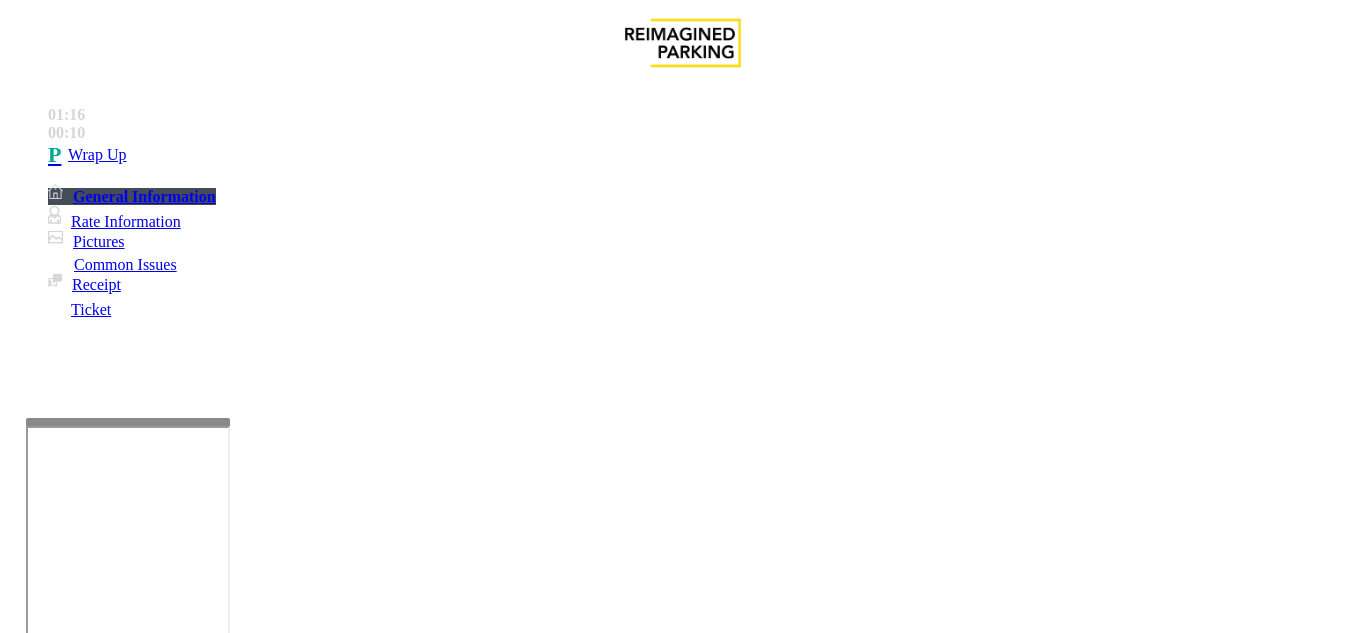 scroll, scrollTop: 300, scrollLeft: 0, axis: vertical 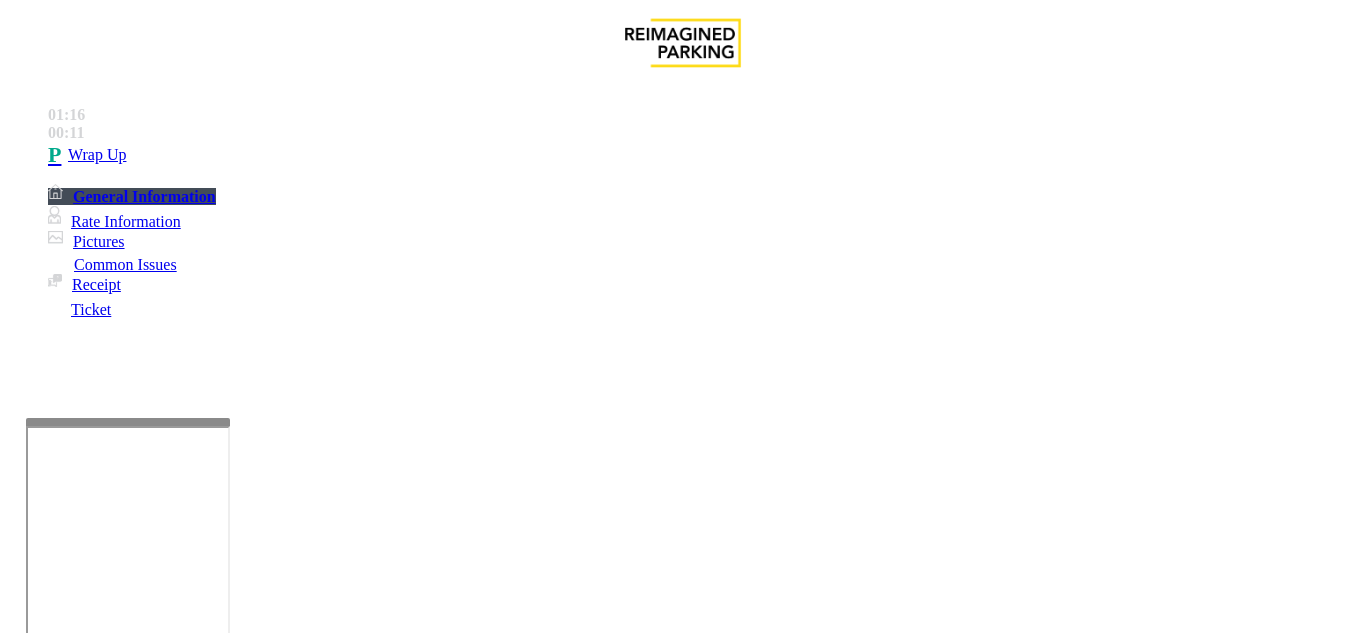 click at bounding box center [221, 1669] 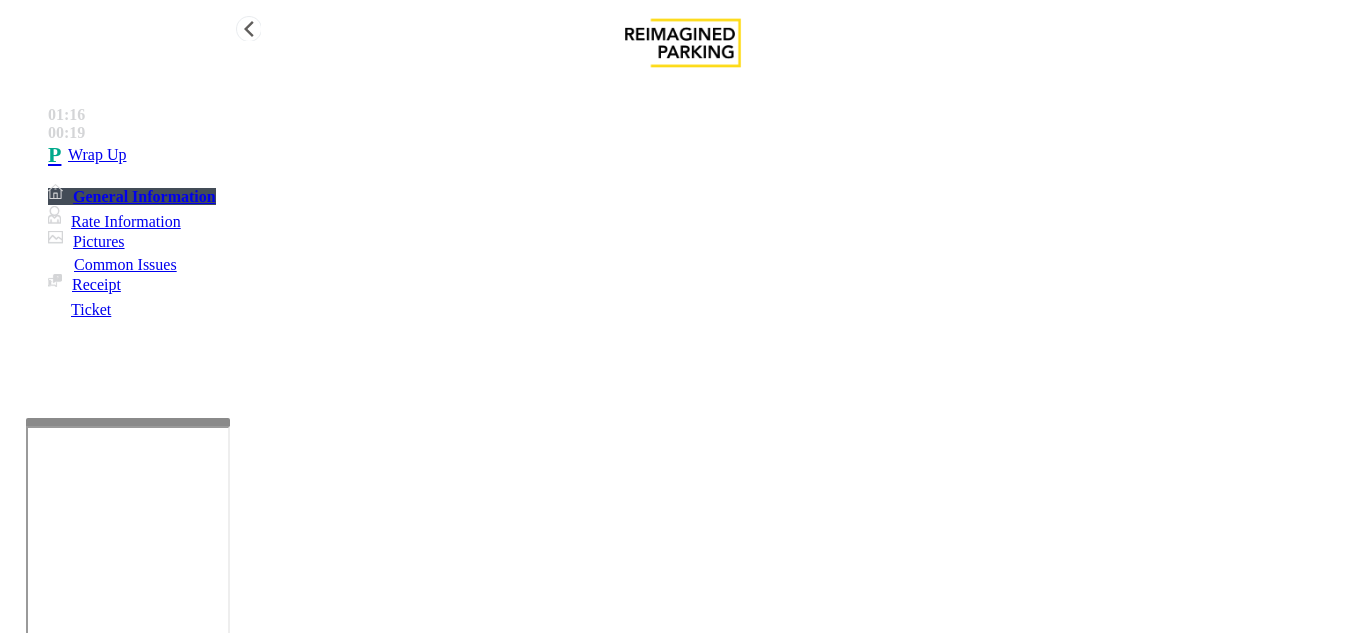 type on "**********" 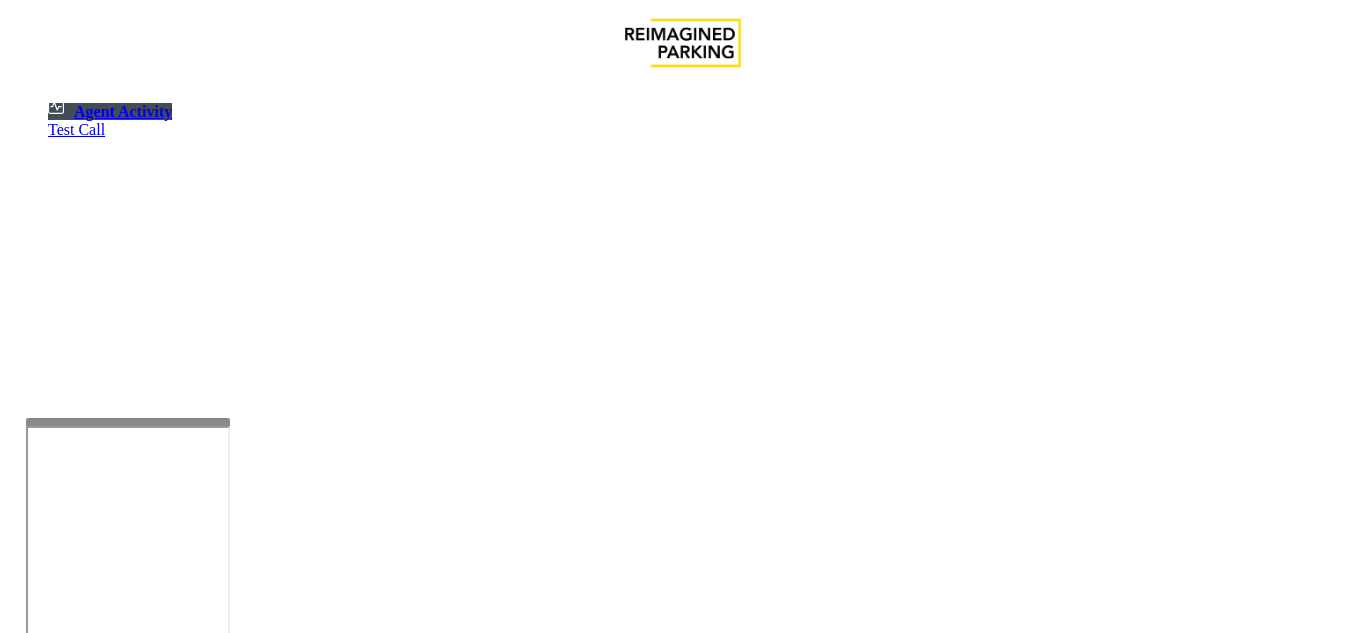 click on "×" at bounding box center [20, 1244] 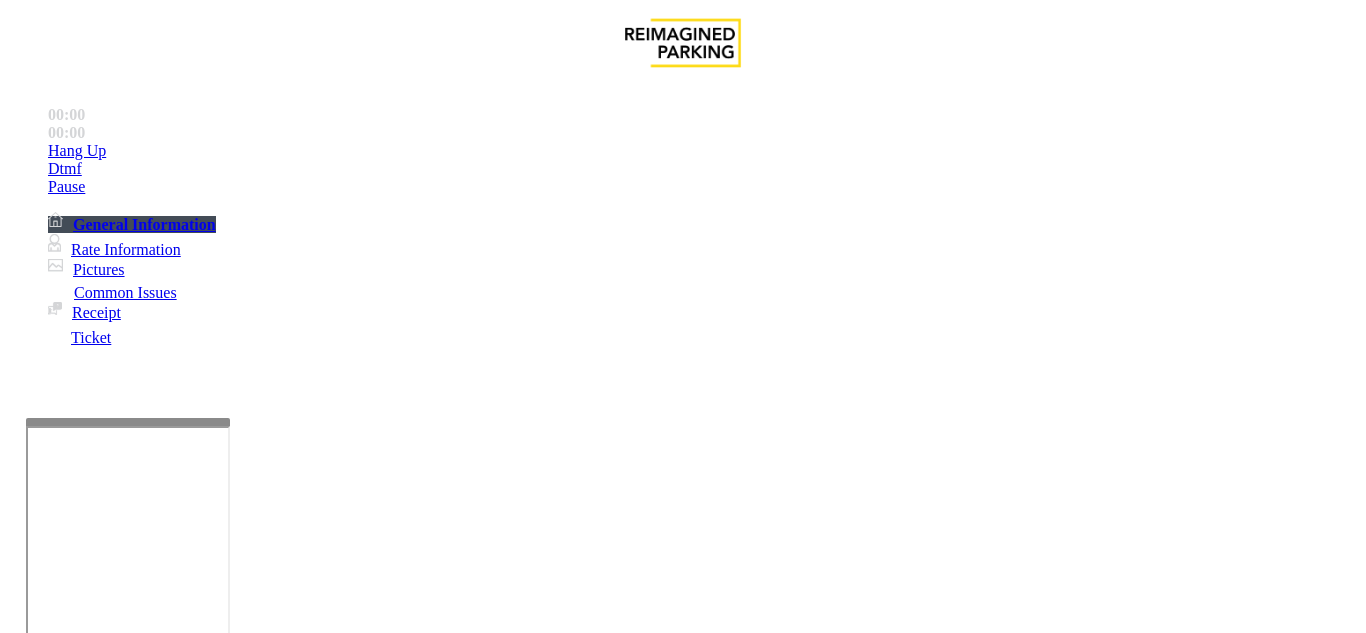 scroll, scrollTop: 294, scrollLeft: 0, axis: vertical 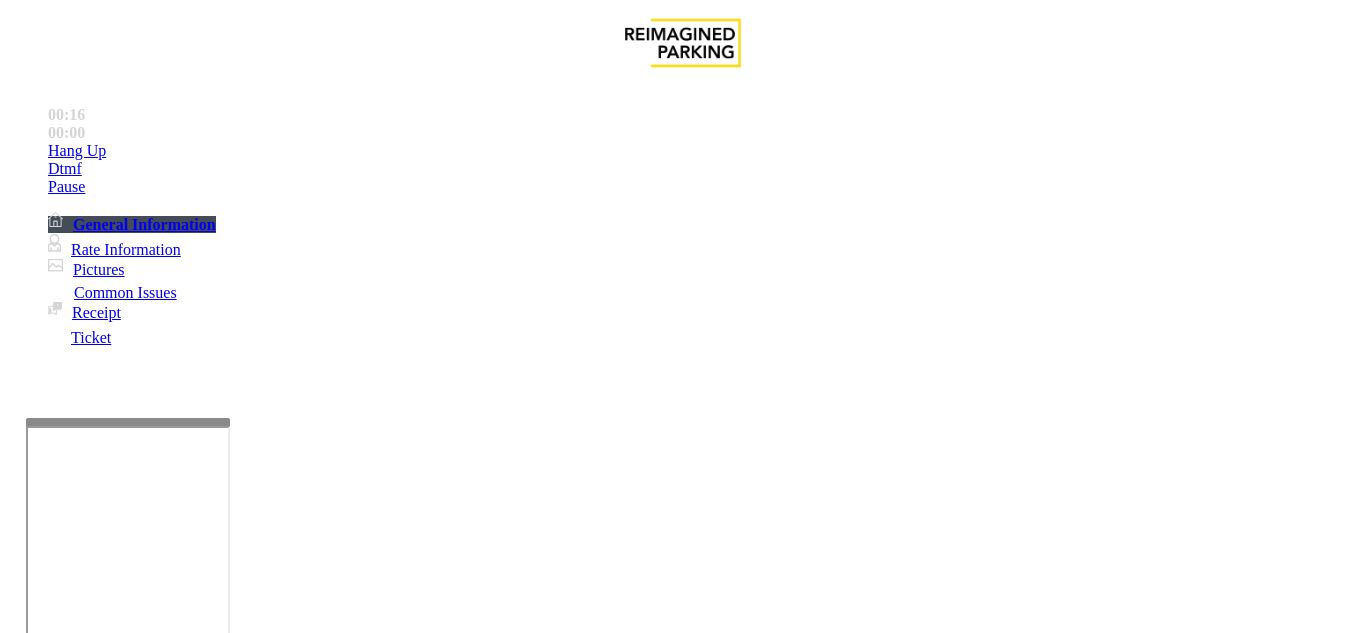 click on "Intercom Issue/No Response" at bounding box center [929, 1286] 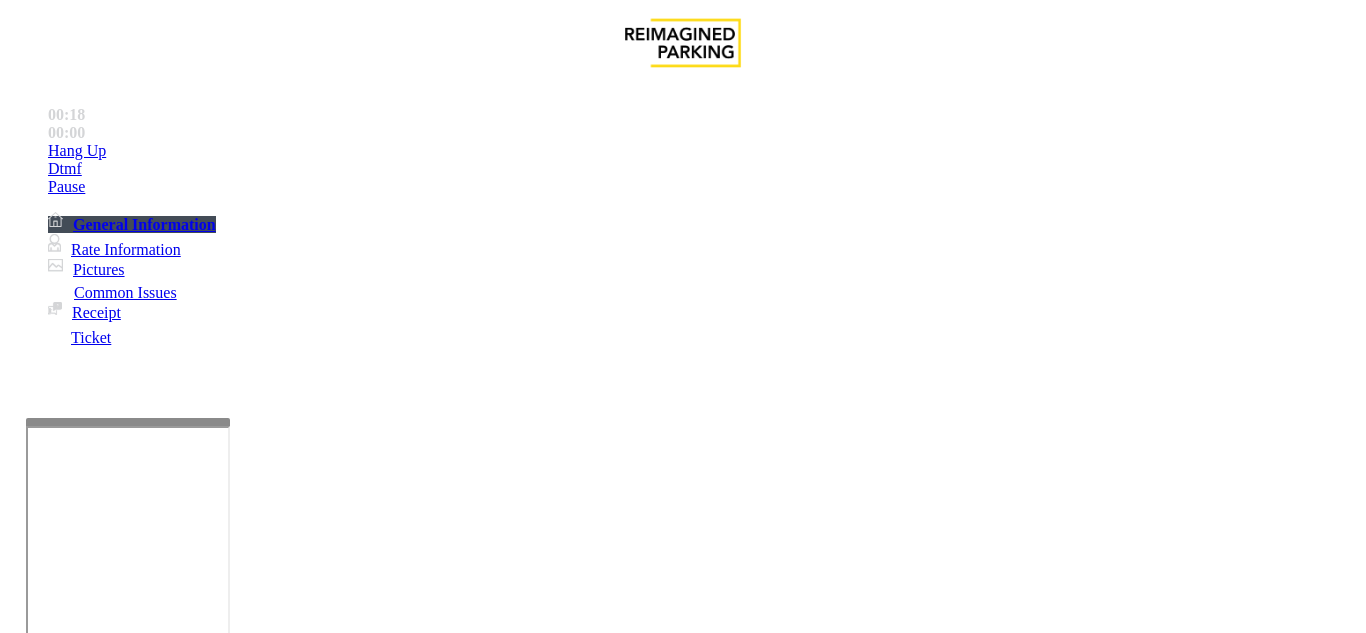 click on "No Response/Unable to hear parker" at bounding box center [142, 1286] 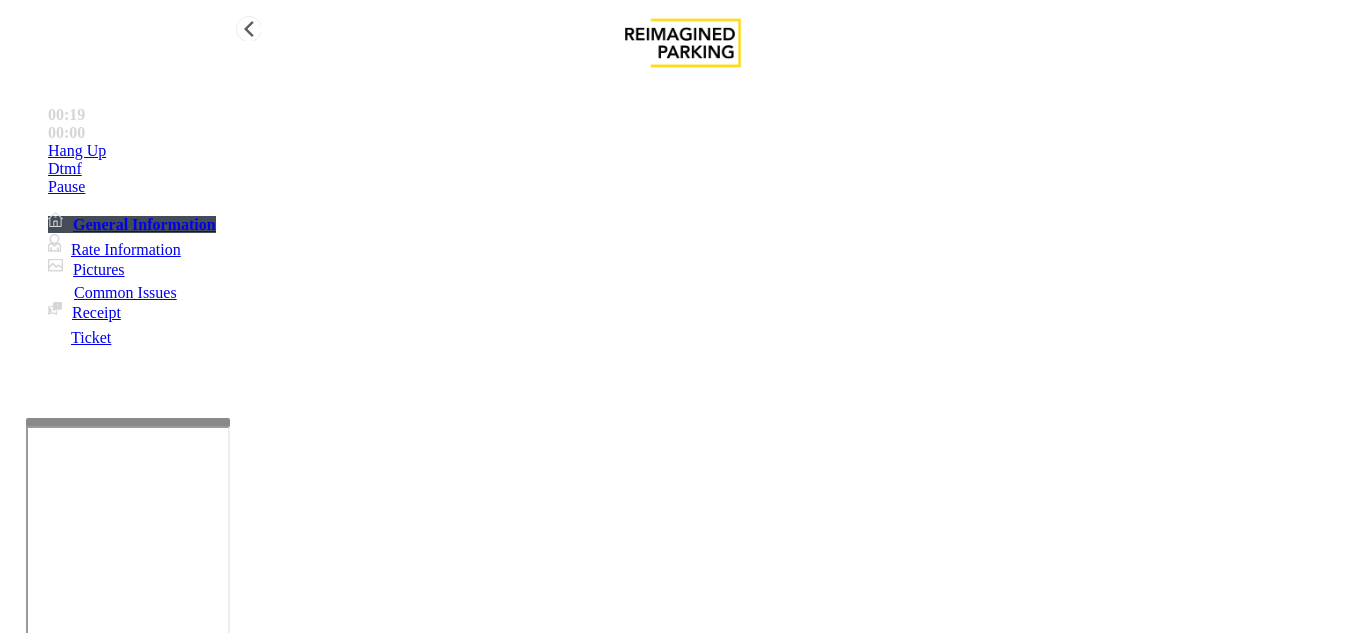 click on "Hang Up" at bounding box center [703, 151] 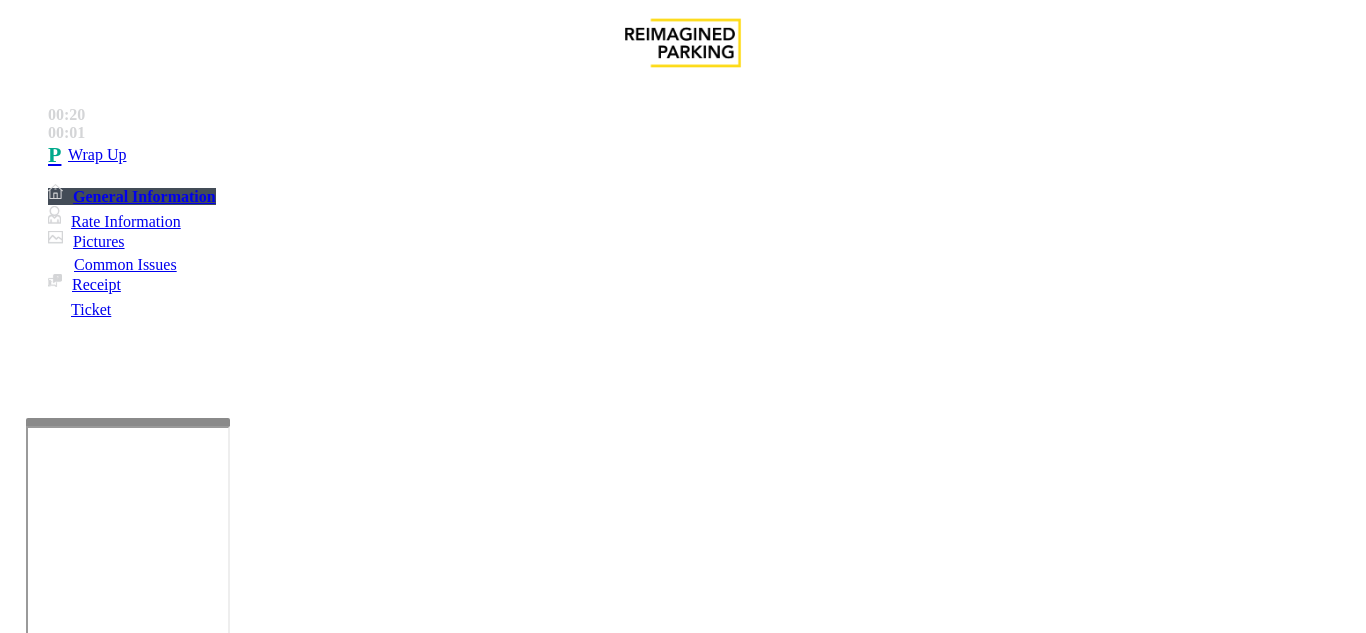 drag, startPoint x: 266, startPoint y: 180, endPoint x: 591, endPoint y: 173, distance: 325.07538 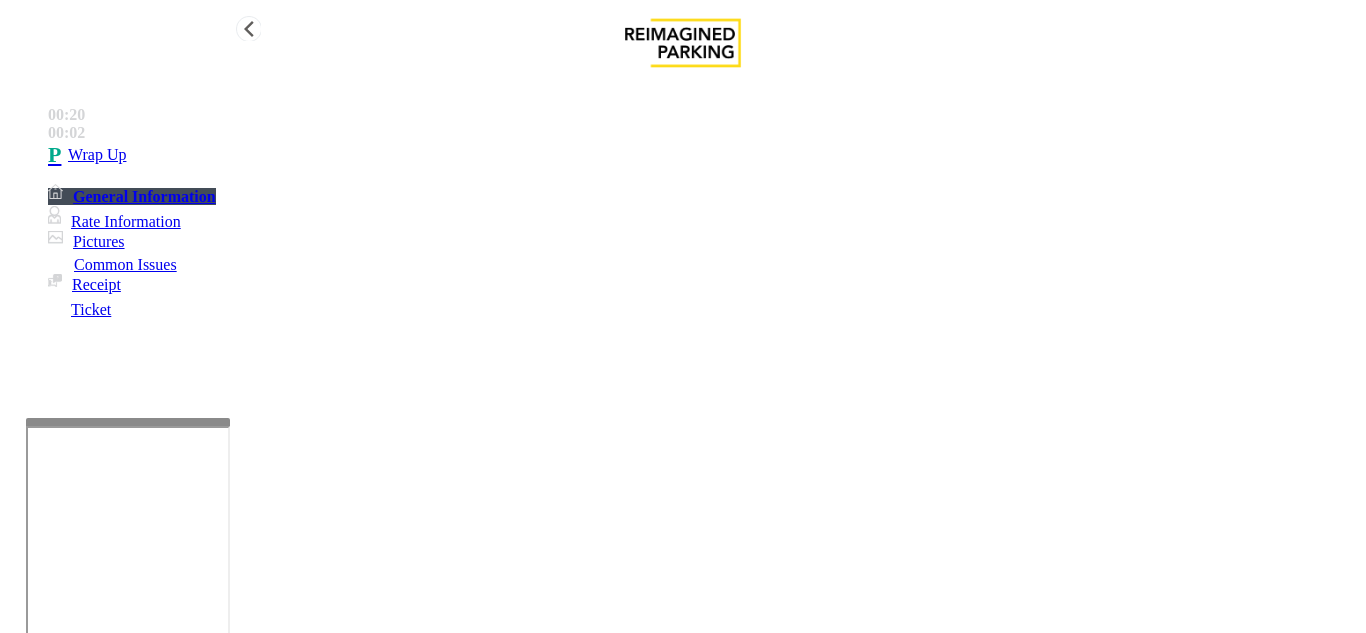 type on "**********" 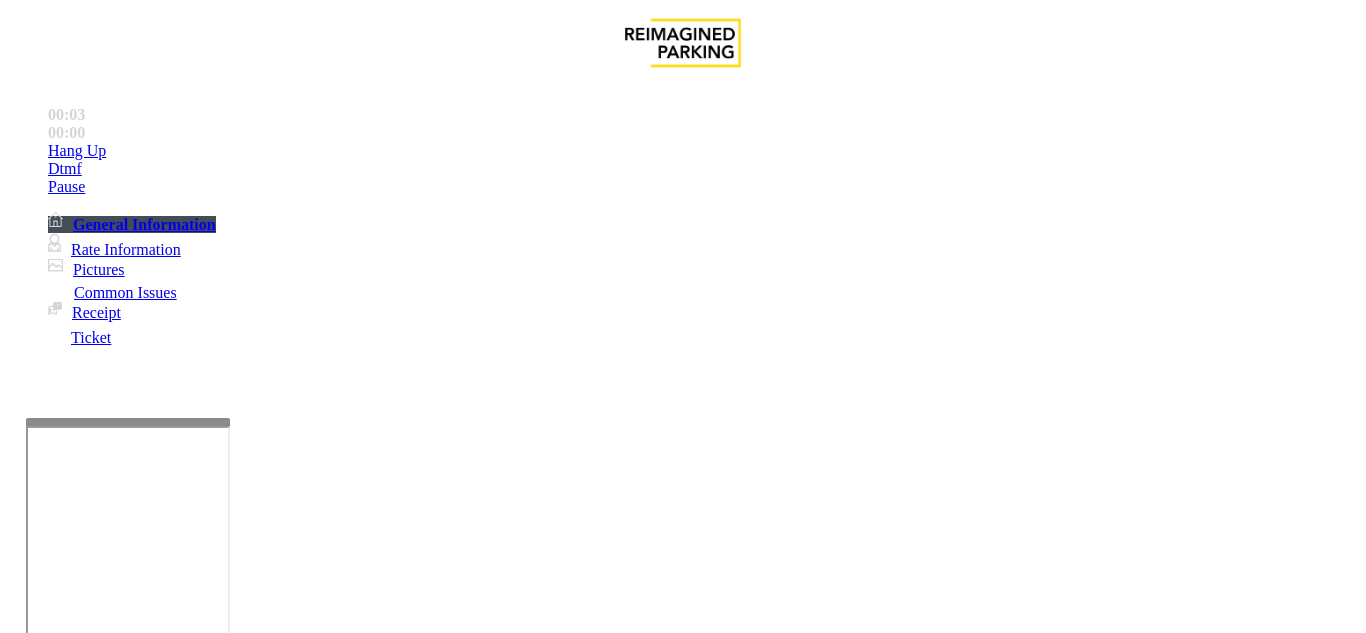 scroll, scrollTop: 400, scrollLeft: 0, axis: vertical 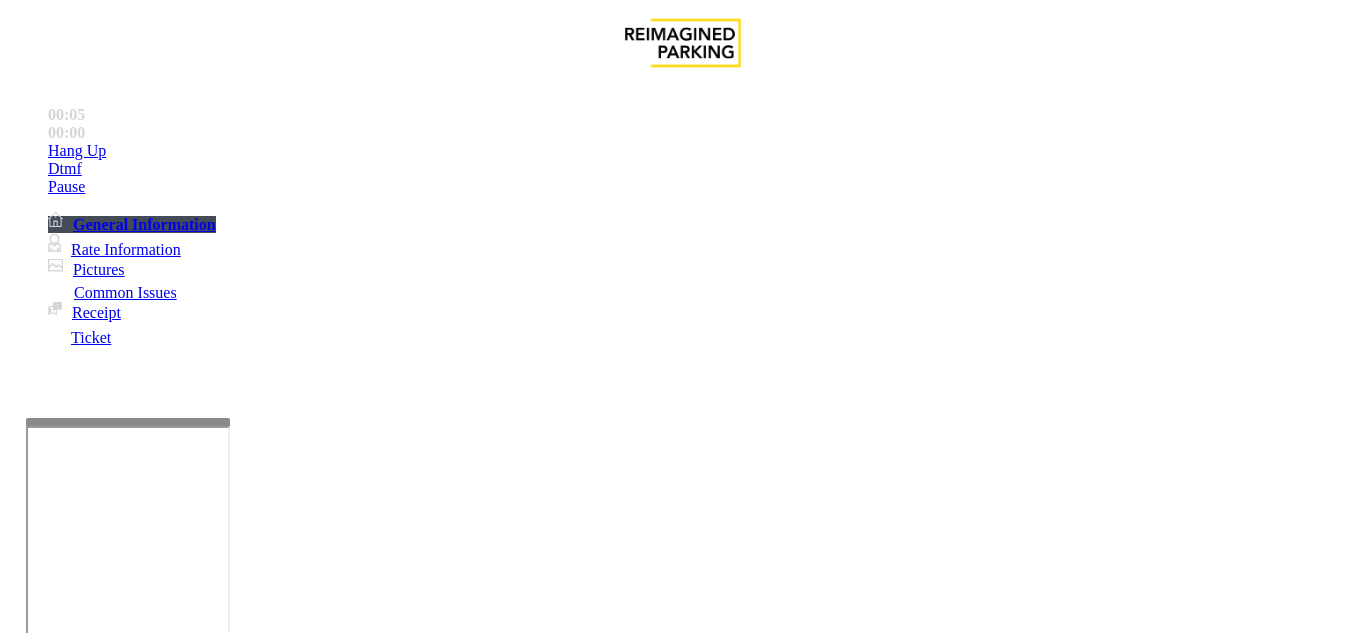 click on "Validation Issue" at bounding box center [371, 1286] 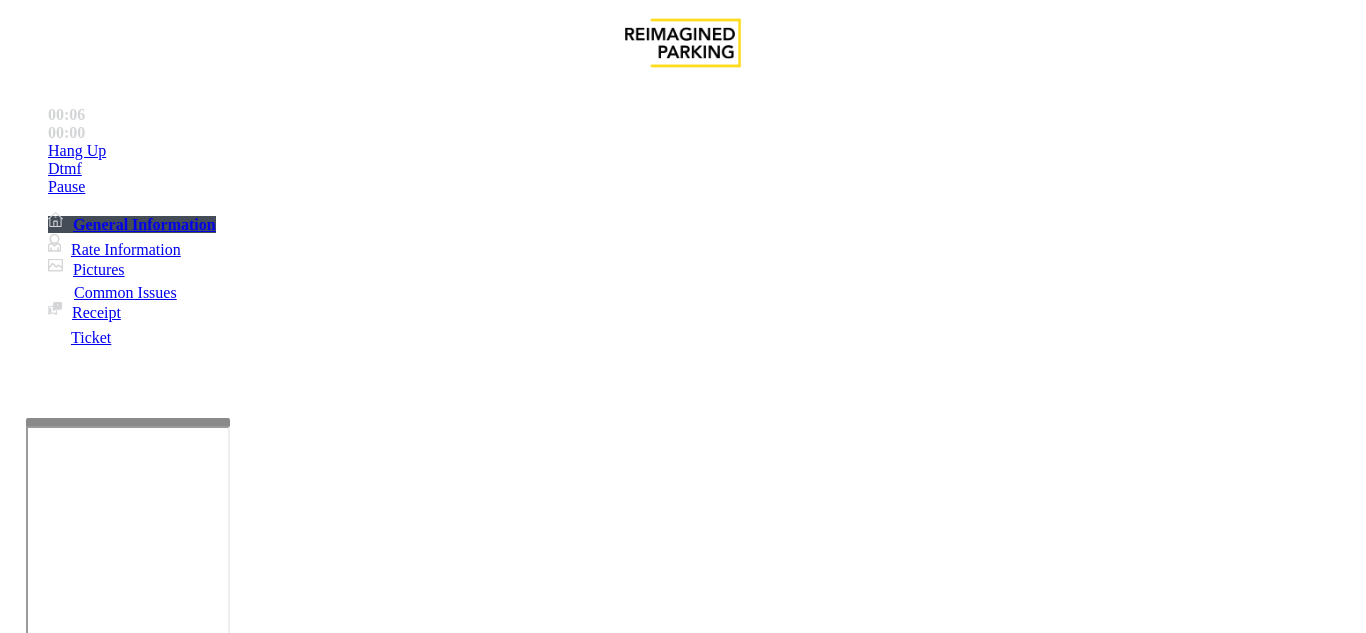 click on "Validation Error" at bounding box center [262, 1286] 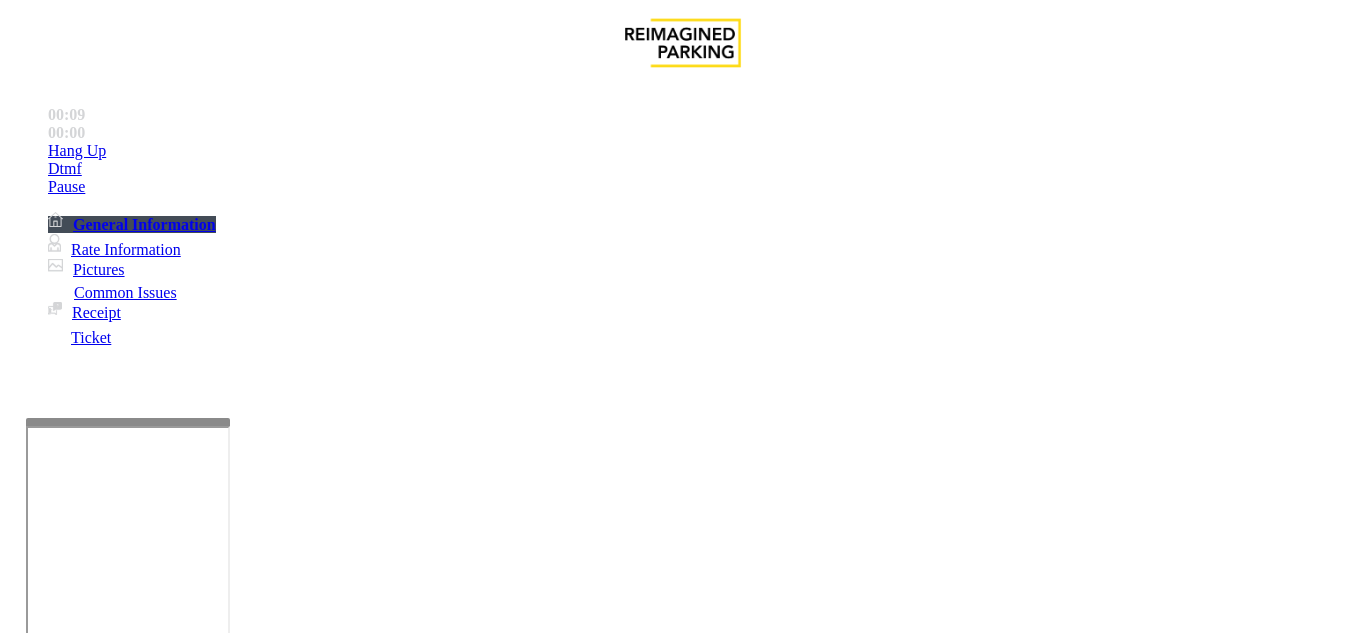 click at bounding box center (229, 1334) 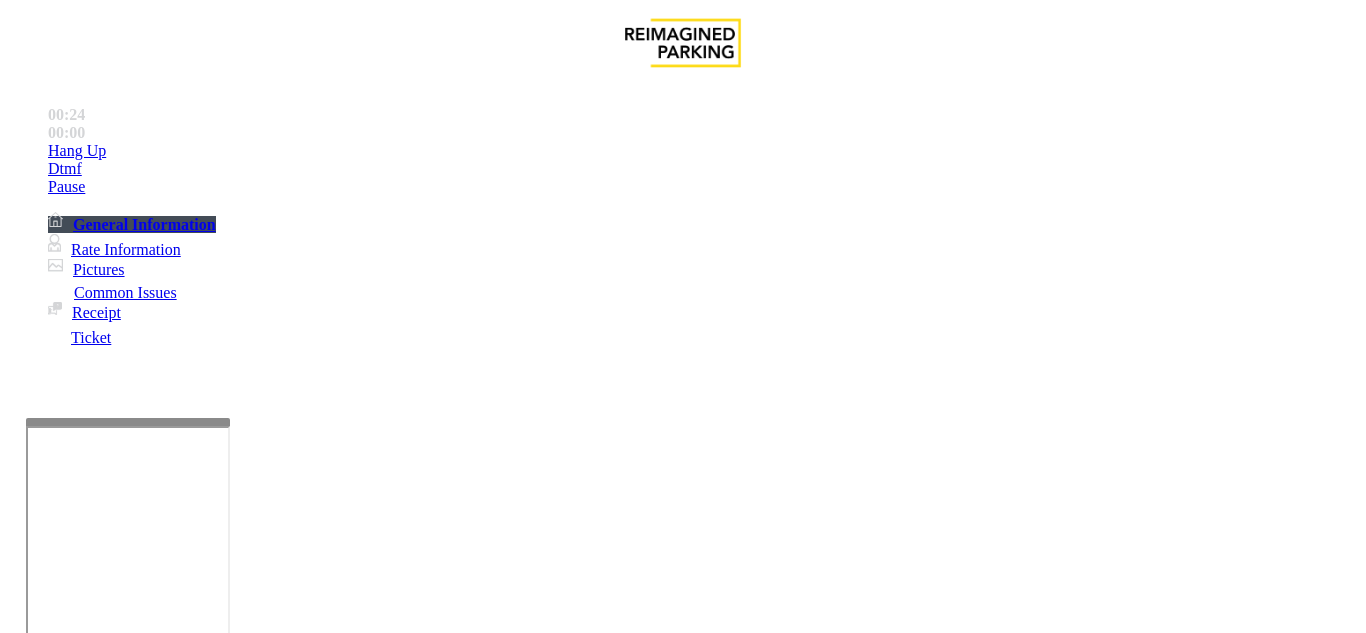 scroll, scrollTop: 15, scrollLeft: 0, axis: vertical 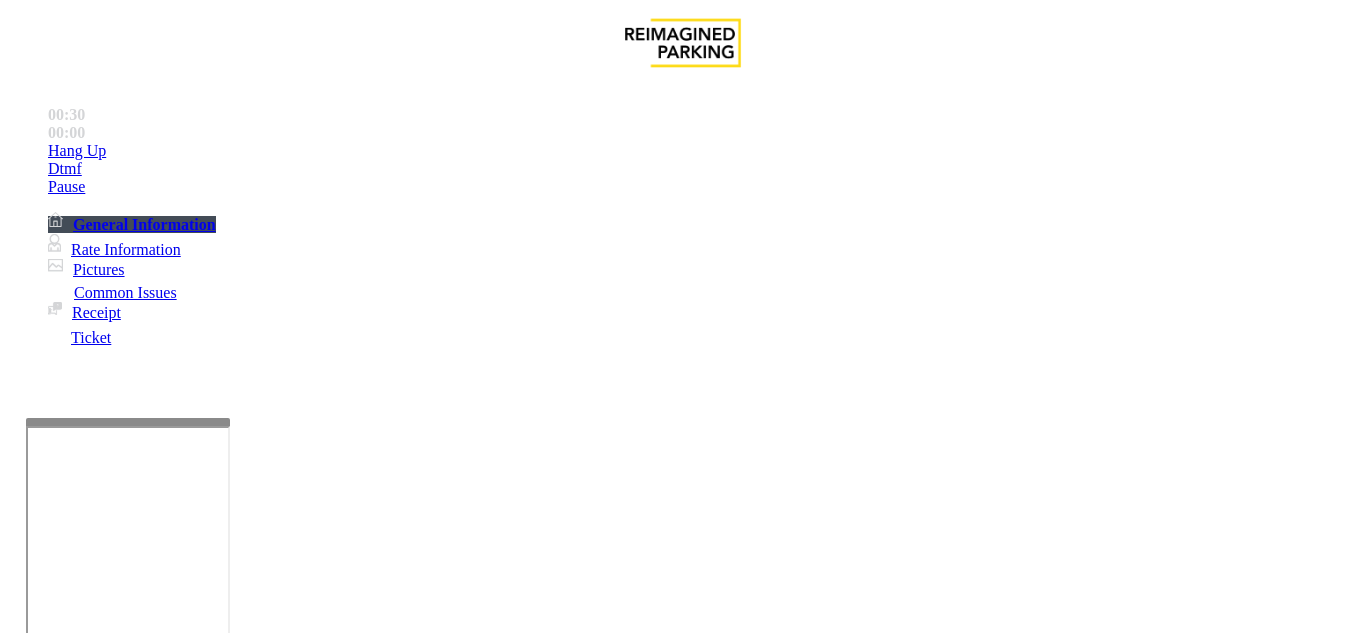click on "Time Zone" at bounding box center (682, 2861) 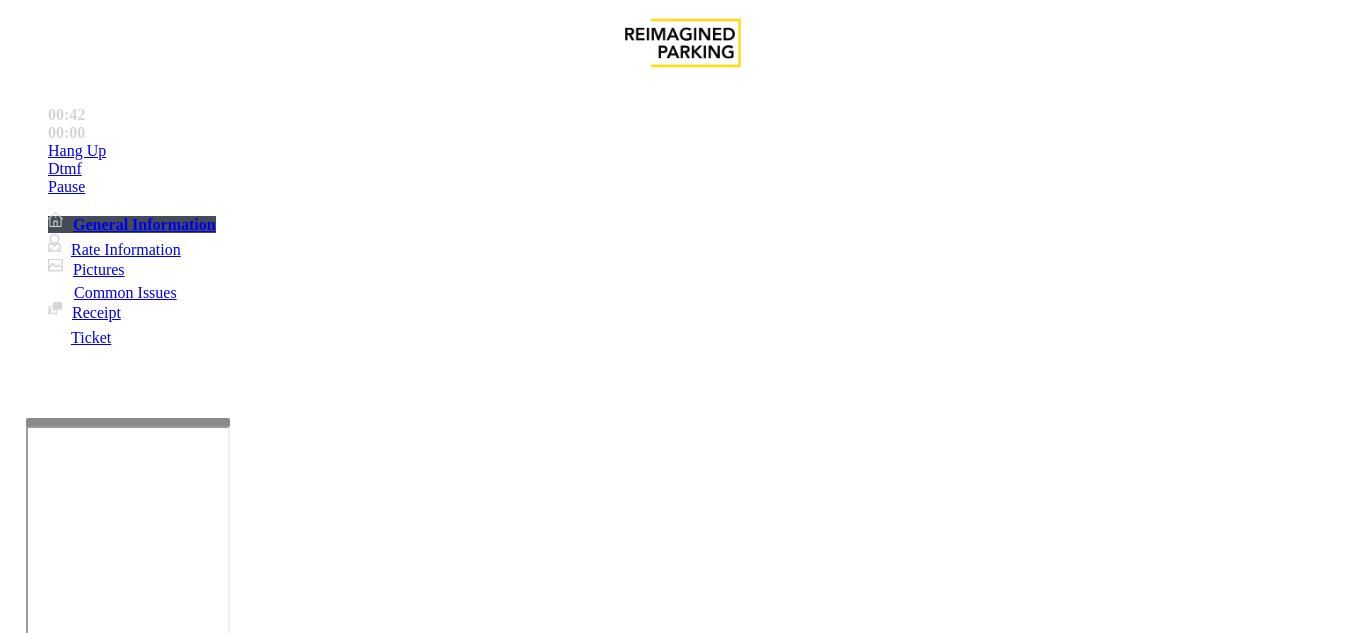 click at bounding box center (229, 1334) 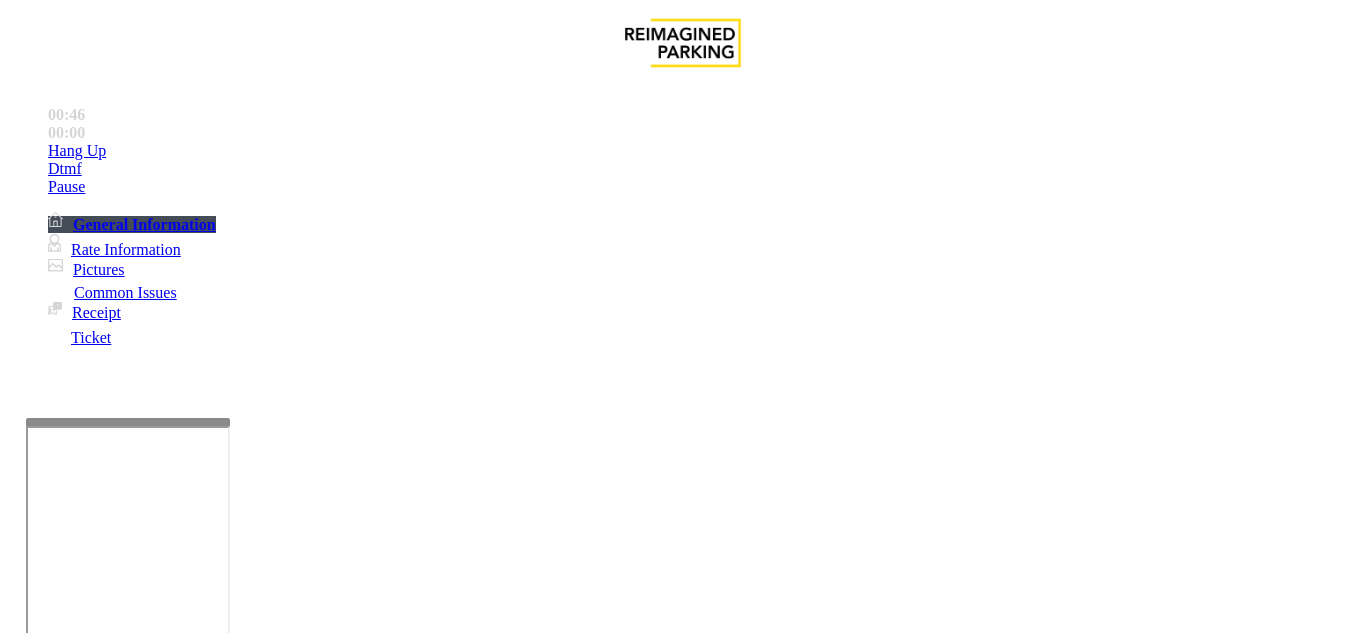 scroll, scrollTop: 36, scrollLeft: 0, axis: vertical 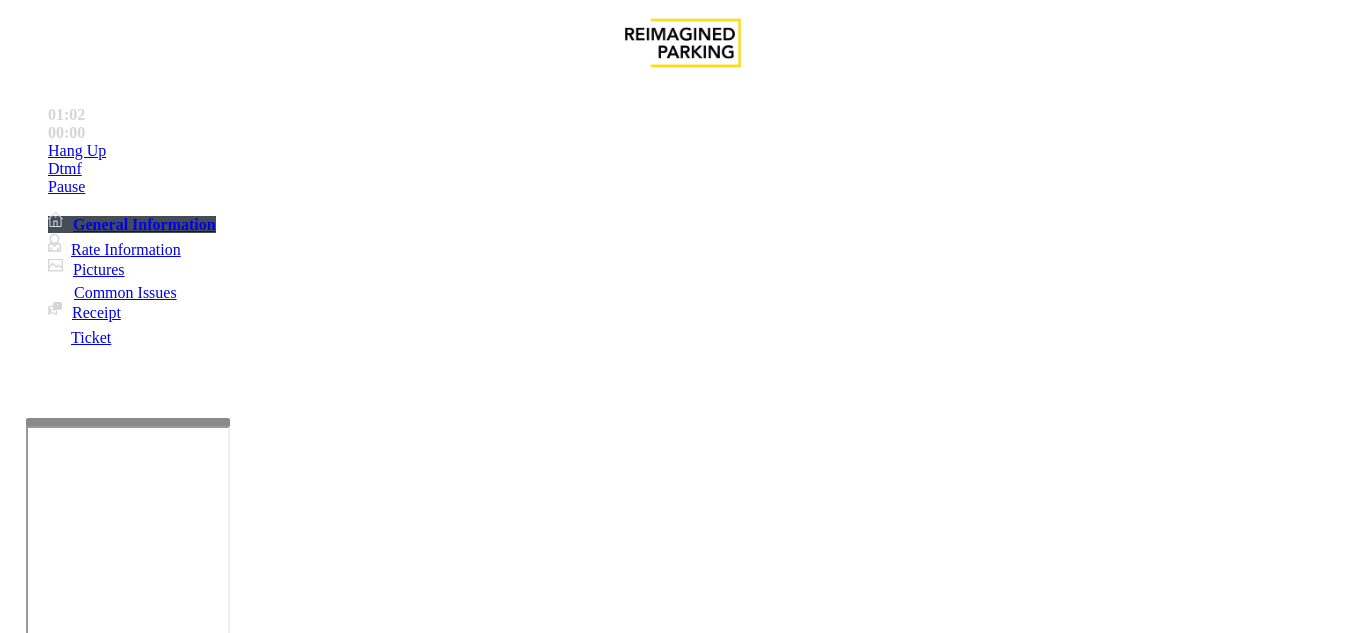 click on "Vend Gate" at bounding box center [69, 1427] 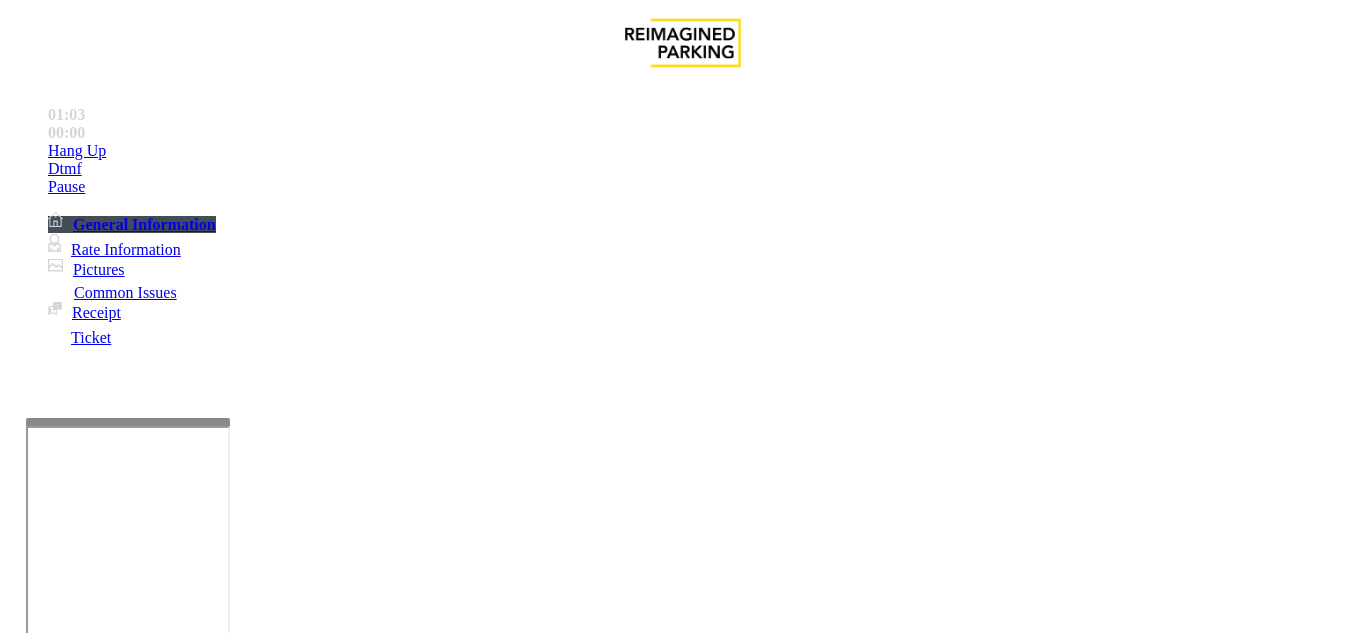scroll, scrollTop: 42, scrollLeft: 0, axis: vertical 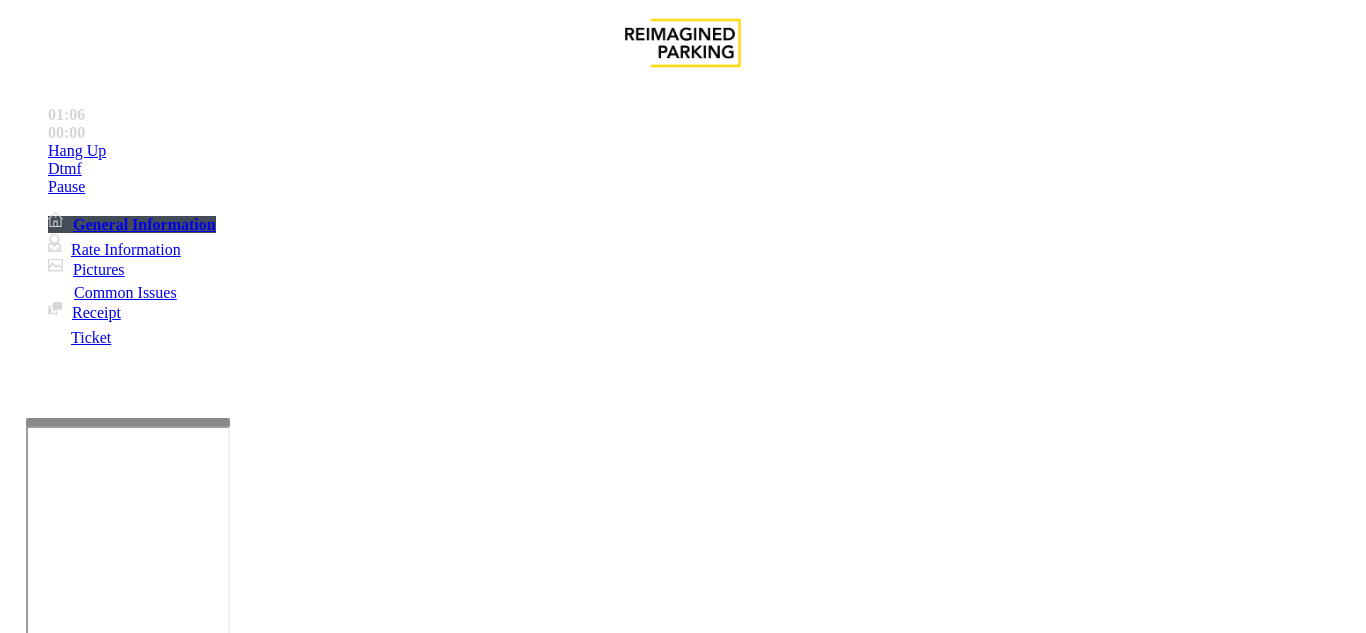 click at bounding box center (229, 1334) 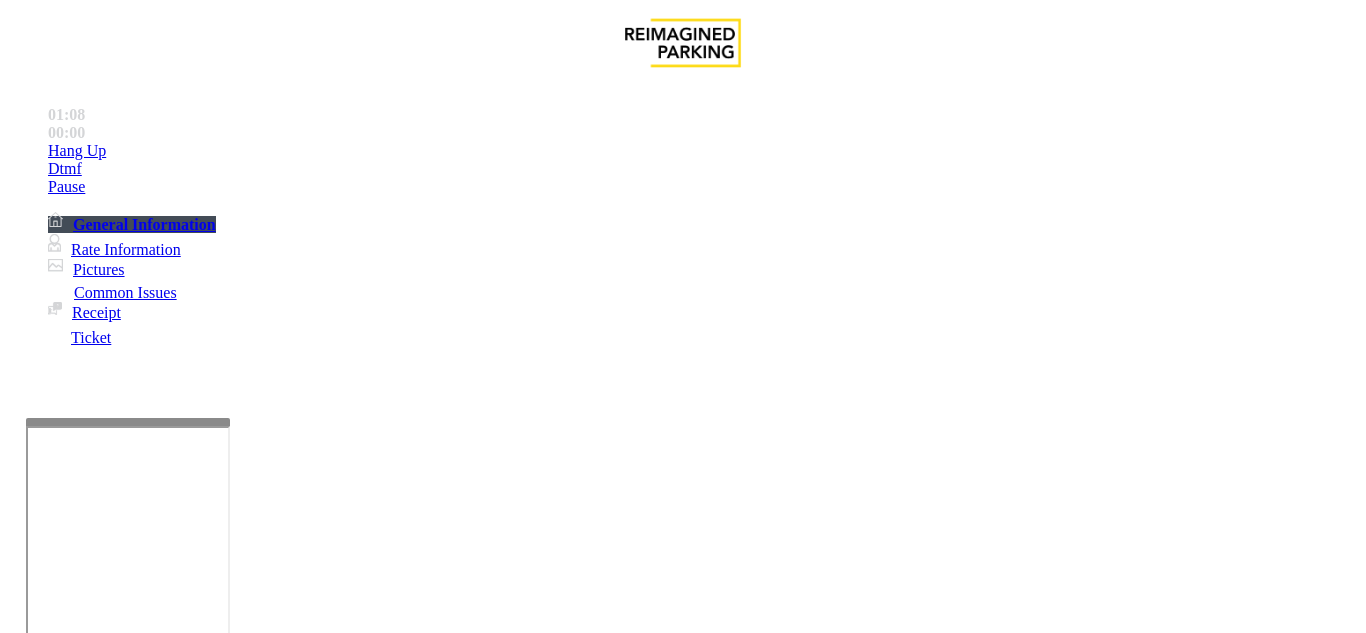 drag, startPoint x: 265, startPoint y: 176, endPoint x: 437, endPoint y: 176, distance: 172 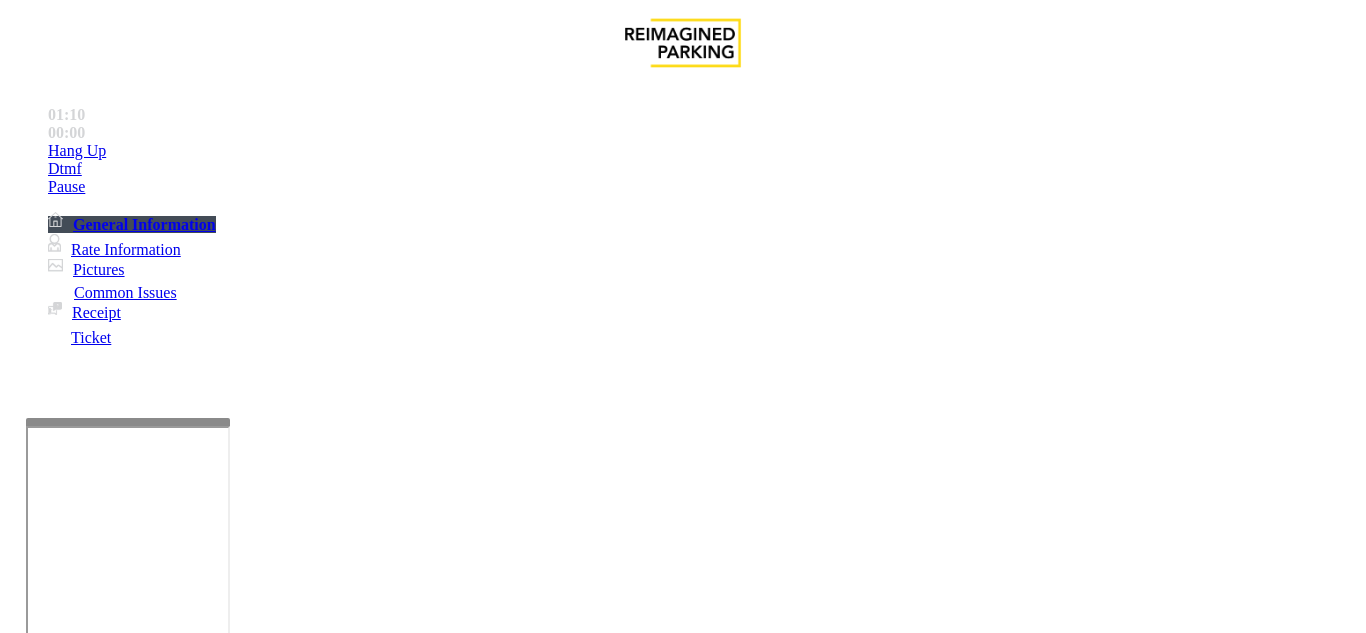 click at bounding box center [229, 1334] 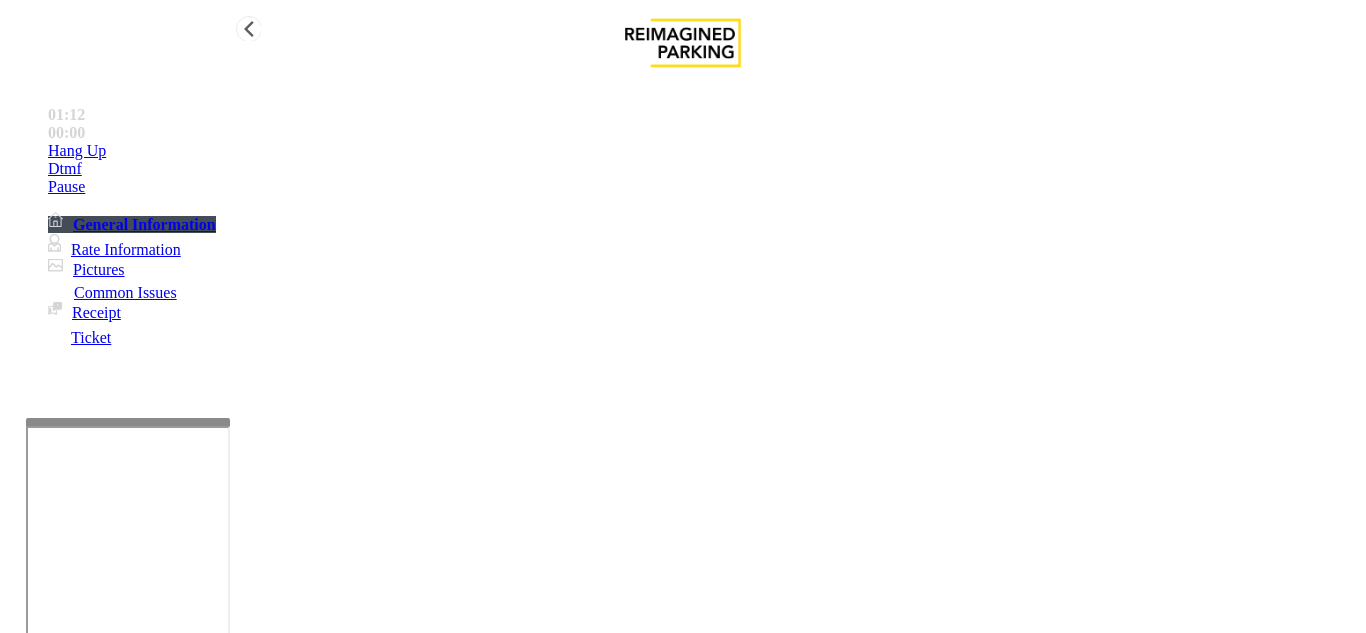 click on "Hang Up" at bounding box center [77, 151] 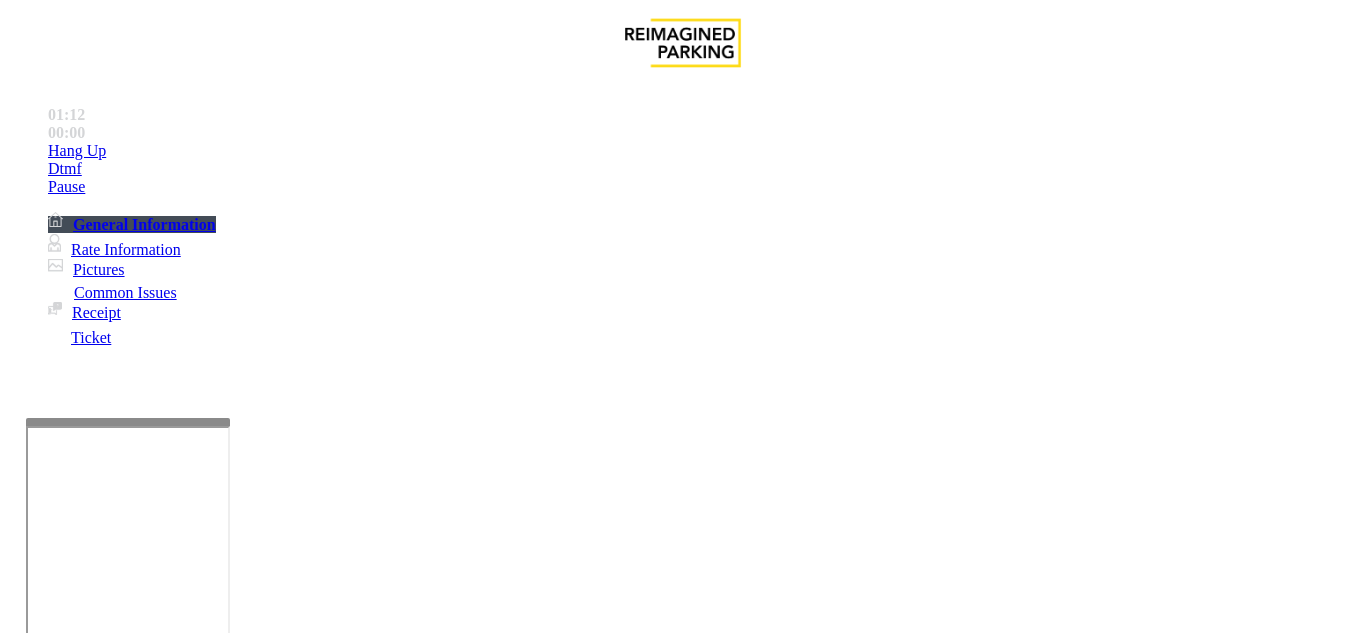 click on "Notes:" at bounding box center [682, 1336] 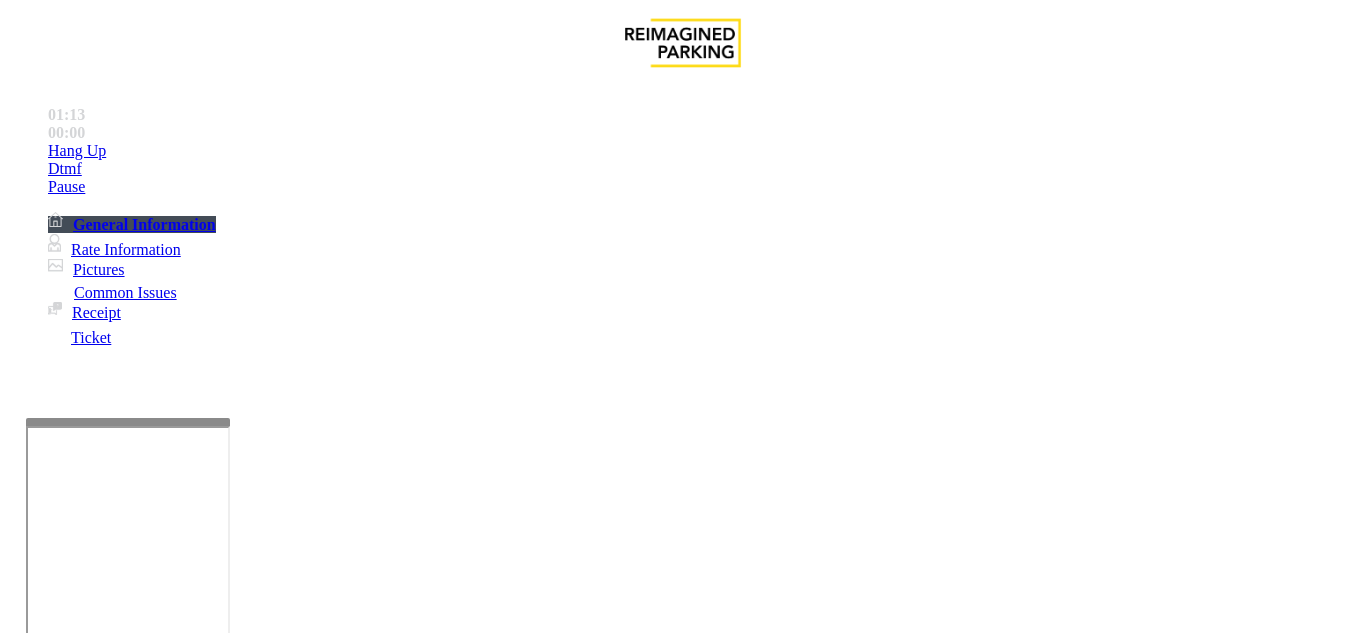 click at bounding box center [229, 1334] 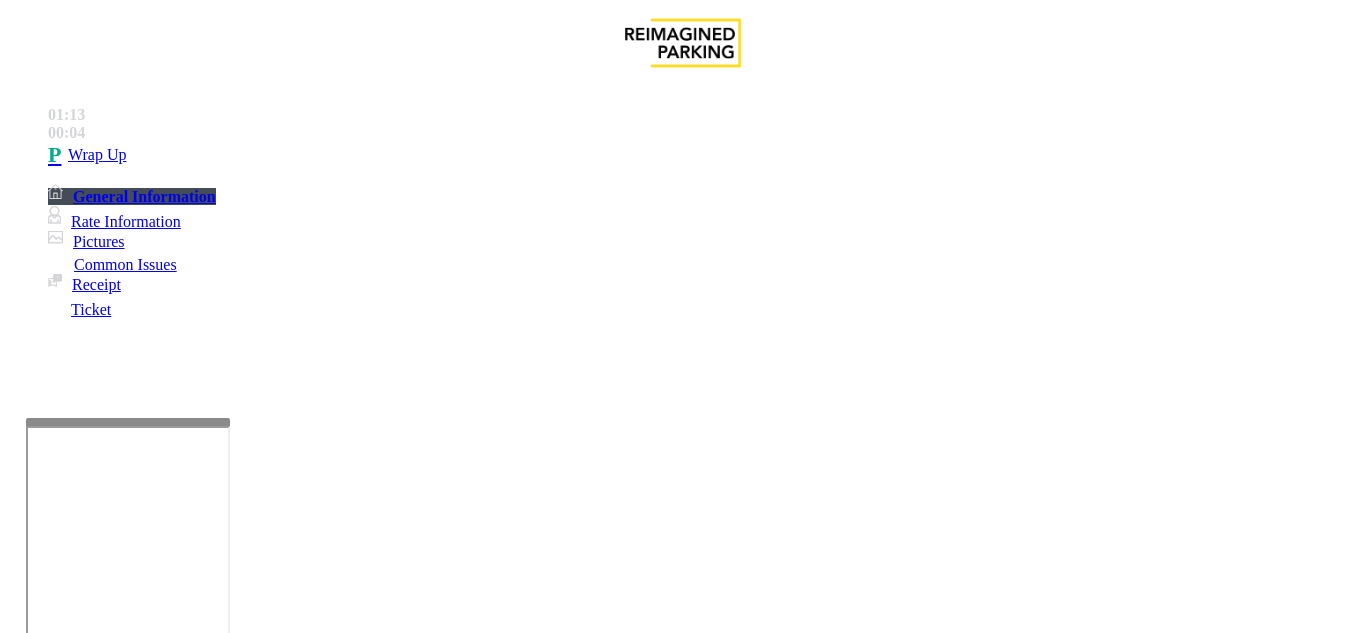 click at bounding box center (229, 1334) 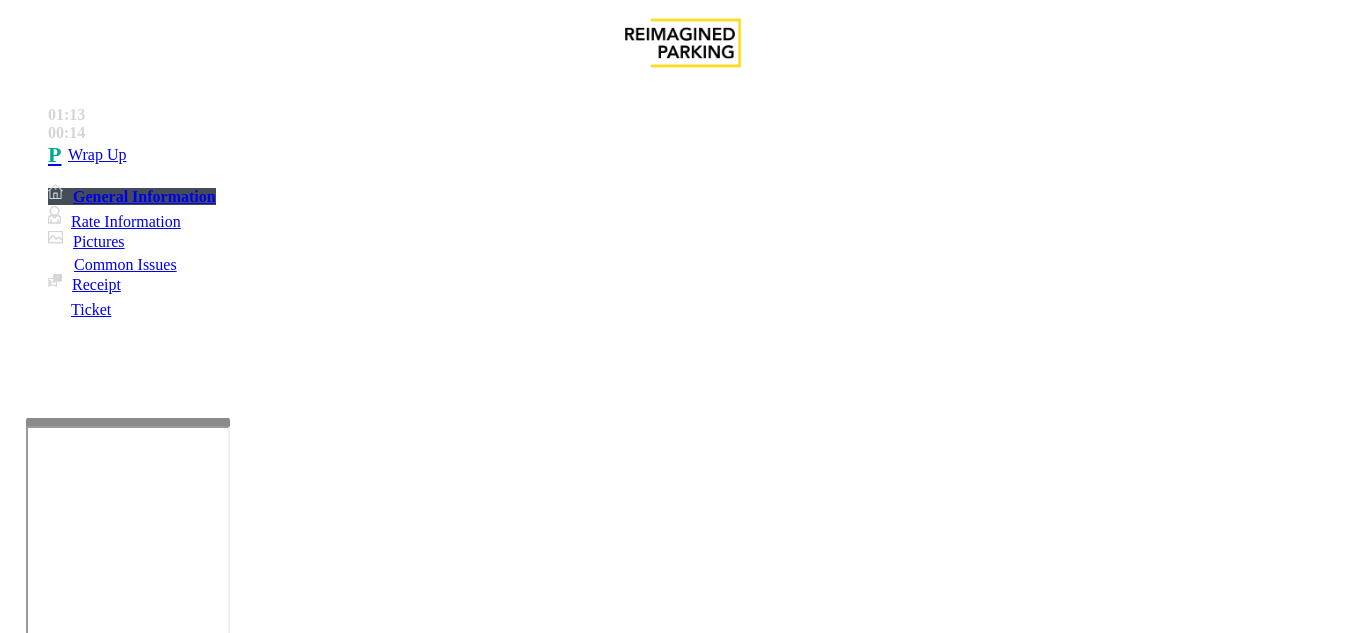 scroll, scrollTop: 9, scrollLeft: 0, axis: vertical 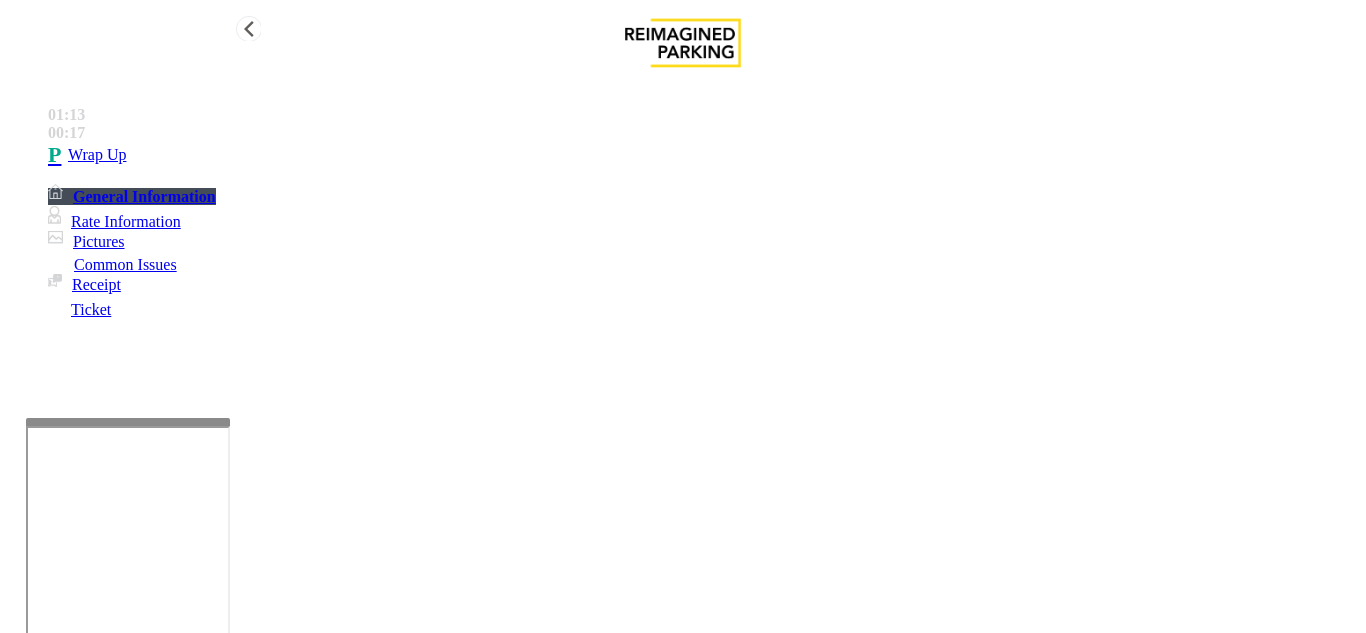 type on "**********" 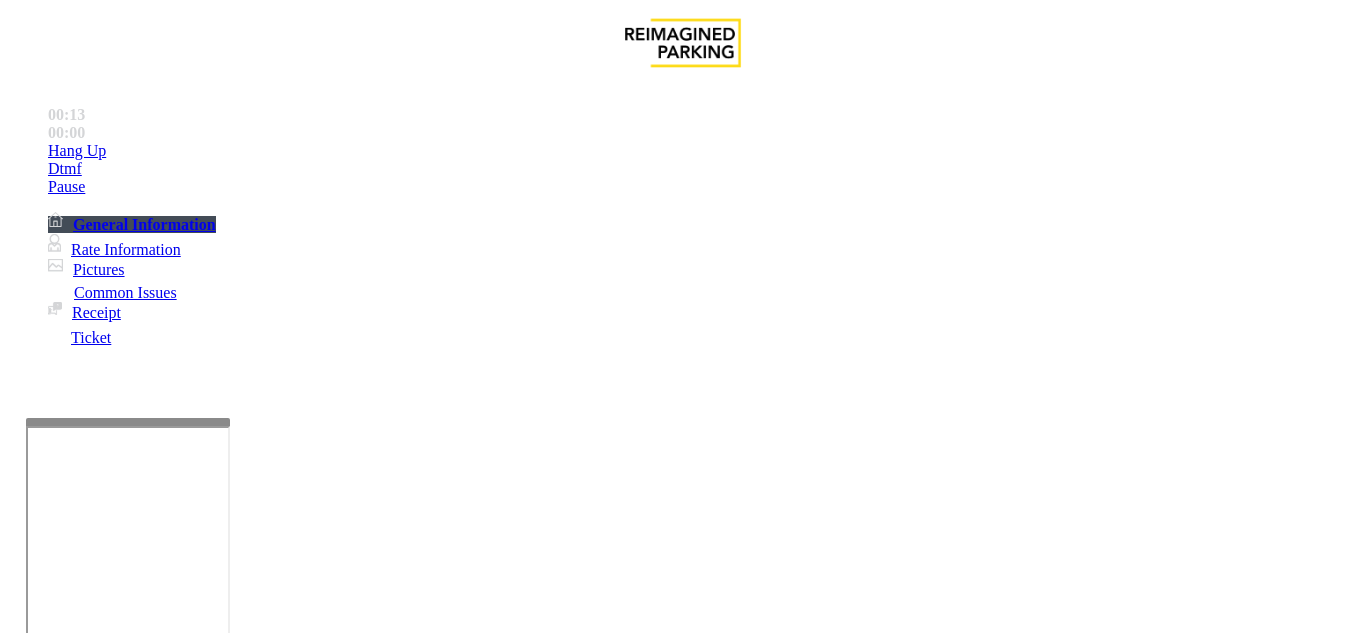click on "Intercom Issue/No Response" at bounding box center (929, 1286) 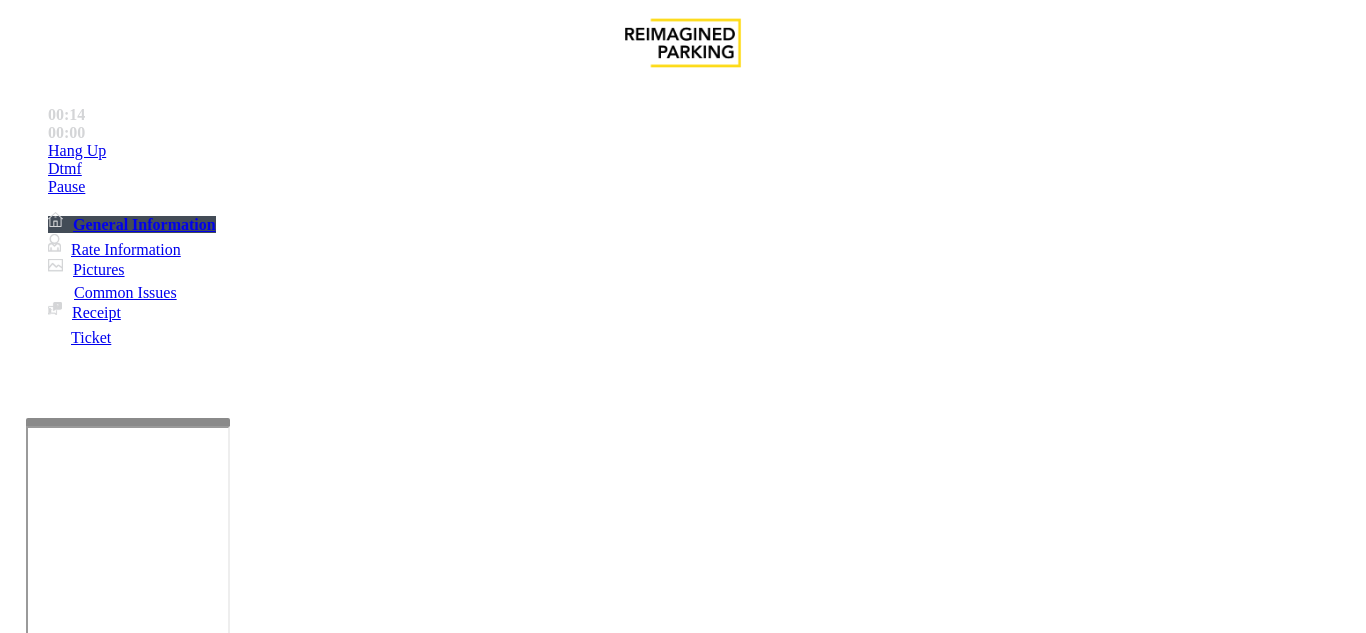 click on "No Response/Unable to hear parker" at bounding box center (142, 1286) 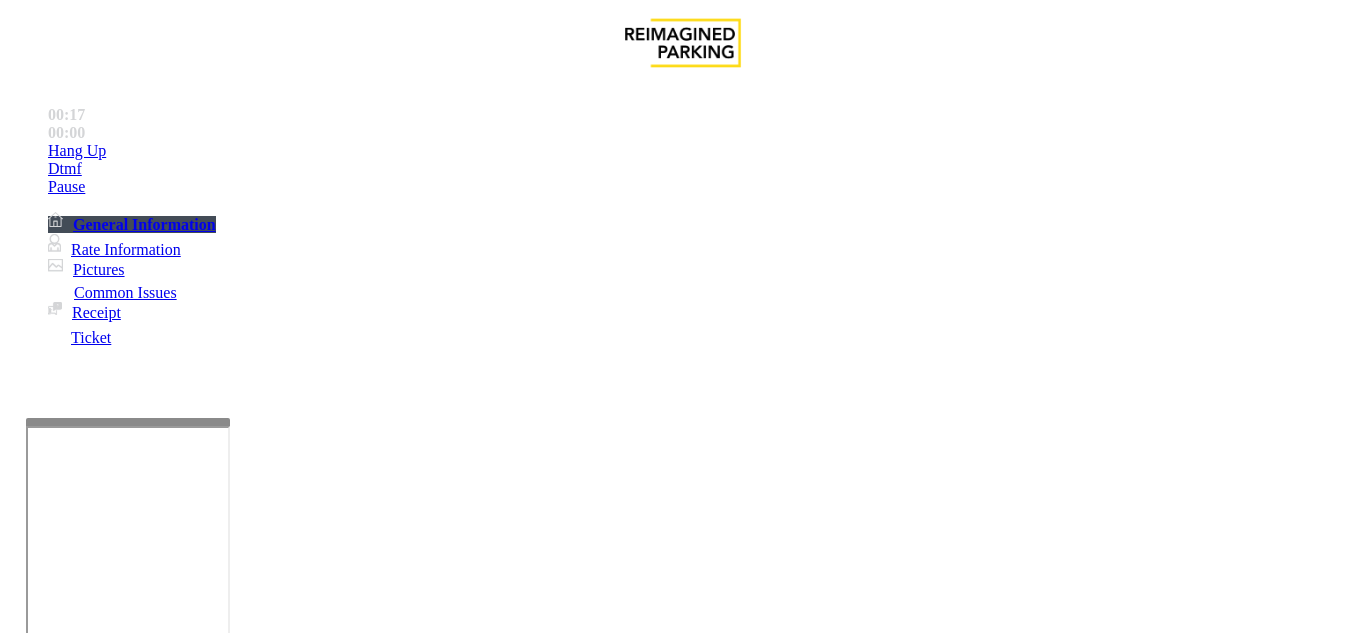 drag, startPoint x: 272, startPoint y: 178, endPoint x: 589, endPoint y: 186, distance: 317.10092 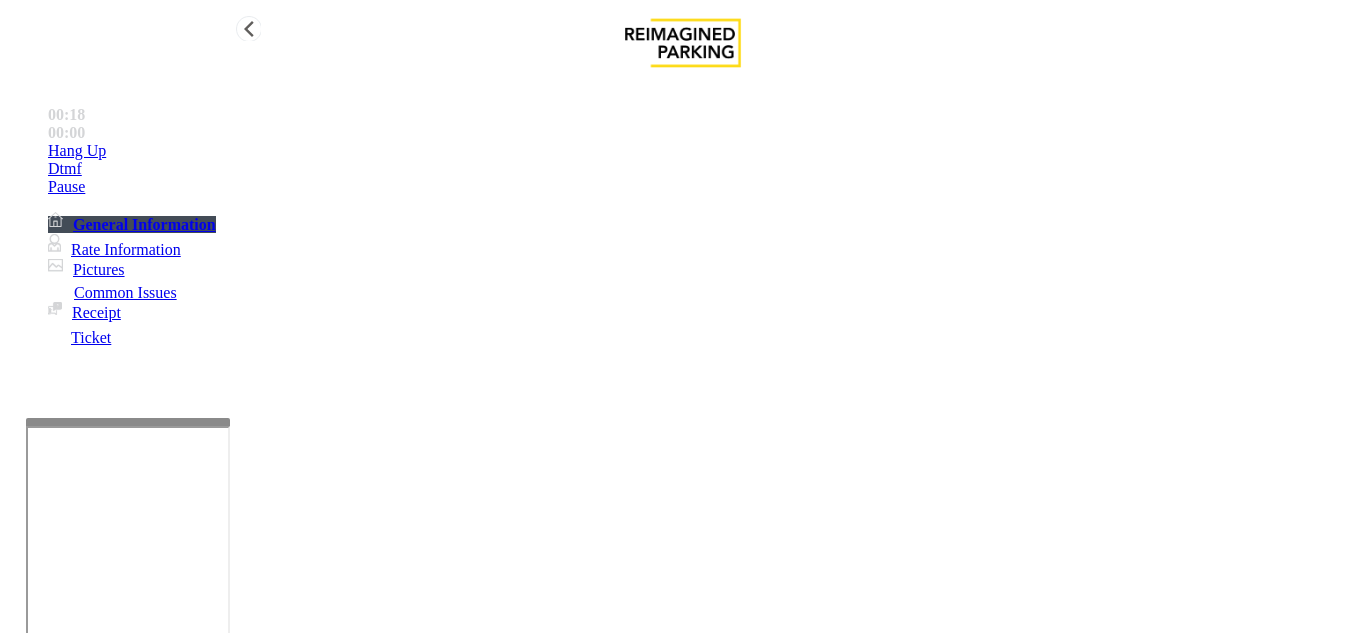 click on "Hang Up" at bounding box center [703, 151] 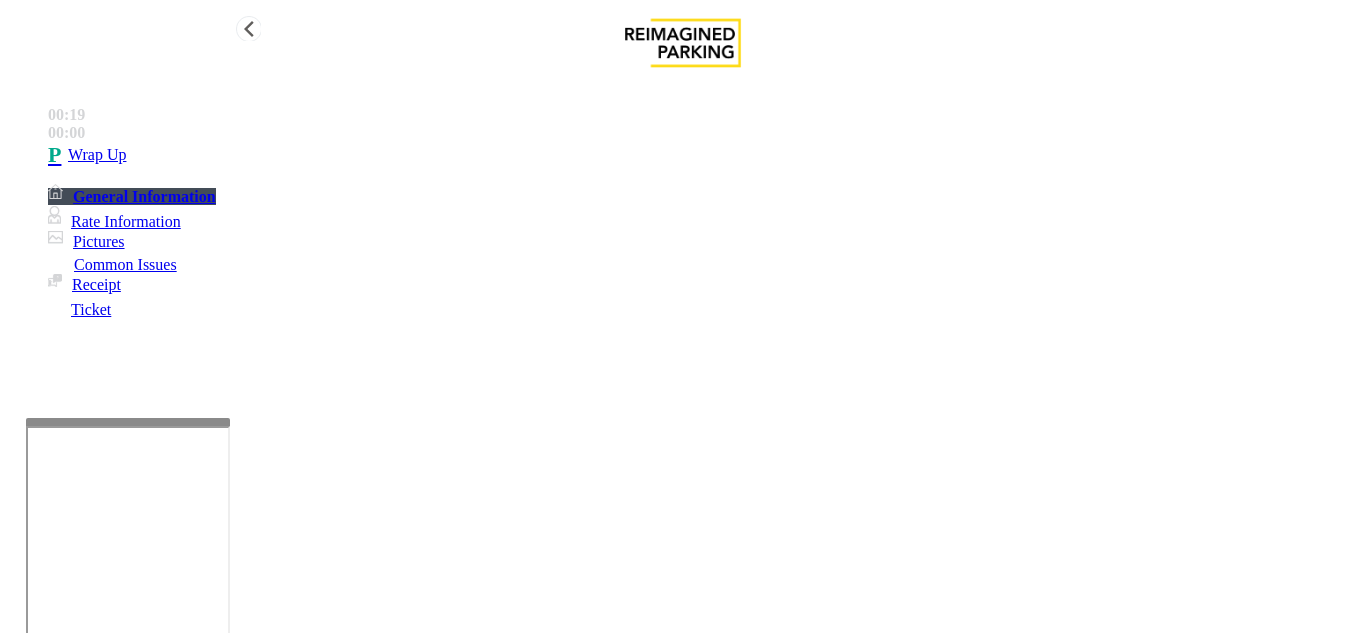 type on "**********" 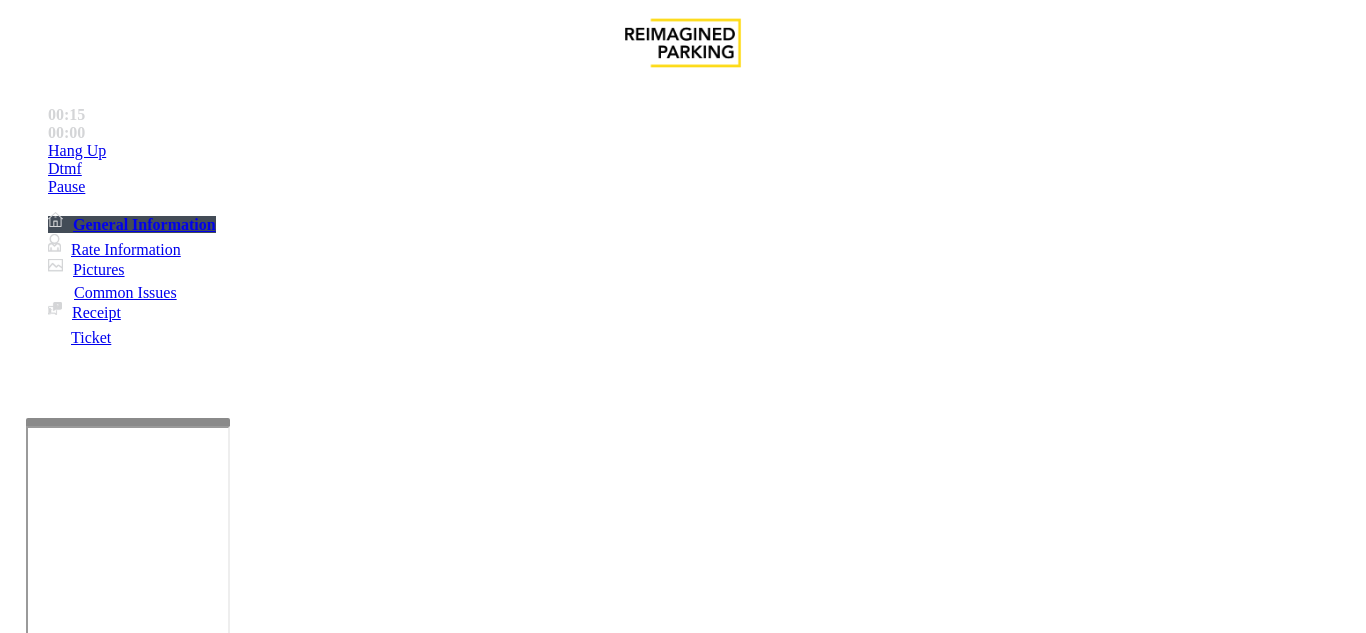 scroll, scrollTop: 300, scrollLeft: 0, axis: vertical 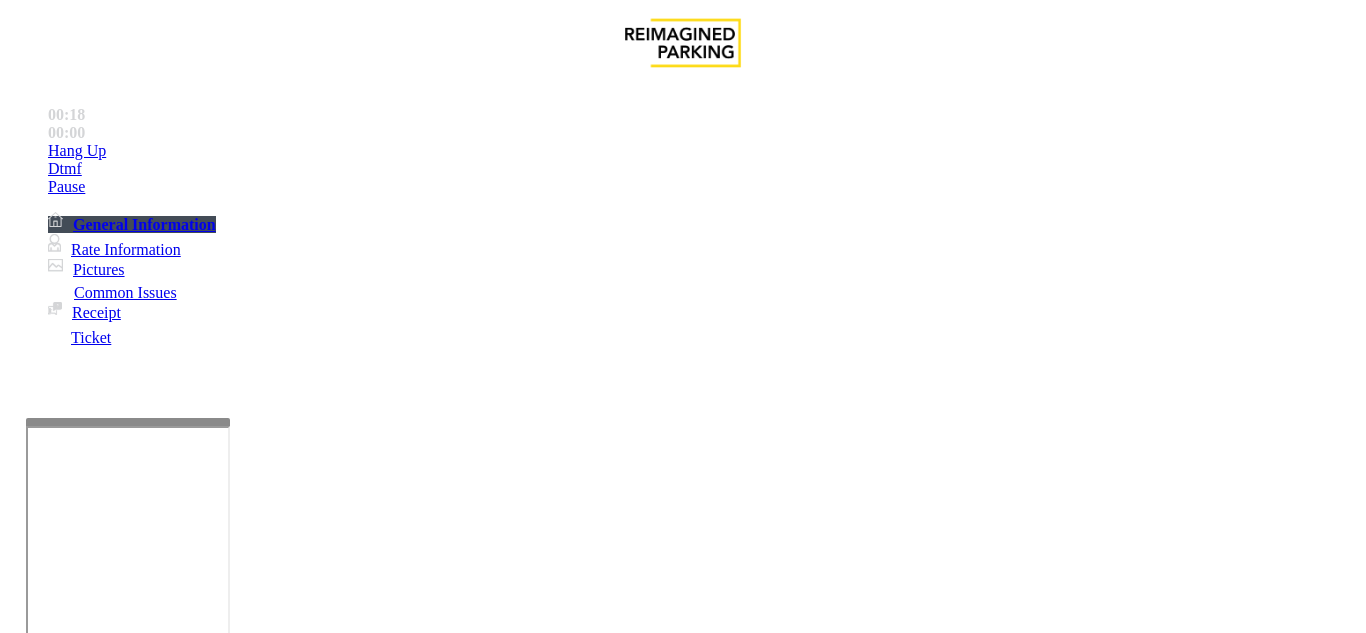 click on "Intercom Issue/No Response" at bounding box center [752, 1286] 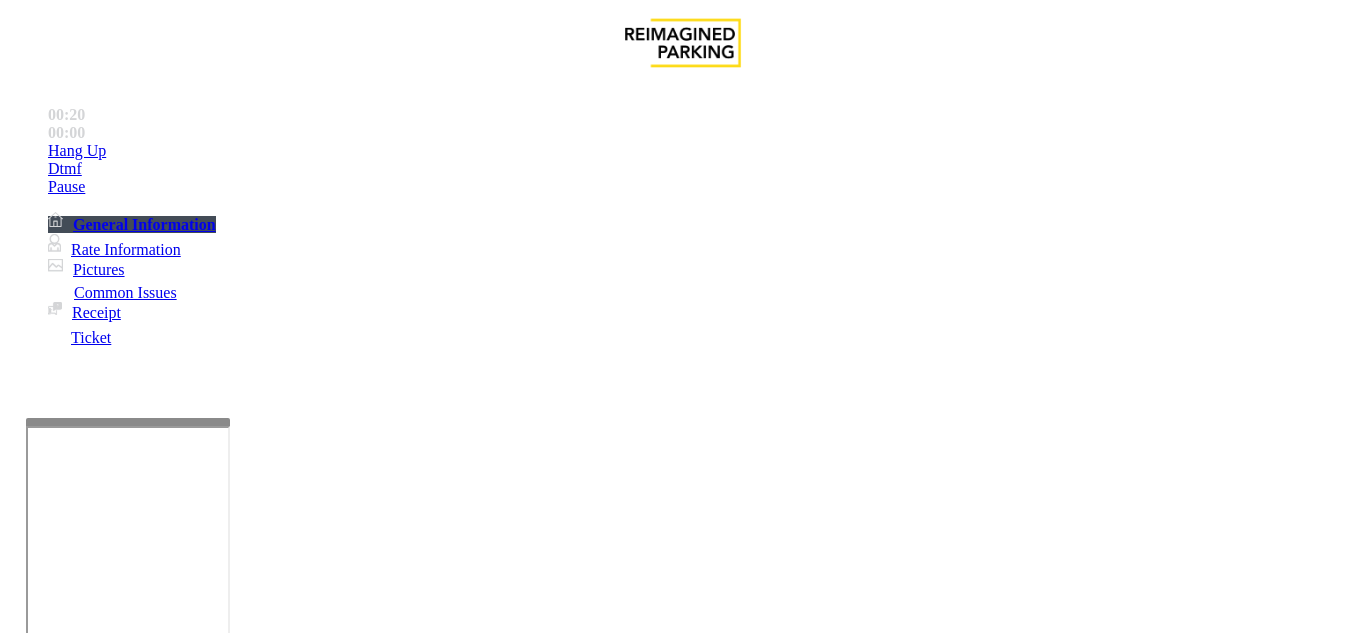 drag, startPoint x: 268, startPoint y: 181, endPoint x: 597, endPoint y: 188, distance: 329.07446 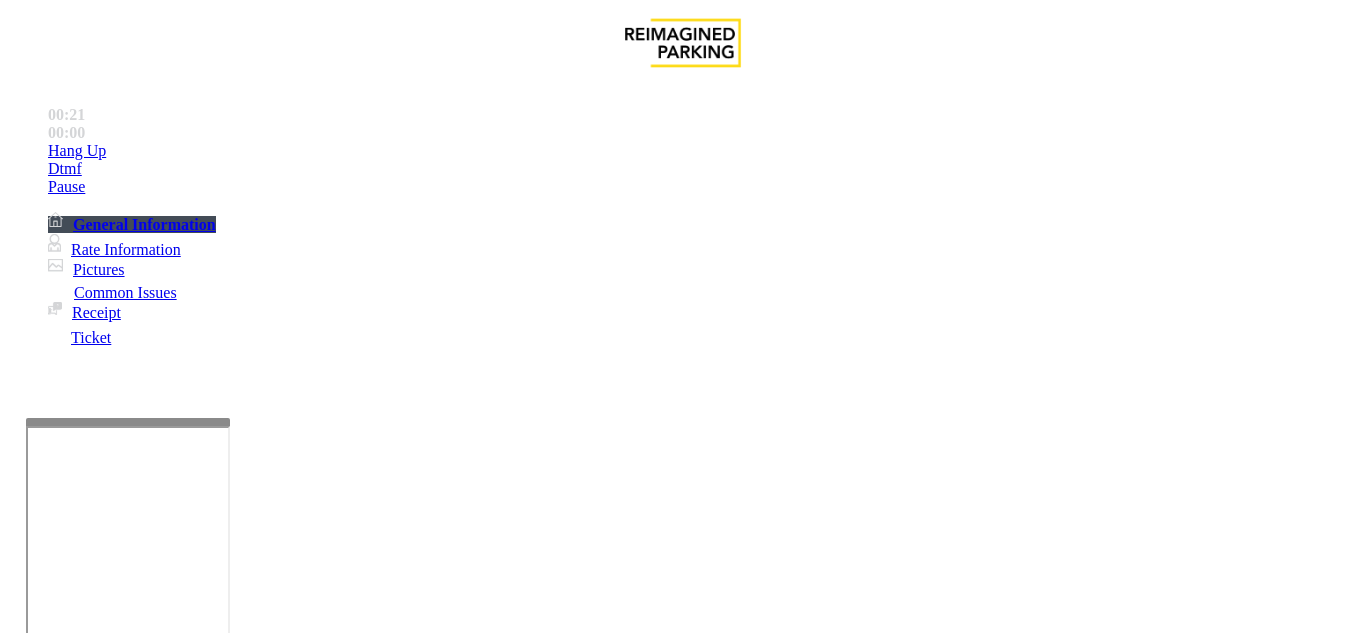 type on "**********" 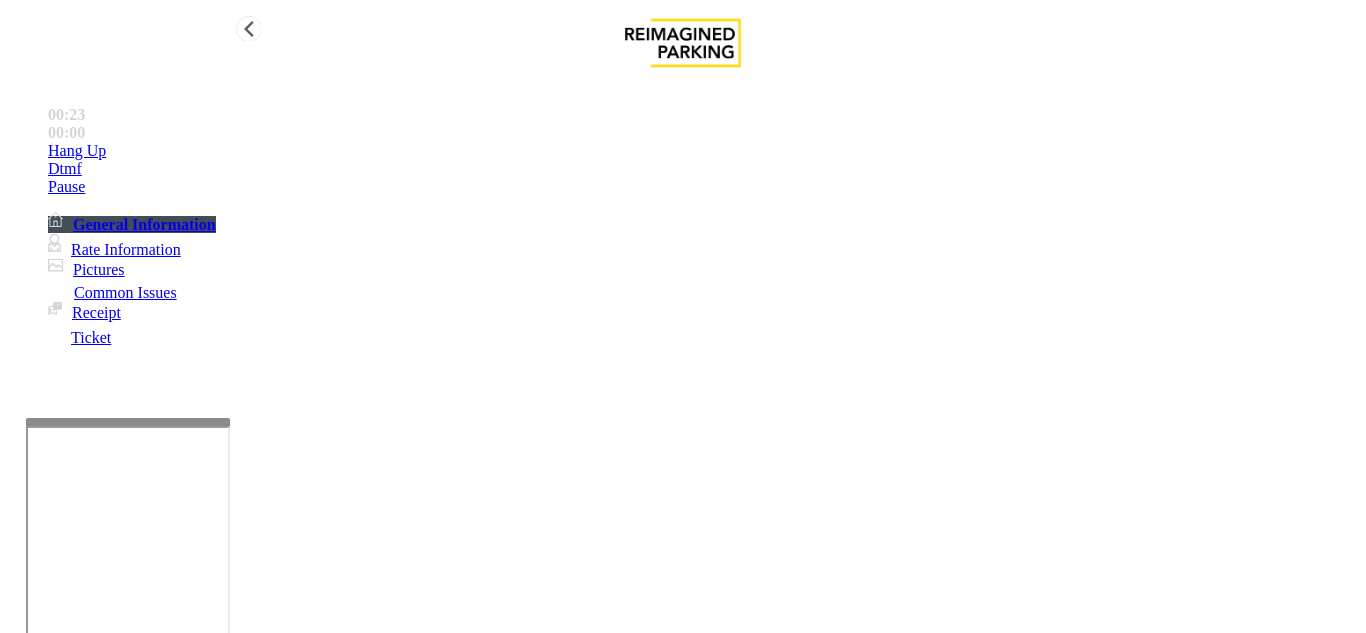 click on "Hang Up" at bounding box center [703, 151] 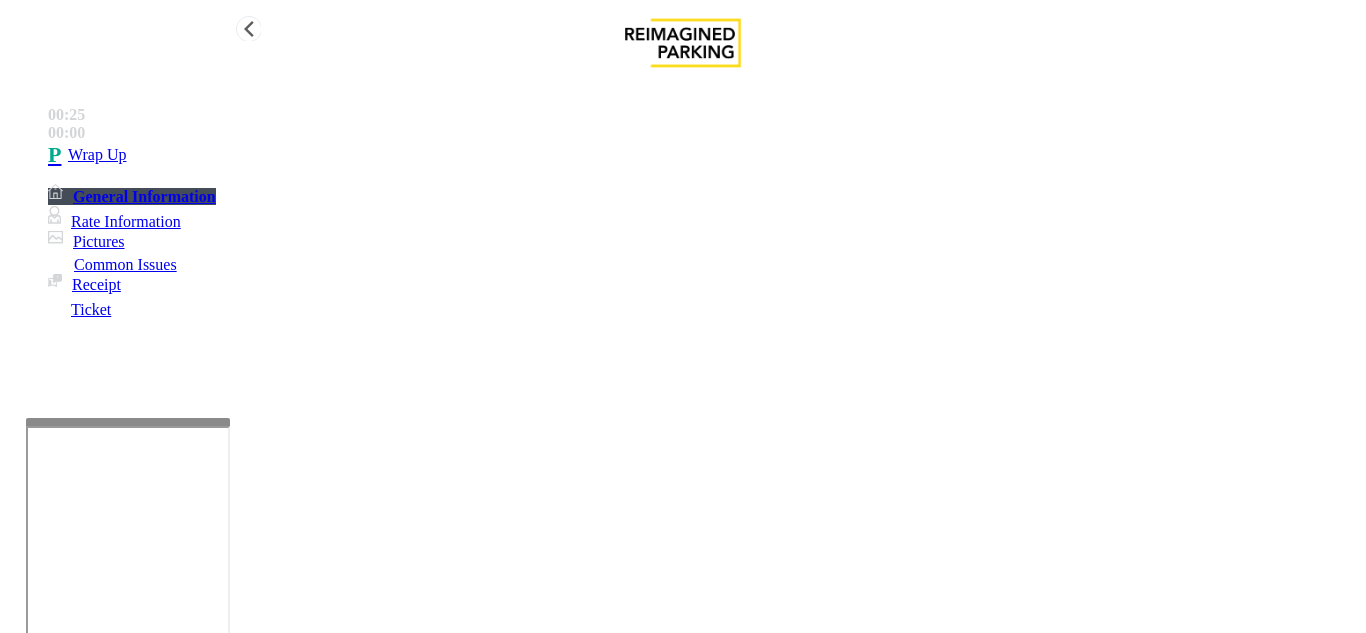 click on "Wrap Up" at bounding box center [703, 155] 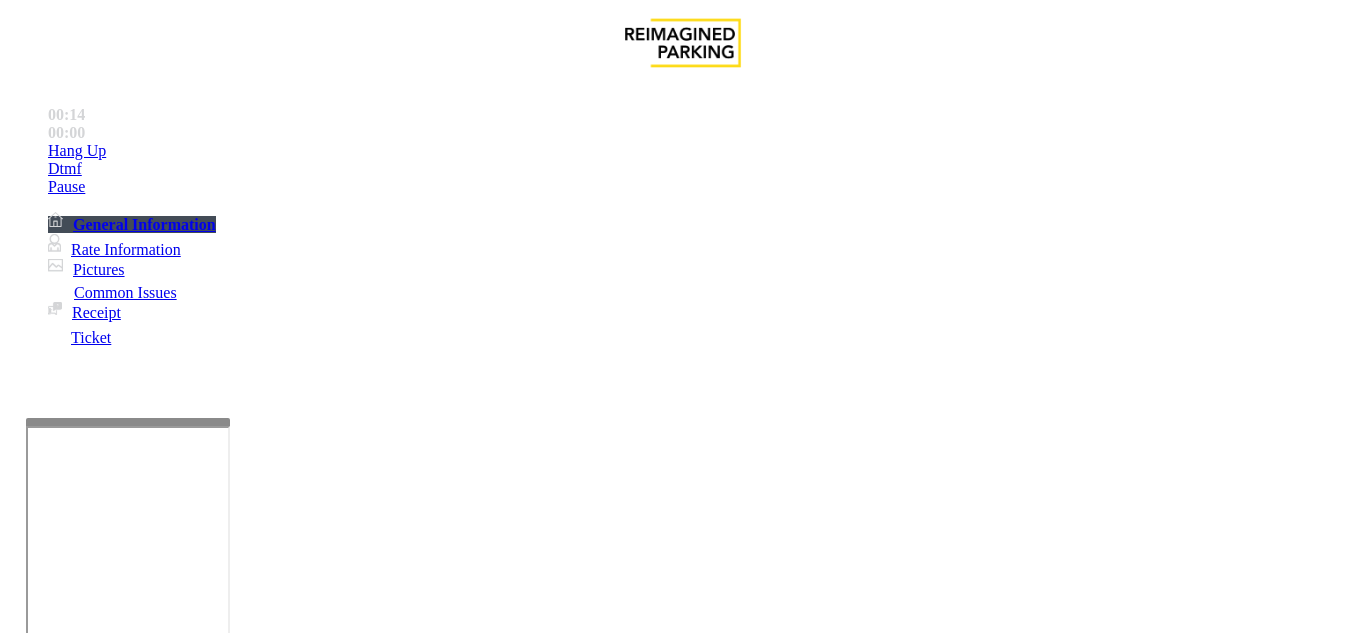 click on "Intercom Issue/No Response" at bounding box center (752, 1286) 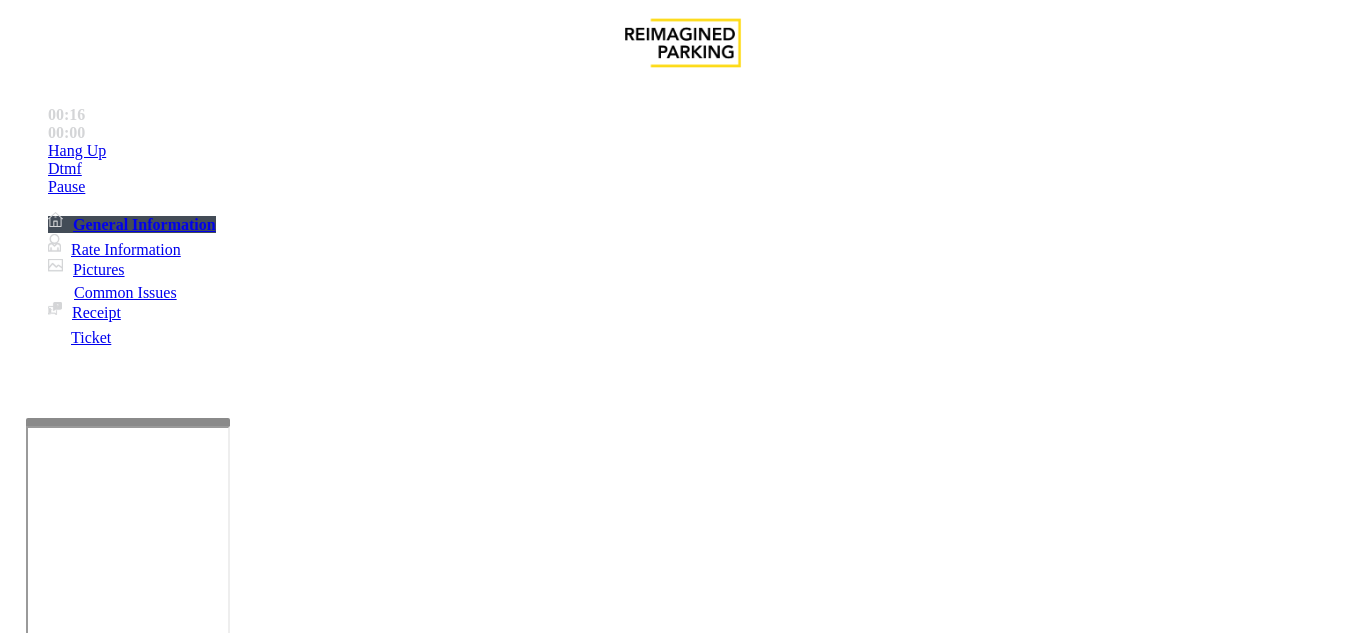 click on "No Response/Unable to hear parker" at bounding box center [142, 1286] 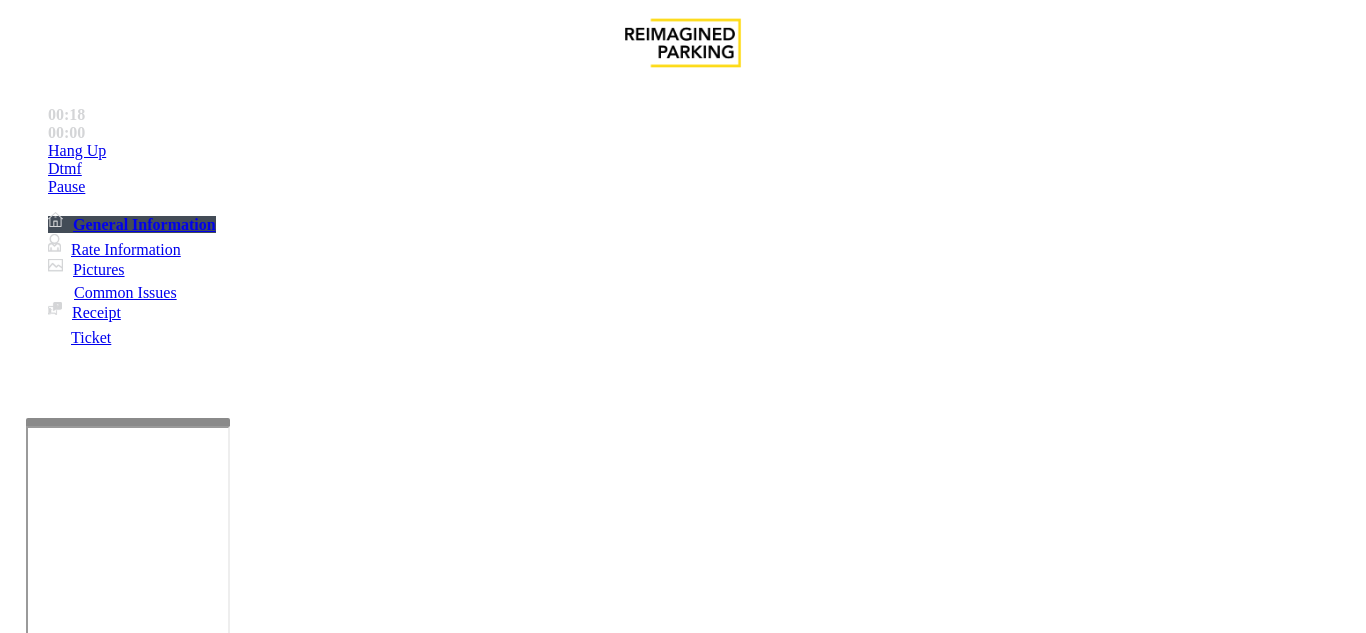 drag, startPoint x: 269, startPoint y: 179, endPoint x: 584, endPoint y: 180, distance: 315.0016 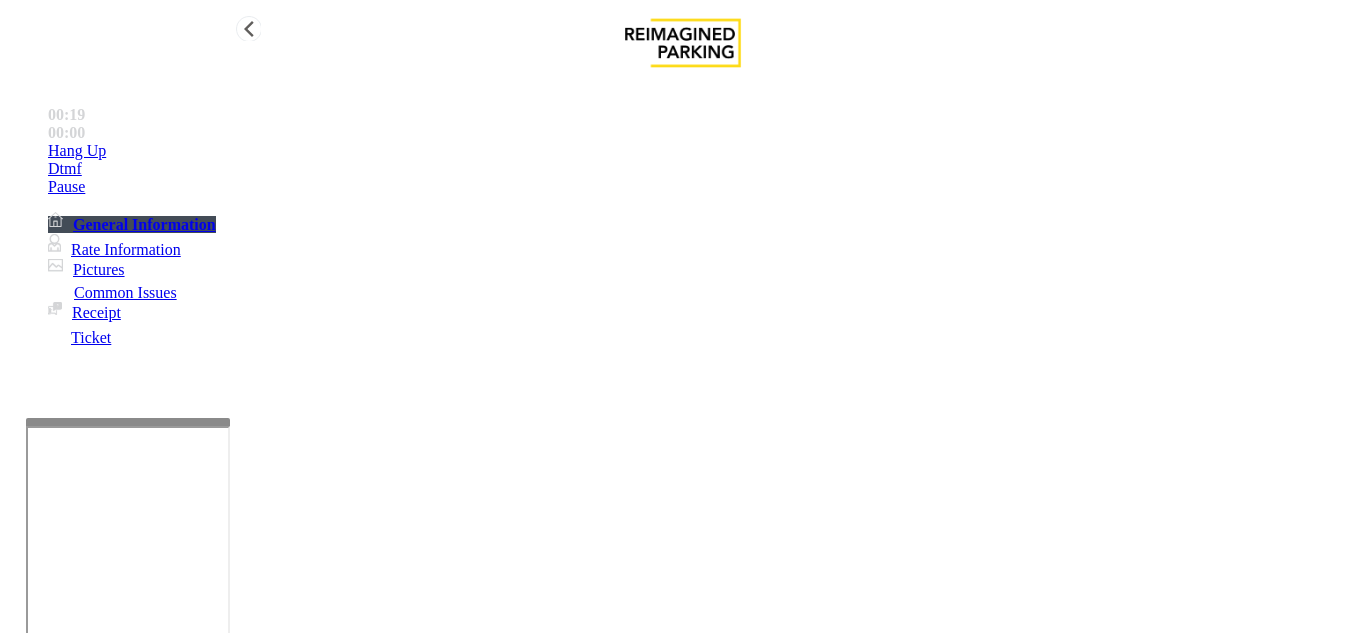 type on "**********" 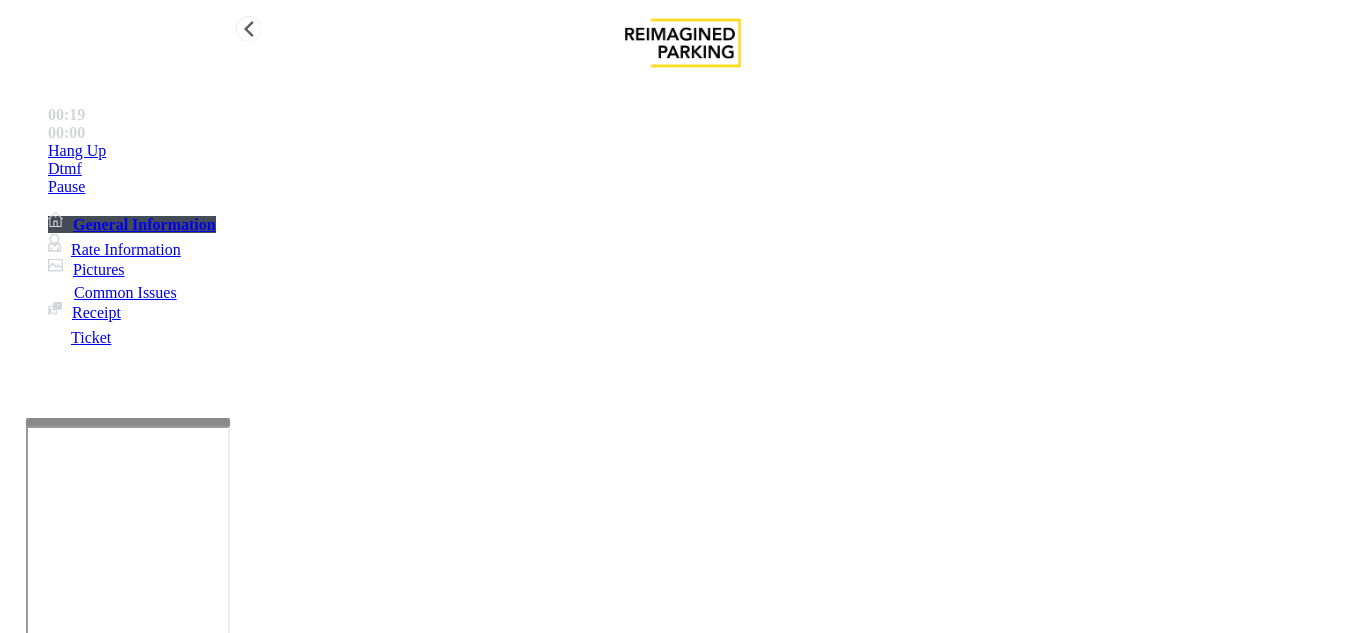 click on "Hang Up" at bounding box center [703, 151] 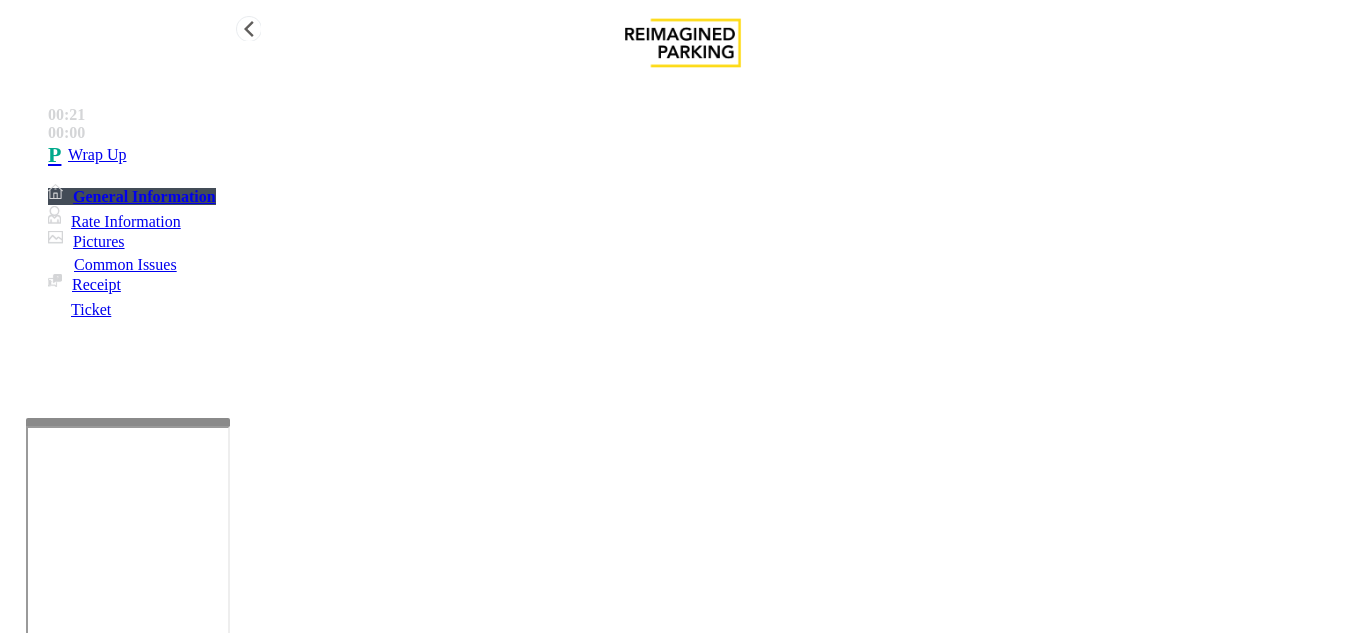 click on "Wrap Up" at bounding box center (703, 155) 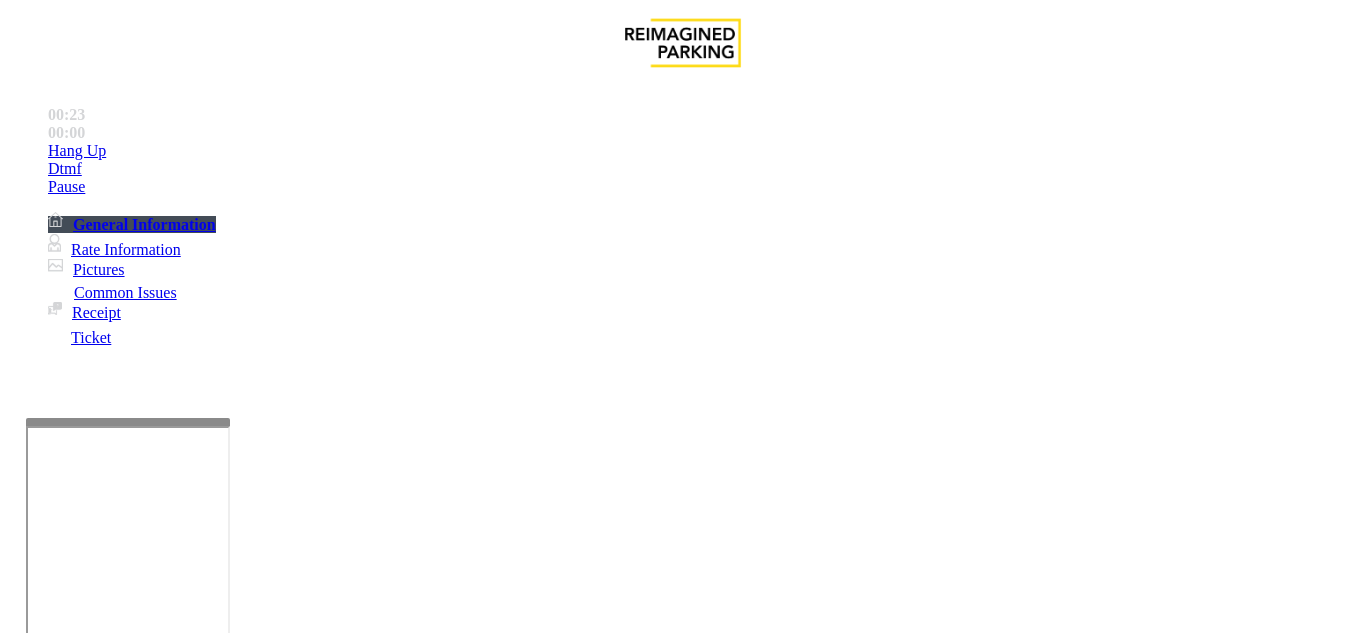 scroll, scrollTop: 700, scrollLeft: 0, axis: vertical 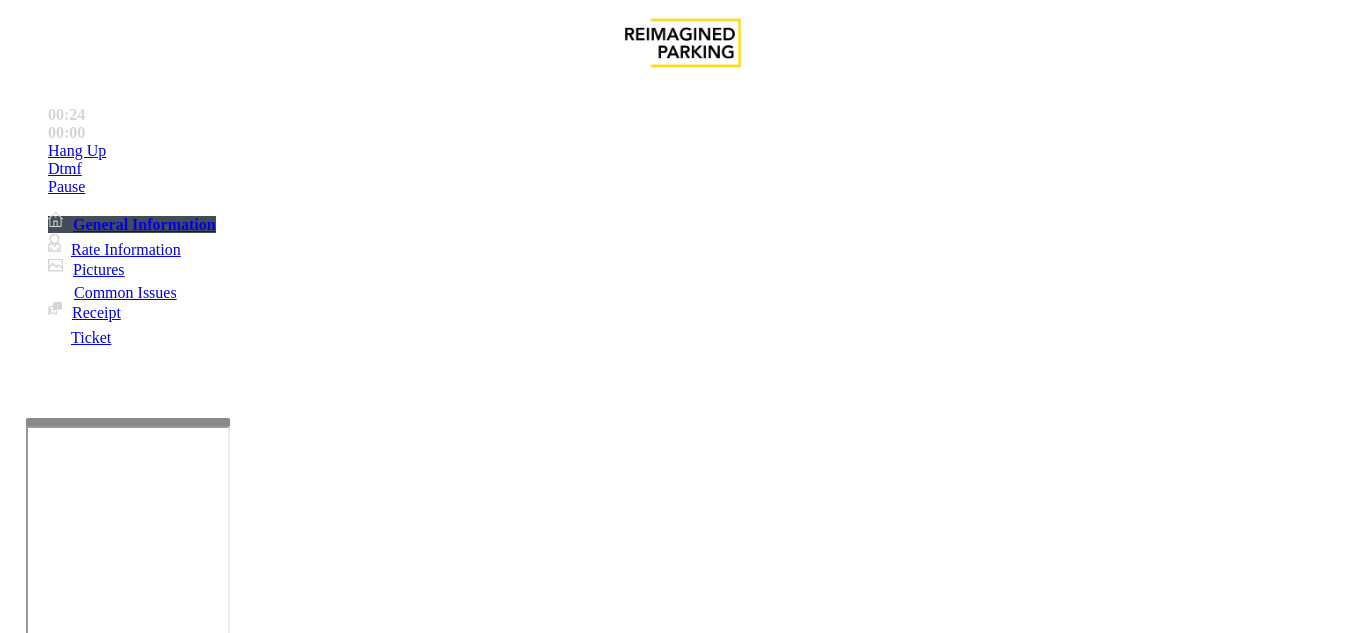 click on "Validation Issue" at bounding box center [371, 1286] 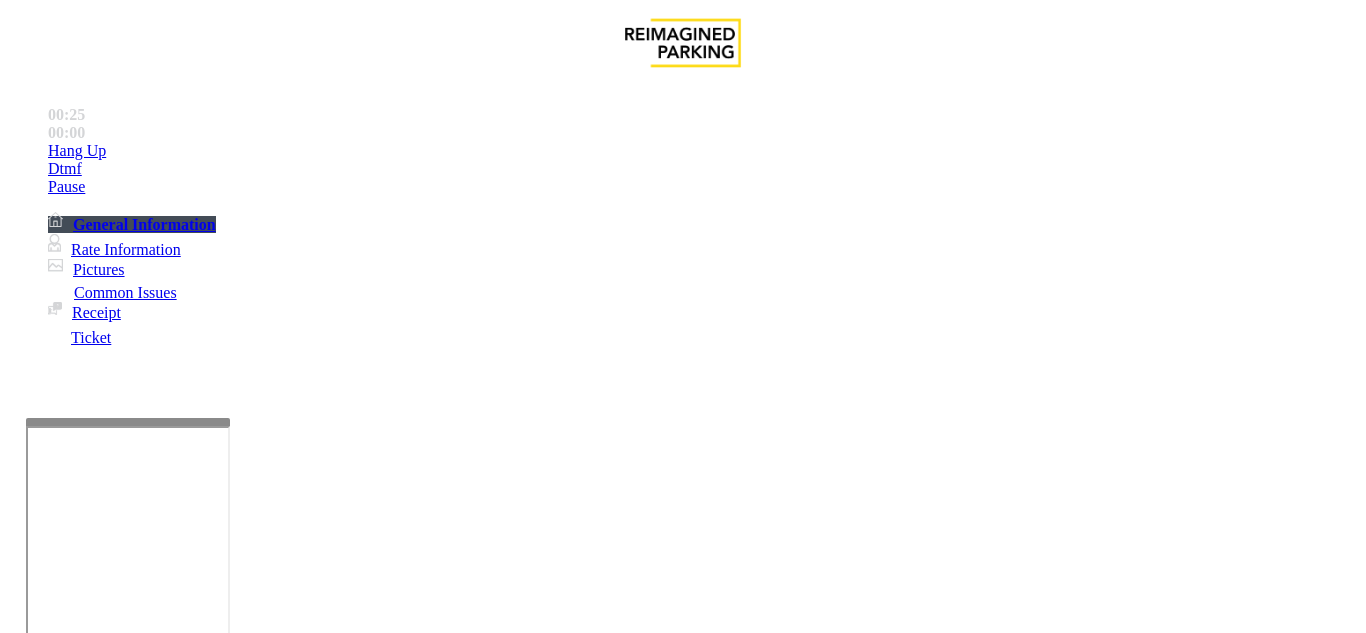 click on "Validation Error" at bounding box center [262, 1286] 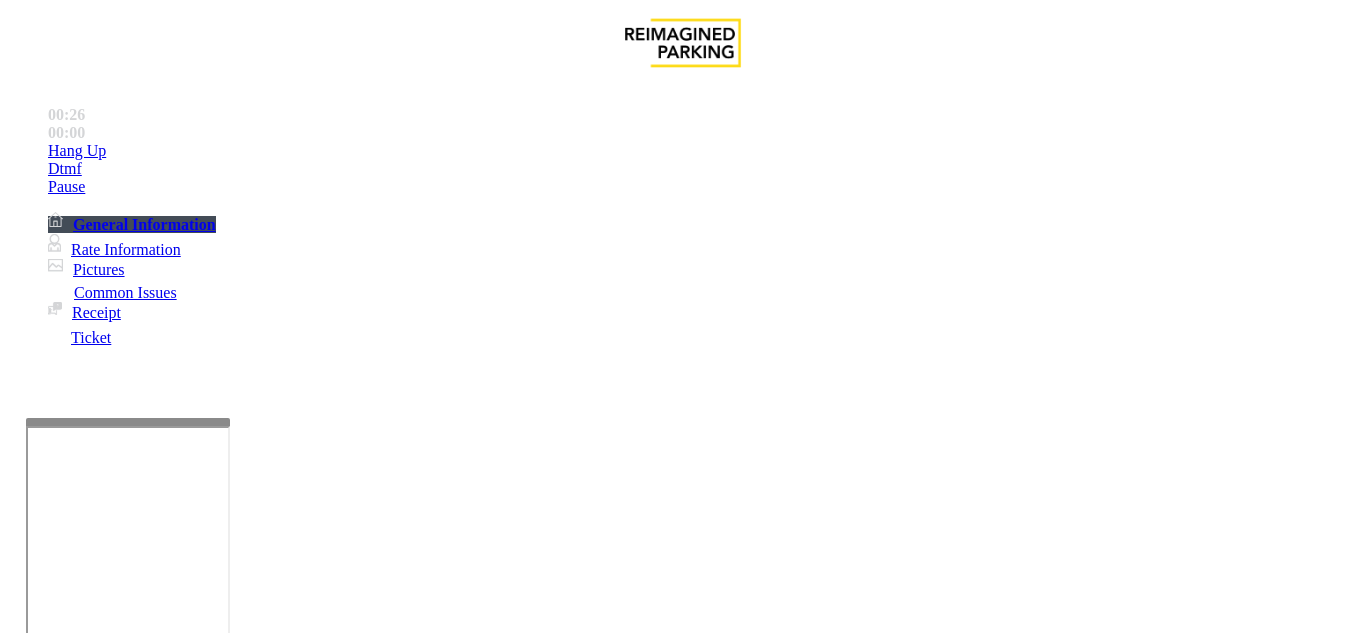 scroll, scrollTop: 100, scrollLeft: 0, axis: vertical 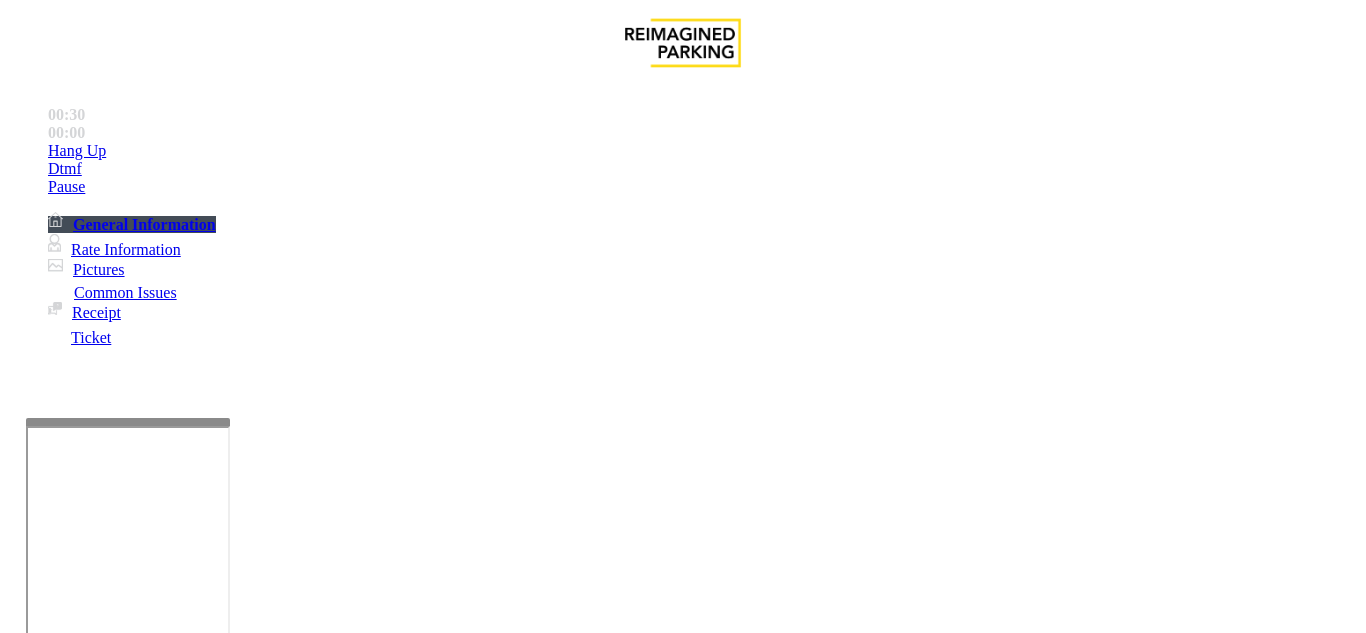 click at bounding box center (221, 1632) 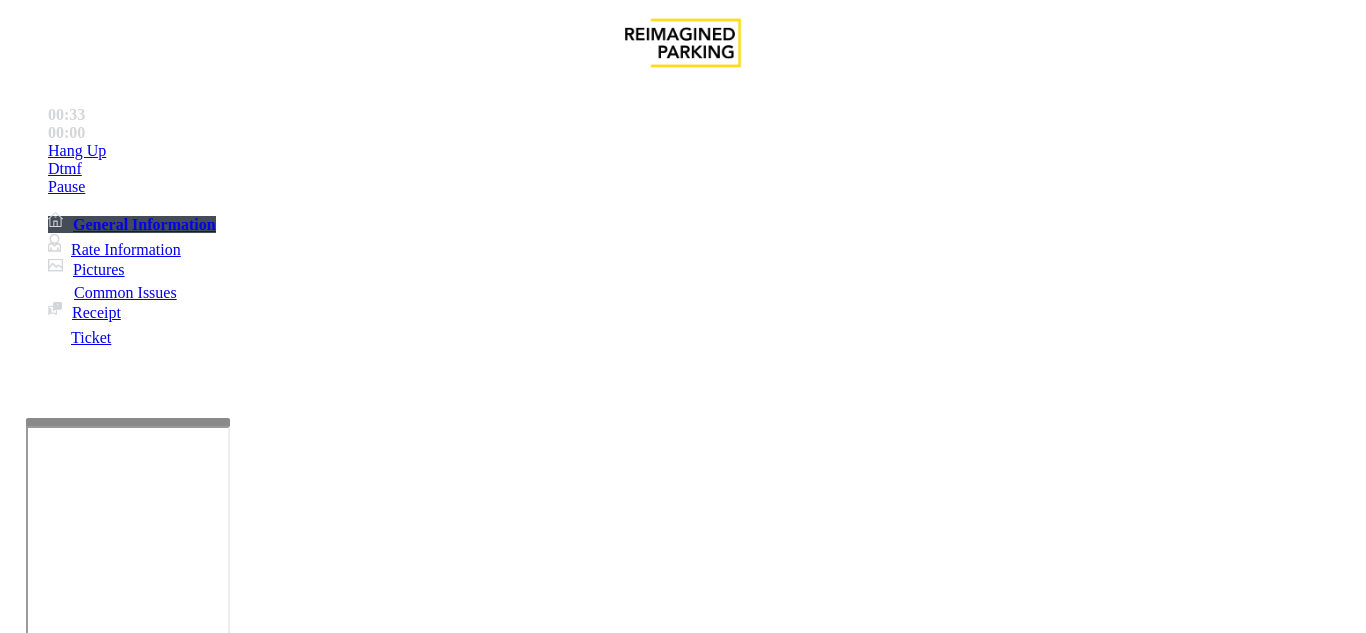drag, startPoint x: 279, startPoint y: 80, endPoint x: 424, endPoint y: 86, distance: 145.12408 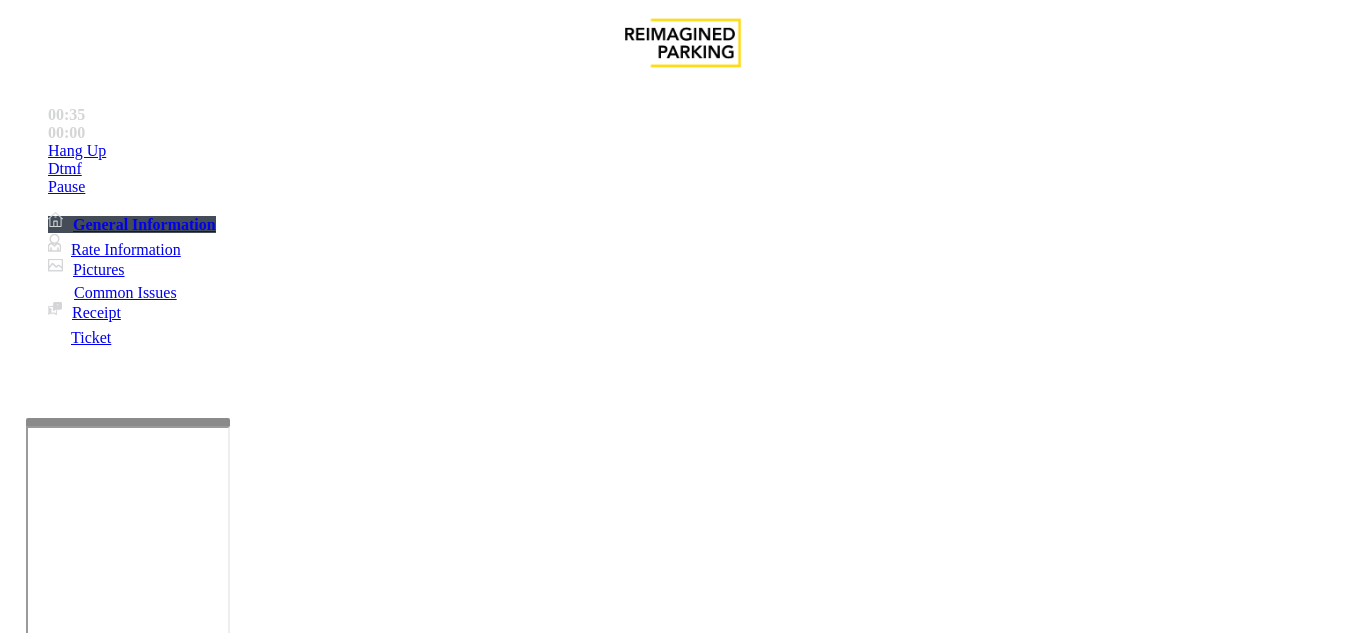 click at bounding box center [221, 1632] 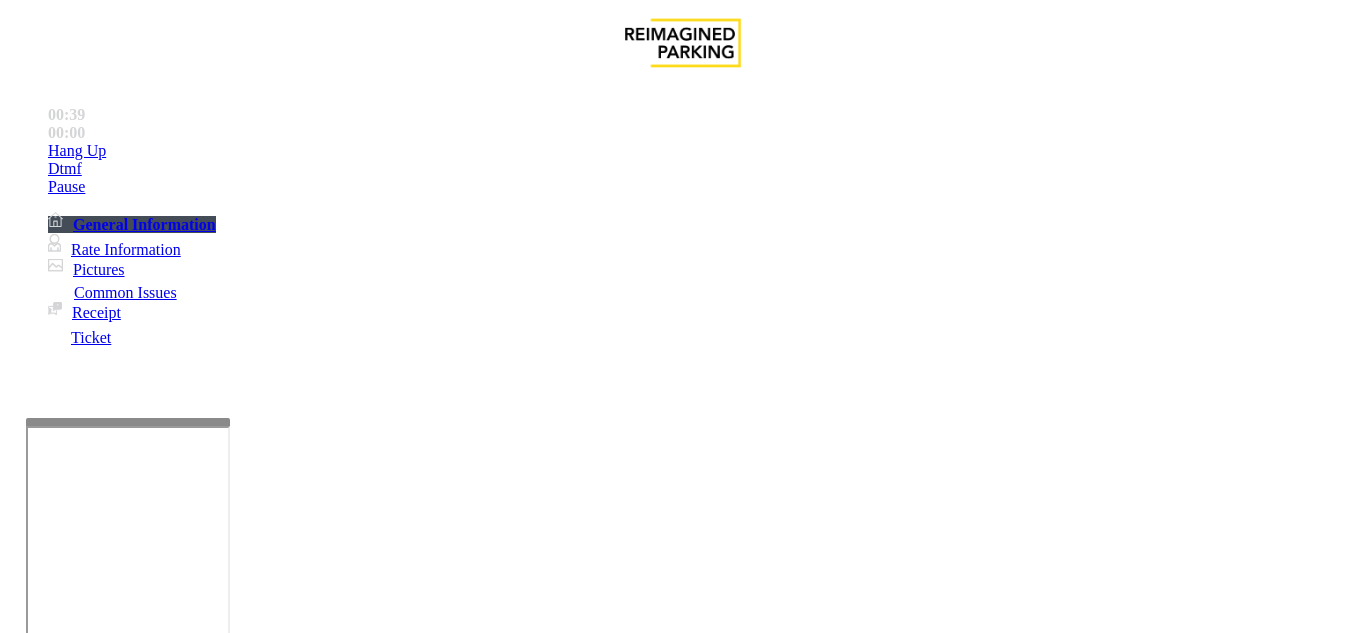 click at bounding box center (221, 1632) 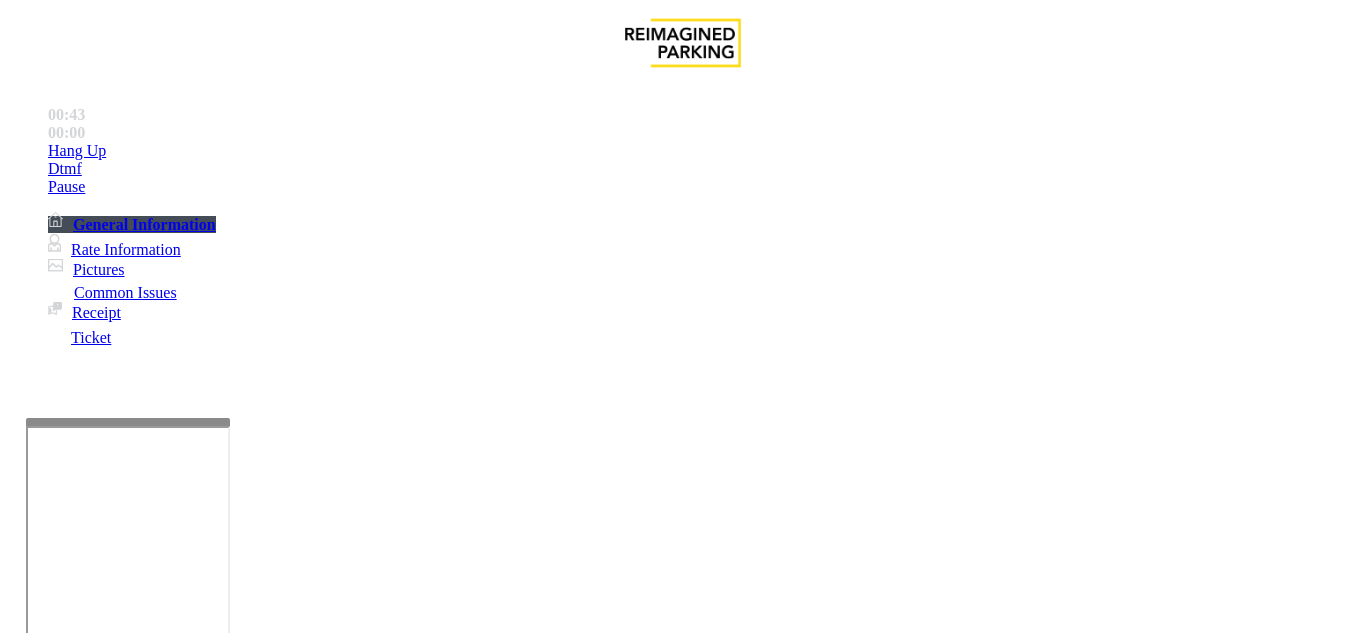 drag, startPoint x: 916, startPoint y: 523, endPoint x: 814, endPoint y: 528, distance: 102.122475 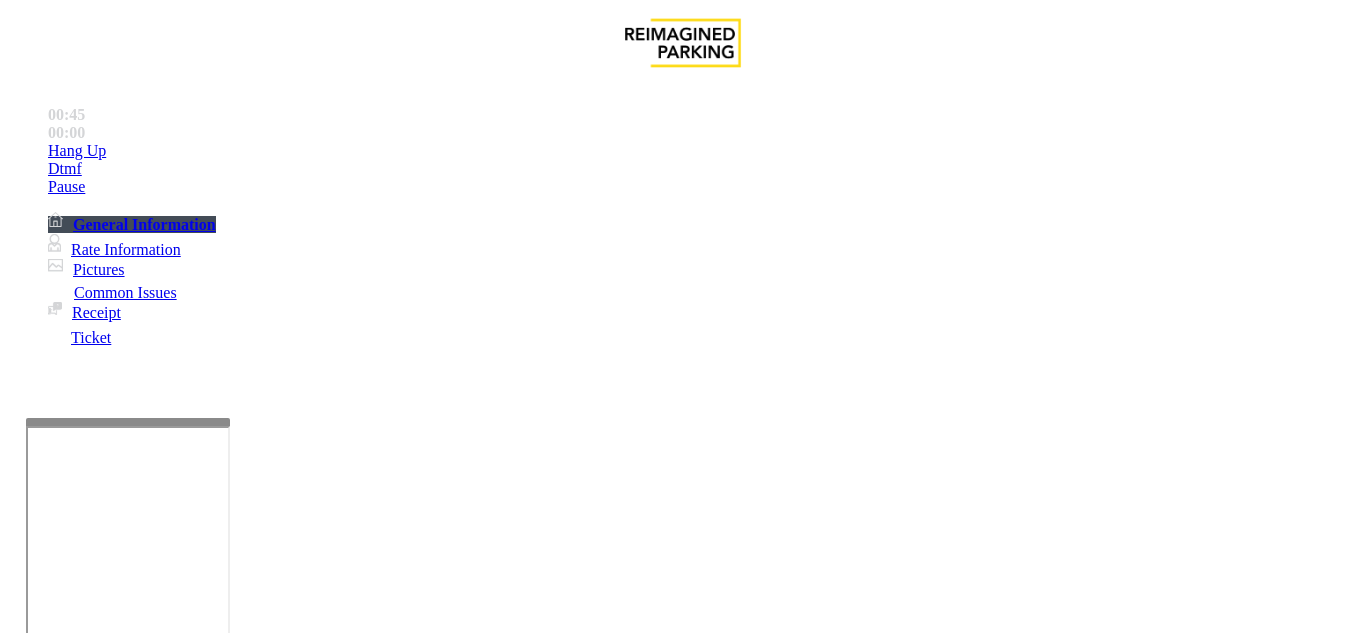 click at bounding box center (221, 1632) 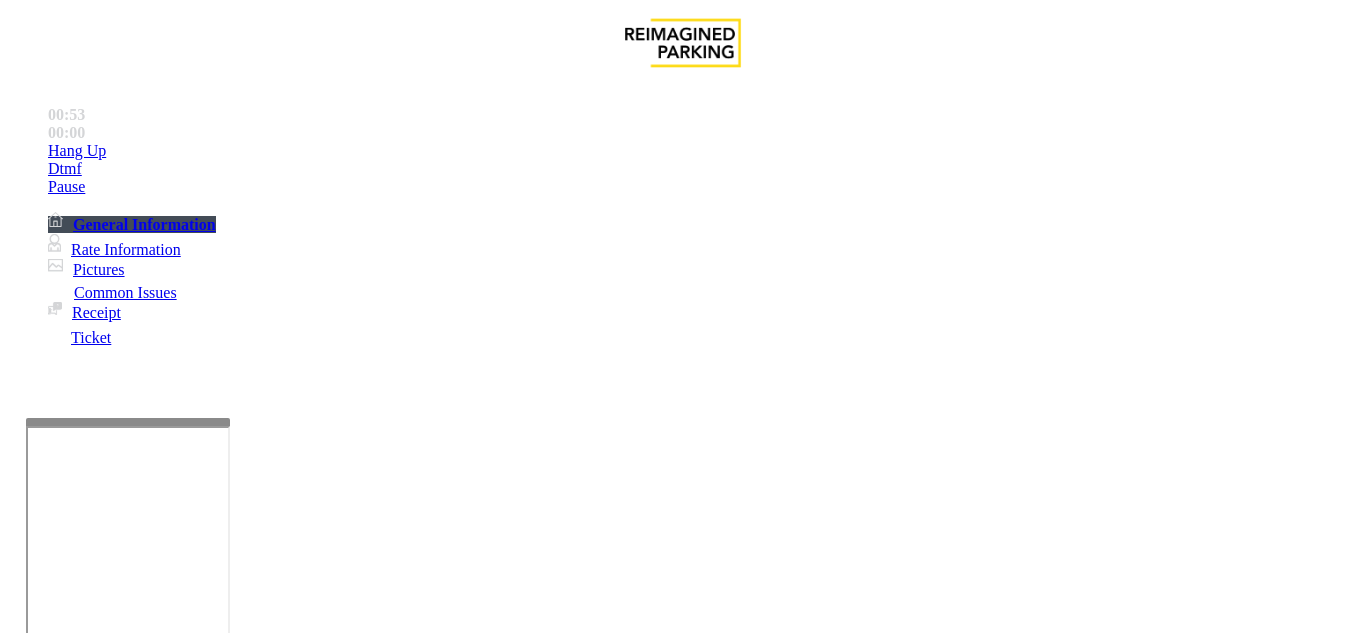 type on "**********" 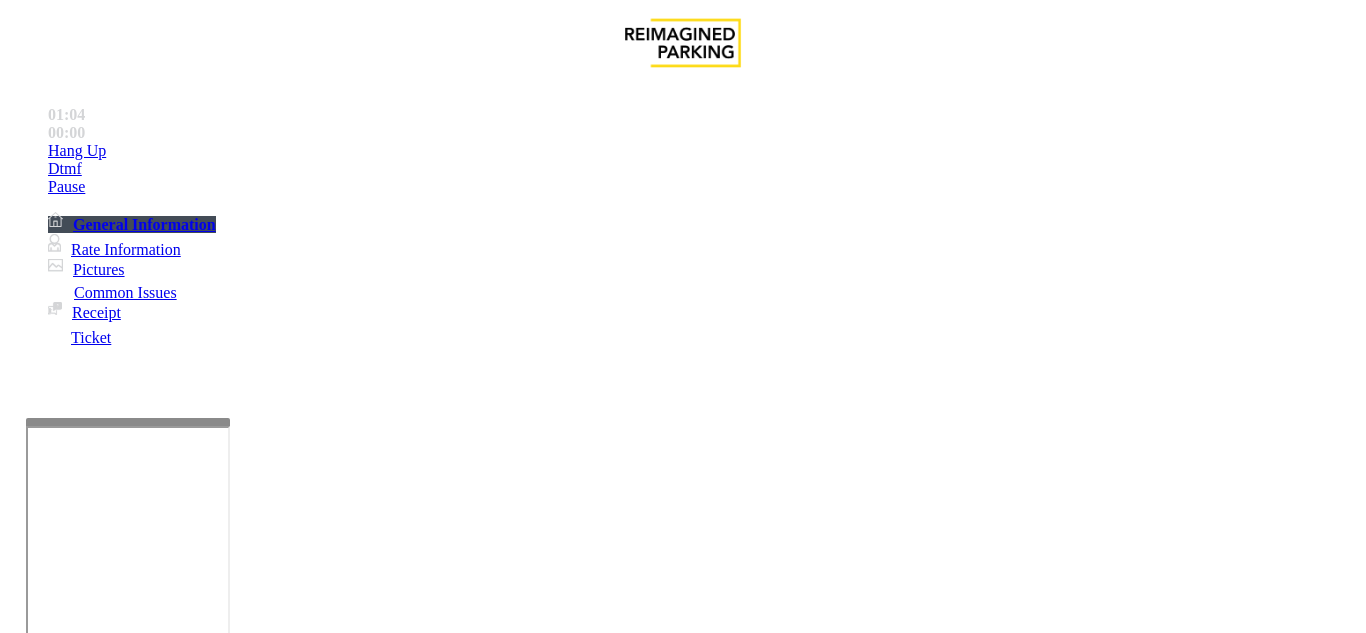 type on "********" 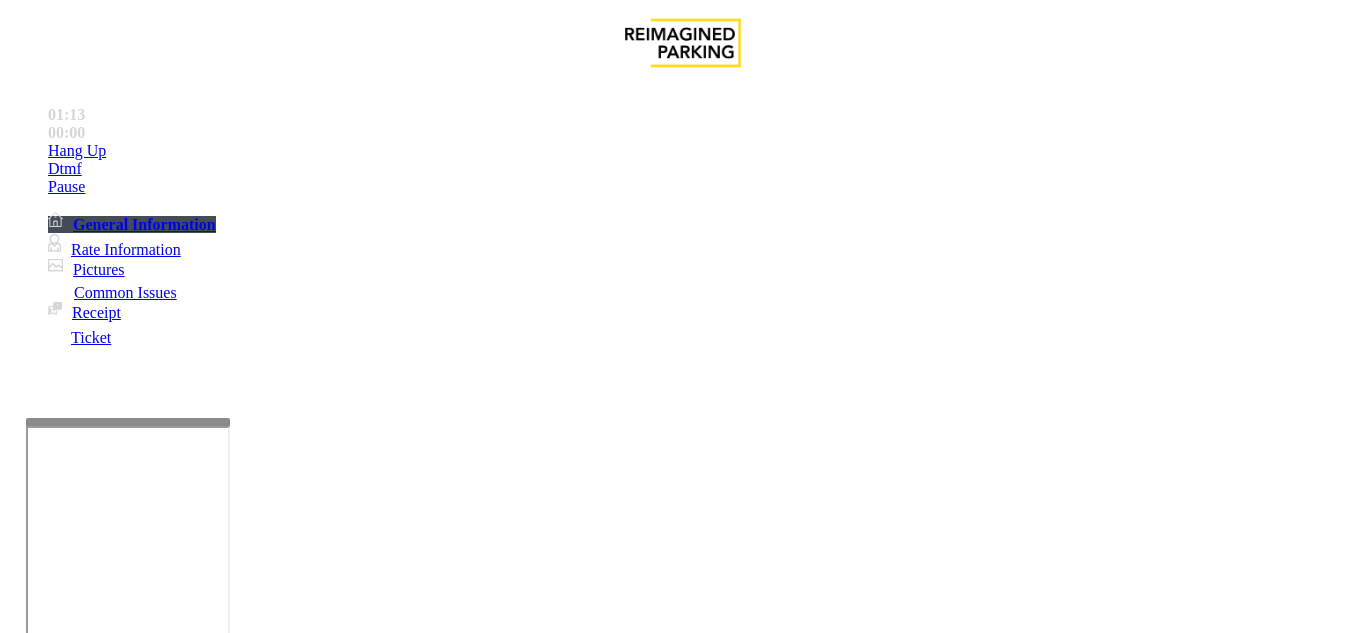 type on "****" 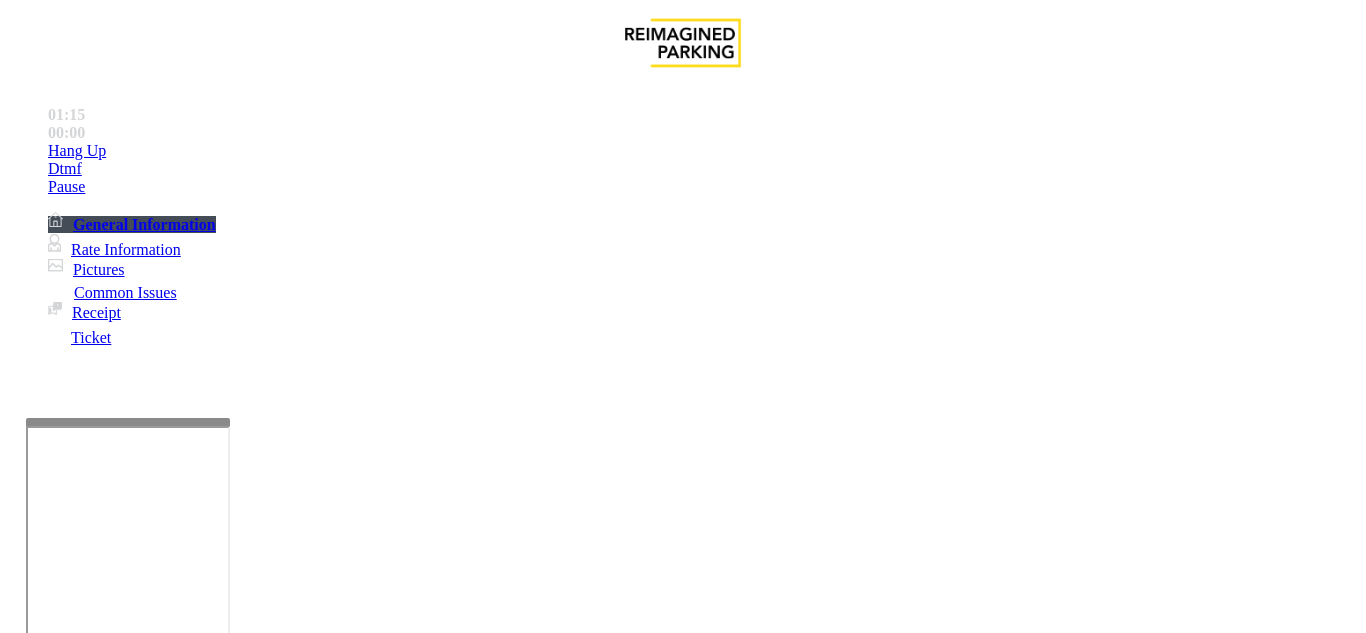 click at bounding box center (221, 1632) 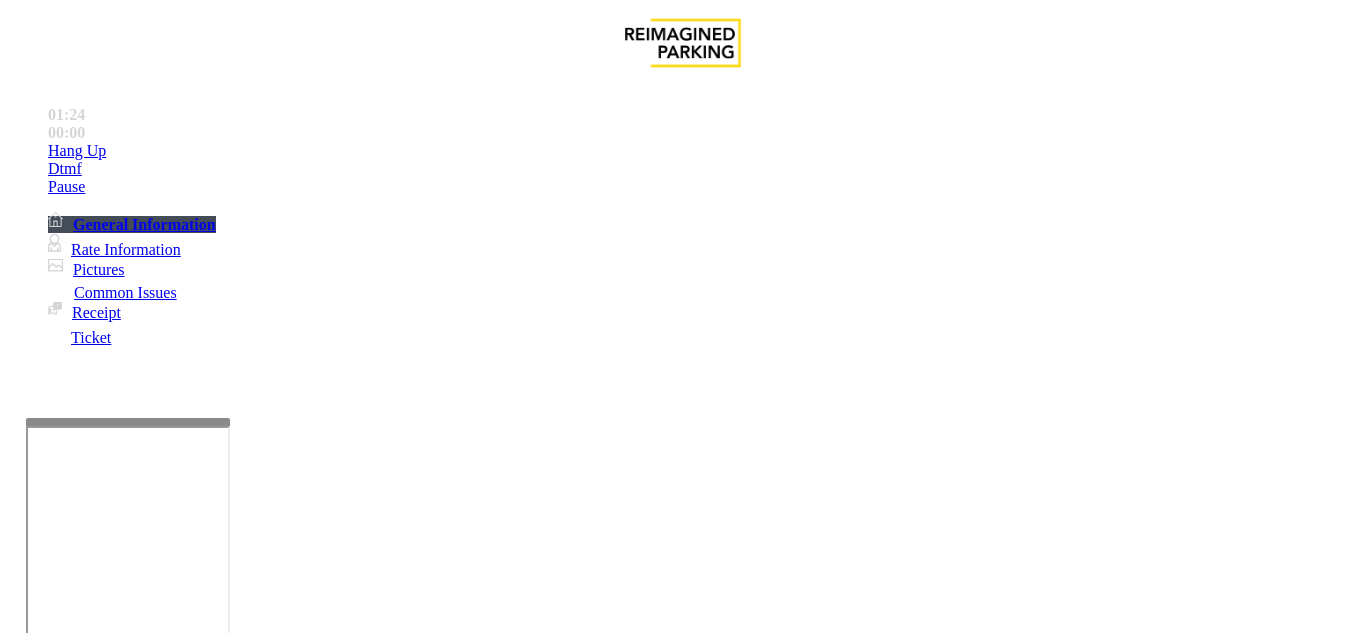 scroll, scrollTop: 535, scrollLeft: 0, axis: vertical 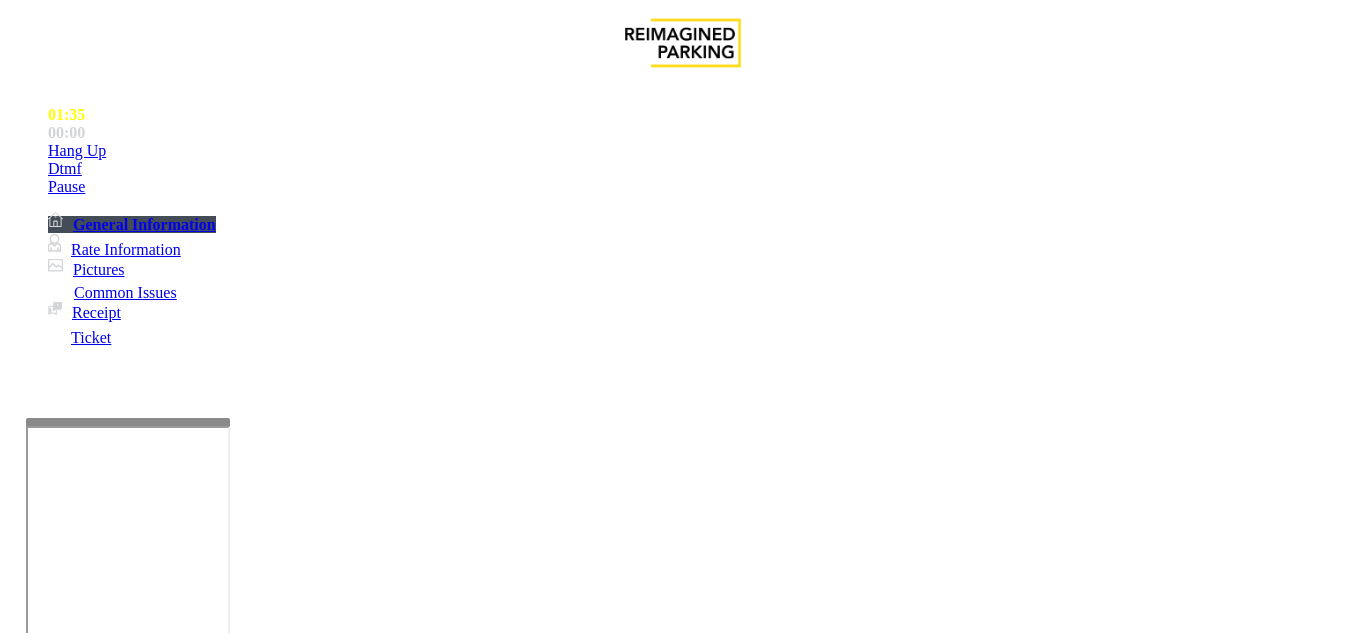 click on "Vend Gate" at bounding box center [69, 1725] 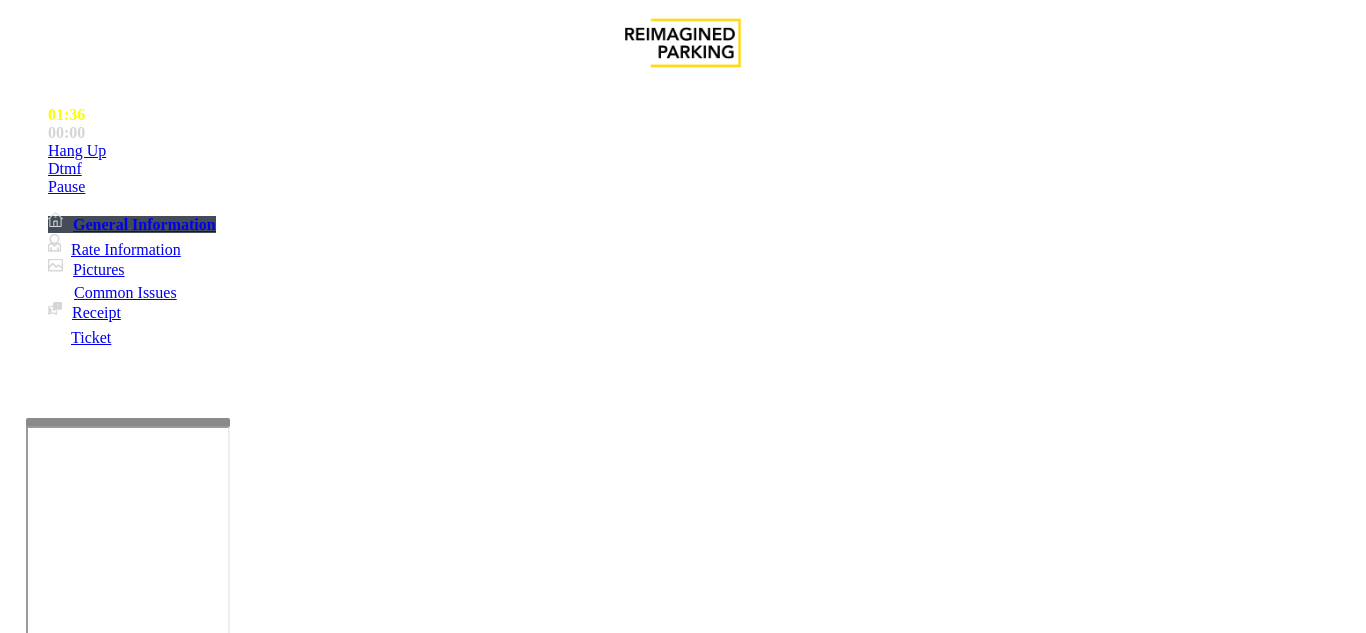 click at bounding box center [221, 1632] 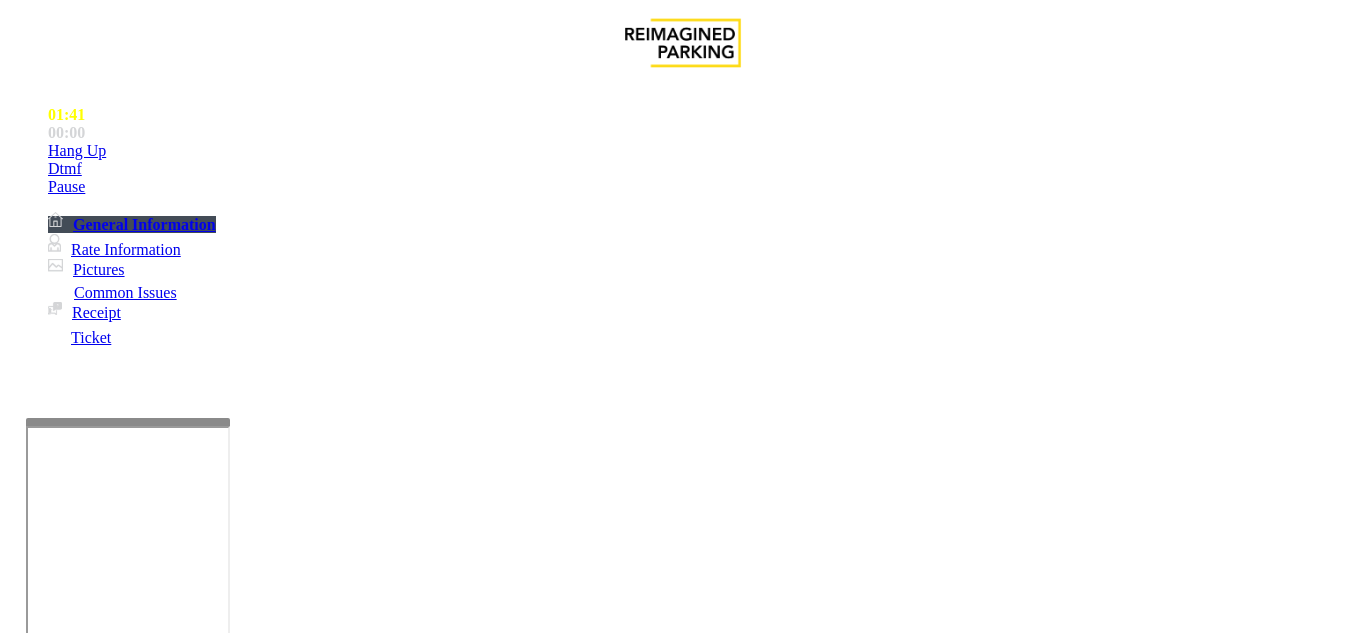 type on "**********" 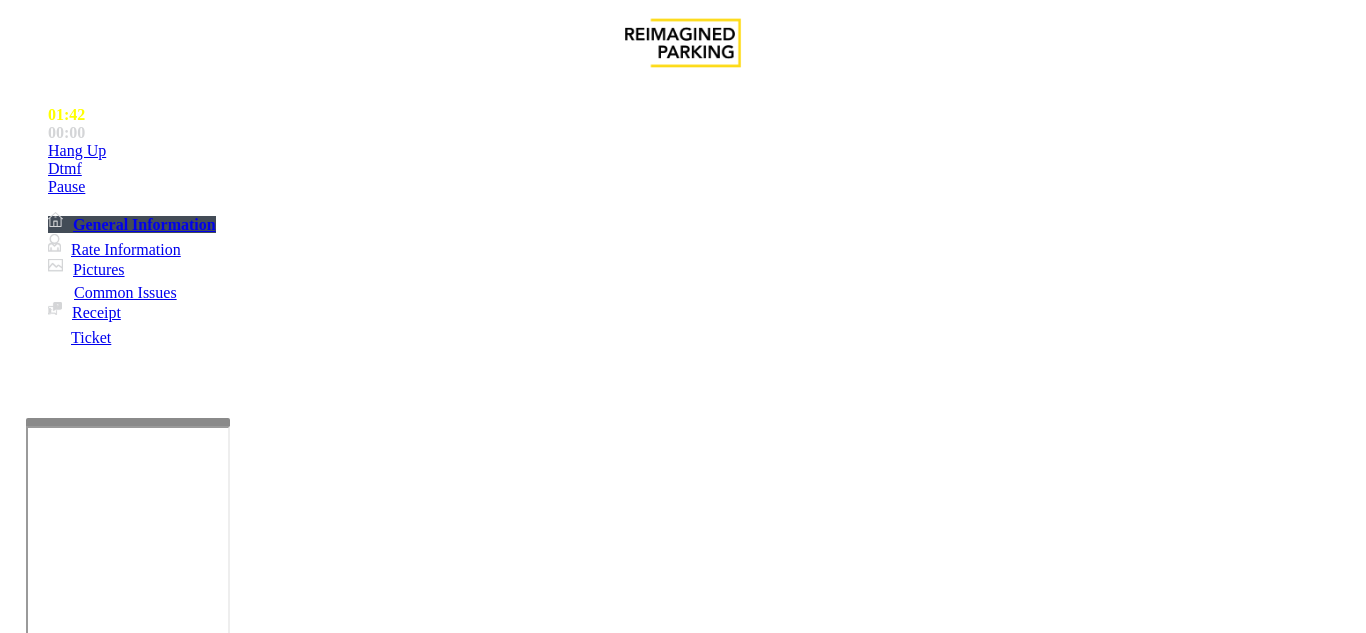 click on "Notes:" at bounding box center [682, 1634] 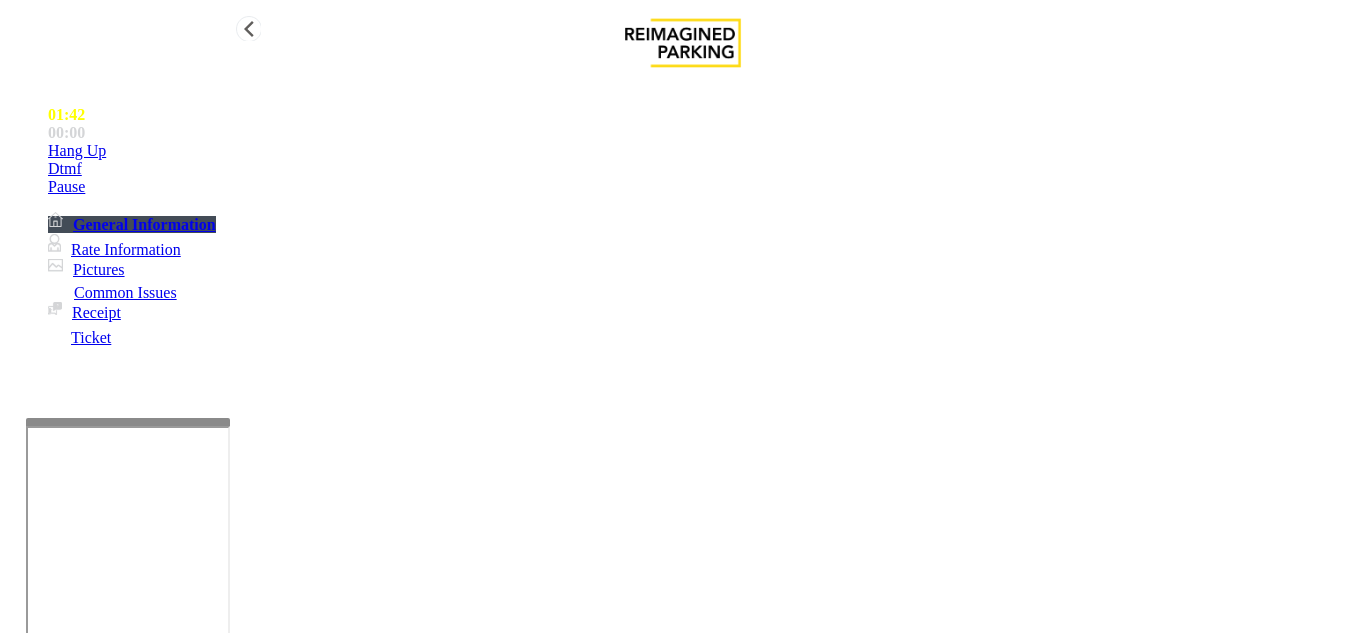 click on "Hang Up" at bounding box center [703, 151] 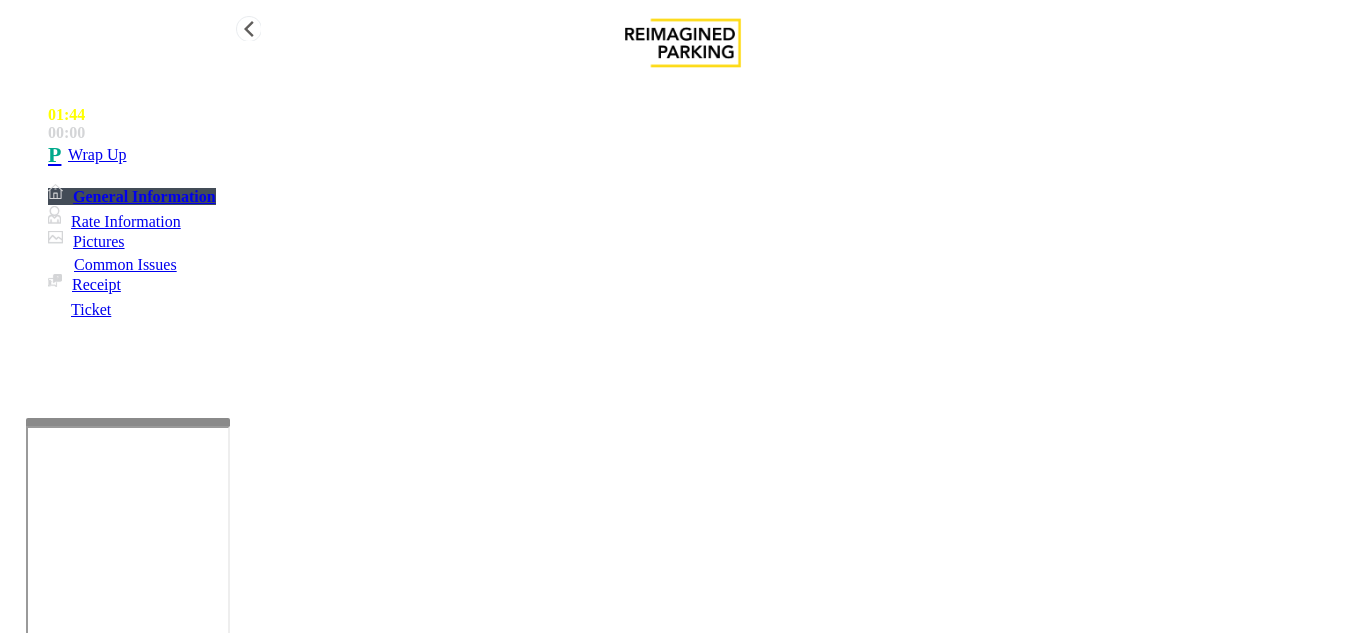 click on "Wrap Up" at bounding box center [703, 155] 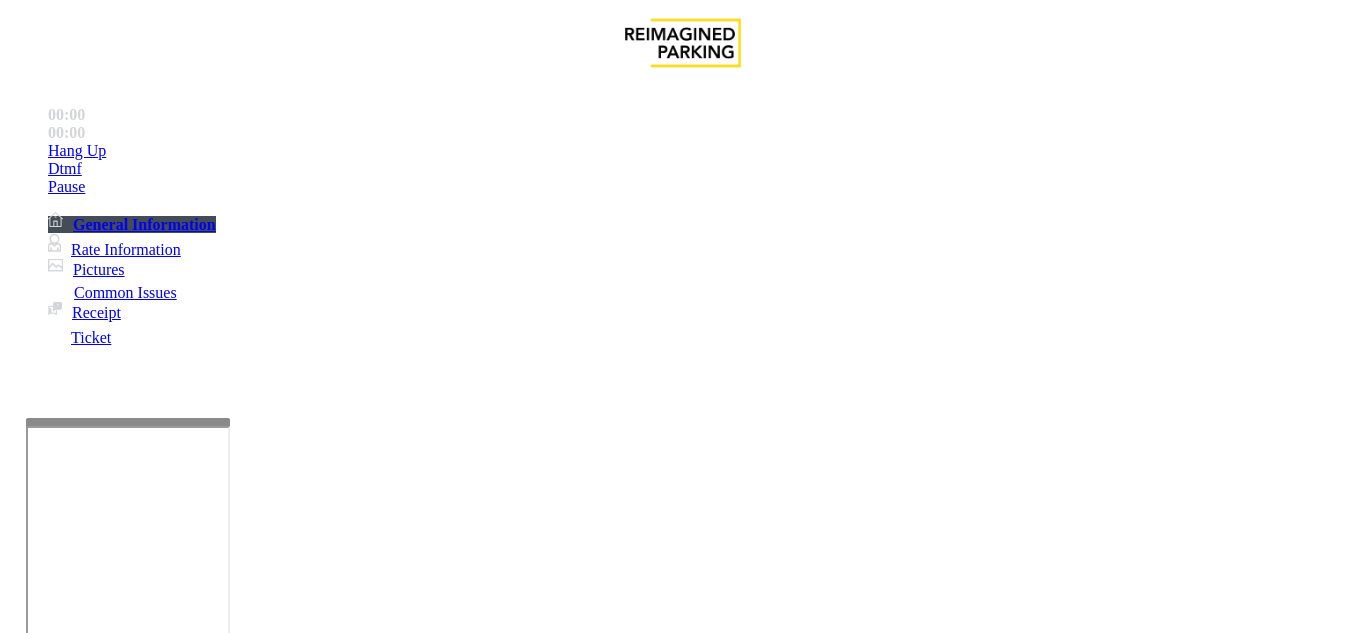 scroll, scrollTop: 400, scrollLeft: 0, axis: vertical 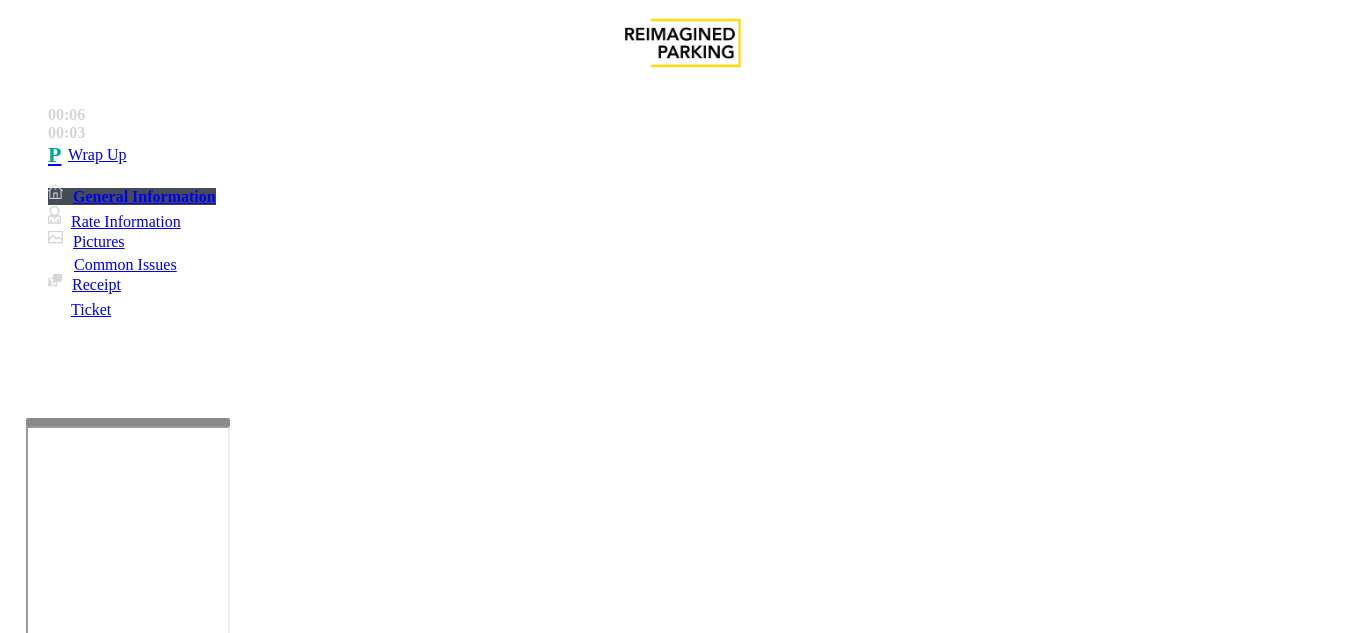 click on "Intercom Issue/No Response" at bounding box center [773, 1286] 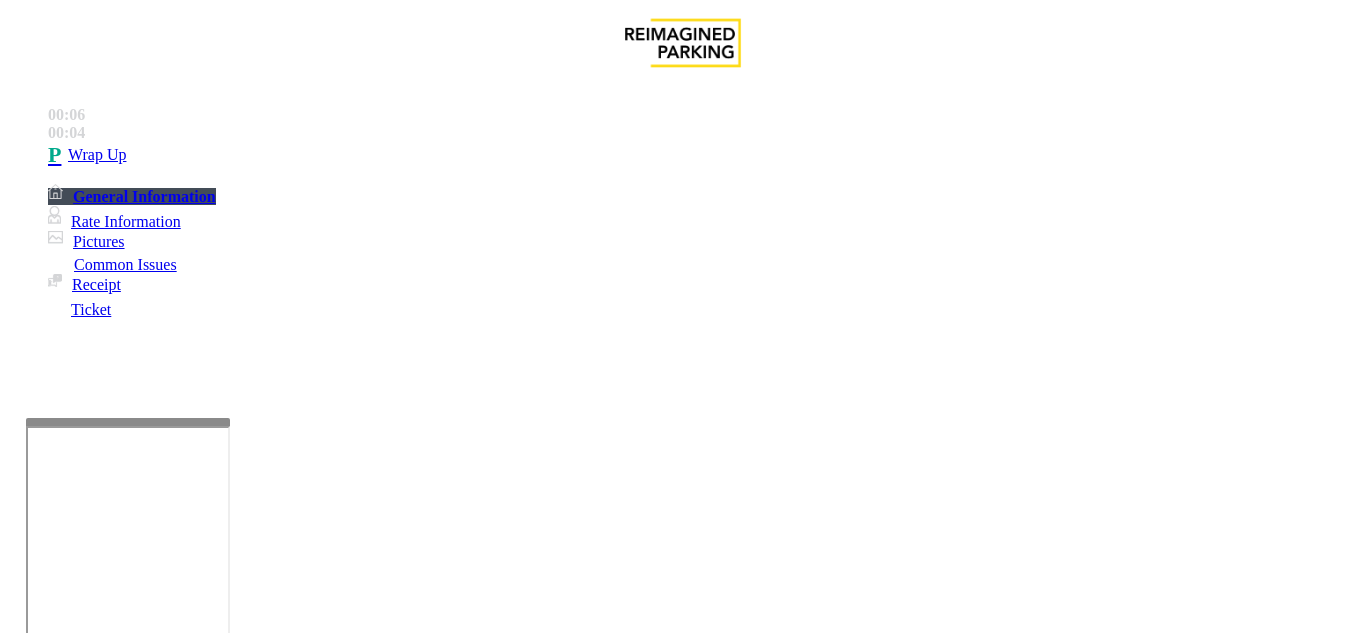 click on "Call dropped" at bounding box center [546, 1286] 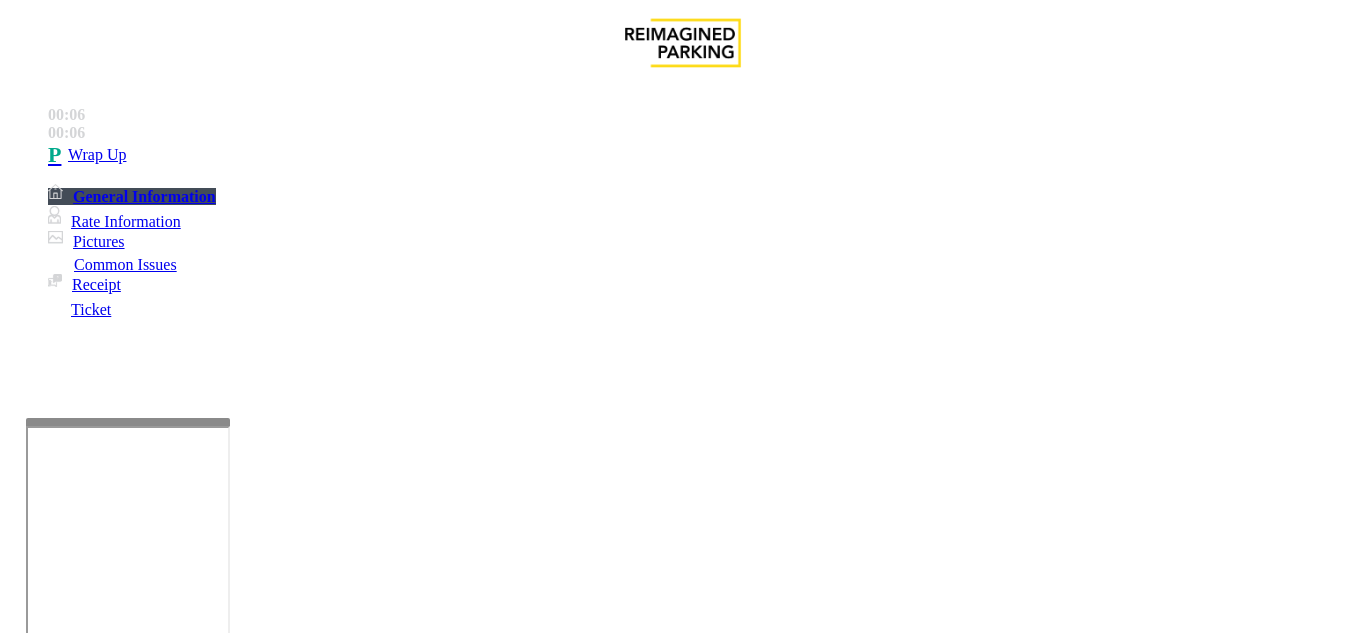 drag, startPoint x: 259, startPoint y: 175, endPoint x: 401, endPoint y: 187, distance: 142.50613 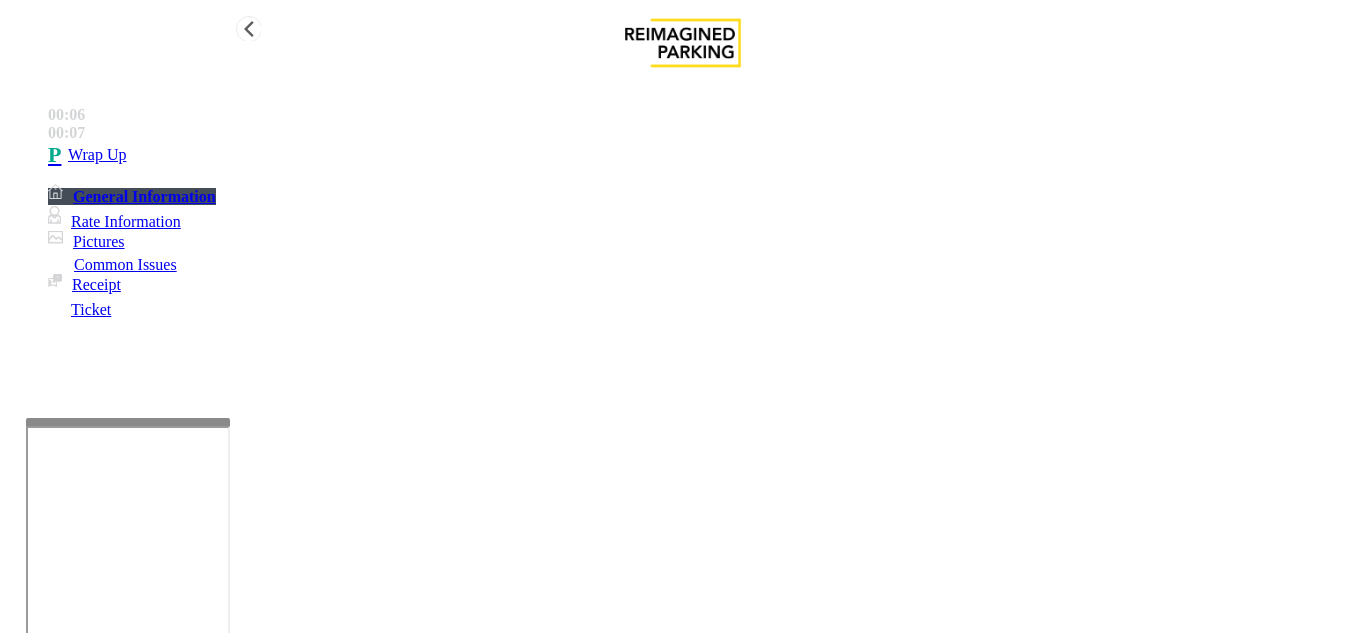 type on "**********" 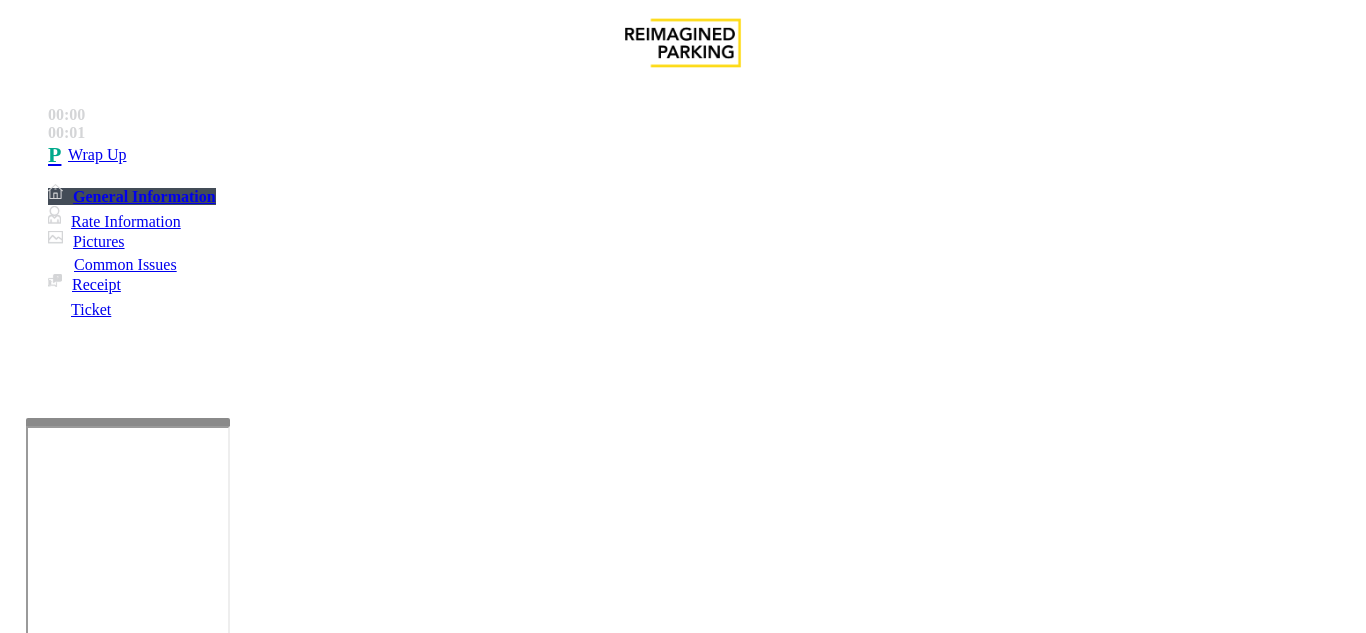 scroll, scrollTop: 300, scrollLeft: 0, axis: vertical 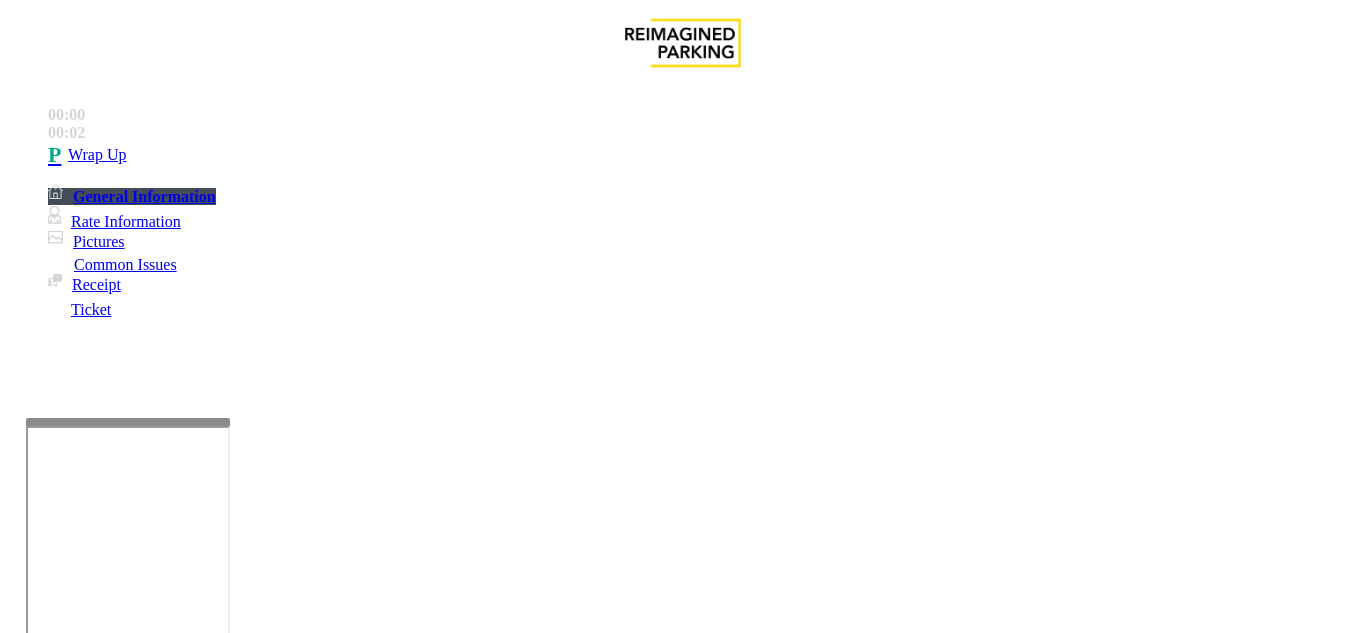 click on "Intercom Issue/No Response" at bounding box center (773, 1286) 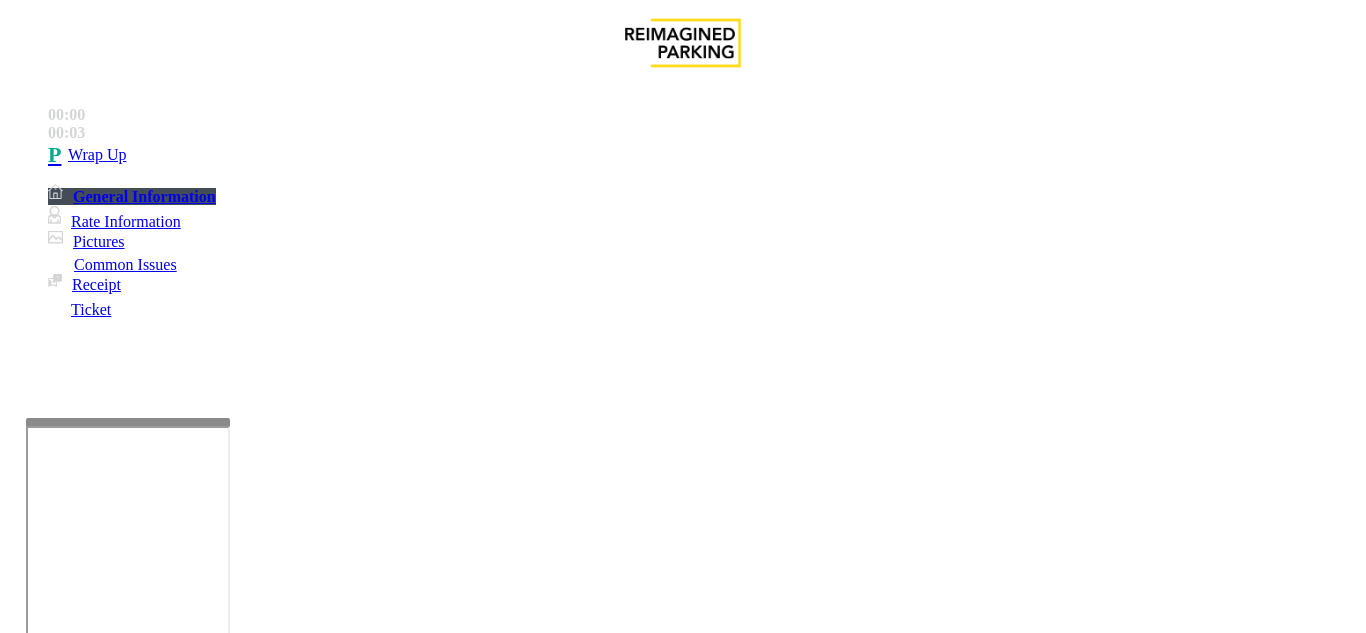 click on "Call dropped" at bounding box center [546, 1286] 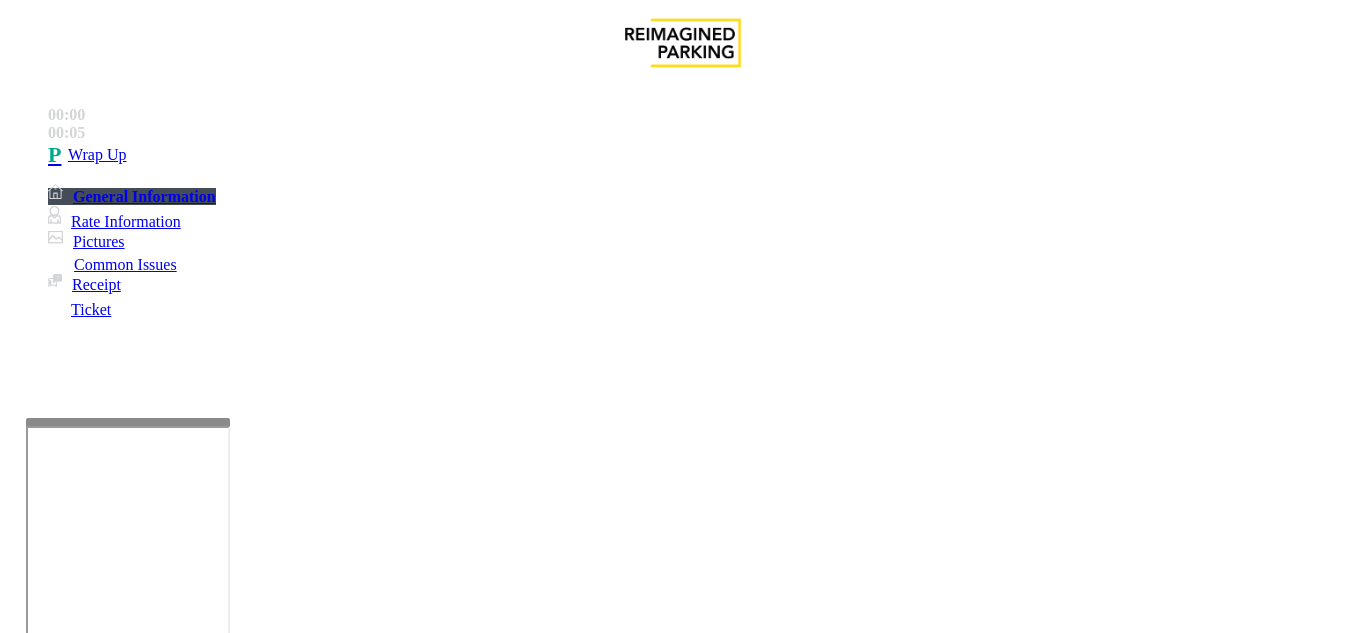 drag, startPoint x: 263, startPoint y: 172, endPoint x: 431, endPoint y: 178, distance: 168.1071 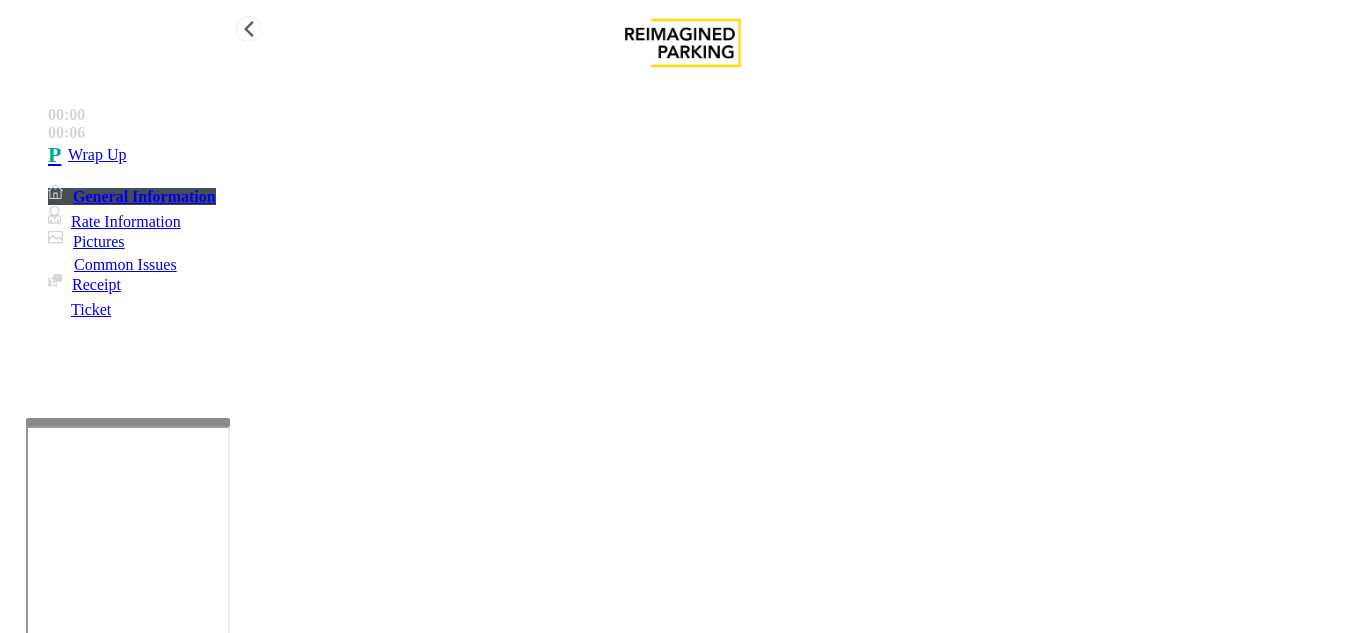 type on "**********" 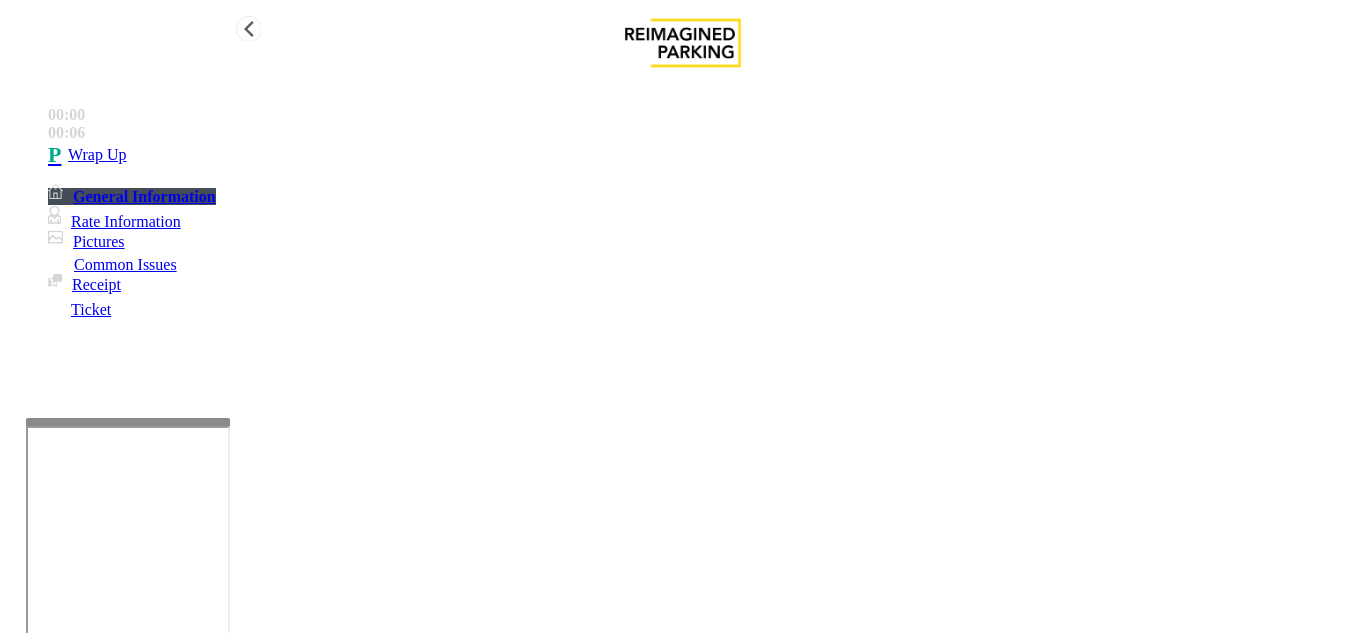 click on "Wrap Up" at bounding box center [703, 155] 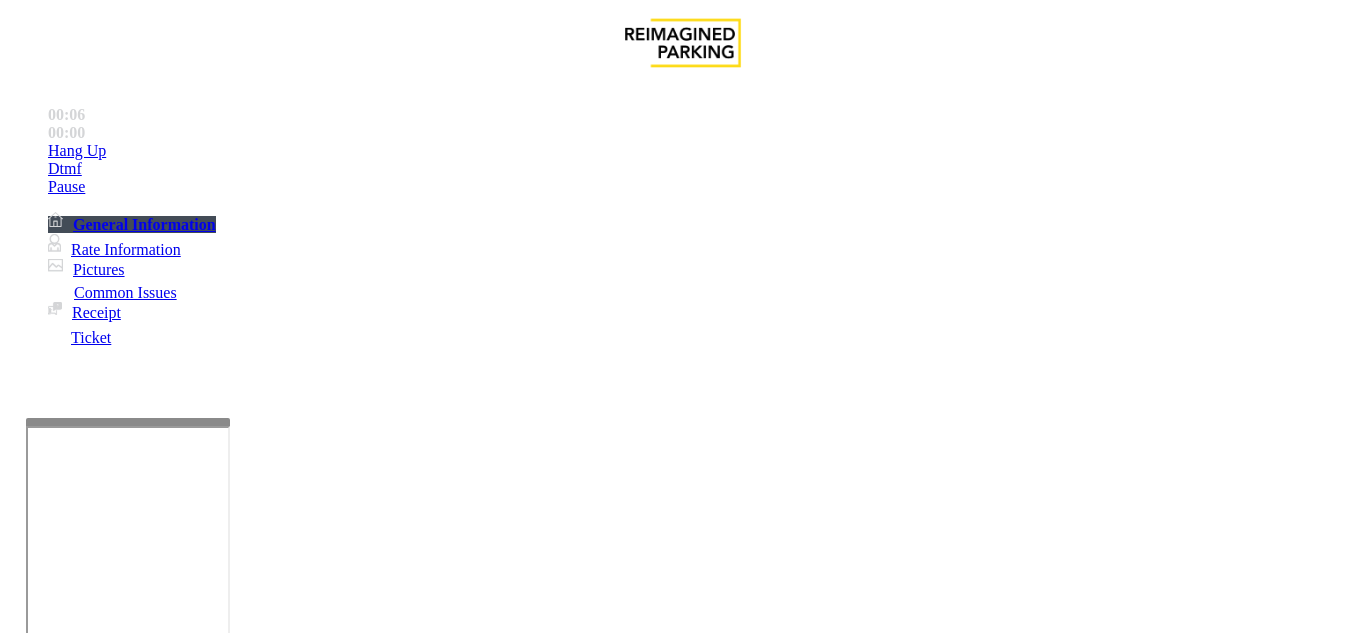 scroll, scrollTop: 800, scrollLeft: 0, axis: vertical 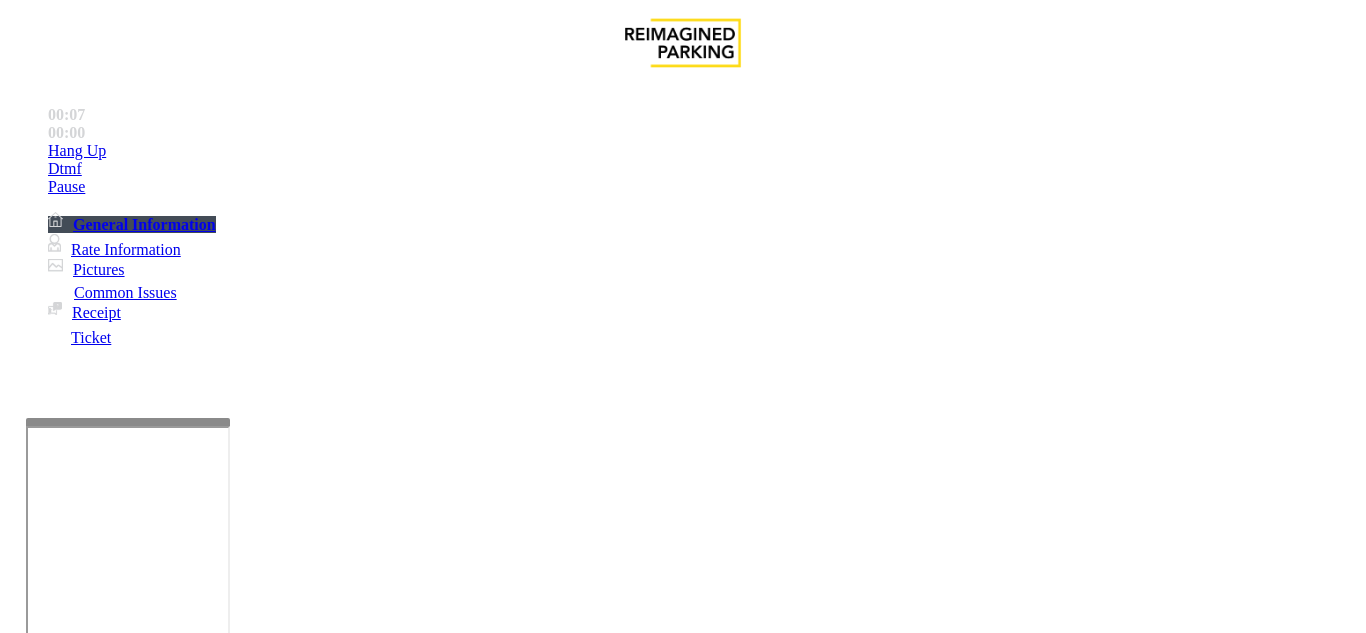 click on "https://www.parkjockey.com/en-us/manage/1633/status" at bounding box center [790, 2782] 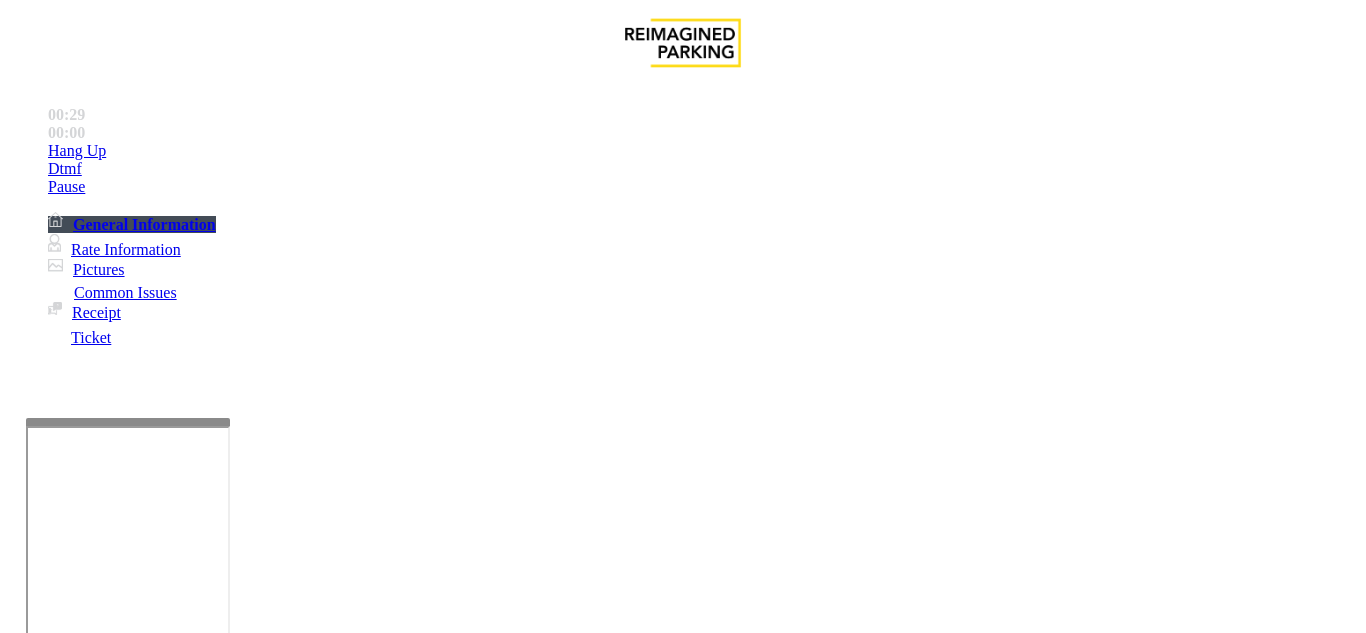 scroll, scrollTop: 600, scrollLeft: 0, axis: vertical 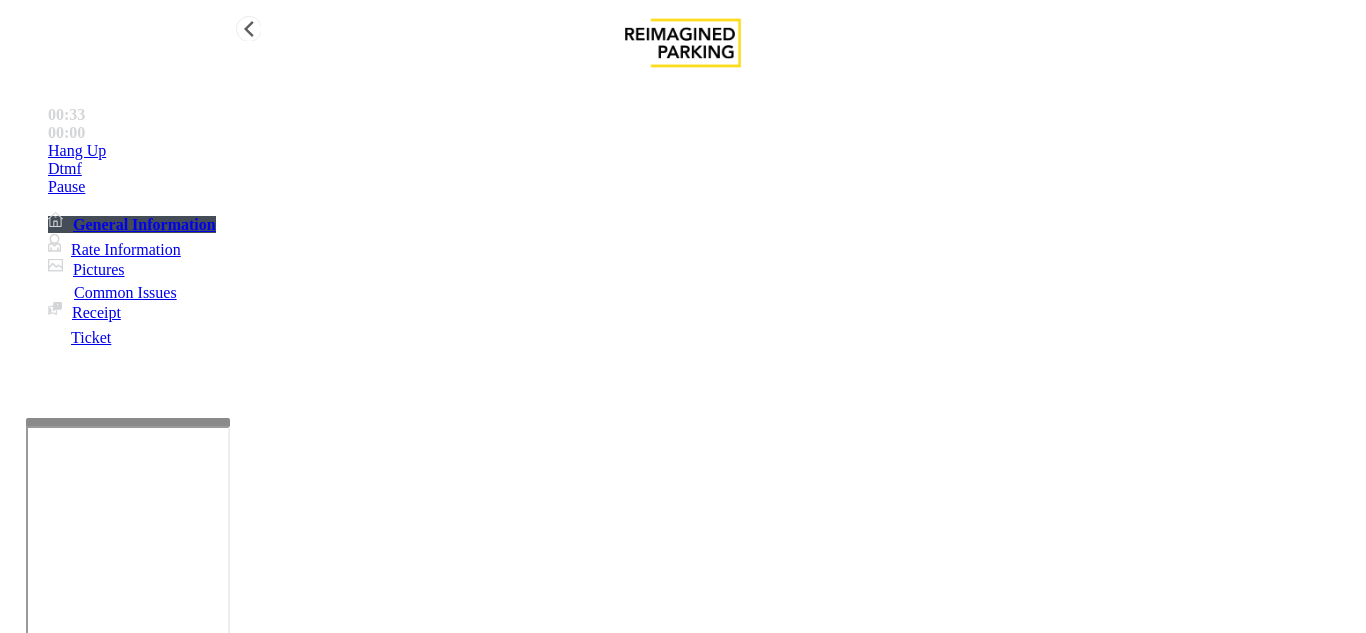 click on "Rate Information" at bounding box center [126, 249] 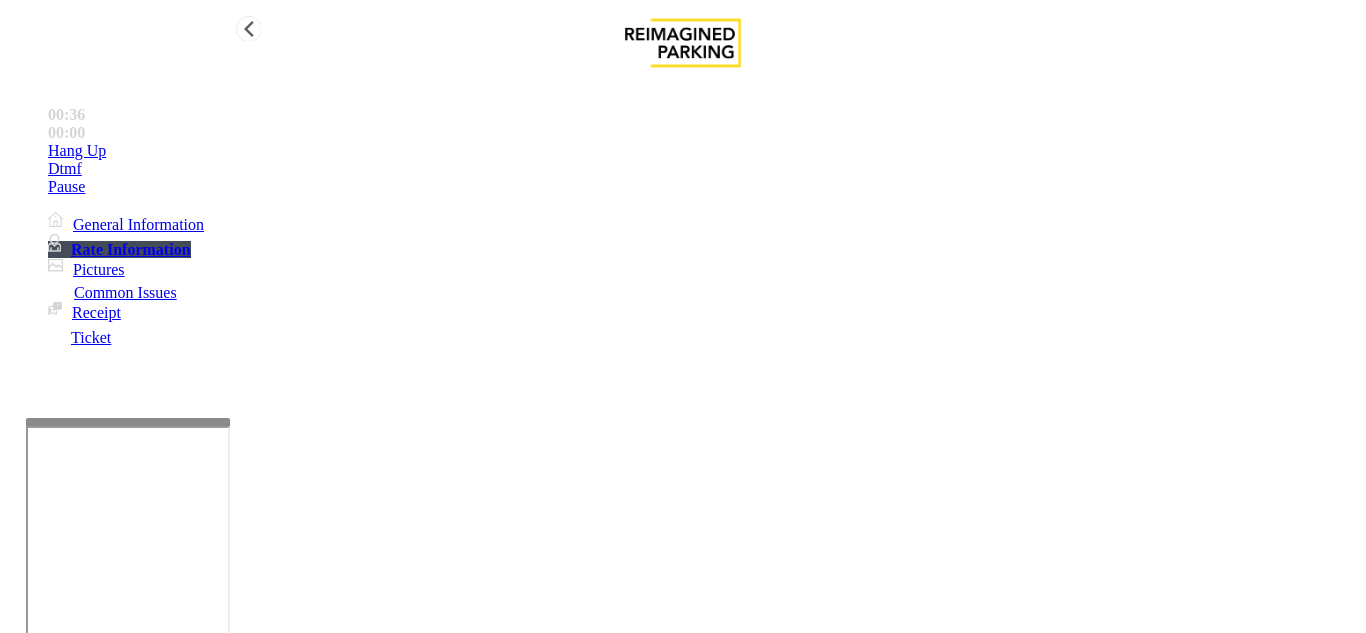 click on "General Information" at bounding box center (126, 224) 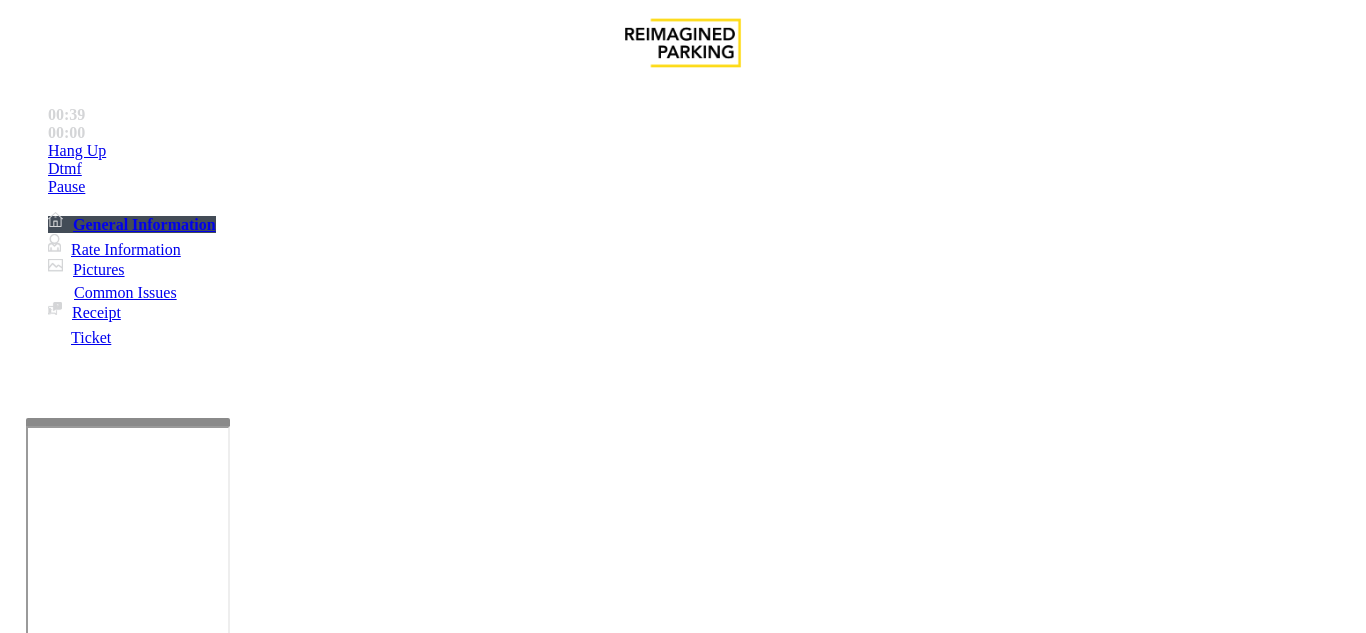 click on "LPR Issue" at bounding box center (213, 1286) 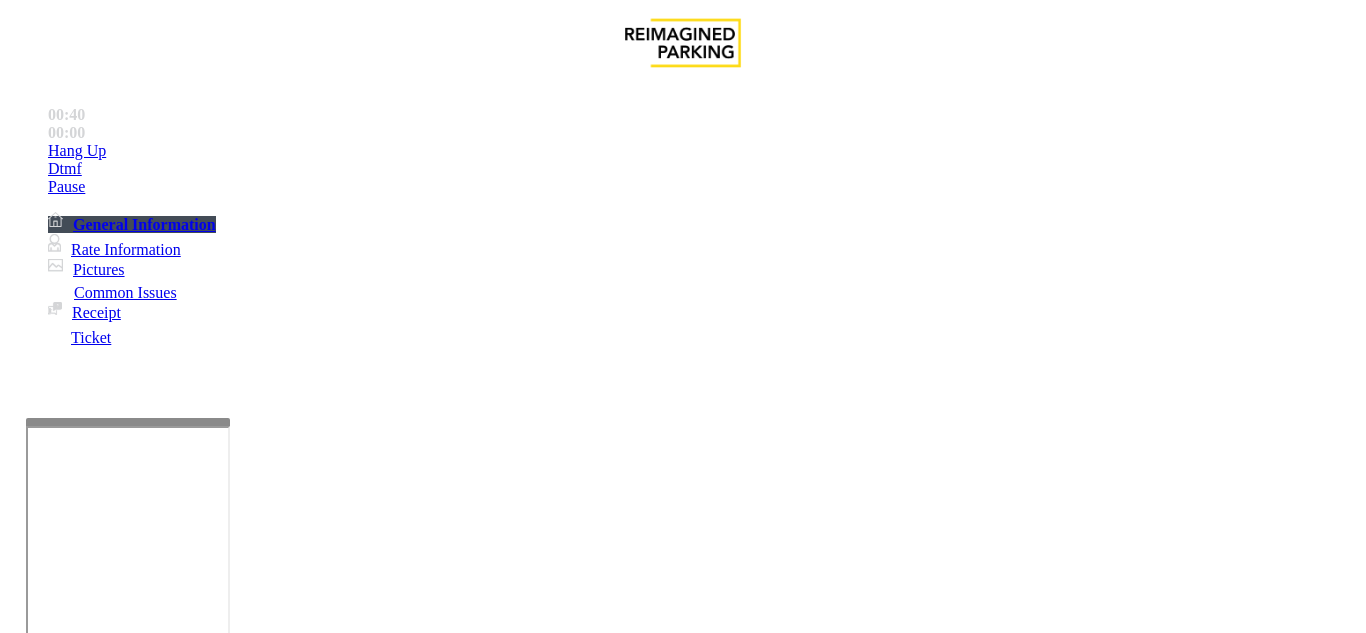 click on "Camera not working" at bounding box center [95, 1286] 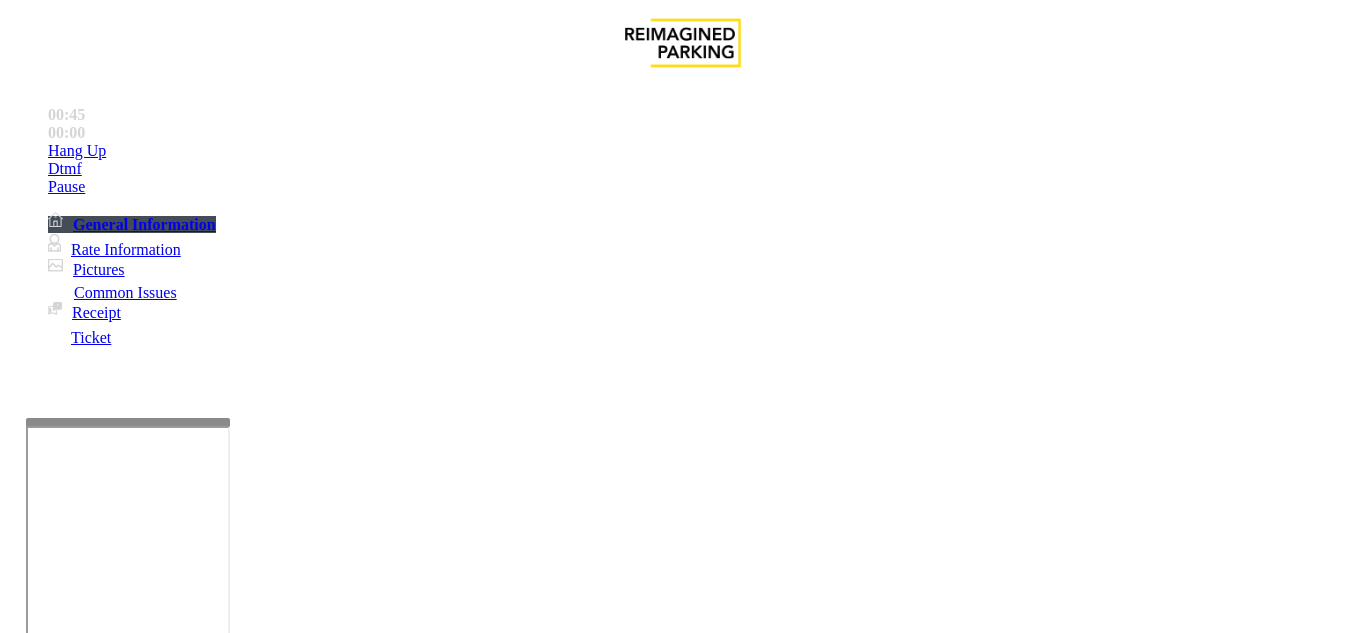 click at bounding box center [96, 1308] 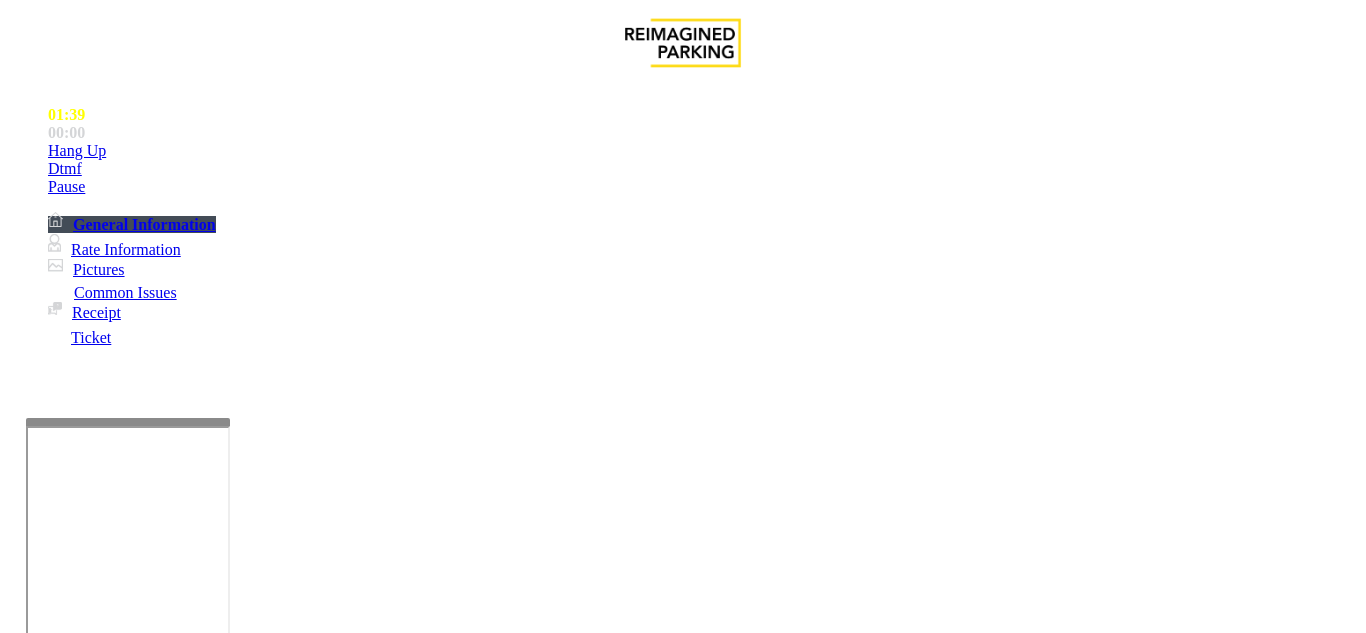scroll, scrollTop: 700, scrollLeft: 0, axis: vertical 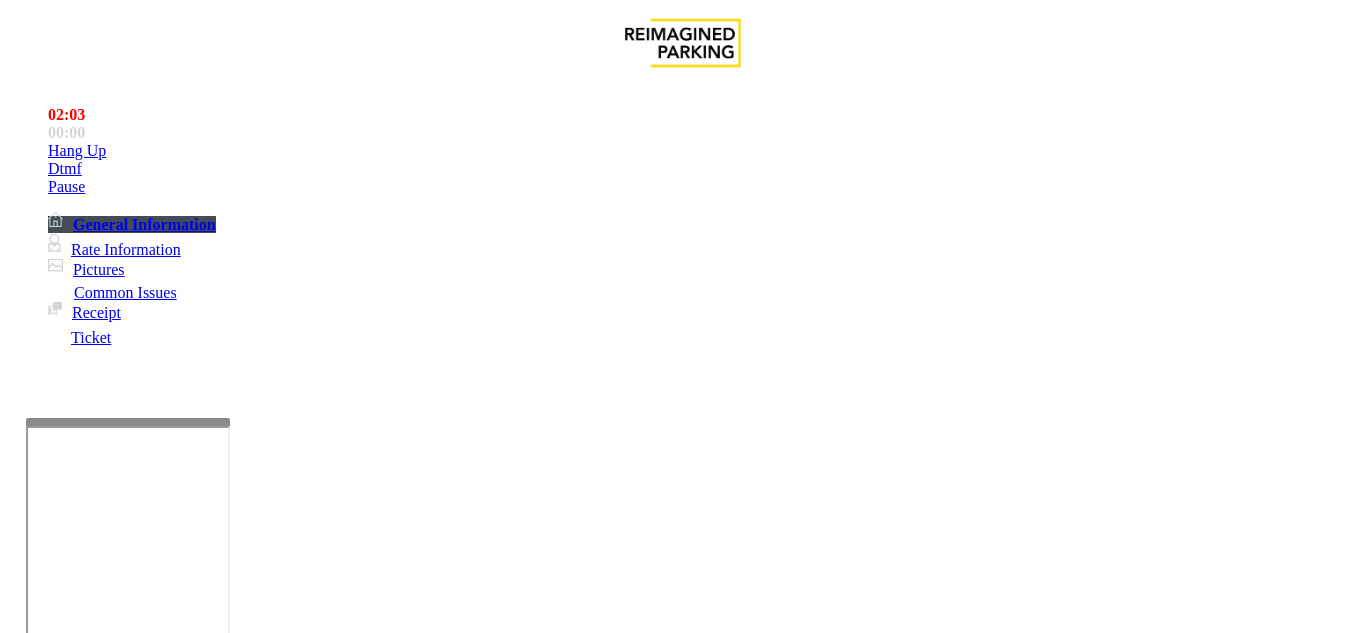 click on "*****" at bounding box center [96, 1335] 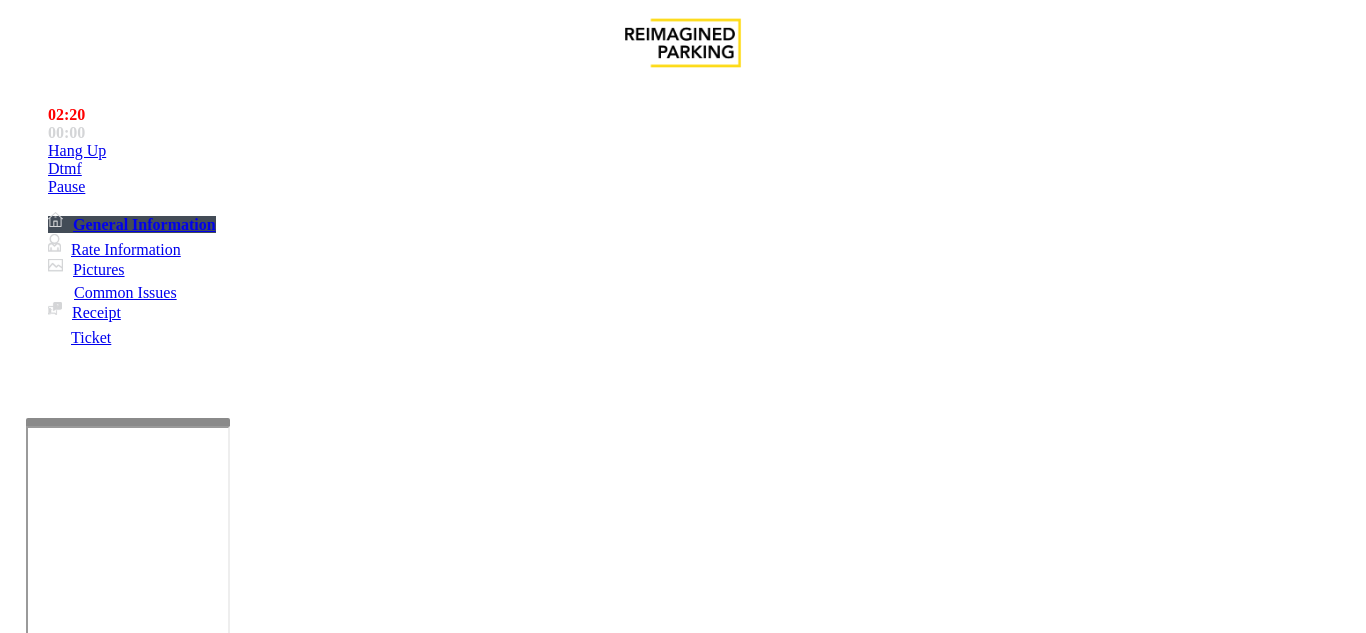 scroll, scrollTop: 0, scrollLeft: 0, axis: both 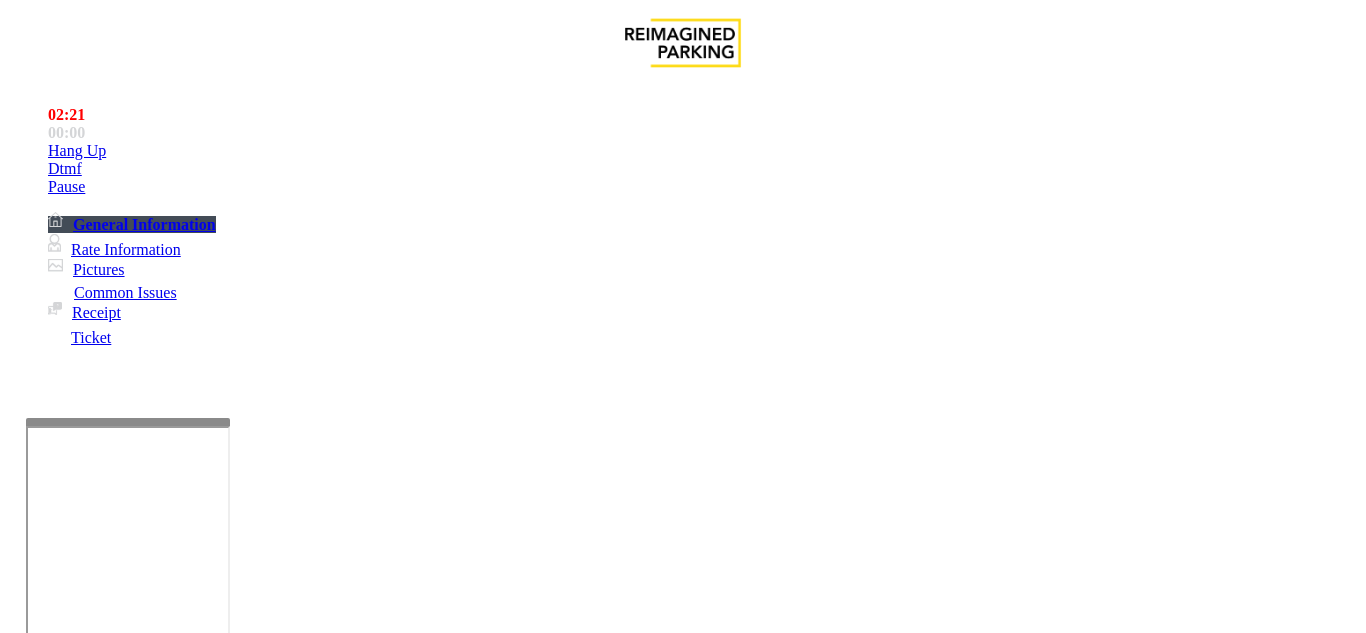 type on "*******" 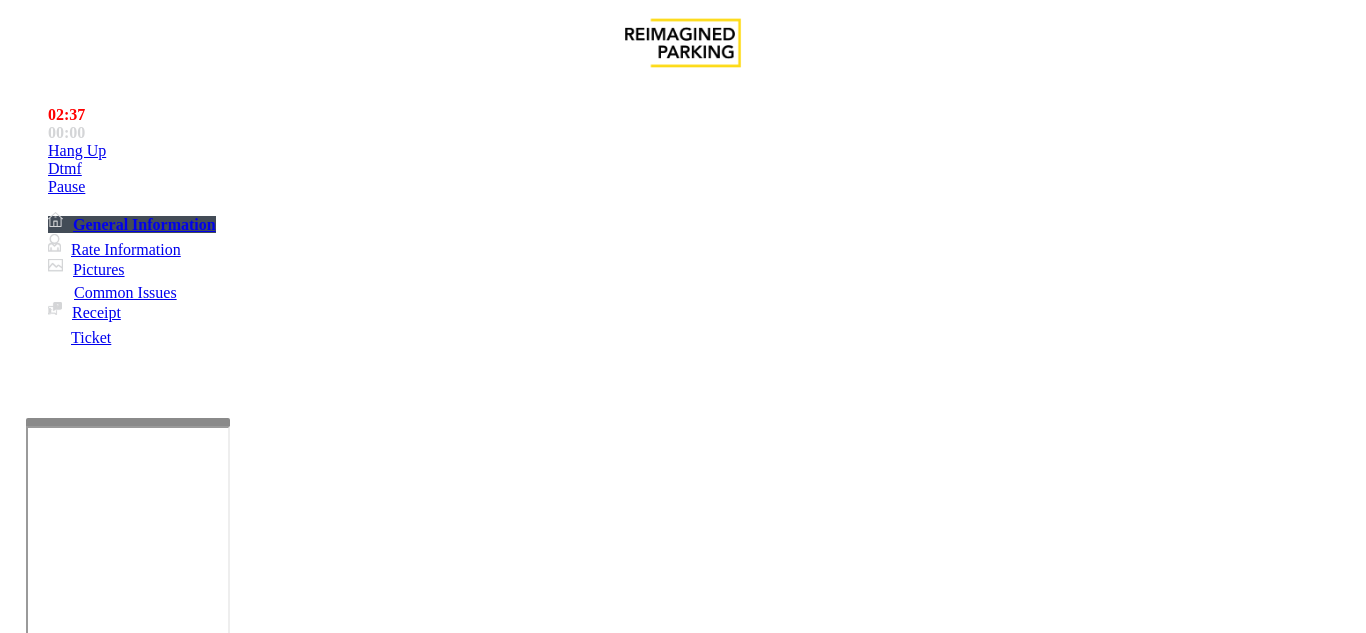type on "*****" 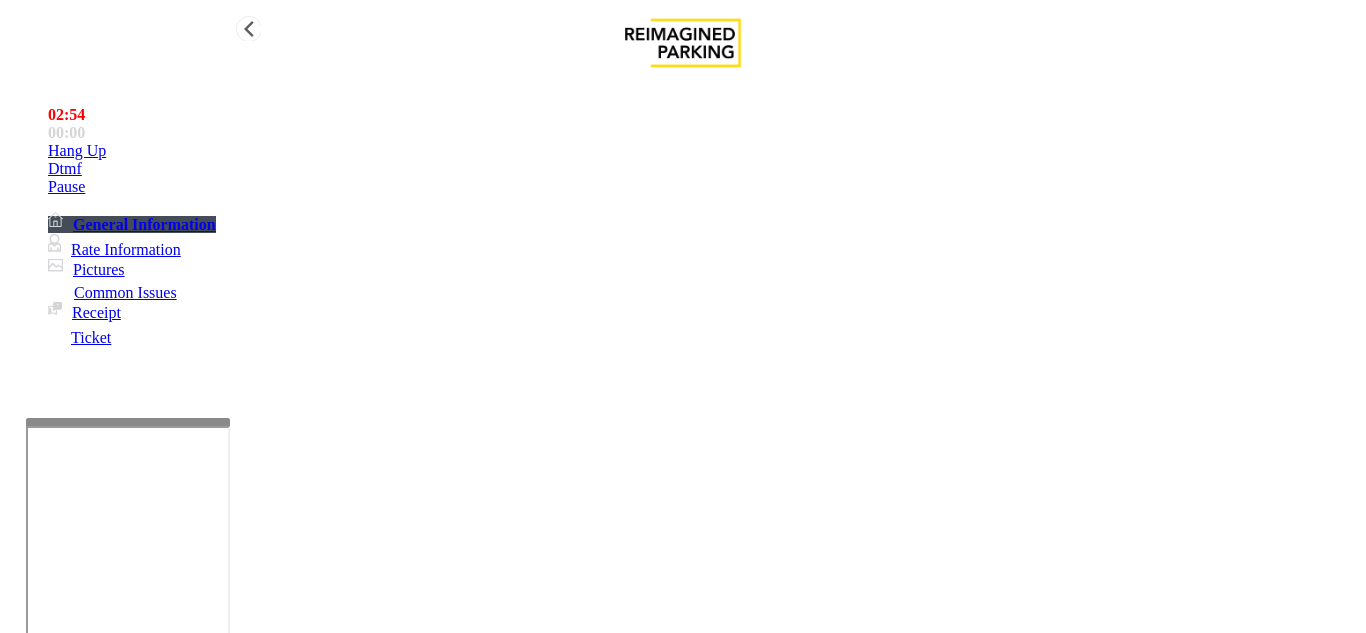 click on "Hang Up" at bounding box center (703, 151) 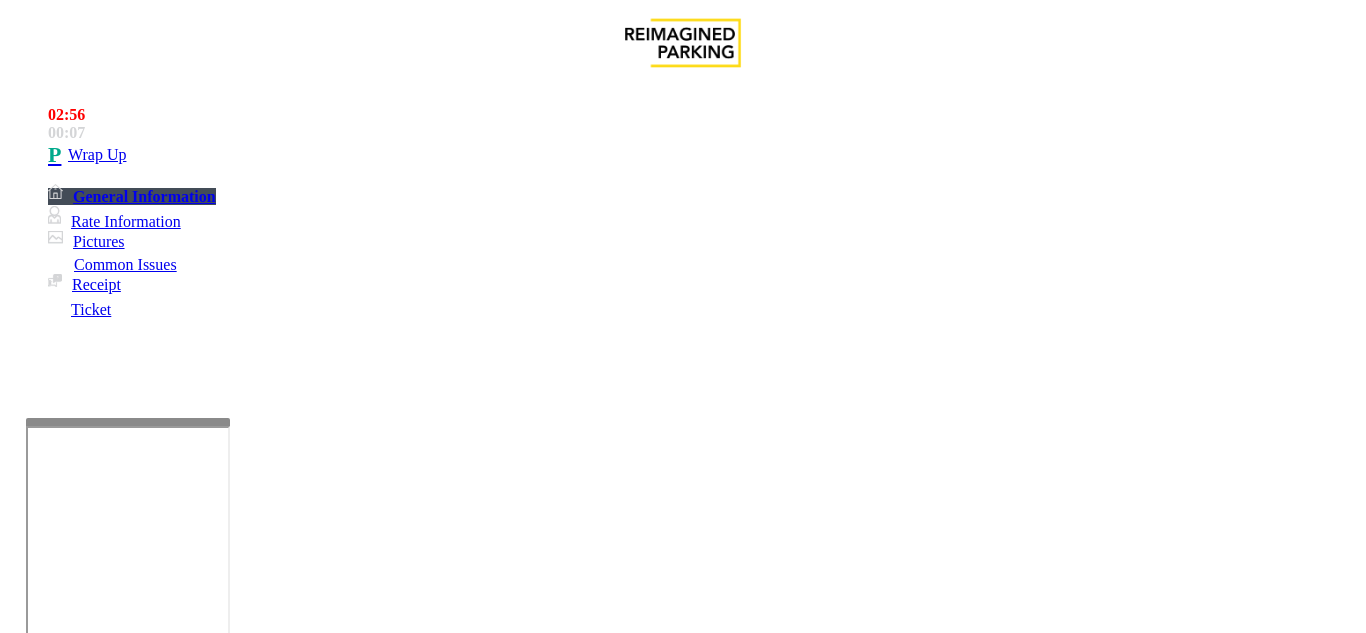 click at bounding box center [221, 1496] 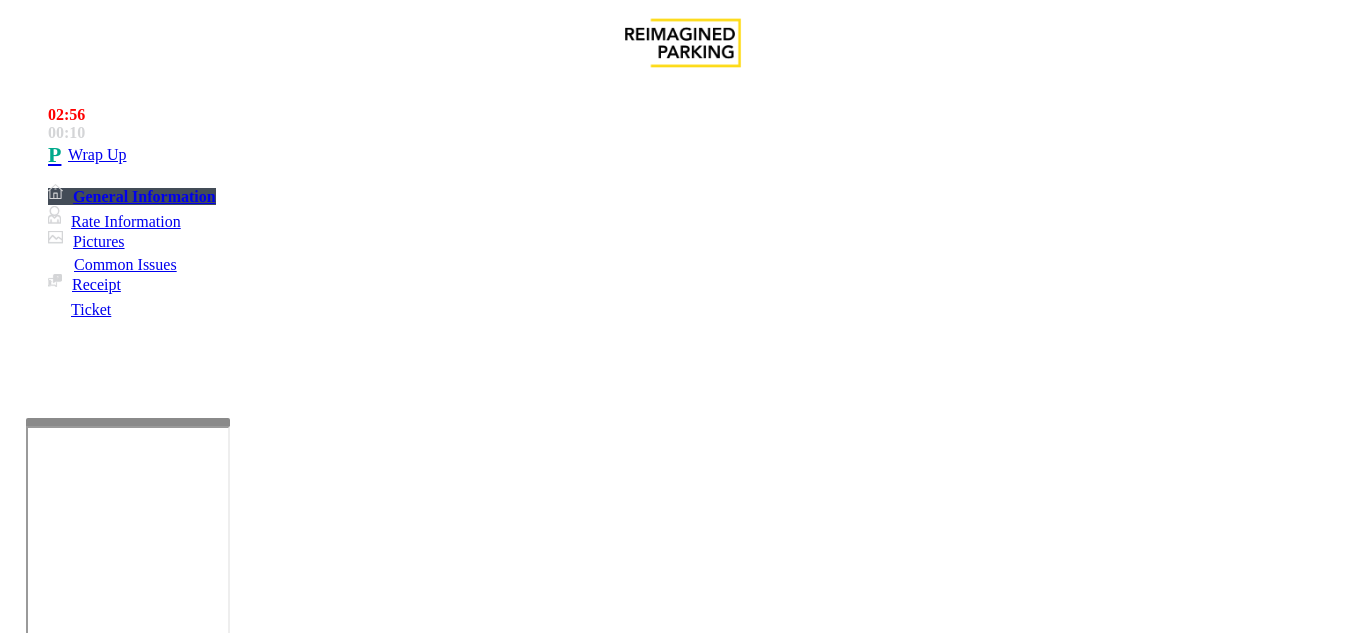 drag, startPoint x: 272, startPoint y: 183, endPoint x: 500, endPoint y: 180, distance: 228.01973 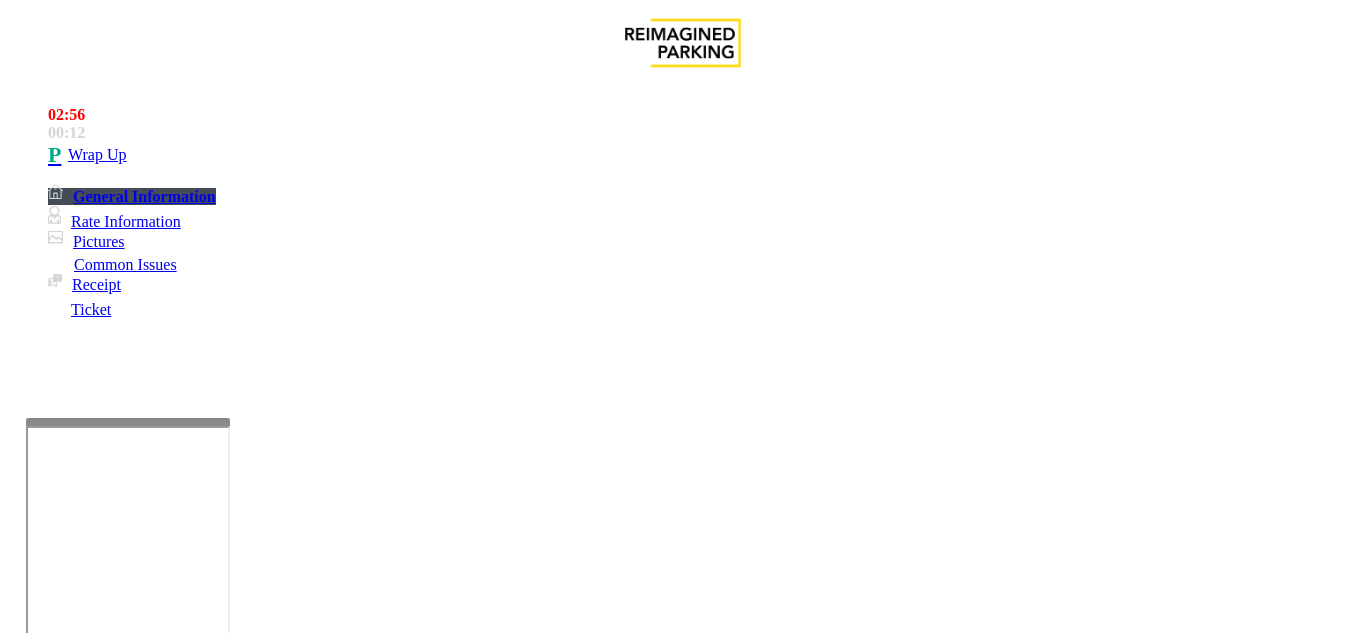click at bounding box center (221, 1496) 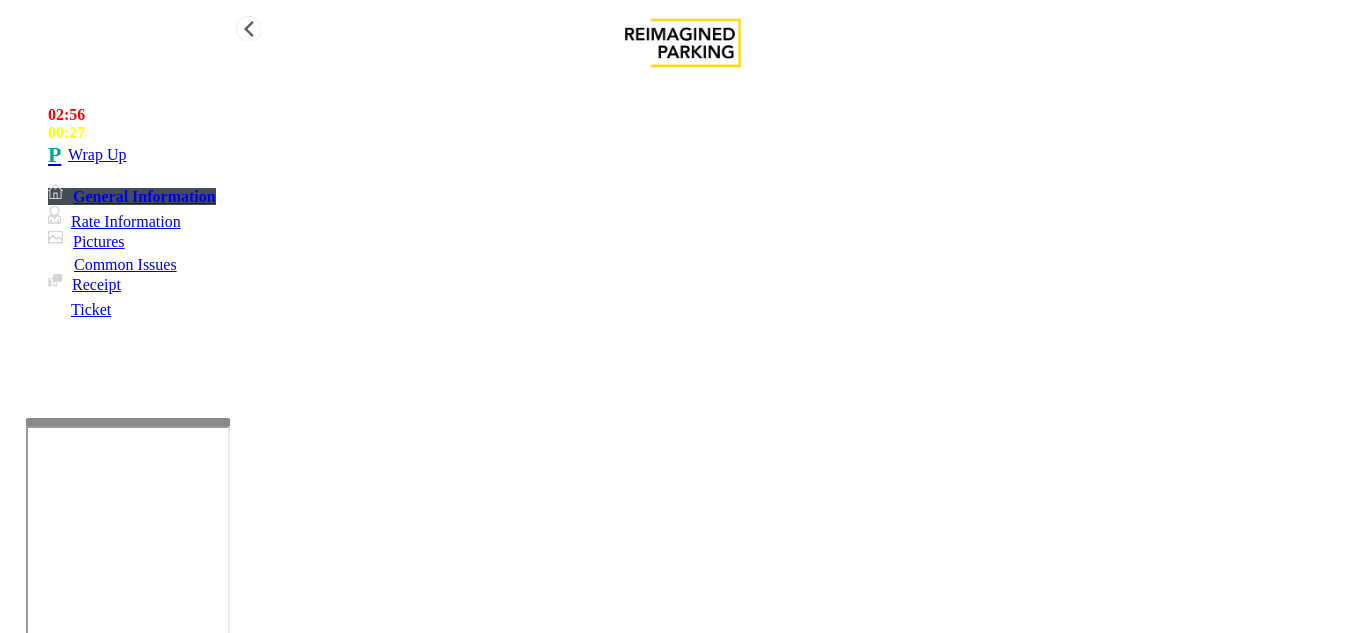 type on "**********" 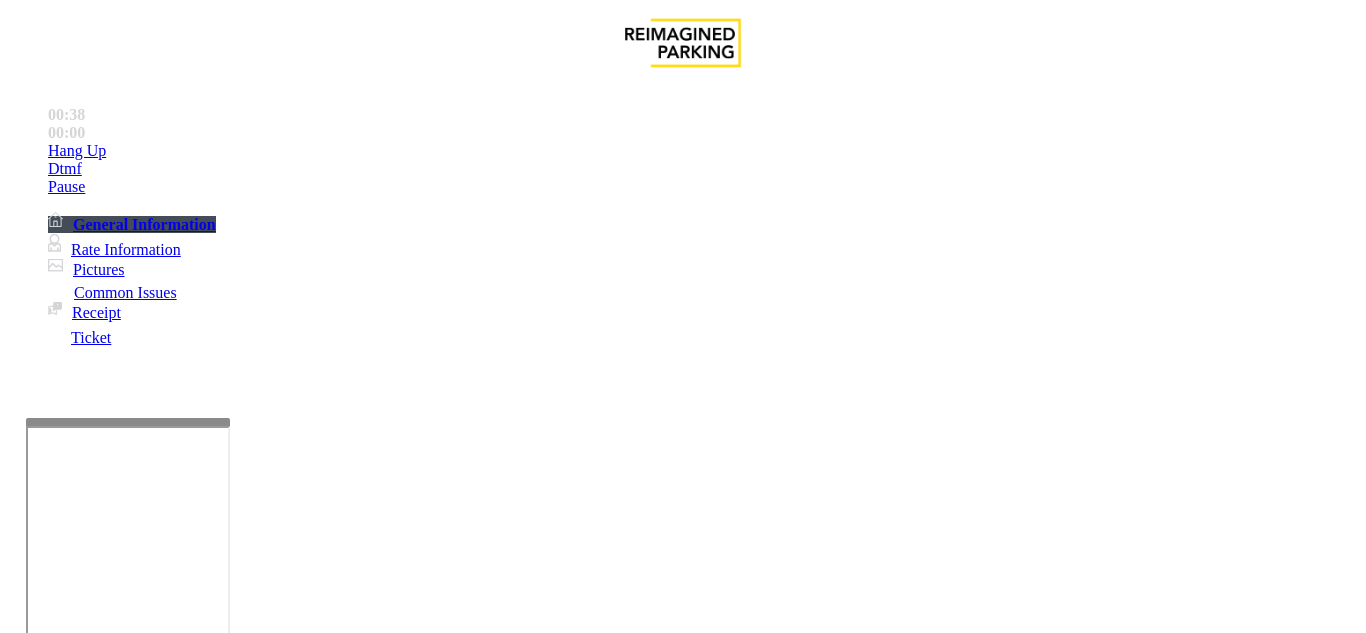 scroll, scrollTop: 1800, scrollLeft: 0, axis: vertical 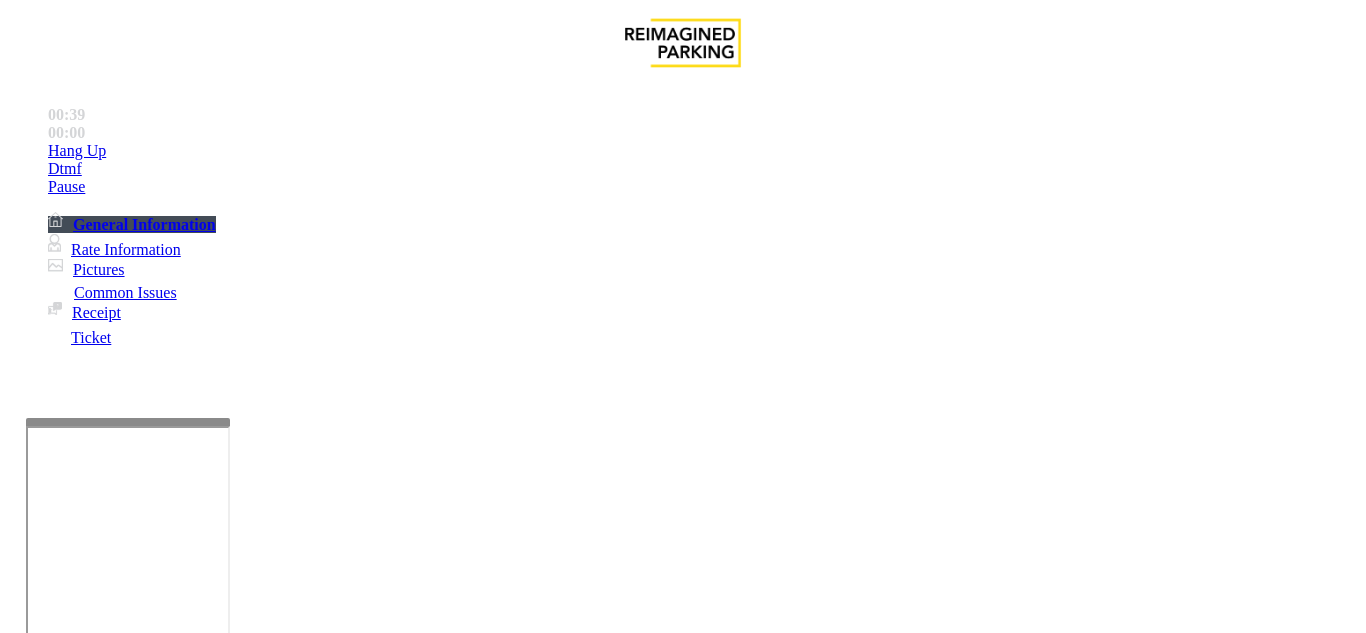click on "Ticket Issue" at bounding box center [71, 1286] 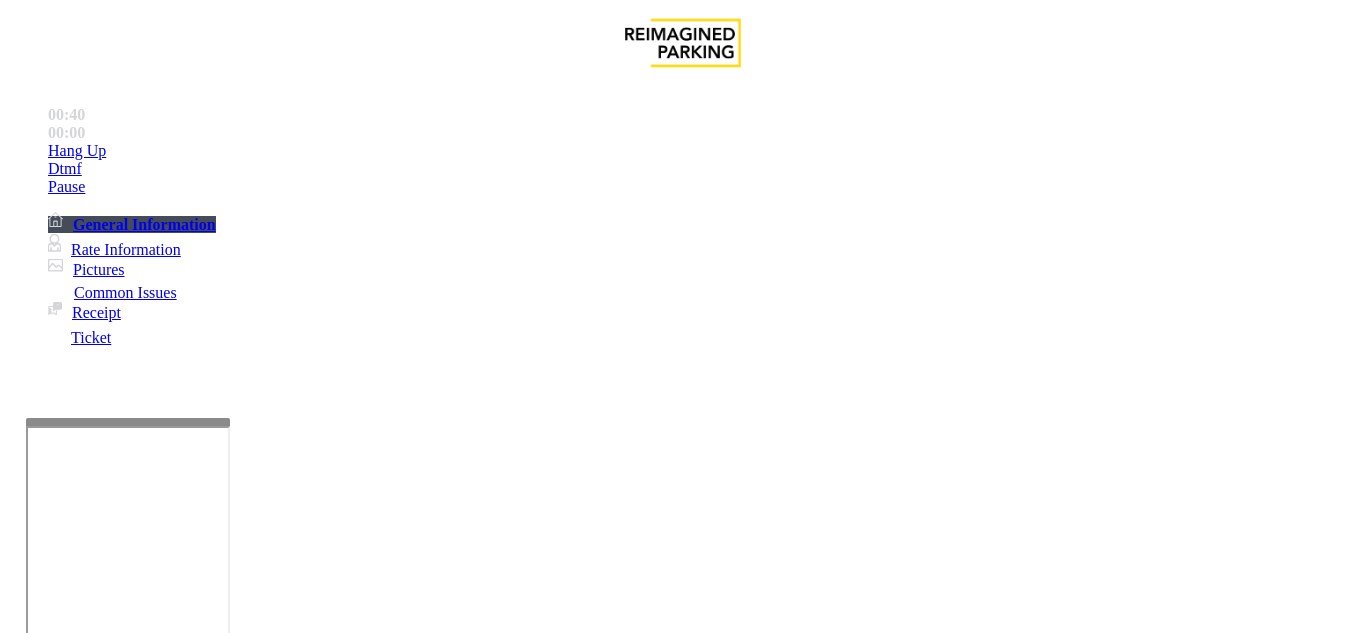 click on "Ticket Unreadable" at bounding box center [300, 1286] 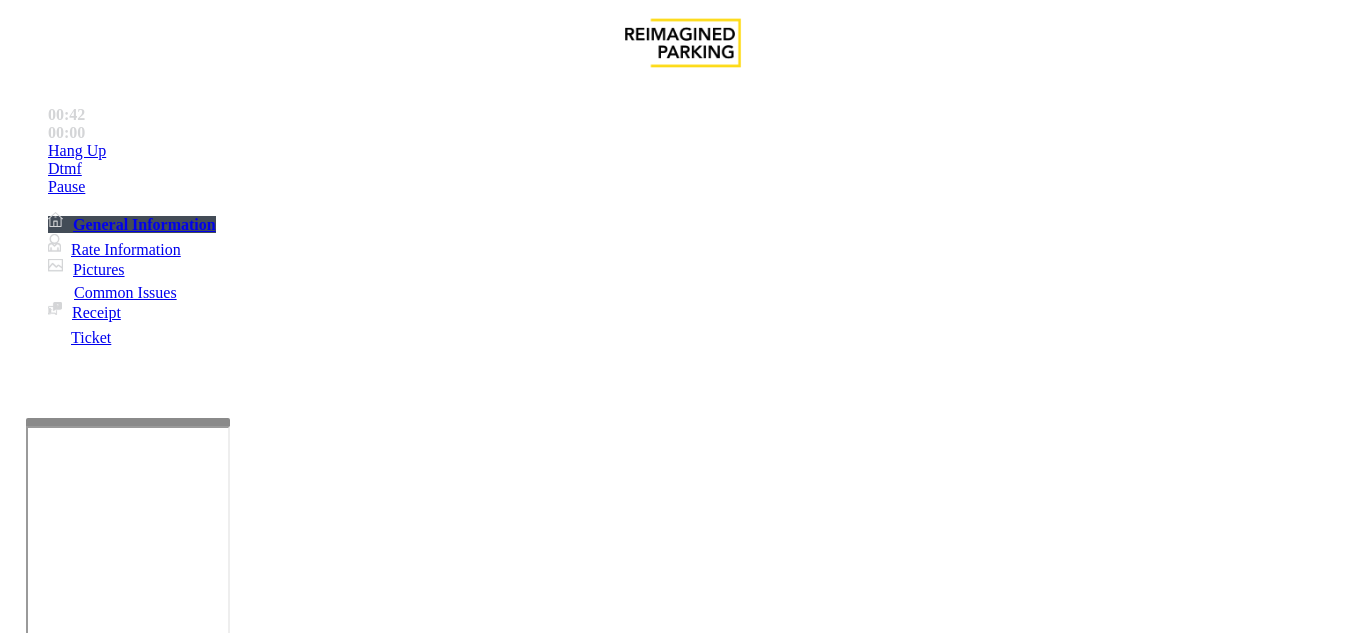 scroll, scrollTop: 500, scrollLeft: 0, axis: vertical 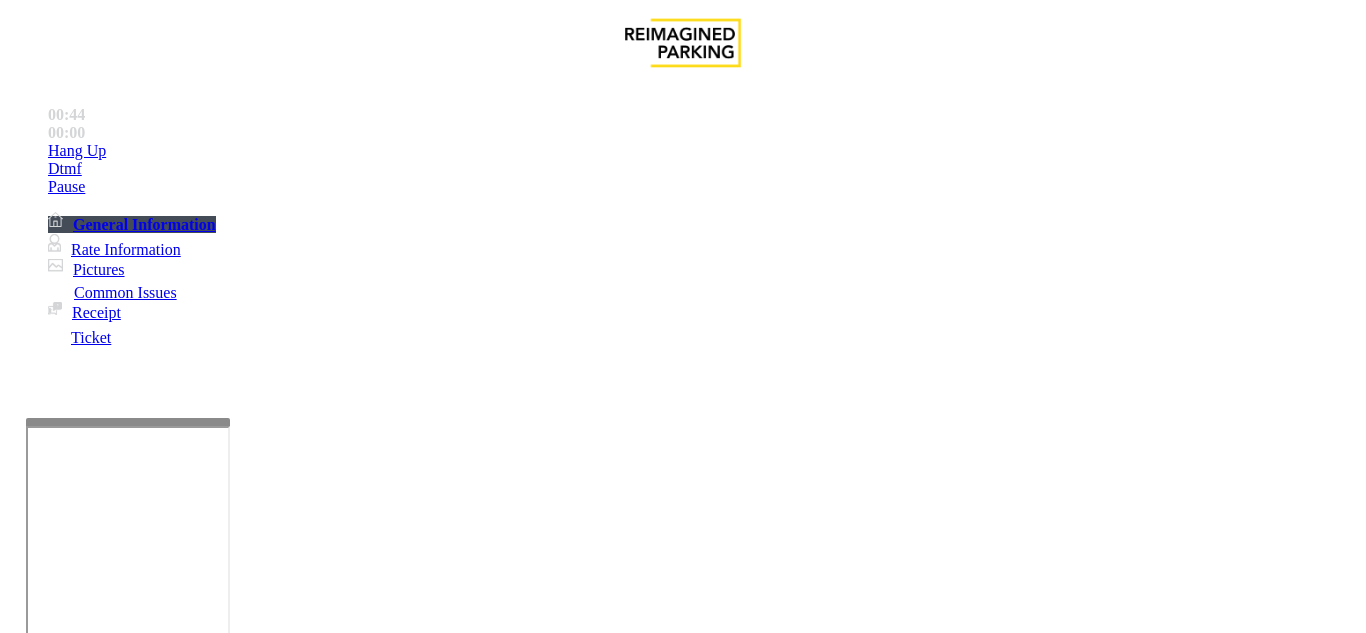 click at bounding box center (221, 1461) 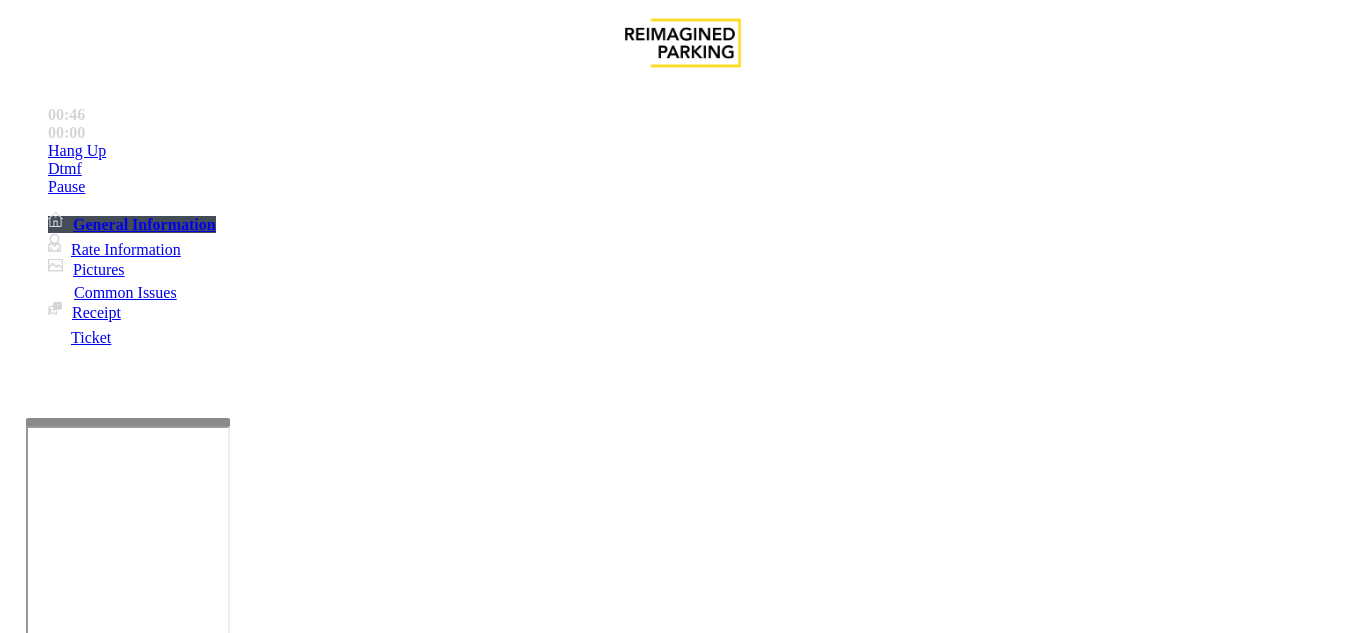 drag, startPoint x: 271, startPoint y: 188, endPoint x: 461, endPoint y: 185, distance: 190.02368 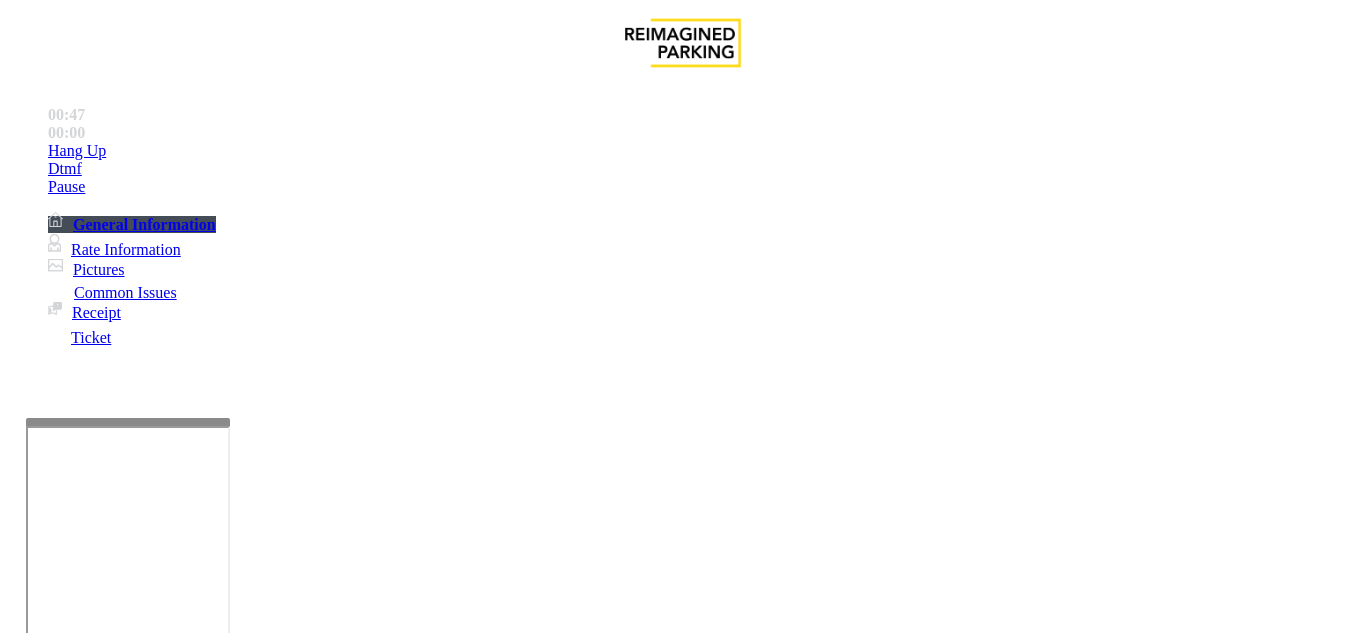 type on "**********" 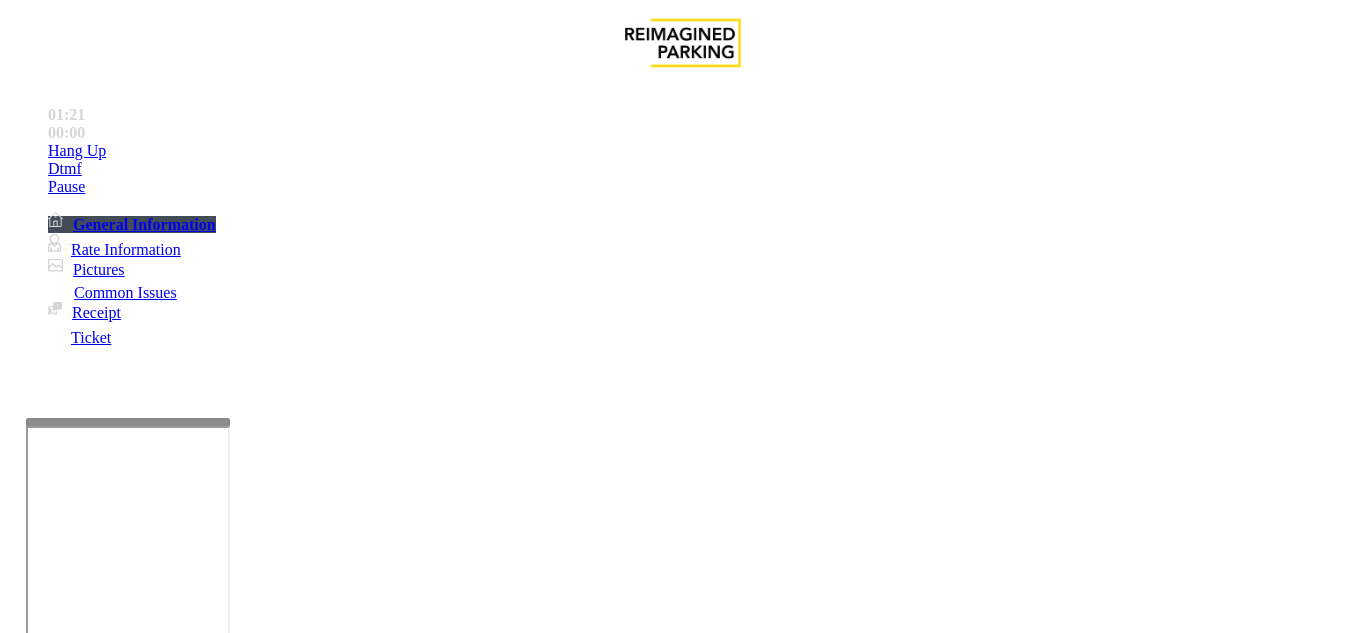click on "Vend Gate" at bounding box center [69, 1554] 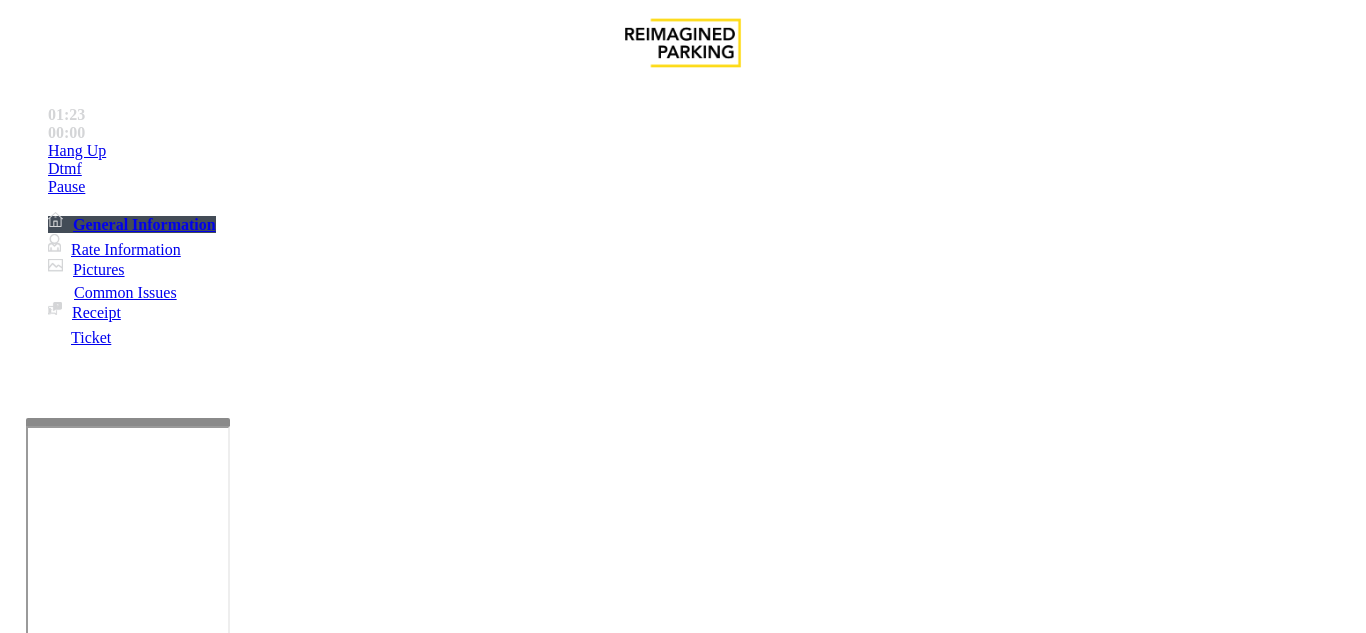 click on "**********" at bounding box center (96, 1362) 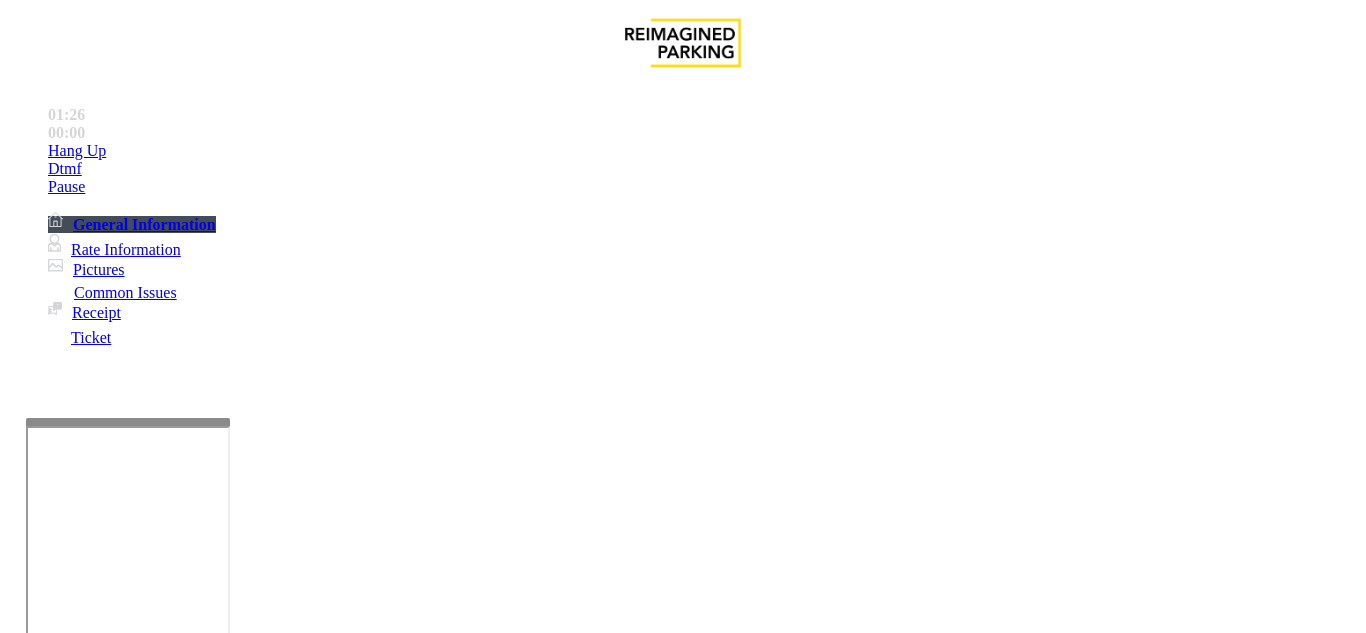 click on "**********" at bounding box center (96, 1362) 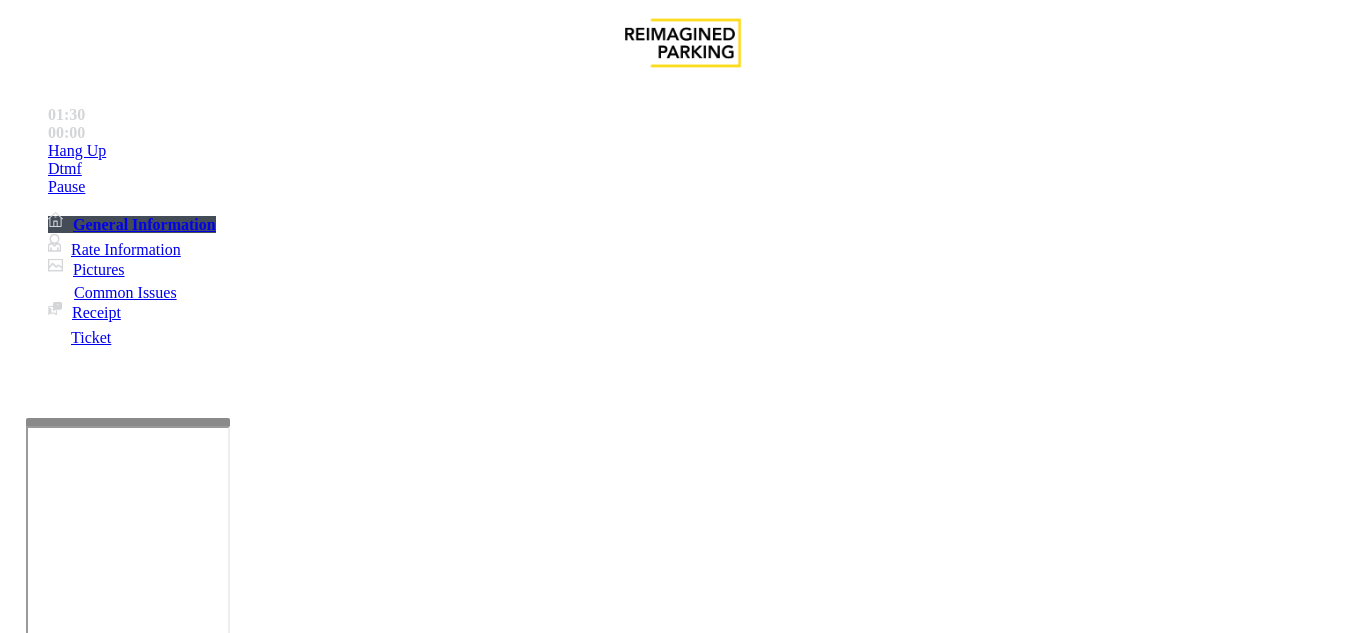 drag, startPoint x: 301, startPoint y: 298, endPoint x: 274, endPoint y: 312, distance: 30.413813 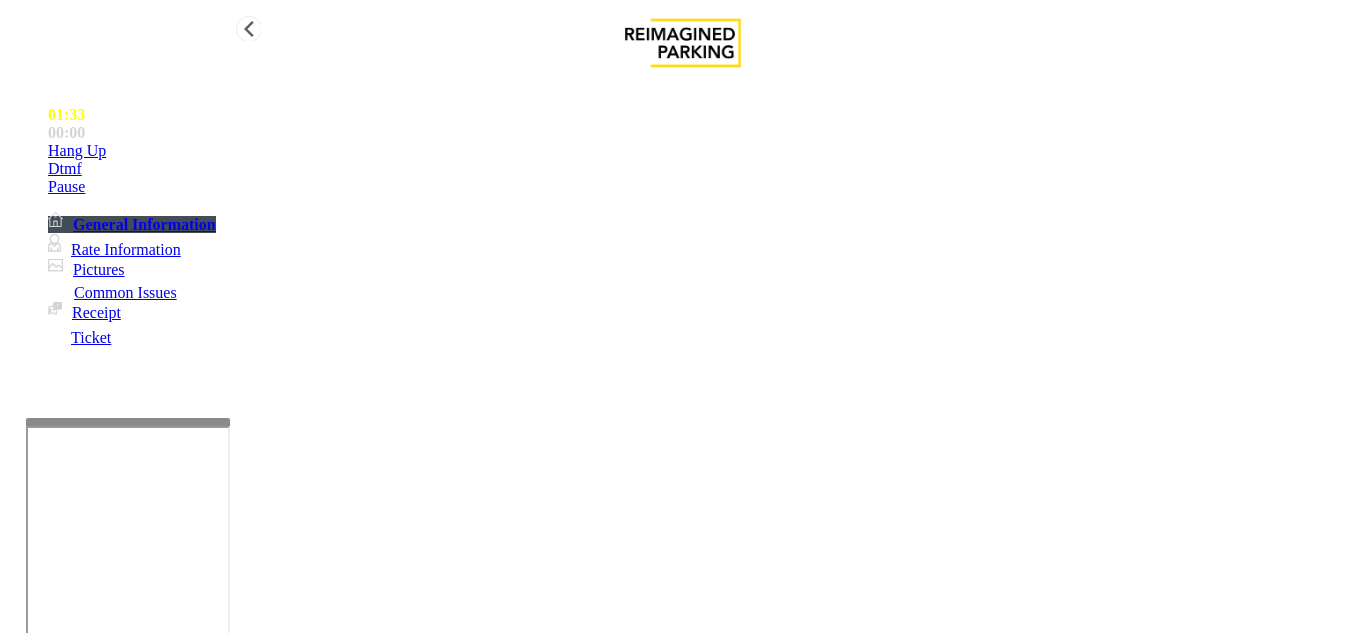 type on "******" 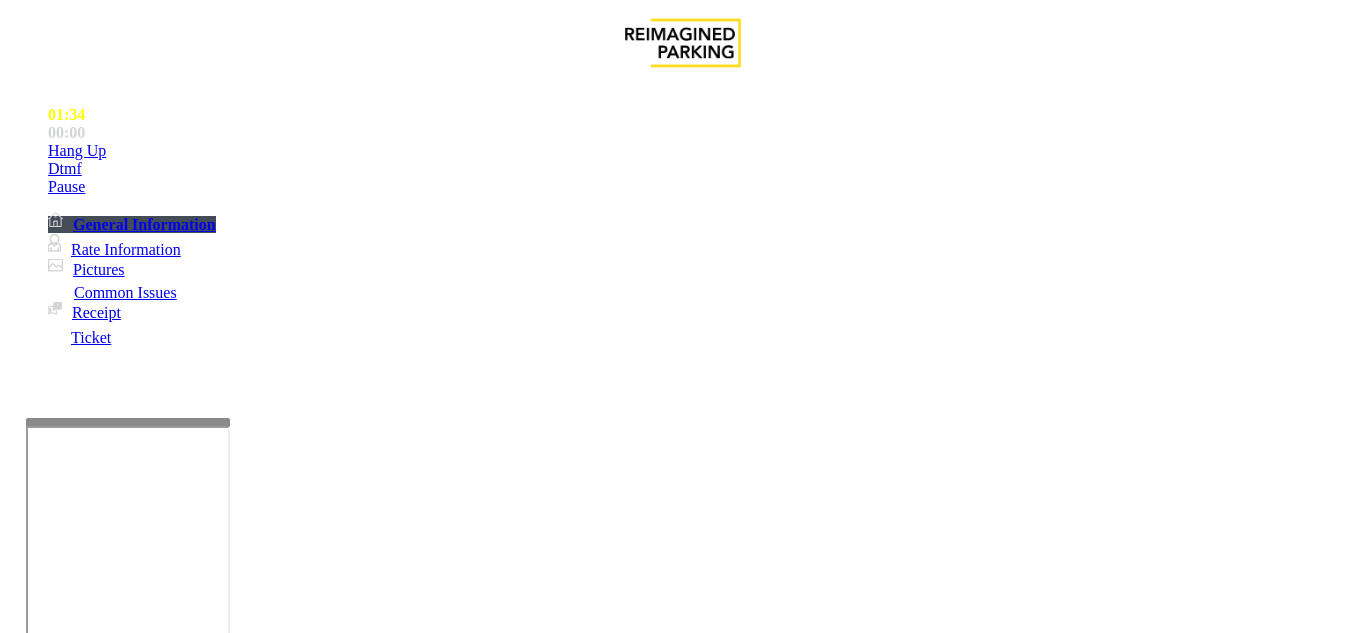 click at bounding box center (221, 1461) 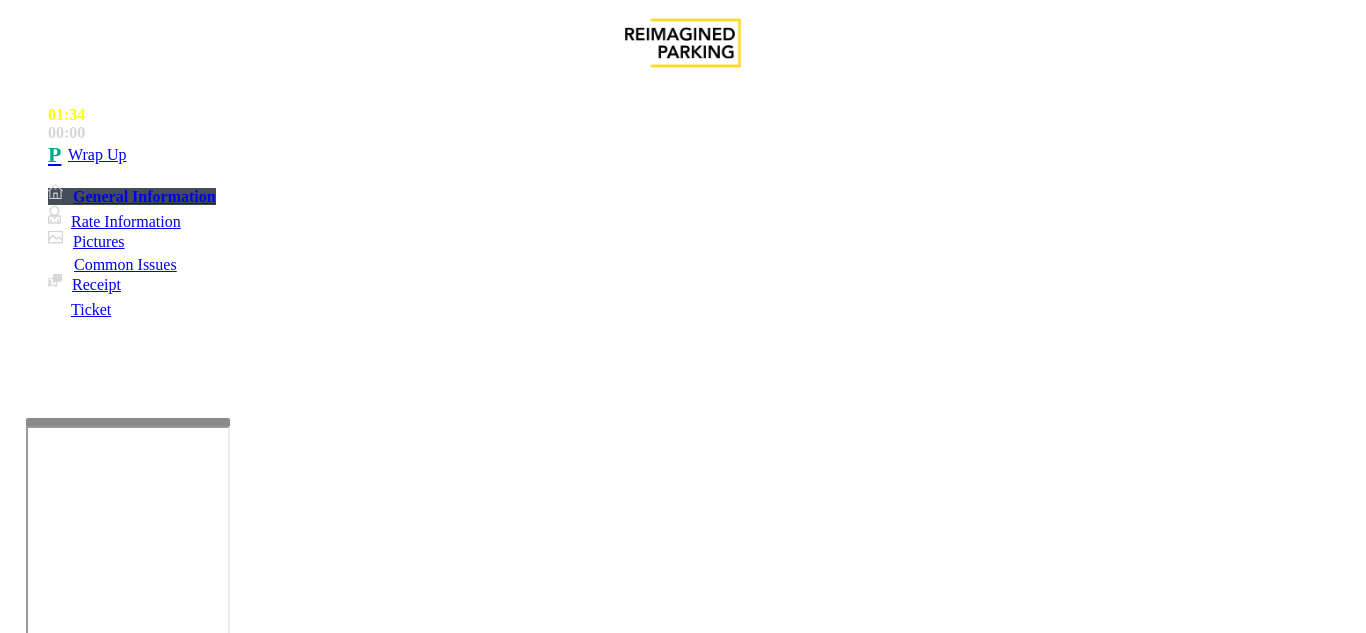 click at bounding box center (221, 1461) 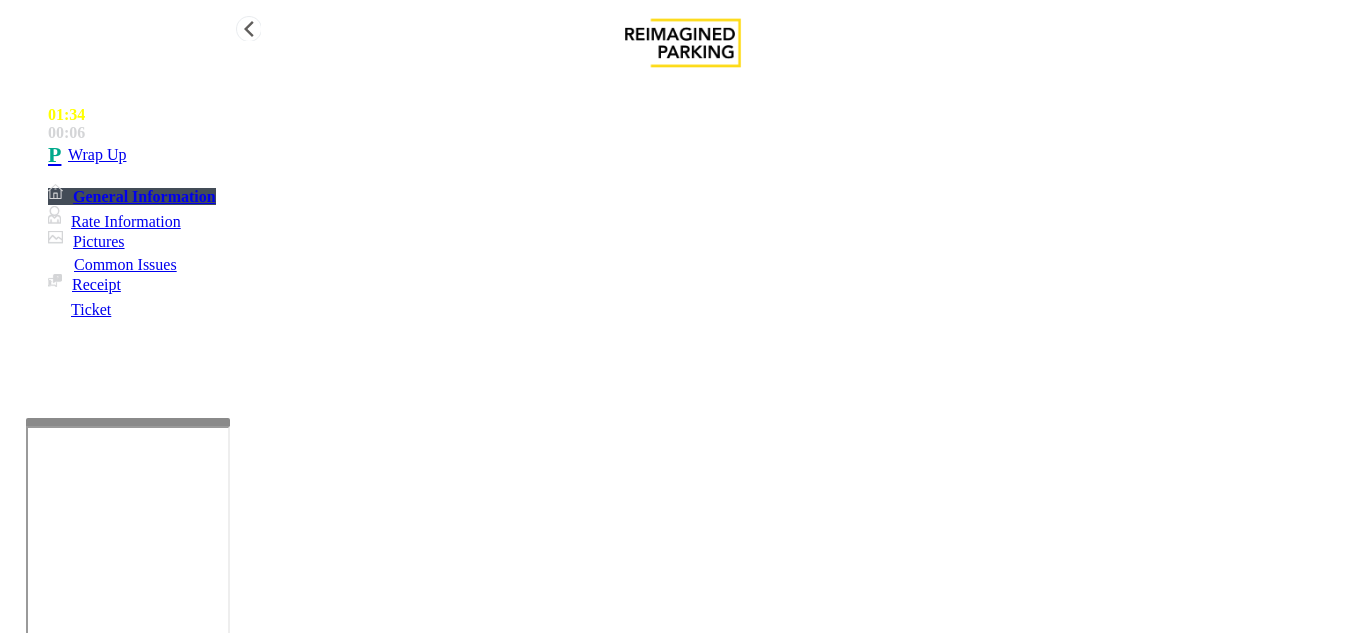 type on "**********" 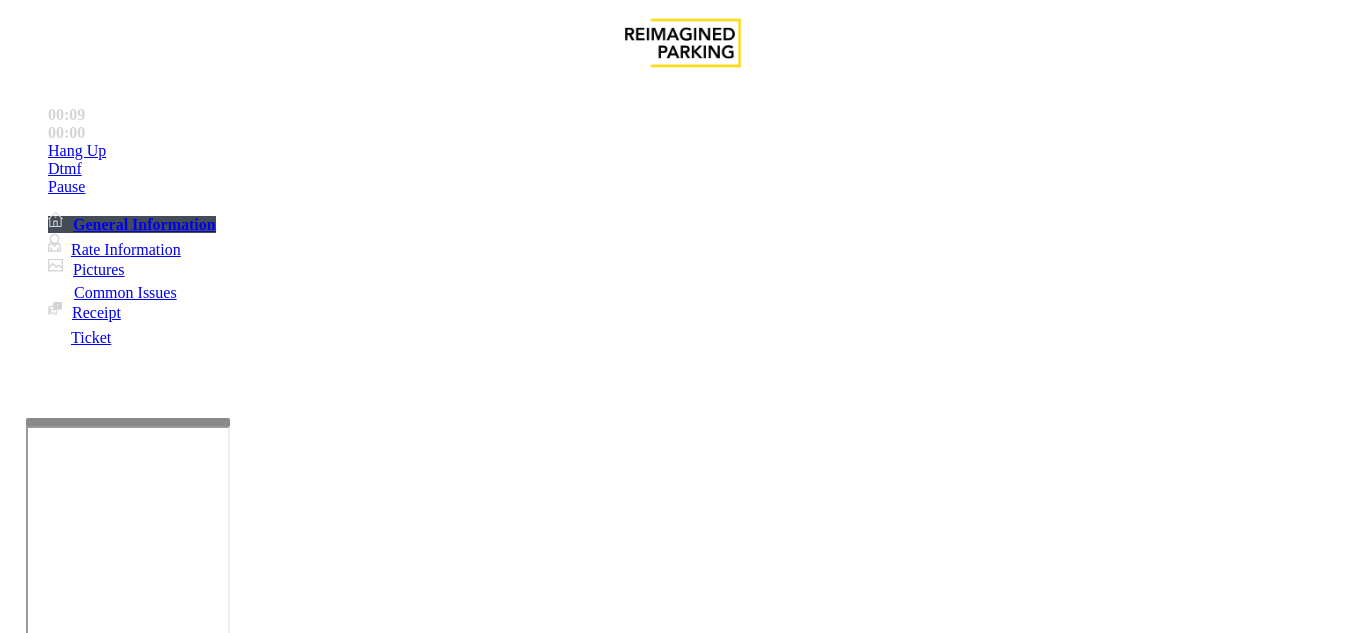 scroll, scrollTop: 700, scrollLeft: 0, axis: vertical 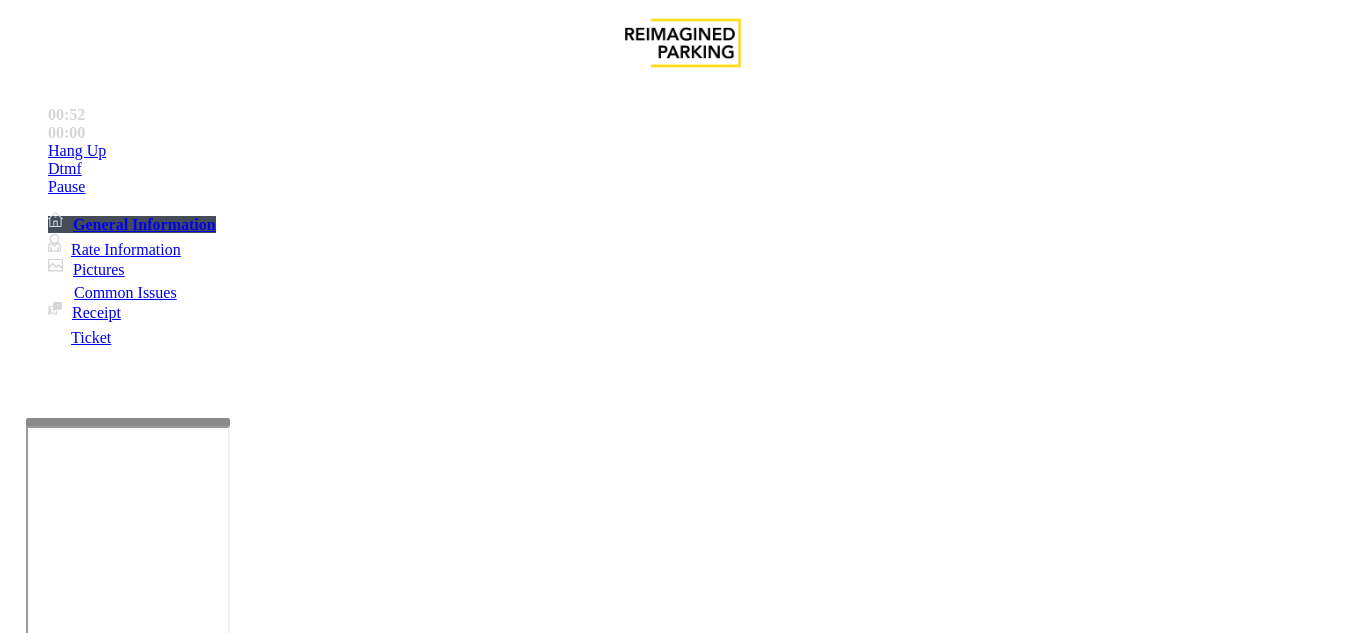 click on "Monthly Issue" at bounding box center [268, 1286] 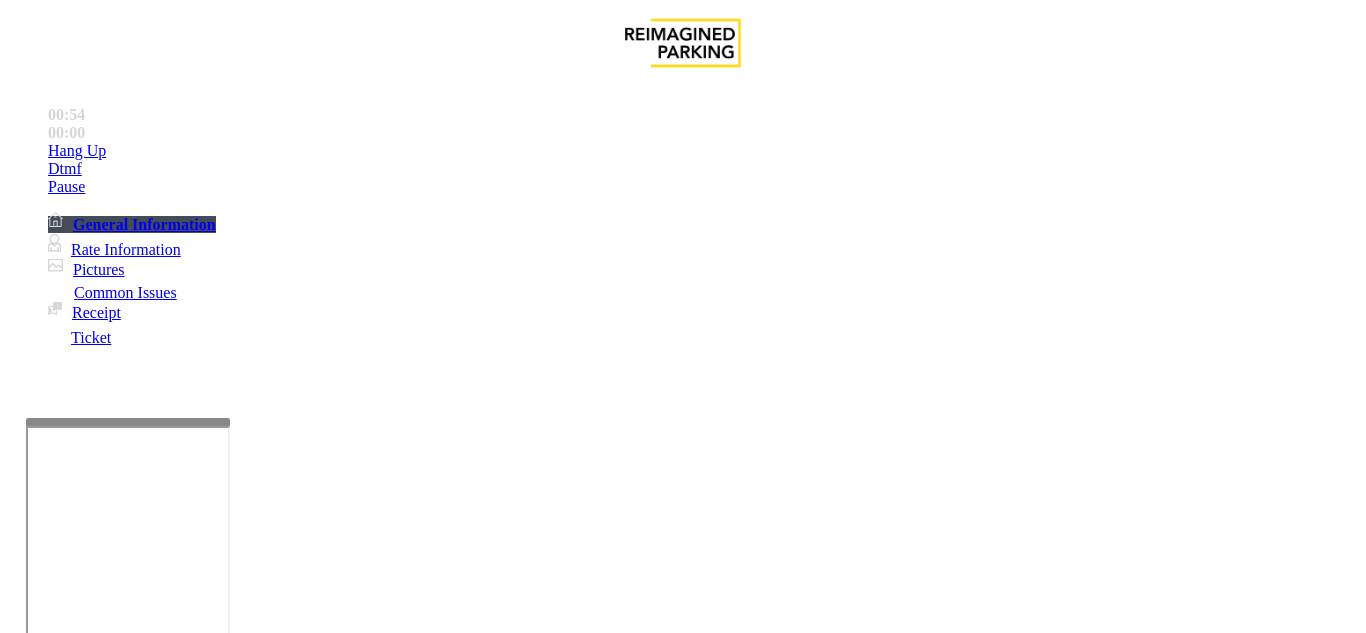 click on "Disabled Card" at bounding box center (78, 1286) 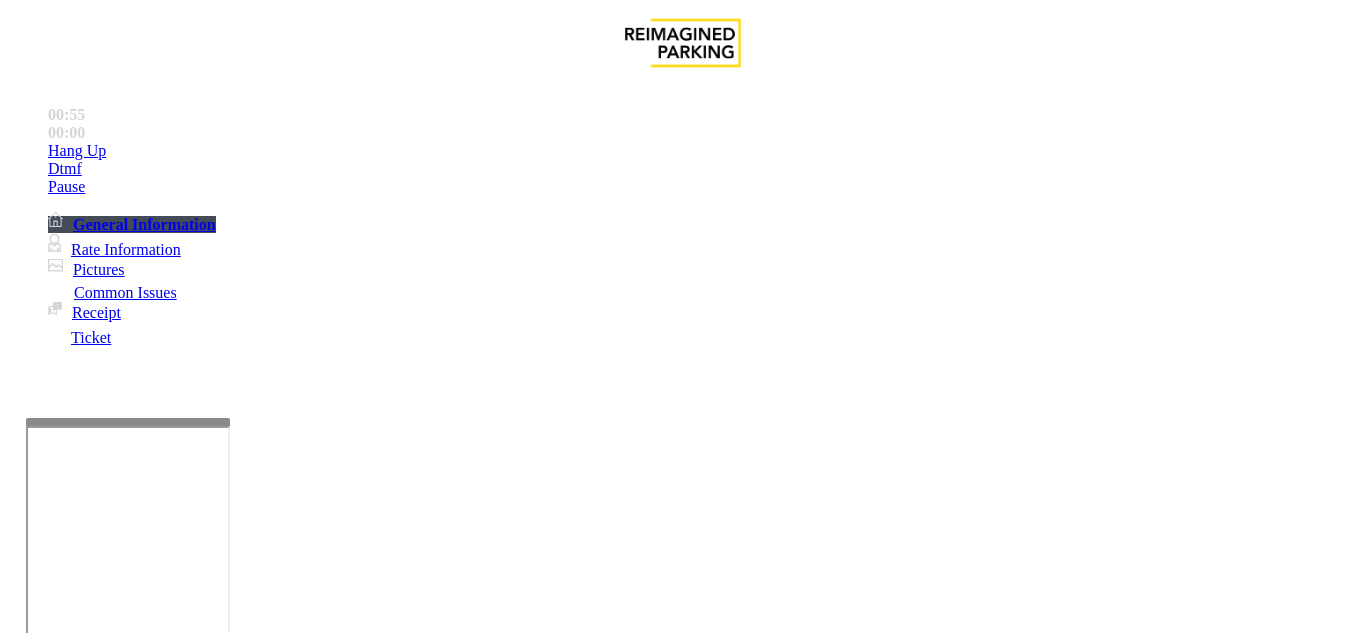 click at bounding box center [96, 1308] 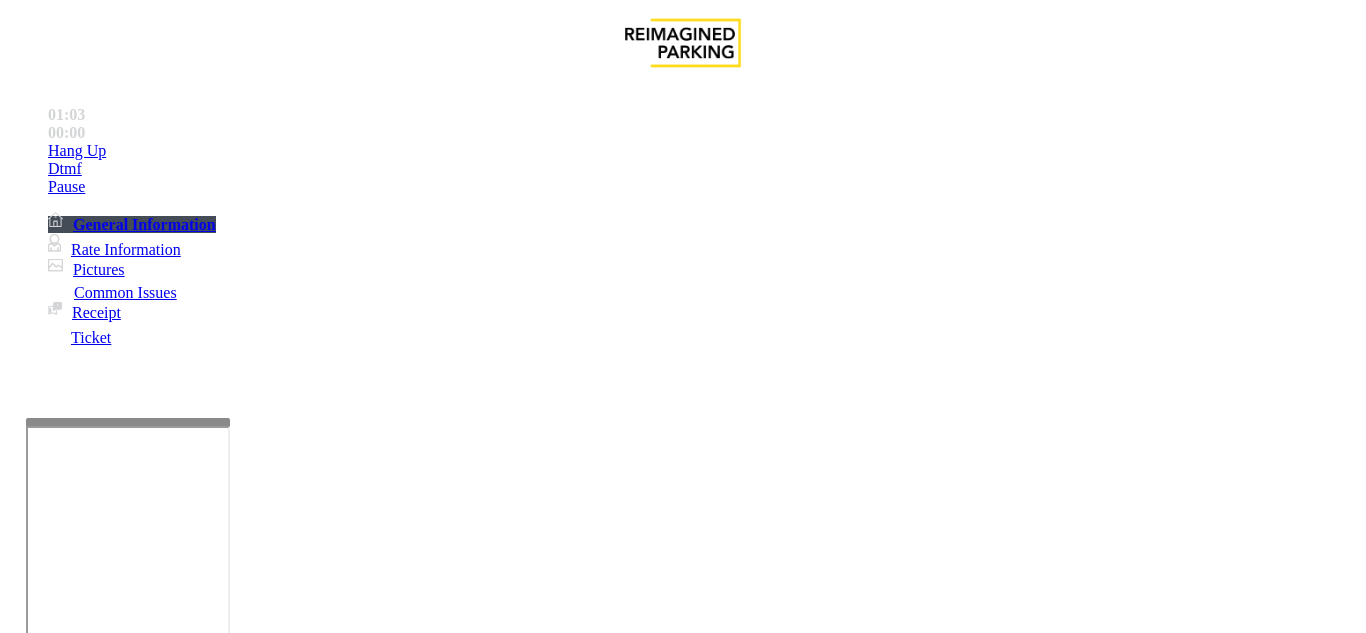 type on "******" 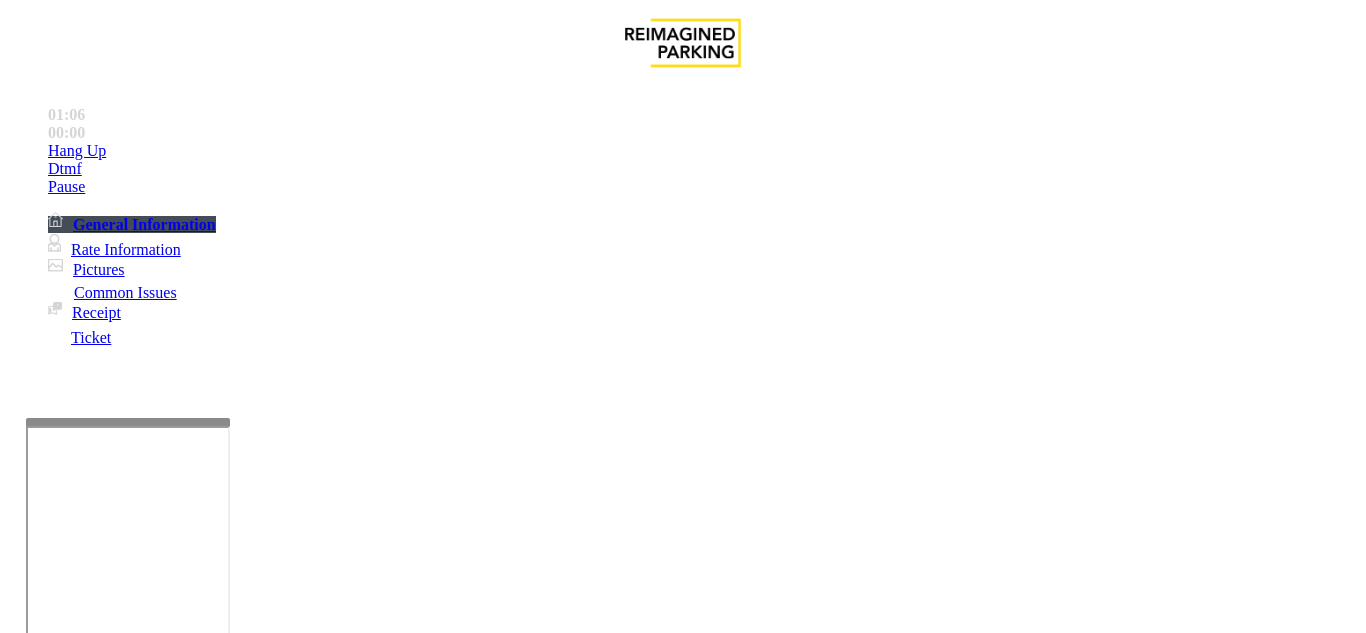 type on "**********" 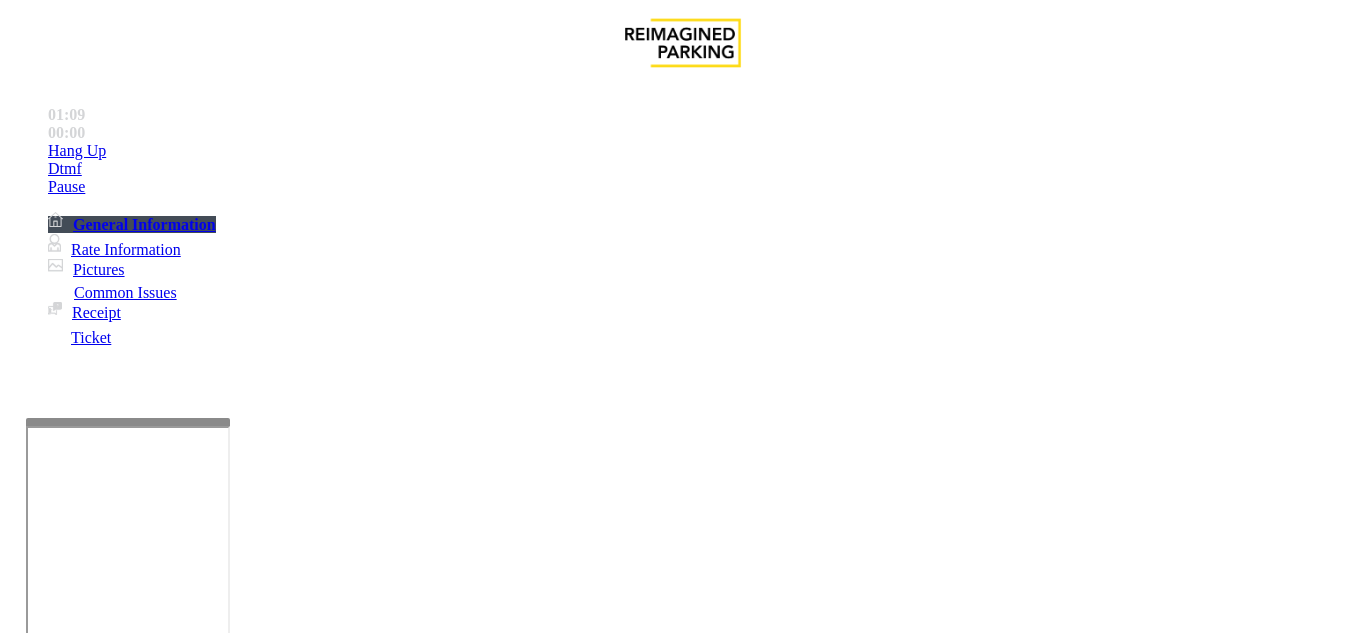 type on "******" 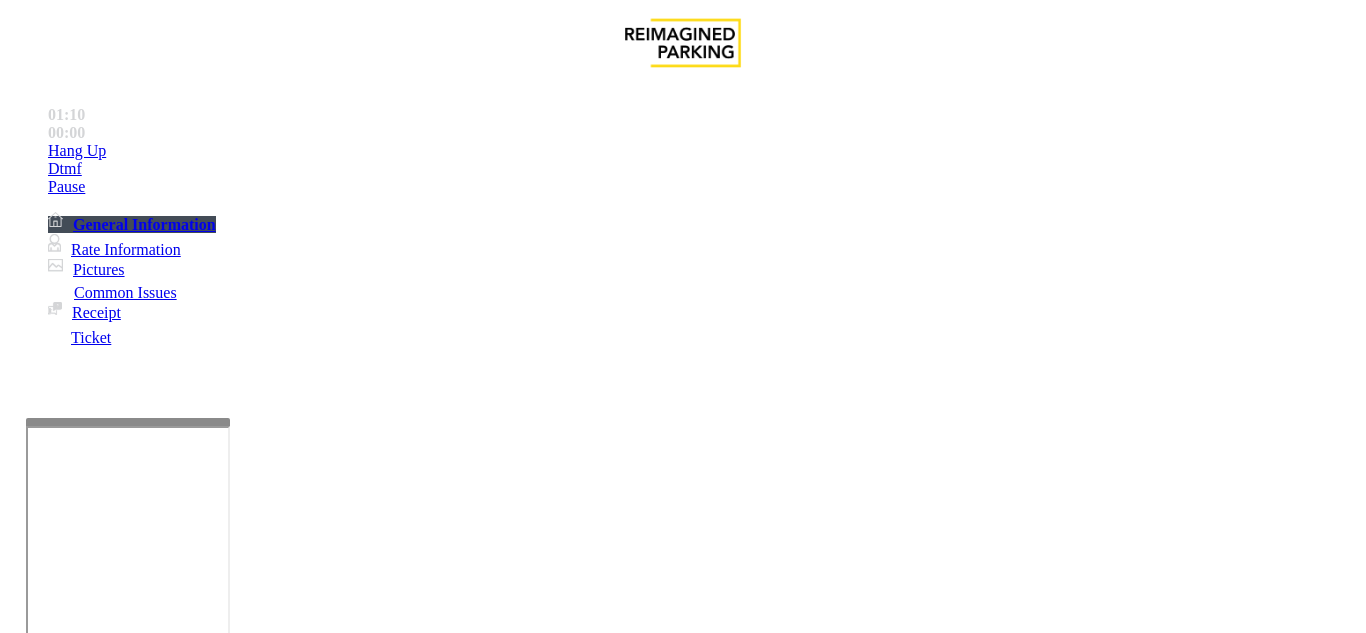 click at bounding box center [96, 1308] 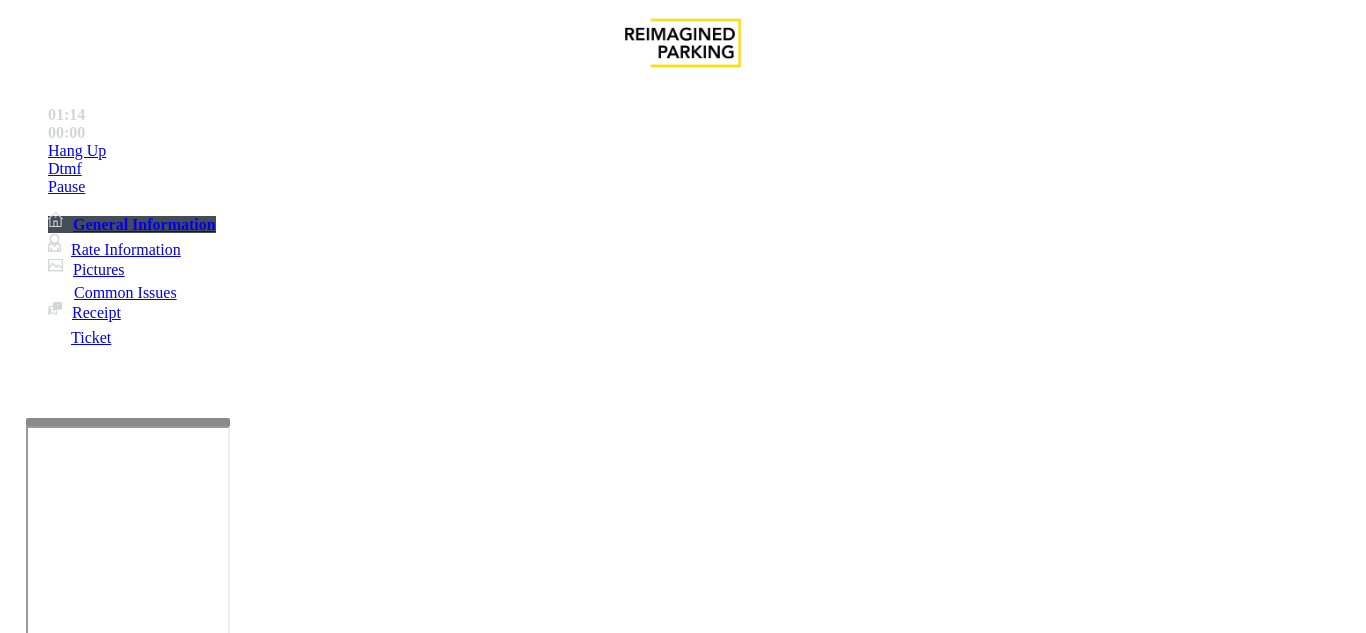 scroll, scrollTop: 600, scrollLeft: 0, axis: vertical 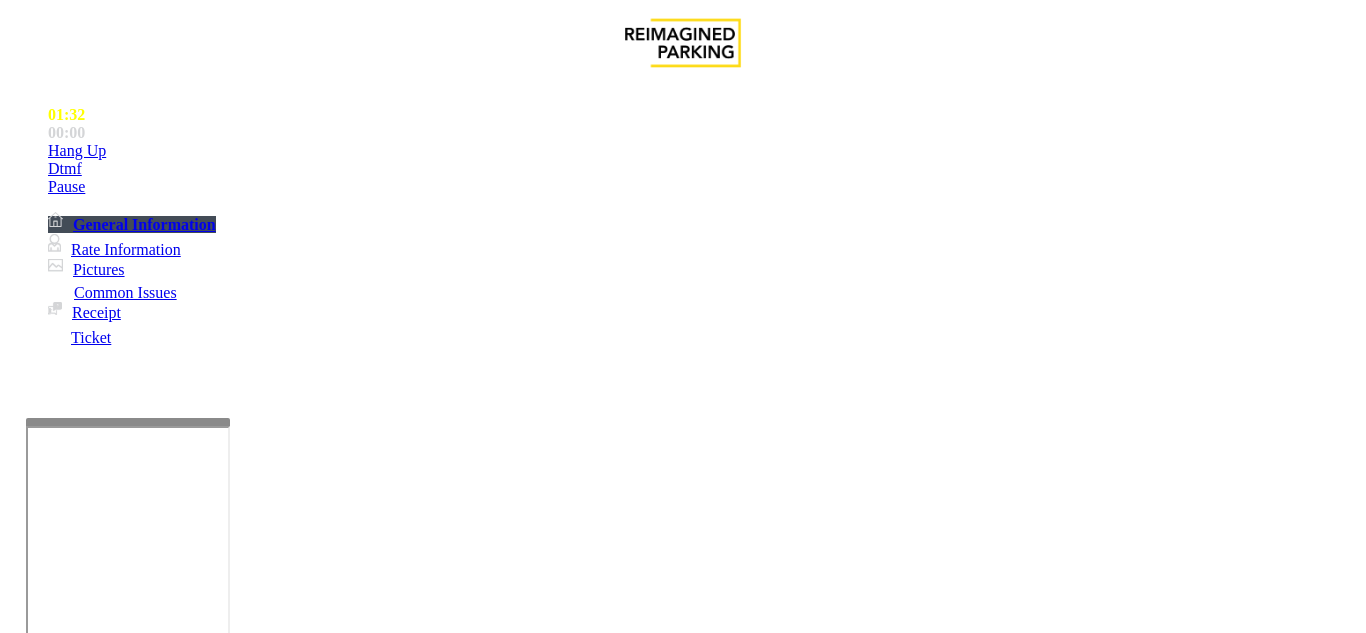 click on "********" at bounding box center (96, 1308) 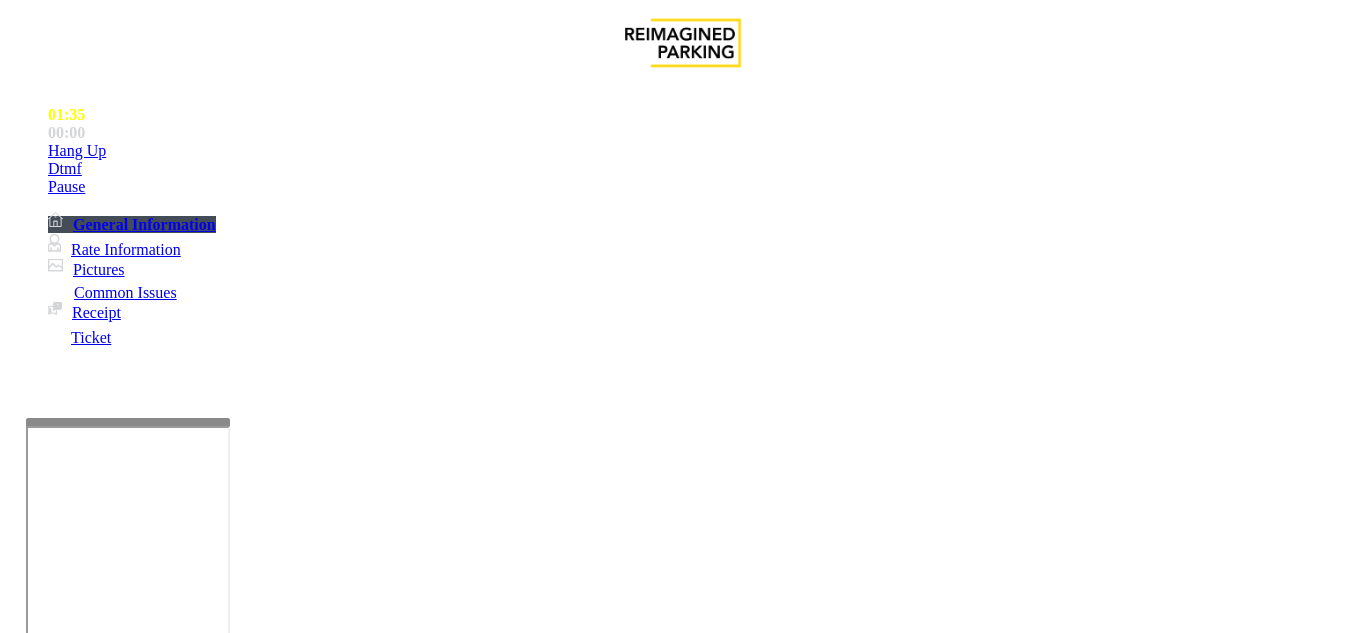 click on "********" at bounding box center (96, 1308) 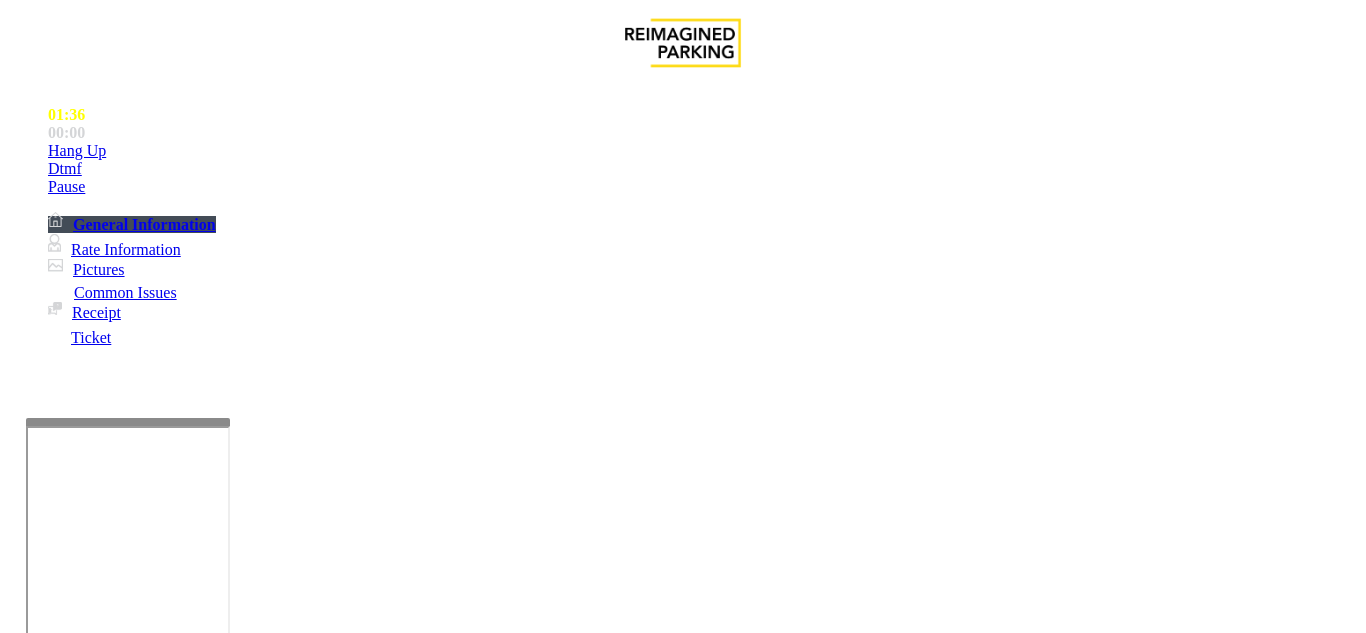 click on "********" at bounding box center (96, 1308) 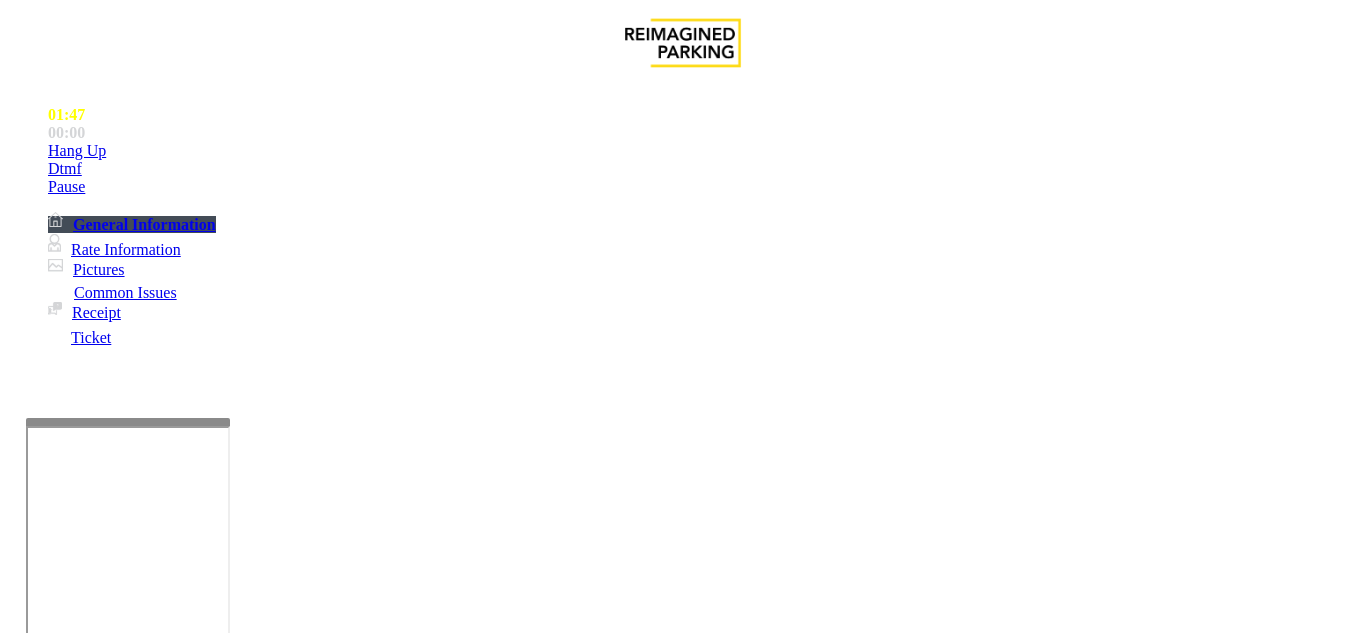 scroll, scrollTop: 700, scrollLeft: 0, axis: vertical 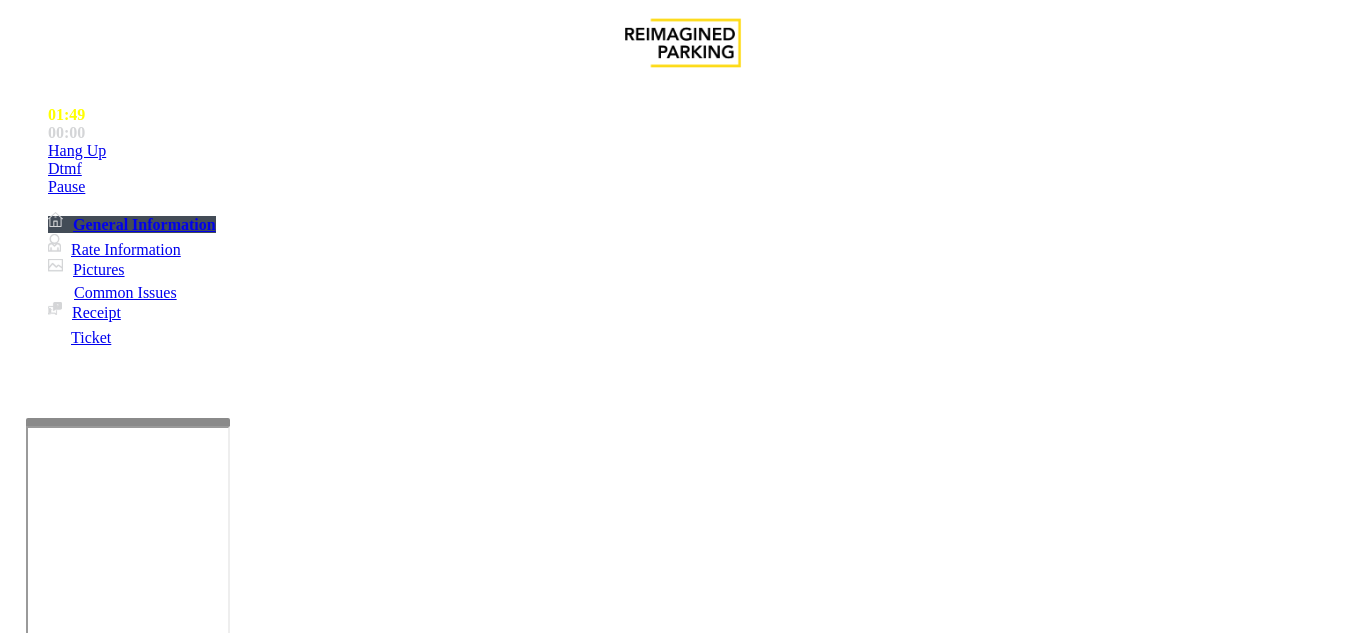 type on "********" 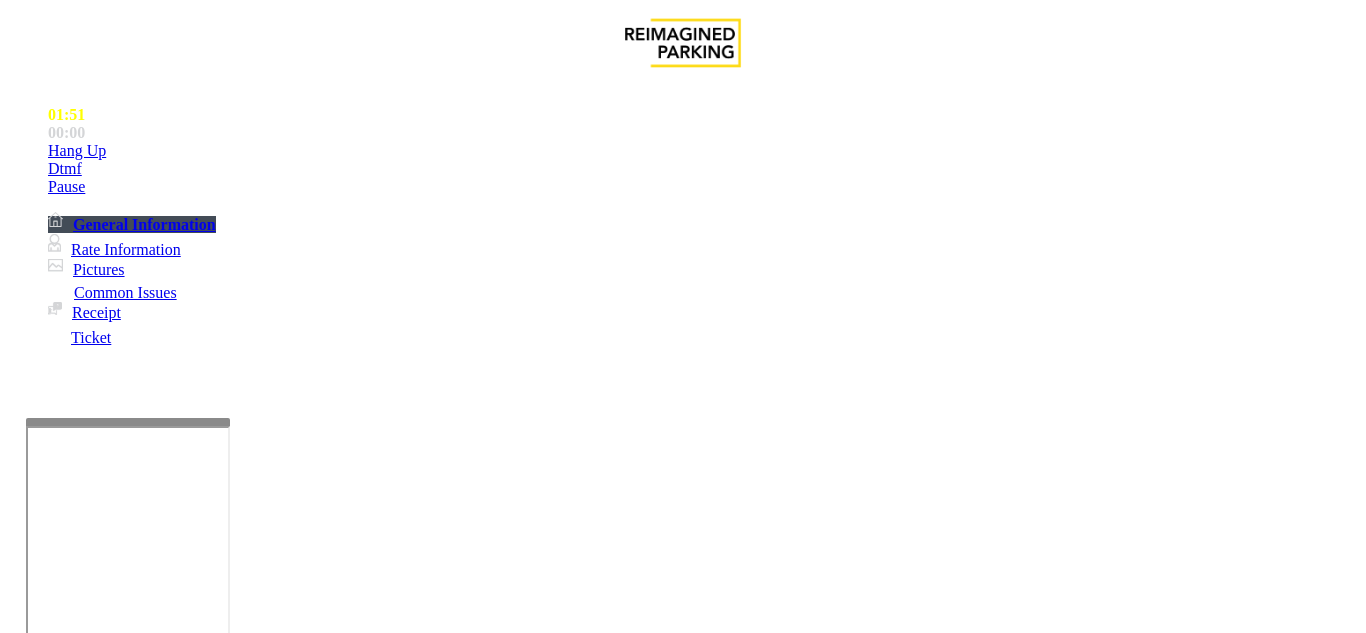 scroll, scrollTop: 0, scrollLeft: 0, axis: both 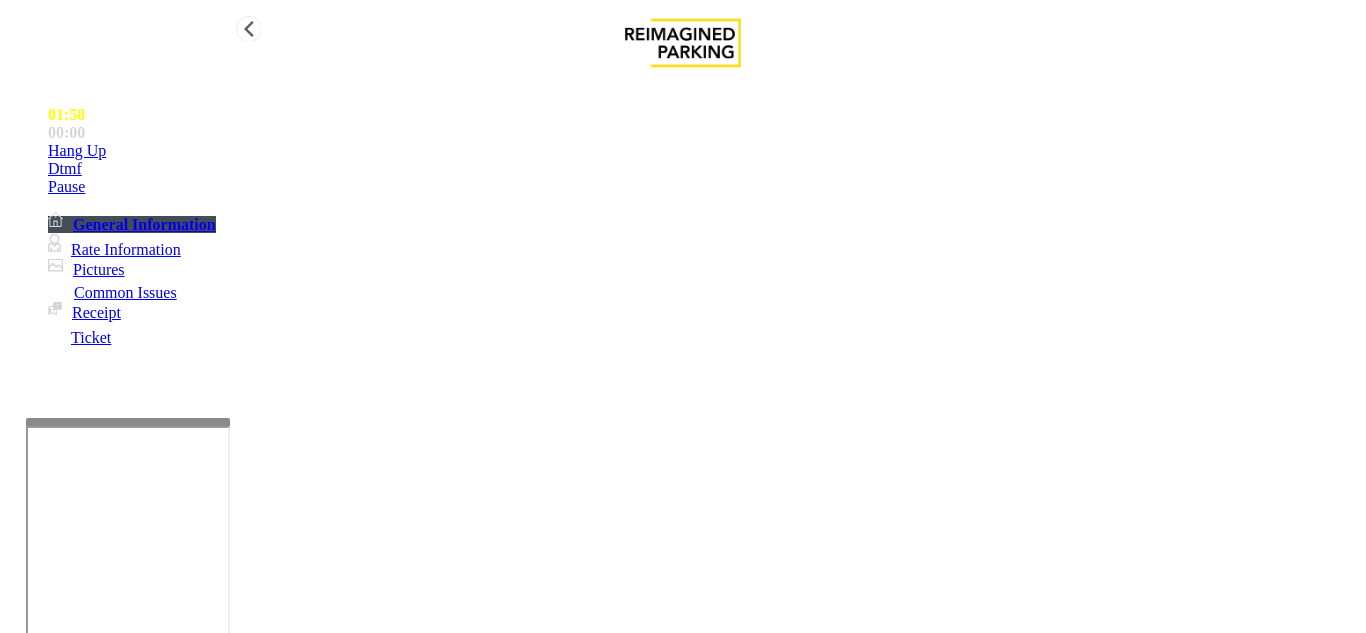 click on "Hang Up" at bounding box center (703, 151) 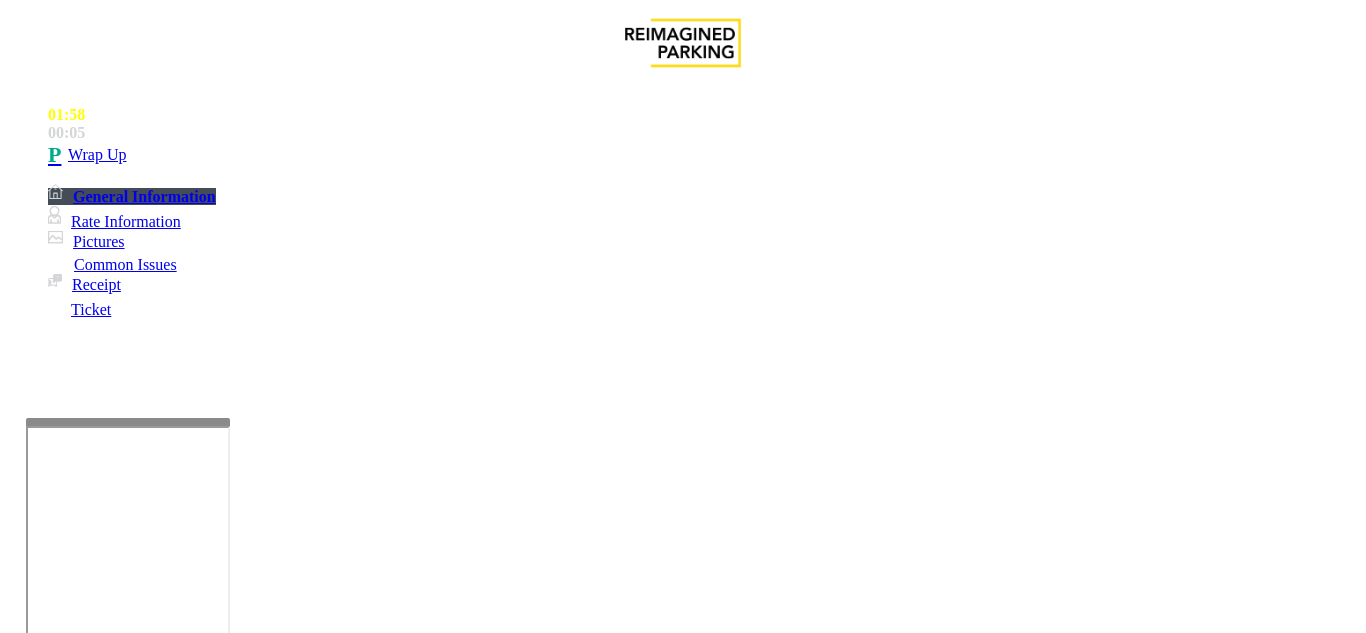 drag, startPoint x: 264, startPoint y: 179, endPoint x: 423, endPoint y: 181, distance: 159.01257 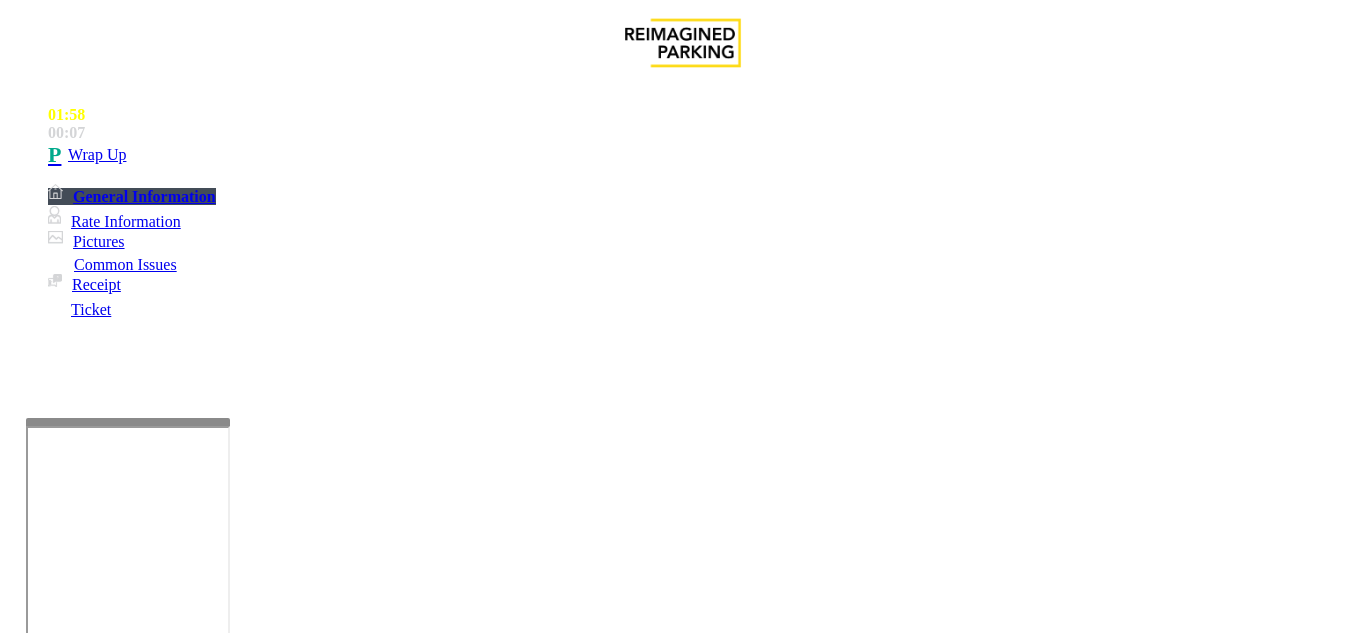 scroll, scrollTop: 200, scrollLeft: 0, axis: vertical 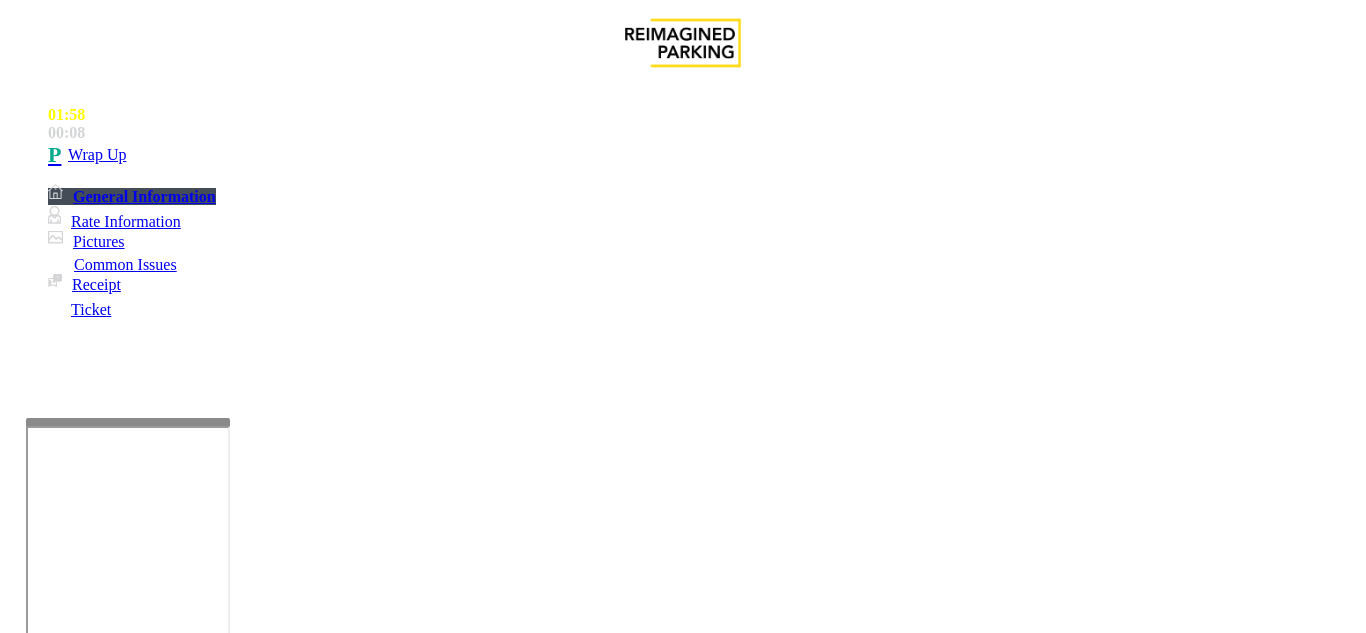 click at bounding box center [221, 1588] 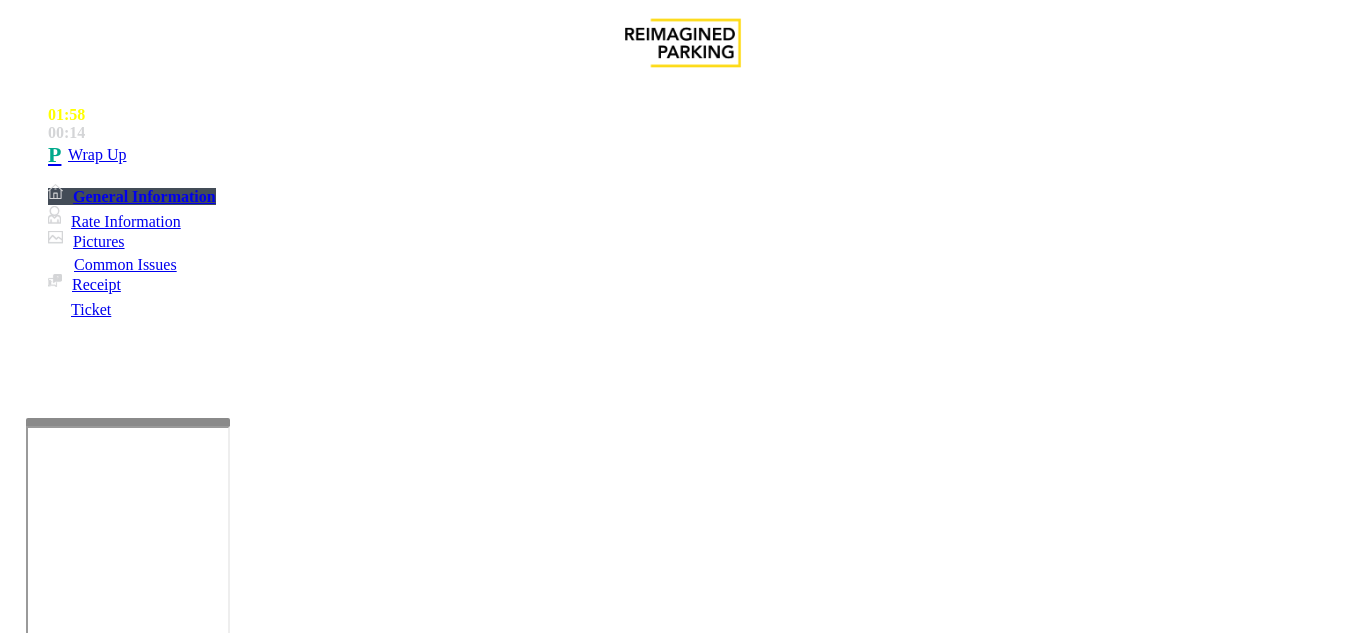 type on "**********" 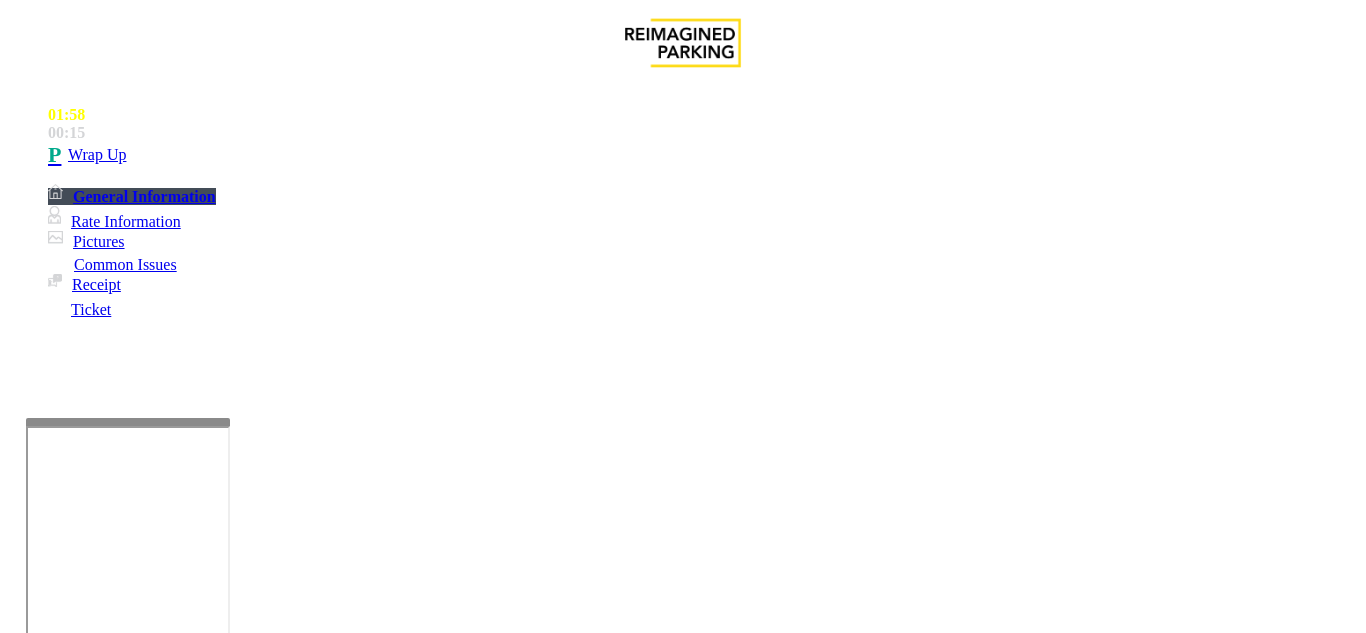 click on "Notes:" at bounding box center [682, 1590] 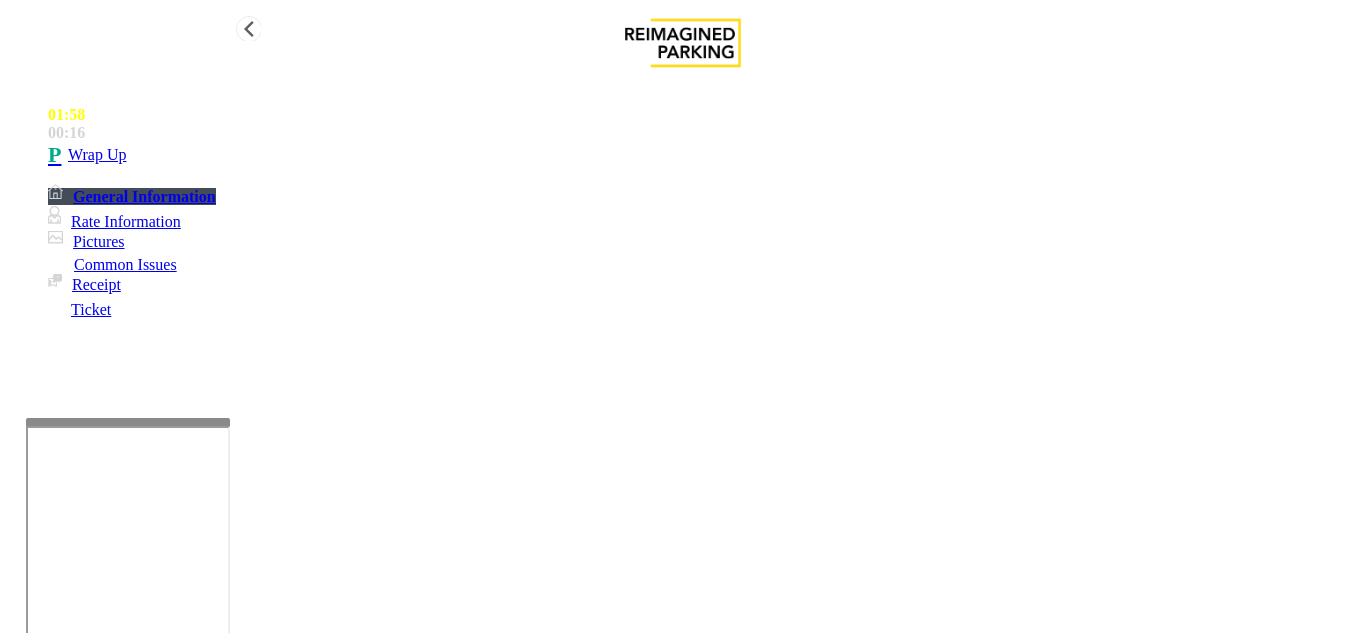 click on "Wrap Up" at bounding box center [703, 155] 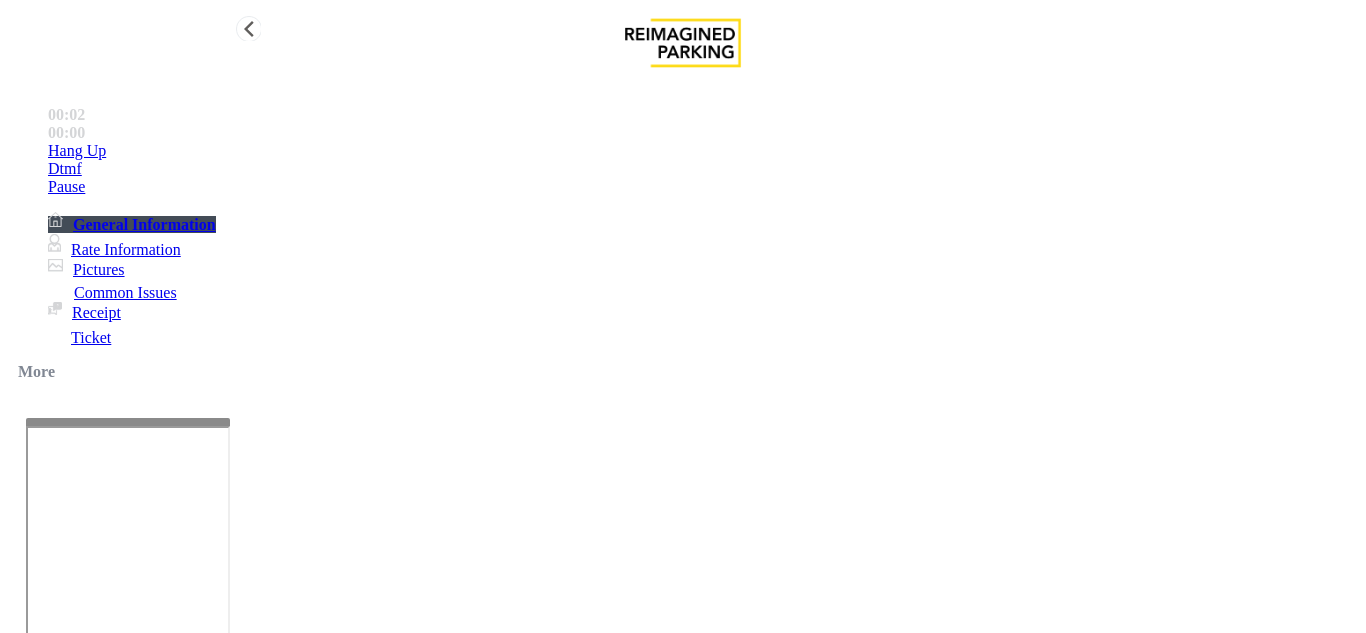 scroll, scrollTop: 300, scrollLeft: 0, axis: vertical 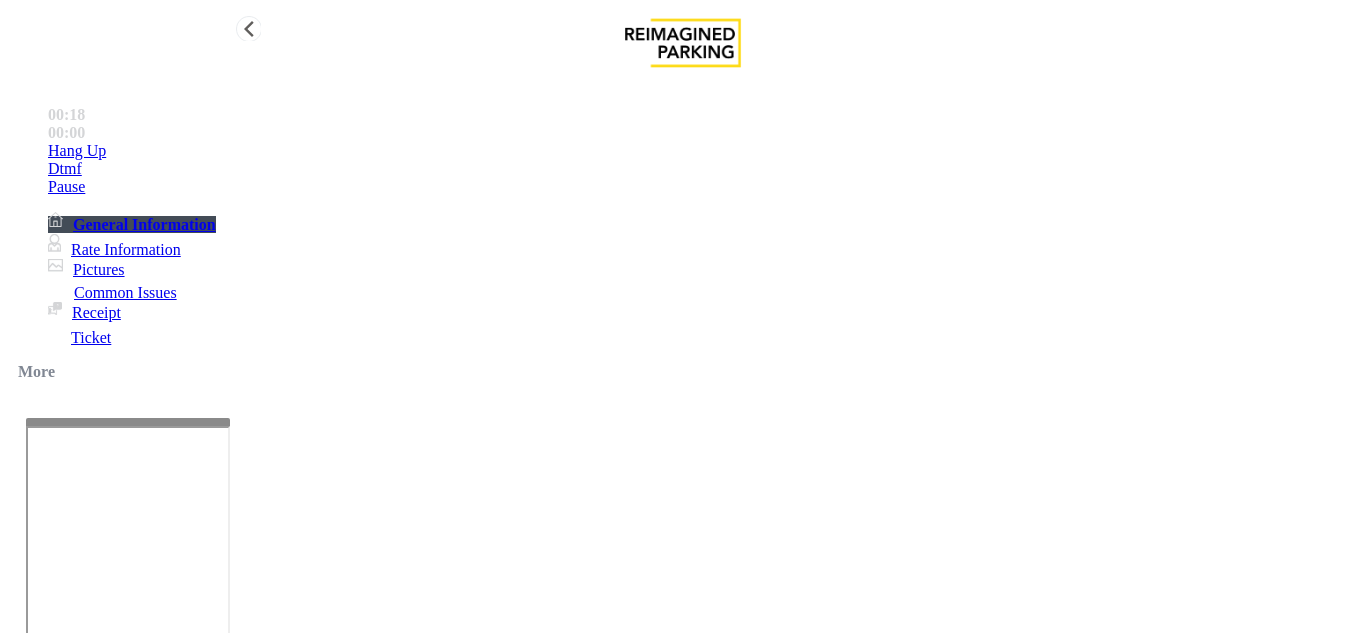 click on "Hang Up" at bounding box center [703, 151] 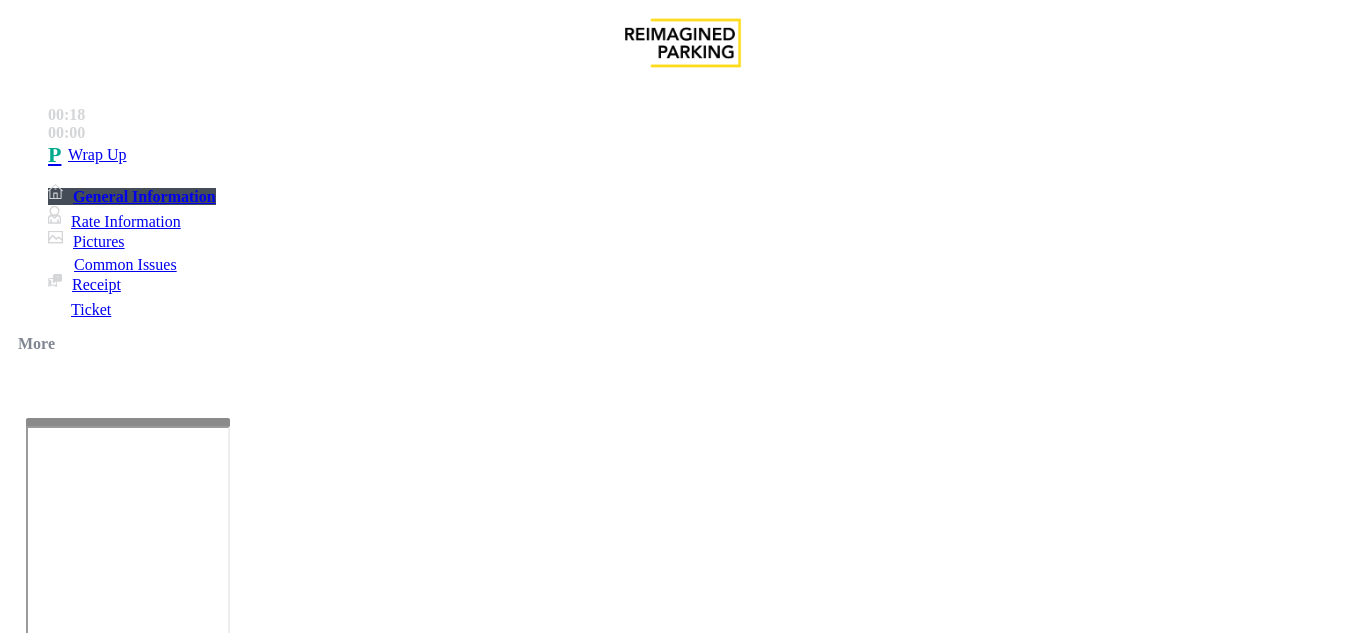 click on "Intercom Issue/No Response" at bounding box center [752, 1286] 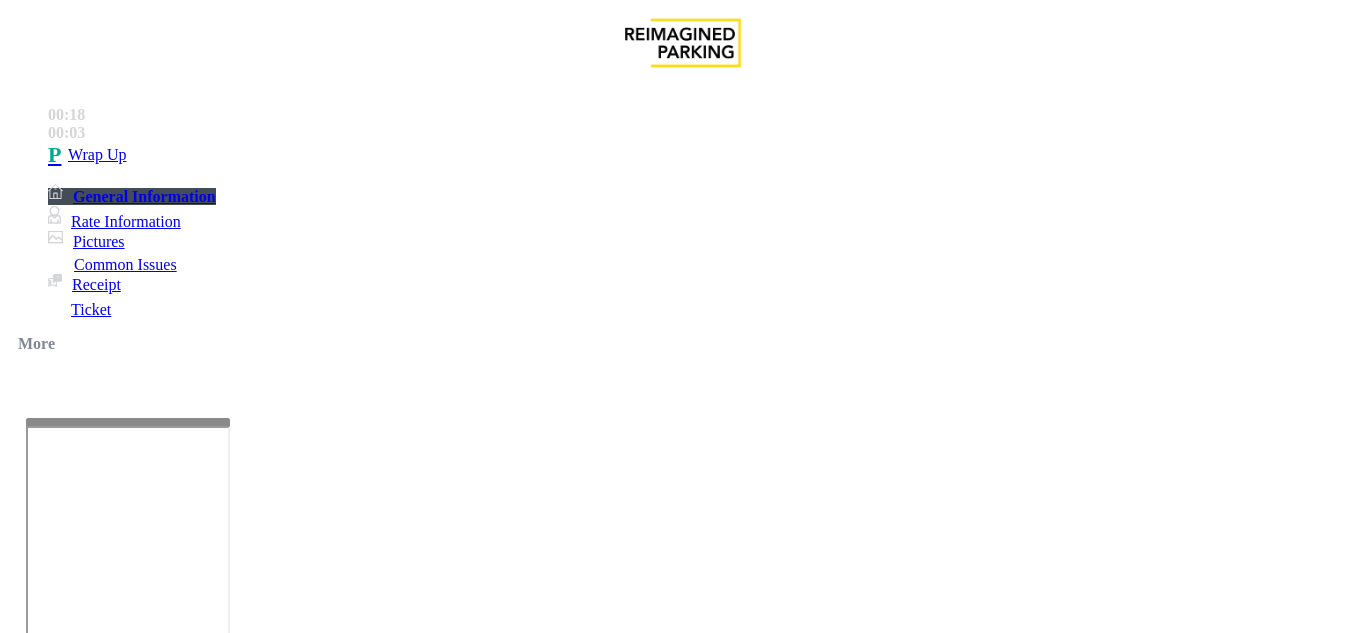 drag, startPoint x: 267, startPoint y: 178, endPoint x: 591, endPoint y: 182, distance: 324.0247 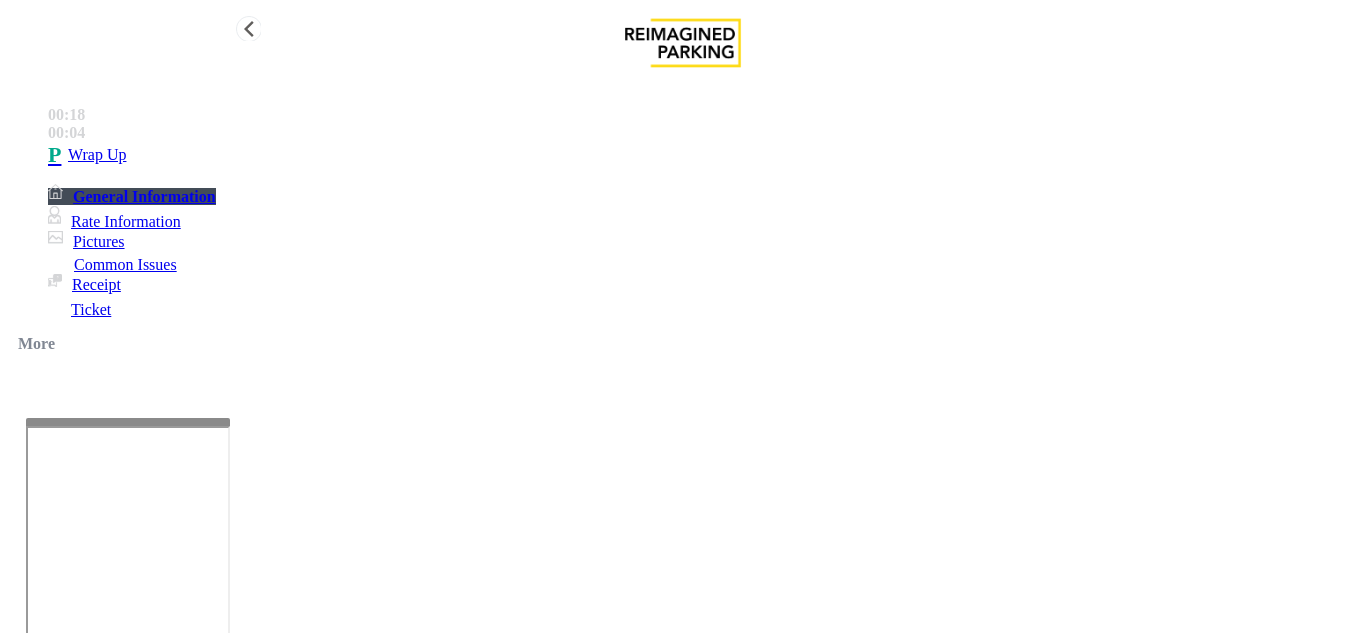 type on "**********" 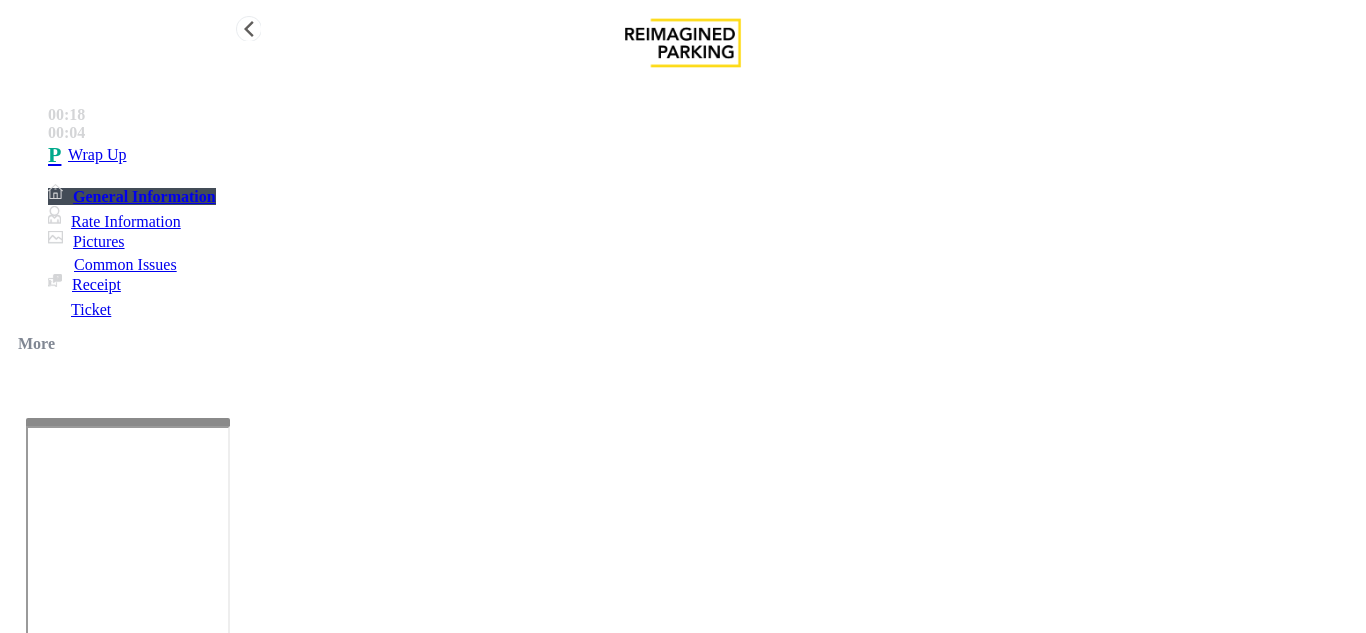 click on "Wrap Up" at bounding box center (703, 155) 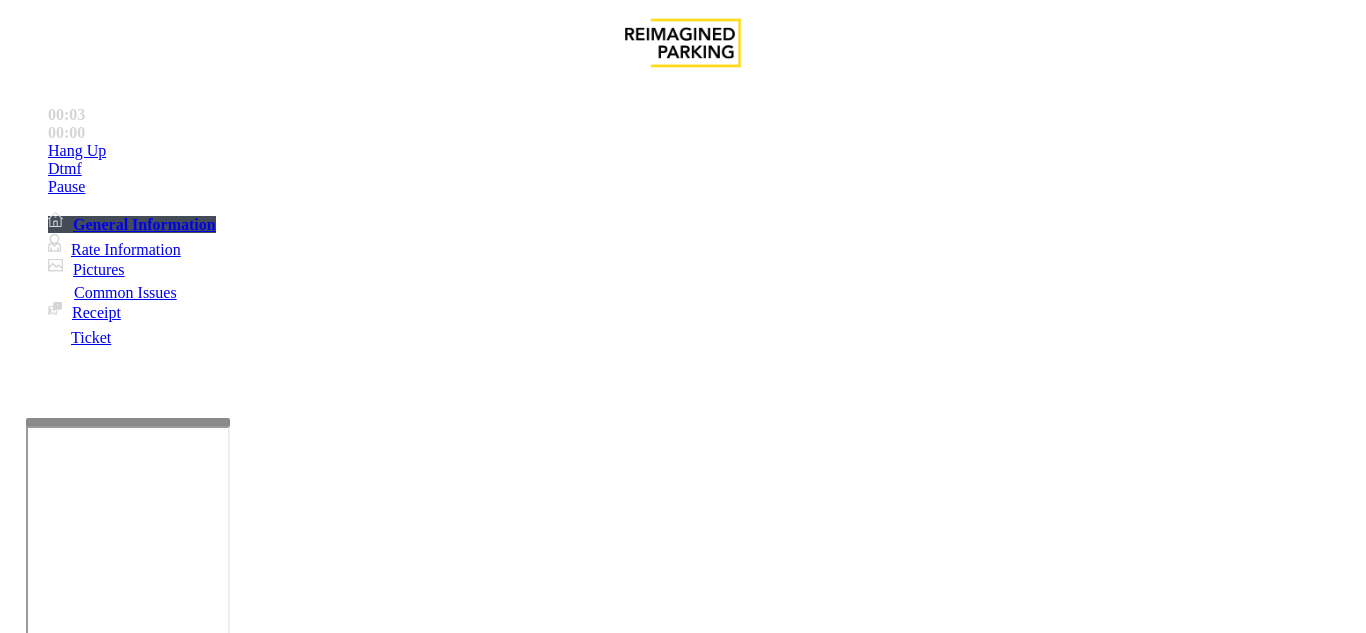 scroll, scrollTop: 400, scrollLeft: 0, axis: vertical 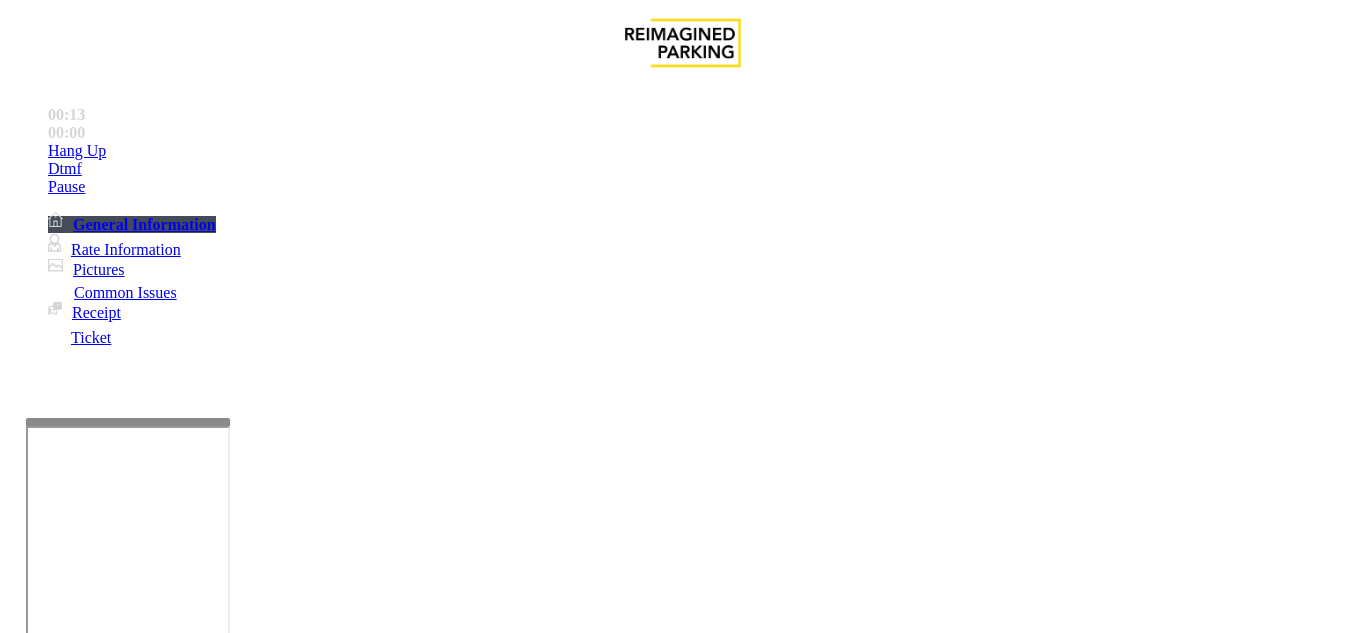click on "Intercom Issue/No Response" at bounding box center (752, 1286) 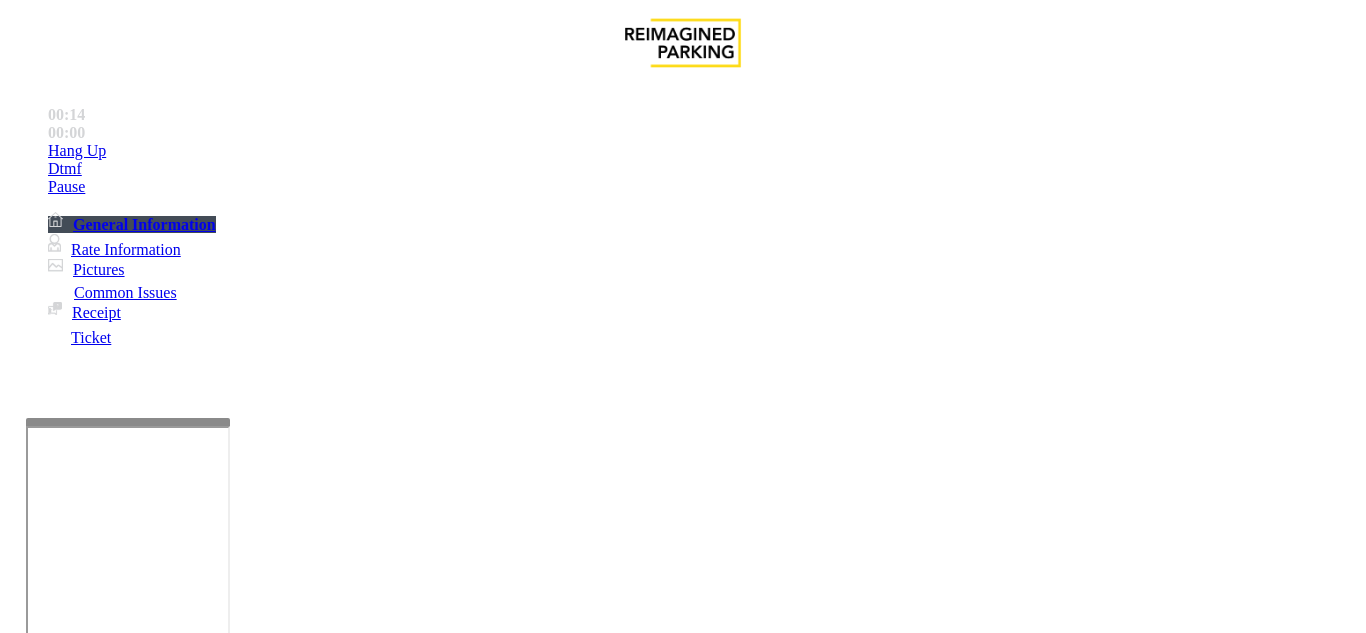click on "No Response/Unable to hear parker" at bounding box center (142, 1286) 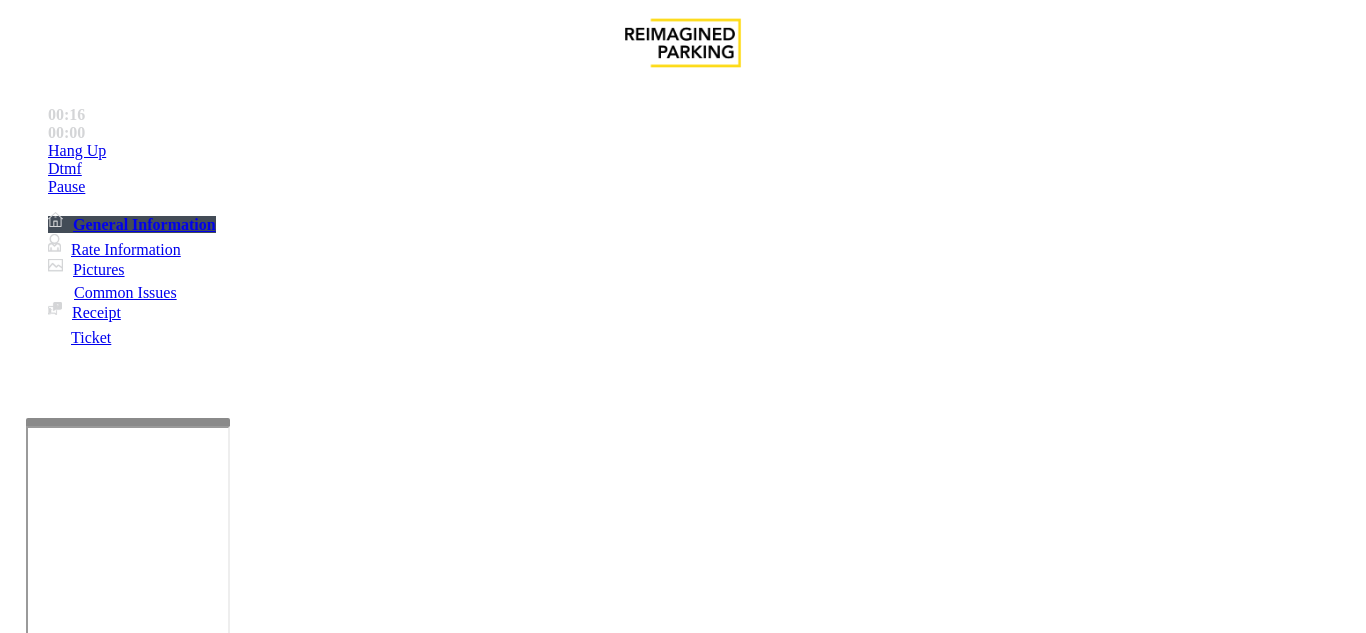 drag, startPoint x: 258, startPoint y: 173, endPoint x: 588, endPoint y: 182, distance: 330.1227 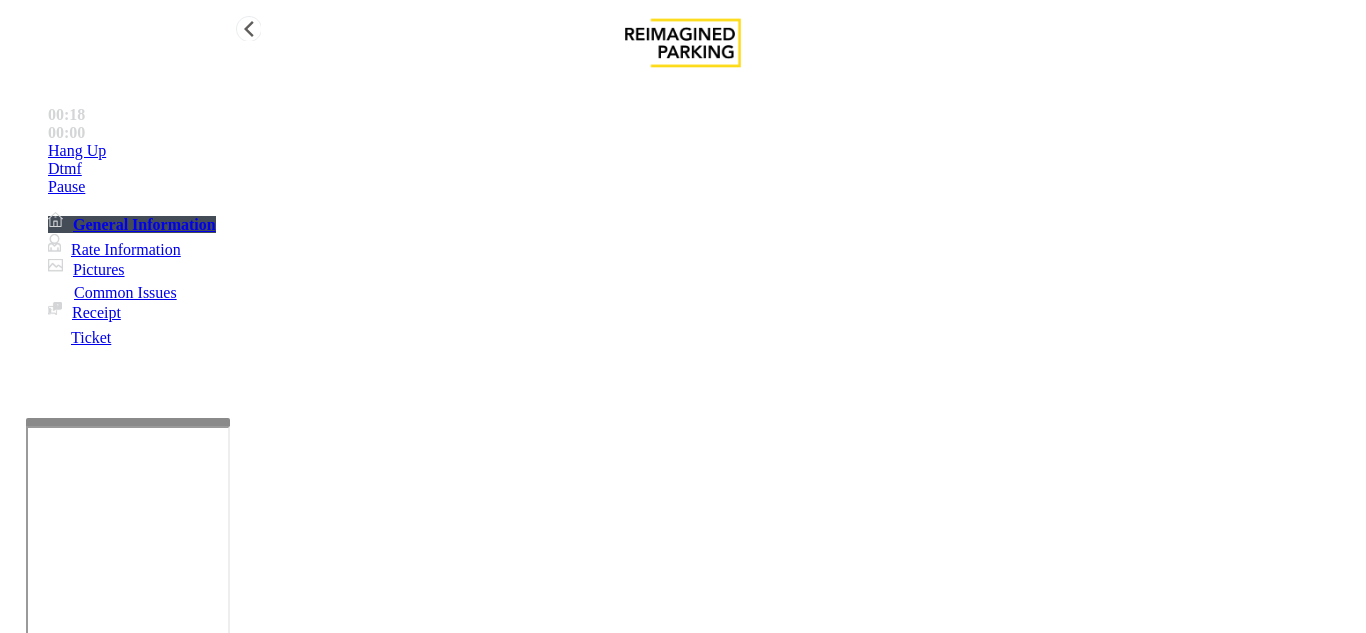 click on "Hang Up" at bounding box center [703, 151] 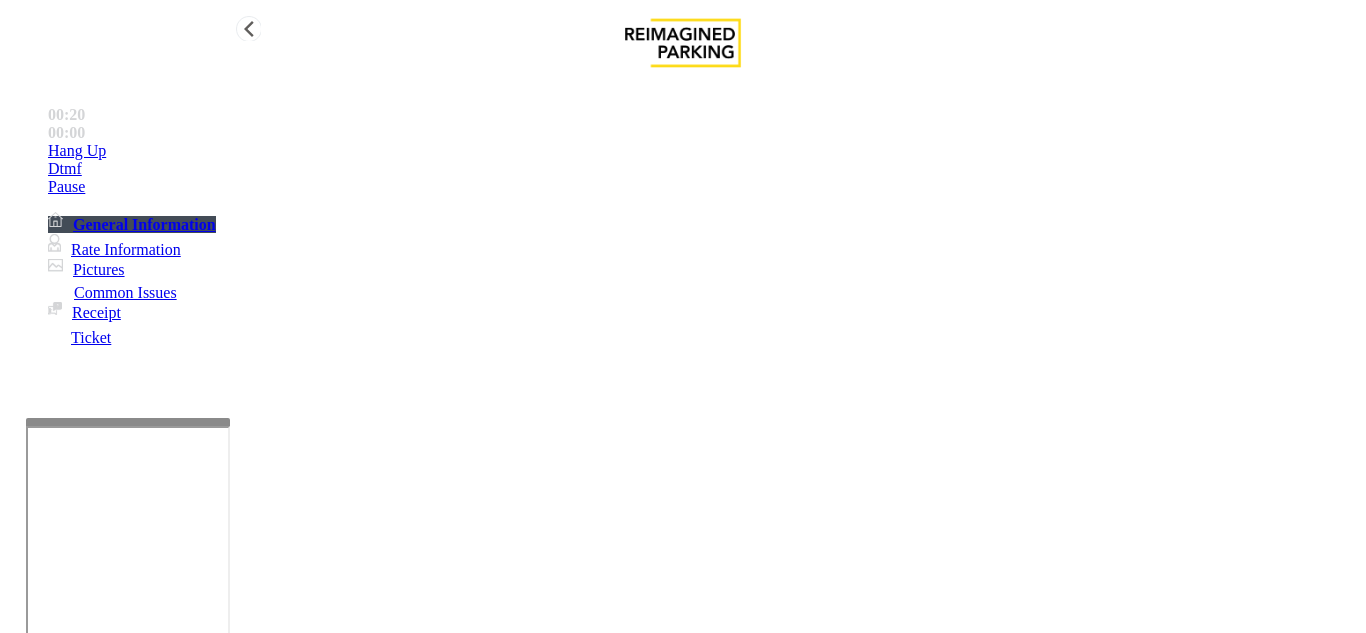 type on "**********" 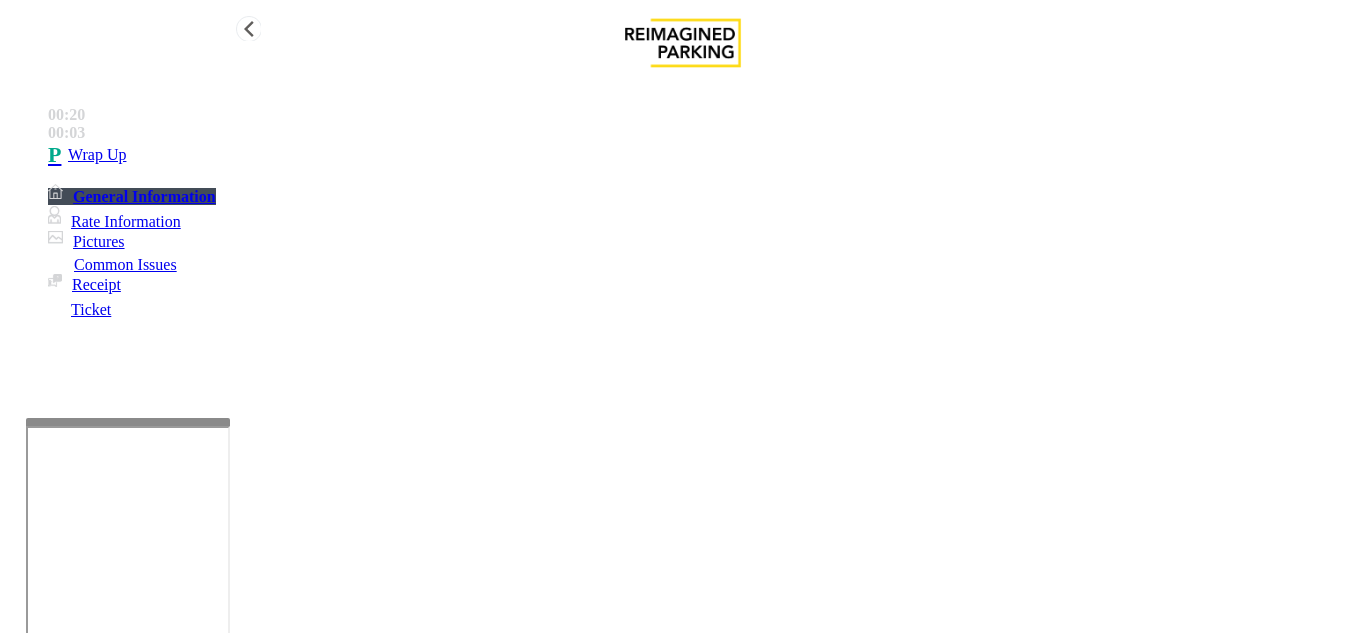 click on "Wrap Up" at bounding box center (703, 155) 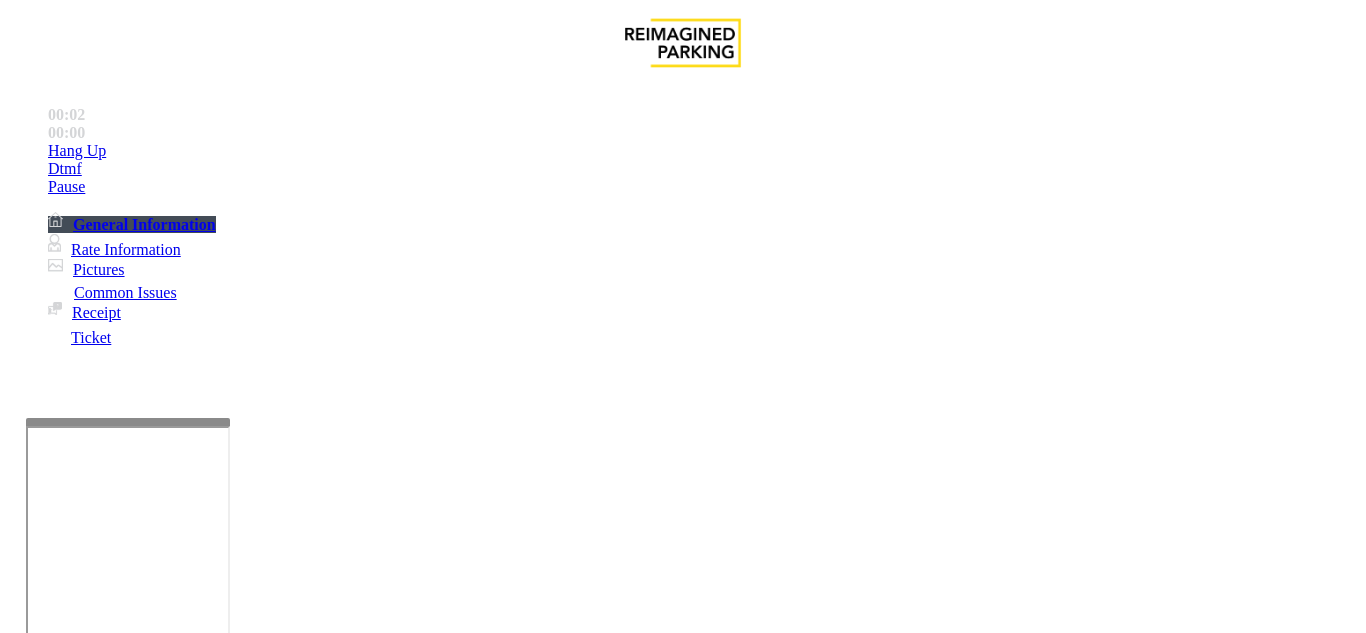 scroll, scrollTop: 294, scrollLeft: 0, axis: vertical 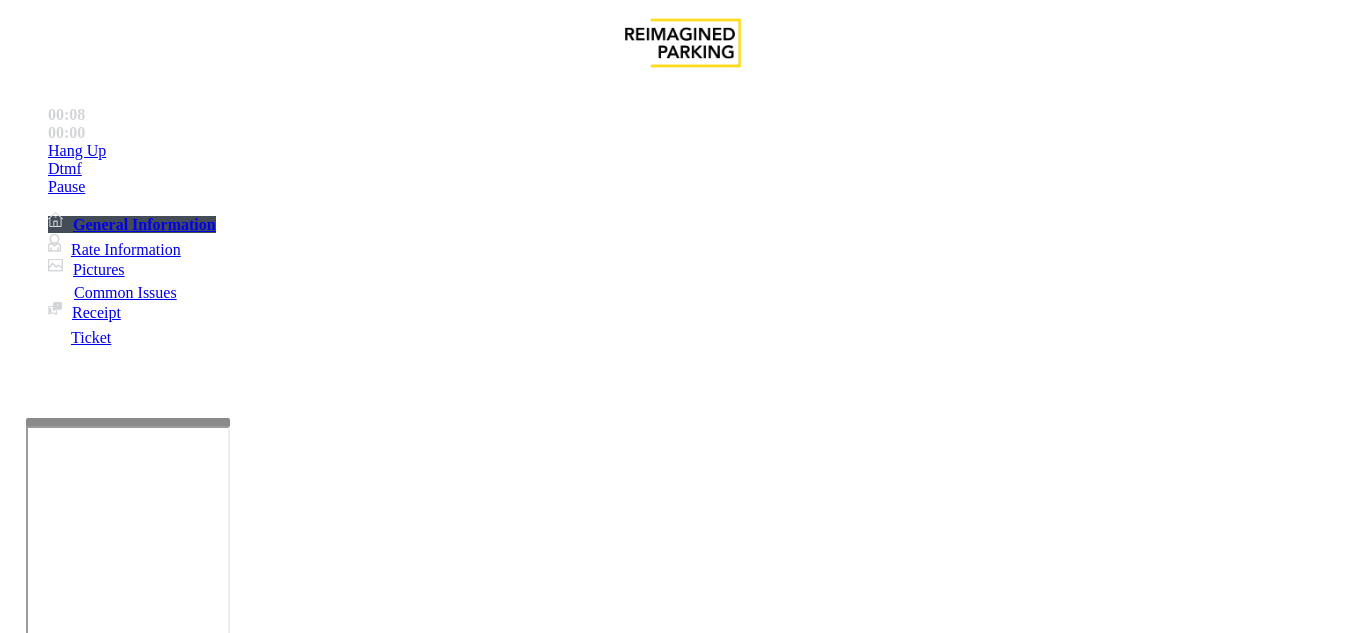 click on "Ticket Issue" at bounding box center [71, 1286] 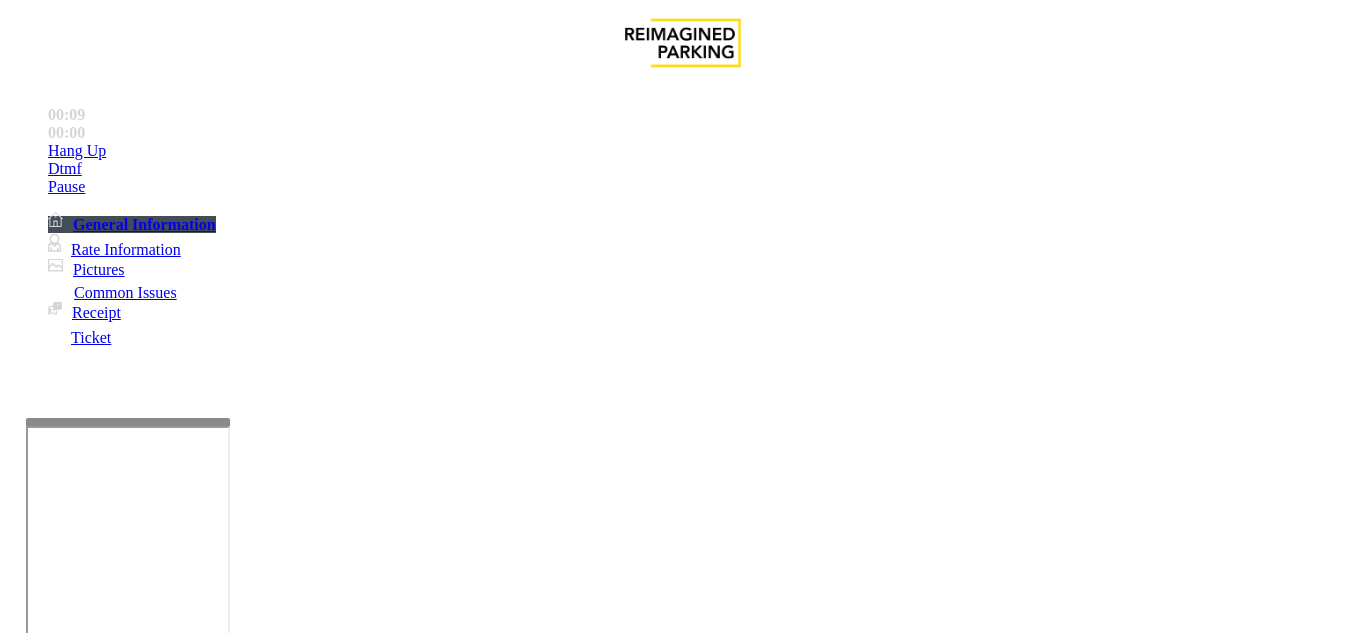 scroll, scrollTop: 100, scrollLeft: 0, axis: vertical 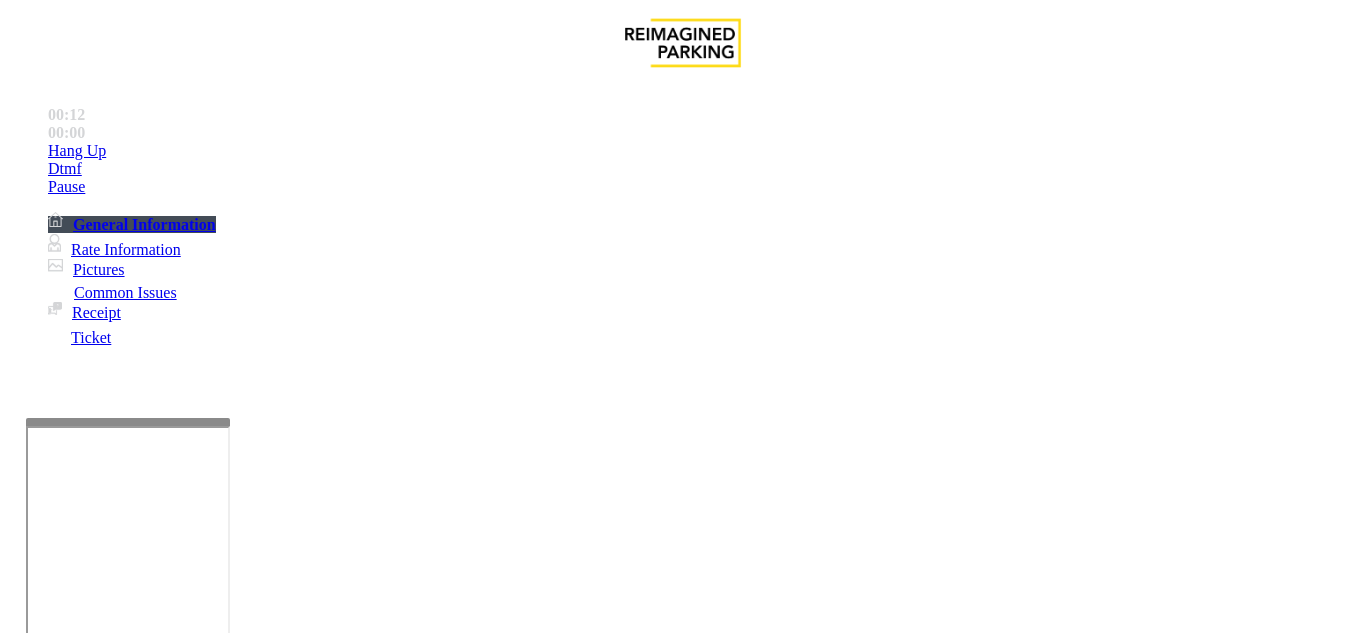 click at bounding box center (221, 1651) 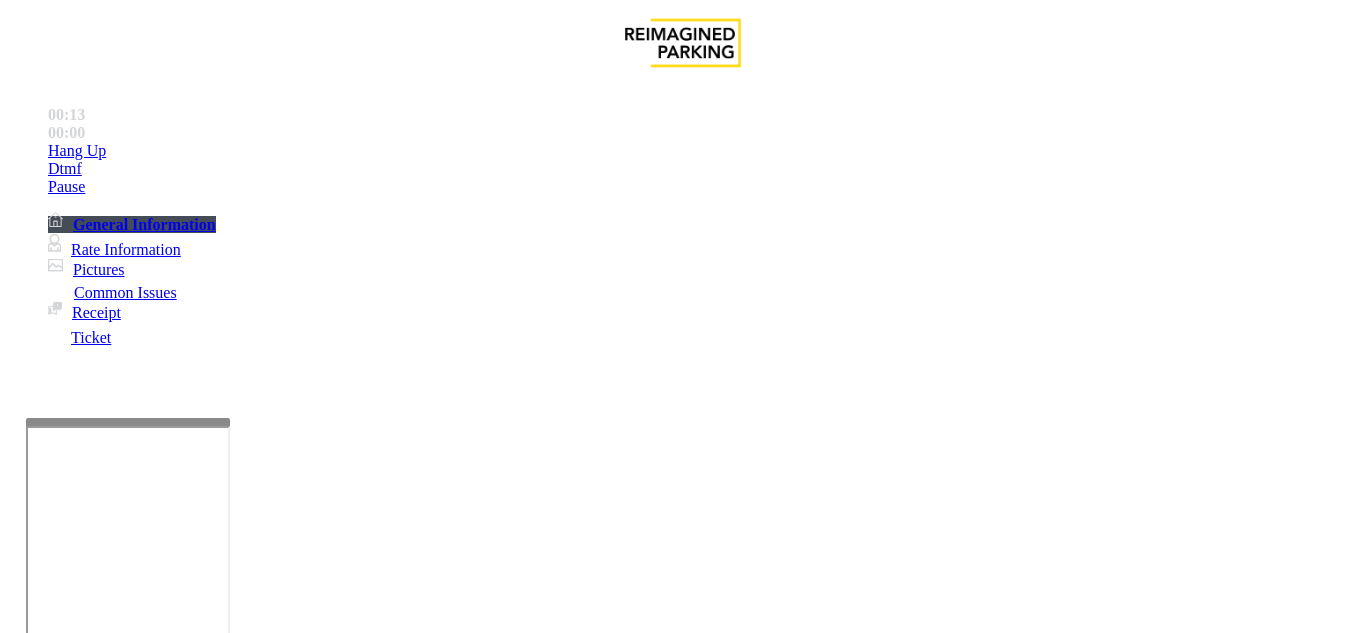 drag, startPoint x: 271, startPoint y: 84, endPoint x: 434, endPoint y: 84, distance: 163 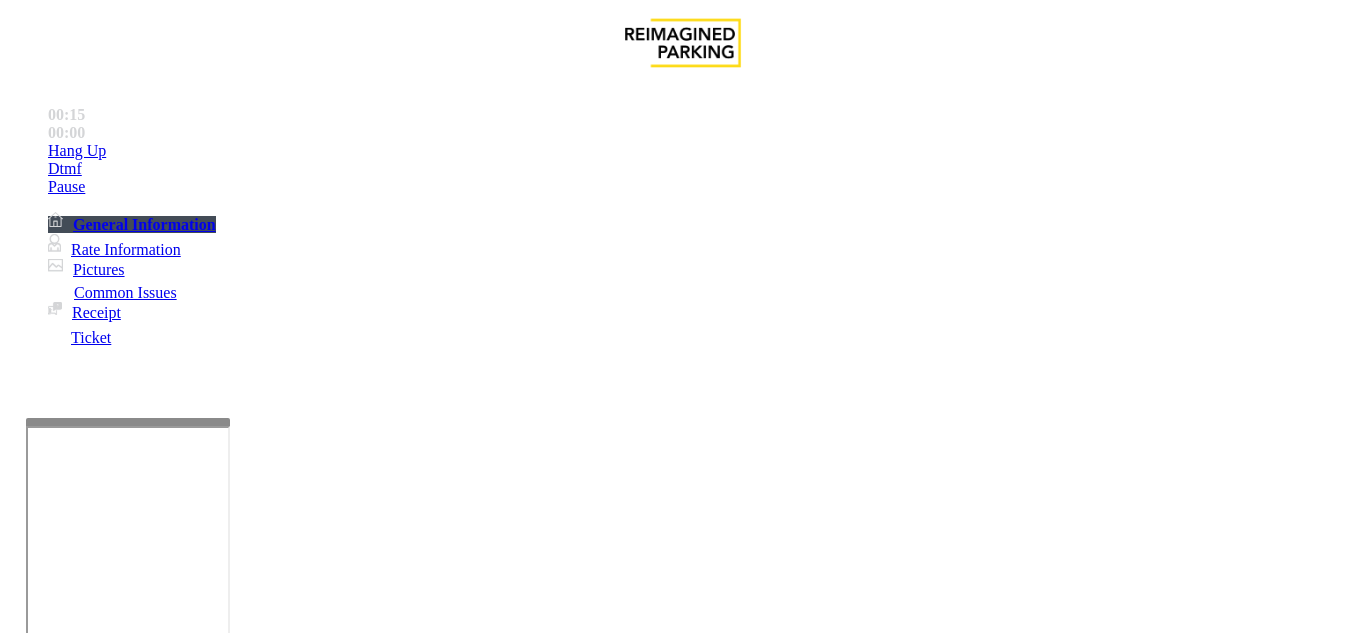 click at bounding box center [221, 1651] 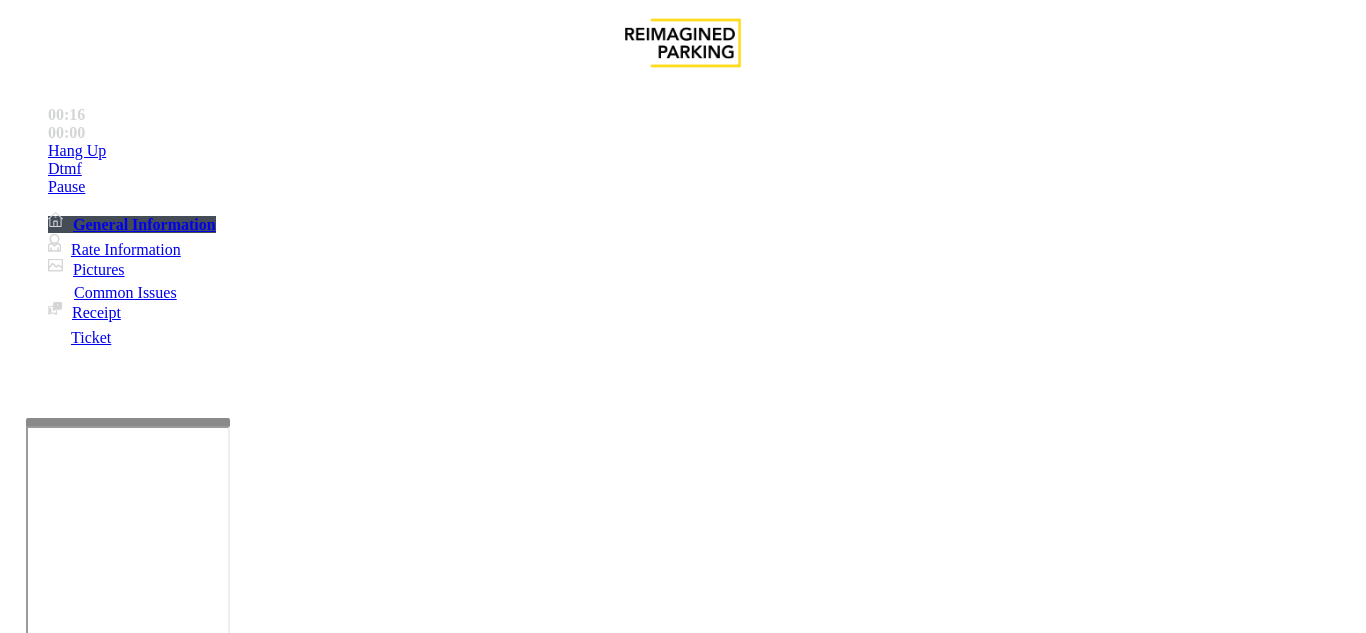 type on "**********" 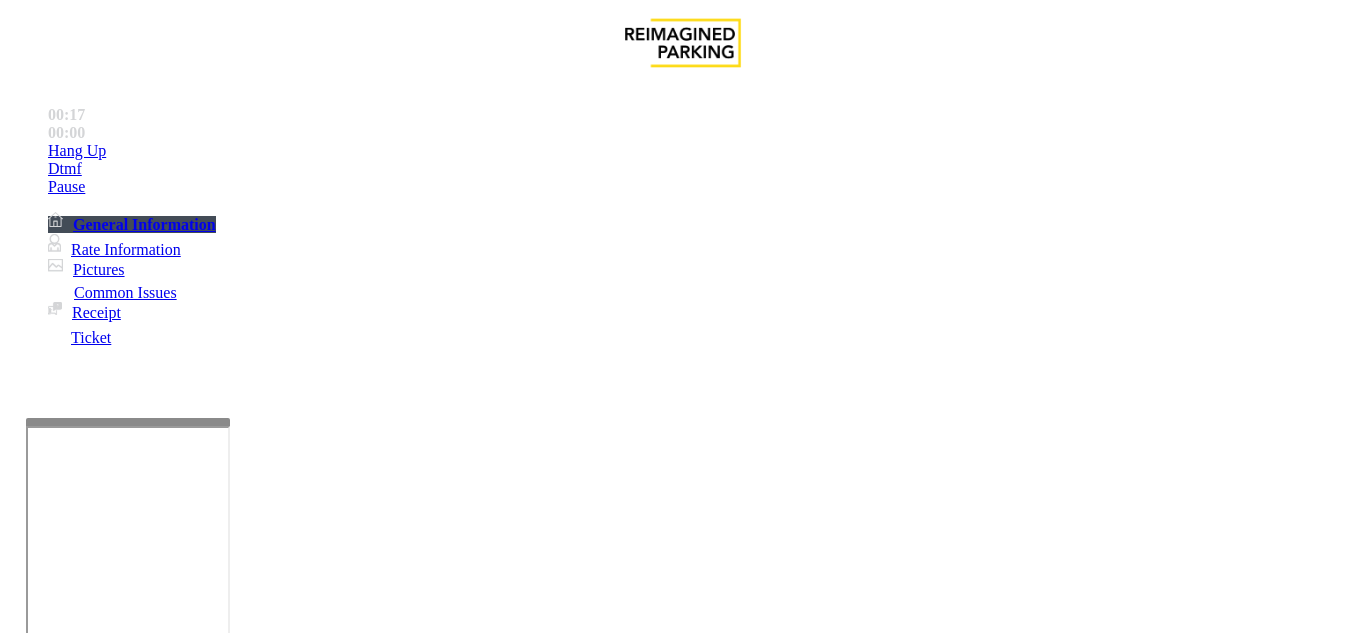 click at bounding box center [96, 1362] 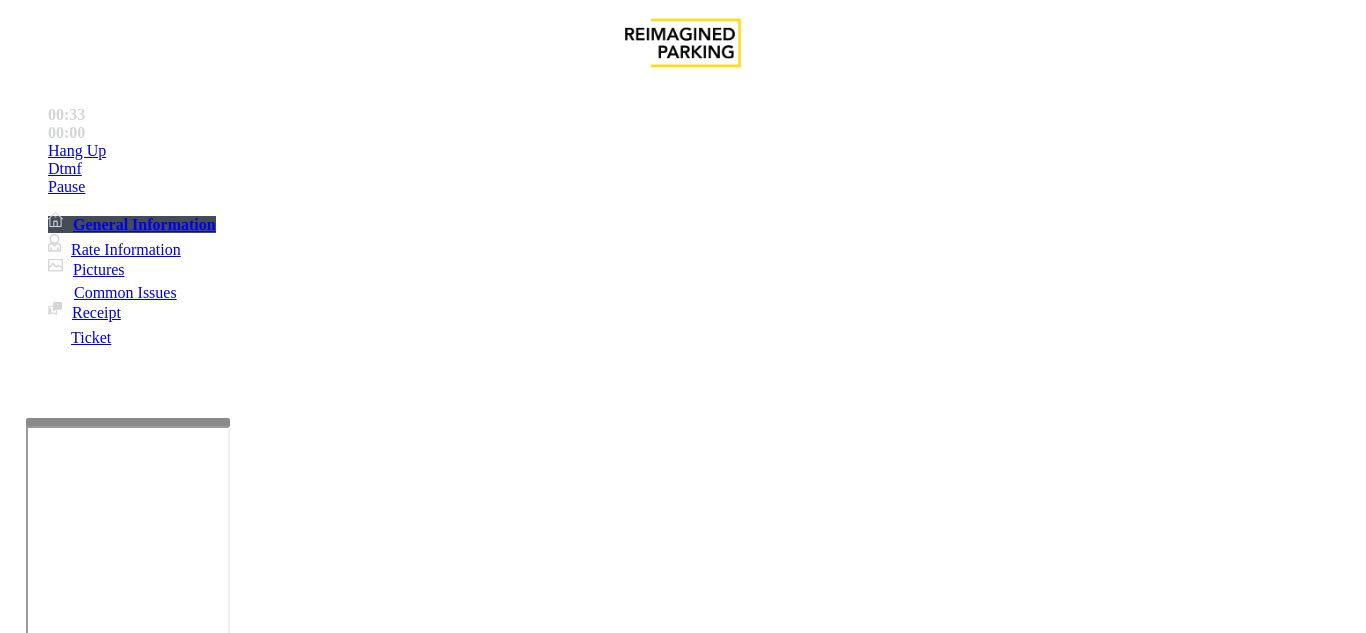 click at bounding box center [23, 1607] 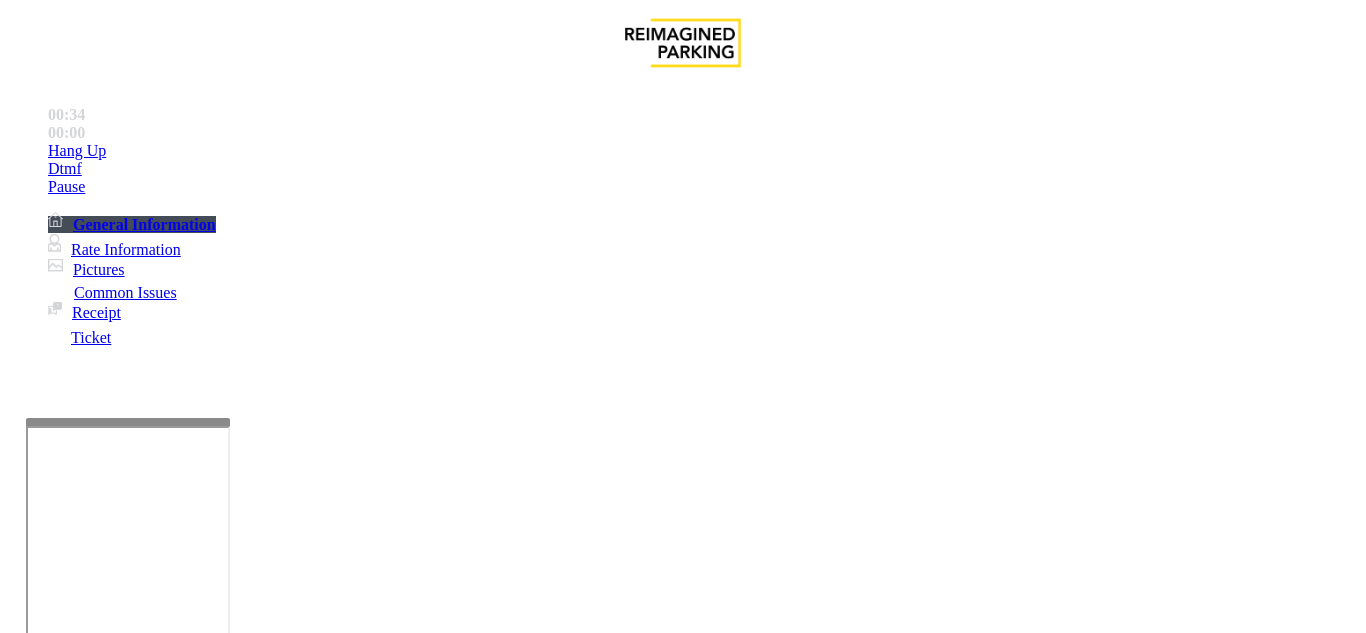 click at bounding box center [96, 1362] 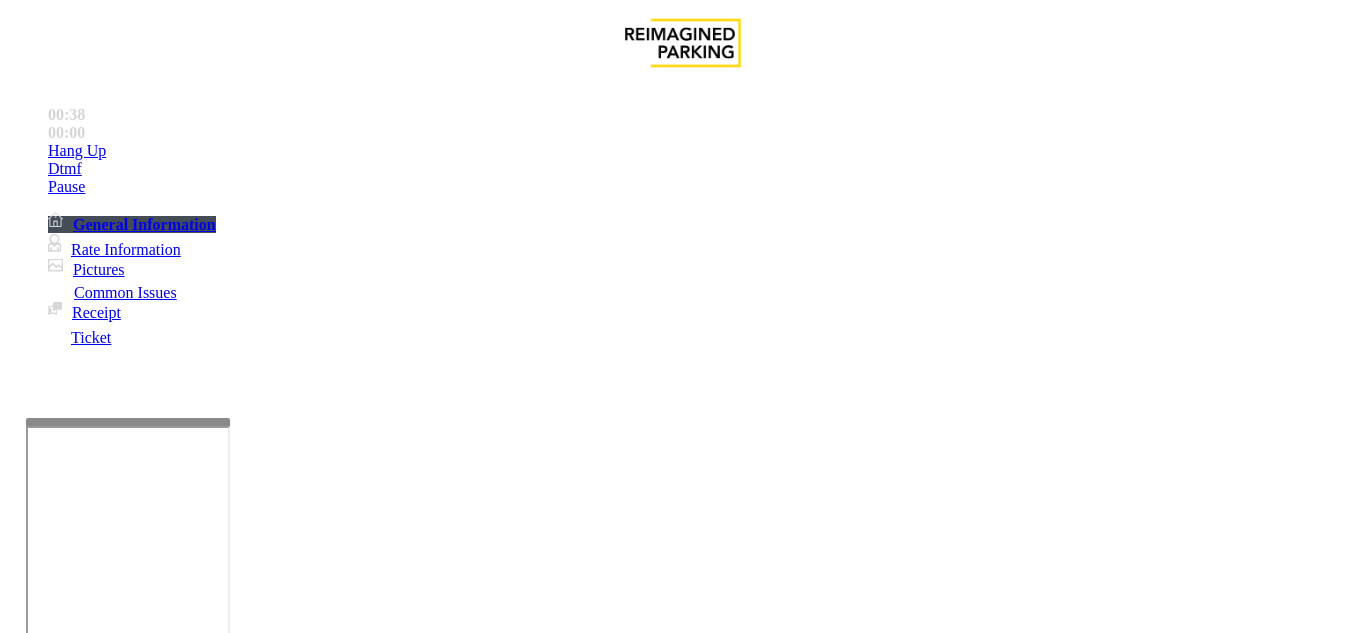 scroll, scrollTop: 300, scrollLeft: 0, axis: vertical 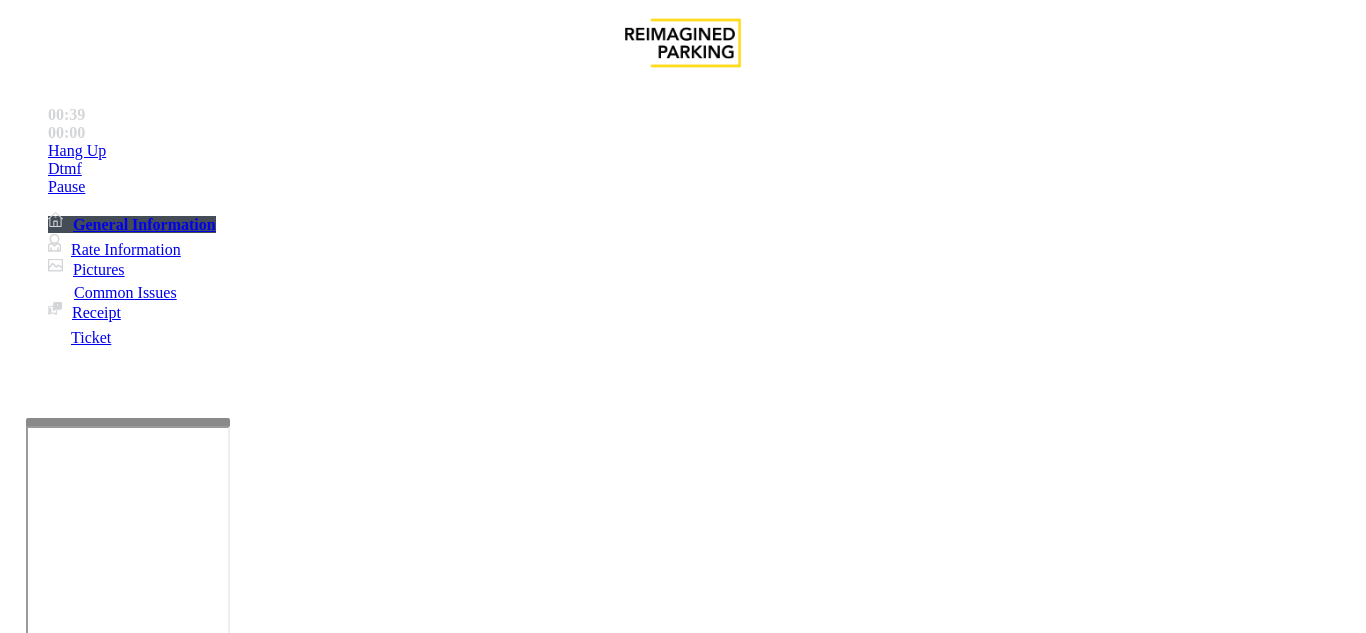 type on "**" 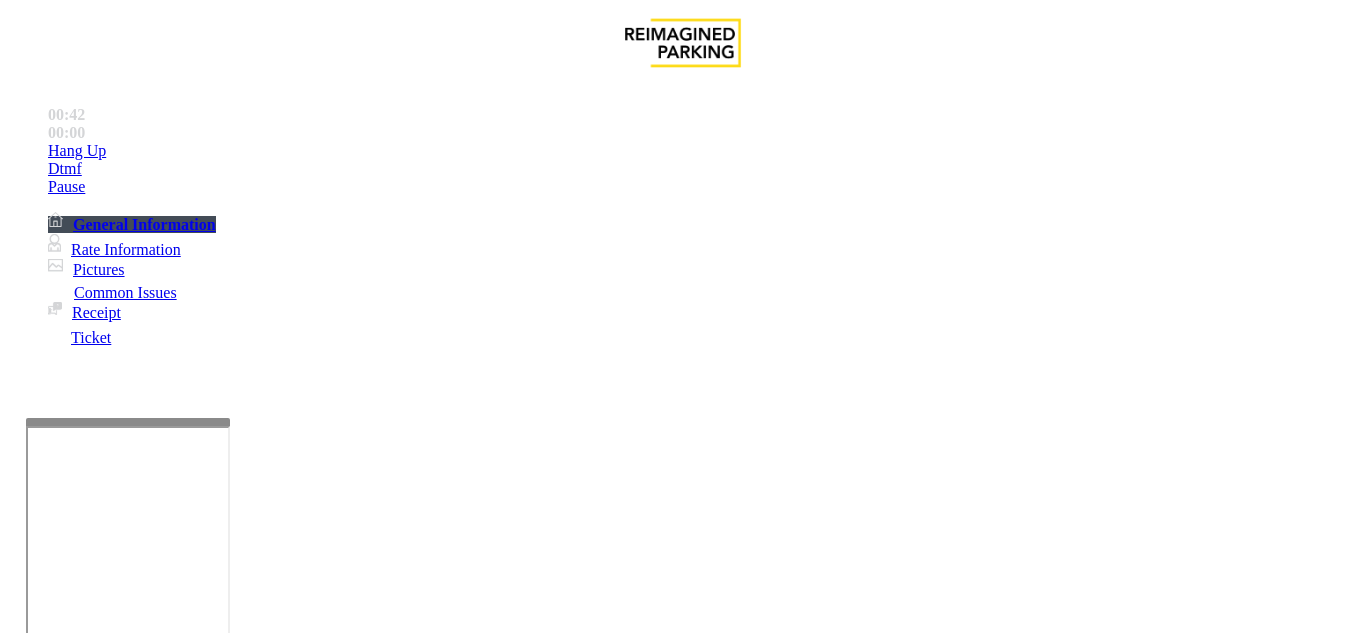 scroll, scrollTop: 0, scrollLeft: 0, axis: both 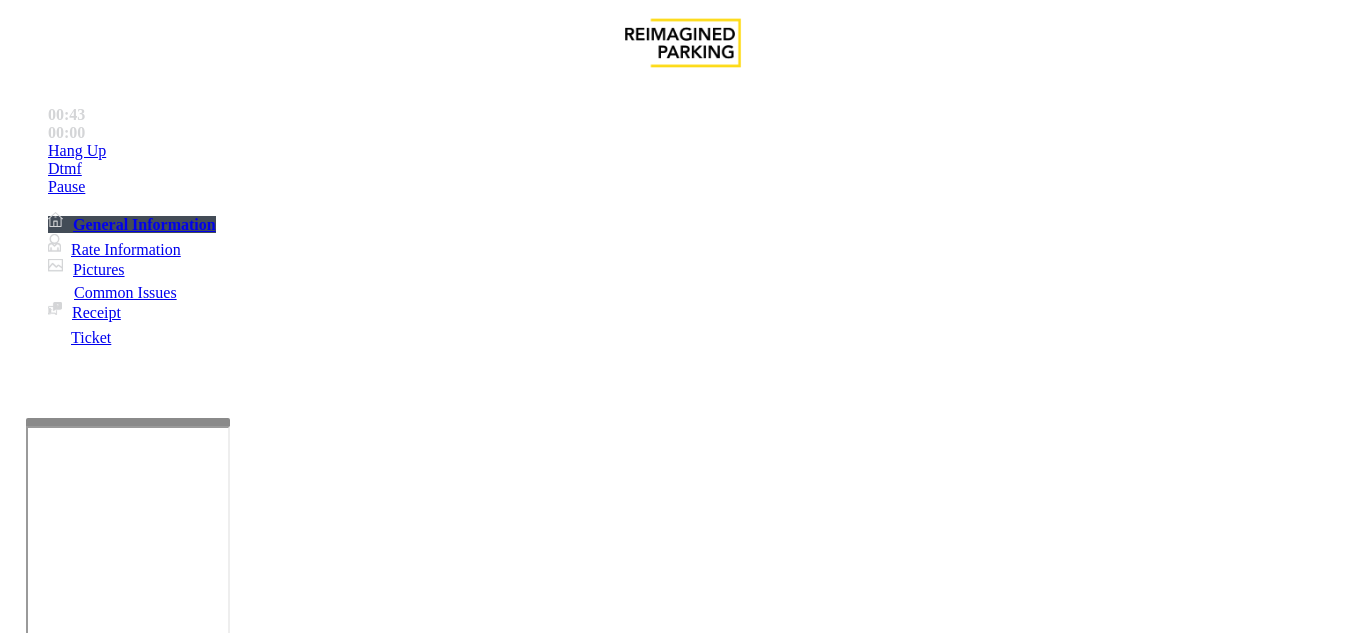type on "**********" 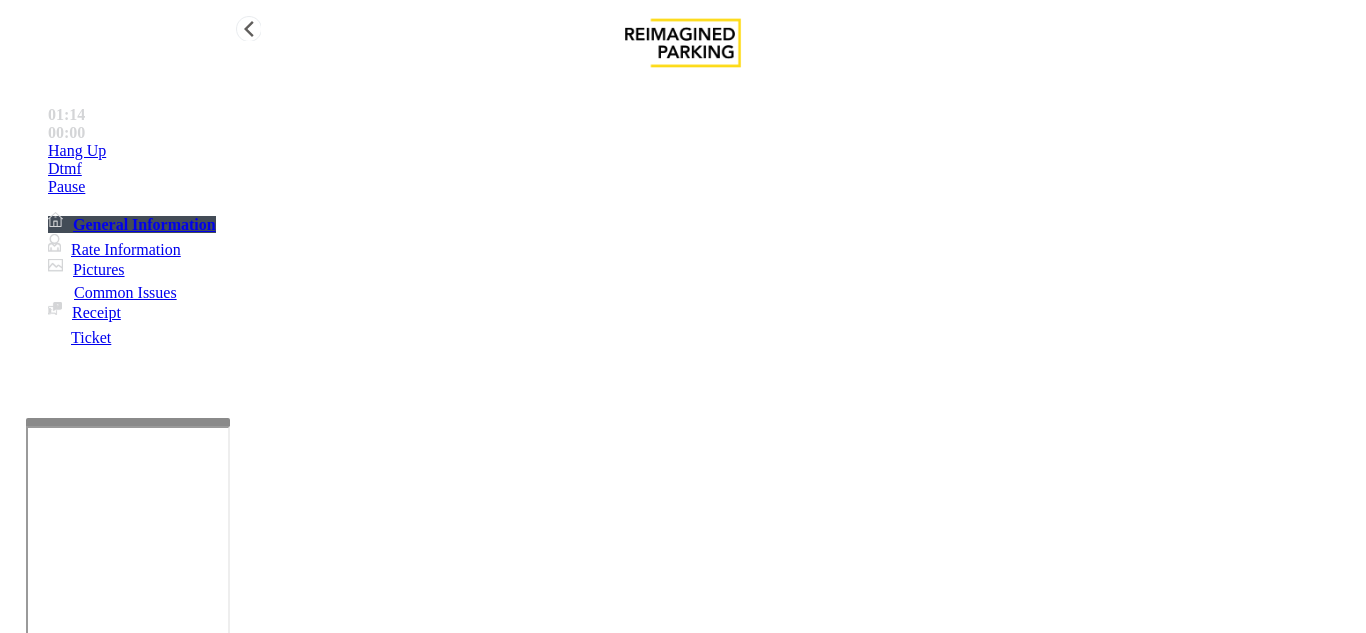 type on "******" 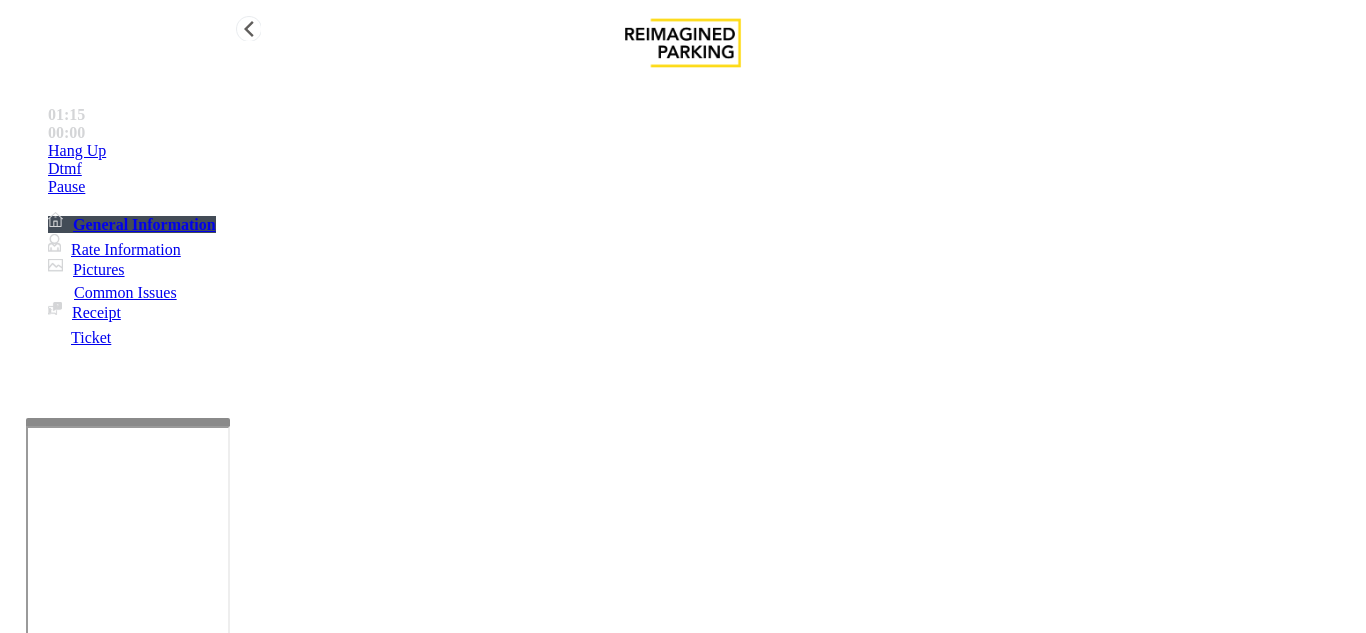 click on "Dtmf" at bounding box center (703, 151) 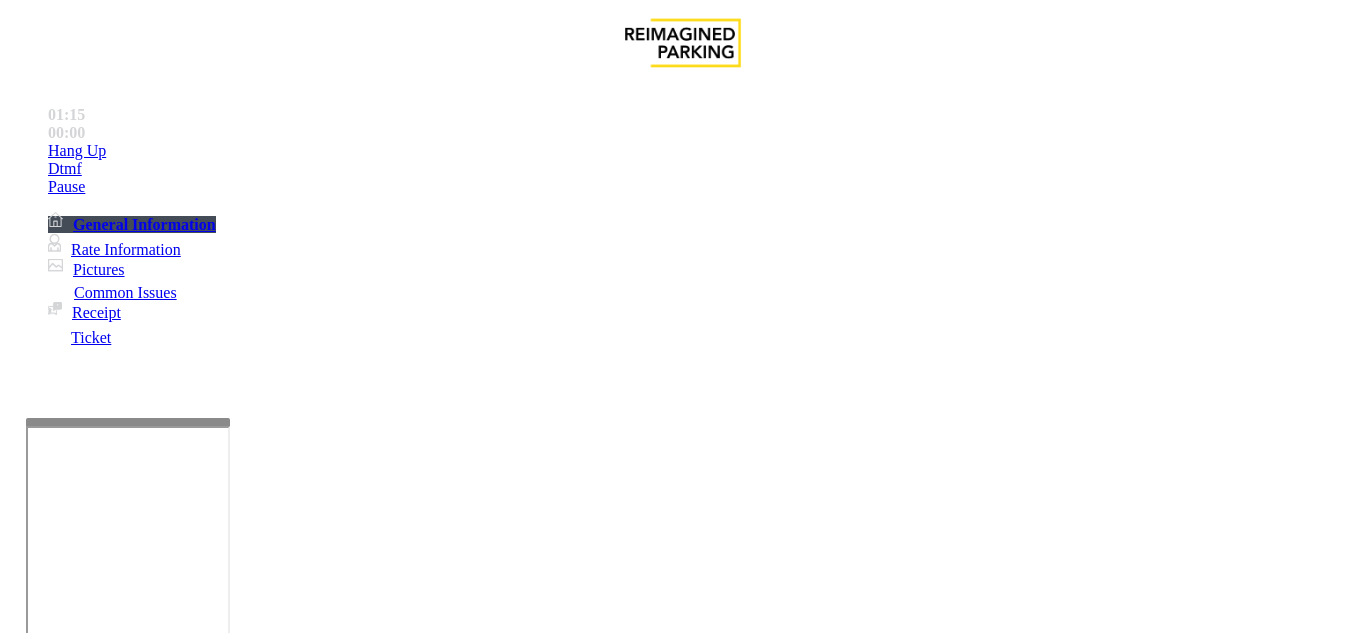 click on "6" at bounding box center (58, 3685) 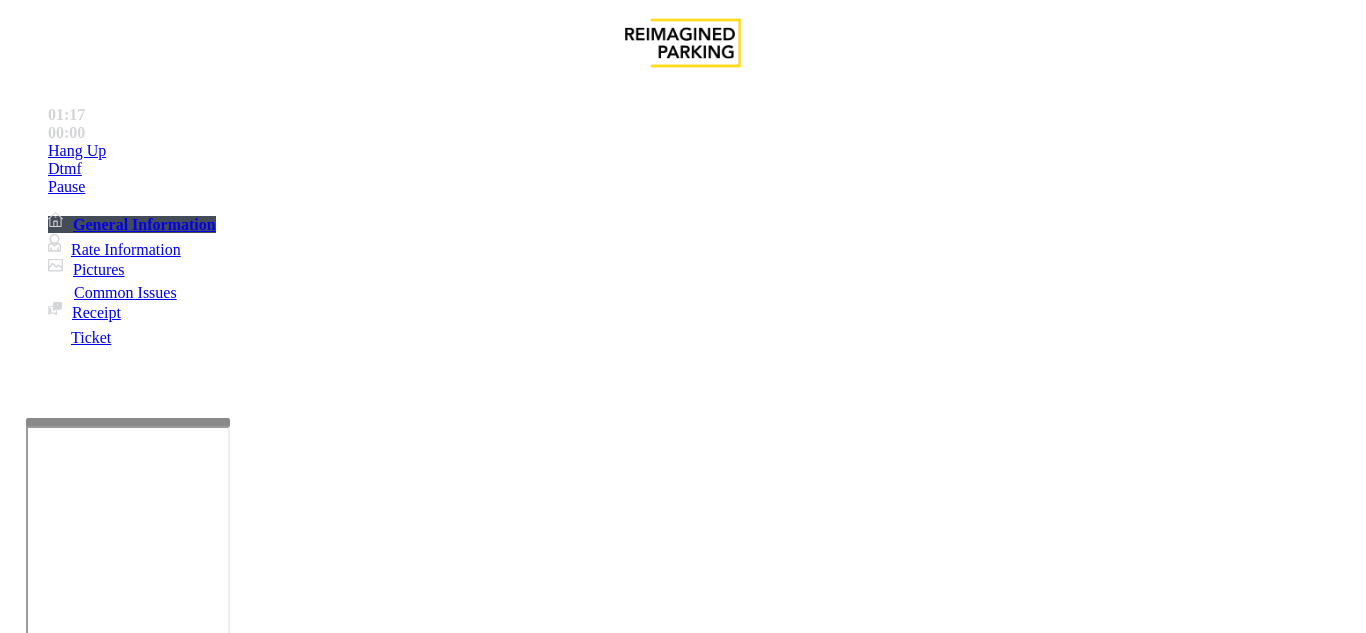 click on "×" at bounding box center [20, 3626] 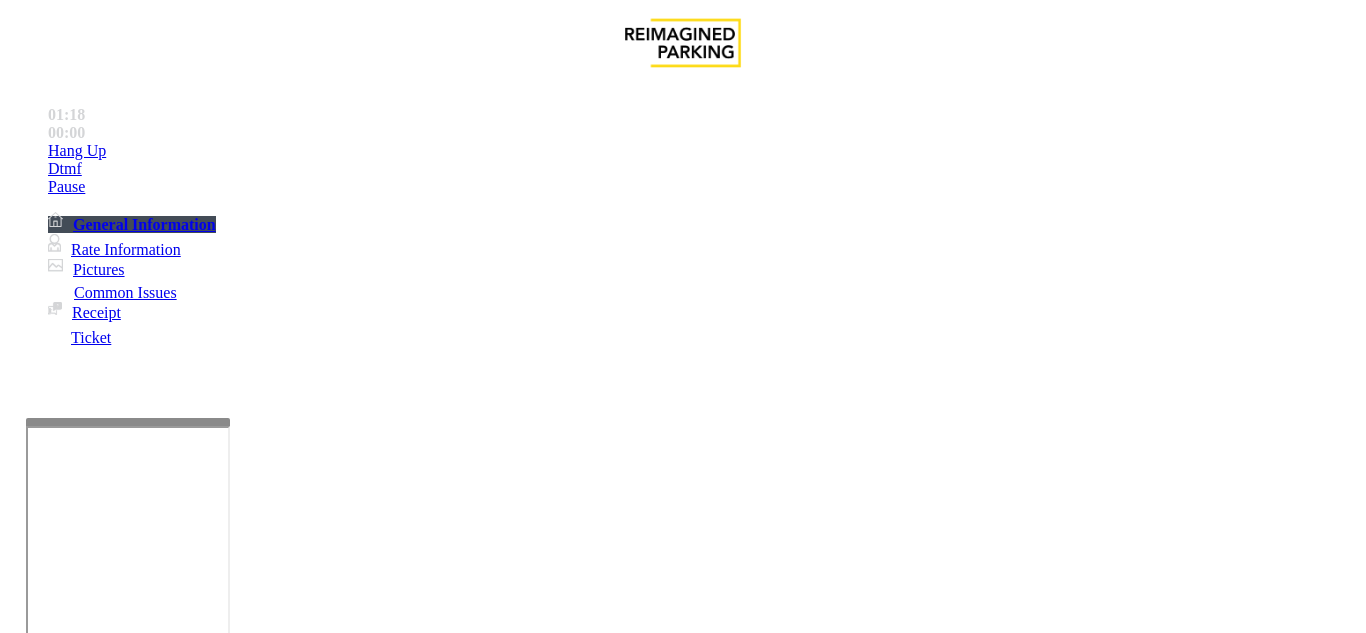 scroll, scrollTop: 200, scrollLeft: 0, axis: vertical 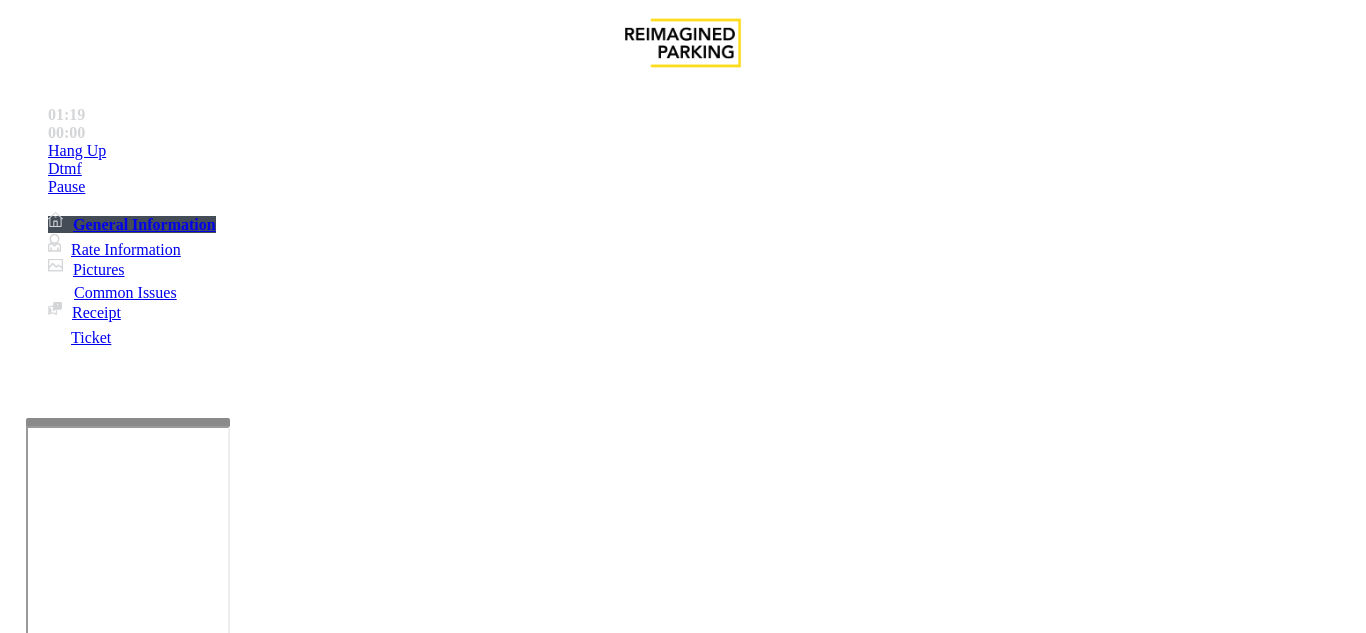 click at bounding box center (221, 1669) 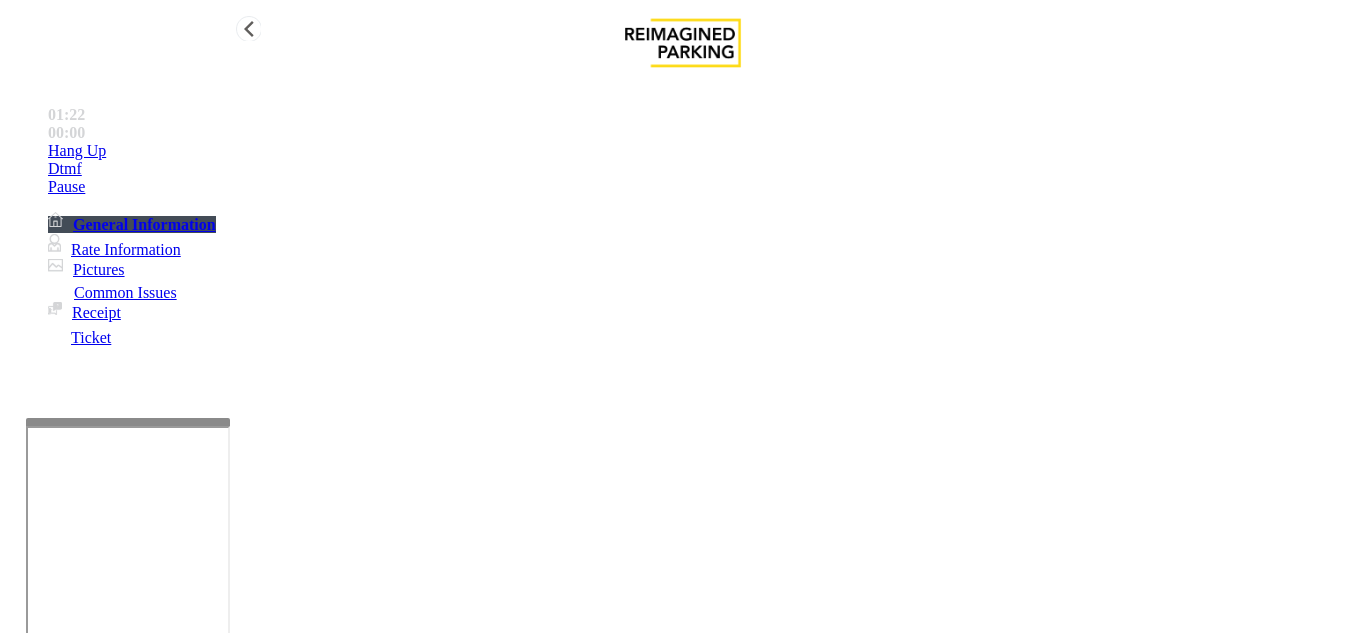 click on "Hang Up" at bounding box center (703, 151) 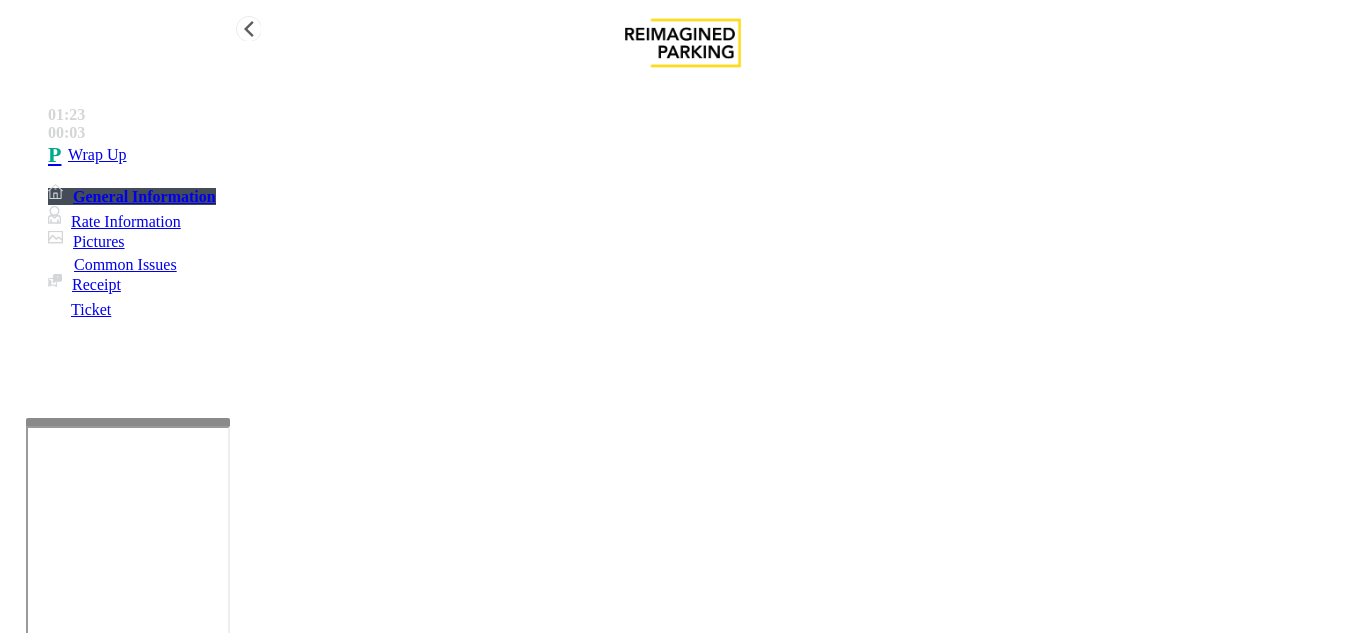 type on "**********" 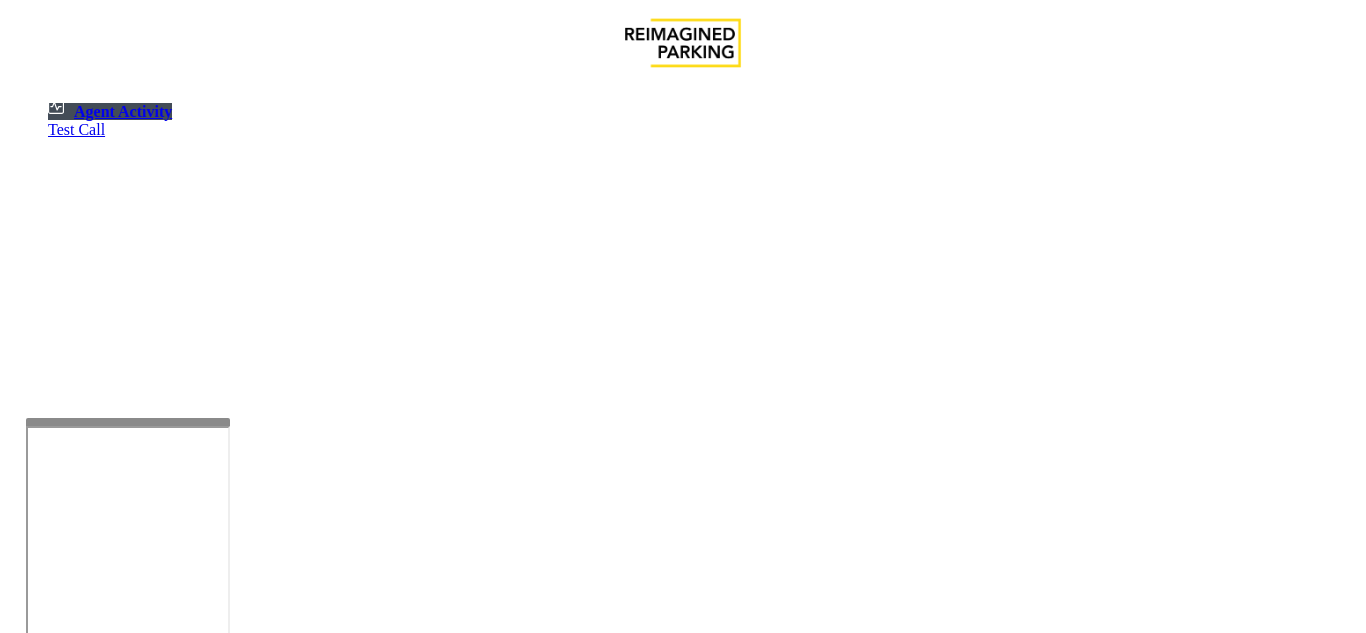 click at bounding box center (79, 1335) 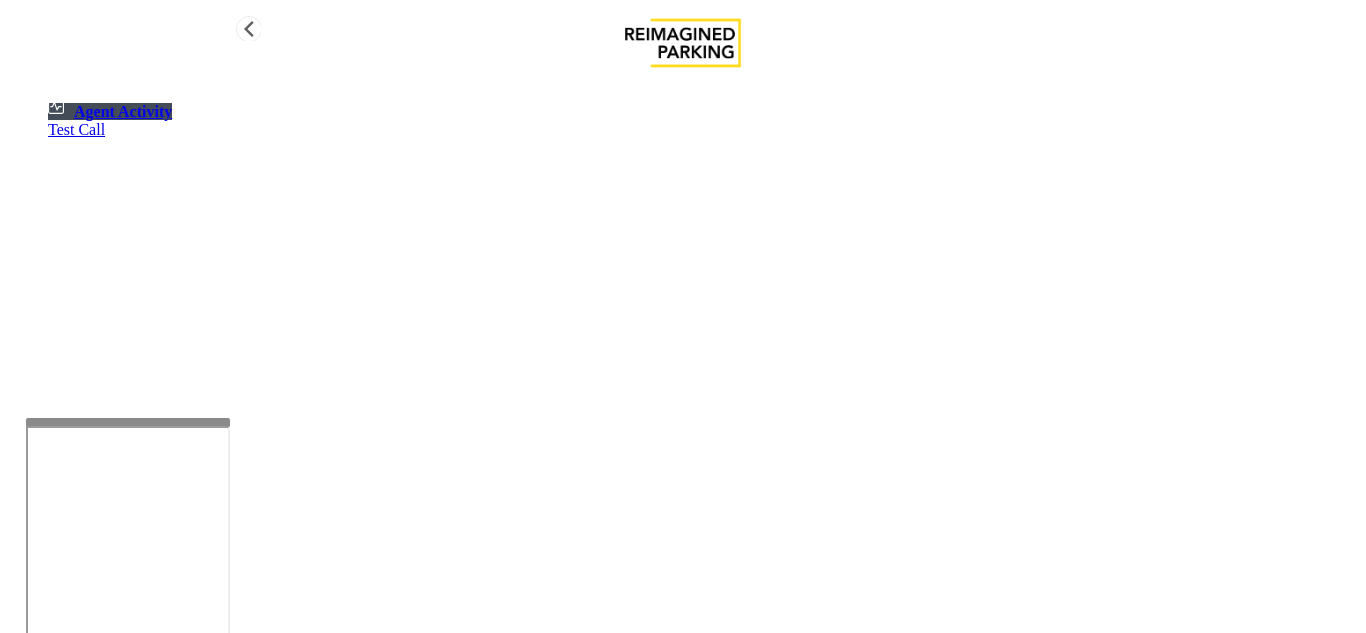click on "Agent Activity" at bounding box center [110, 111] 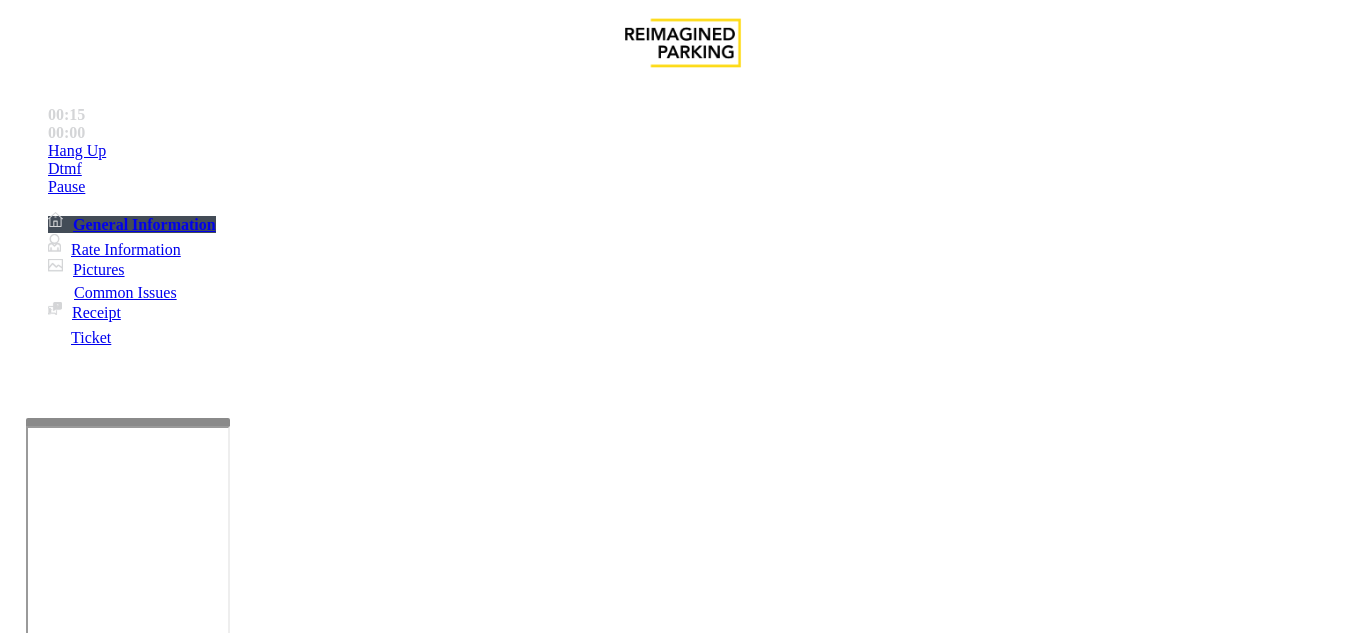 click on "Intercom Issue/No Response" at bounding box center (929, 1286) 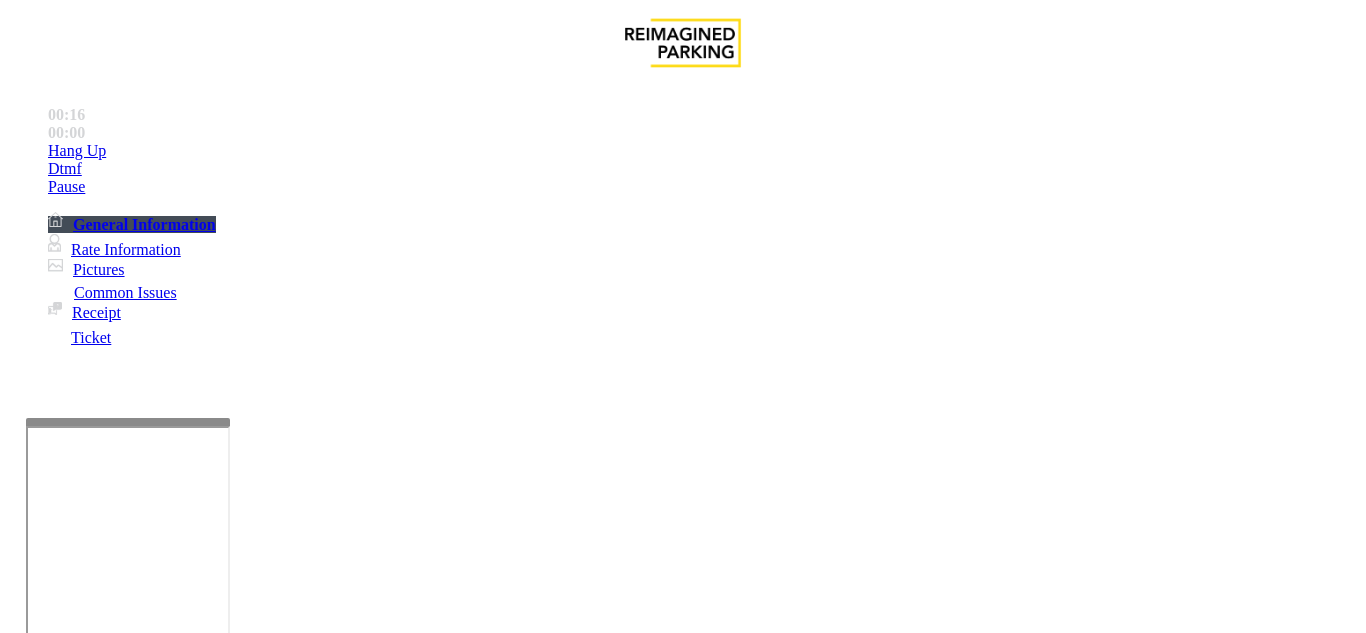 click on "No Response/Unable to hear parker" at bounding box center [142, 1286] 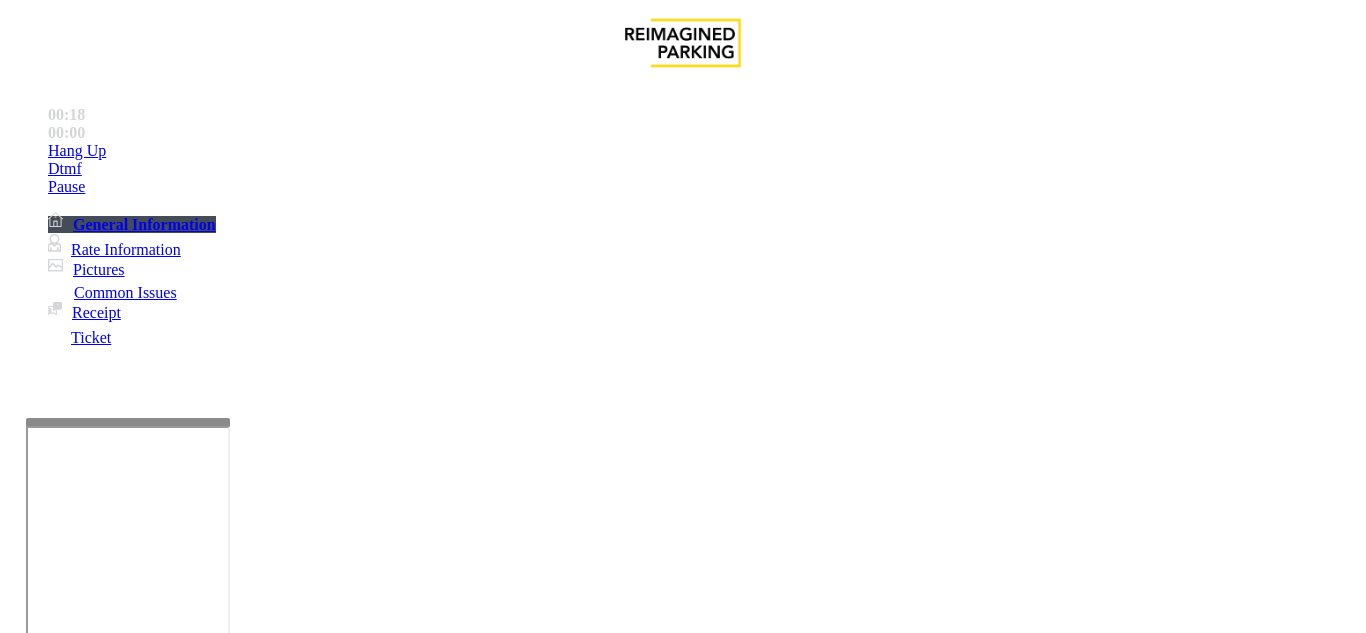 drag, startPoint x: 278, startPoint y: 182, endPoint x: 615, endPoint y: 185, distance: 337.01337 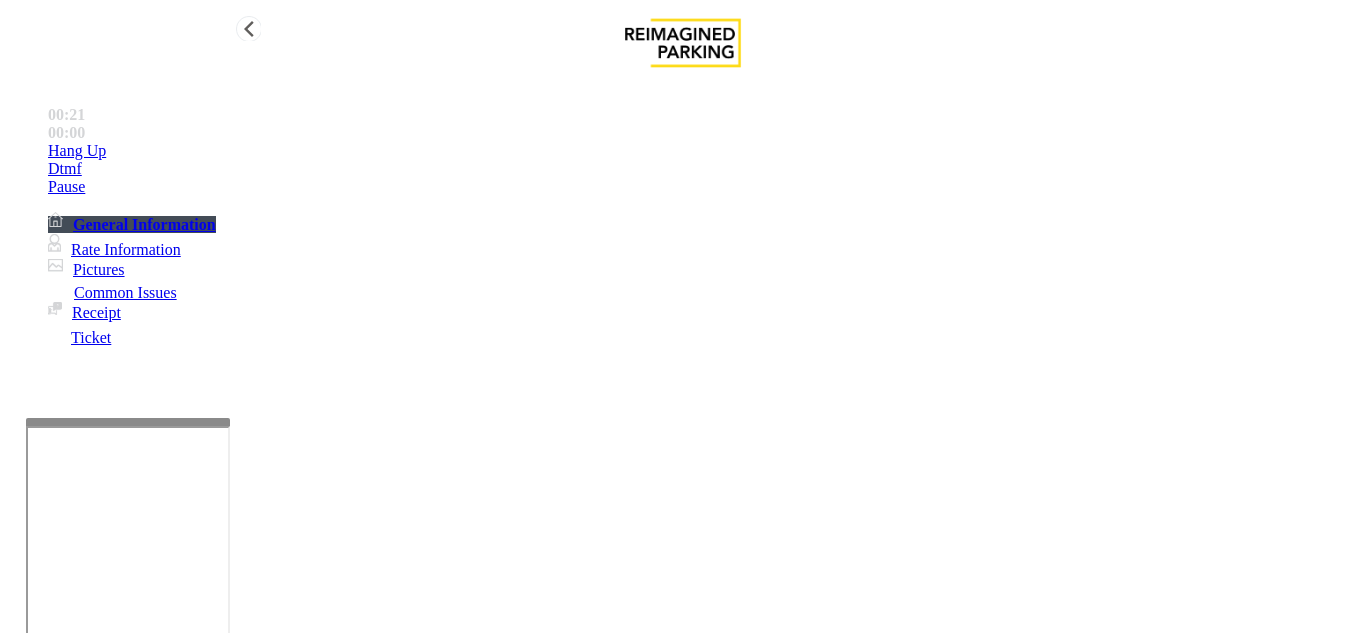type on "**********" 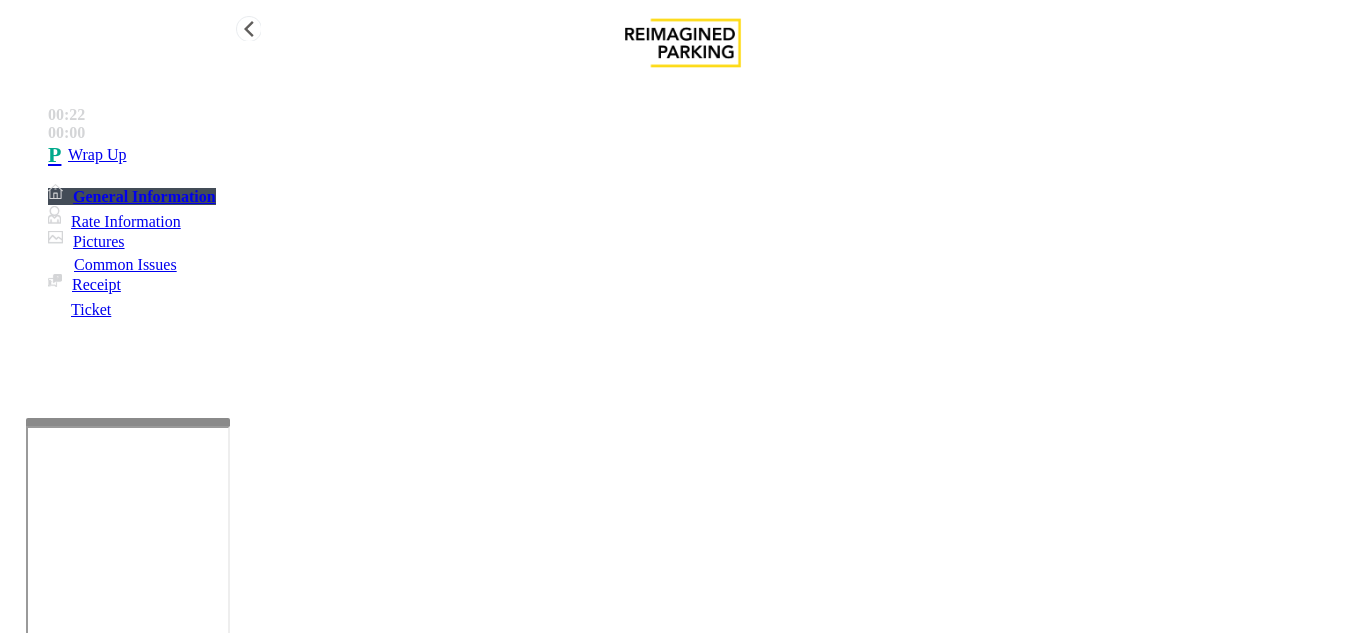 click on "Wrap Up" at bounding box center (703, 155) 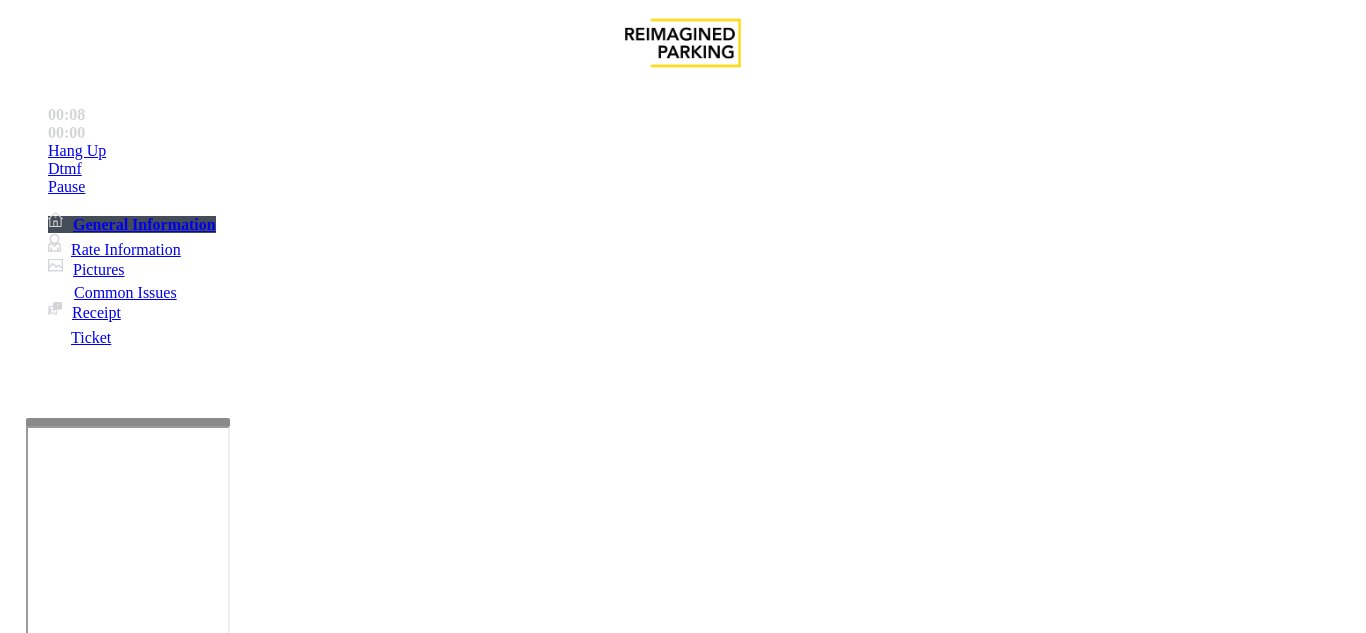 scroll, scrollTop: 700, scrollLeft: 0, axis: vertical 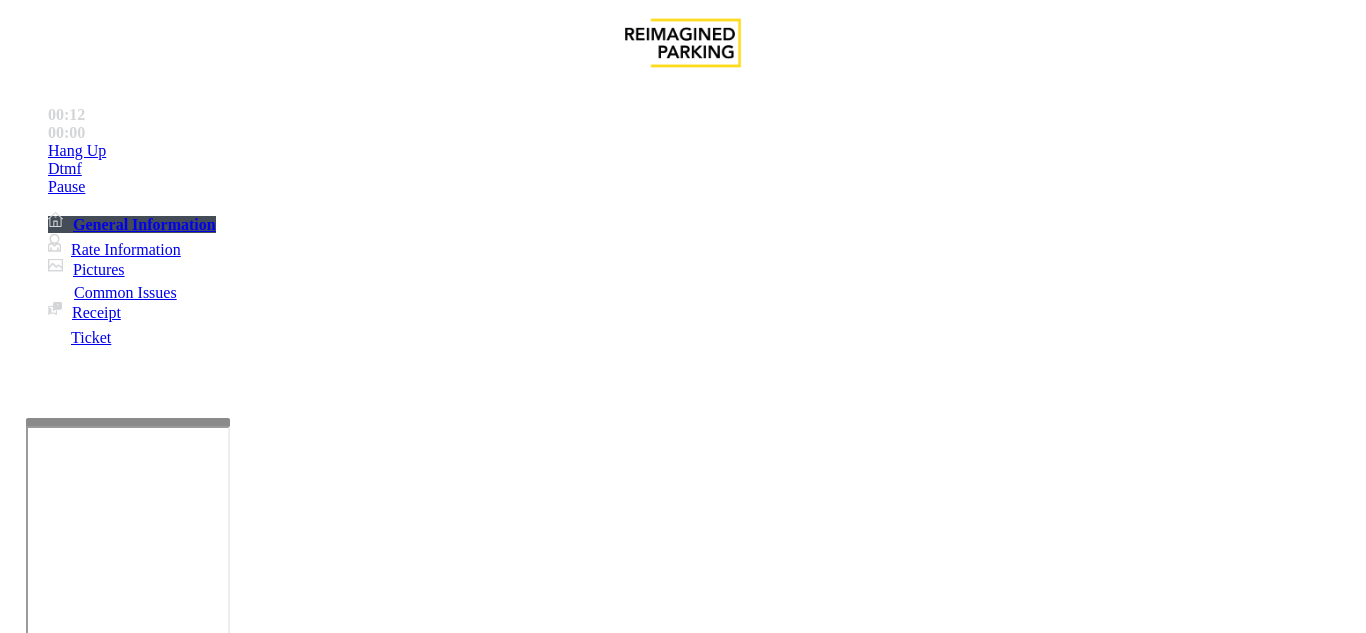 click on "Intercom Issue/No Response" at bounding box center (866, 1286) 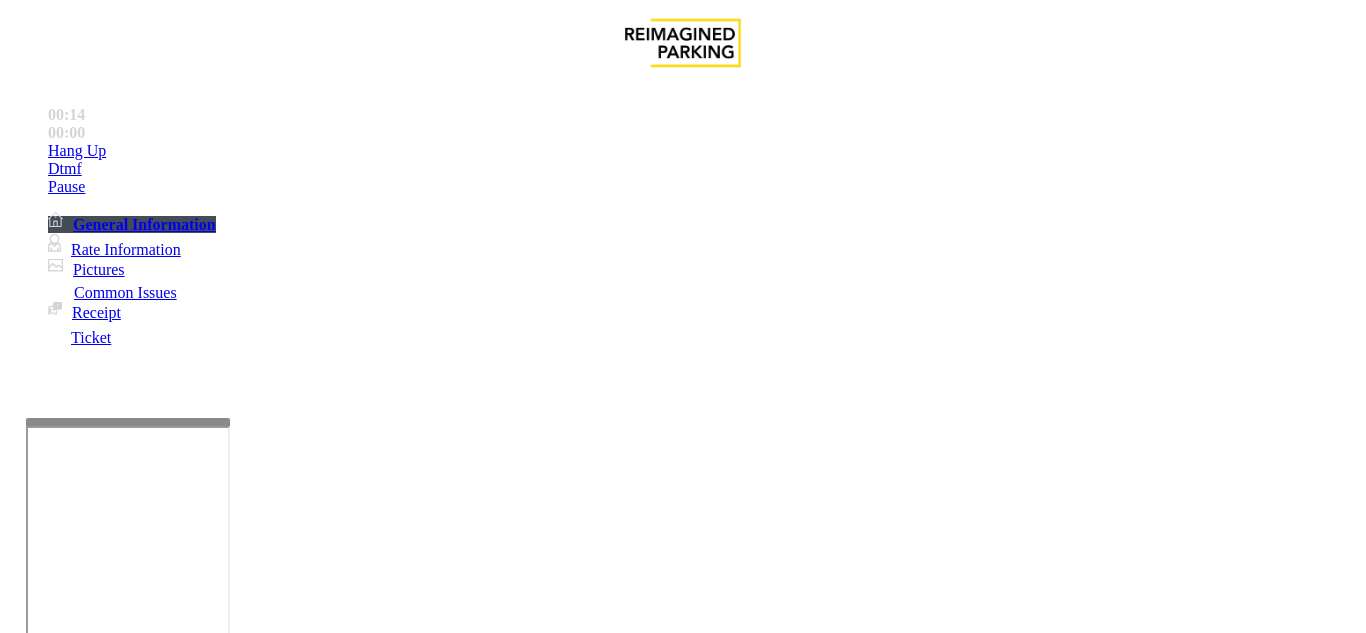 drag, startPoint x: 261, startPoint y: 178, endPoint x: 599, endPoint y: 186, distance: 338.09467 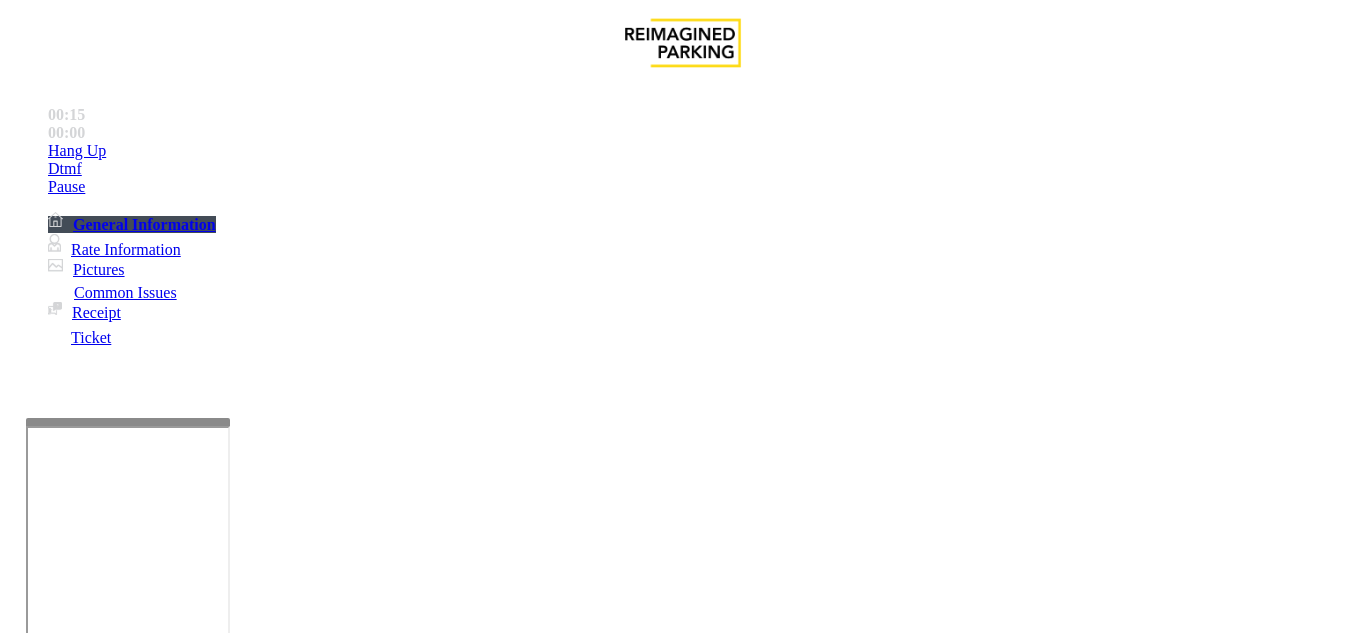 click at bounding box center (229, 1334) 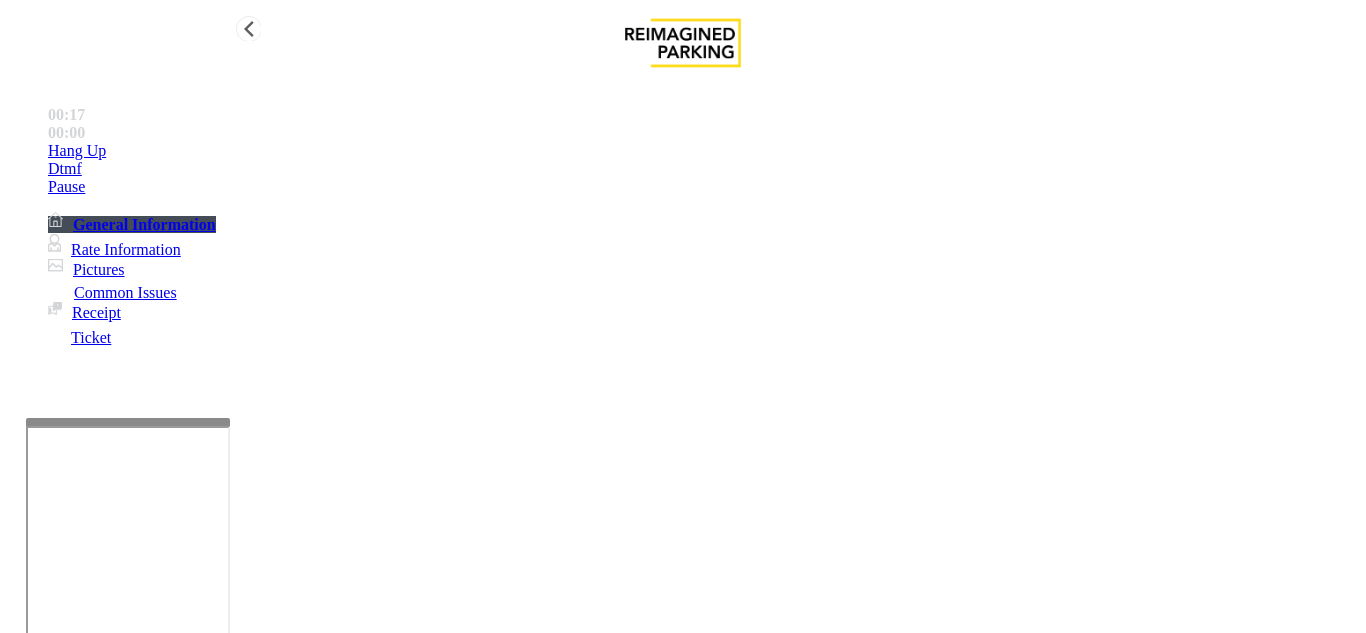 type on "**********" 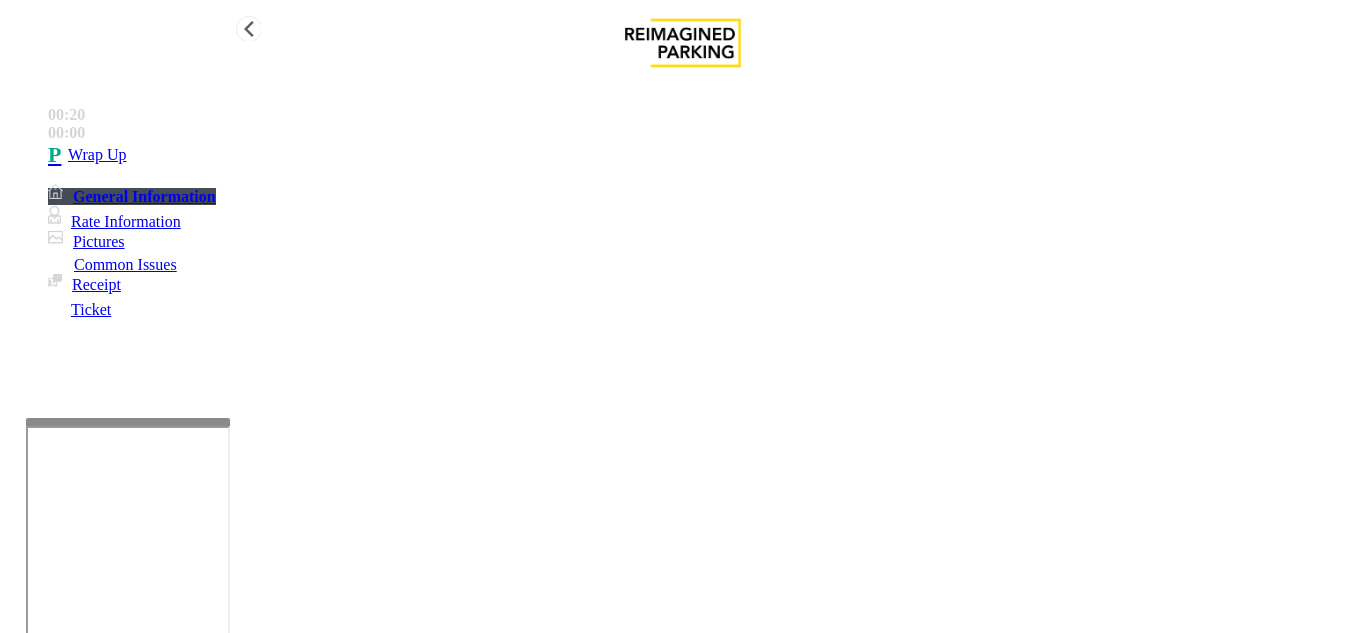 click on "Wrap Up" at bounding box center (703, 155) 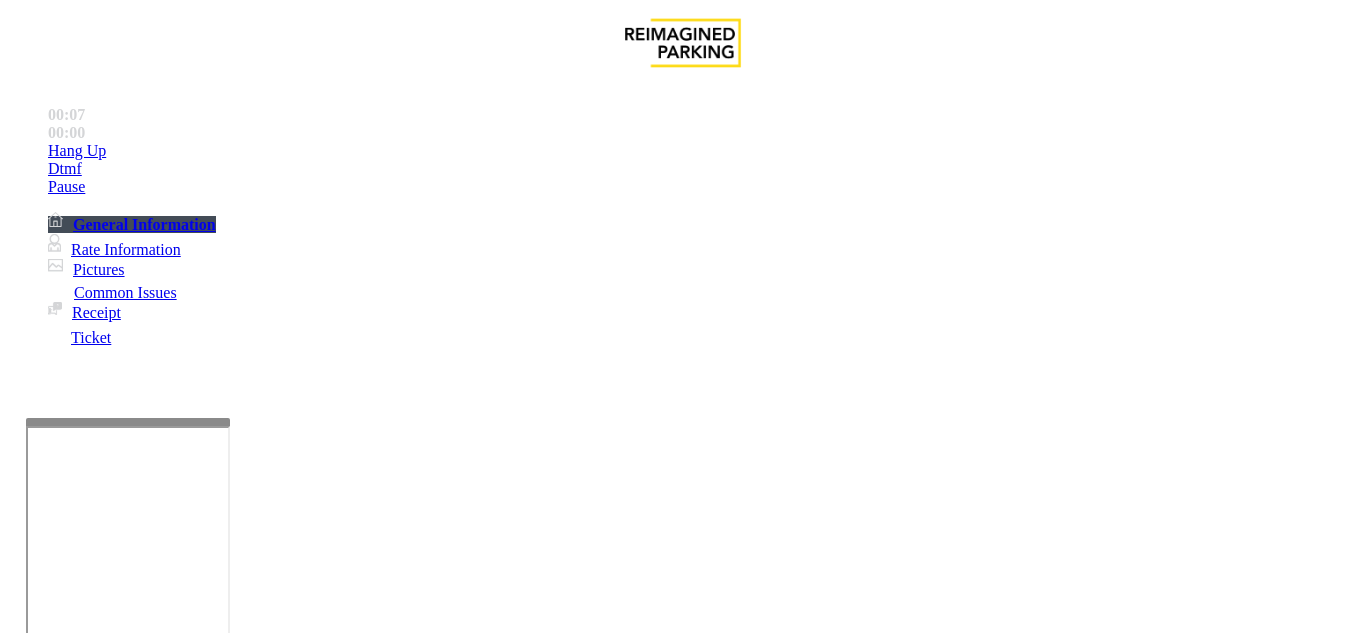 scroll, scrollTop: 1600, scrollLeft: 0, axis: vertical 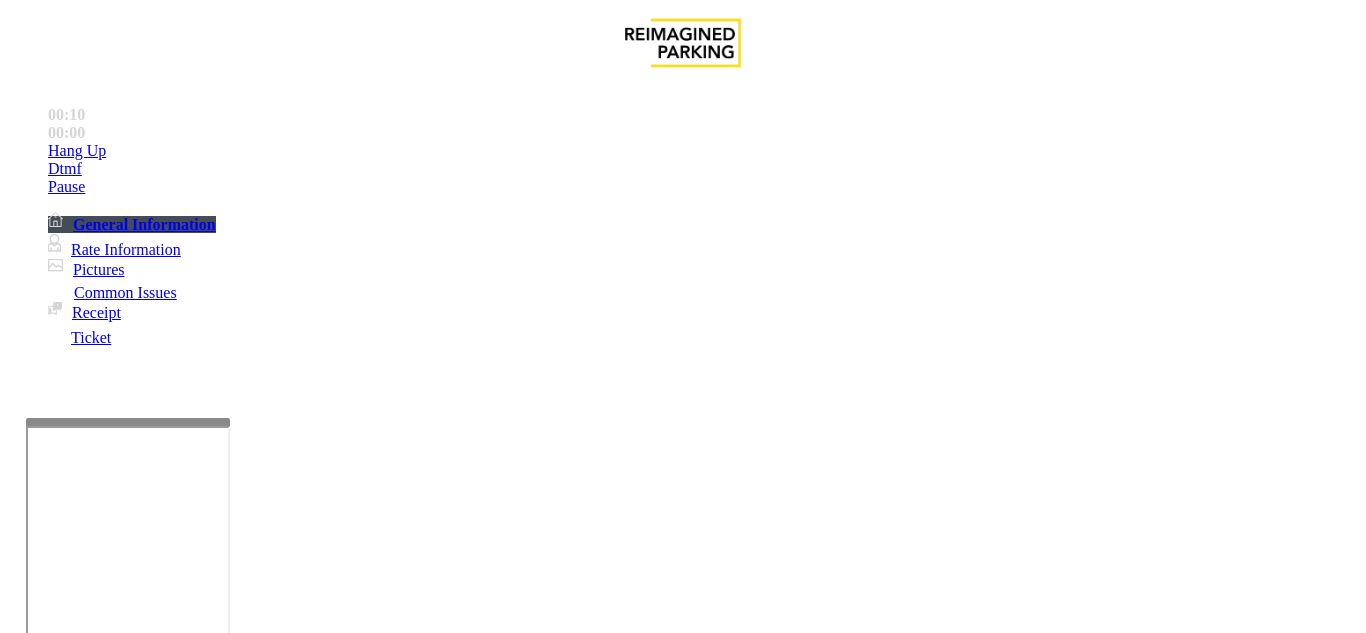 drag, startPoint x: 826, startPoint y: 283, endPoint x: 734, endPoint y: 279, distance: 92.086914 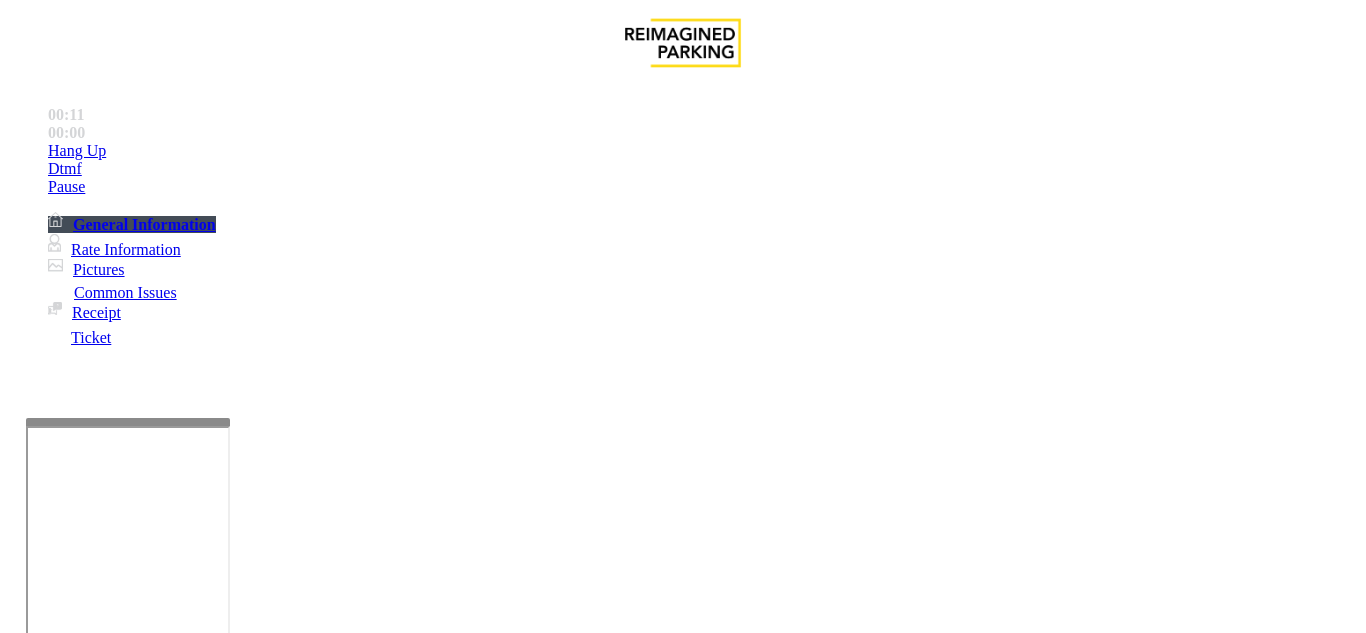 copy on "LAN21091600" 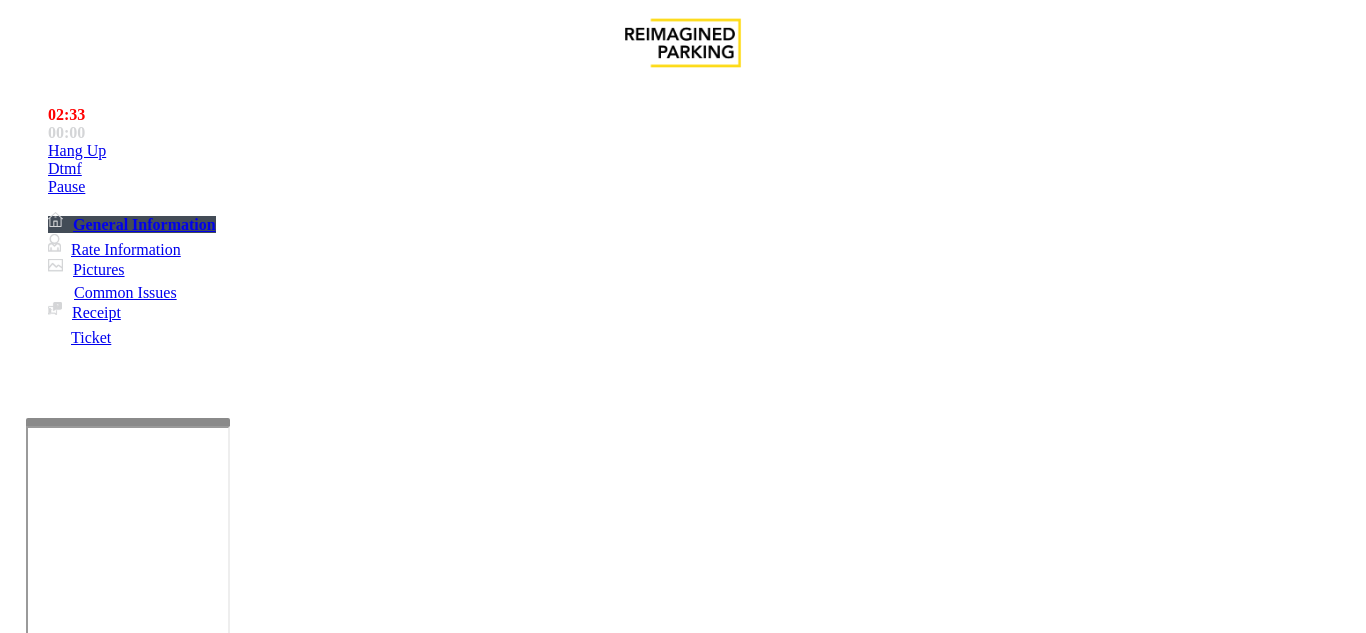 scroll, scrollTop: 700, scrollLeft: 0, axis: vertical 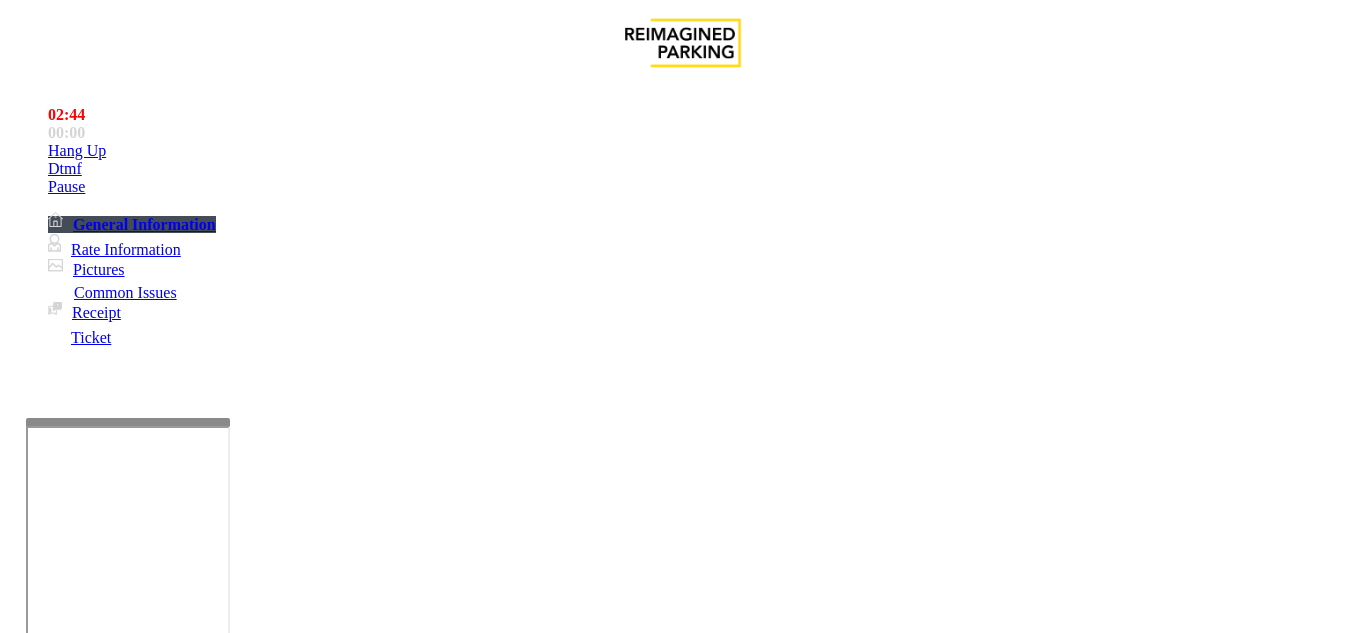click on "Monthly Issue" at bounding box center (268, 1286) 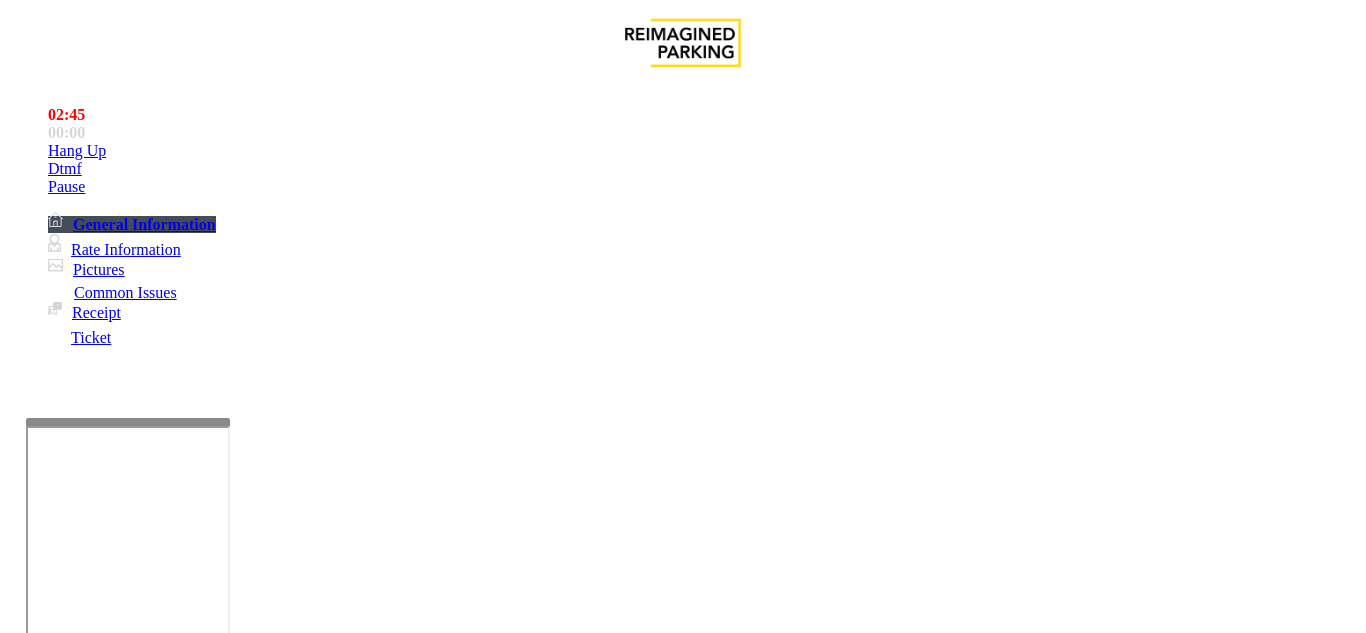 click on "Forgot Card / Transponder / KeyFob" at bounding box center [317, 1286] 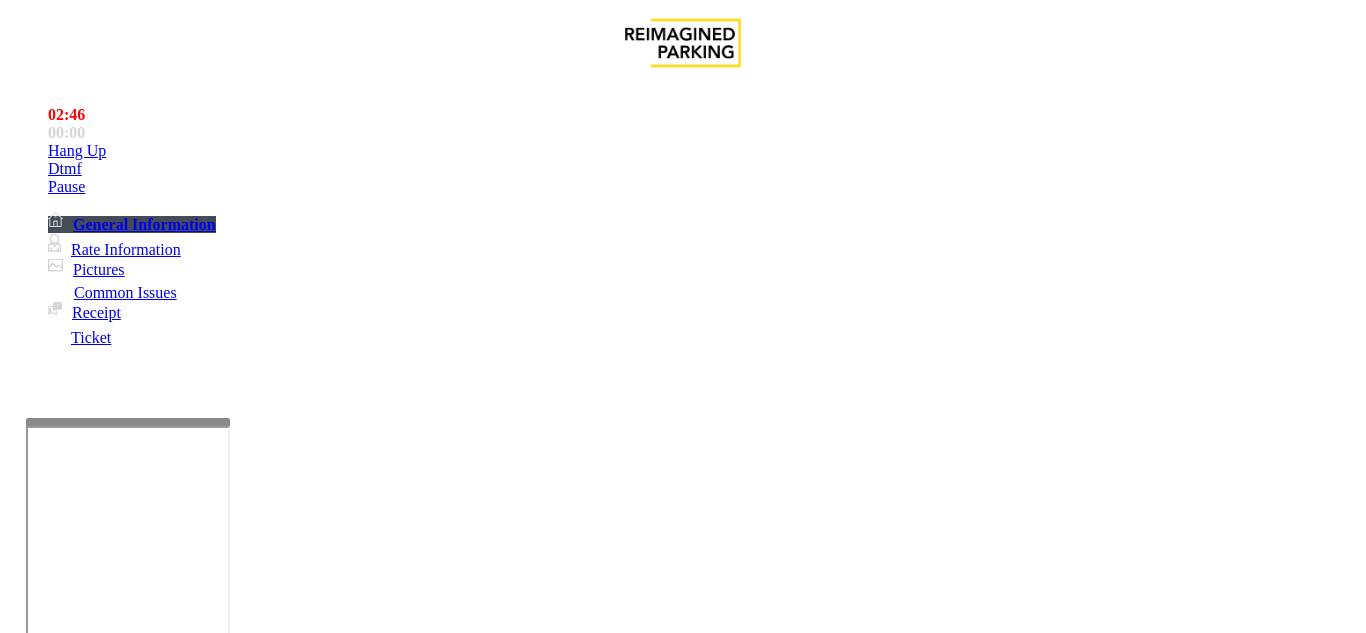 click at bounding box center (96, 1308) 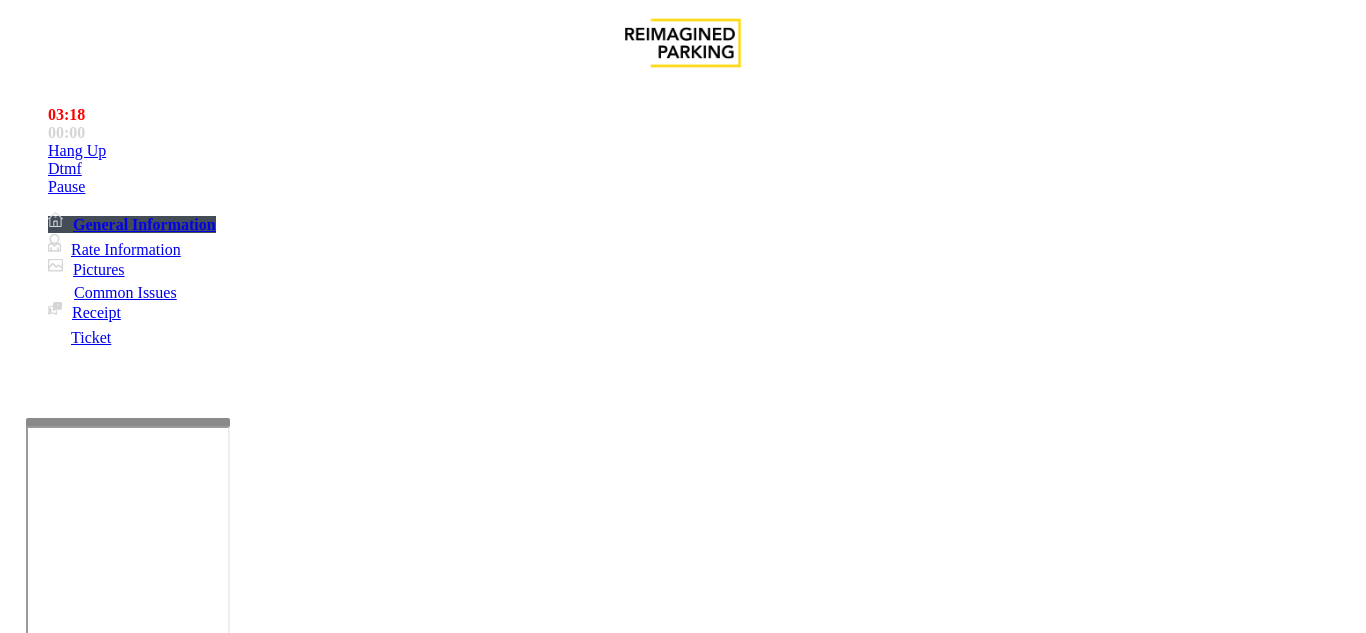scroll, scrollTop: 100, scrollLeft: 0, axis: vertical 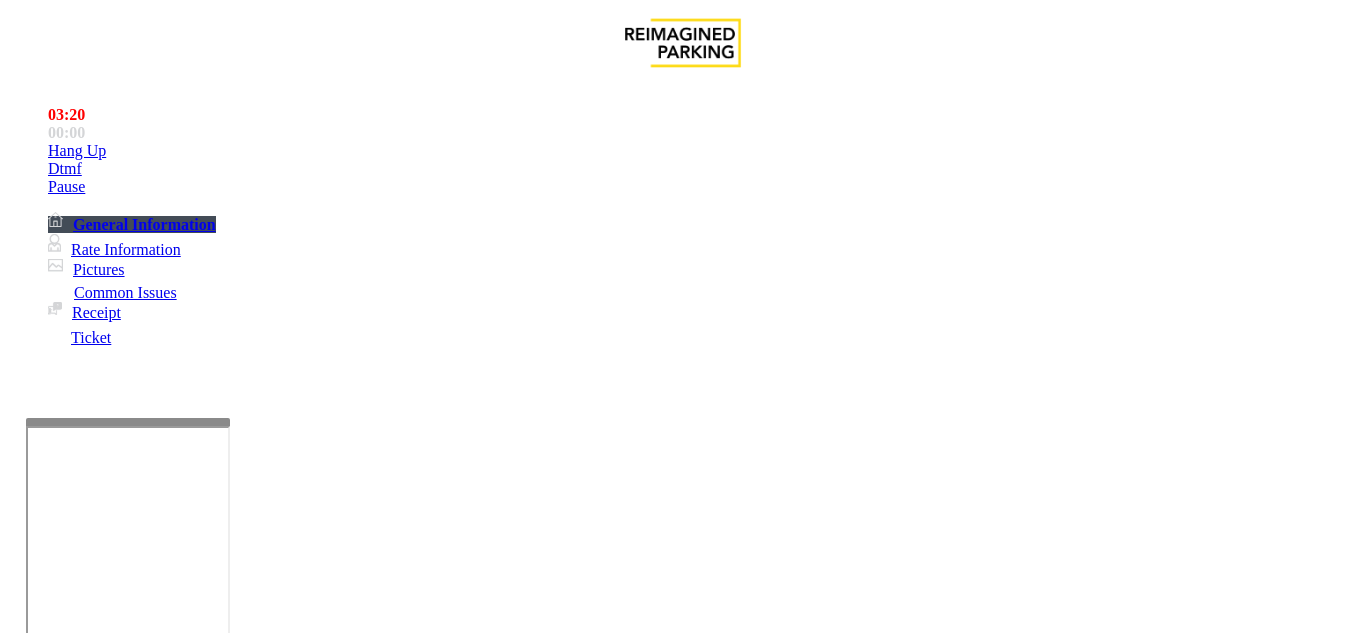 click on "Vend Gate" at bounding box center [69, 1708] 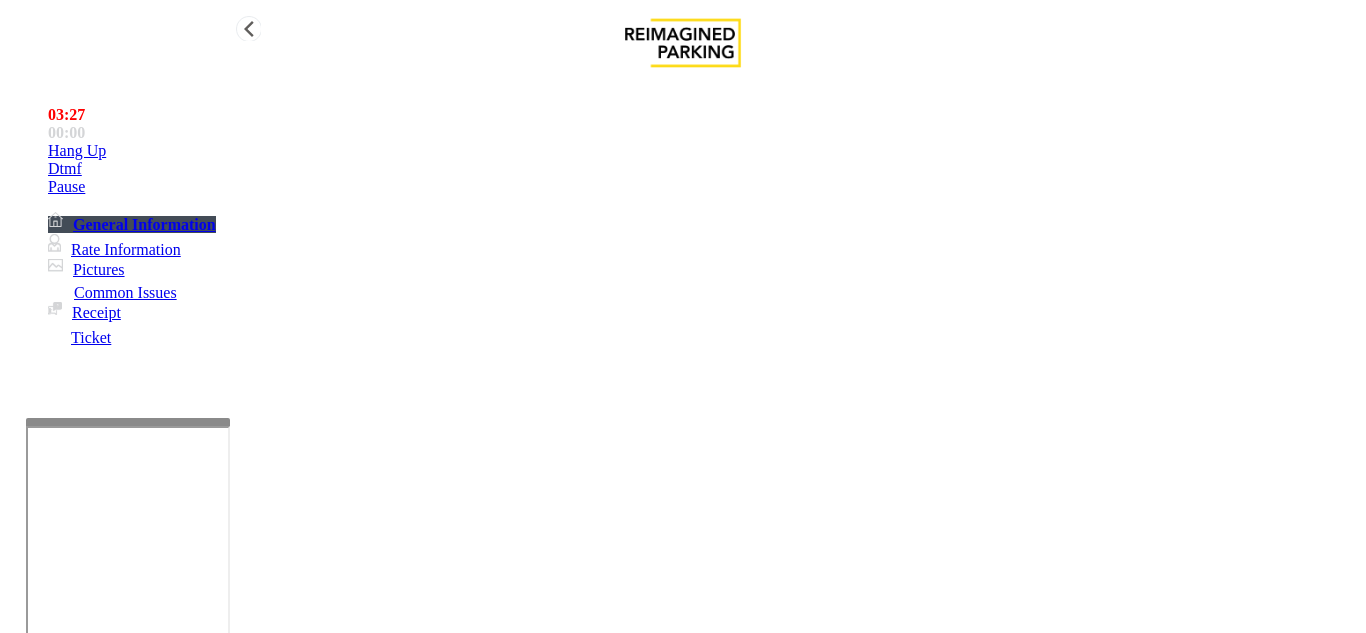 click on "Hang Up" at bounding box center [77, 151] 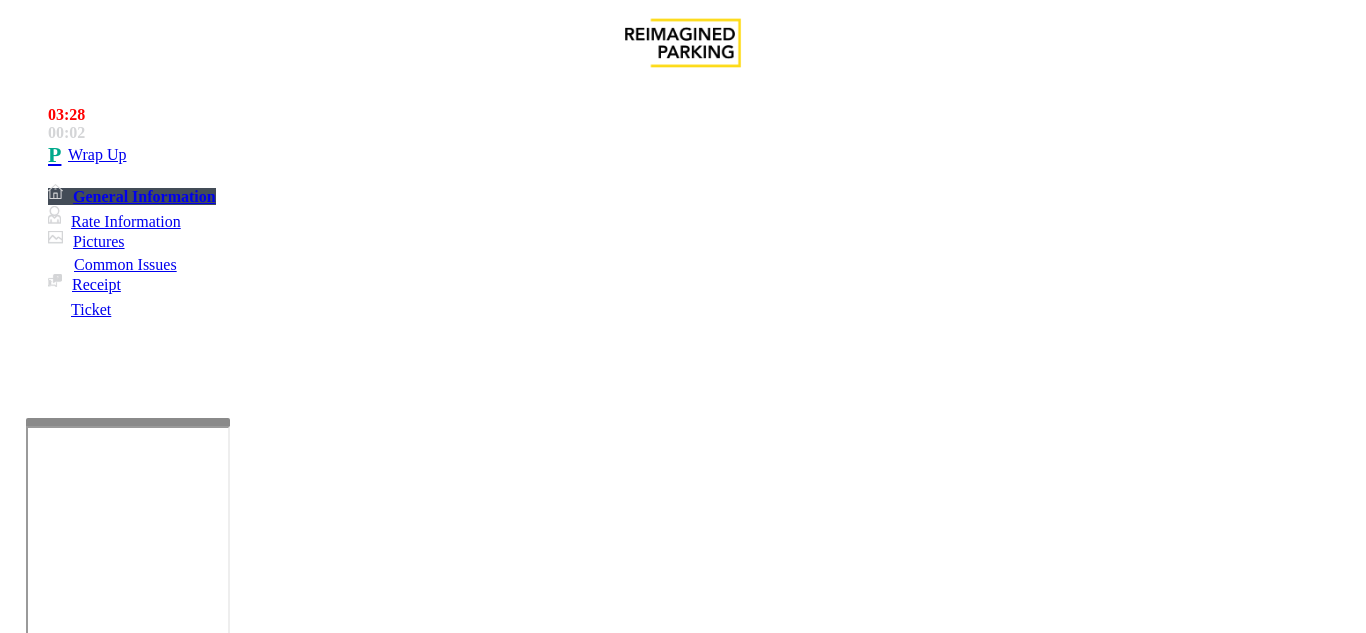 click on "*****" at bounding box center [96, 1308] 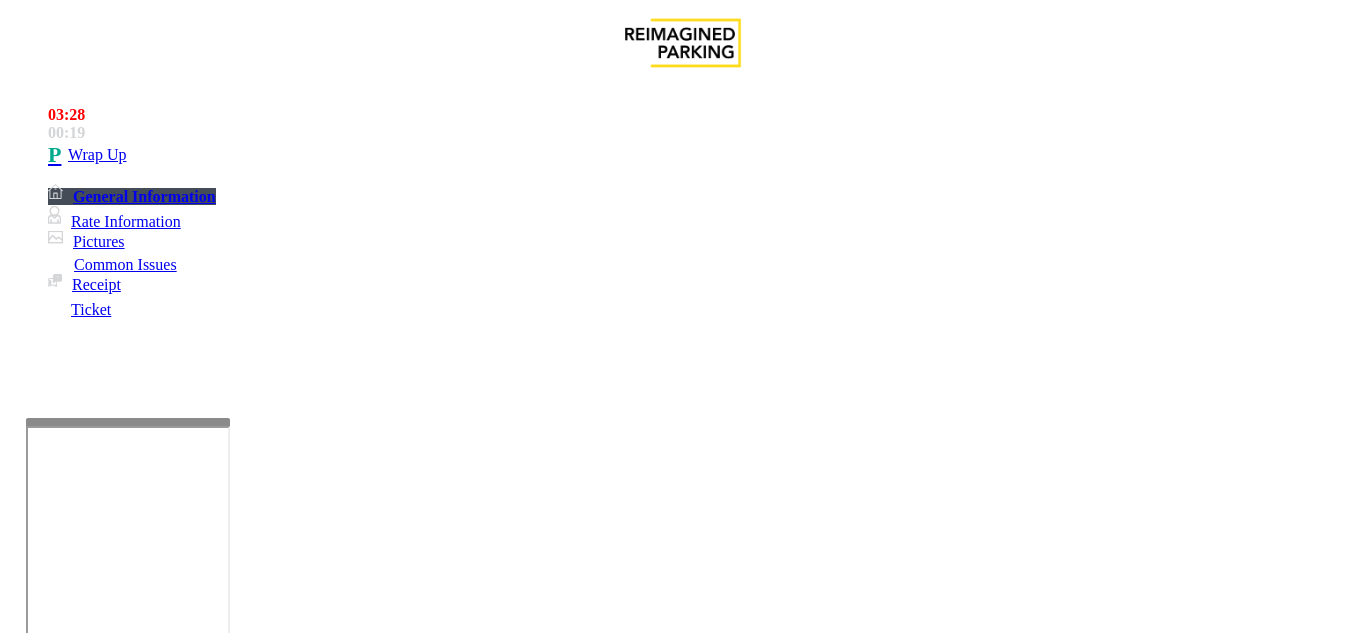 type on "**********" 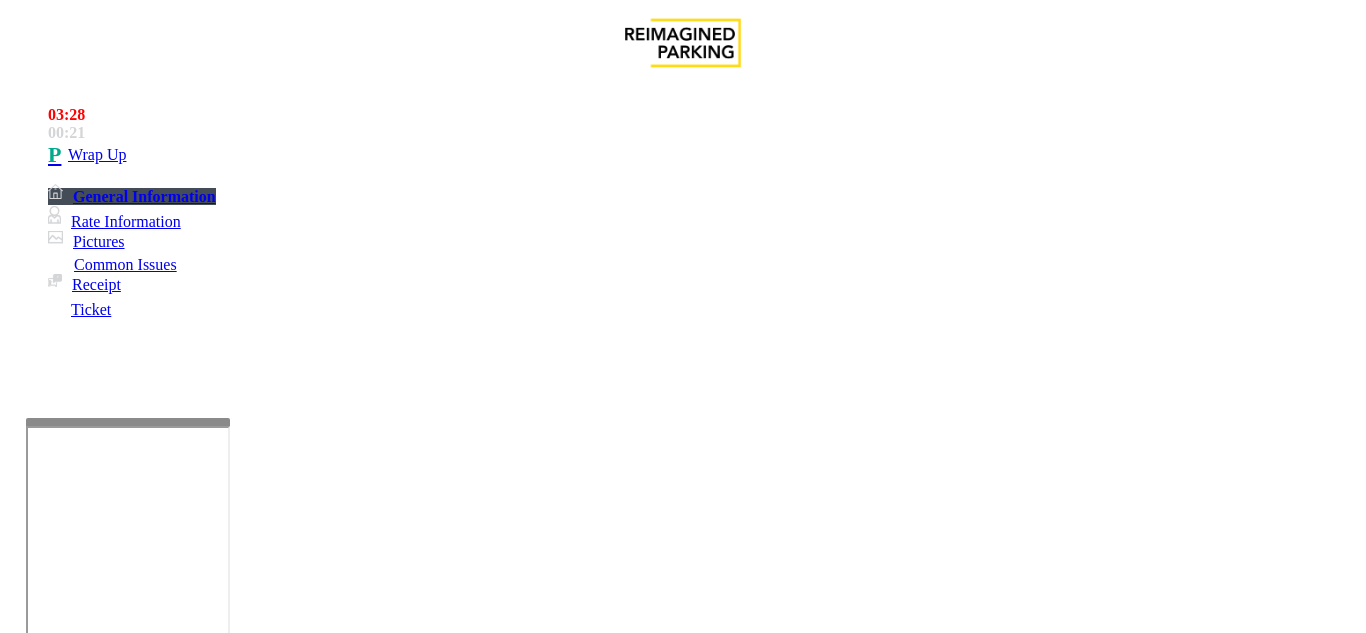 click at bounding box center [221, 1615] 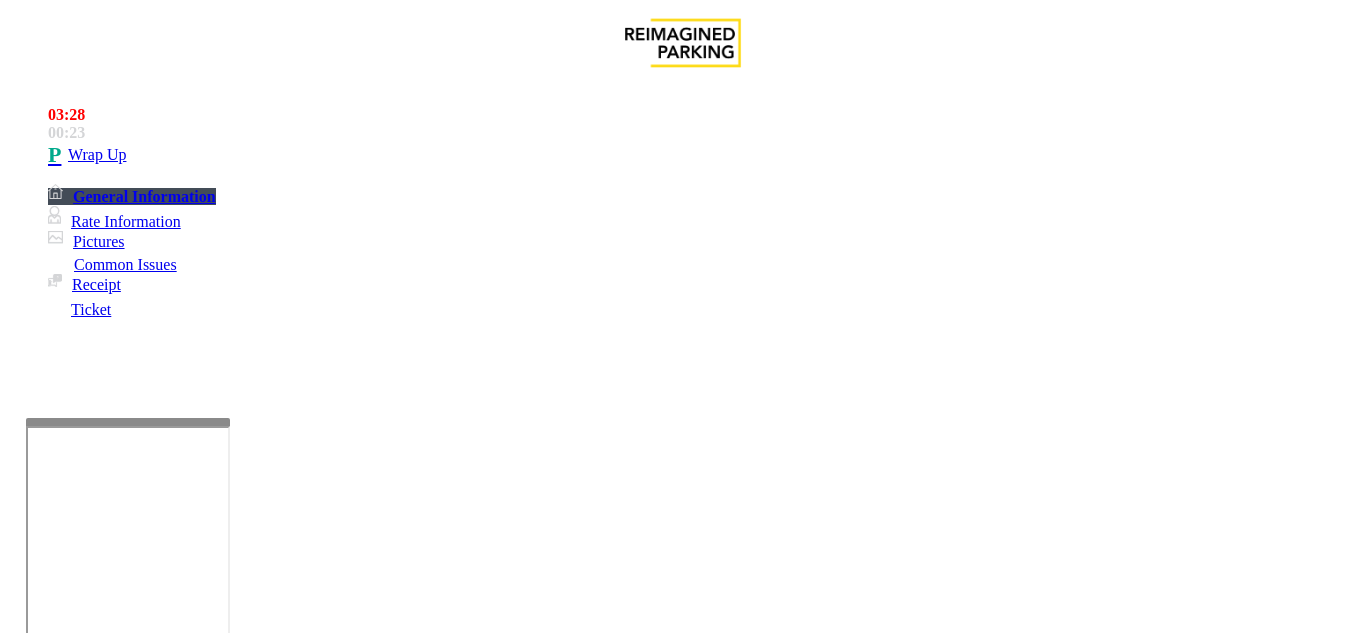 scroll, scrollTop: 99, scrollLeft: 0, axis: vertical 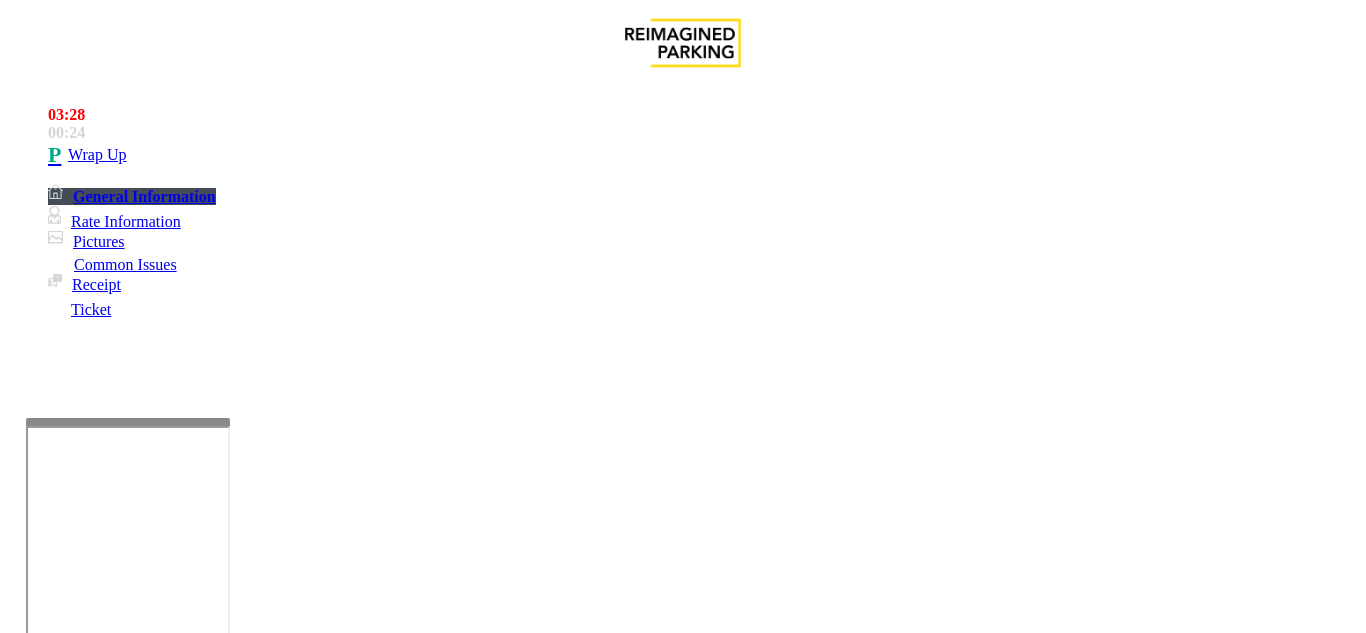 drag, startPoint x: 377, startPoint y: 79, endPoint x: 272, endPoint y: 83, distance: 105.076164 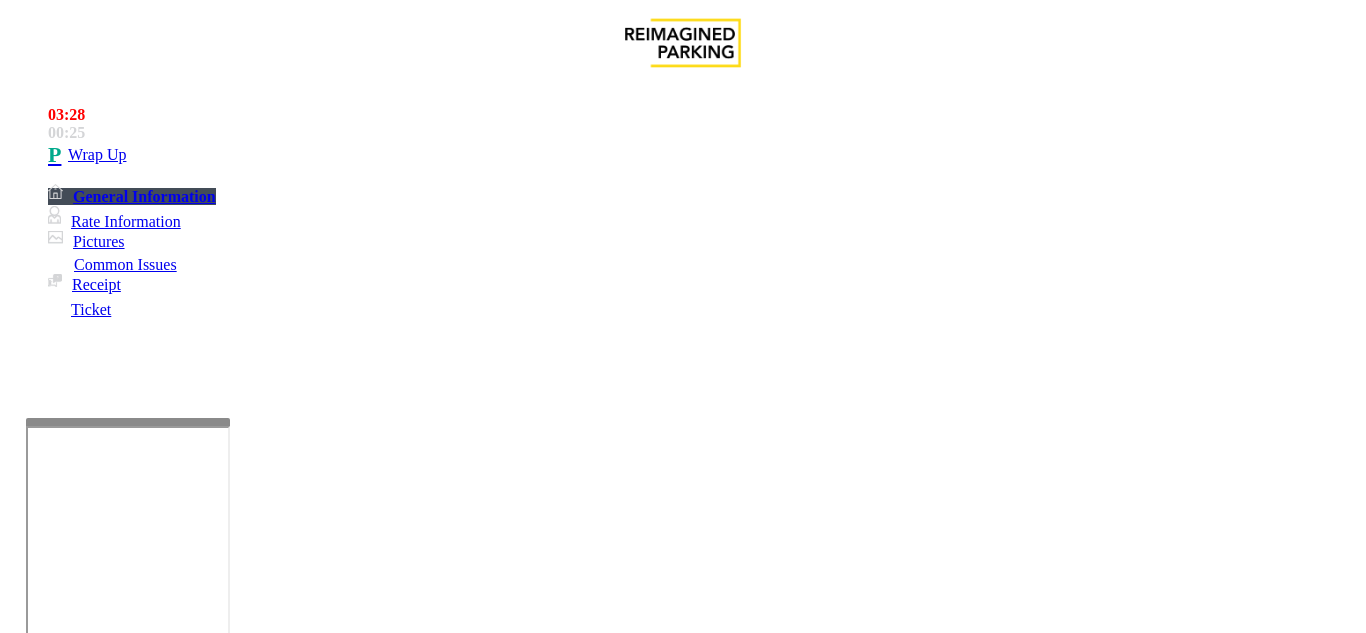 click at bounding box center [221, 1615] 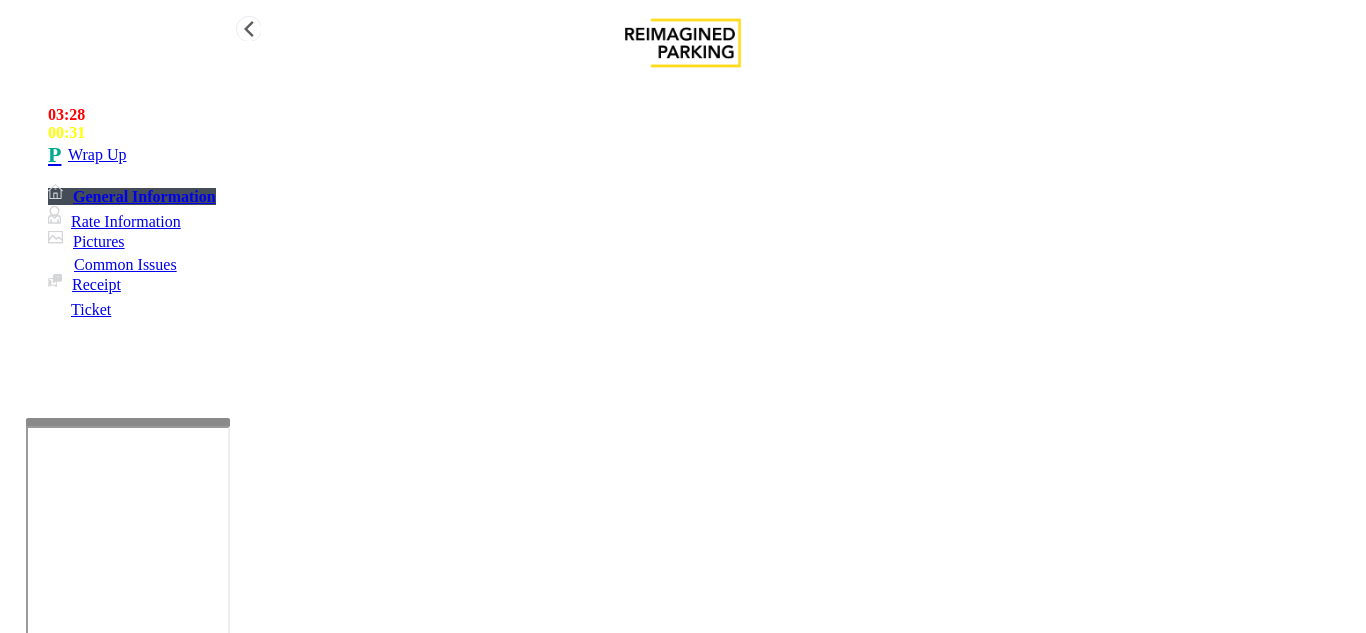 type on "**********" 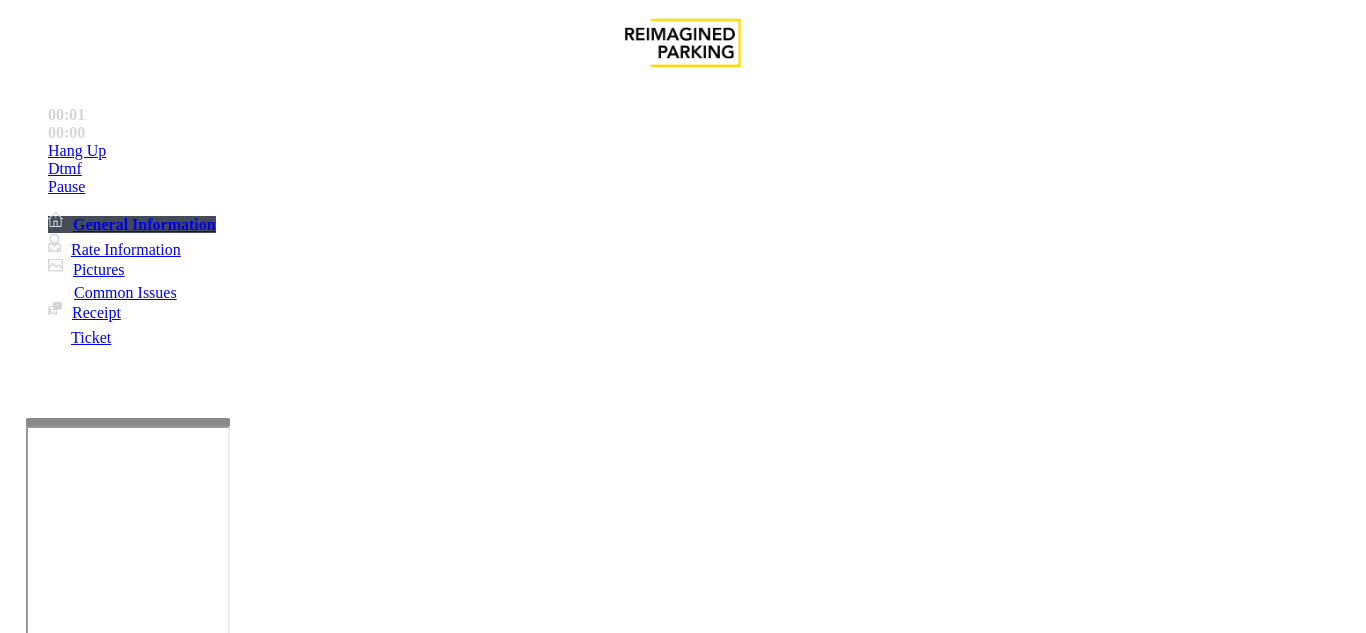 scroll, scrollTop: 400, scrollLeft: 0, axis: vertical 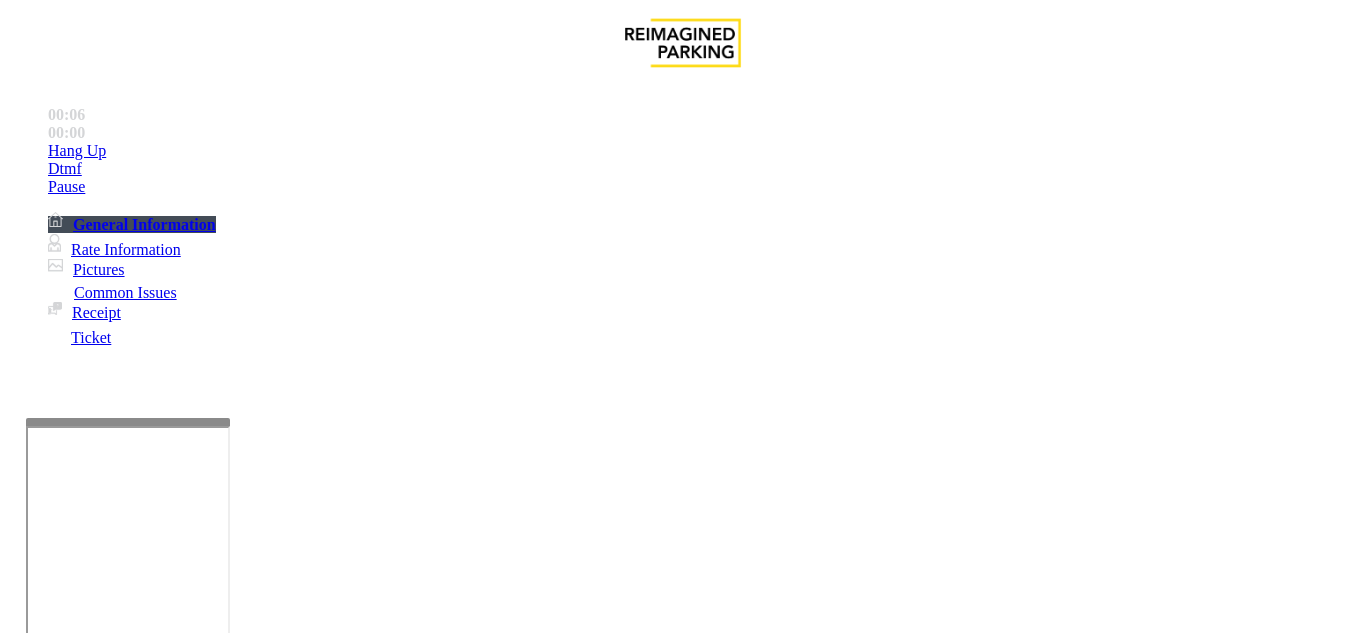 click on "Validation Issue" at bounding box center (371, 1286) 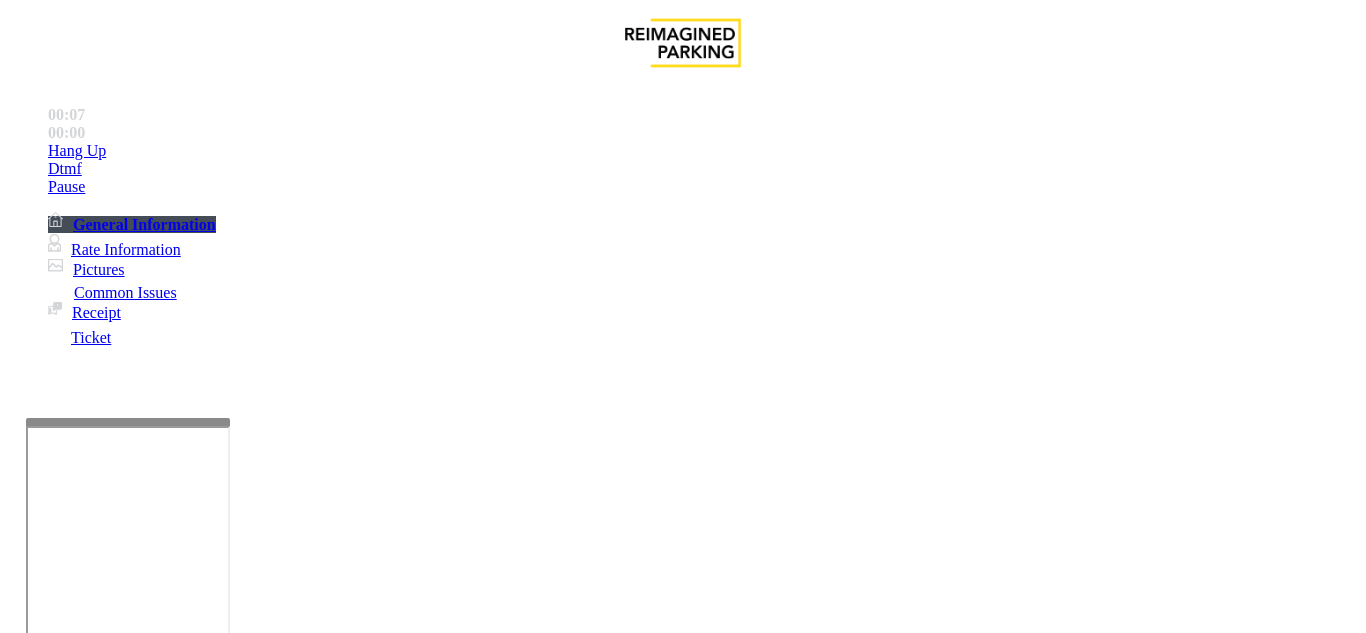 click on "Validation Error" at bounding box center [262, 1286] 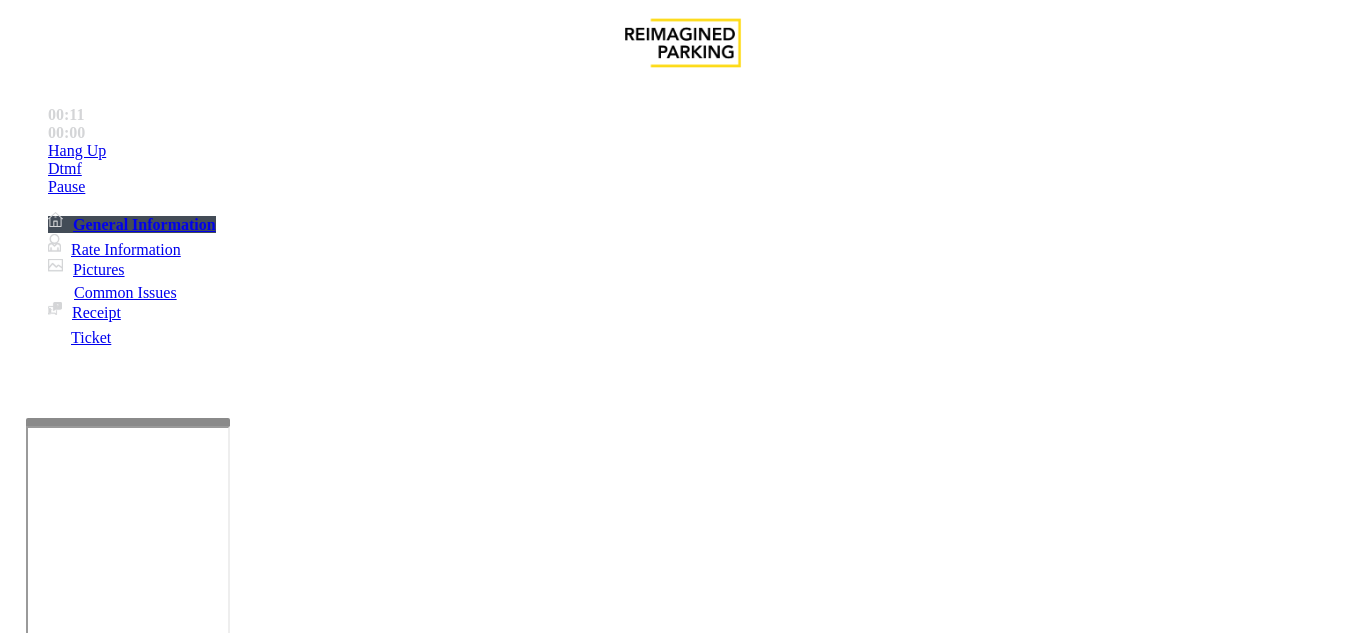 click at bounding box center [229, 1334] 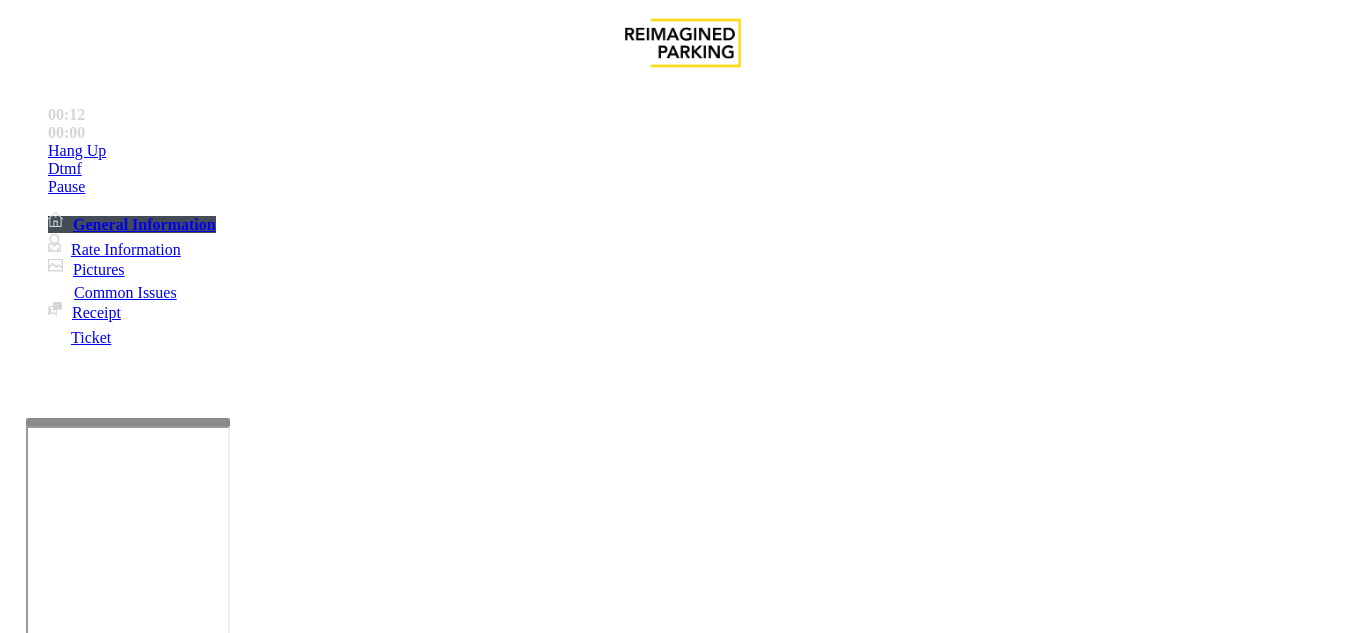drag, startPoint x: 270, startPoint y: 179, endPoint x: 437, endPoint y: 174, distance: 167.07483 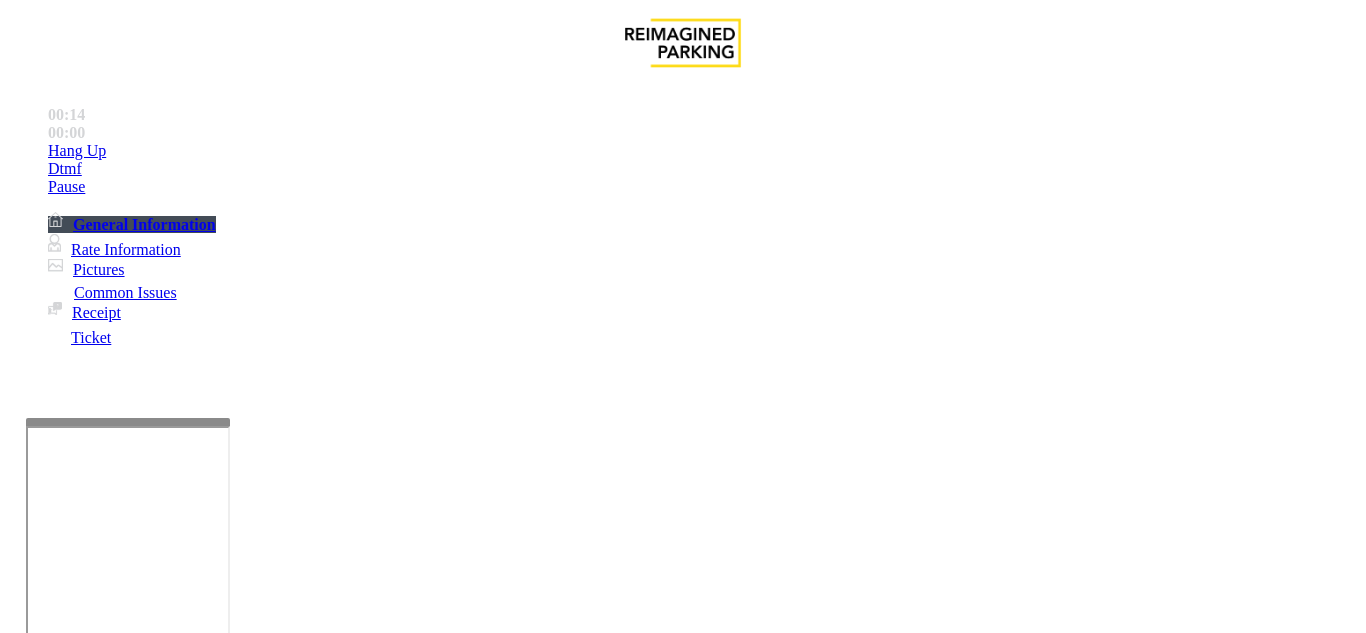 click at bounding box center [229, 1334] 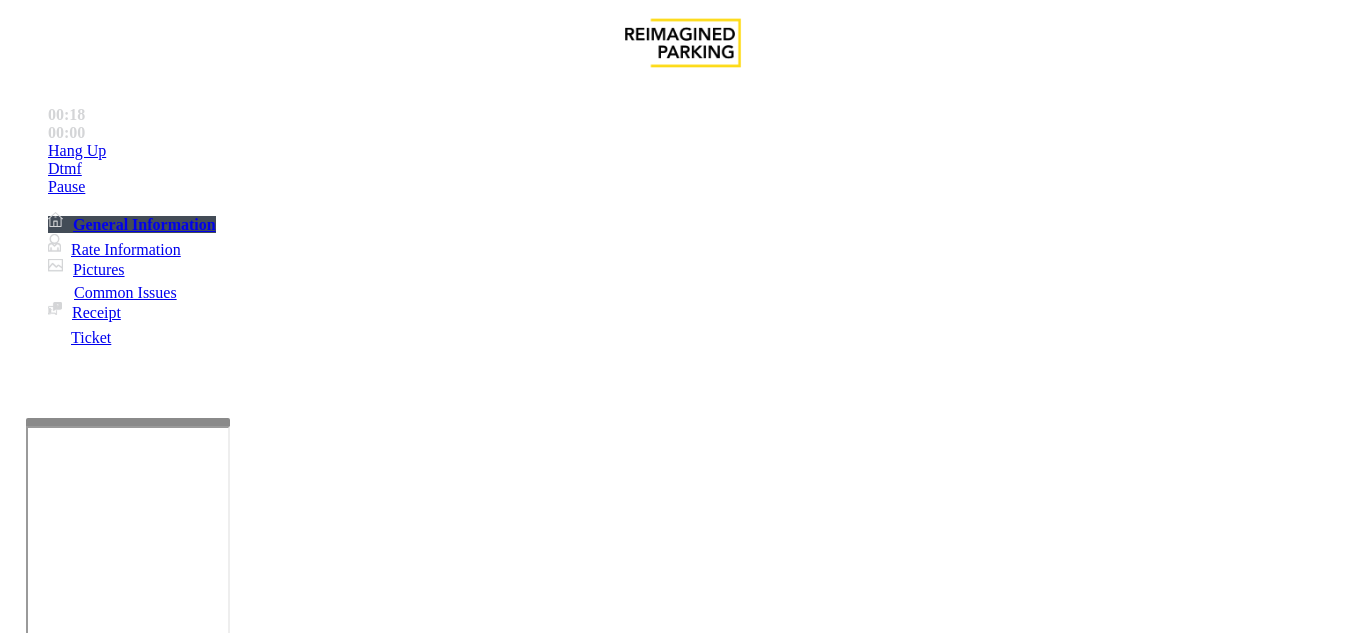 click at bounding box center (229, 1334) 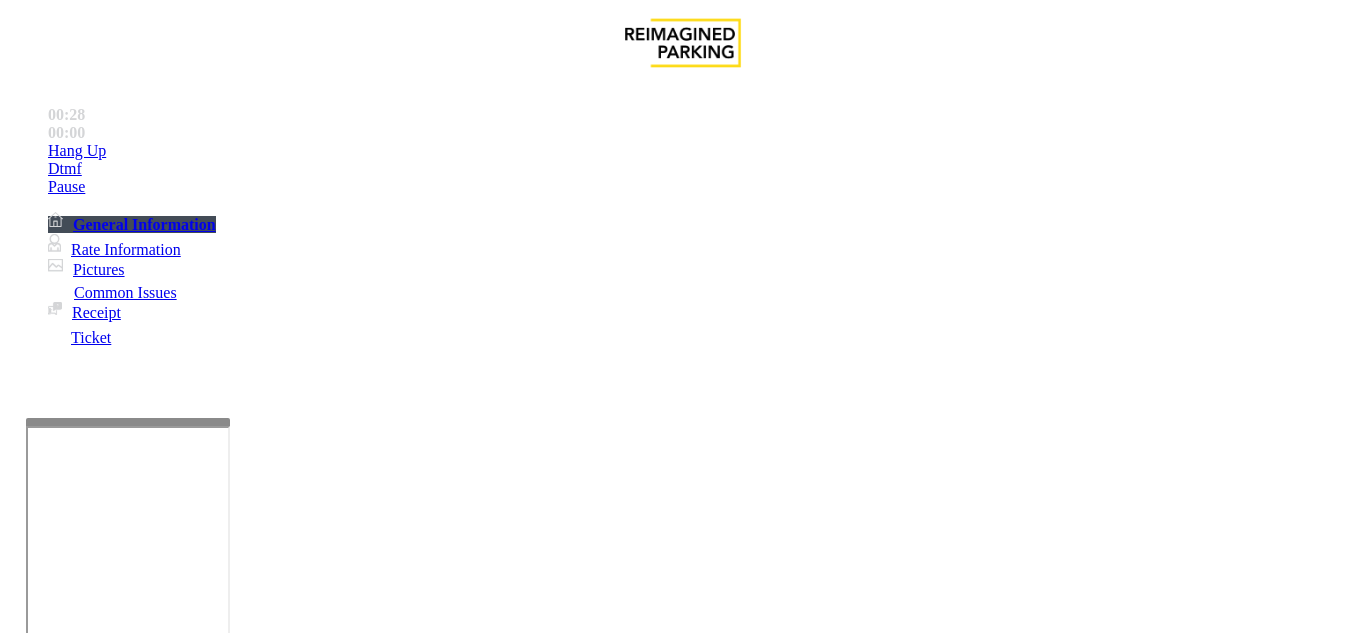 scroll, scrollTop: 15, scrollLeft: 0, axis: vertical 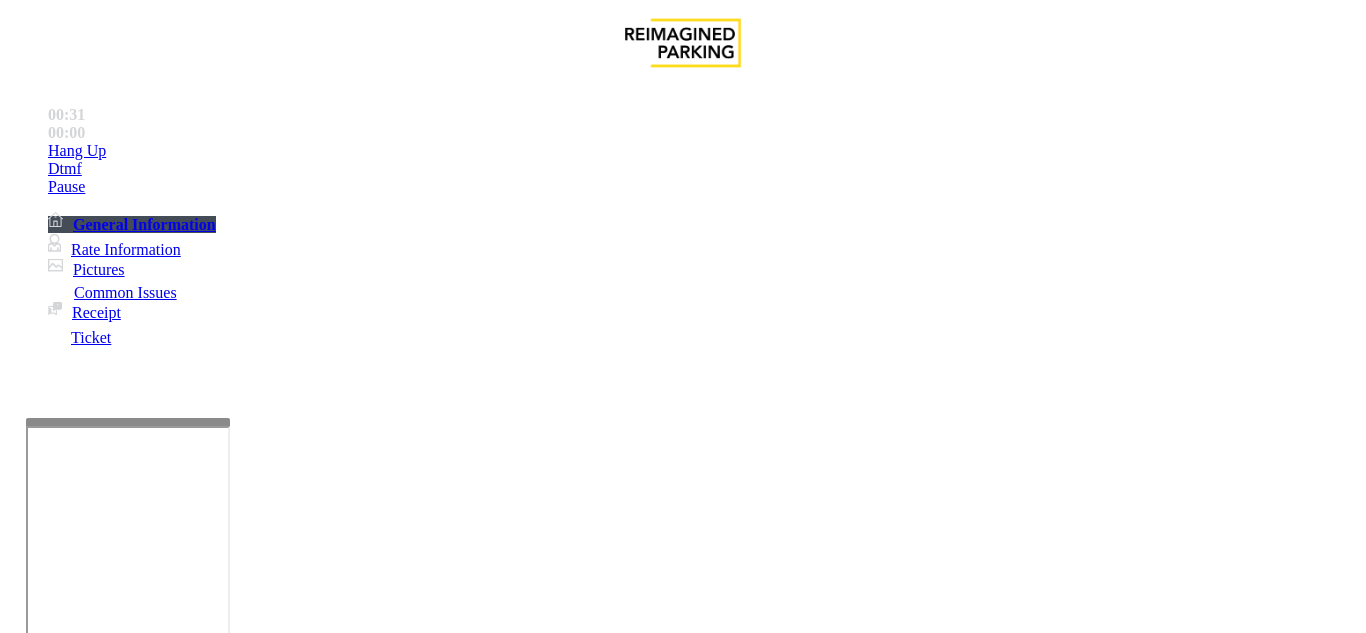 click on "Time Zone" at bounding box center (682, 2861) 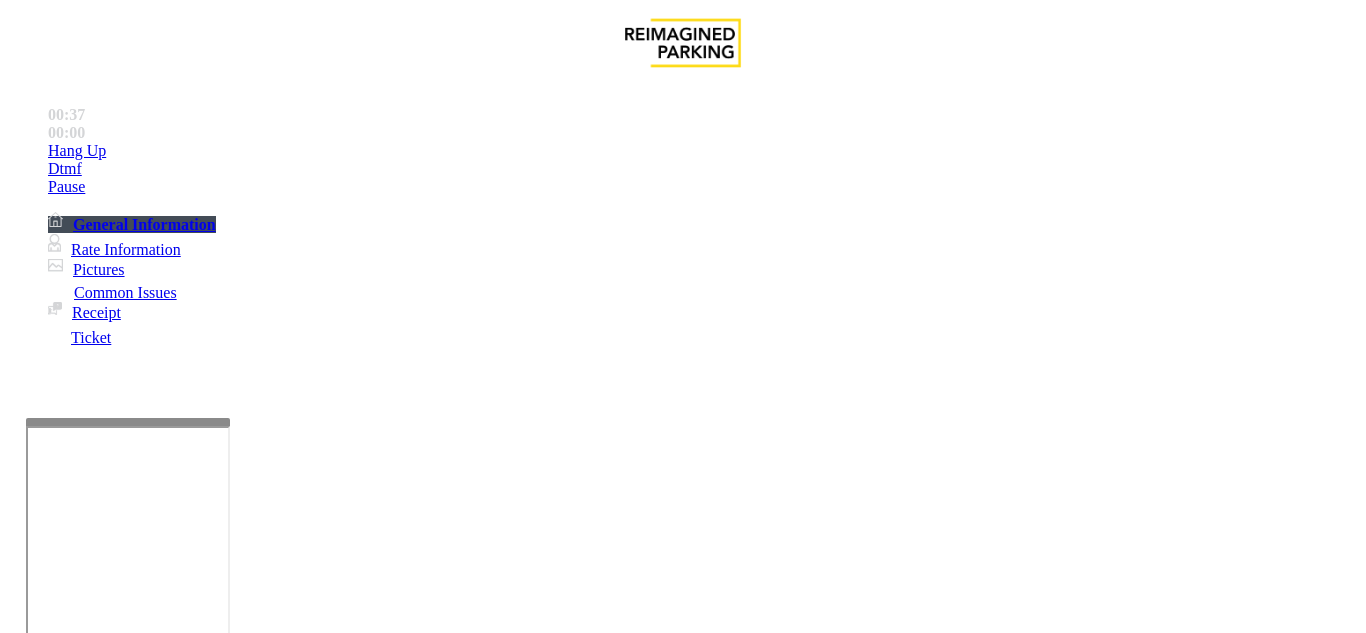 click at bounding box center [229, 1334] 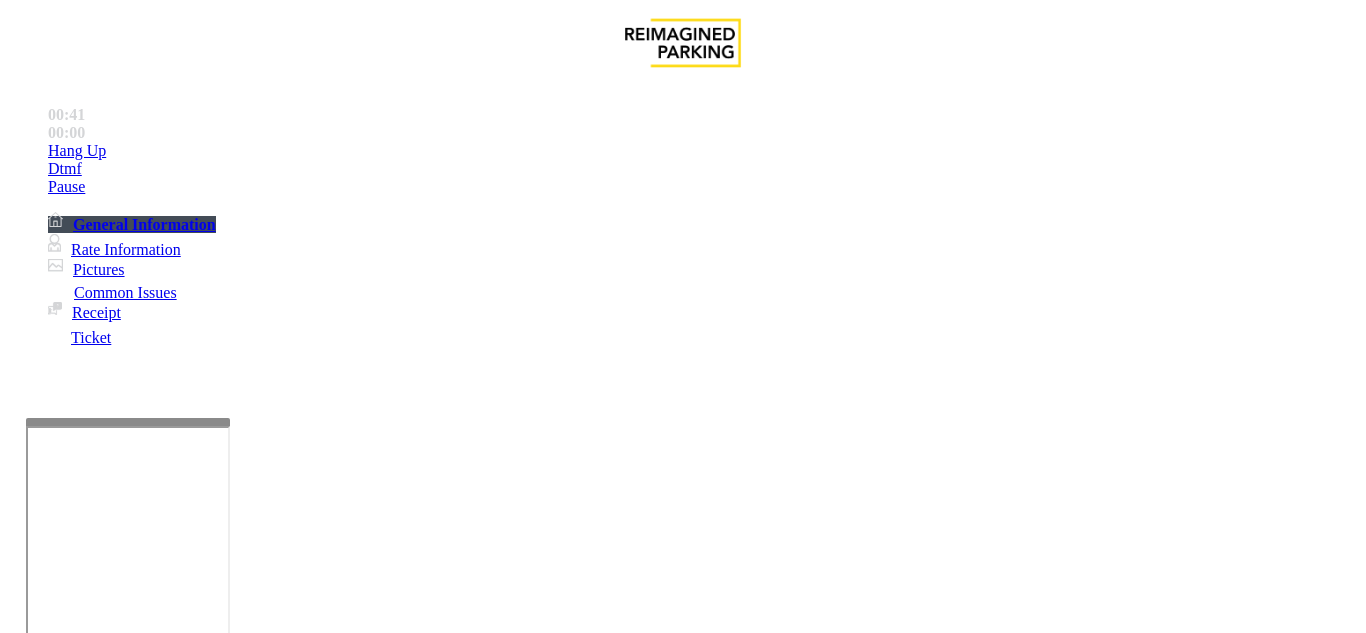 scroll, scrollTop: 36, scrollLeft: 0, axis: vertical 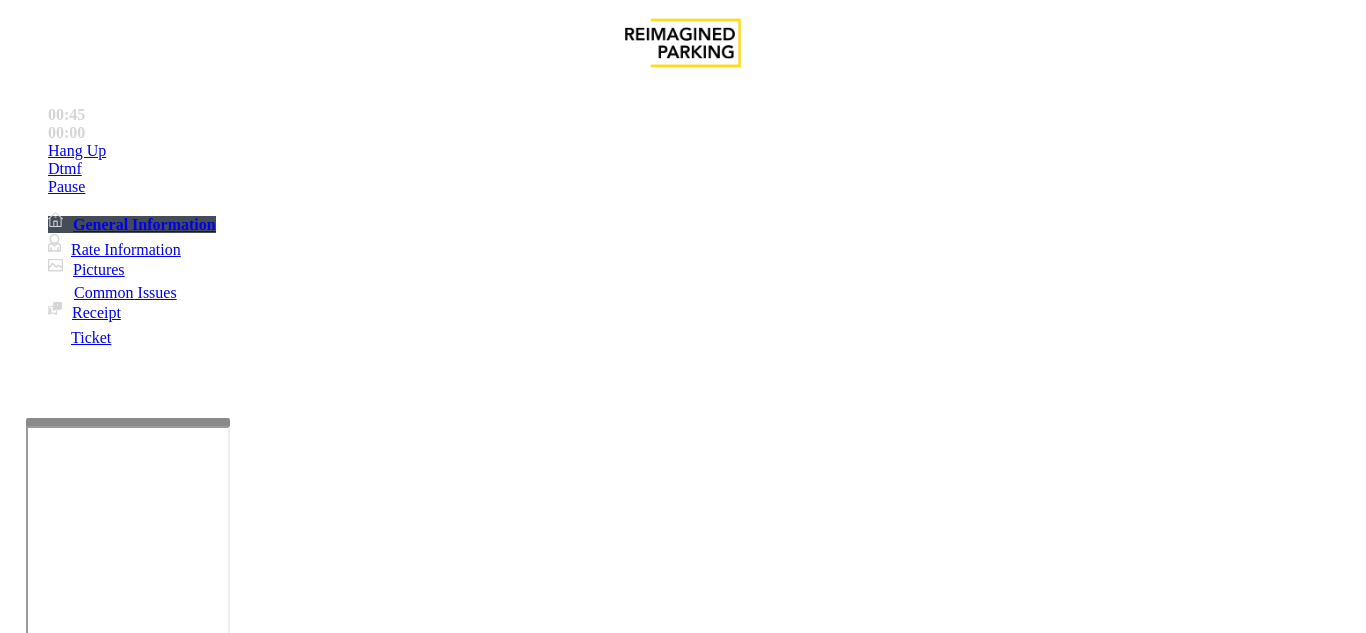 click at bounding box center (229, 1334) 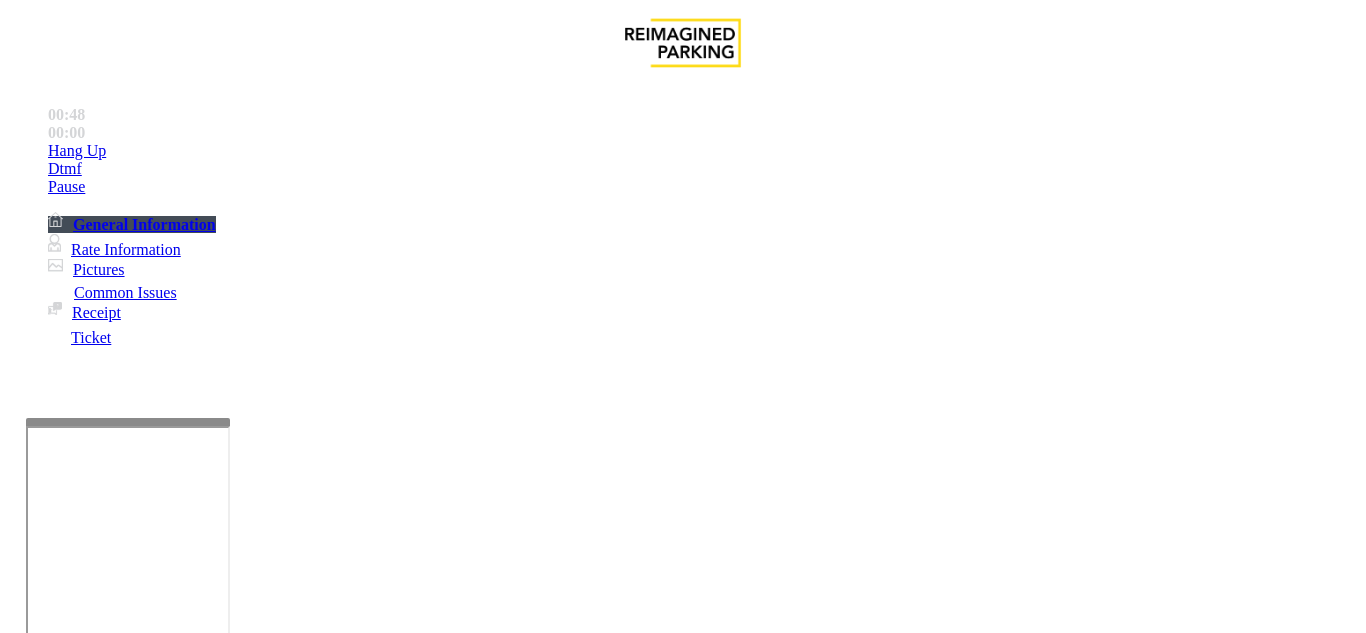 click at bounding box center [229, 1334] 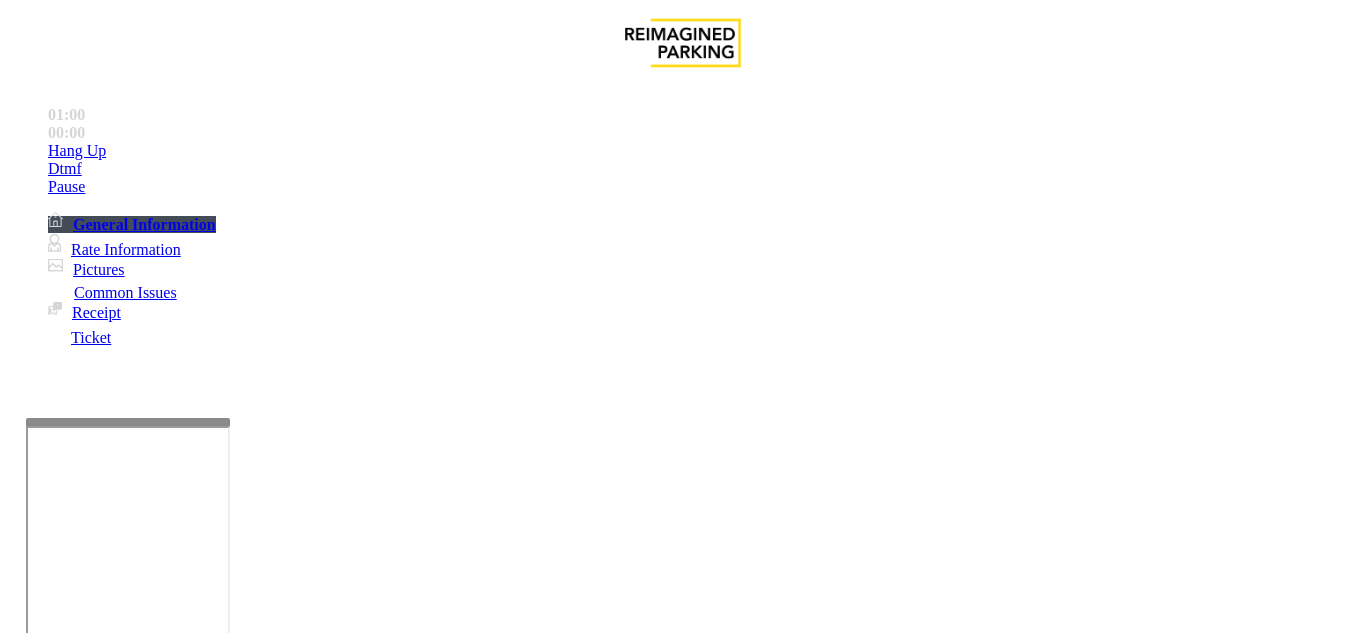 scroll, scrollTop: 84, scrollLeft: 0, axis: vertical 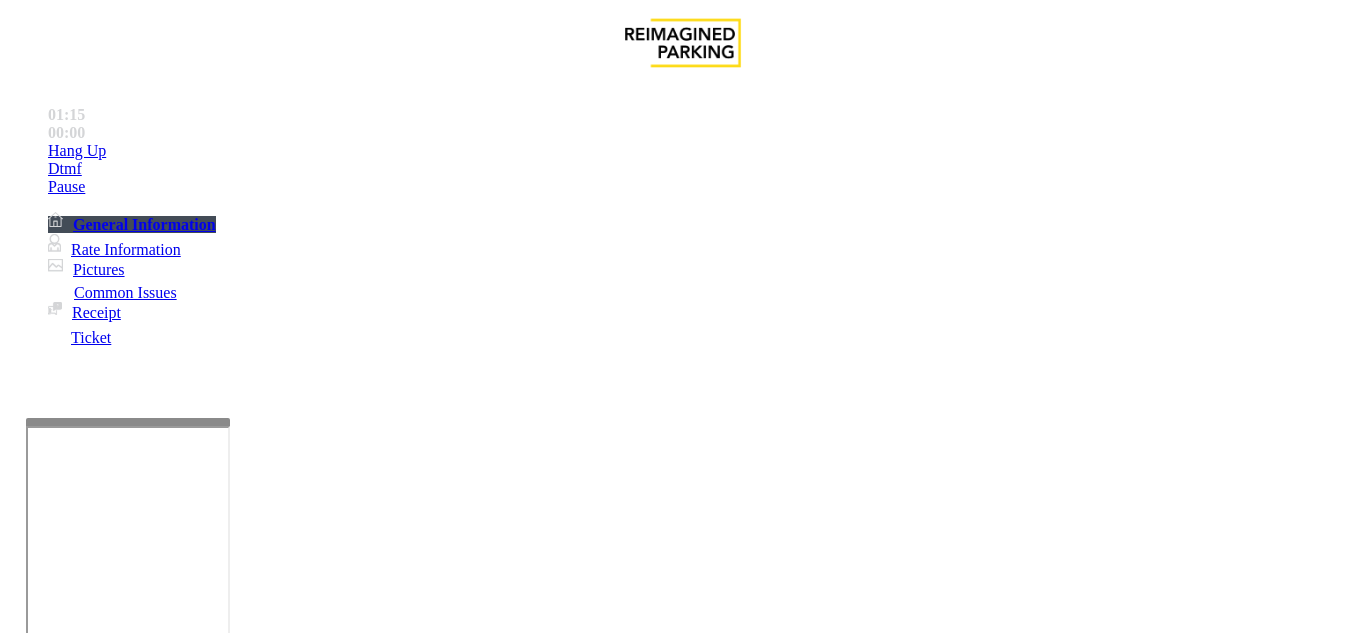 click on "Vend Gate" at bounding box center (69, 1427) 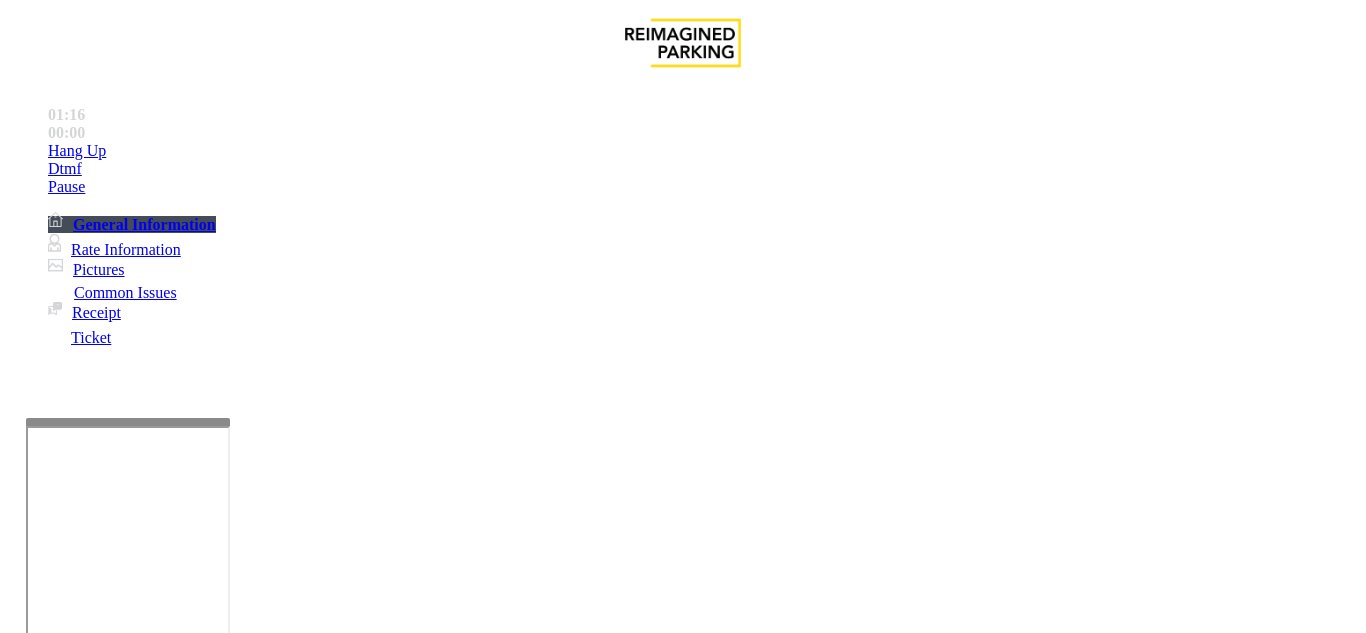 scroll, scrollTop: 73, scrollLeft: 0, axis: vertical 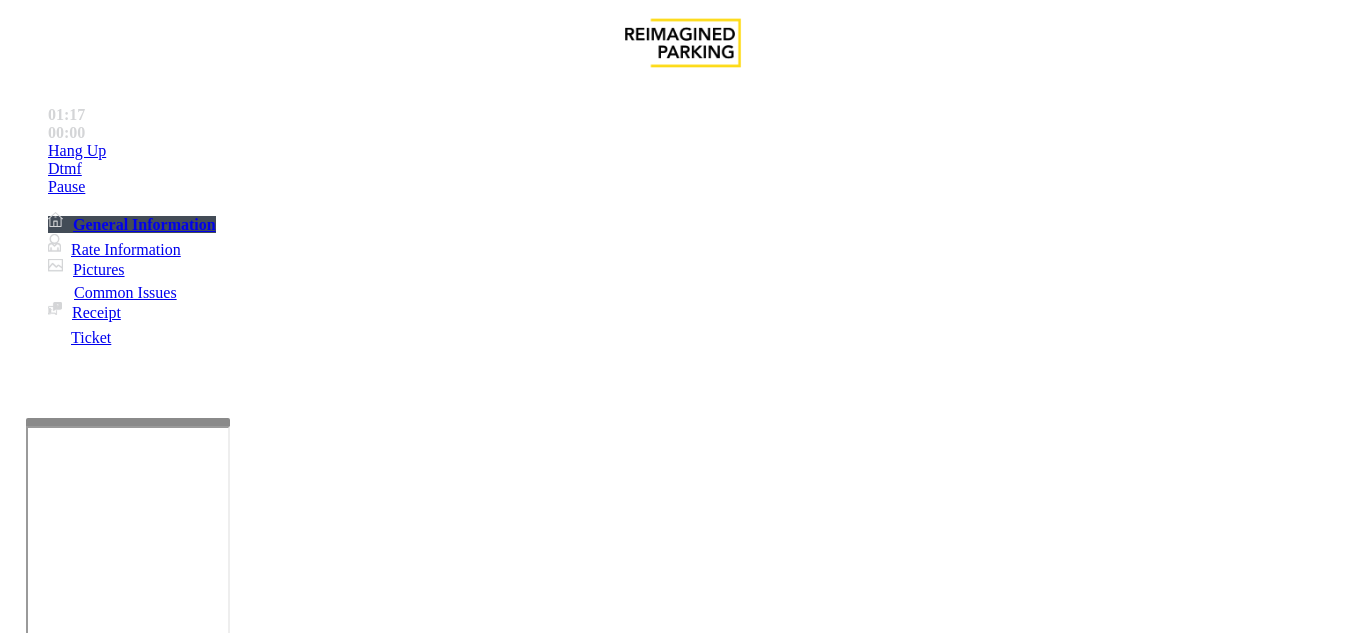 drag, startPoint x: 354, startPoint y: 250, endPoint x: 327, endPoint y: 262, distance: 29.546574 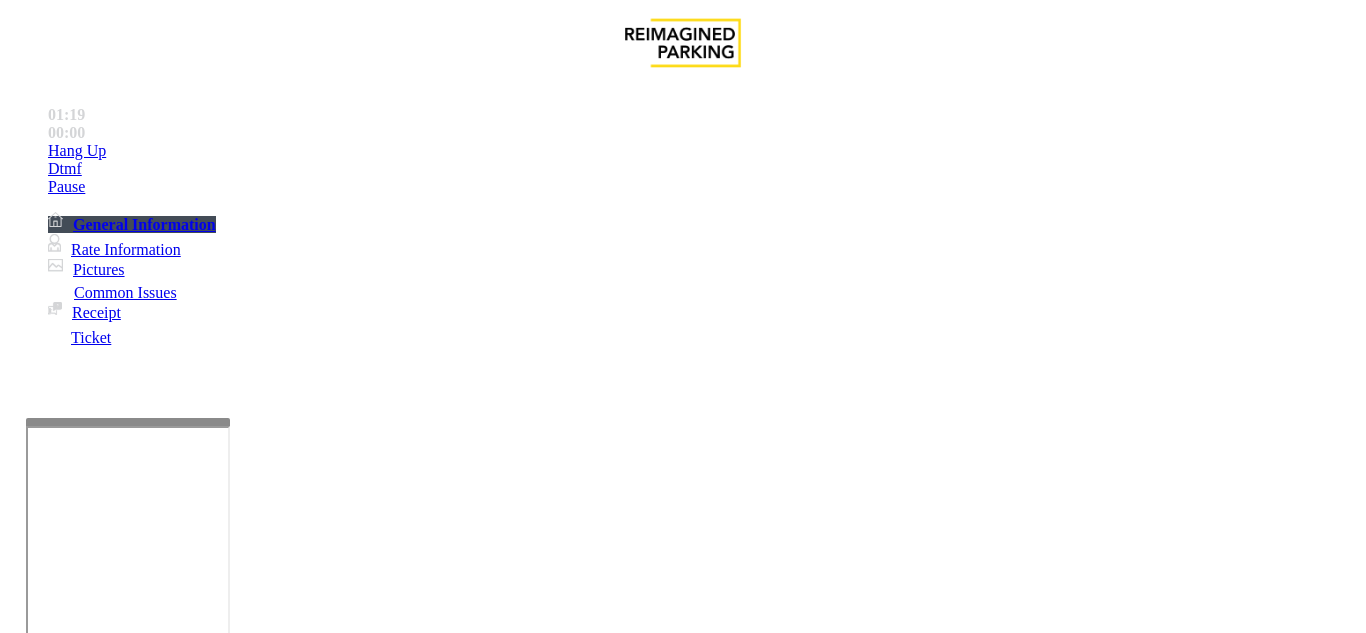 scroll, scrollTop: 0, scrollLeft: 0, axis: both 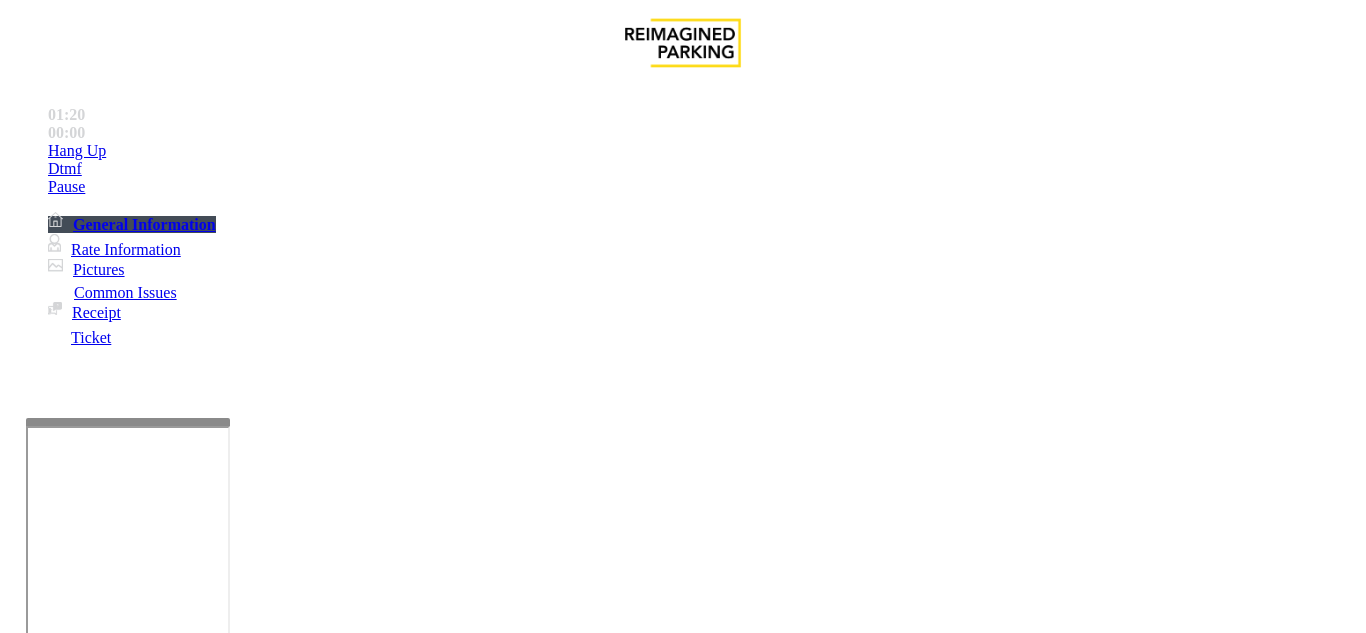 click at bounding box center [229, 1334] 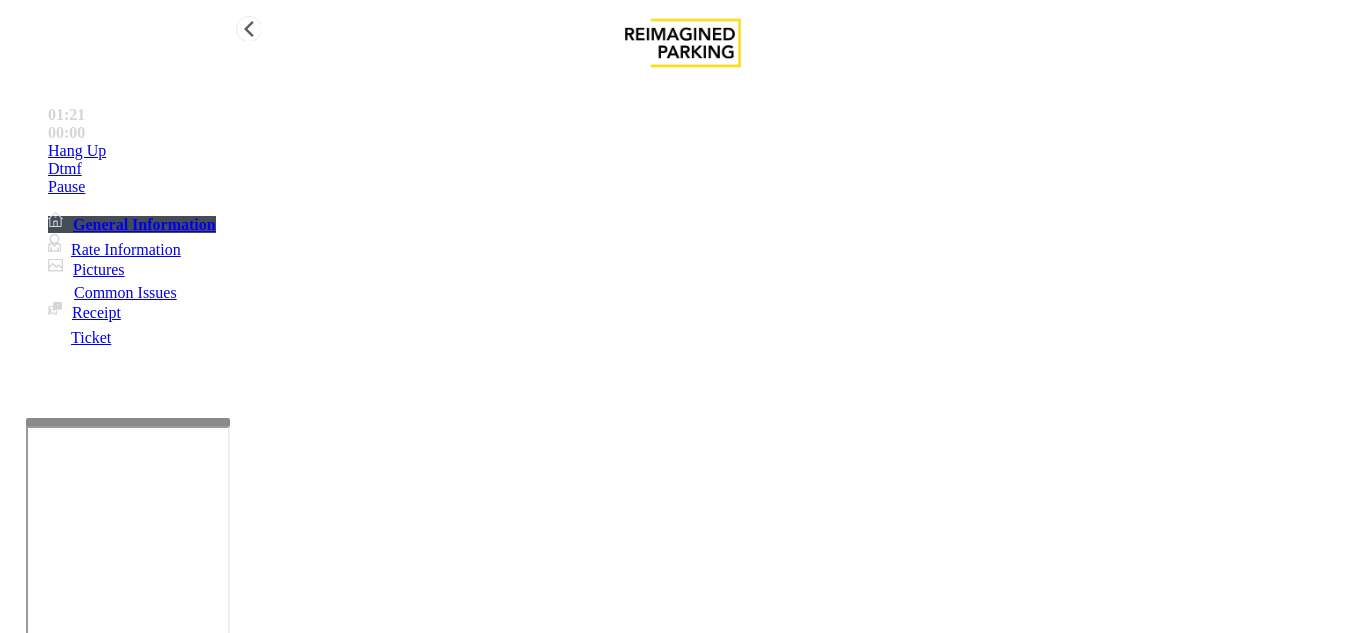 click on "Hang Up" at bounding box center (703, 151) 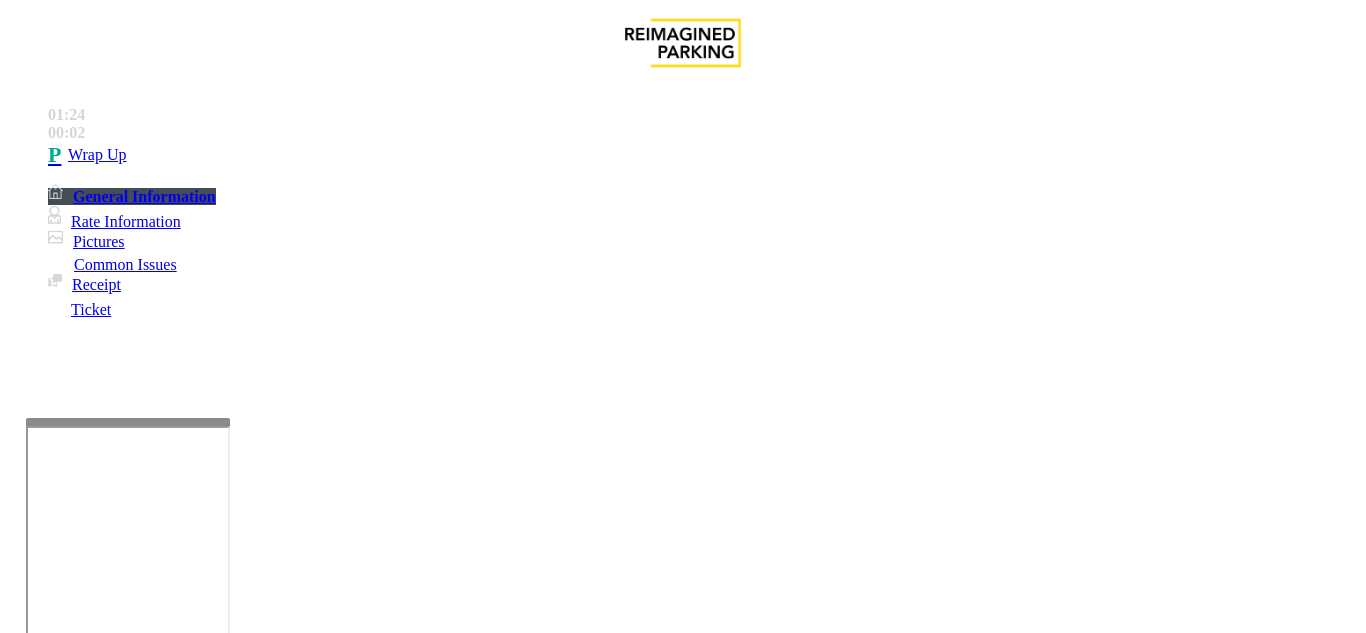 type on "**********" 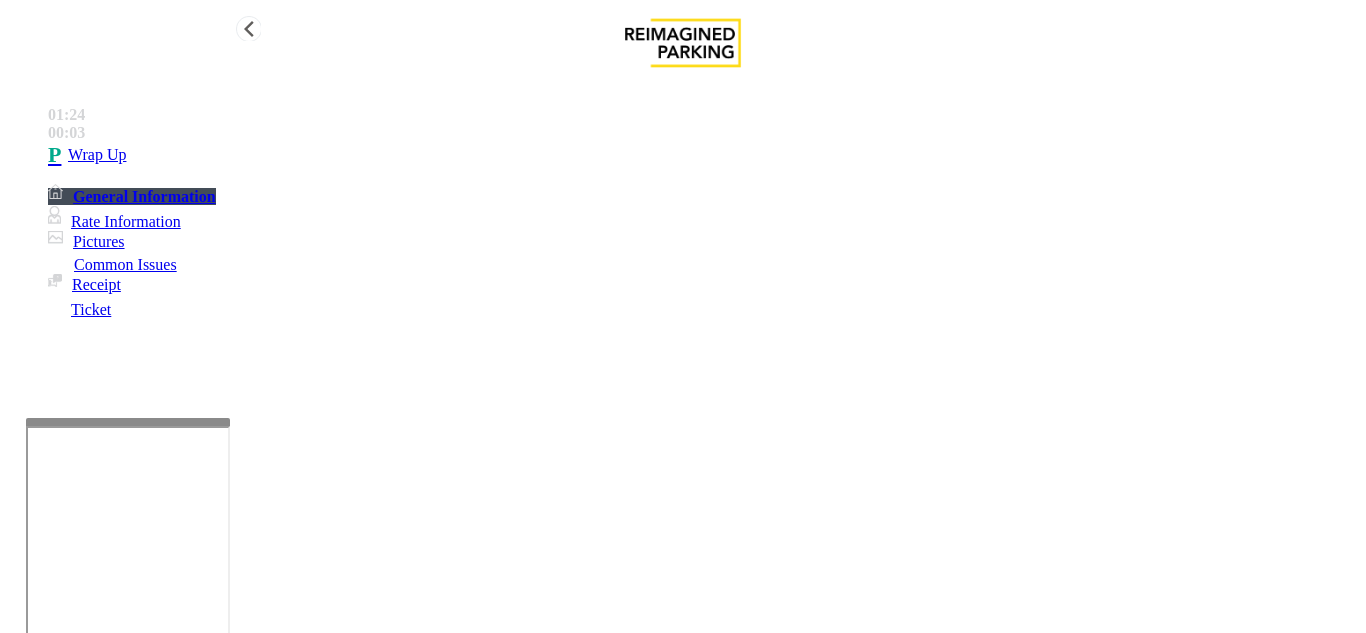 click on "Wrap Up" at bounding box center (97, 155) 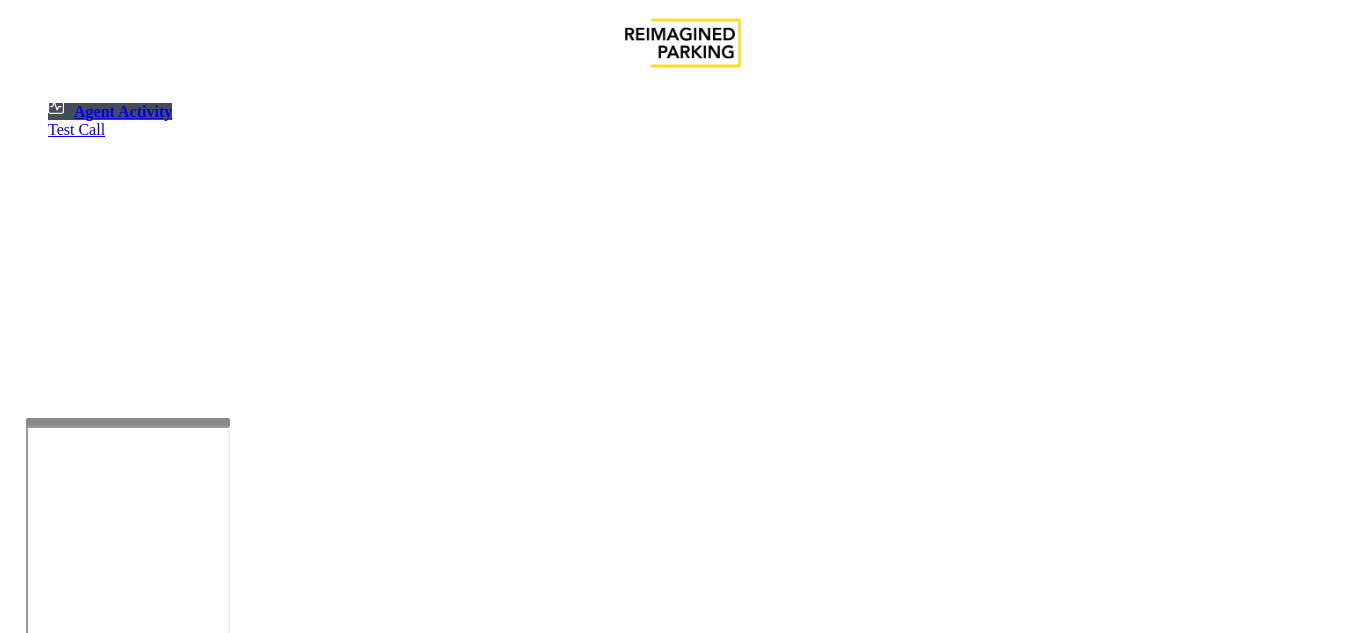 click on "×" at bounding box center (20, 1244) 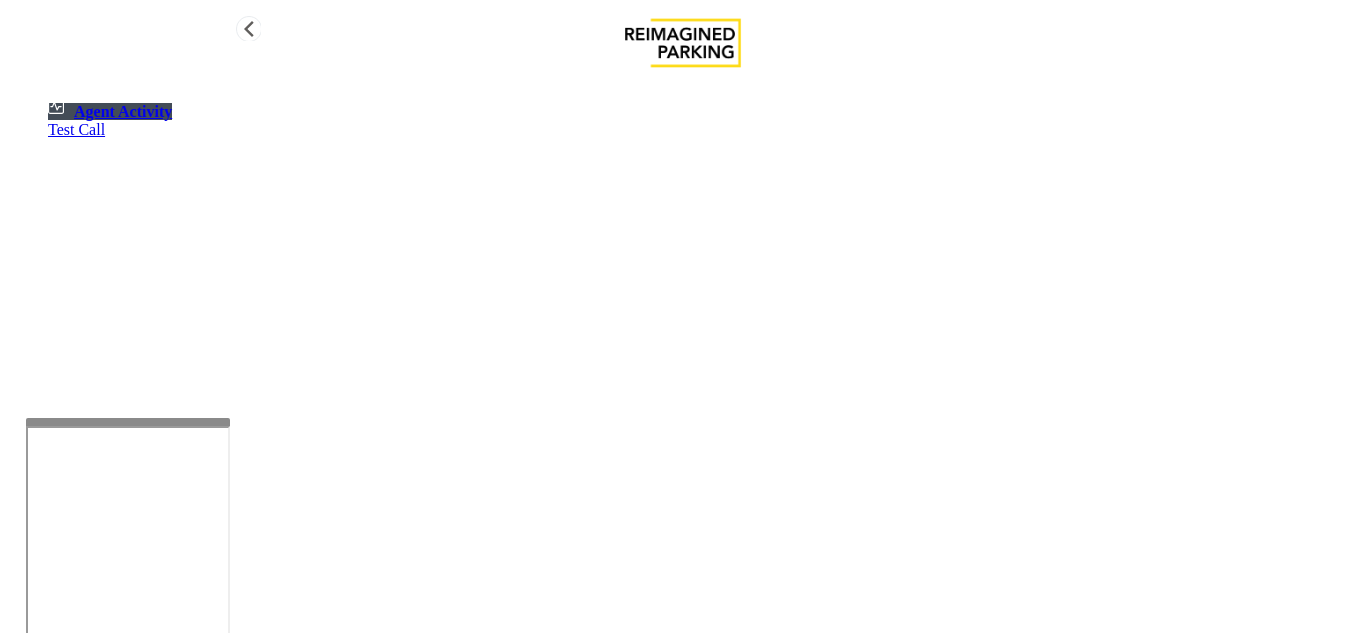 click on "Agent Activity" at bounding box center (110, 111) 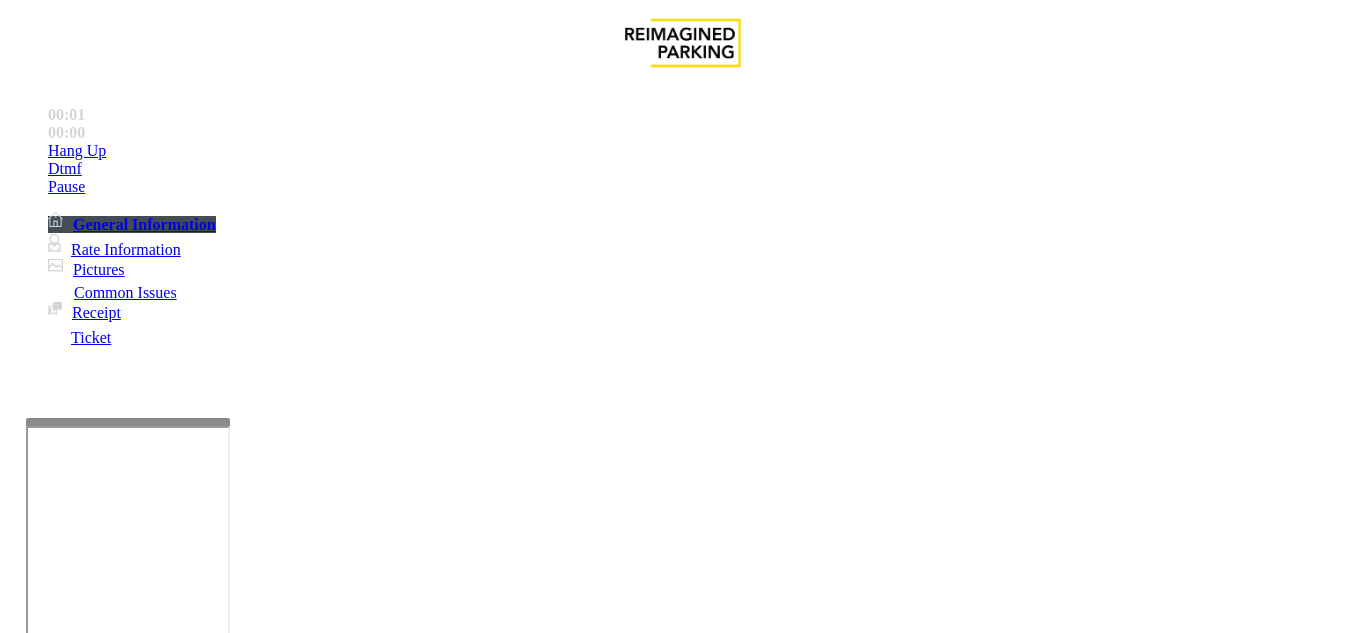 scroll, scrollTop: 294, scrollLeft: 0, axis: vertical 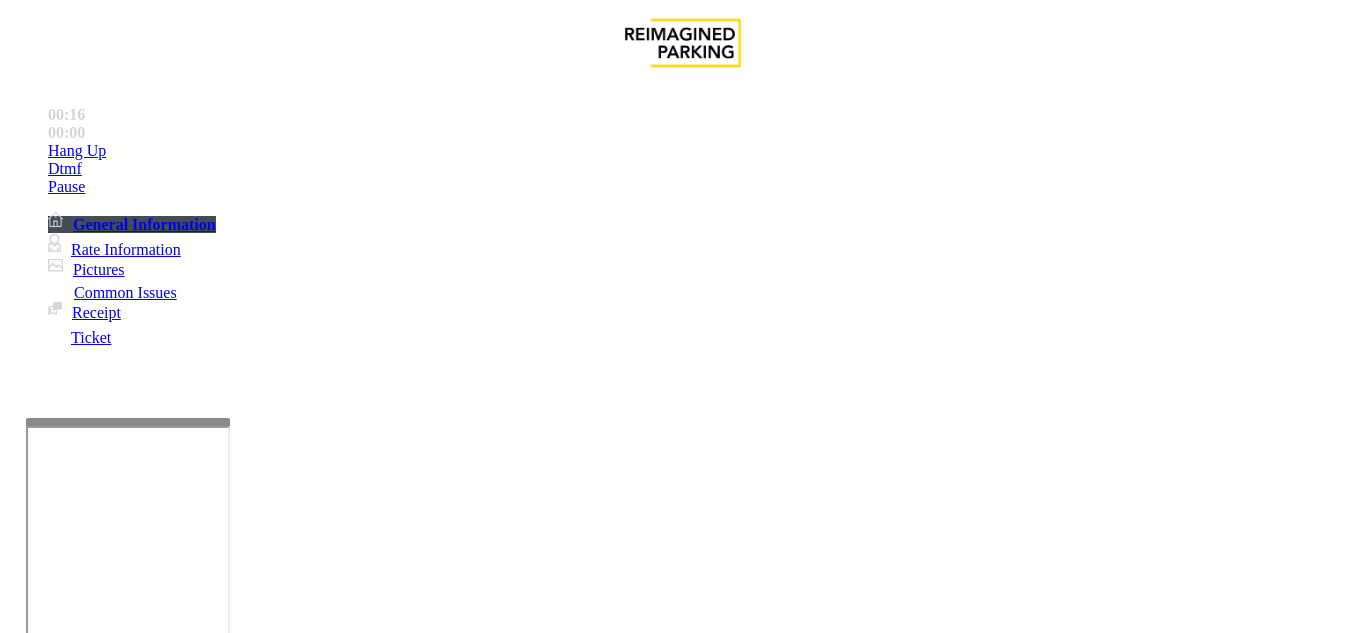 click on "Intercom Issue/No Response" at bounding box center [929, 1286] 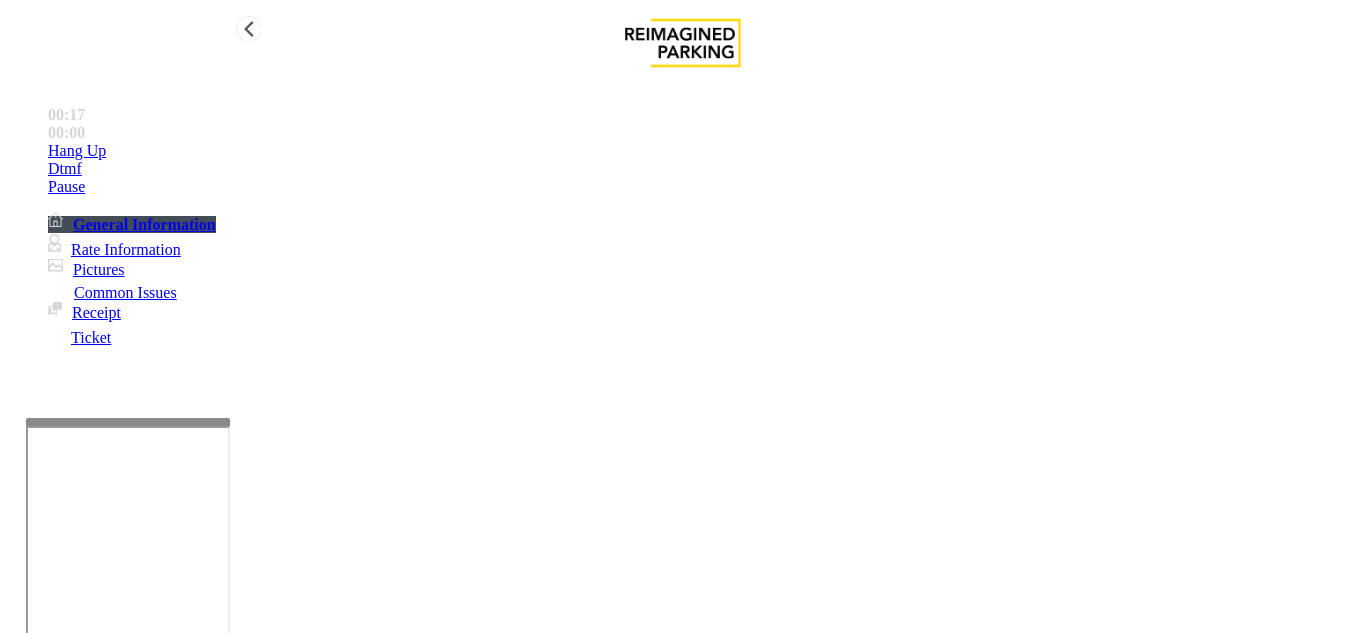 click on "Hang Up" at bounding box center [703, 151] 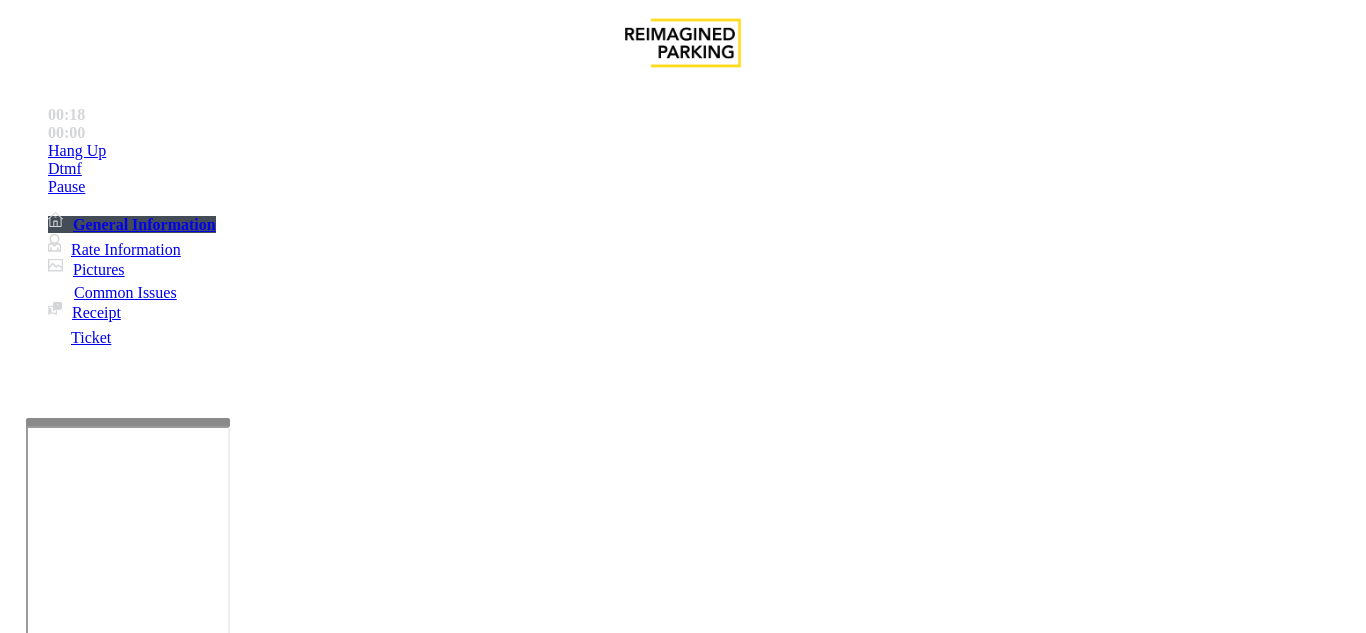 click on "No Response/Unable to hear parker" at bounding box center [142, 1286] 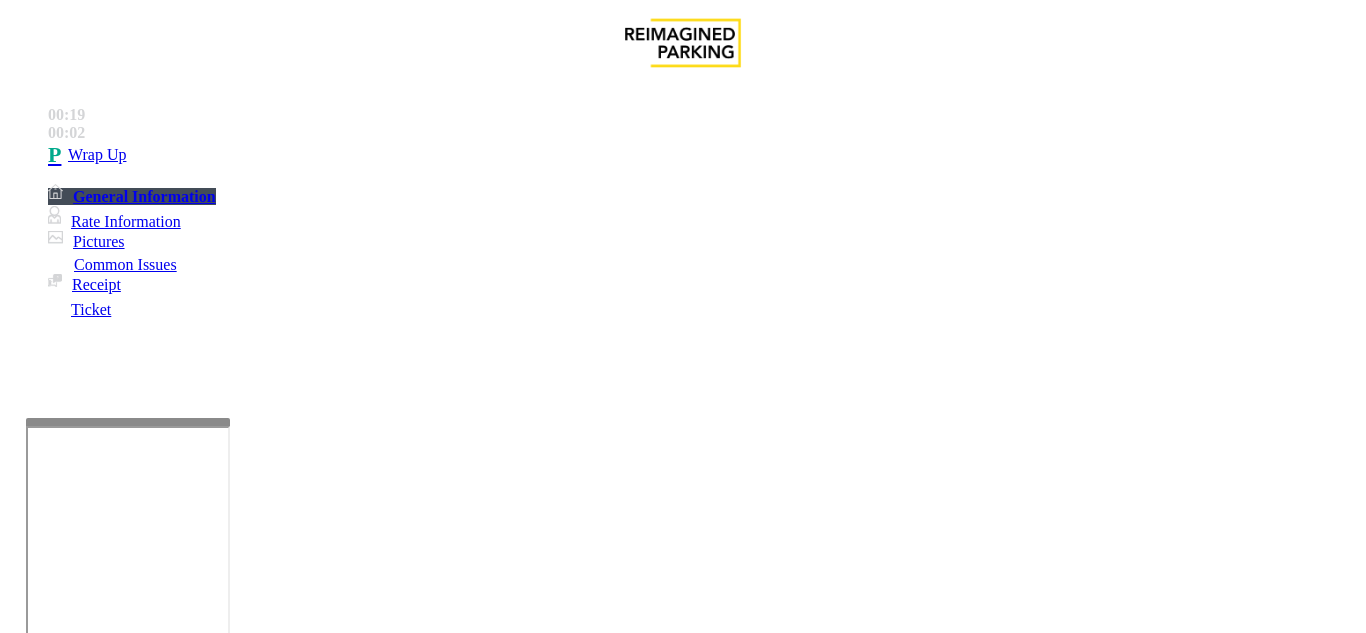 drag, startPoint x: 268, startPoint y: 176, endPoint x: 605, endPoint y: 187, distance: 337.17947 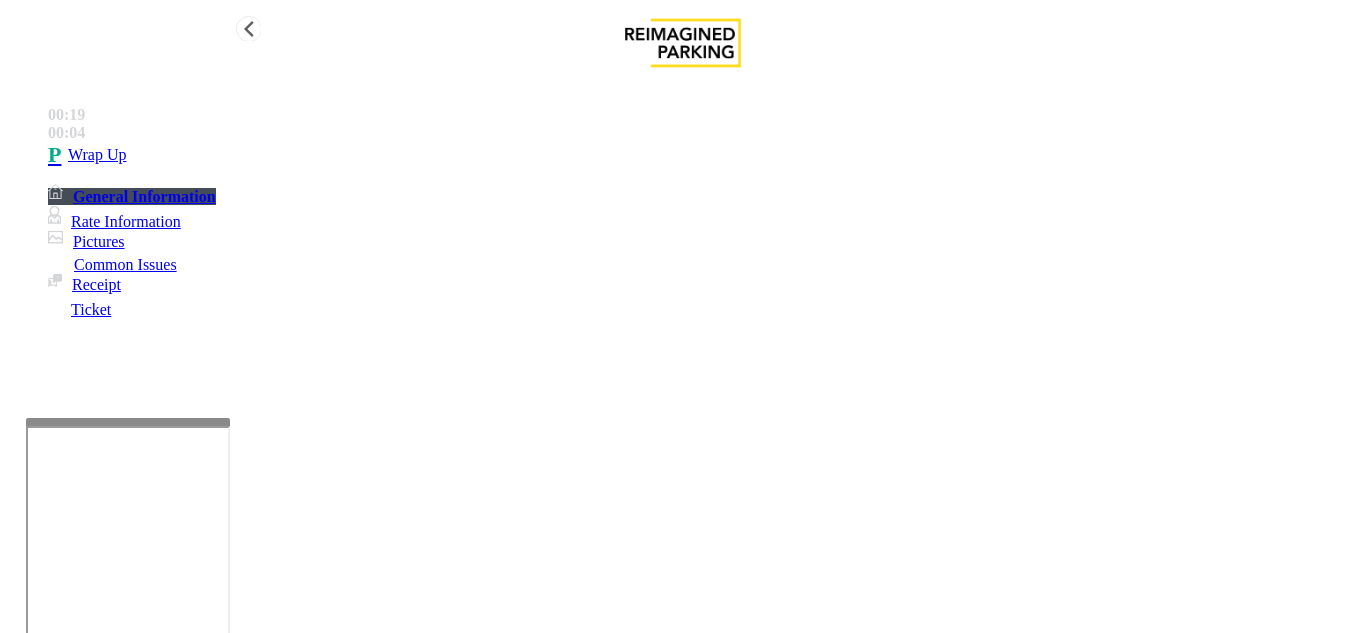 type on "**********" 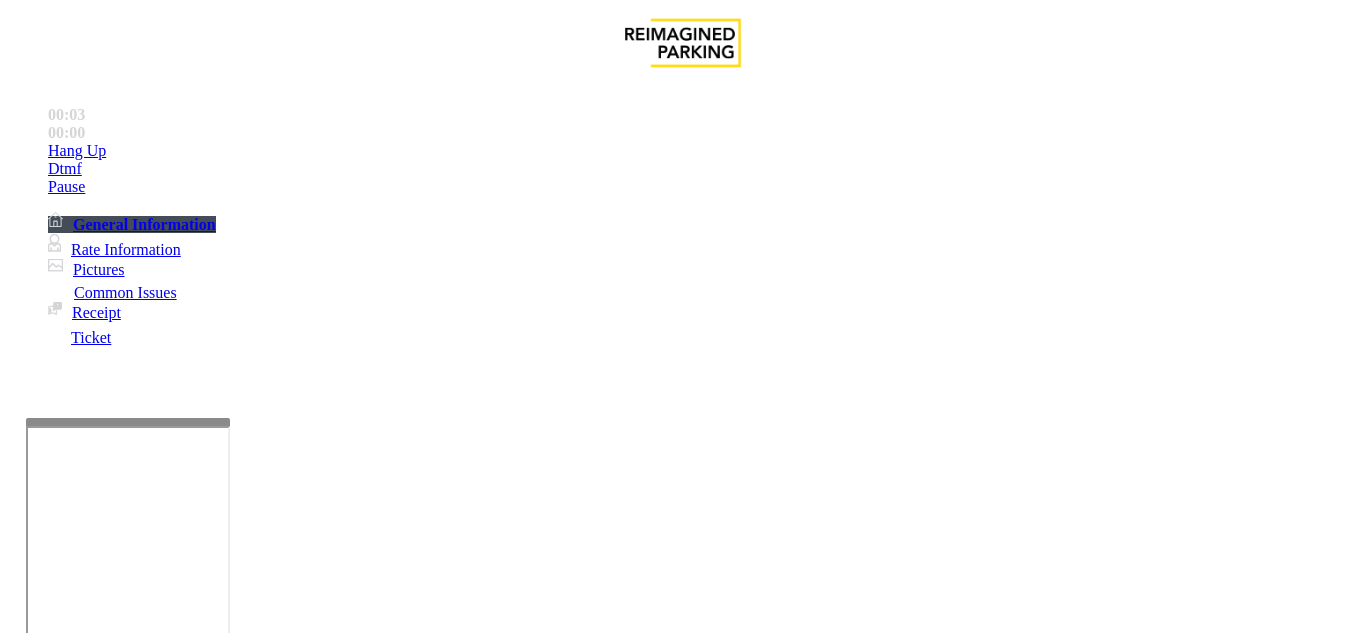 scroll, scrollTop: 1200, scrollLeft: 0, axis: vertical 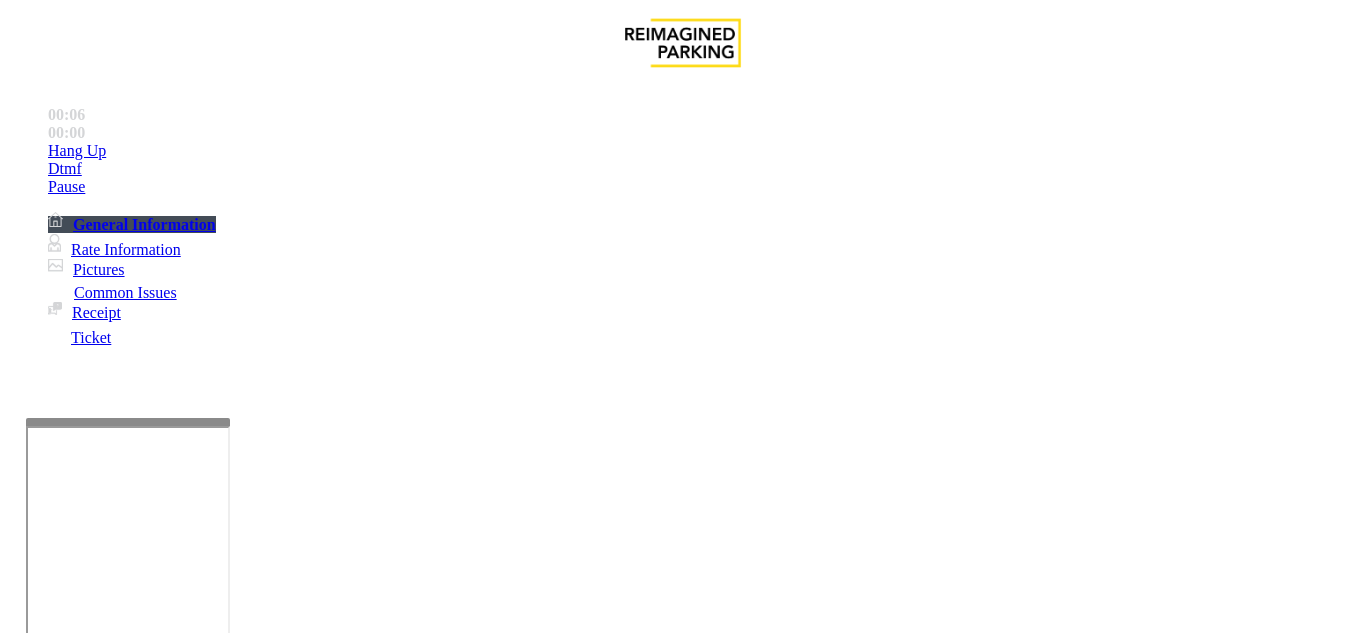 drag, startPoint x: 757, startPoint y: 363, endPoint x: 709, endPoint y: 346, distance: 50.92151 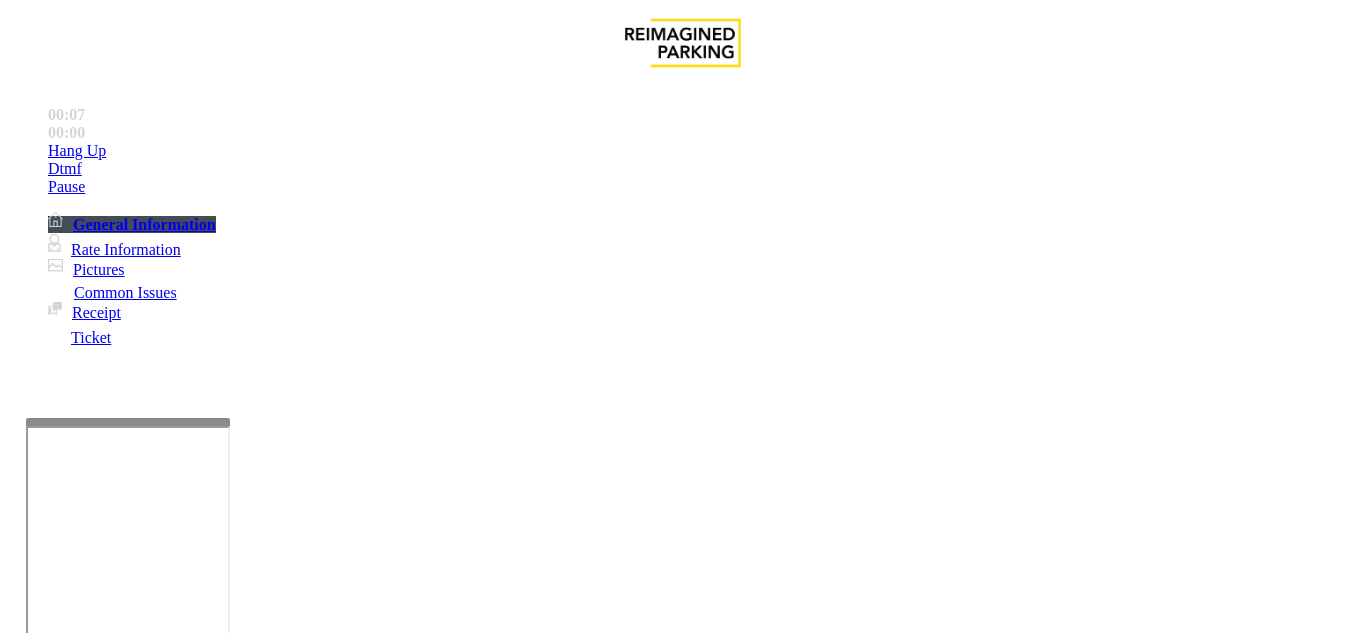 copy on "LAN21063800" 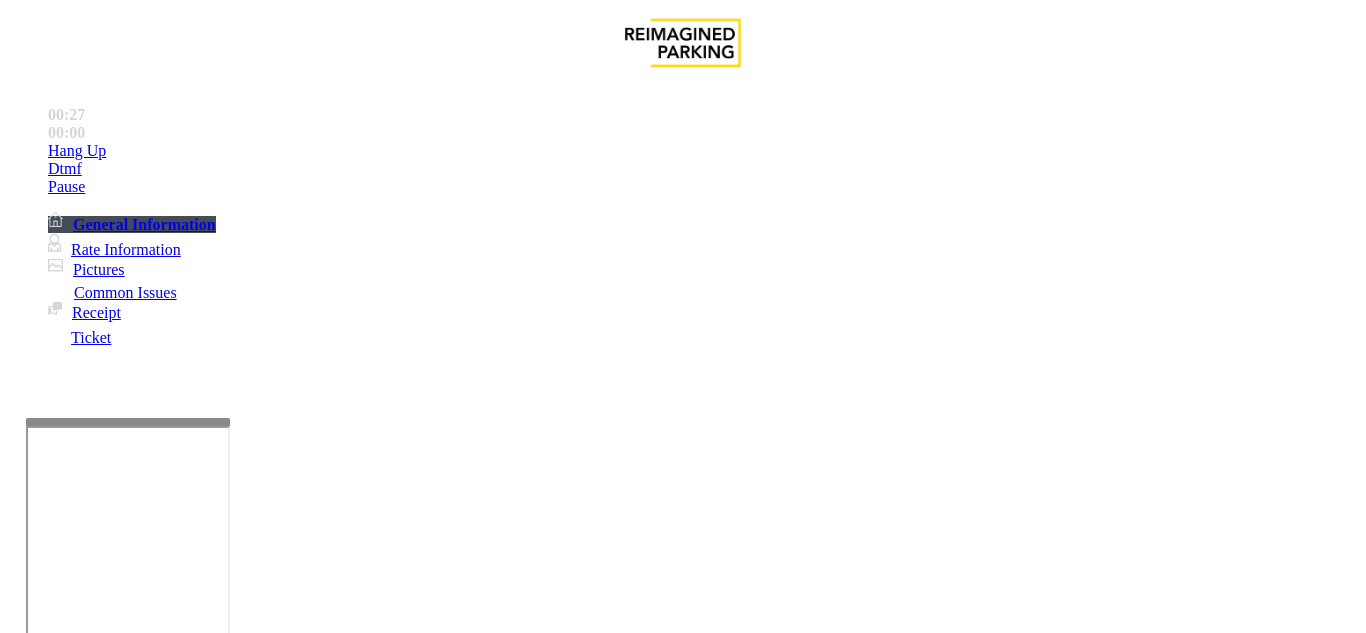 click on "Payment Issue" at bounding box center (167, 1286) 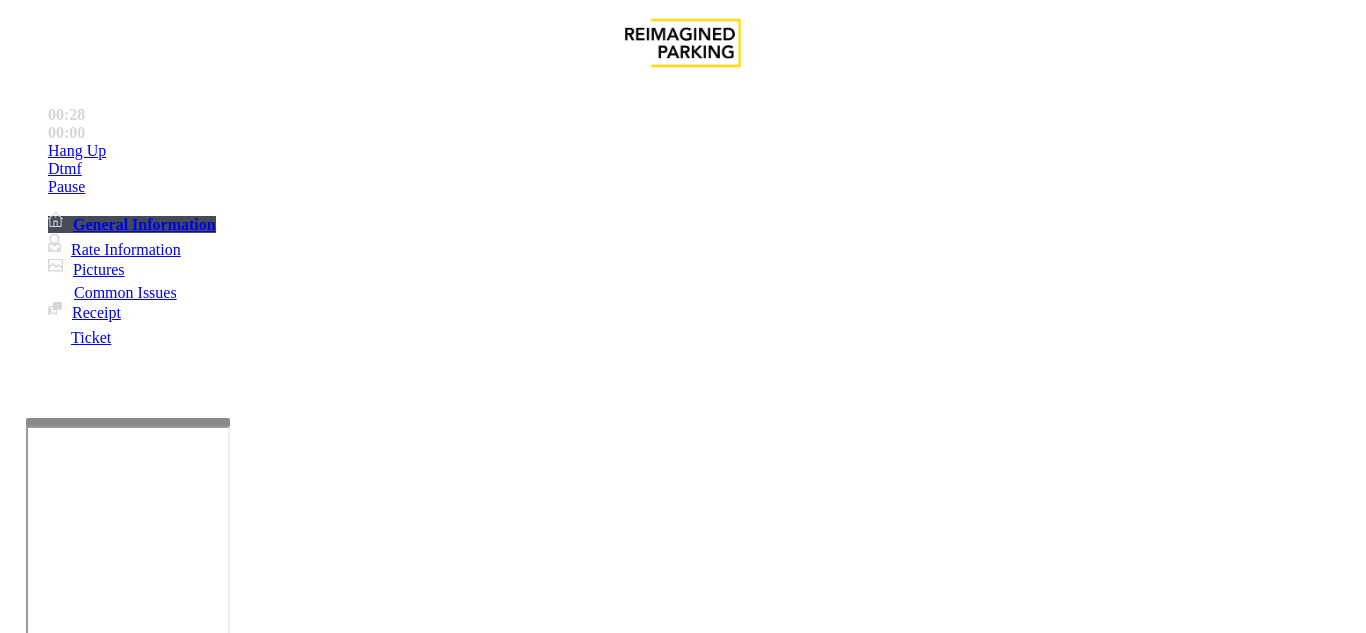 click on "Credit Card Not Reading" at bounding box center (296, 1286) 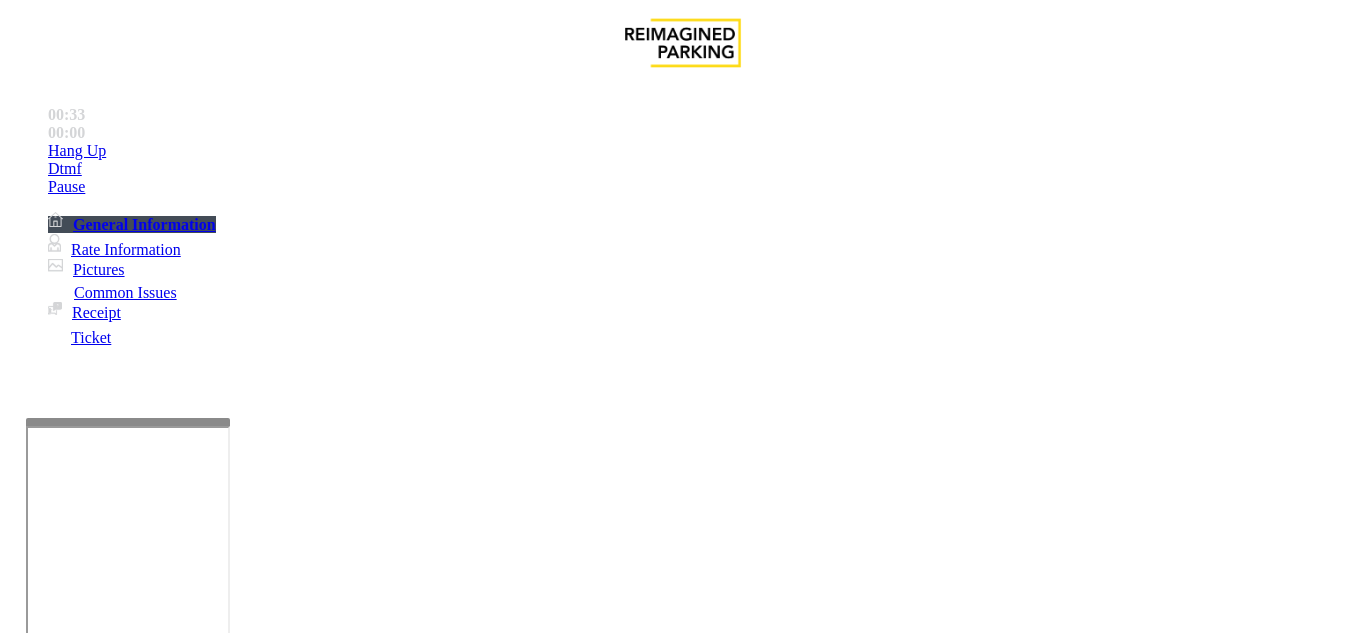 click at bounding box center (96, 1335) 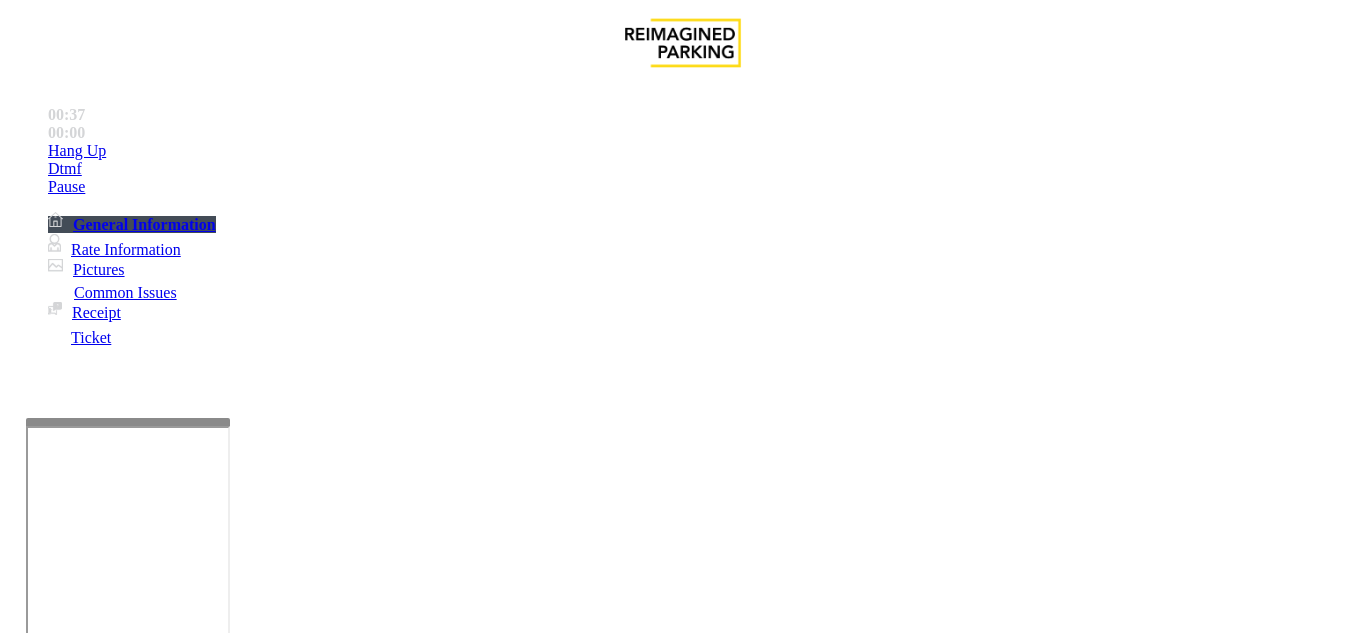 type on "*******" 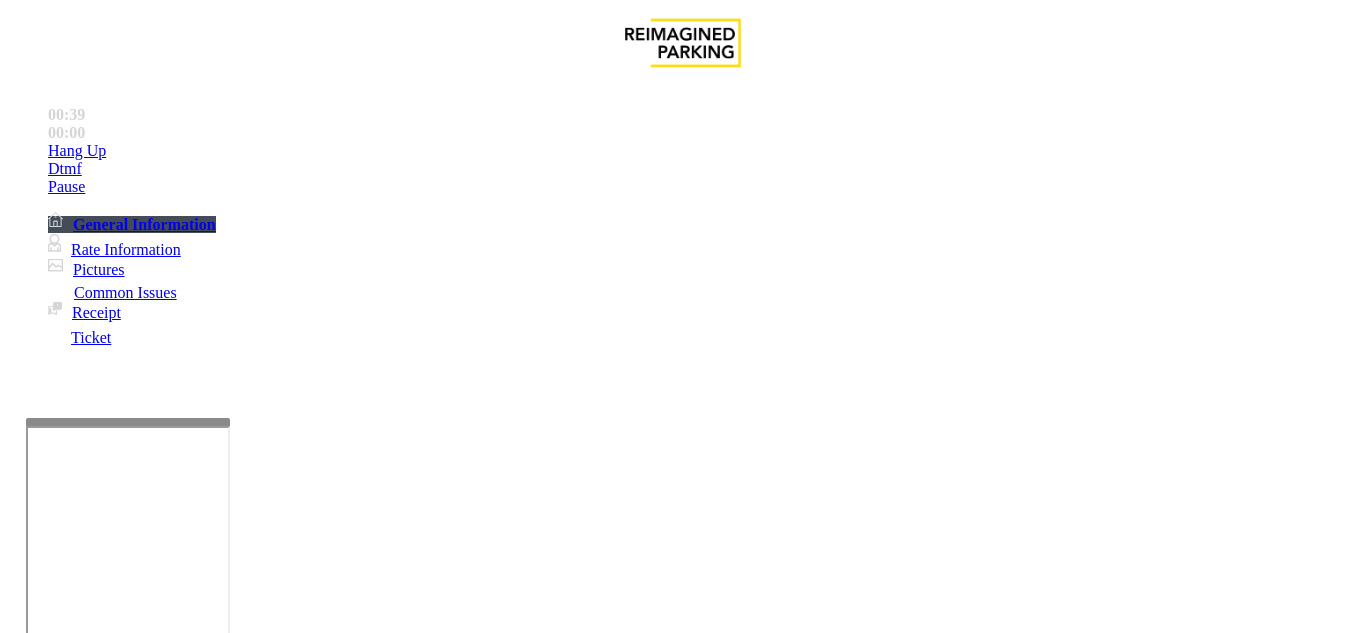 click at bounding box center (221, 1507) 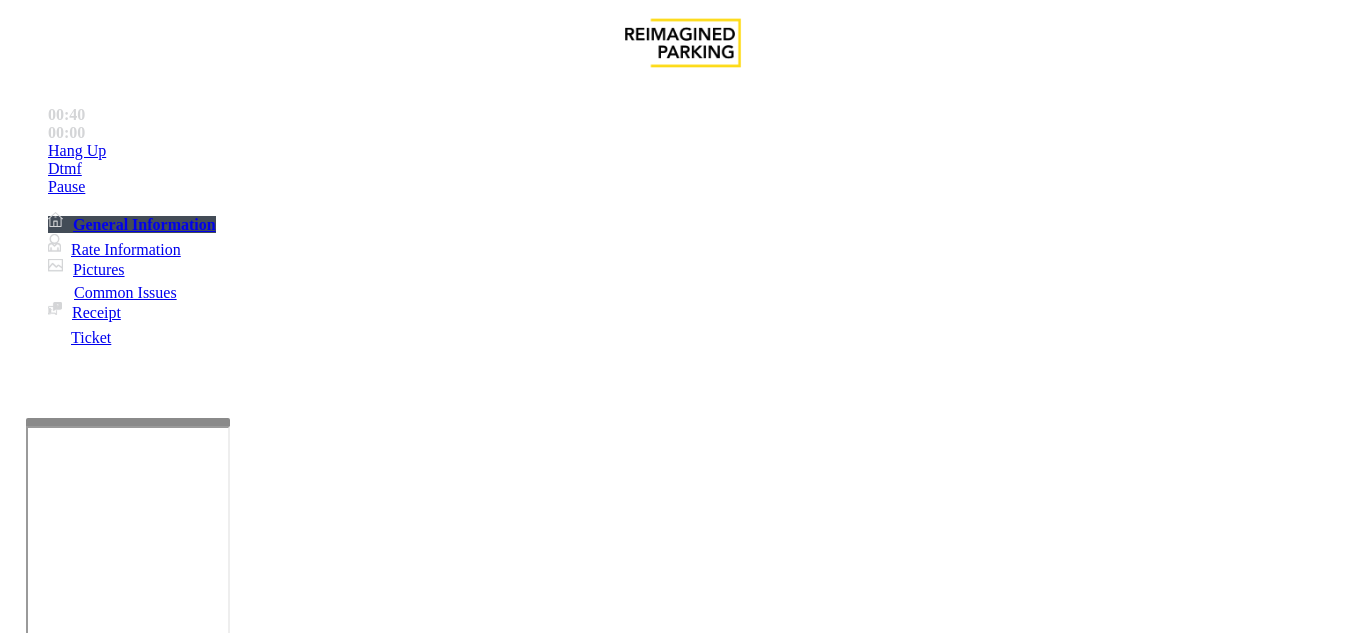 drag, startPoint x: 272, startPoint y: 174, endPoint x: 511, endPoint y: 188, distance: 239.40968 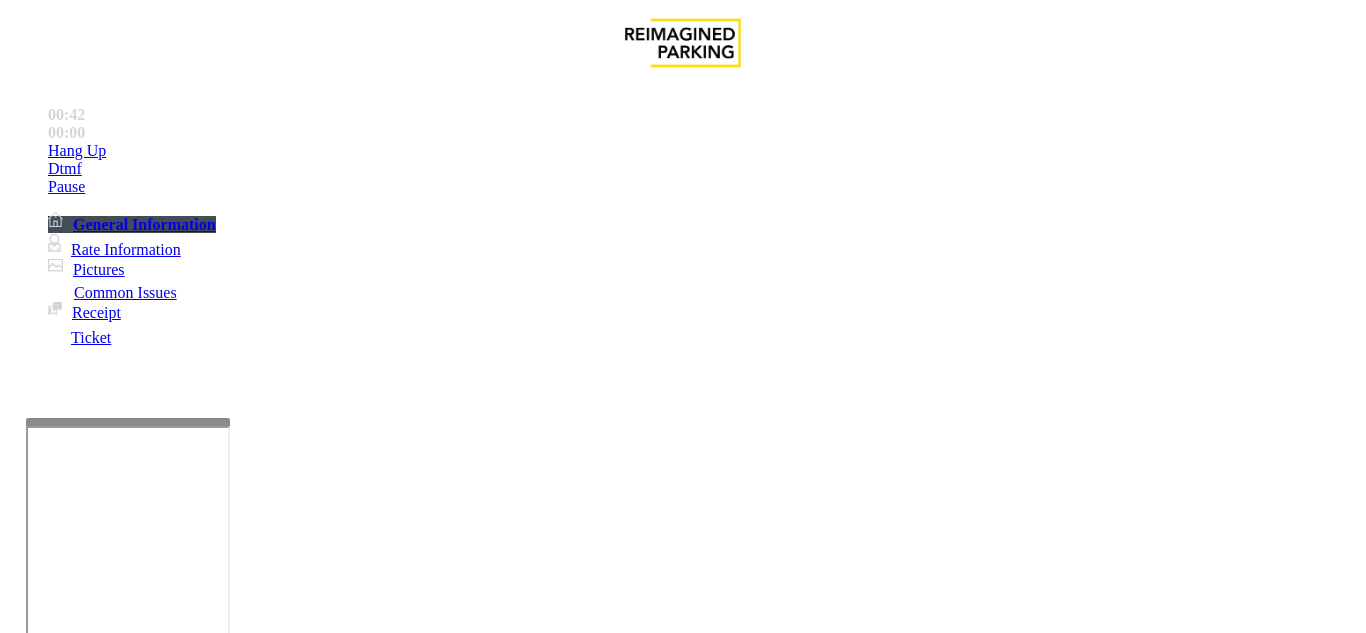type on "**********" 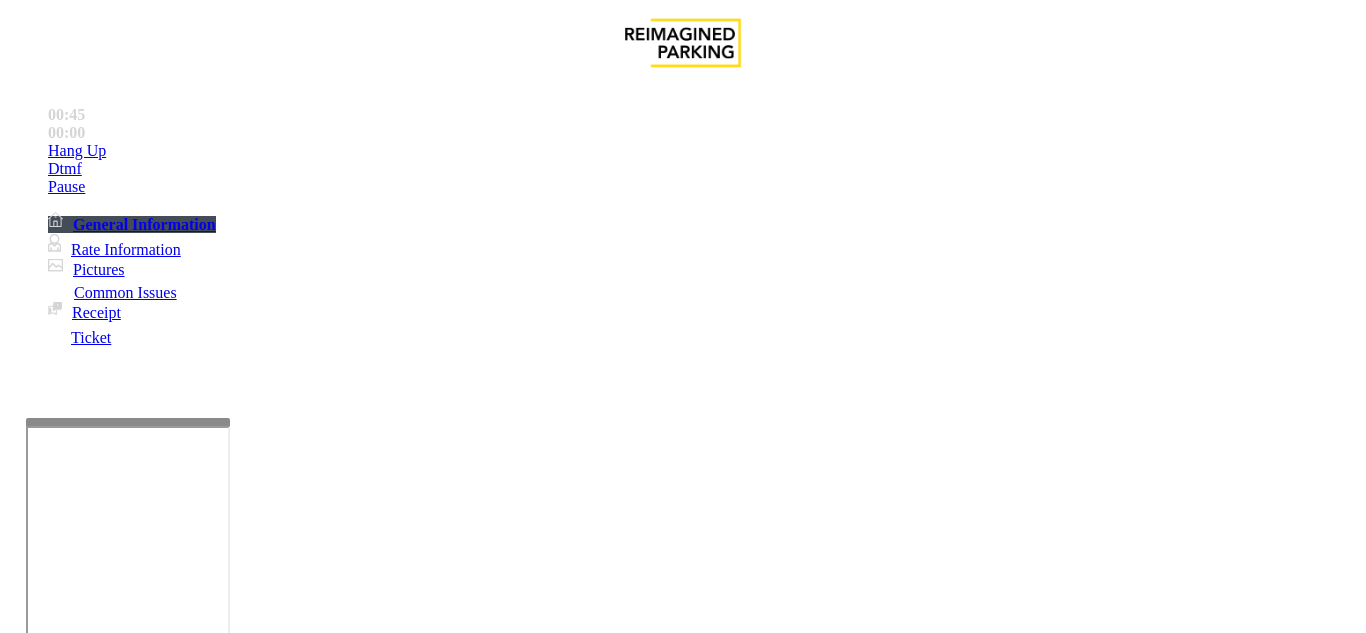 scroll, scrollTop: 300, scrollLeft: 0, axis: vertical 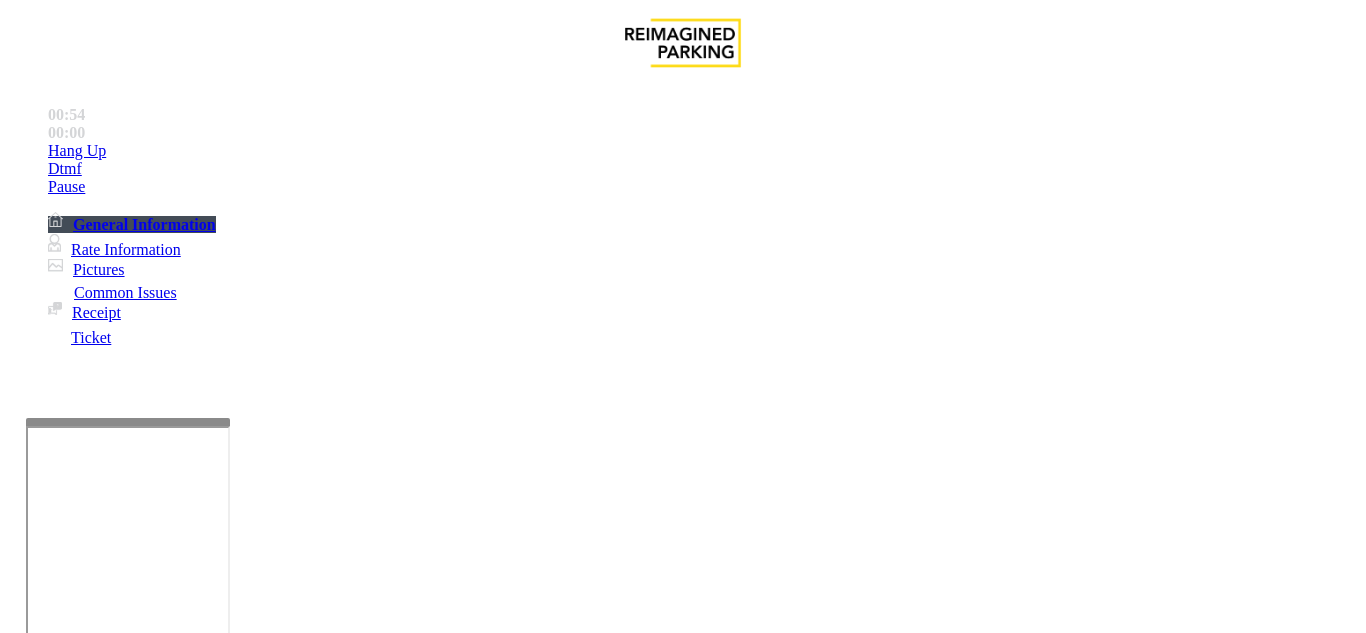 type on "*****" 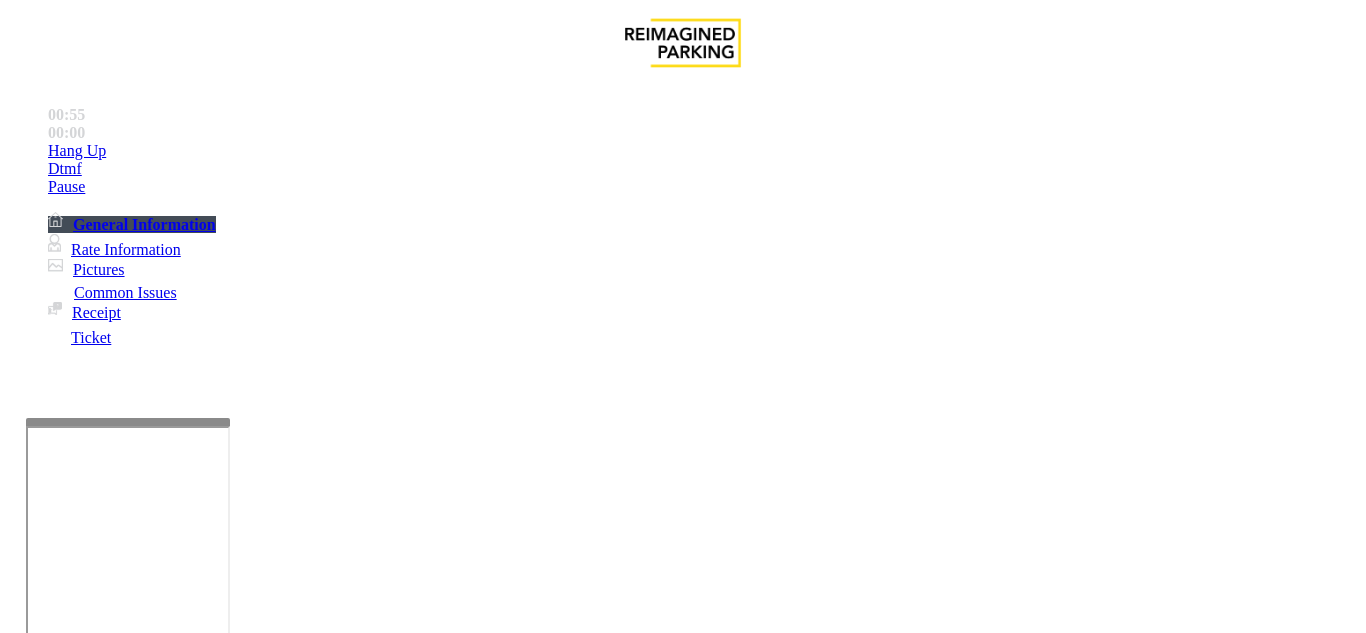 click at bounding box center [221, 1507] 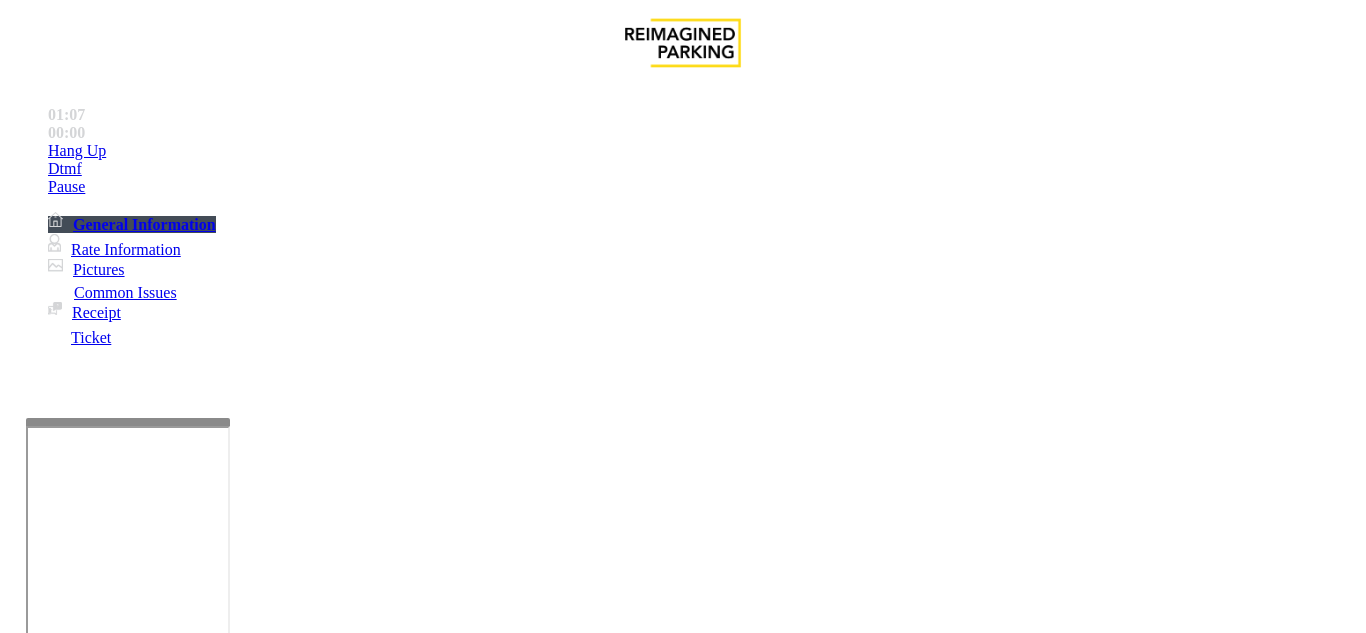 type on "**********" 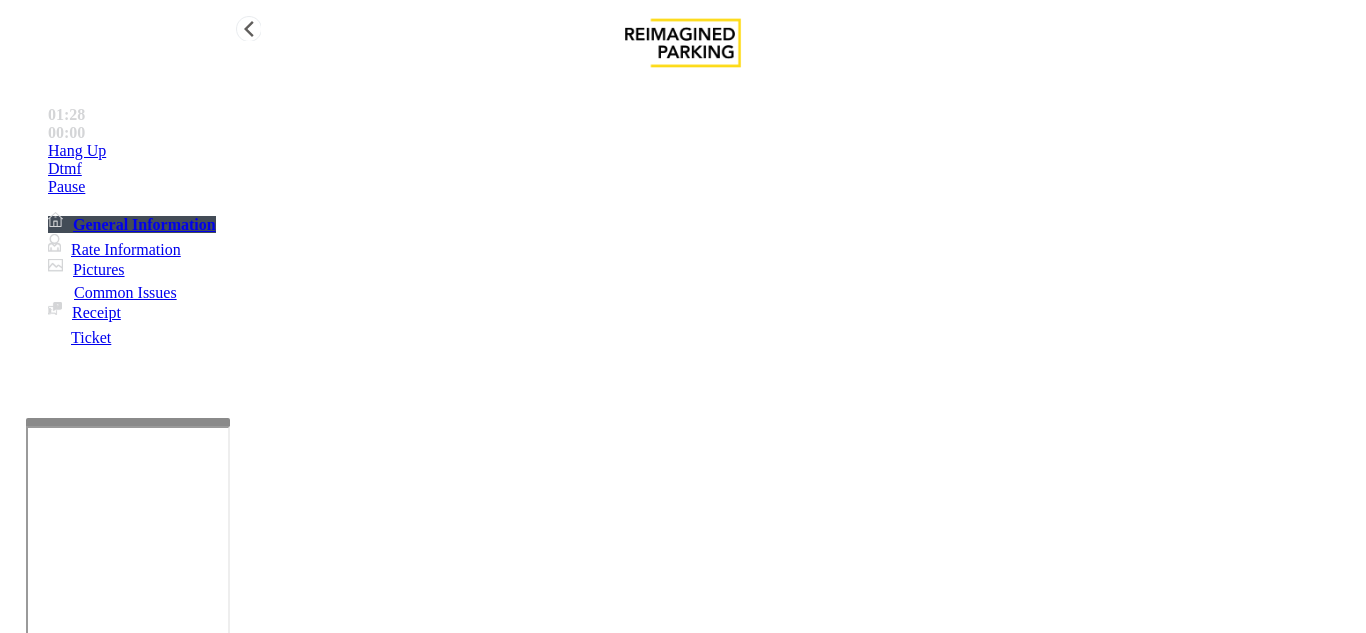 click on "Hang Up" at bounding box center (703, 151) 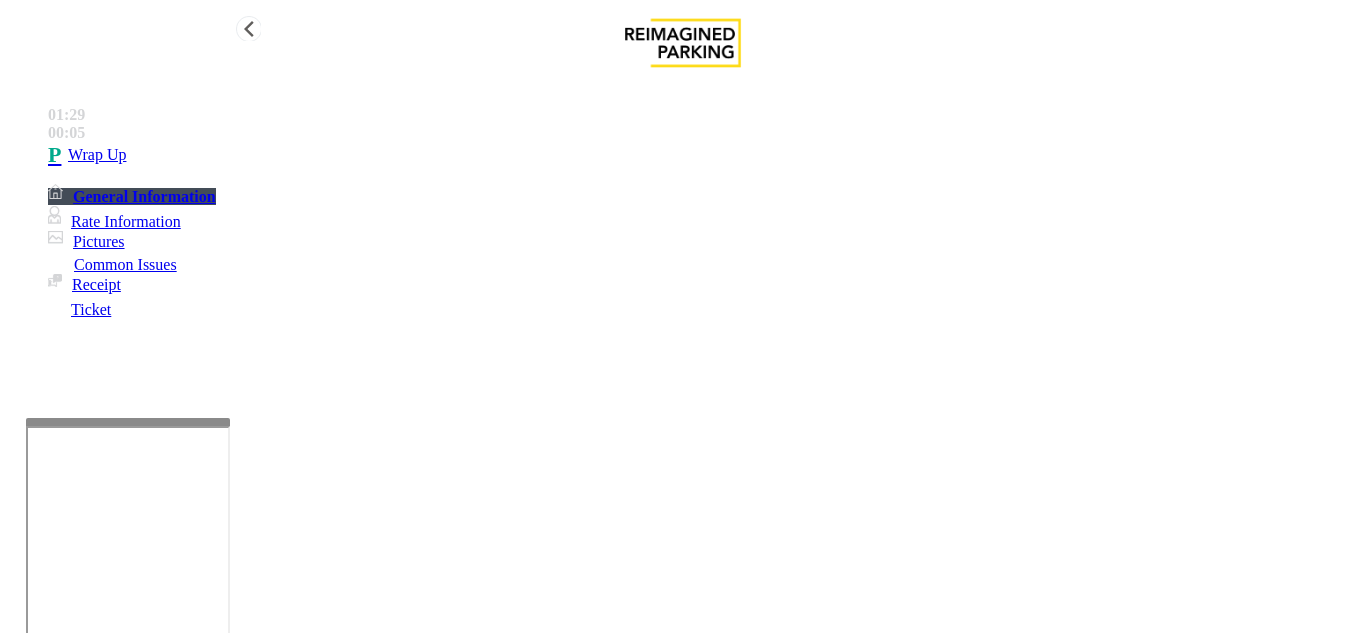 drag, startPoint x: 87, startPoint y: 150, endPoint x: 122, endPoint y: 150, distance: 35 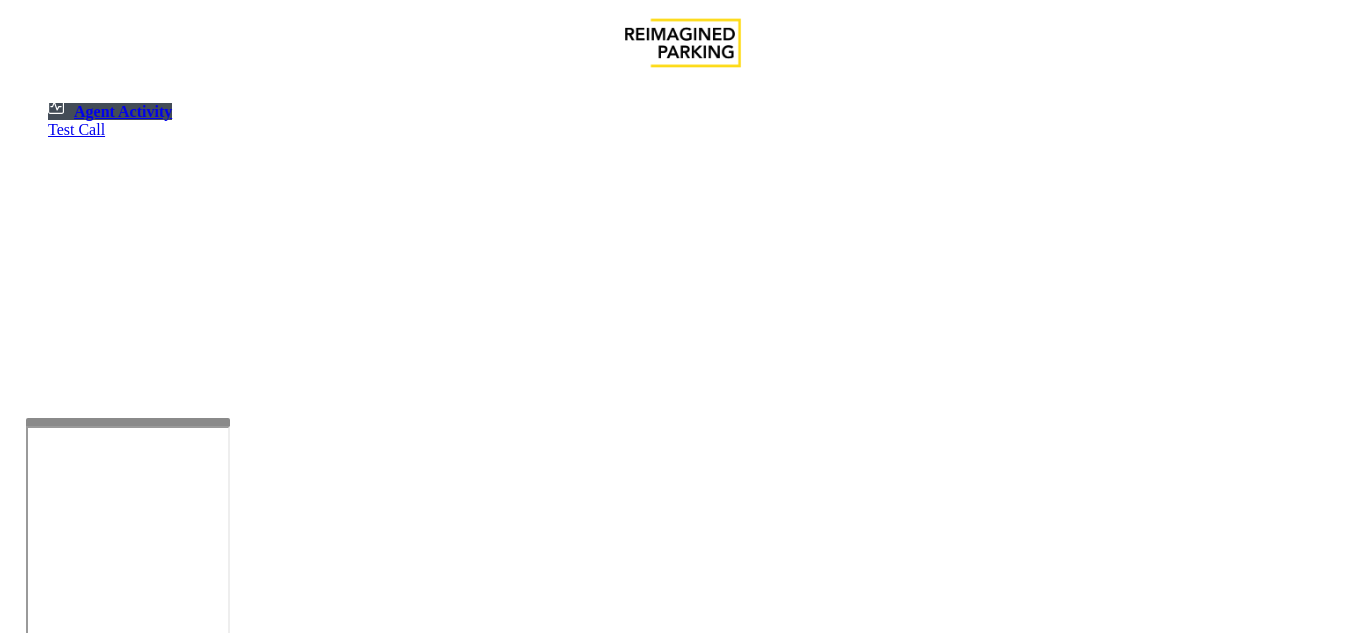 click at bounding box center [79, 1335] 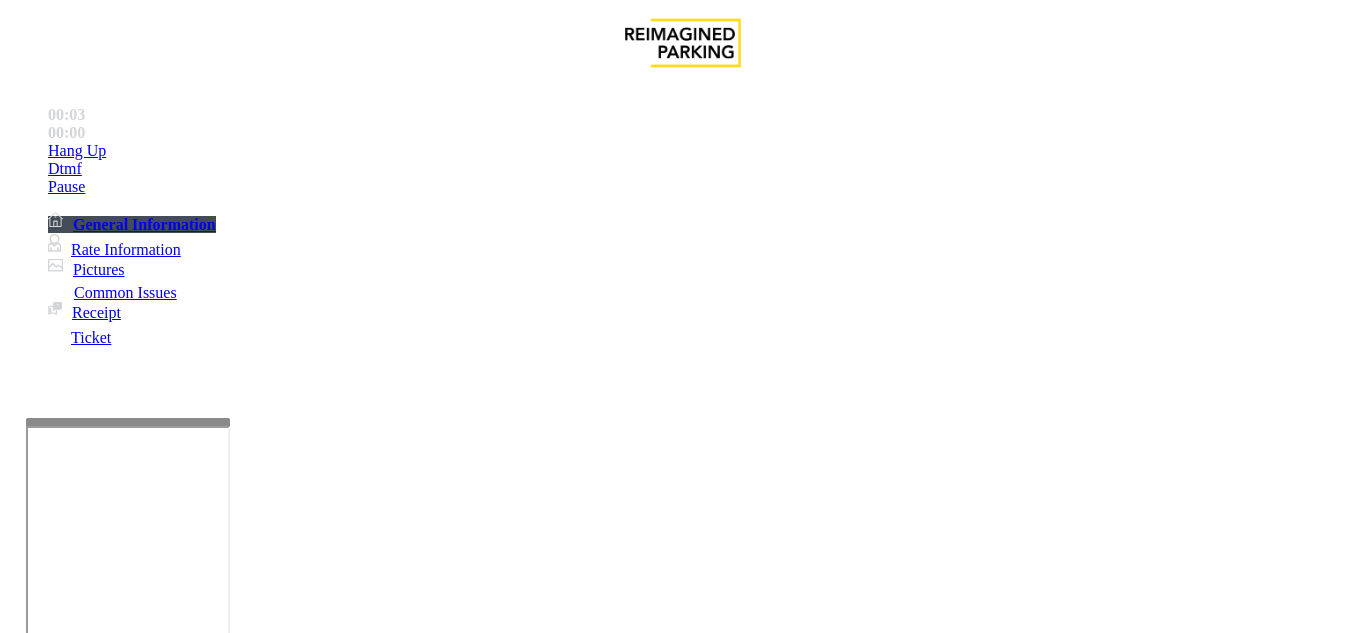scroll, scrollTop: 400, scrollLeft: 0, axis: vertical 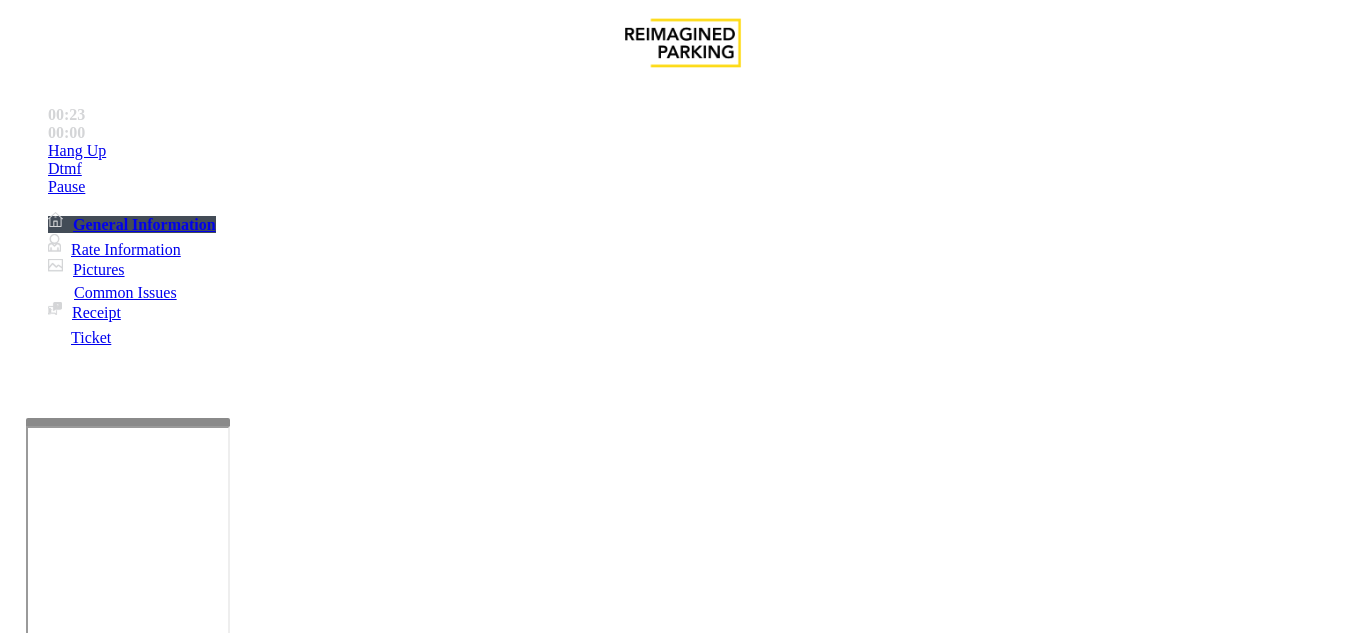 click on "No Assistance Needed" at bounding box center (1098, 1286) 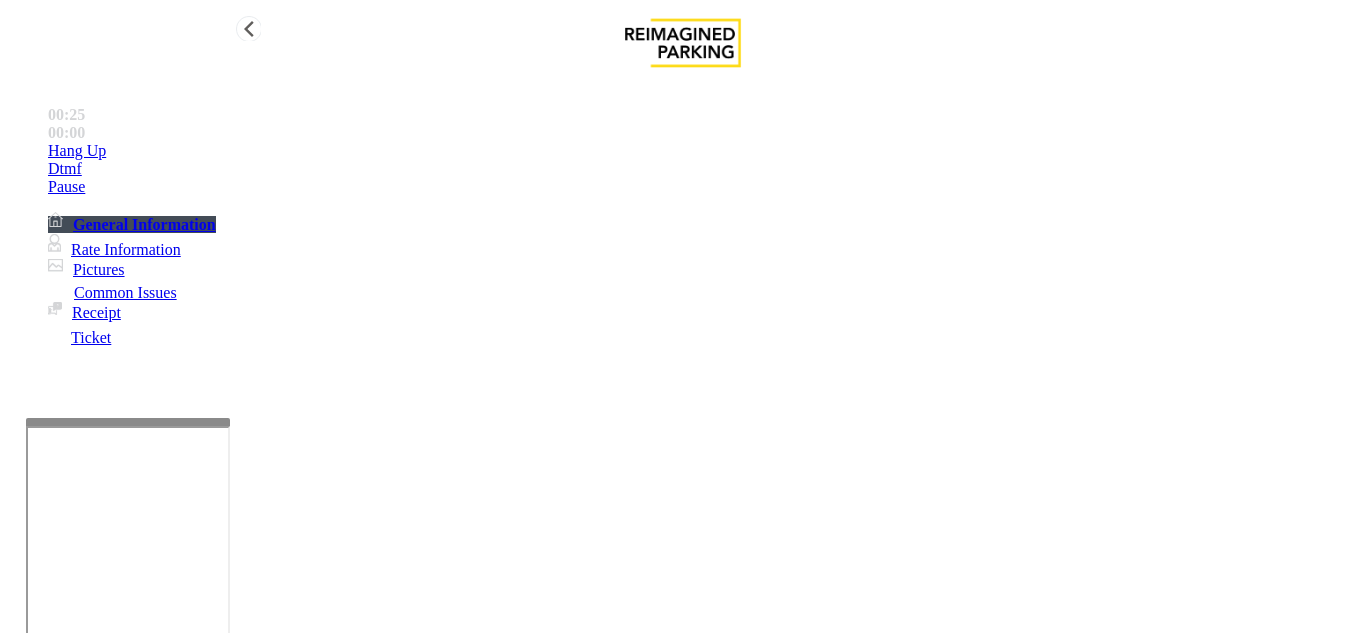 click on "Hang Up" at bounding box center [703, 151] 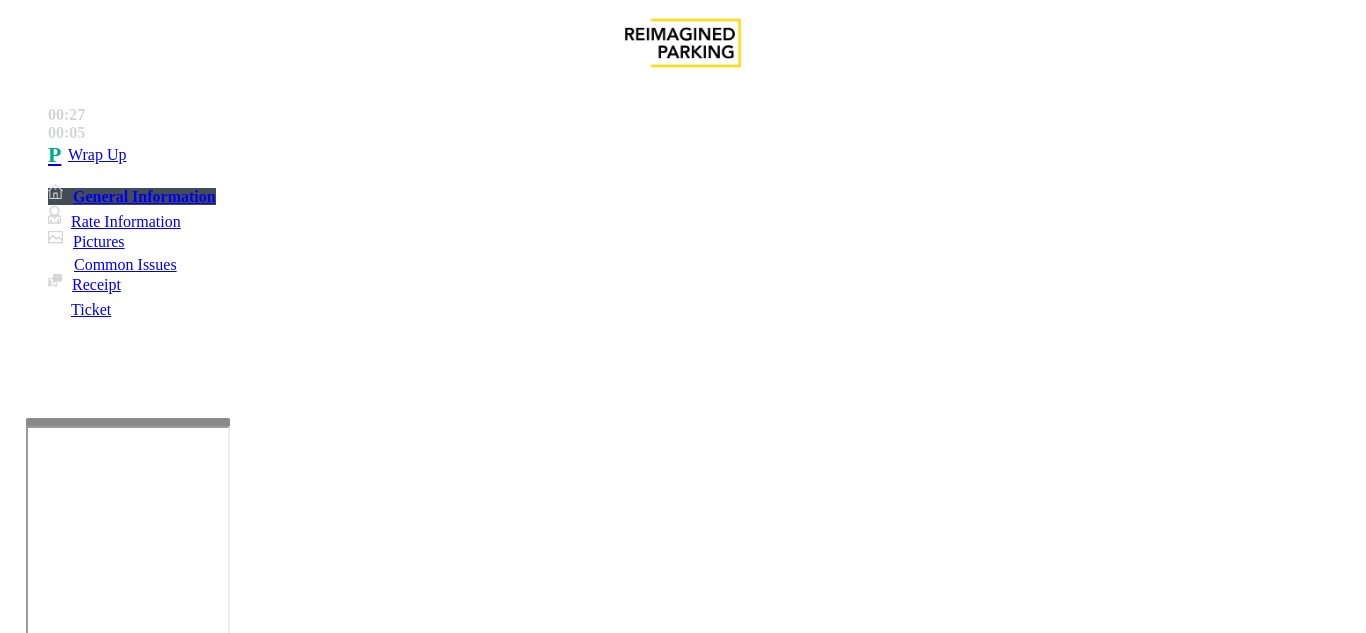 click on "Issue" at bounding box center (42, 1253) 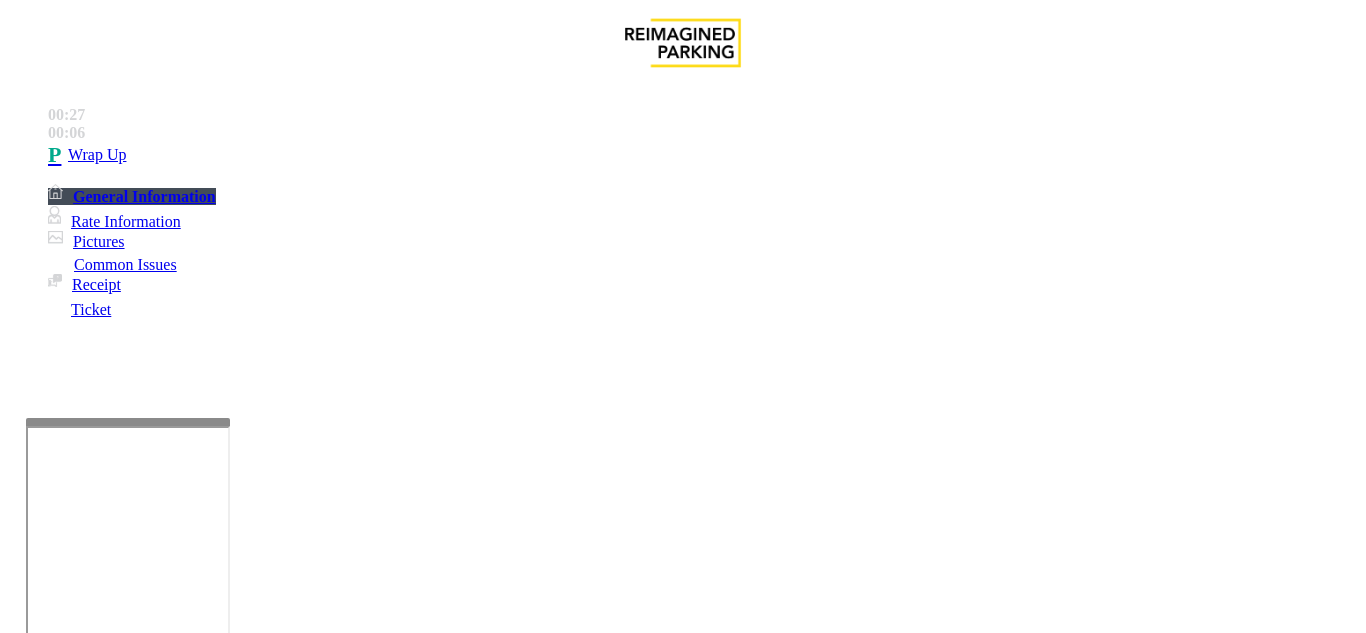 click on "Intercom Issue/No Response" at bounding box center [929, 1286] 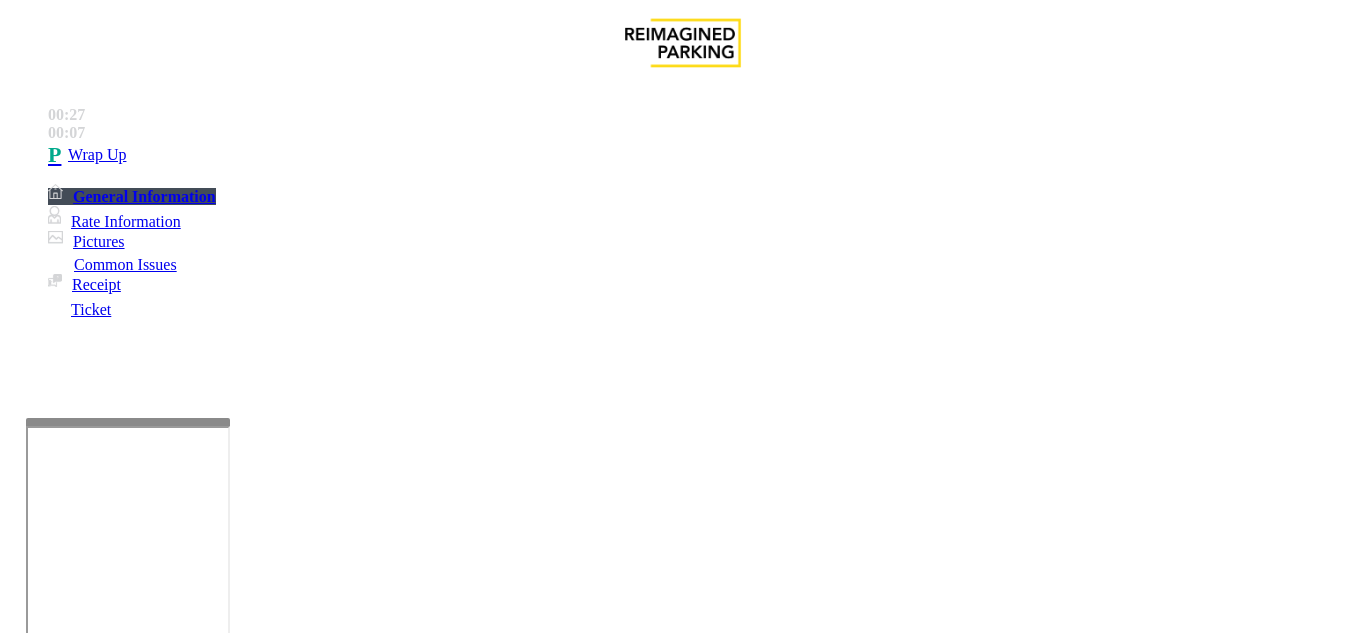 click on "No Response/Unable to hear parker   Parker Cannot Hear Call Center Agent   Call dropped" at bounding box center [682, 1289] 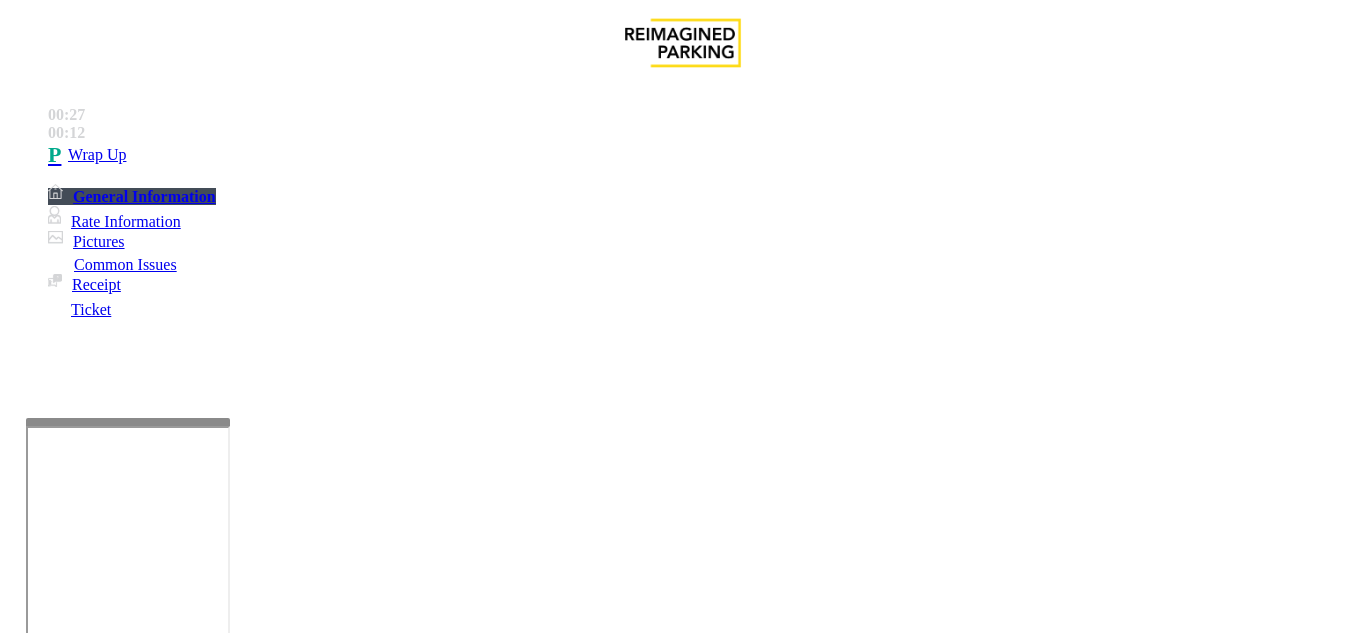 drag, startPoint x: 344, startPoint y: 190, endPoint x: 510, endPoint y: 188, distance: 166.01205 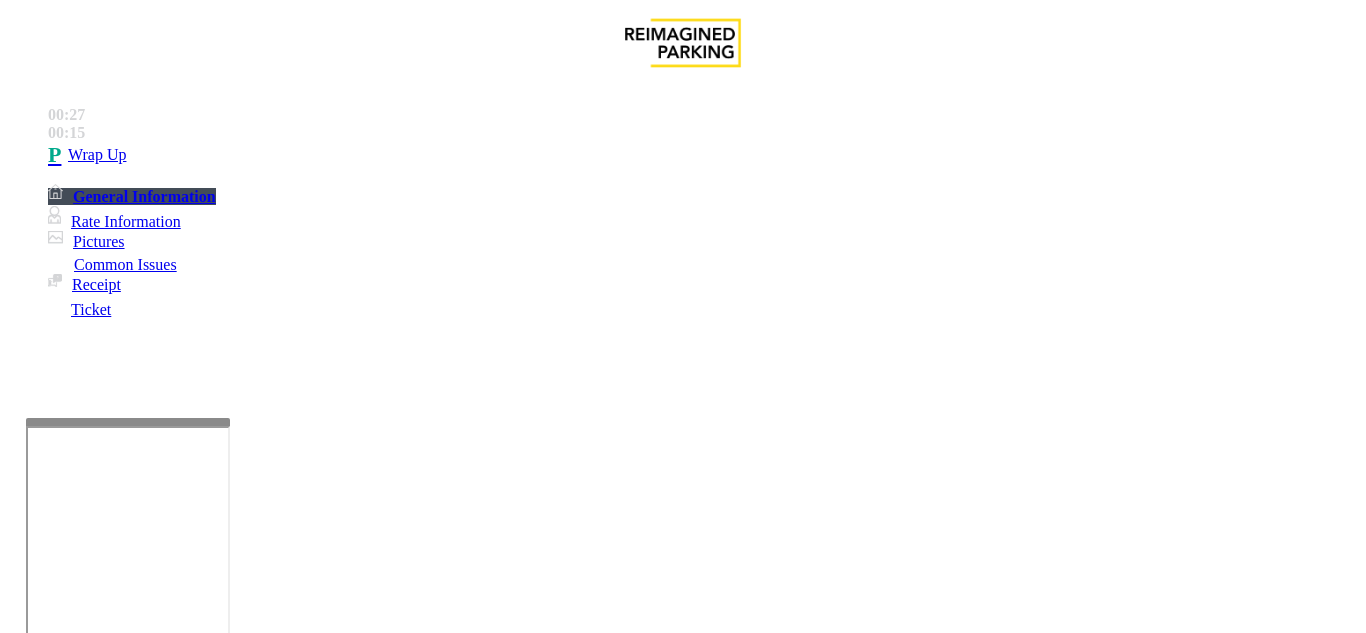 drag, startPoint x: 334, startPoint y: 175, endPoint x: 593, endPoint y: 177, distance: 259.00772 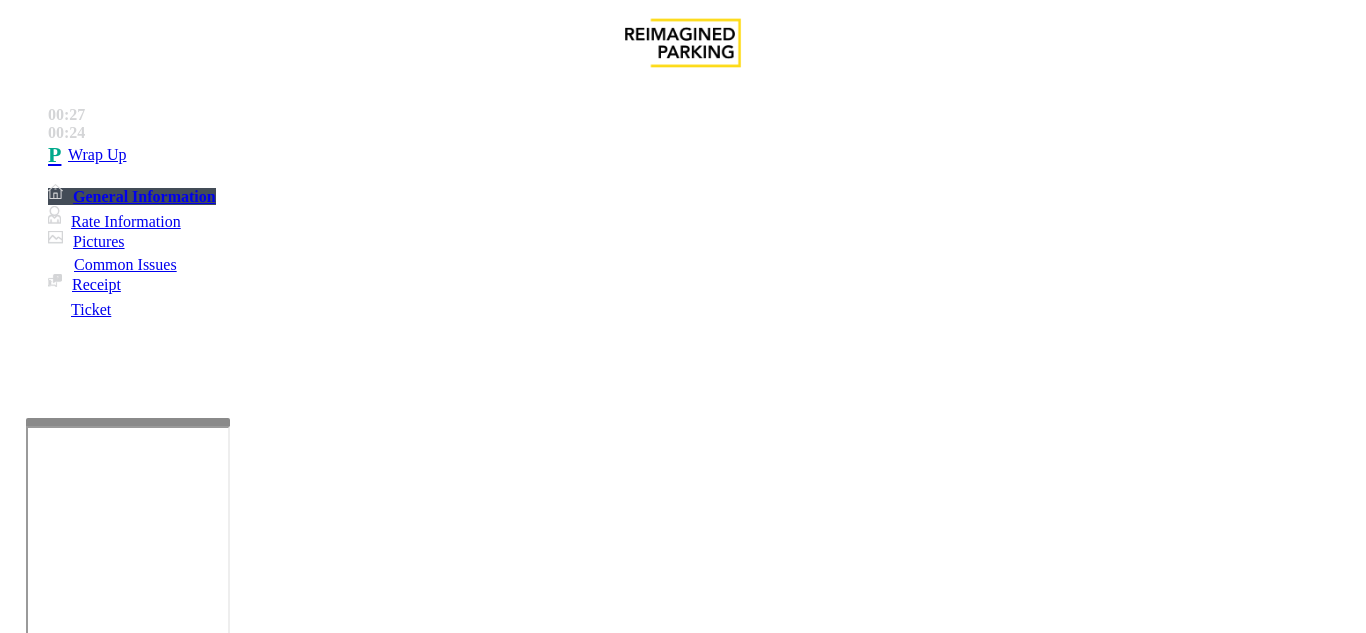 drag, startPoint x: 274, startPoint y: 178, endPoint x: 574, endPoint y: 183, distance: 300.04166 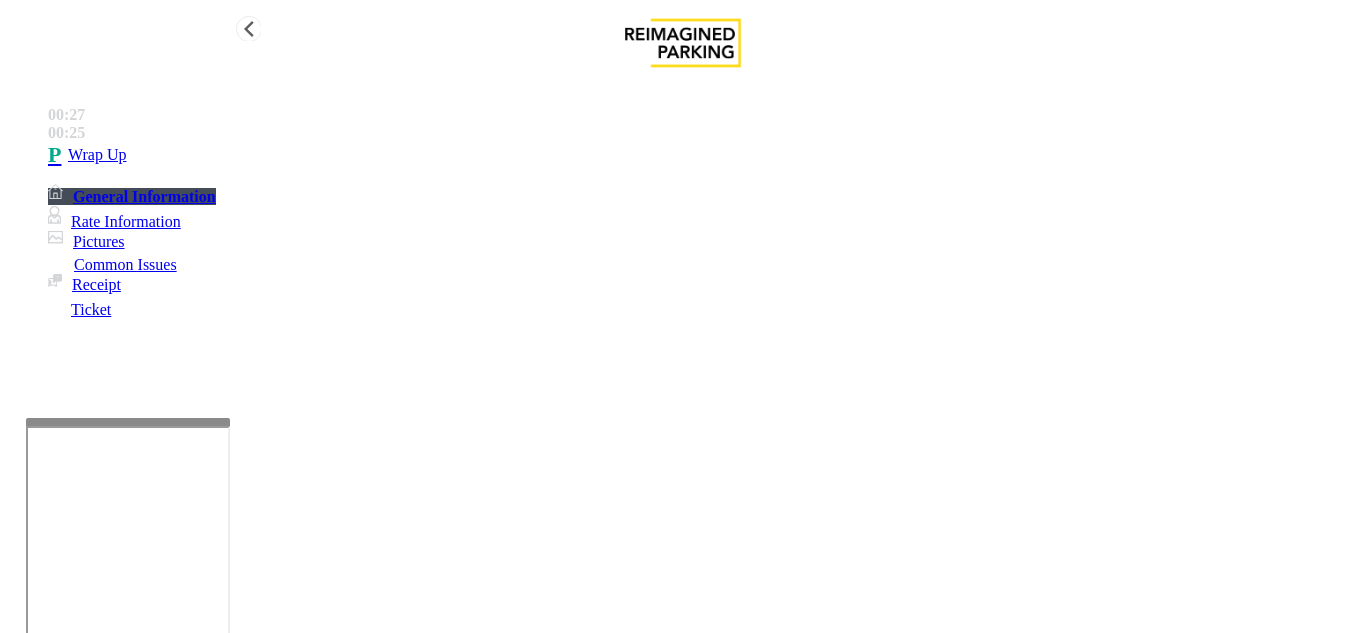 type on "**********" 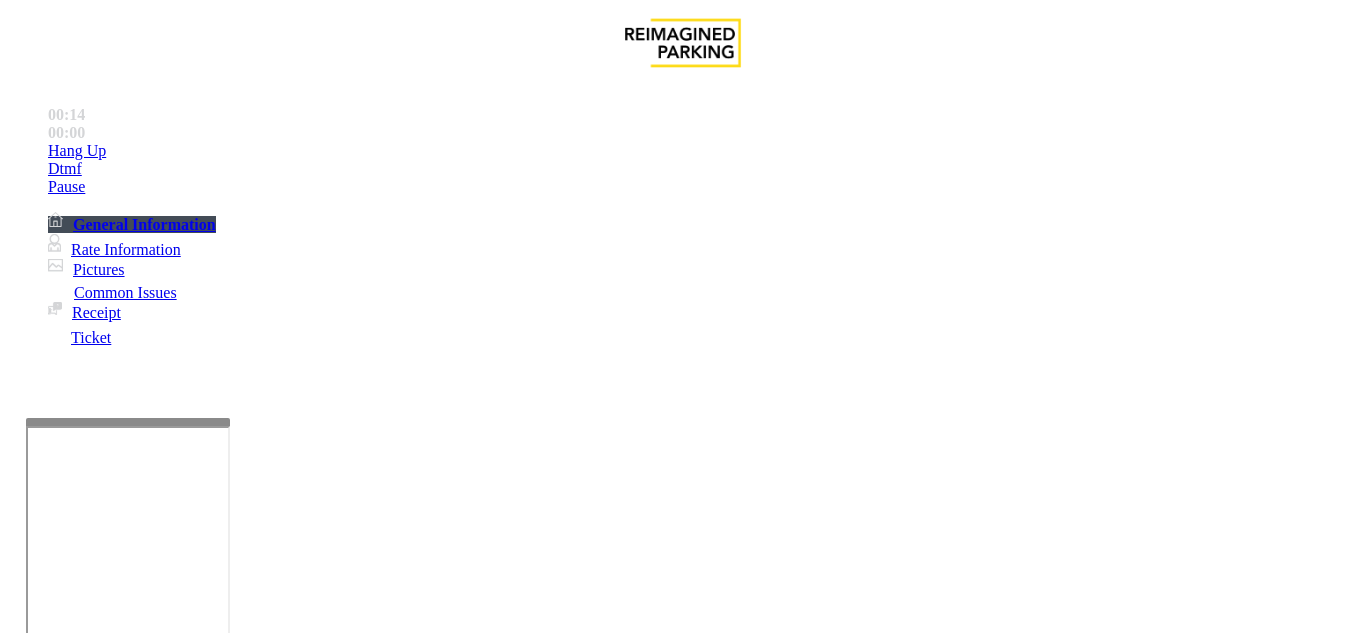 scroll, scrollTop: 800, scrollLeft: 0, axis: vertical 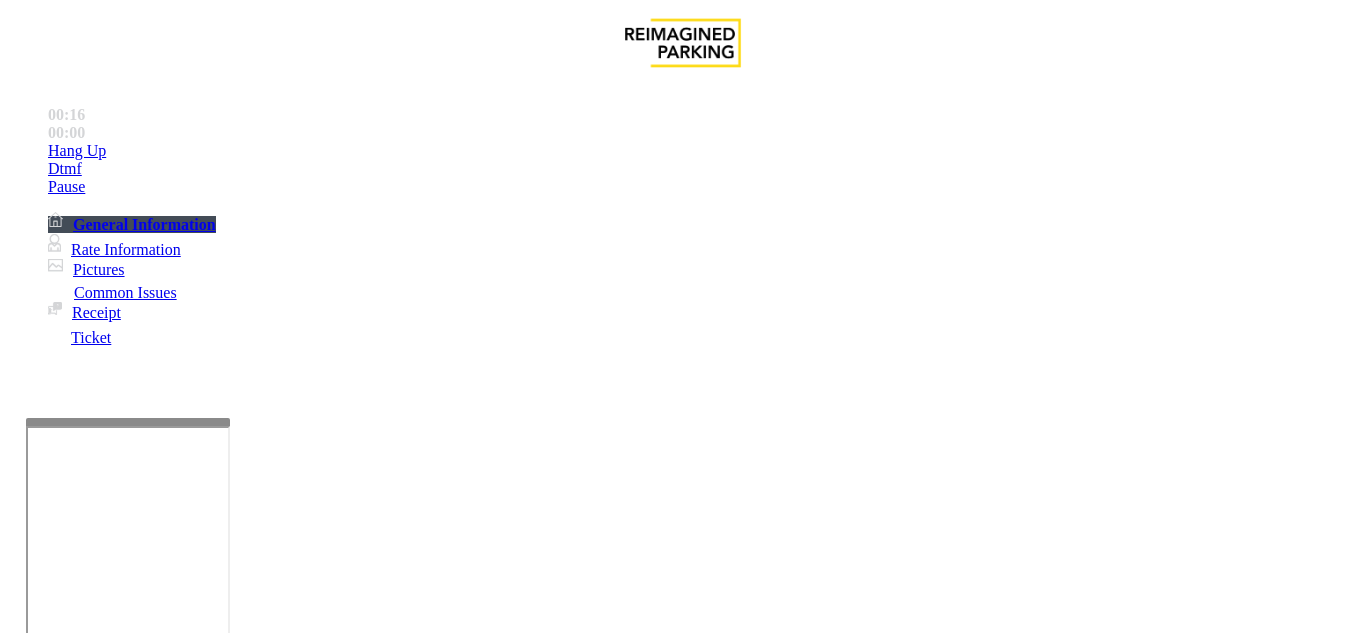 click on "Ticket Issue" at bounding box center (71, 1286) 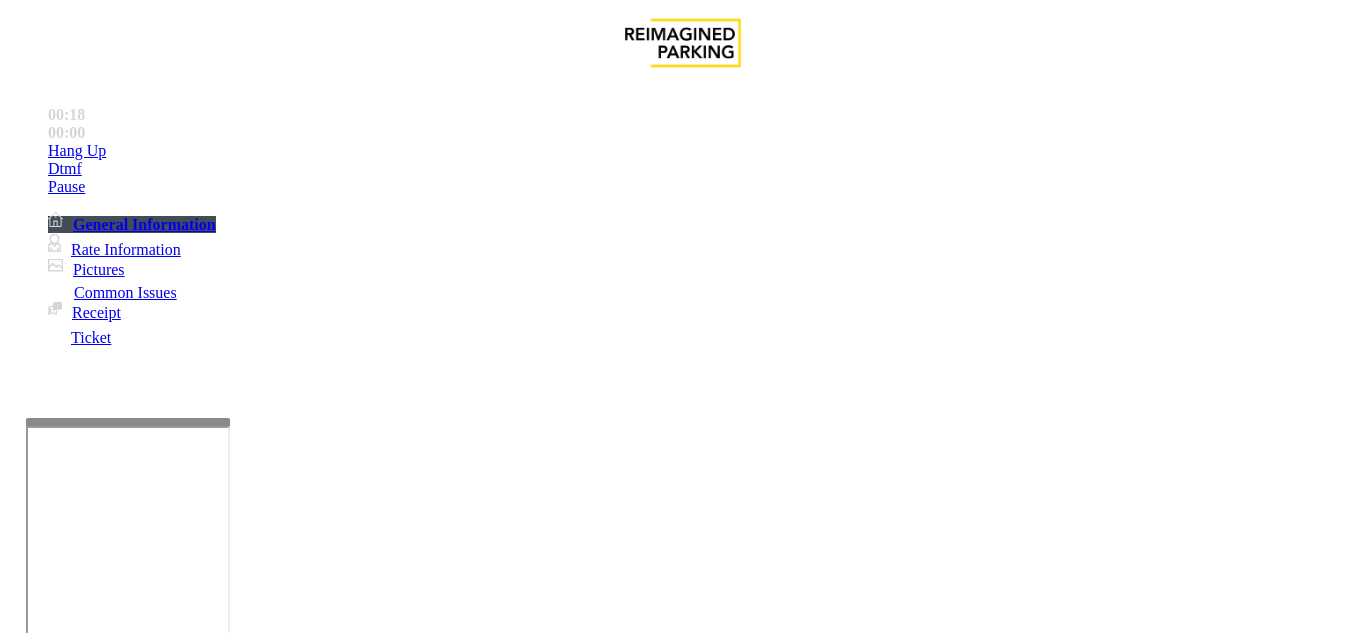 click on "Ticket Unreadable" at bounding box center [300, 1286] 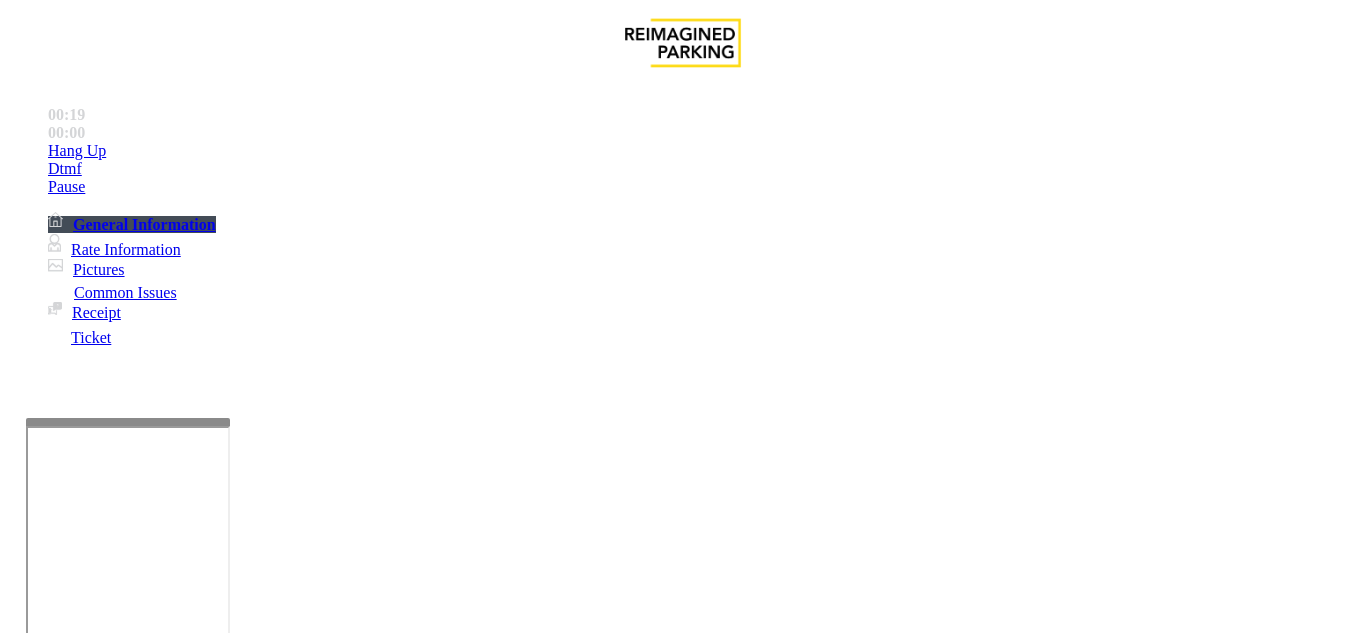 scroll, scrollTop: 900, scrollLeft: 0, axis: vertical 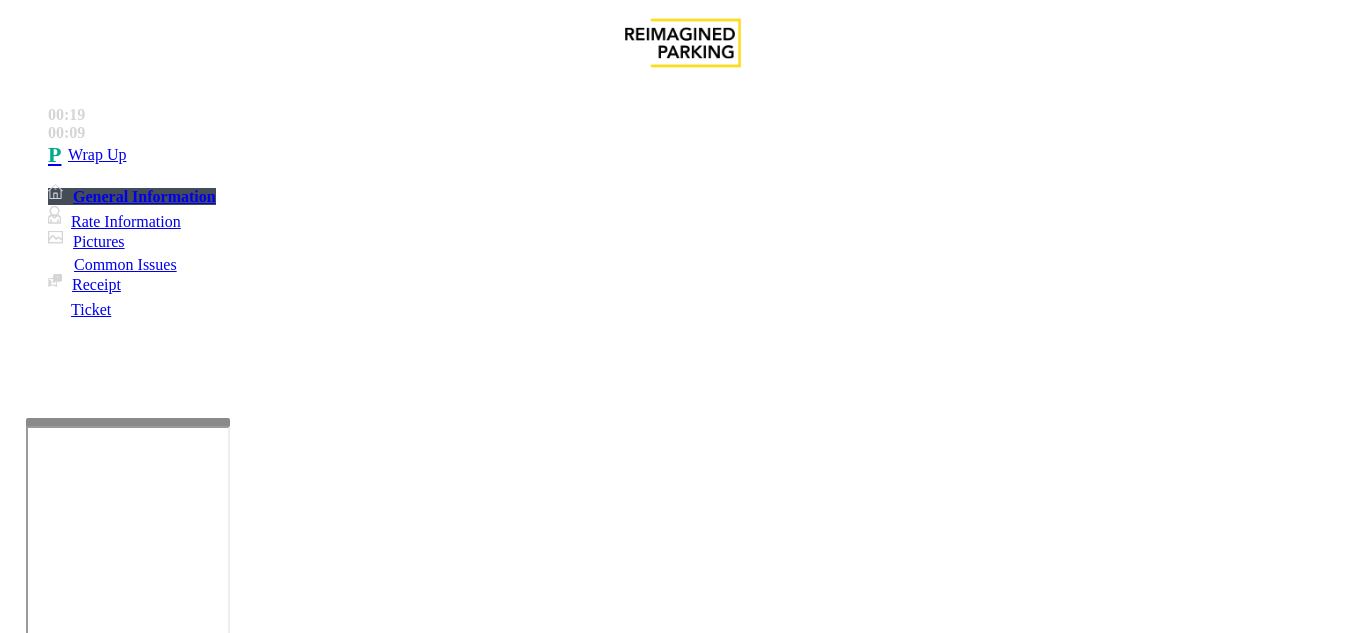 click at bounding box center [221, 1626] 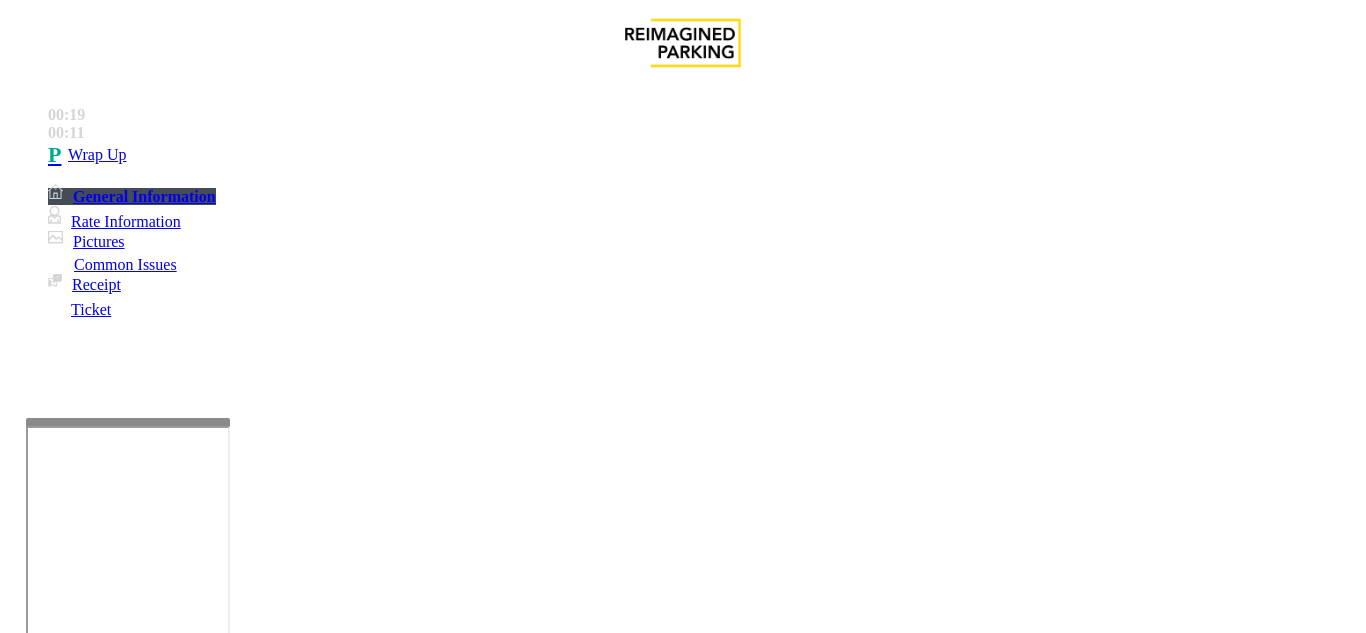 drag, startPoint x: 272, startPoint y: 183, endPoint x: 464, endPoint y: 170, distance: 192.4396 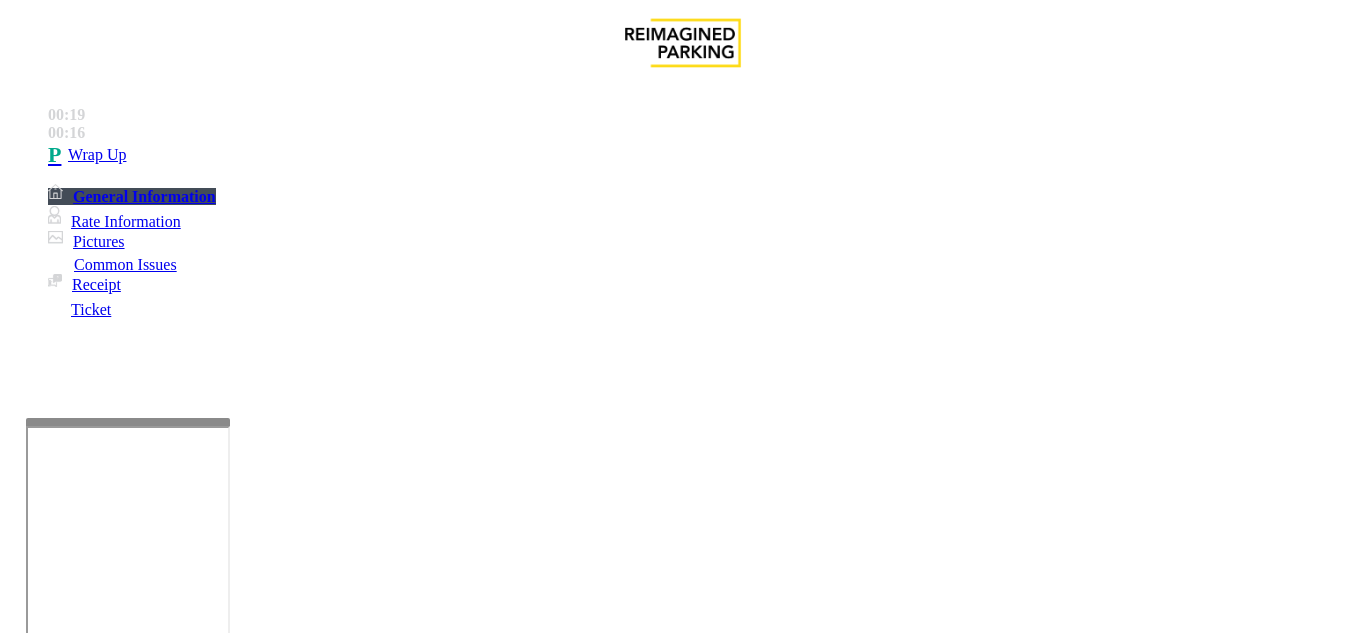 type on "**********" 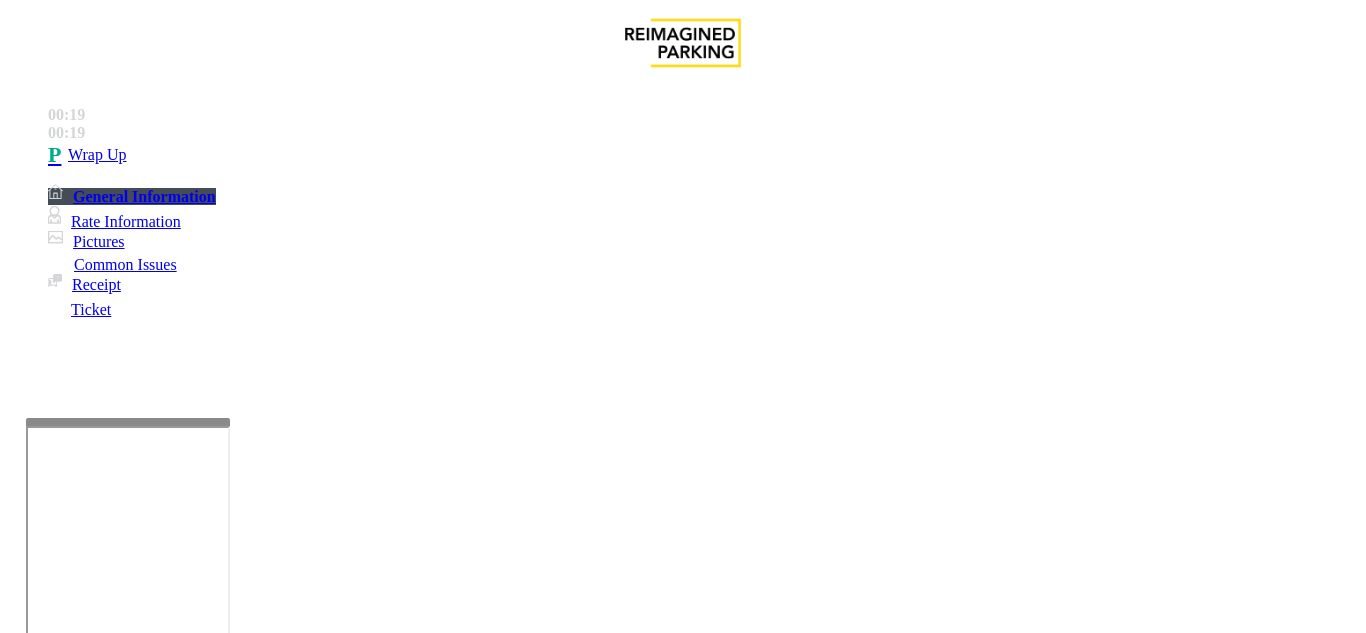 scroll, scrollTop: 200, scrollLeft: 0, axis: vertical 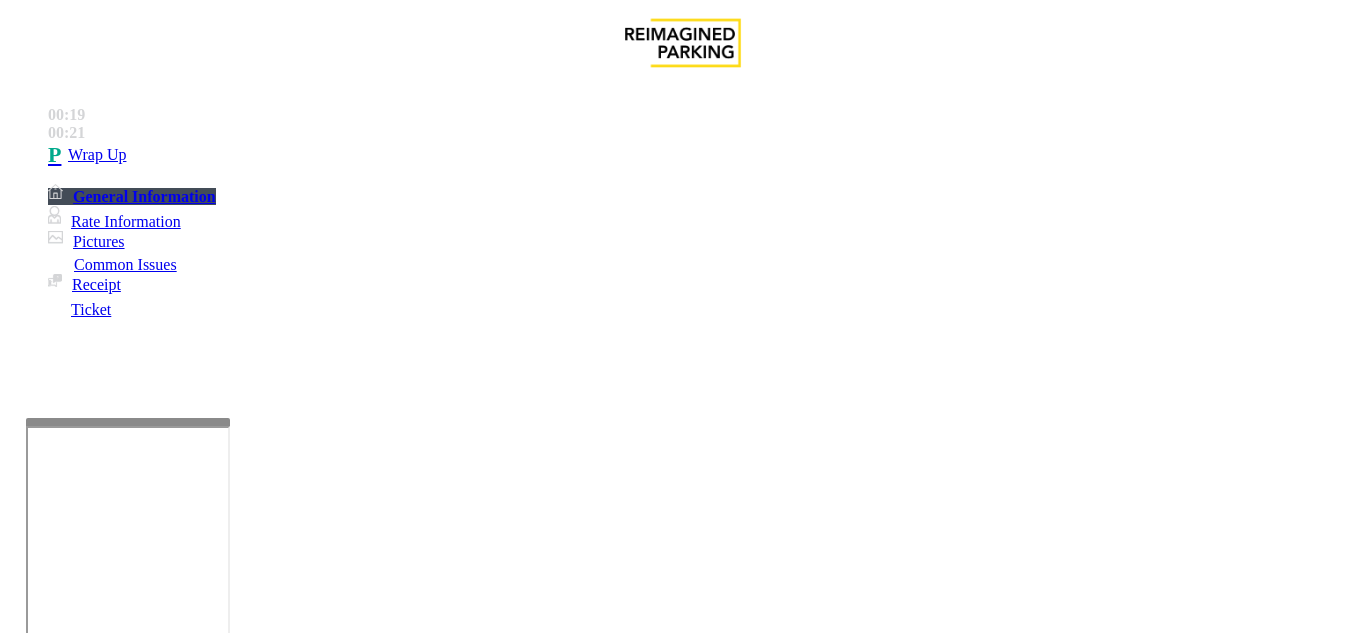 type on "**" 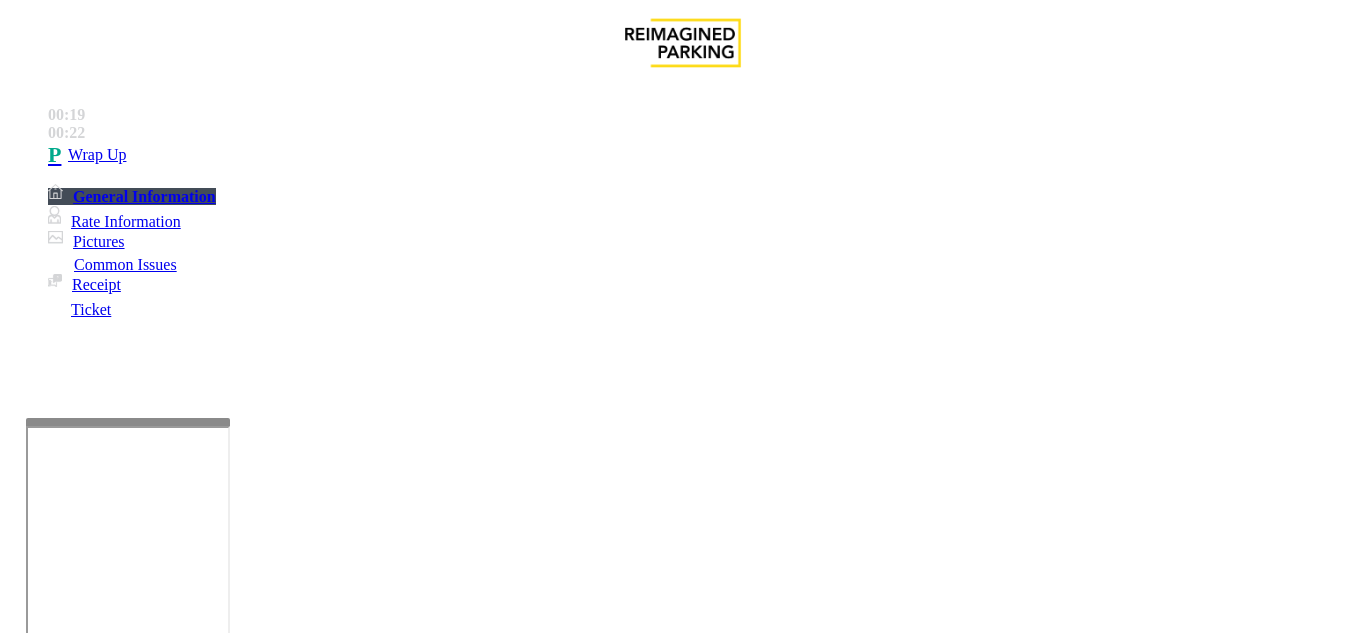 scroll, scrollTop: 100, scrollLeft: 0, axis: vertical 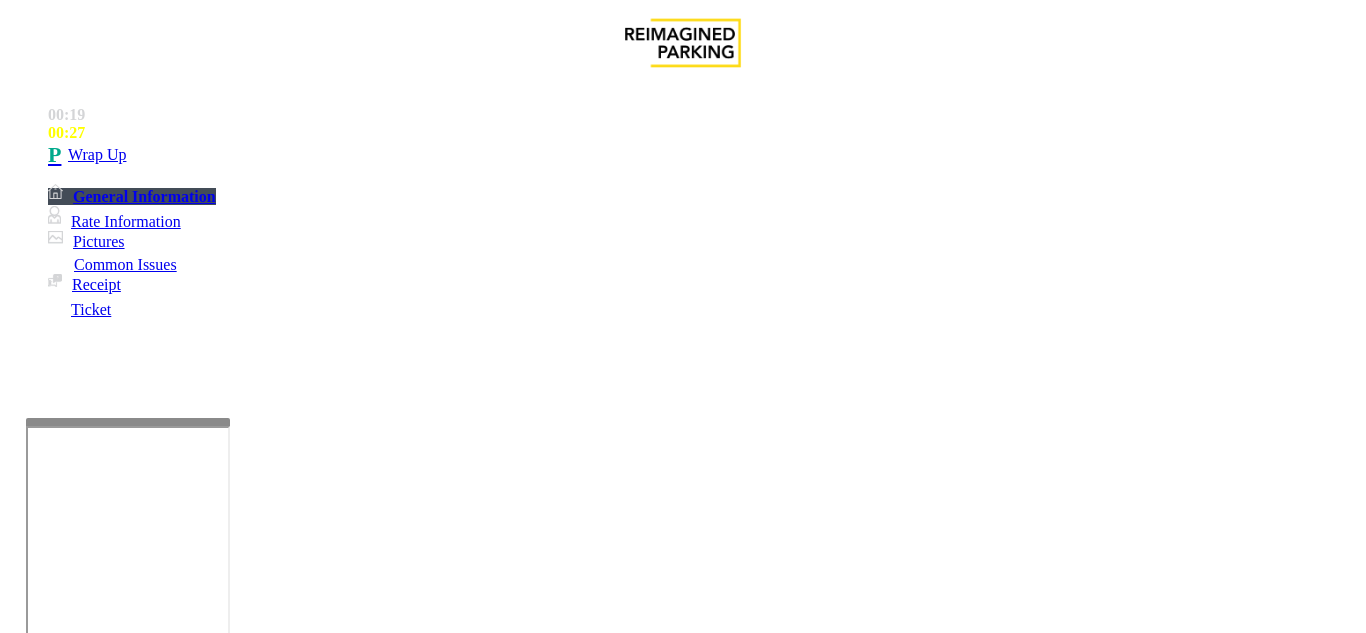 drag, startPoint x: 454, startPoint y: 79, endPoint x: 267, endPoint y: 87, distance: 187.17105 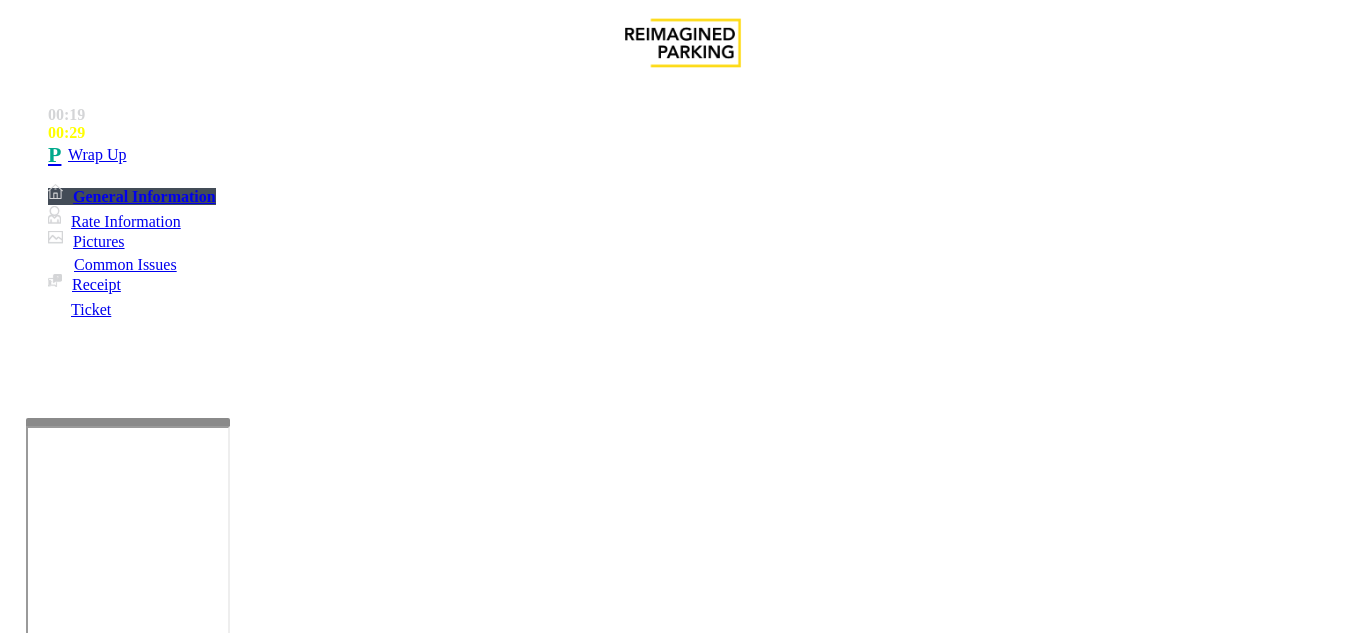scroll, scrollTop: 281, scrollLeft: 0, axis: vertical 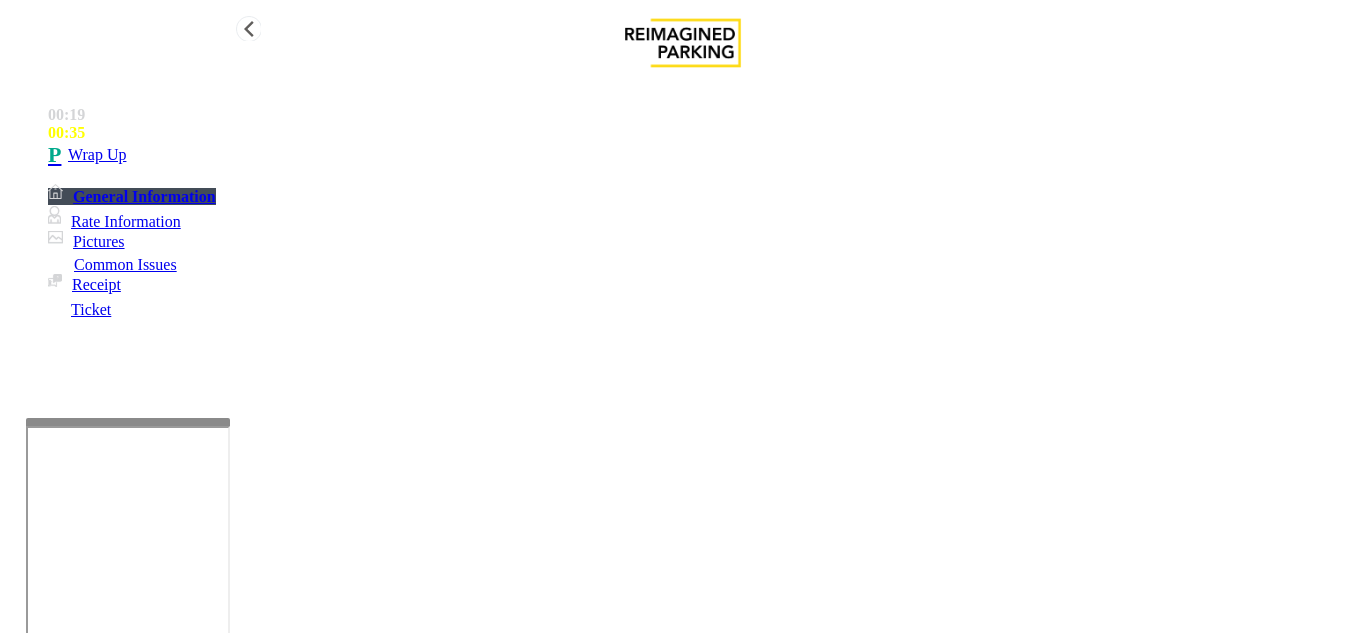 type on "**********" 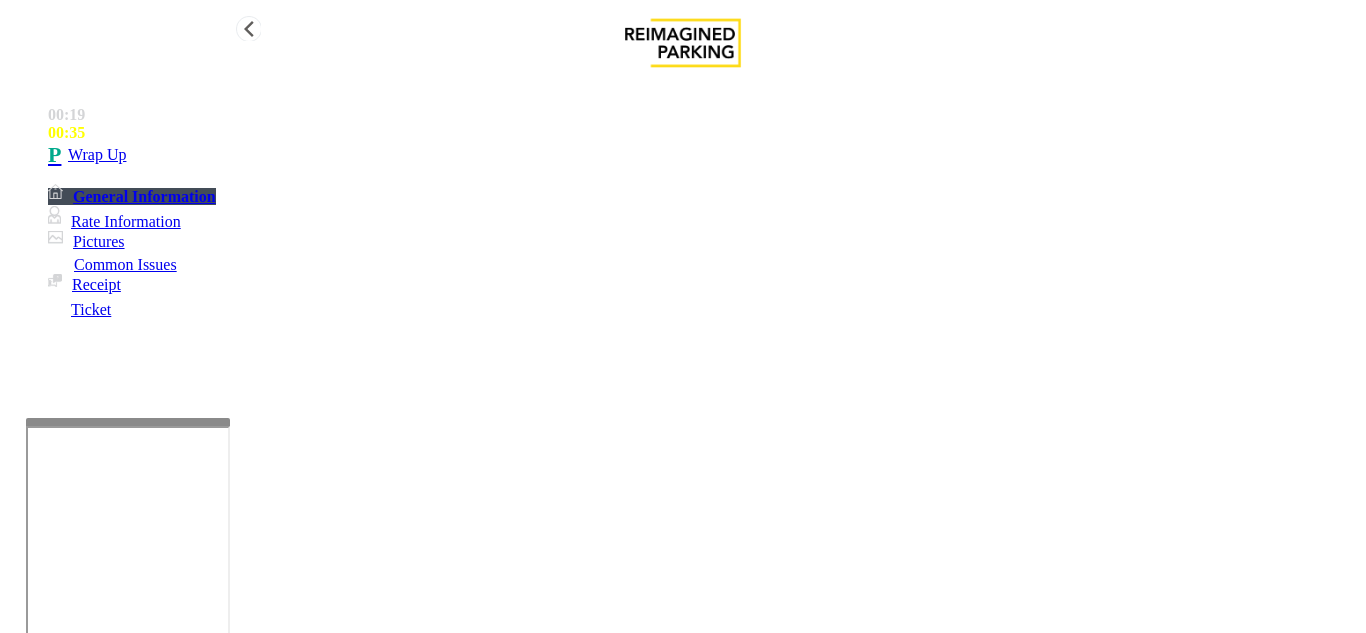 click on "Wrap Up" at bounding box center (703, 155) 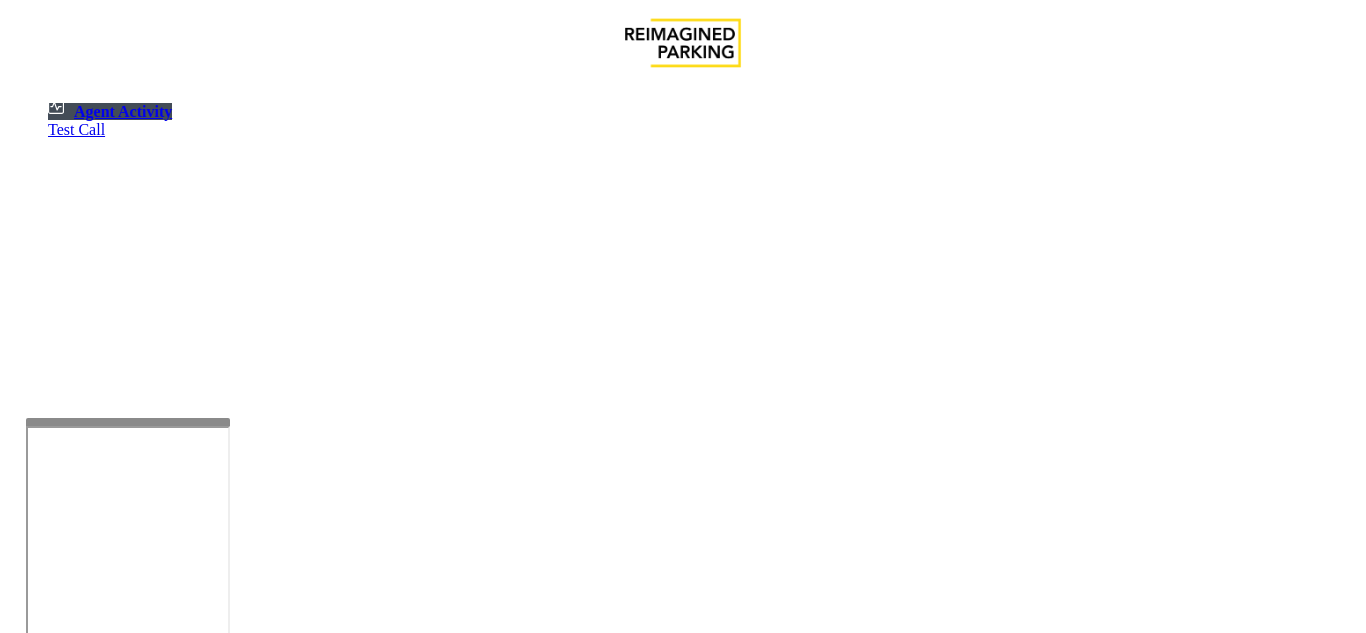 click at bounding box center [79, 1335] 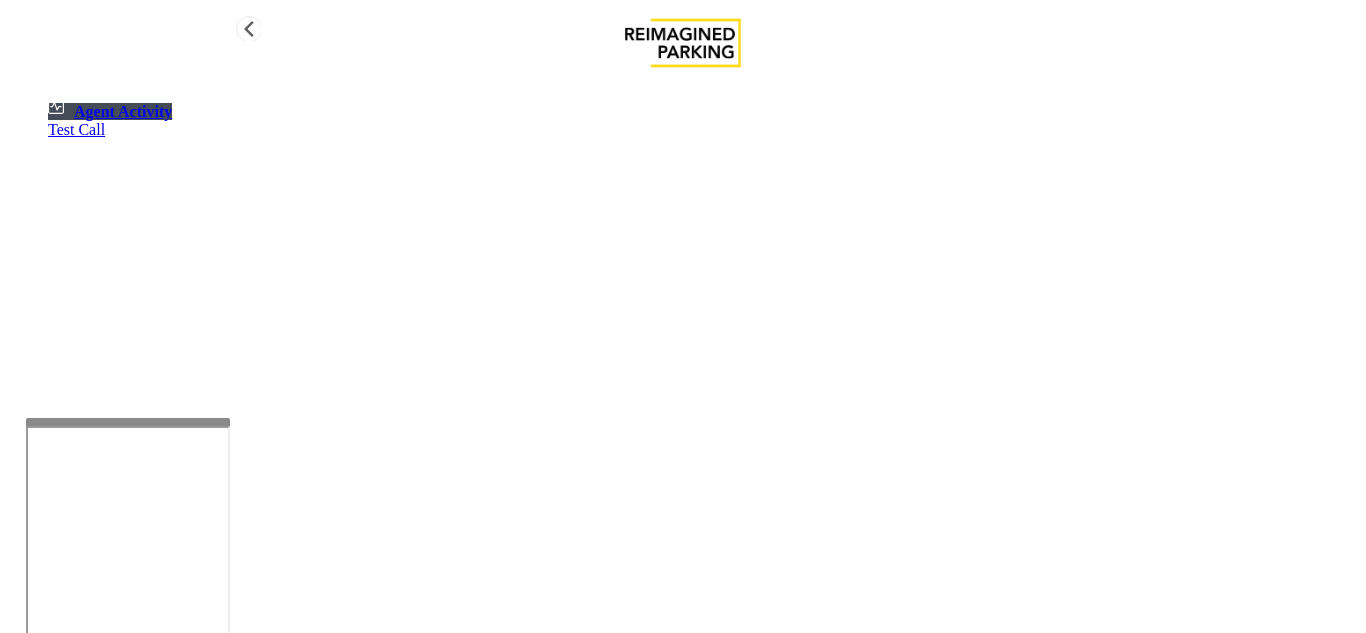 click on "Agent Activity" at bounding box center [110, 111] 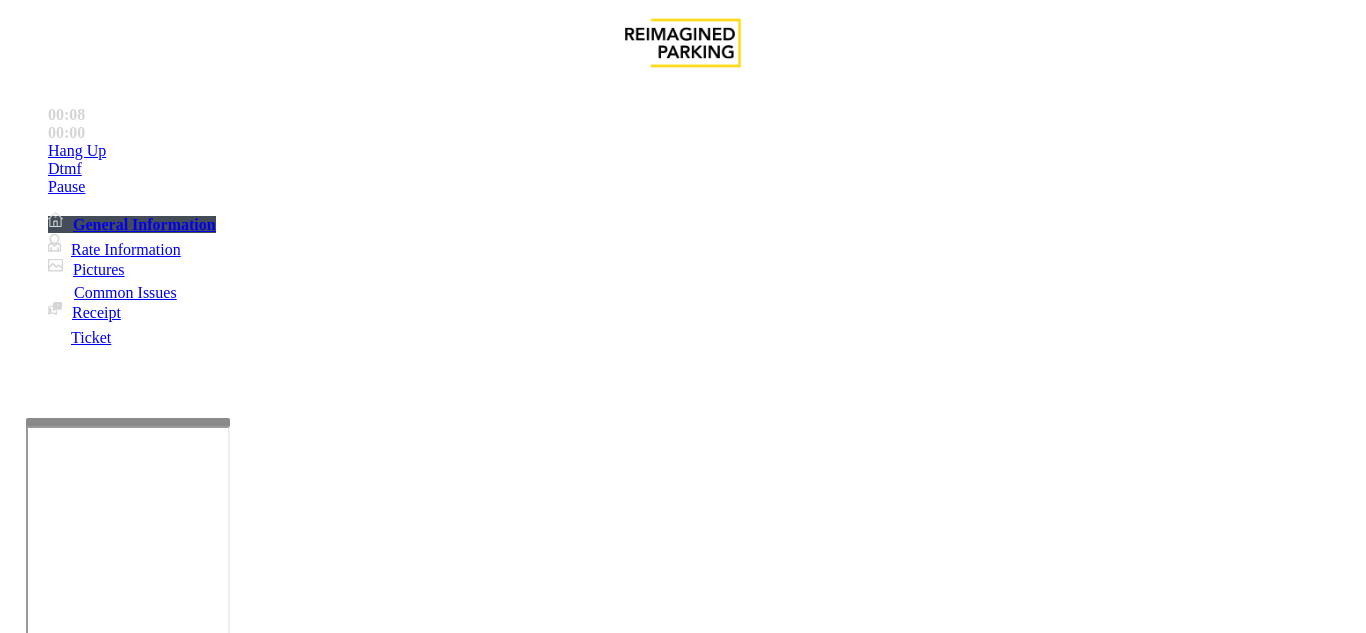 scroll, scrollTop: 700, scrollLeft: 0, axis: vertical 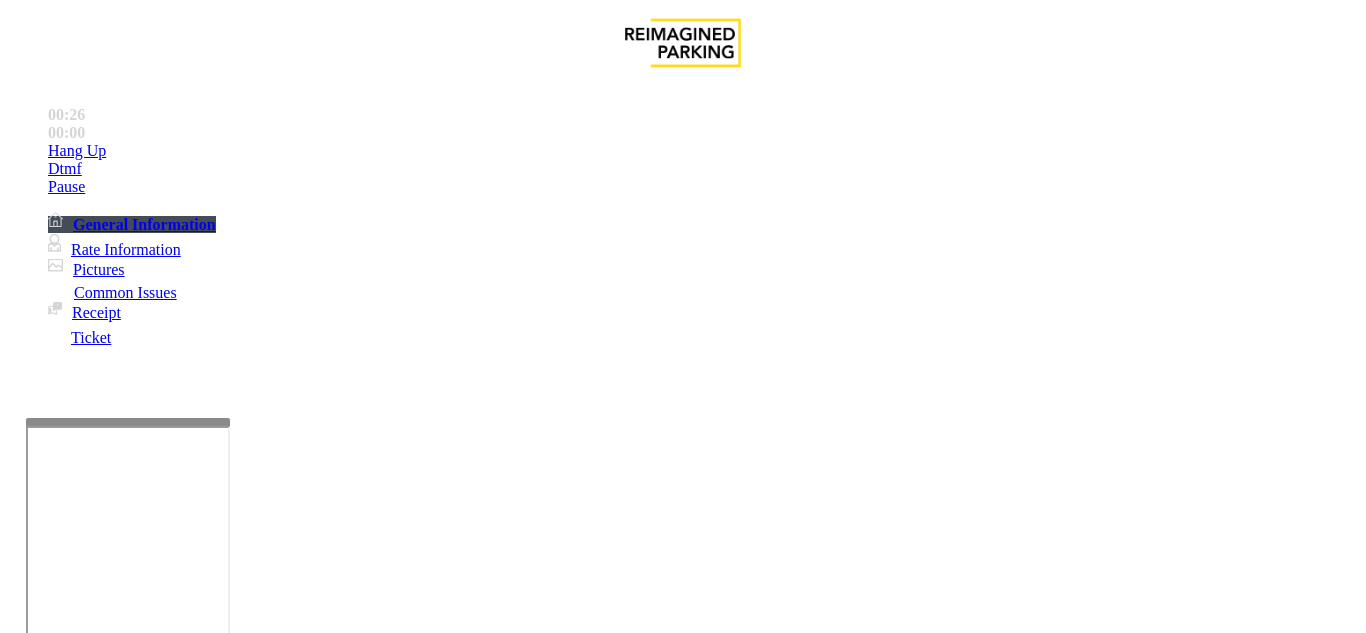 click on "Equipment Issue" at bounding box center [697, 1286] 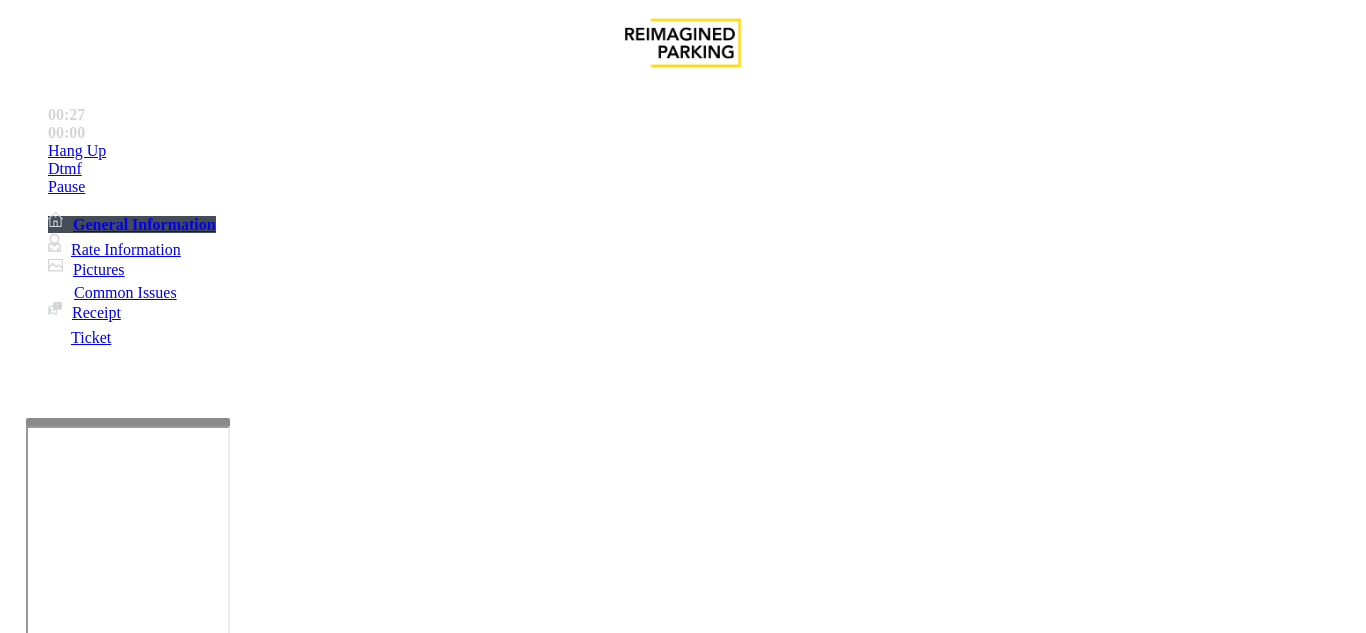 click on "Gate / Door Won't Open" at bounding box center (575, 1286) 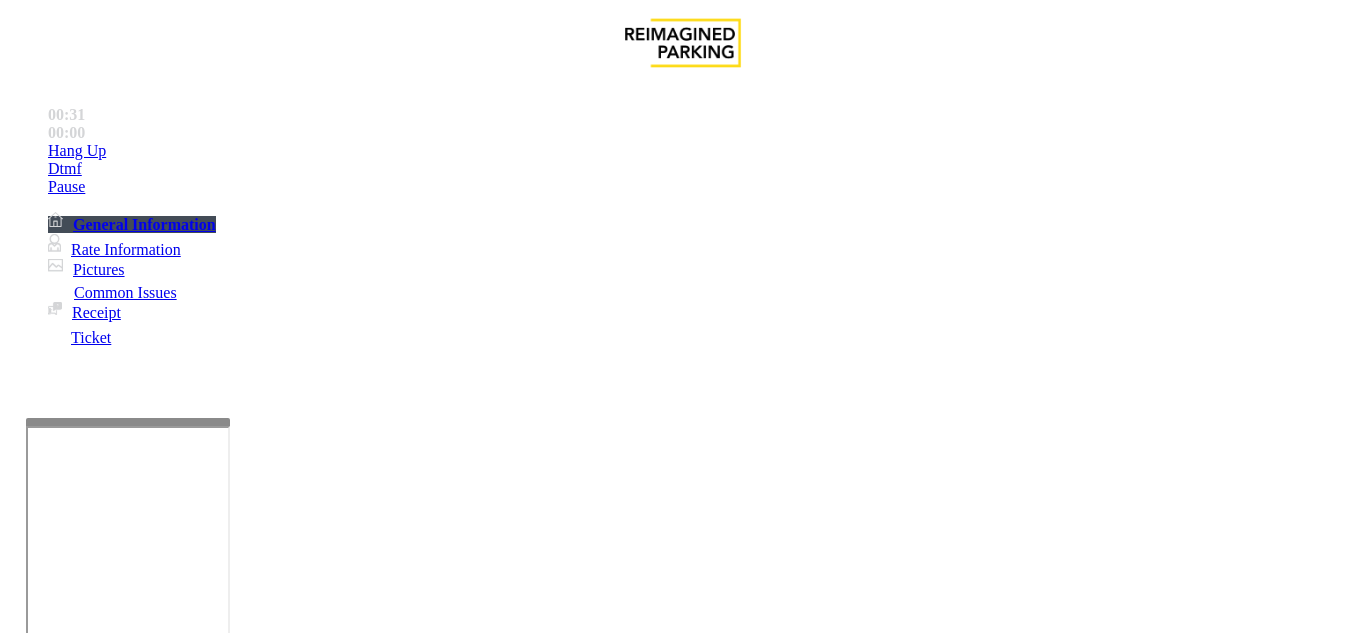 scroll, scrollTop: 148, scrollLeft: 0, axis: vertical 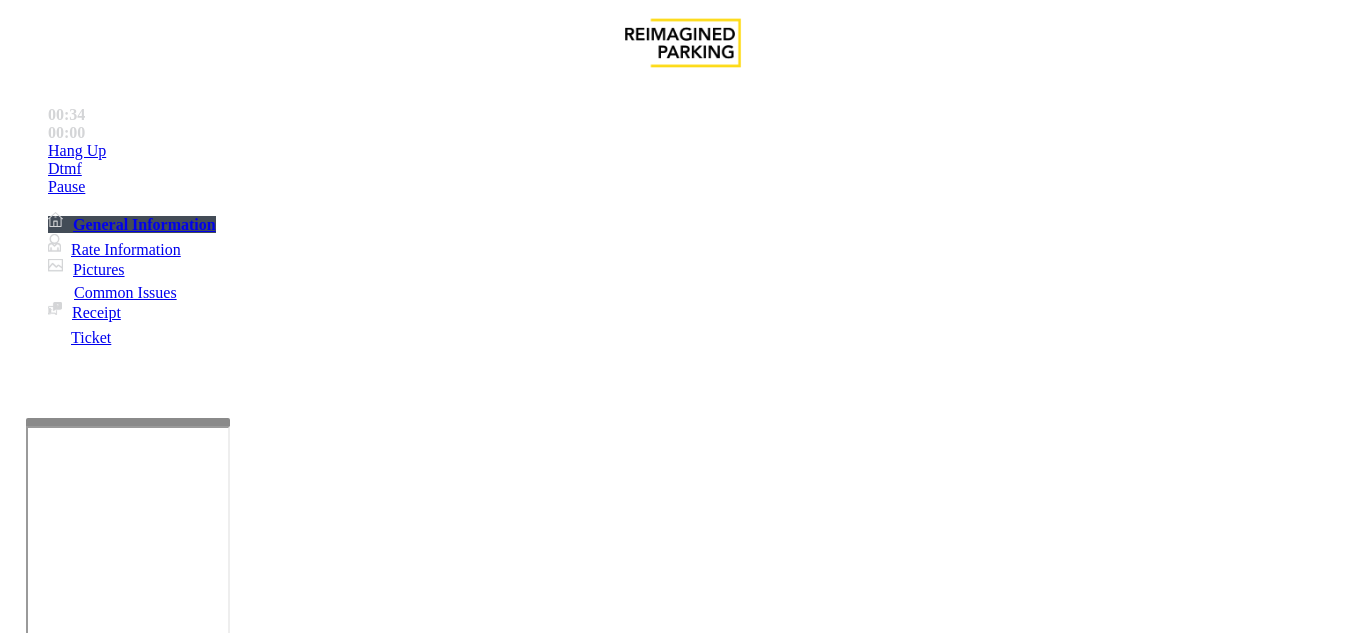 click at bounding box center [221, 1667] 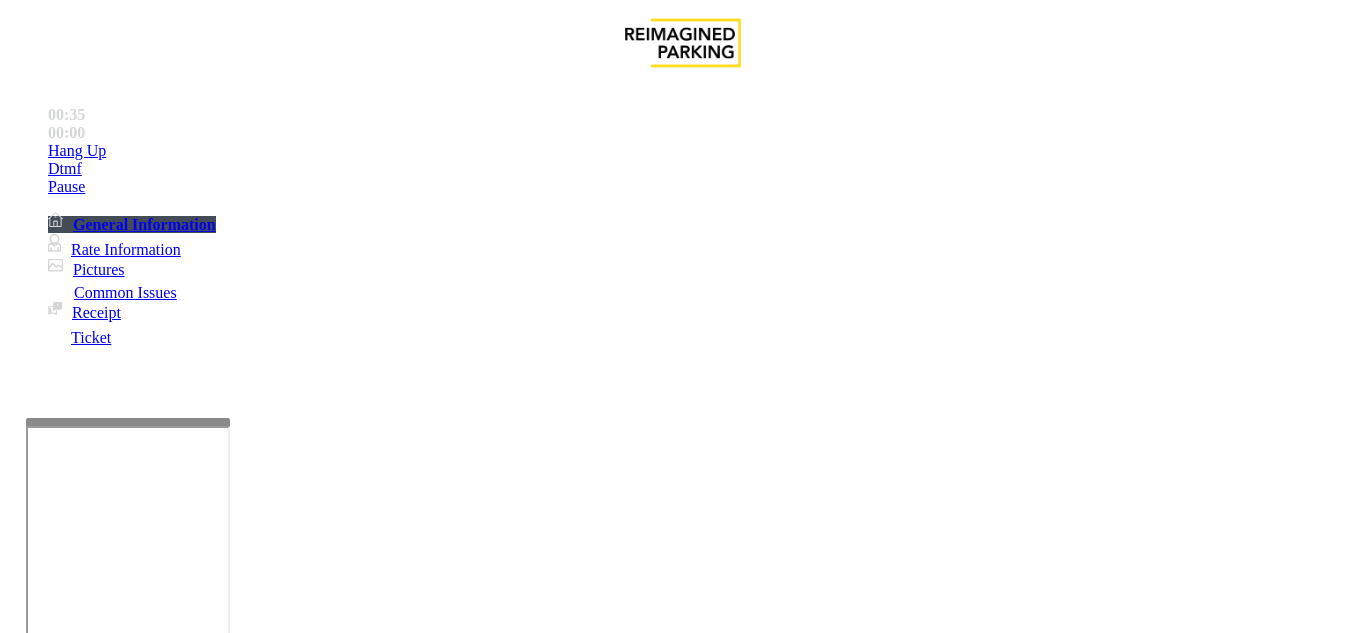 scroll, scrollTop: 48, scrollLeft: 0, axis: vertical 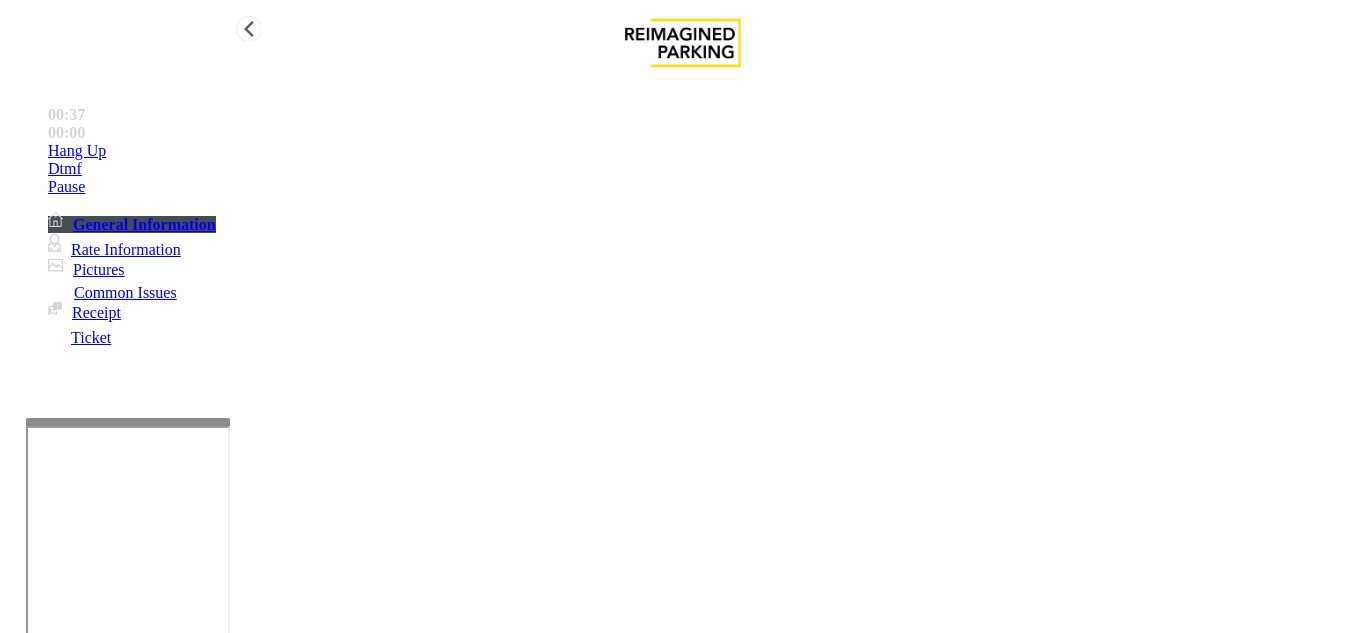click on "Hang Up" at bounding box center (703, 151) 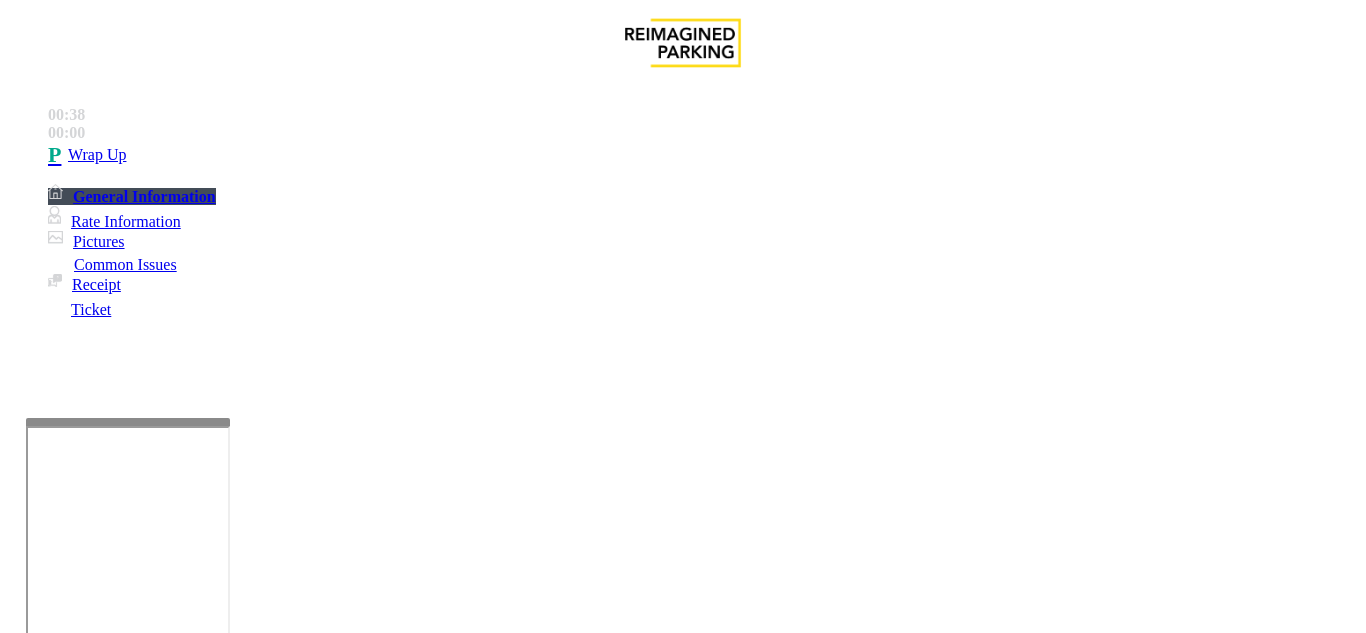 drag, startPoint x: 334, startPoint y: 127, endPoint x: 529, endPoint y: 134, distance: 195.1256 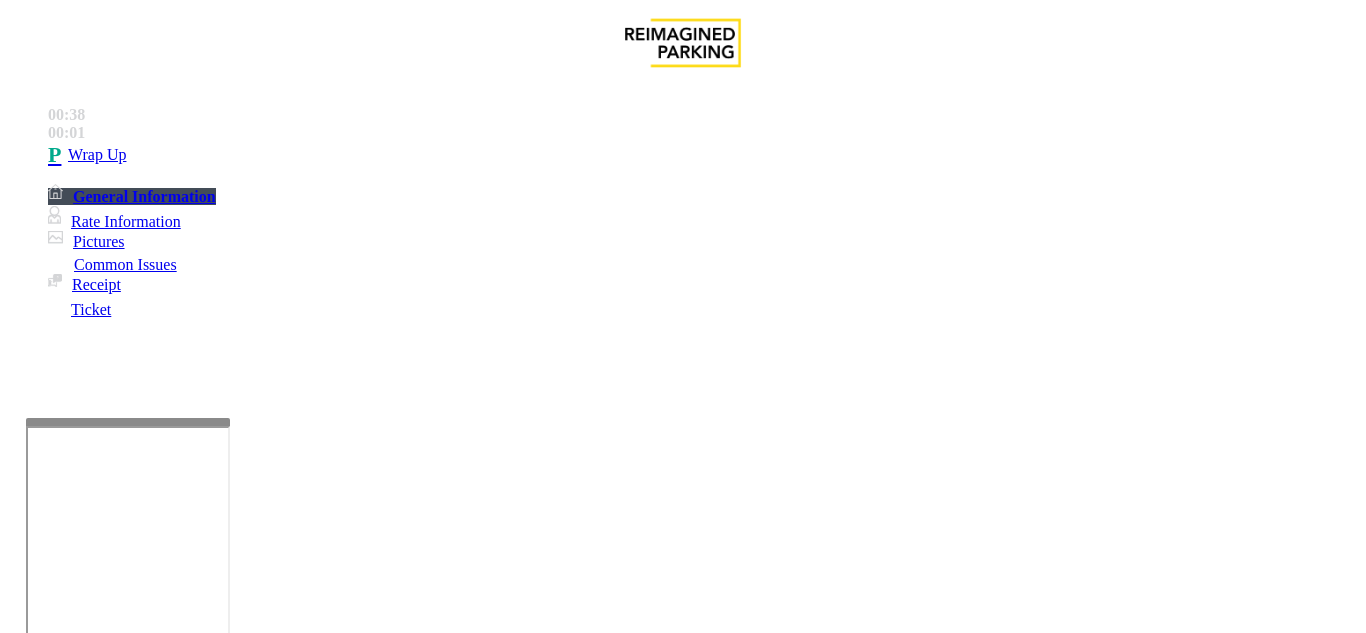 click at bounding box center [96, 1333] 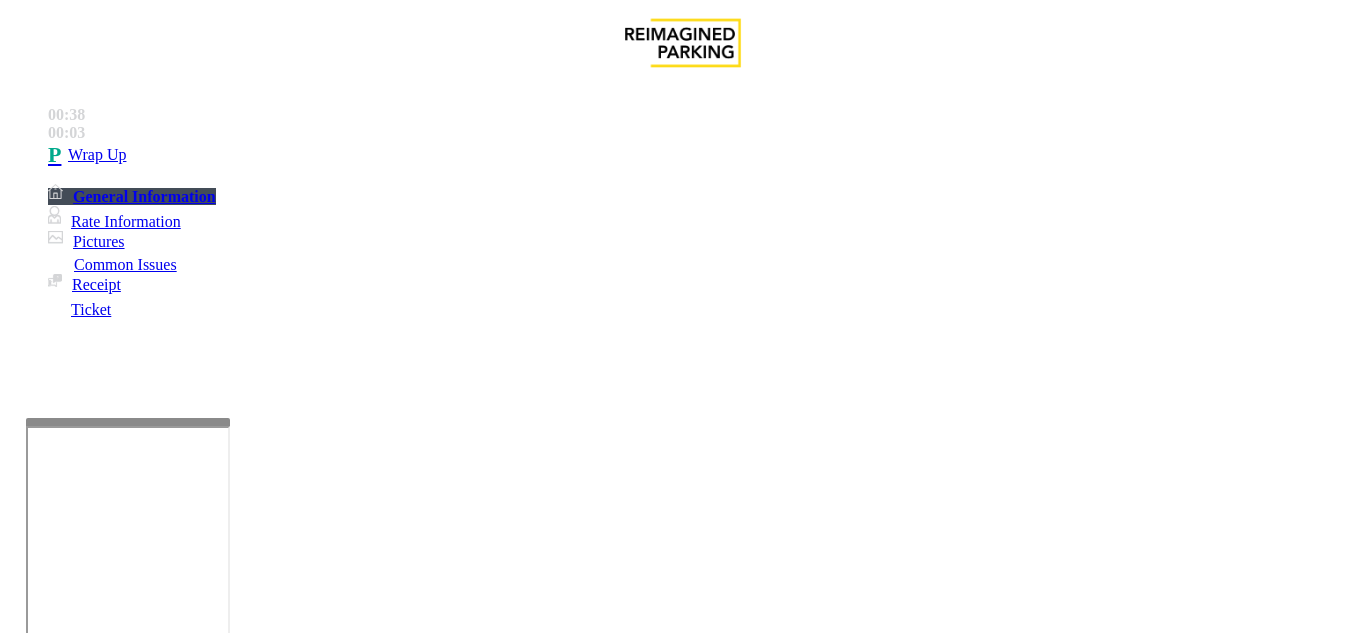 drag, startPoint x: 333, startPoint y: 130, endPoint x: 476, endPoint y: 138, distance: 143.2236 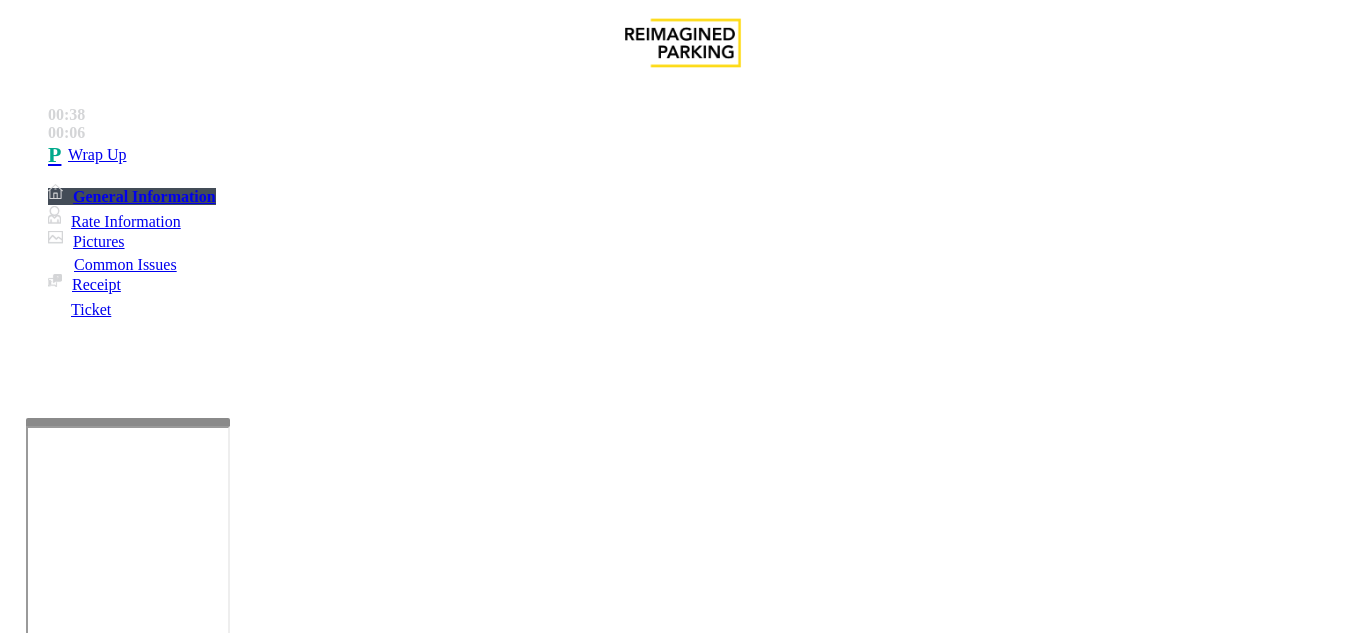 scroll, scrollTop: 211, scrollLeft: 0, axis: vertical 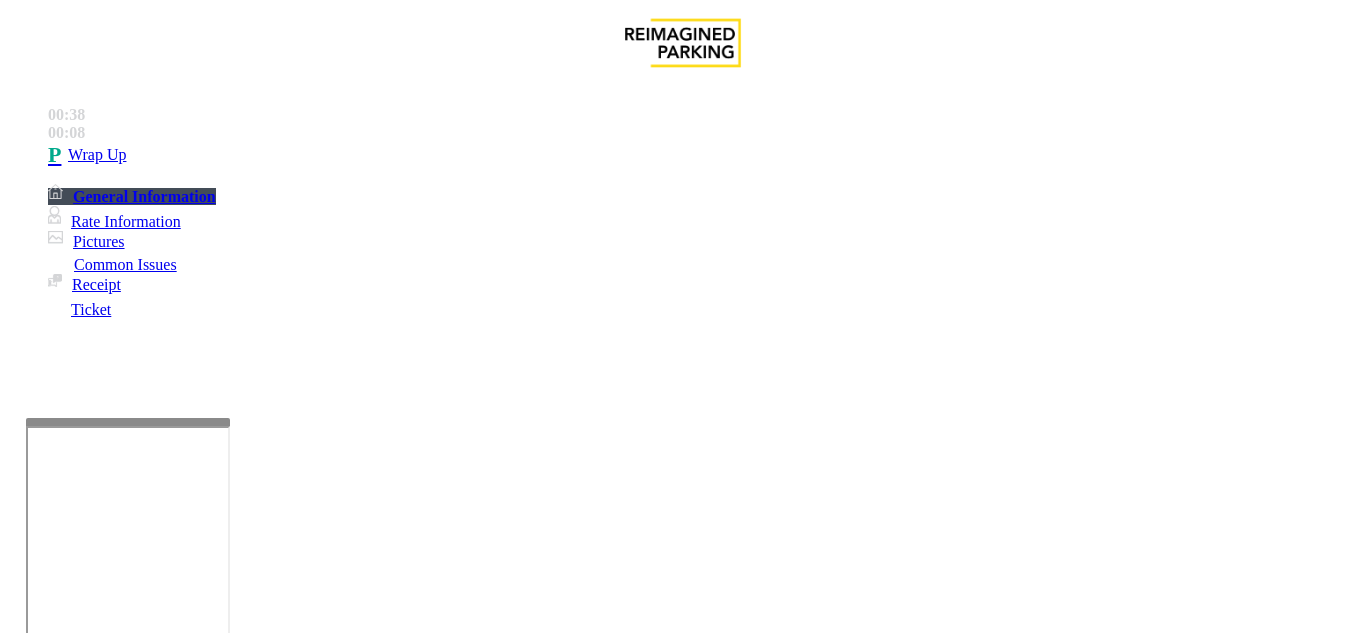 click at bounding box center (221, 1667) 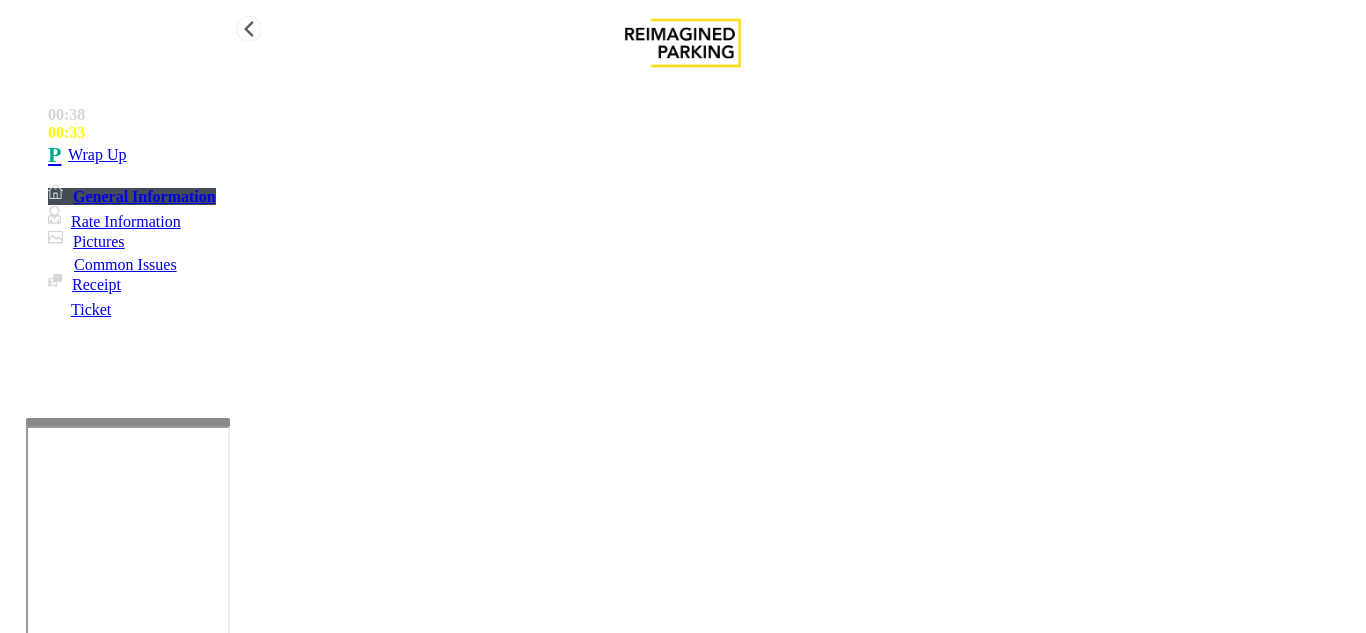 type on "**********" 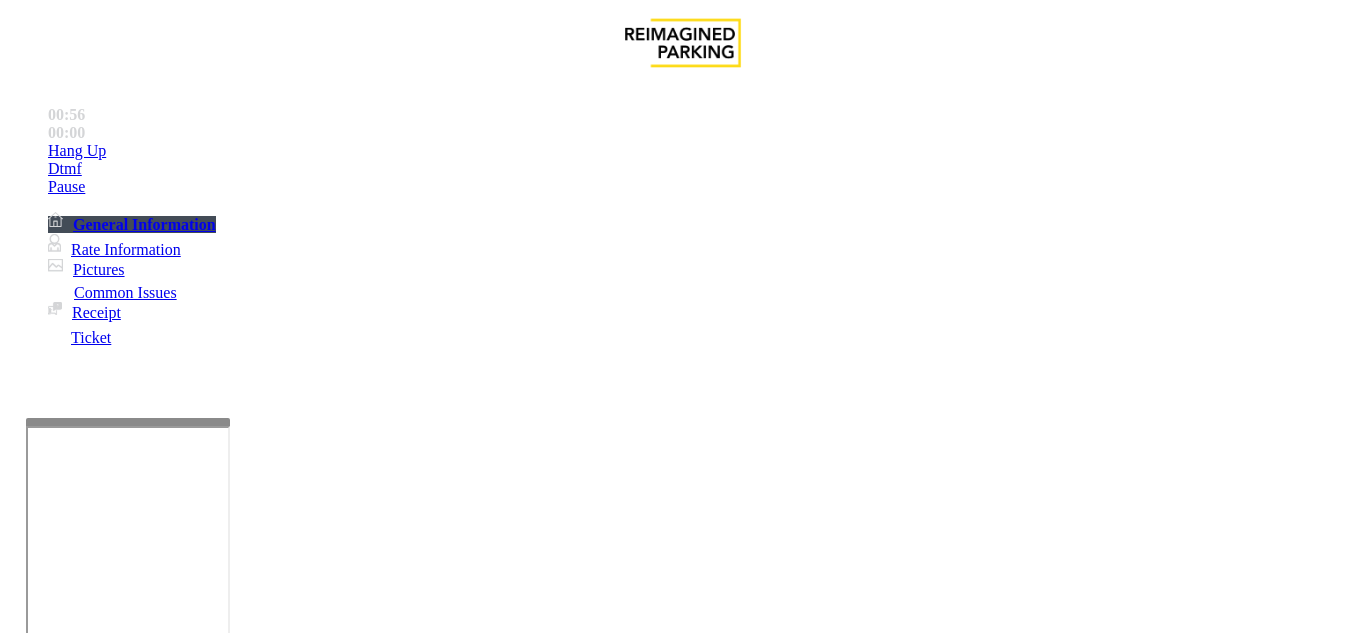 scroll, scrollTop: 400, scrollLeft: 0, axis: vertical 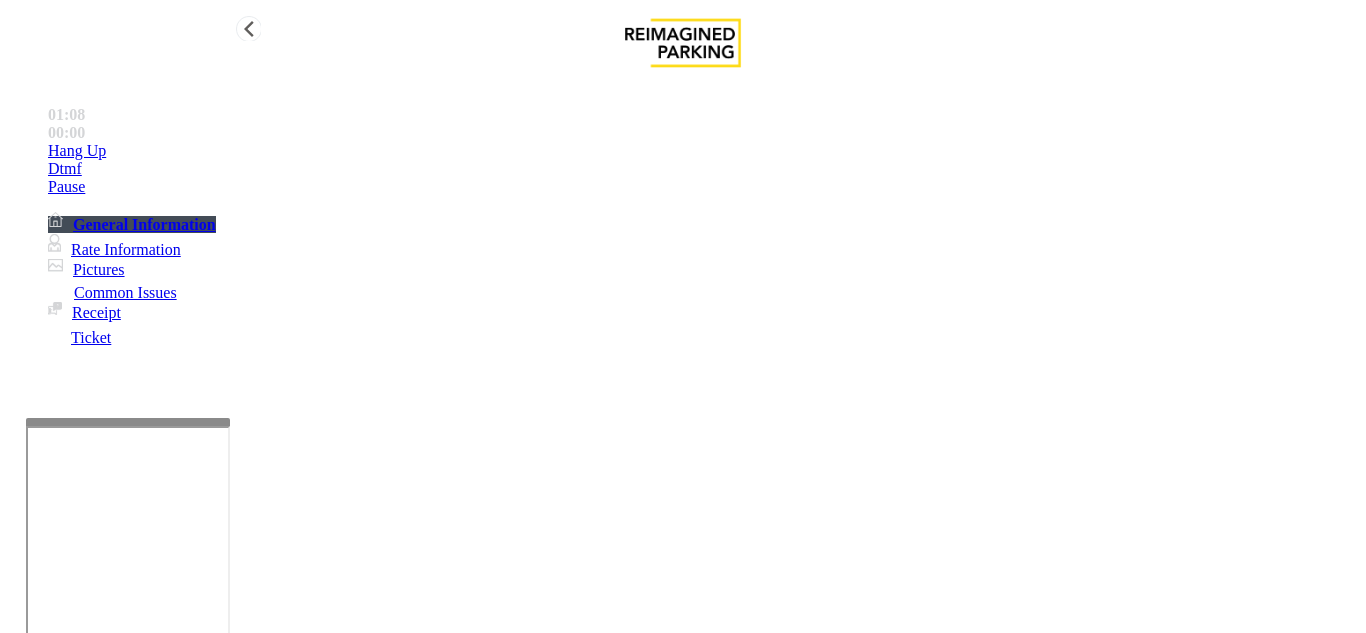 click on "Hang Up" at bounding box center [703, 151] 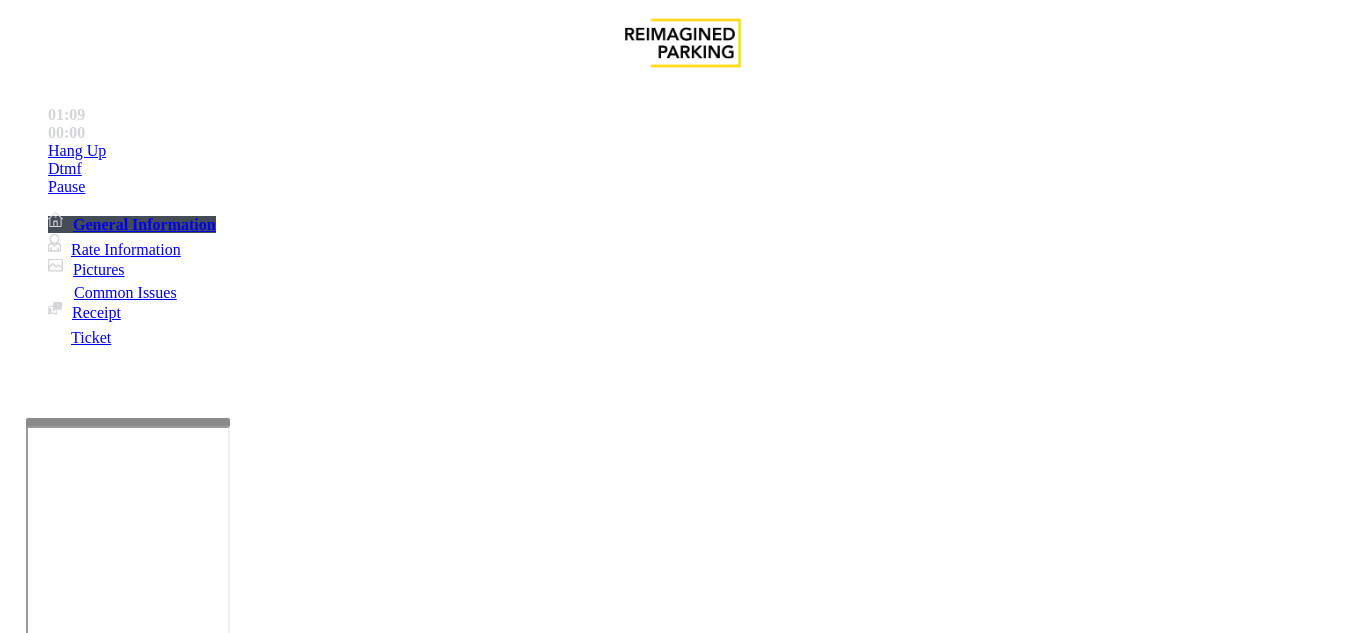 click on "Other" at bounding box center (587, 1286) 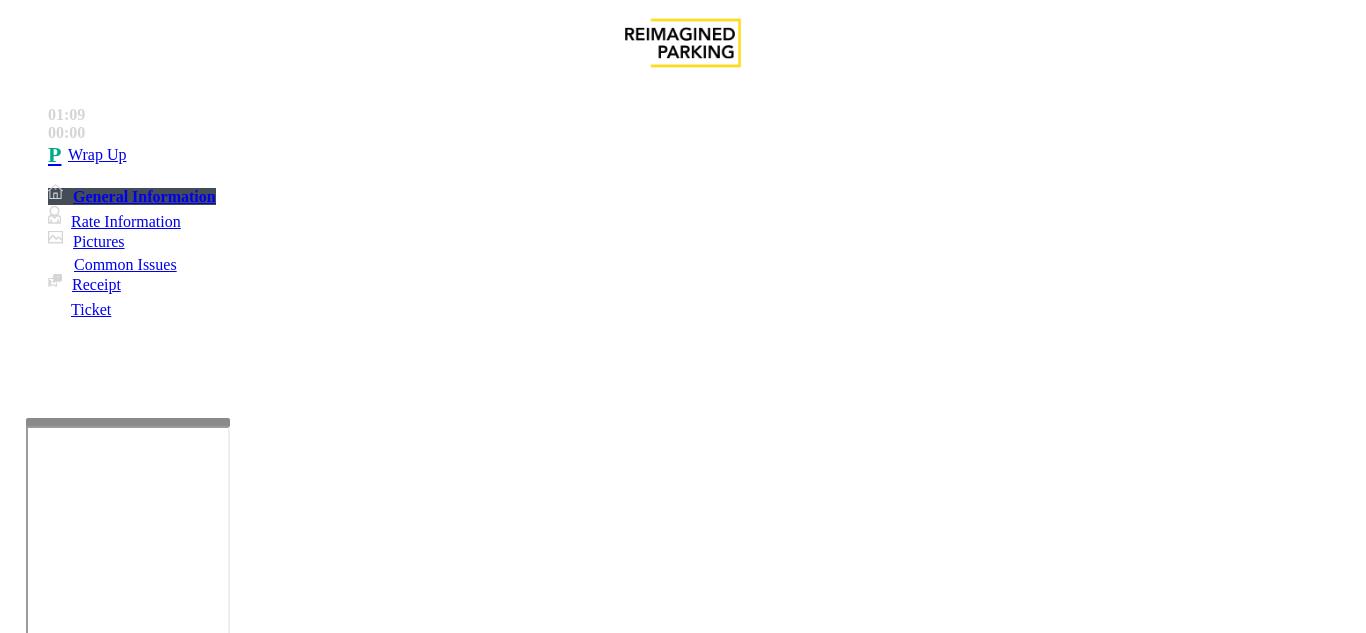 click on "Issue" at bounding box center (42, 1253) 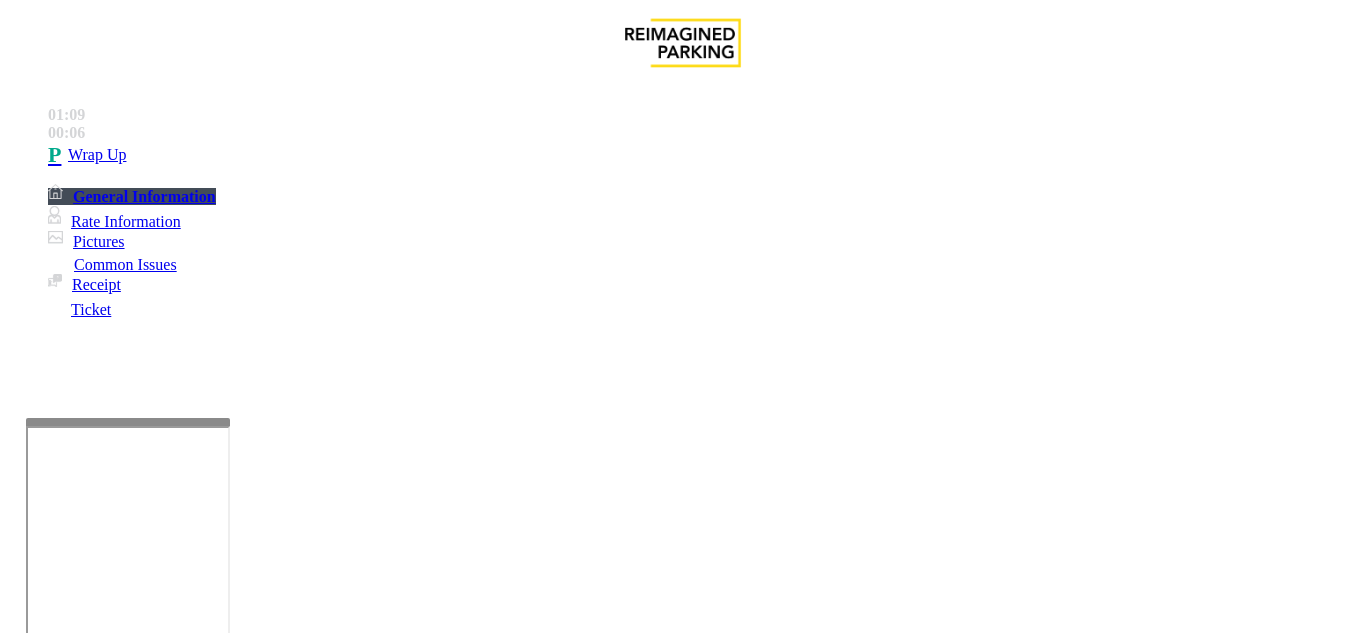 scroll, scrollTop: 700, scrollLeft: 0, axis: vertical 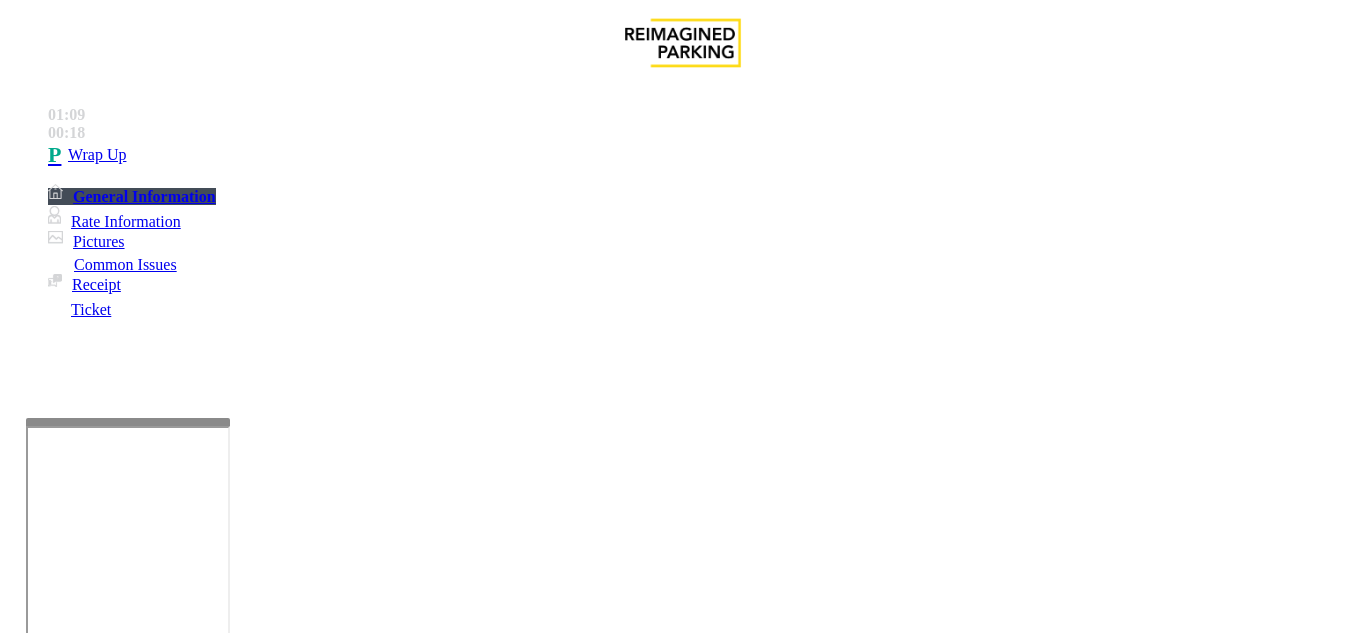 click on "LPR Issue" at bounding box center [213, 1286] 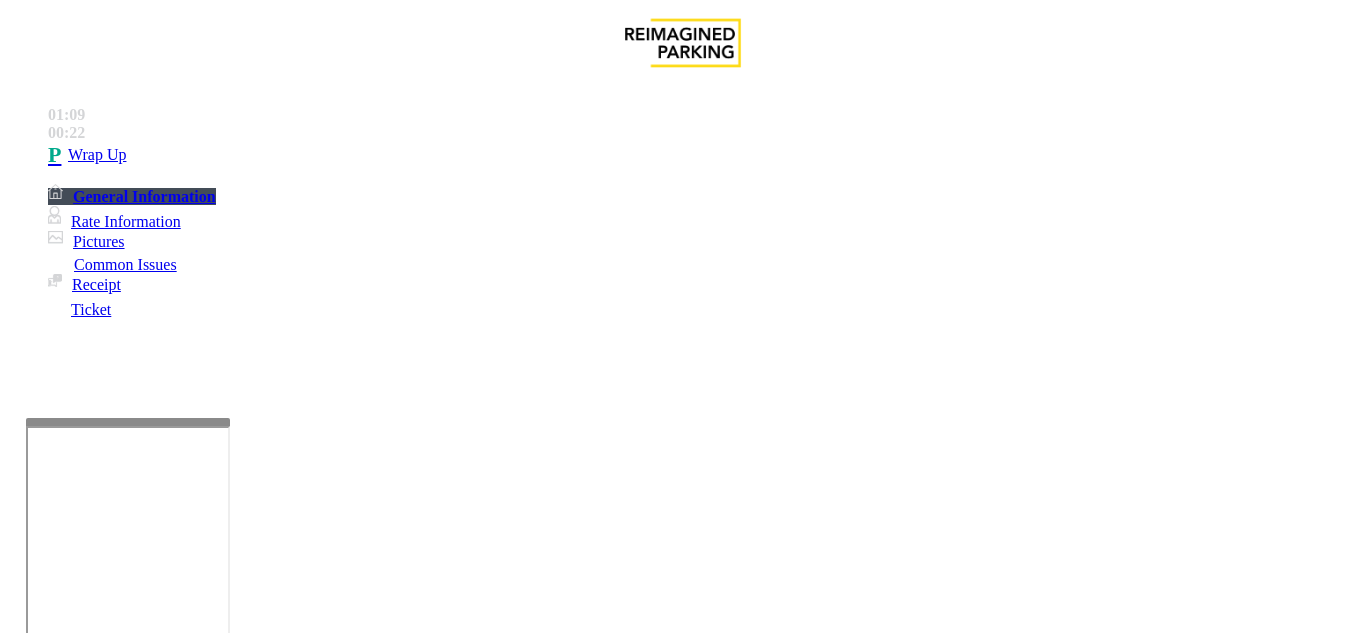click on "Camera not working" at bounding box center [95, 1286] 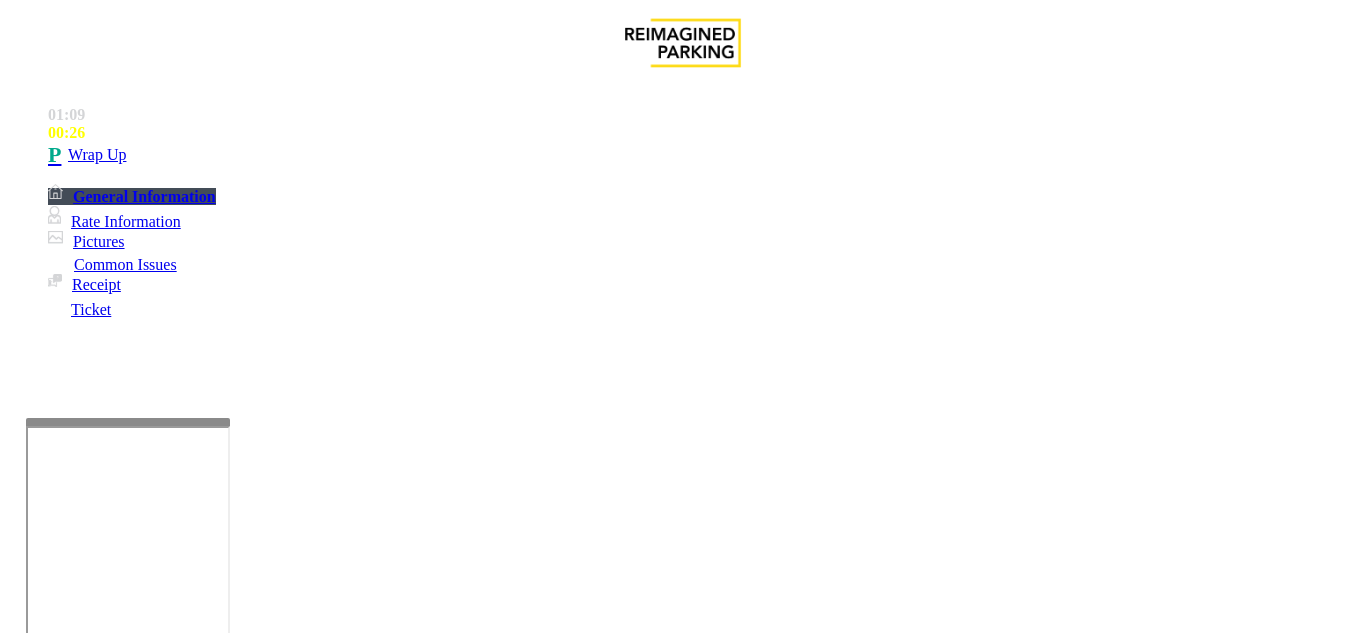drag, startPoint x: 270, startPoint y: 184, endPoint x: 492, endPoint y: 184, distance: 222 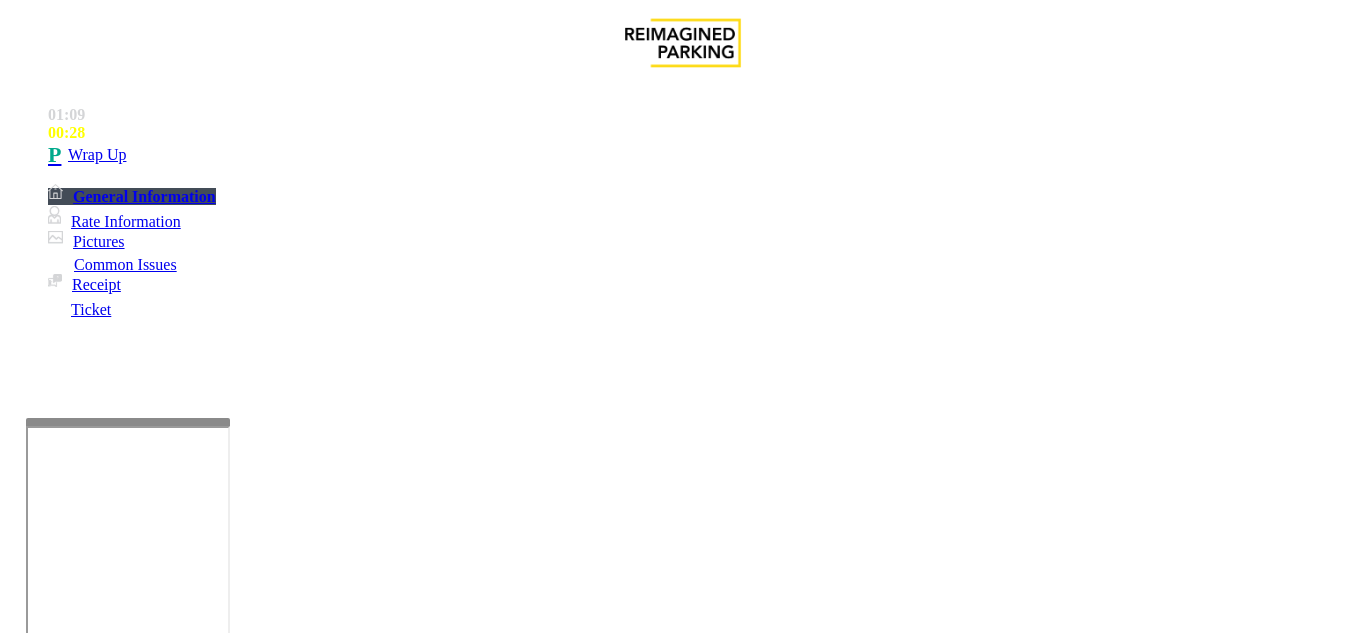 click at bounding box center [221, 1496] 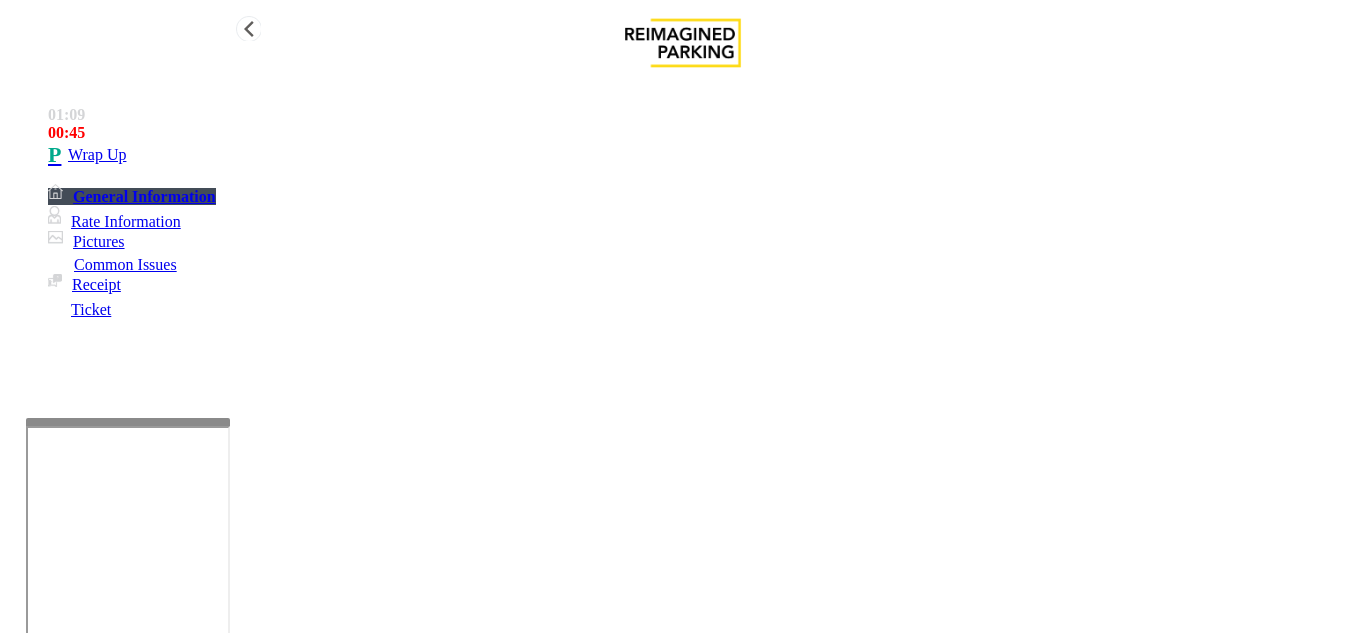 type on "**********" 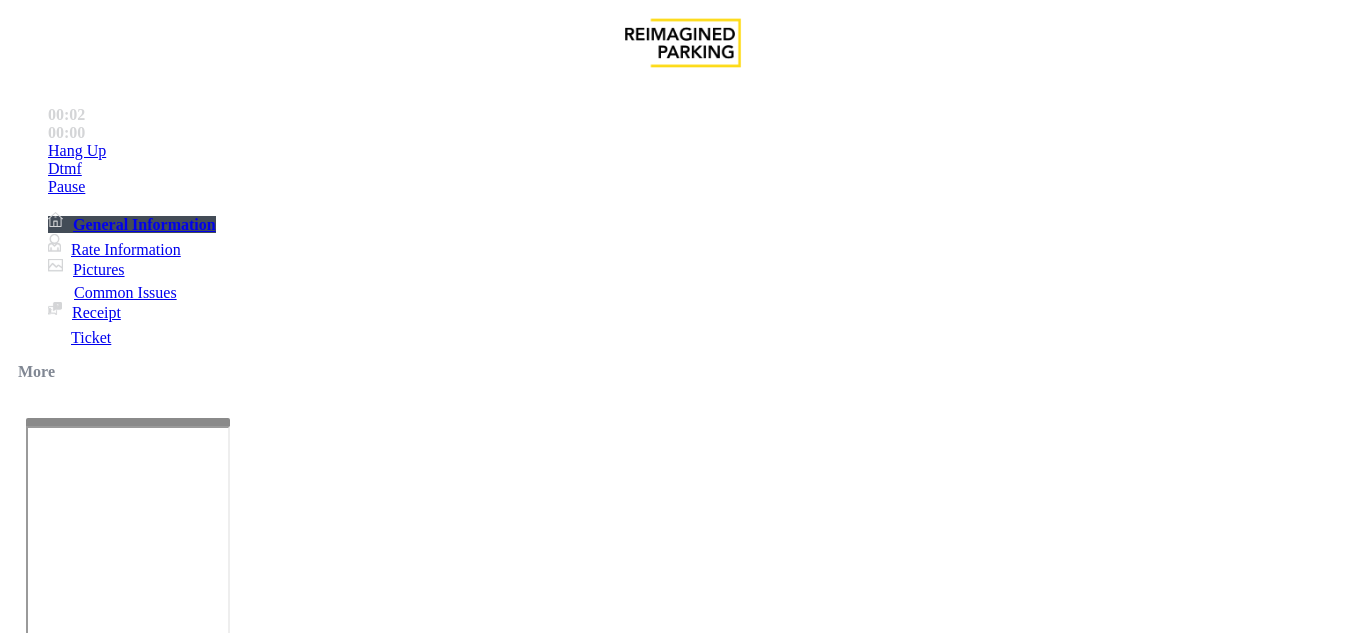 click on "×" at bounding box center [20, 6988] 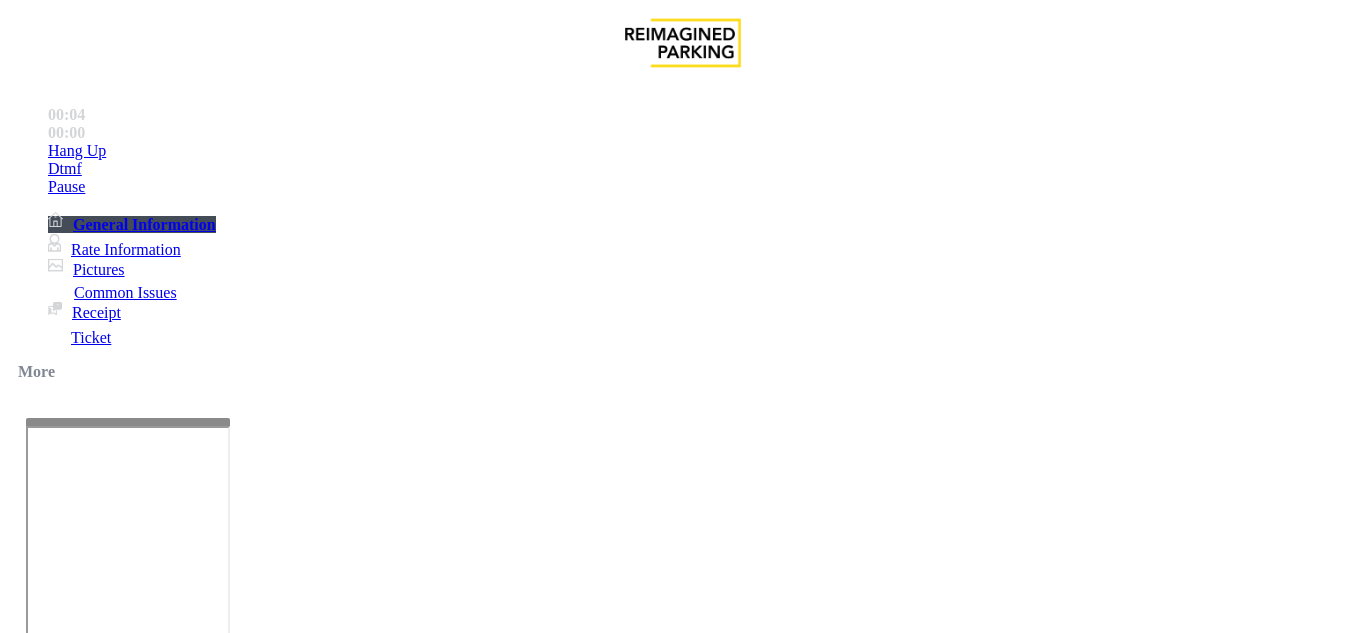 scroll, scrollTop: 400, scrollLeft: 0, axis: vertical 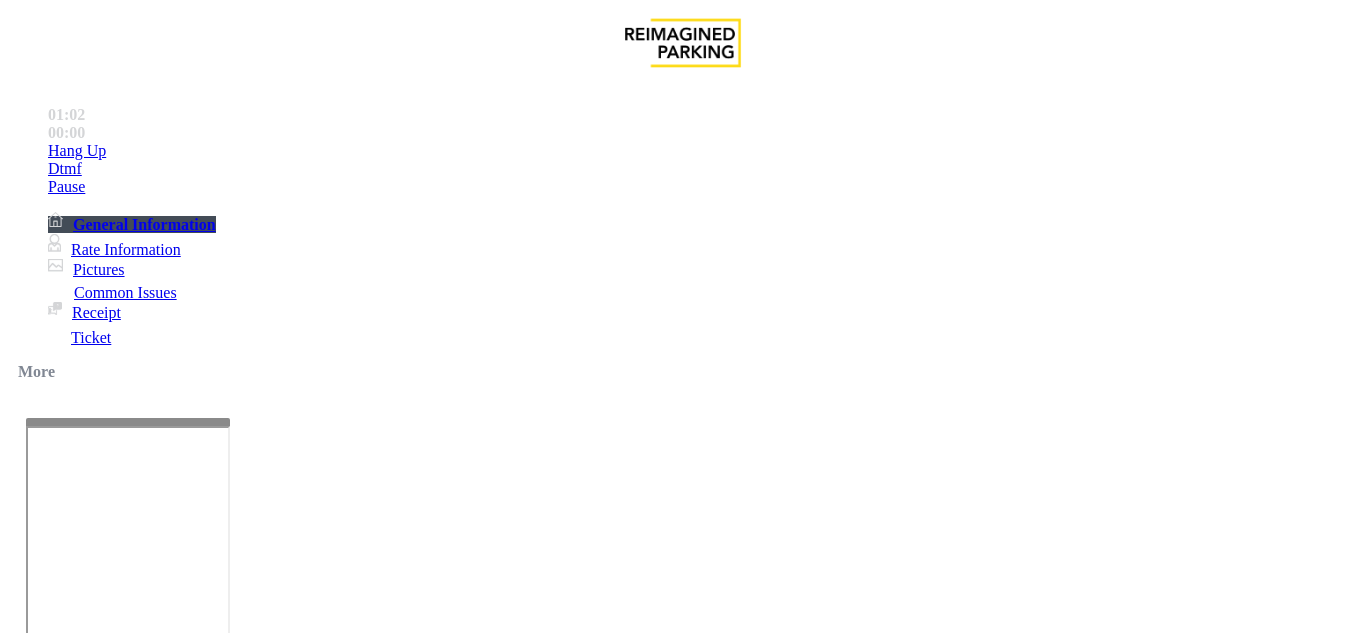 click on "Equipment Issue" at bounding box center [460, 1286] 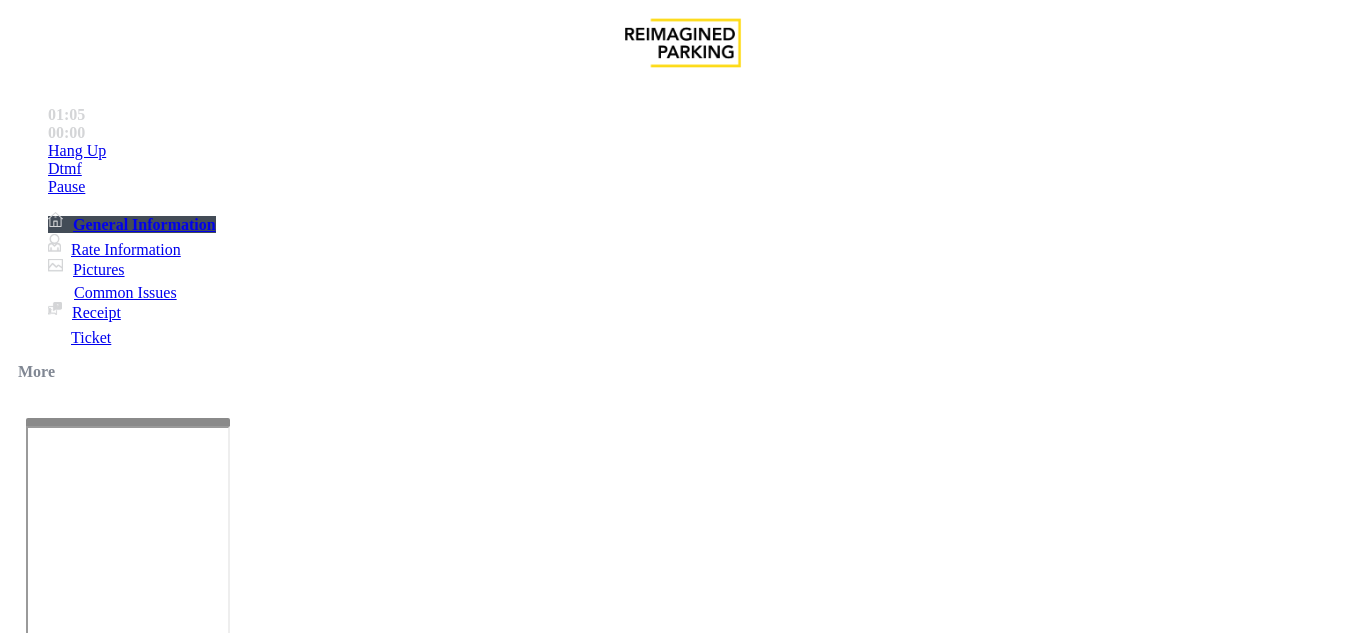 click on "Gate / Door Won't Open" at bounding box center (575, 1286) 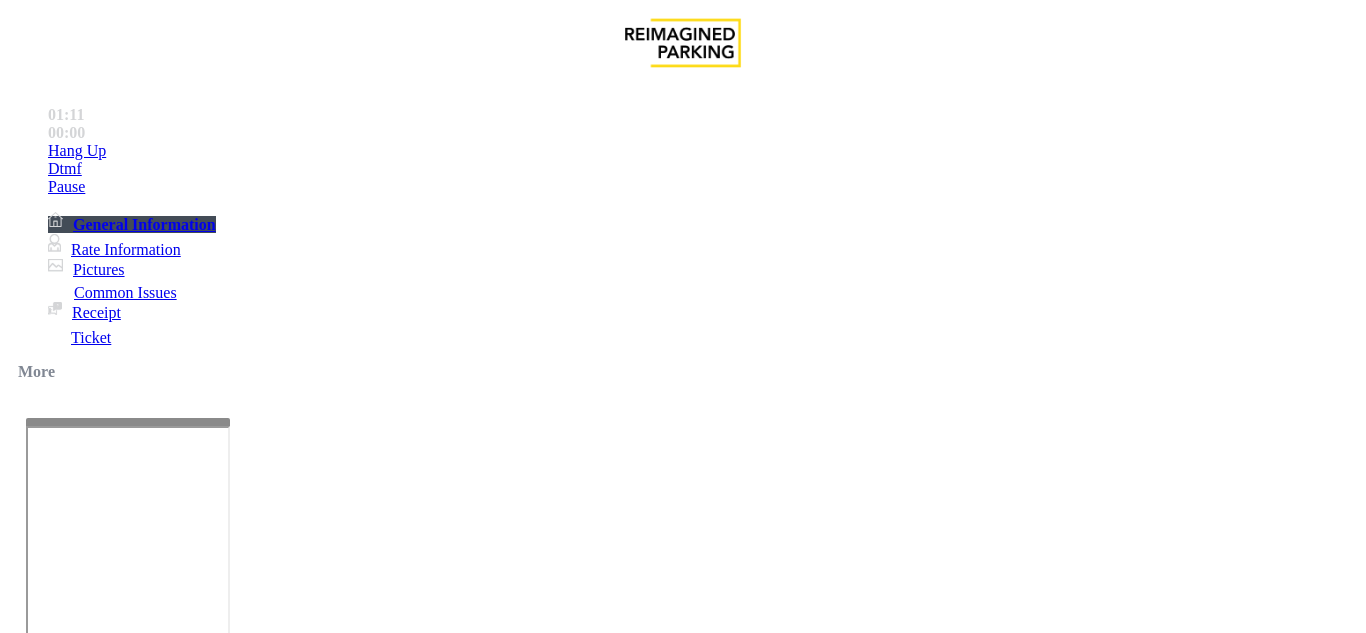 click at bounding box center (221, 1642) 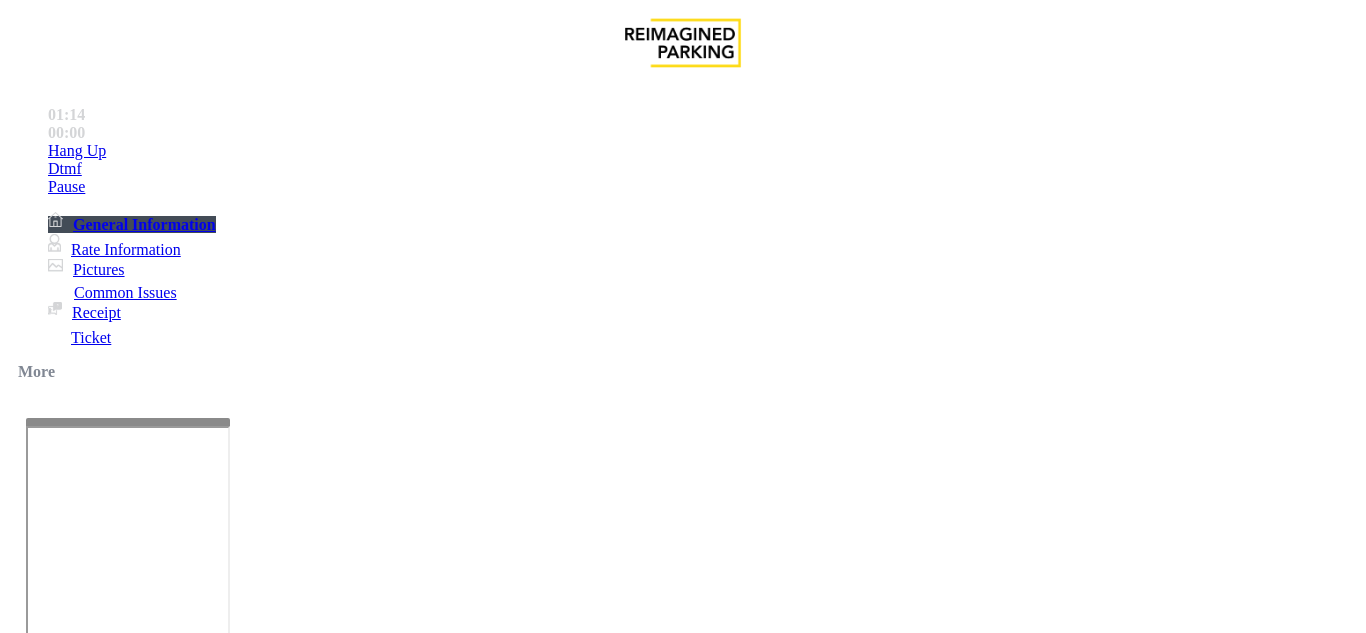 drag, startPoint x: 335, startPoint y: 96, endPoint x: 511, endPoint y: 115, distance: 177.0226 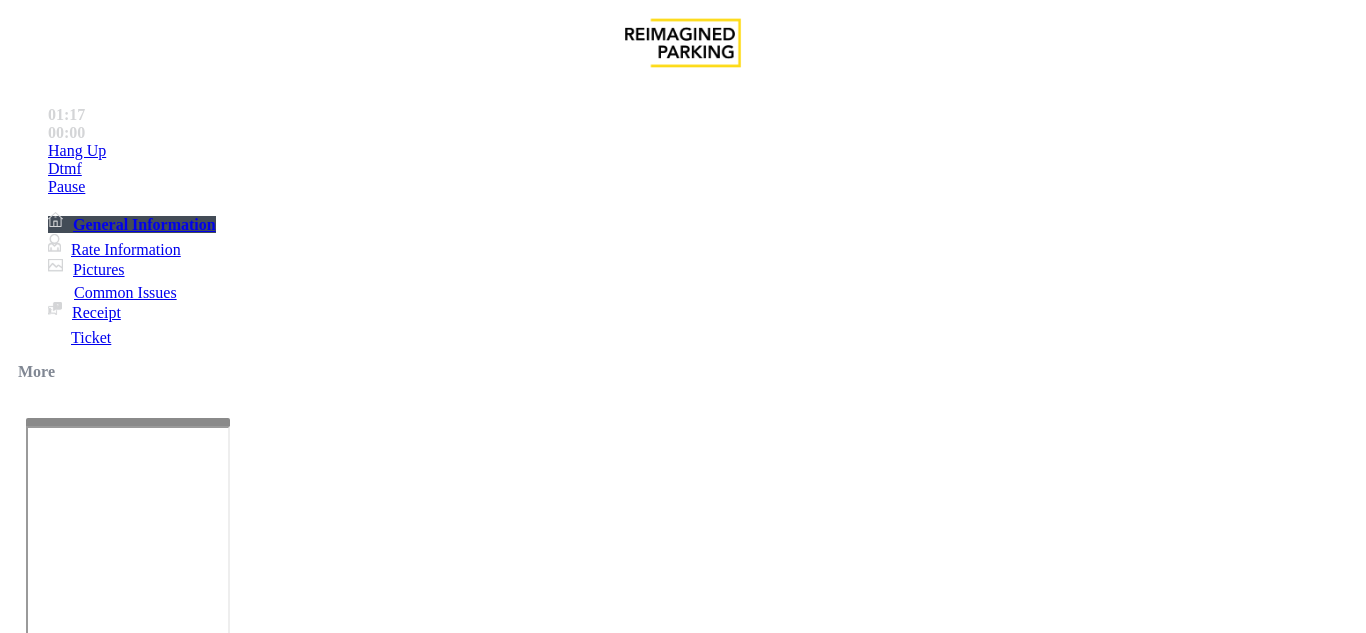 scroll, scrollTop: 300, scrollLeft: 0, axis: vertical 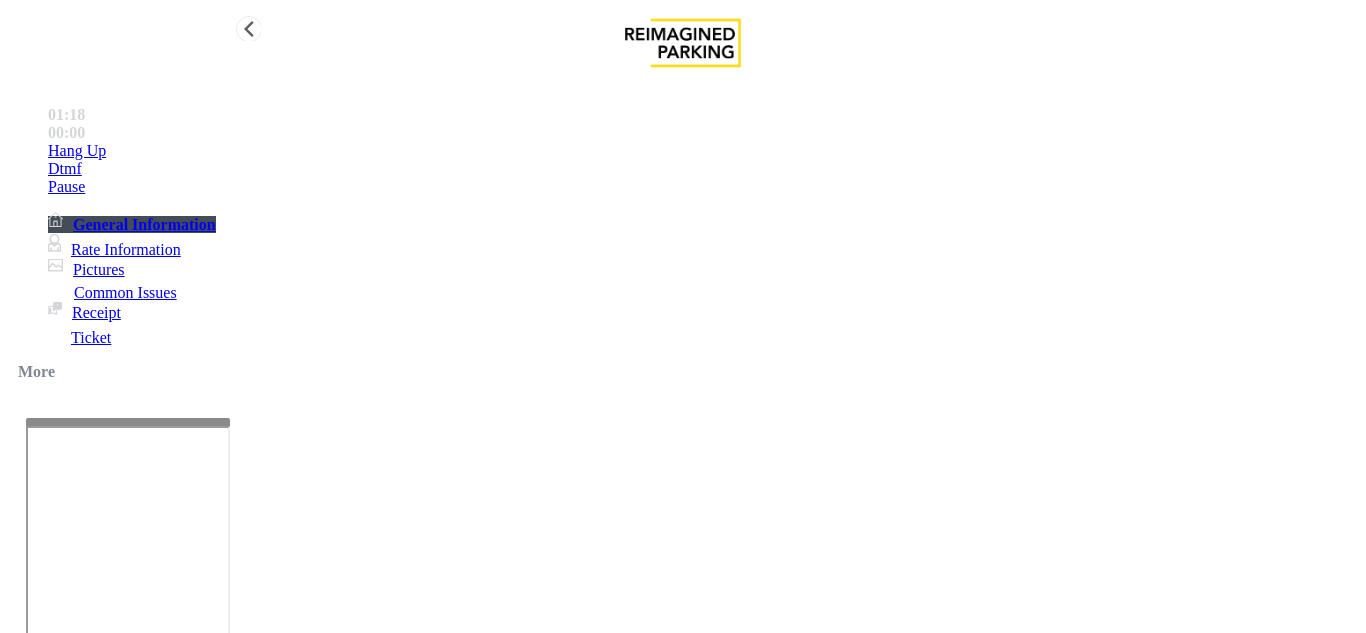 click on "Hang Up" at bounding box center (703, 151) 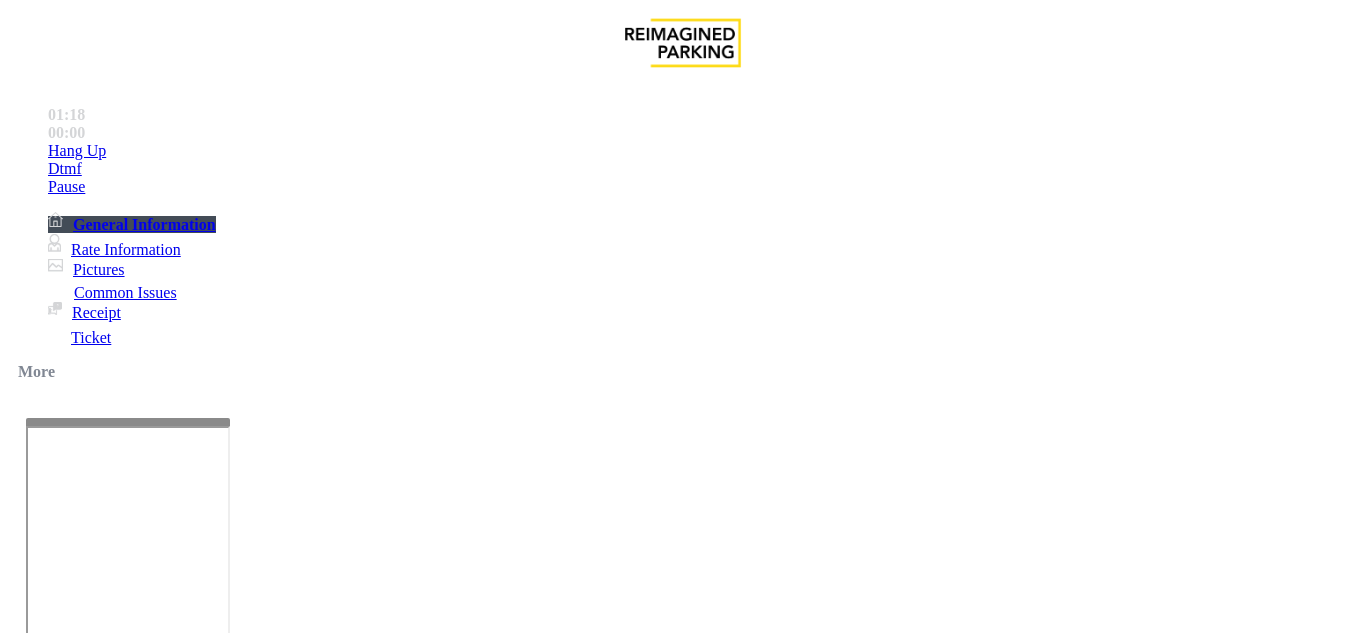 click at bounding box center (221, 1642) 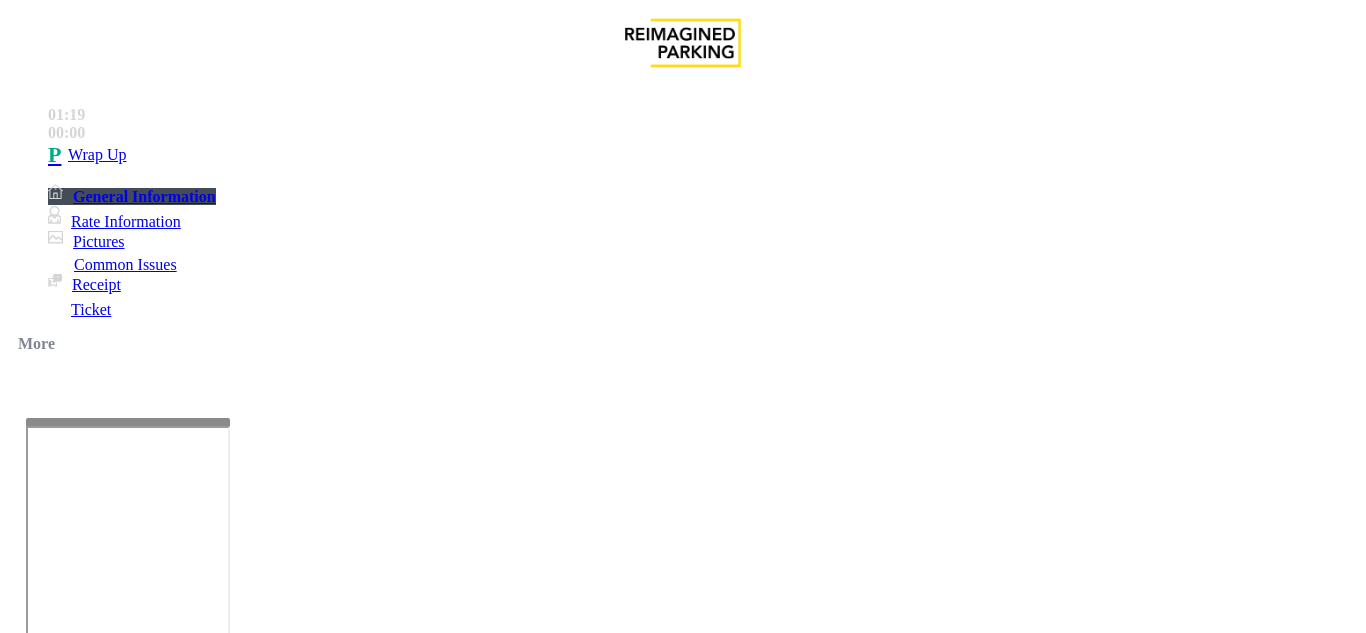click at bounding box center (221, 1642) 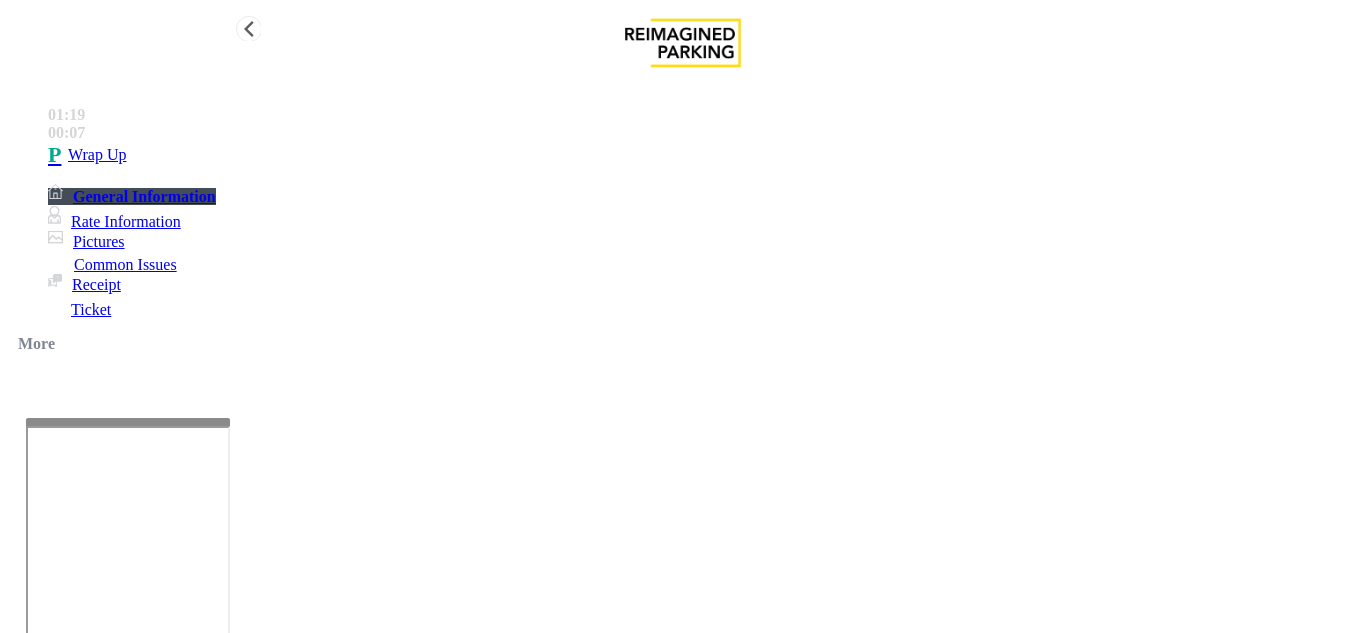 type on "**********" 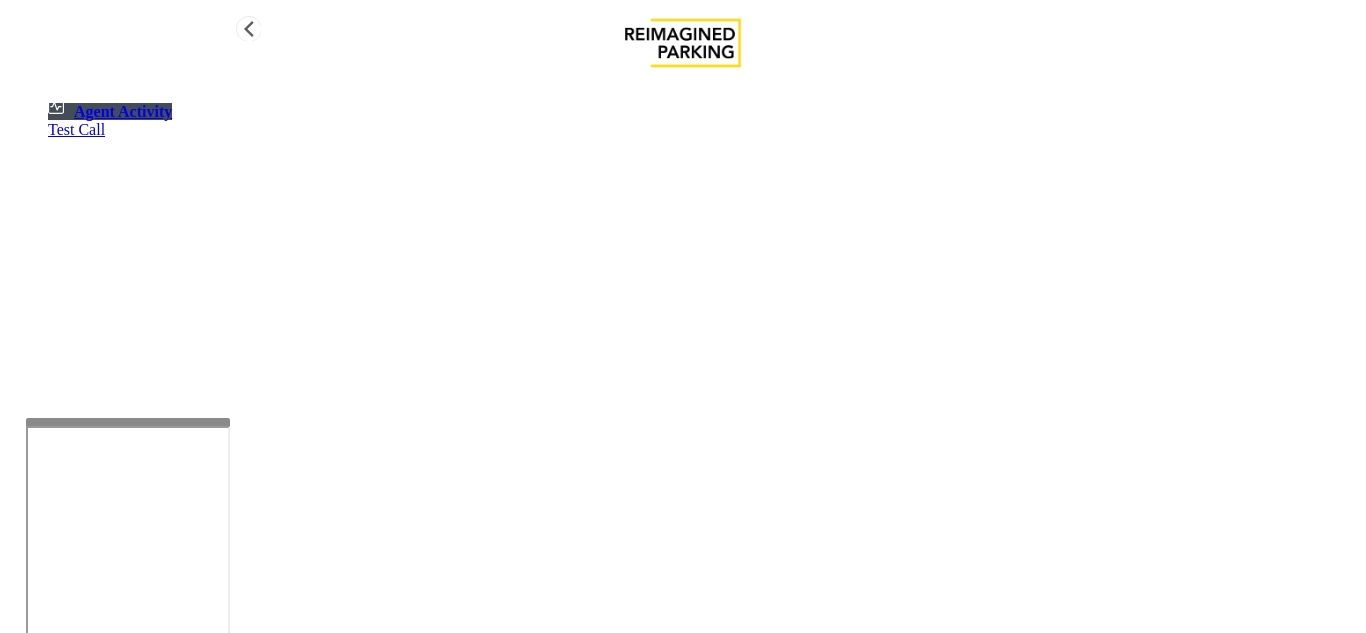 click on "Agent Activity" at bounding box center [110, 111] 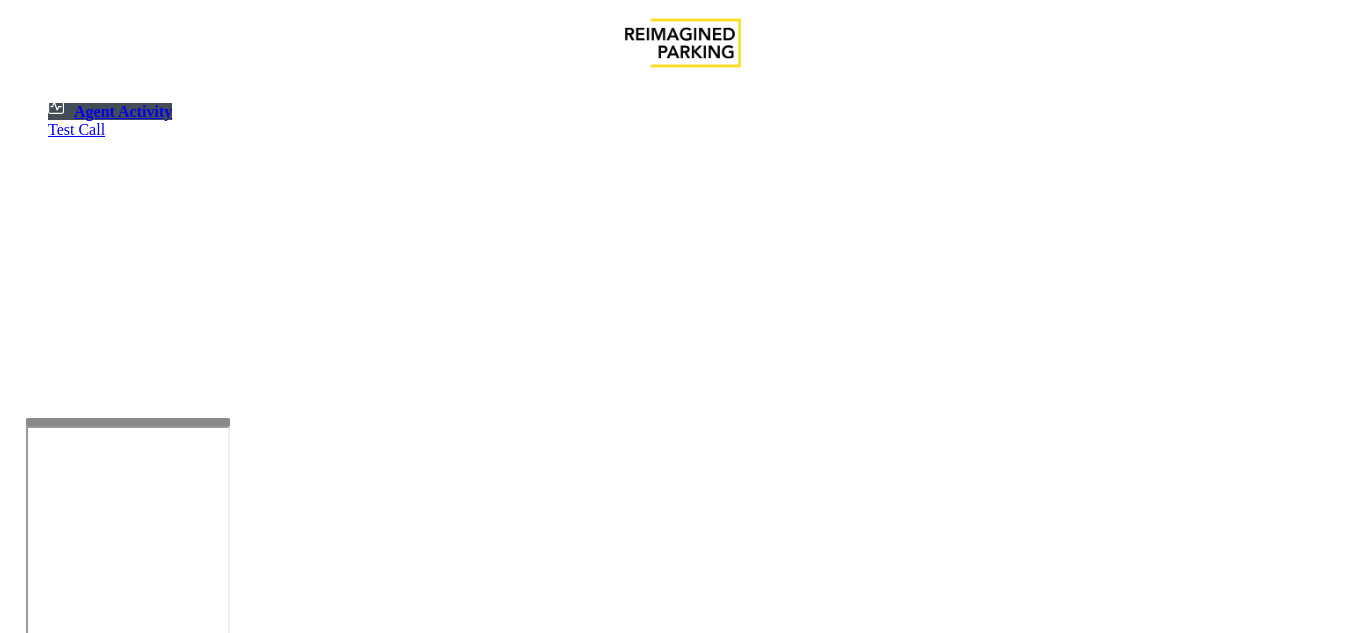 click on "×" at bounding box center (20, 1244) 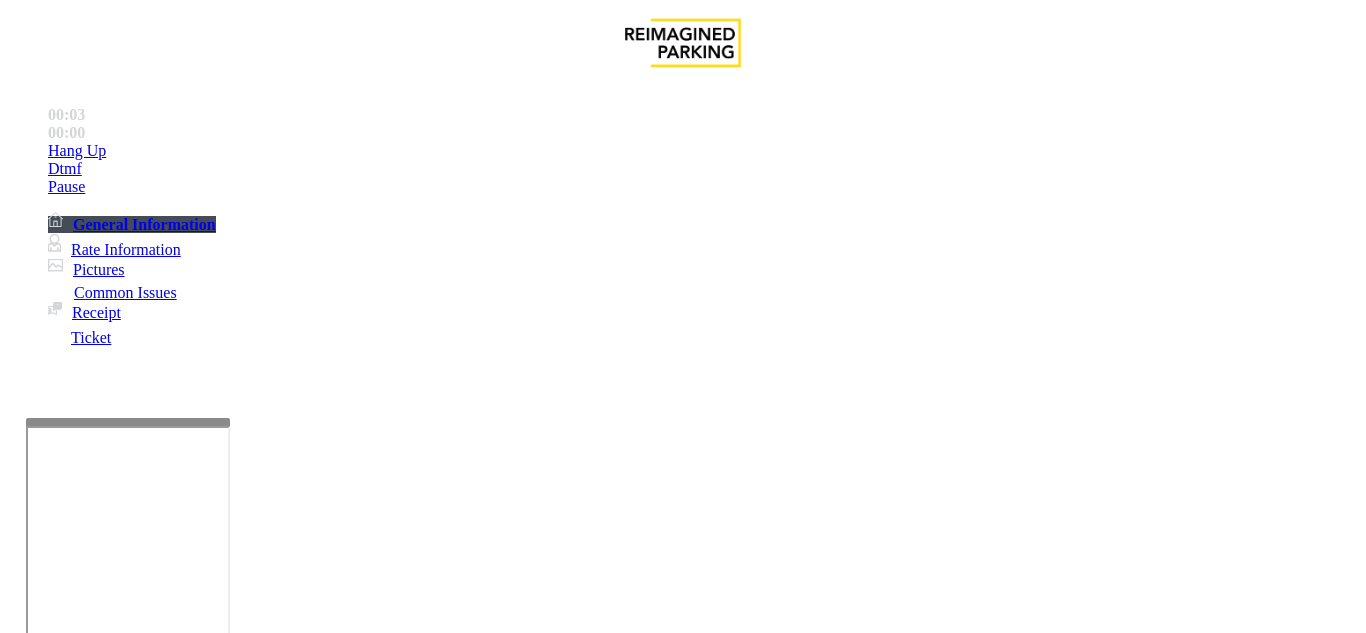 click on "×" at bounding box center (20, 5221) 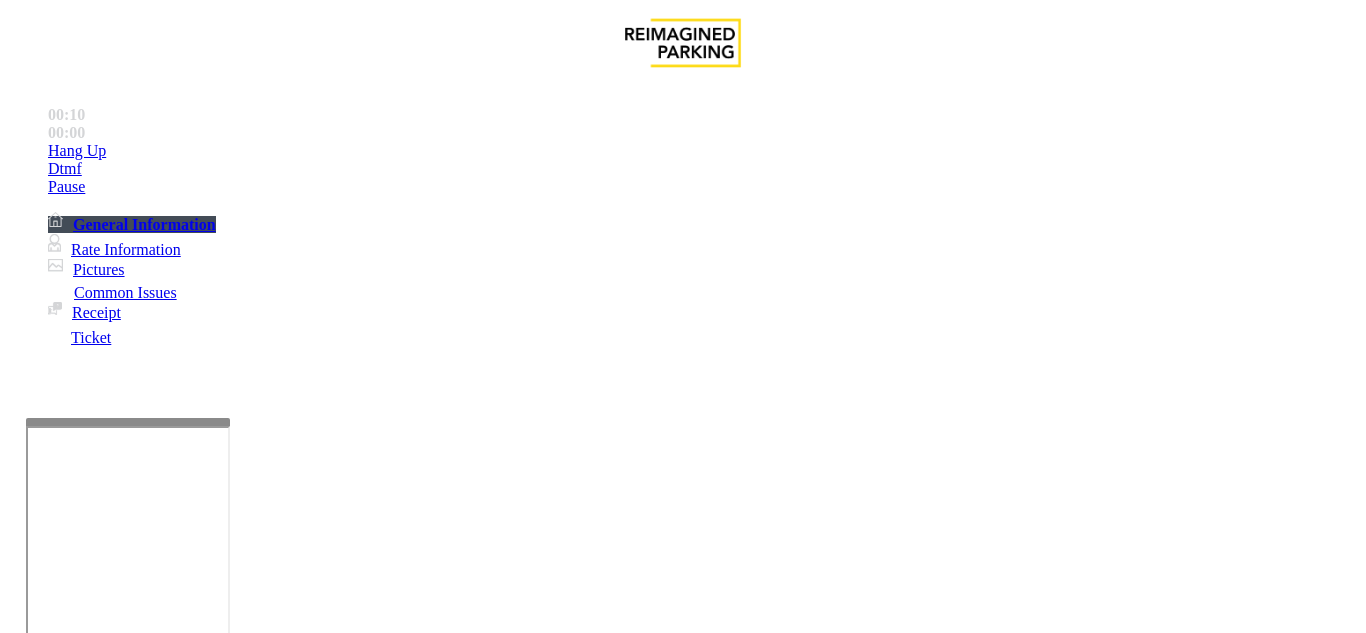scroll, scrollTop: 1000, scrollLeft: 0, axis: vertical 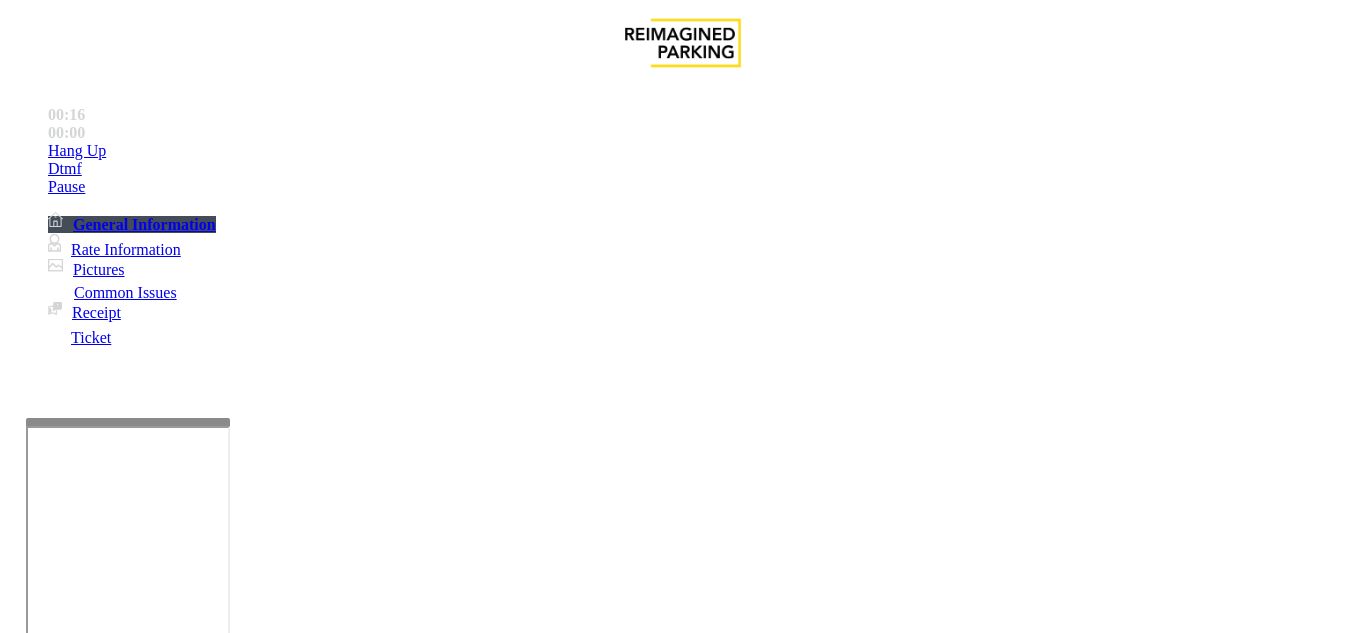 click on "Click Here for the local time" at bounding box center (1042, 3169) 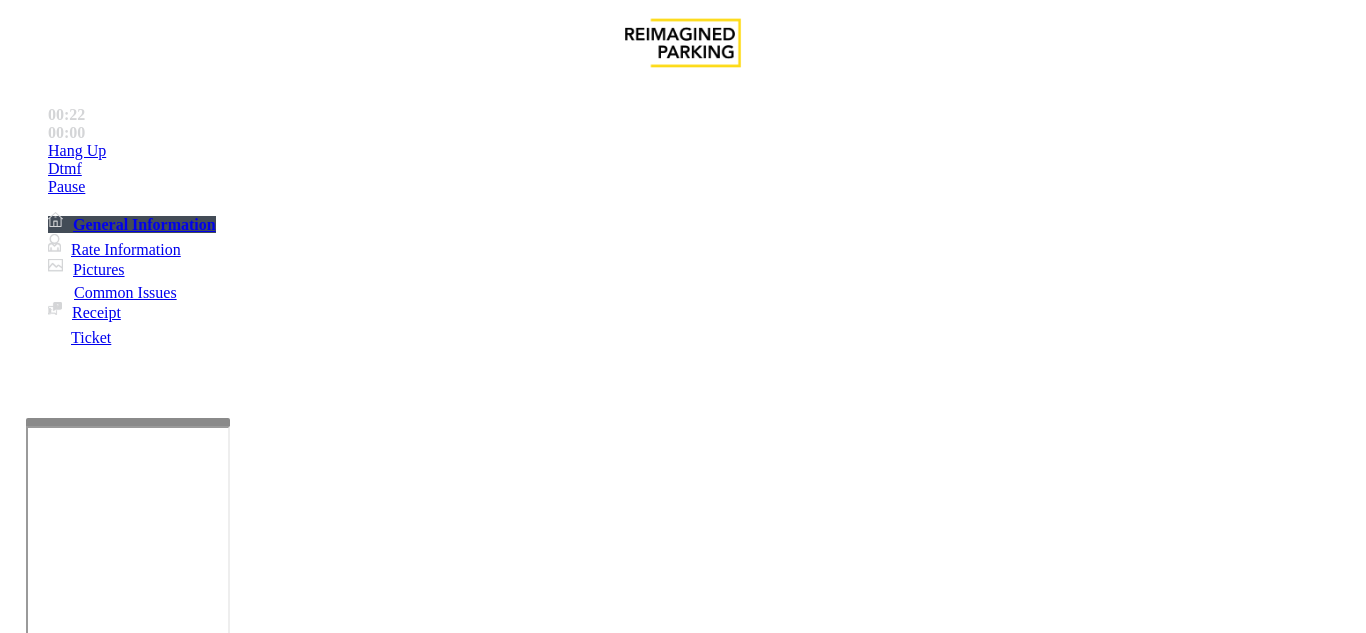 scroll, scrollTop: 1200, scrollLeft: 369, axis: both 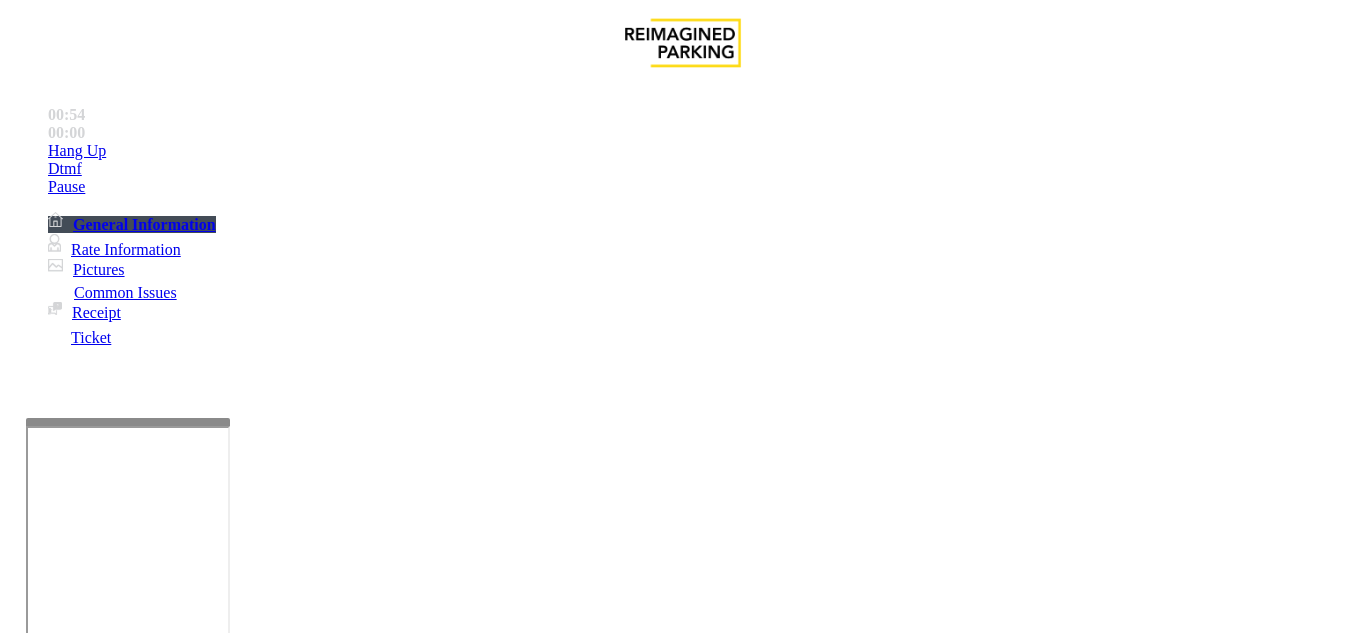 click on "General" at bounding box center (457, 1286) 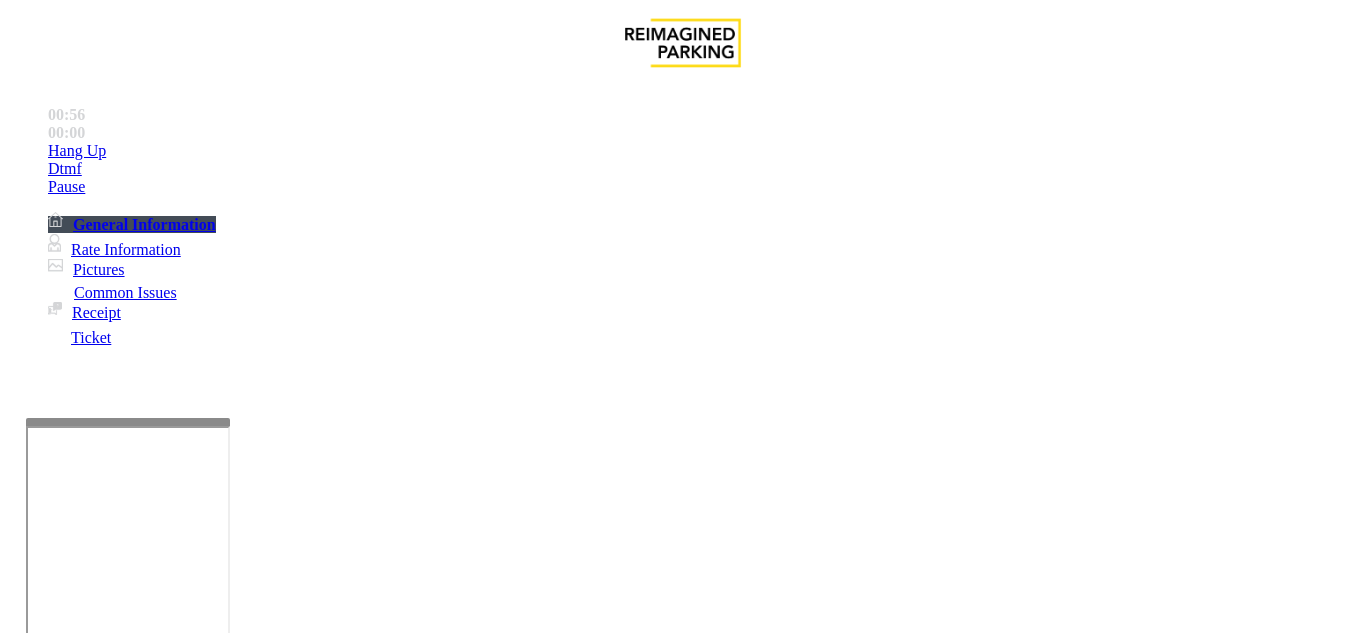 click on "Issue" at bounding box center [42, 1253] 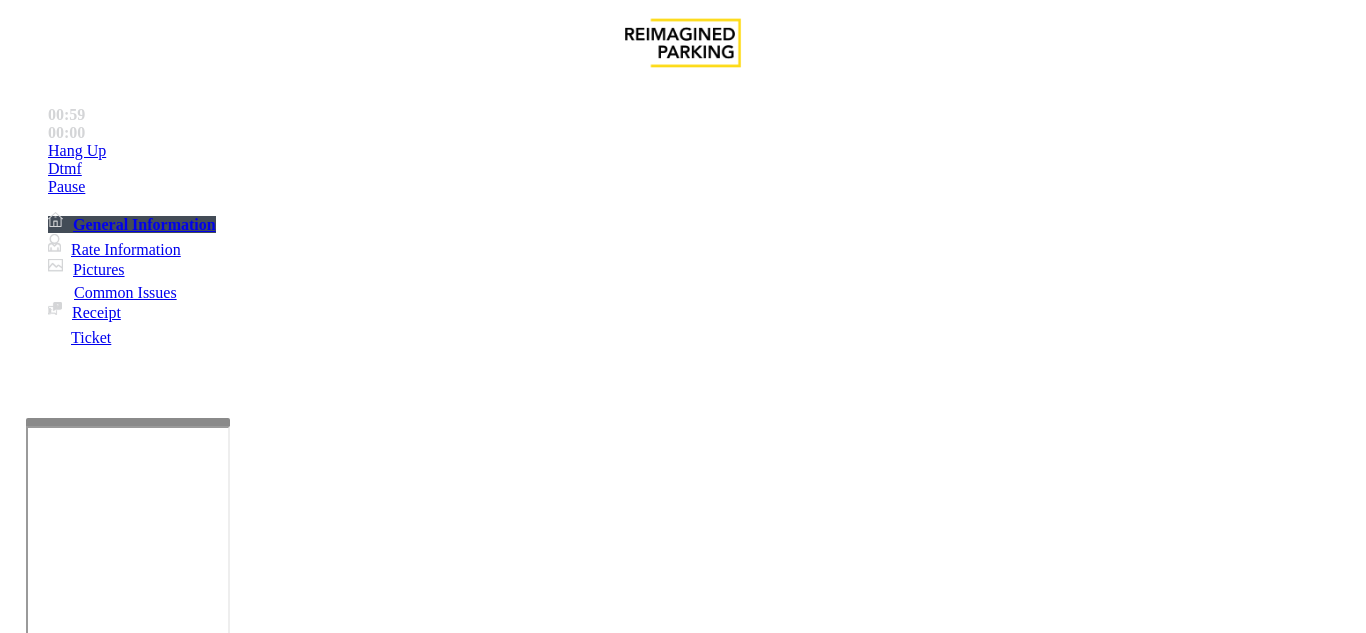 click on "Validation Issue" at bounding box center (371, 1286) 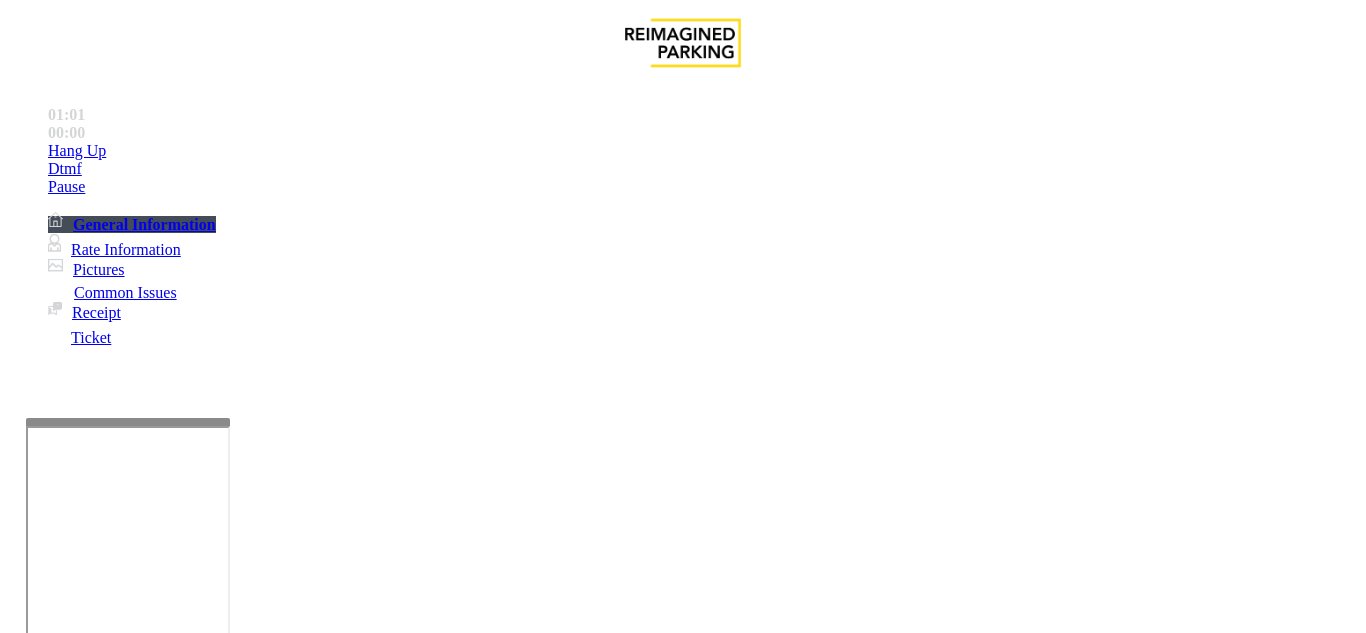 click on "Issue" at bounding box center [42, 1253] 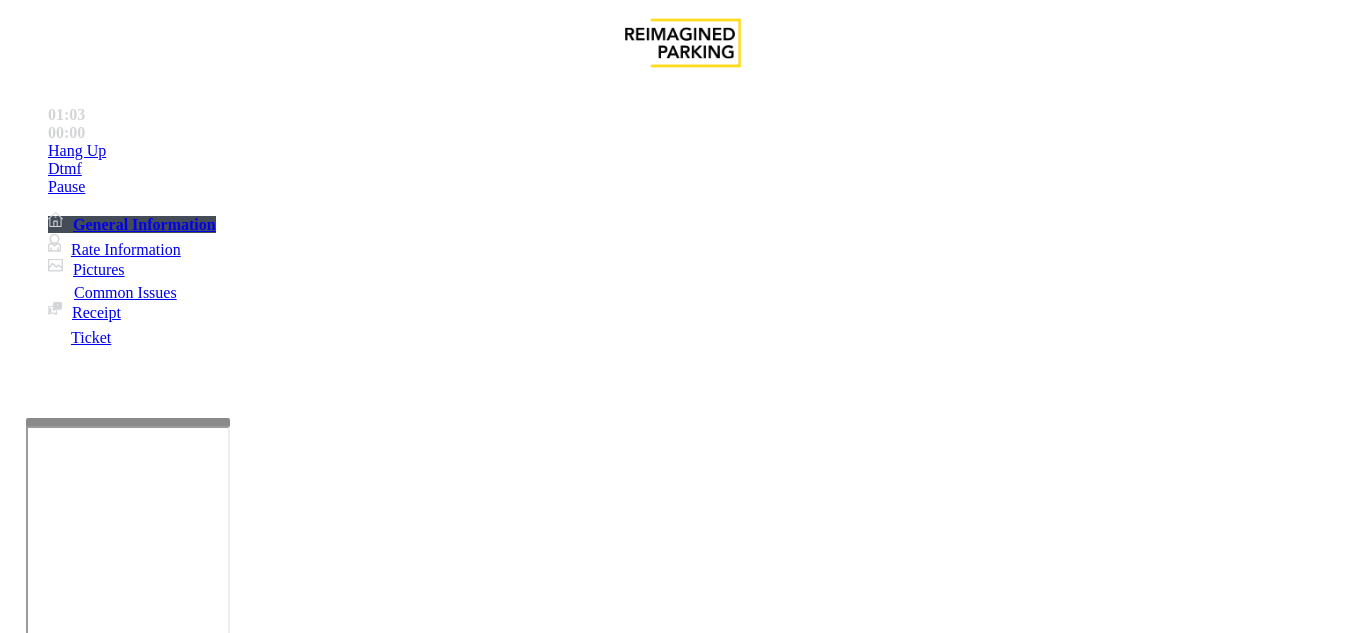 click on "Equipment Issue" at bounding box center [697, 1286] 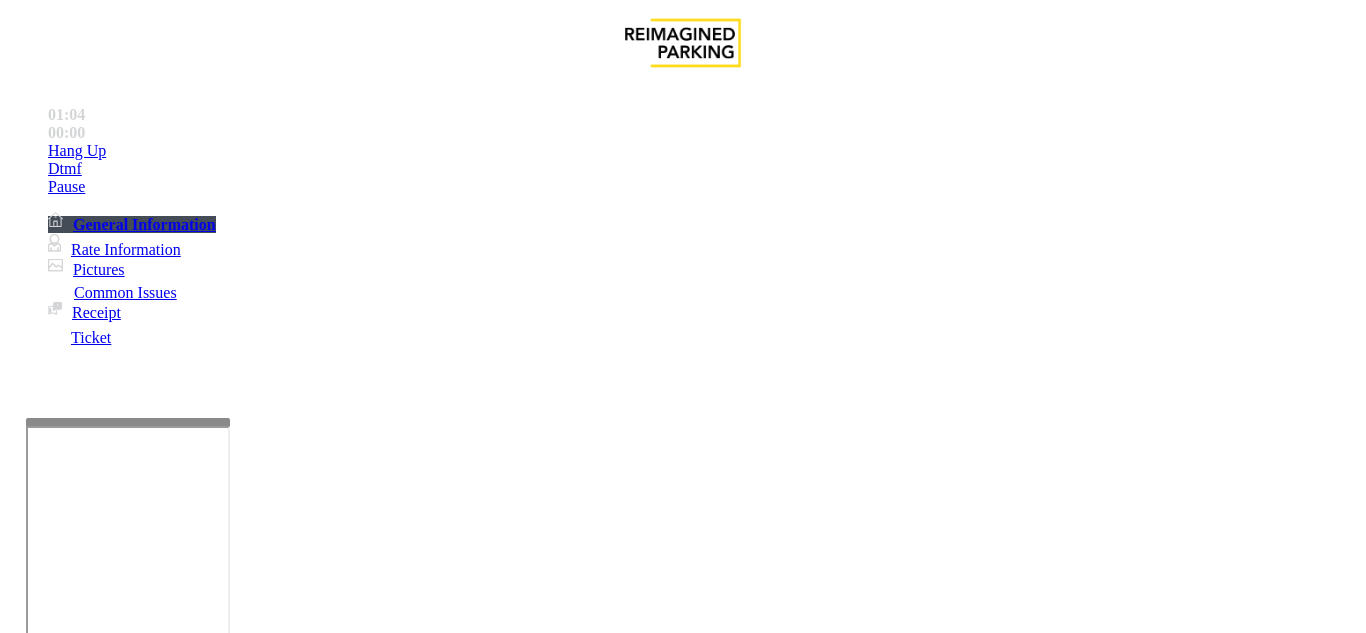 click on "Gate / Door Won't Open" at bounding box center (575, 1286) 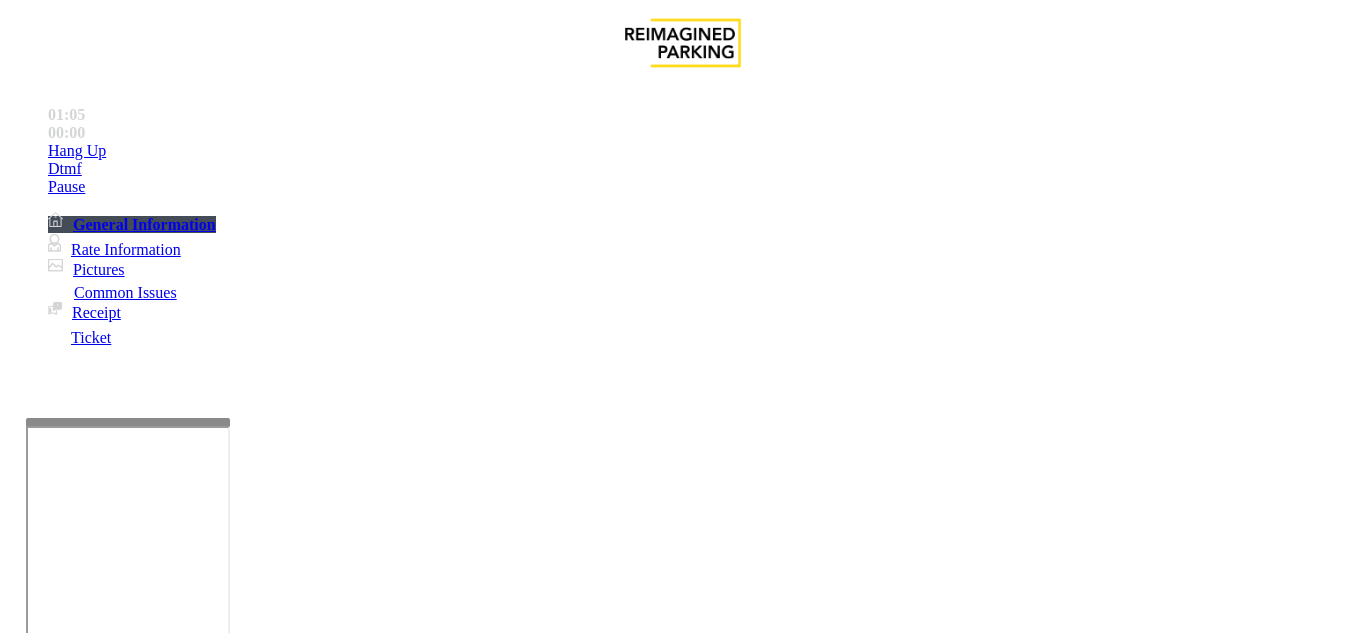 scroll, scrollTop: 200, scrollLeft: 0, axis: vertical 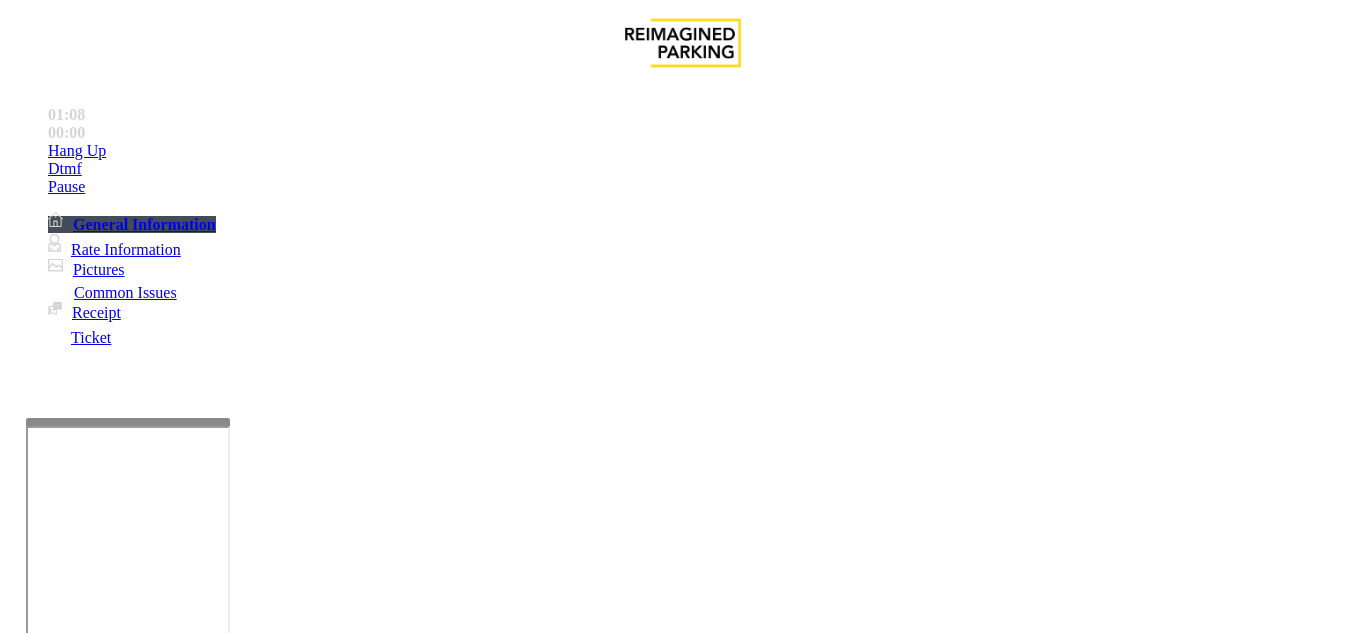 click at bounding box center [221, 1667] 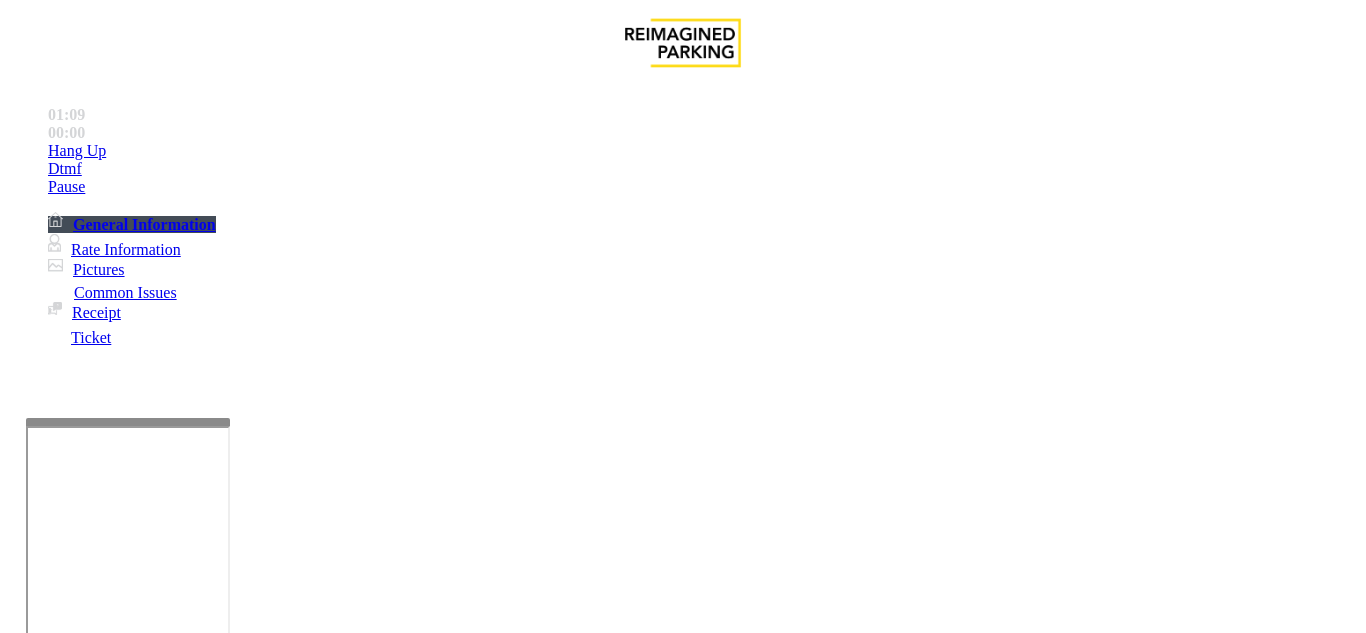 scroll, scrollTop: 100, scrollLeft: 0, axis: vertical 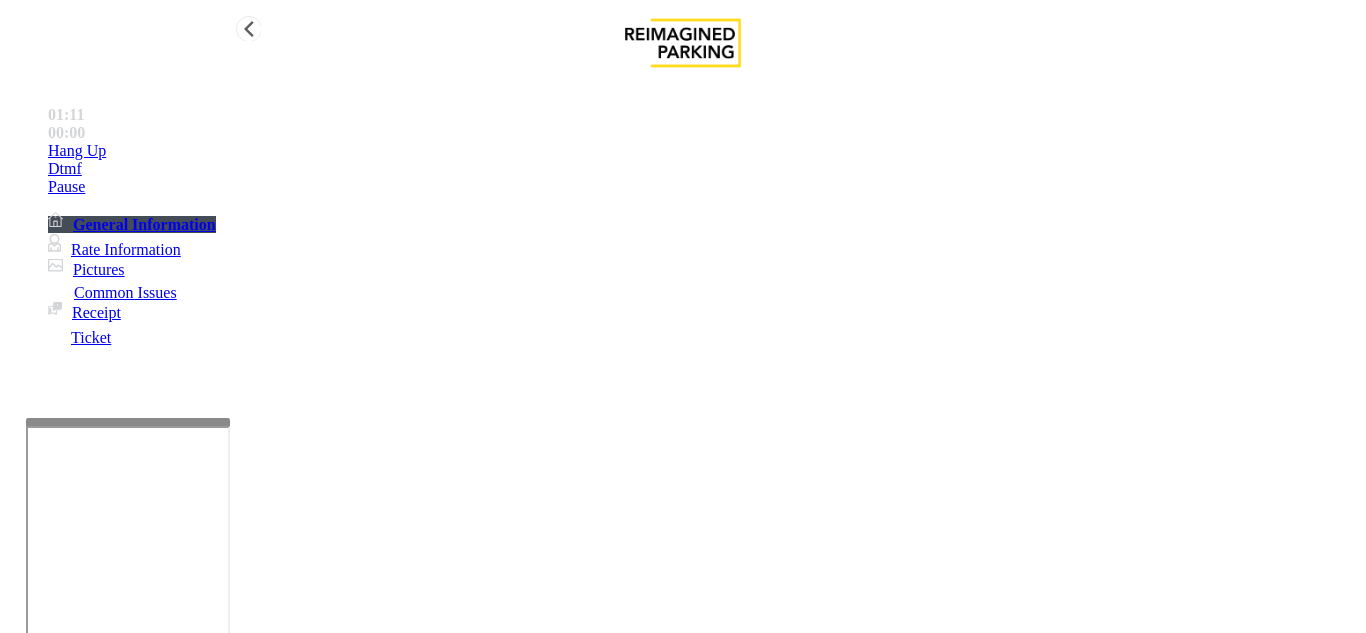 click on "Hang Up" at bounding box center (77, 151) 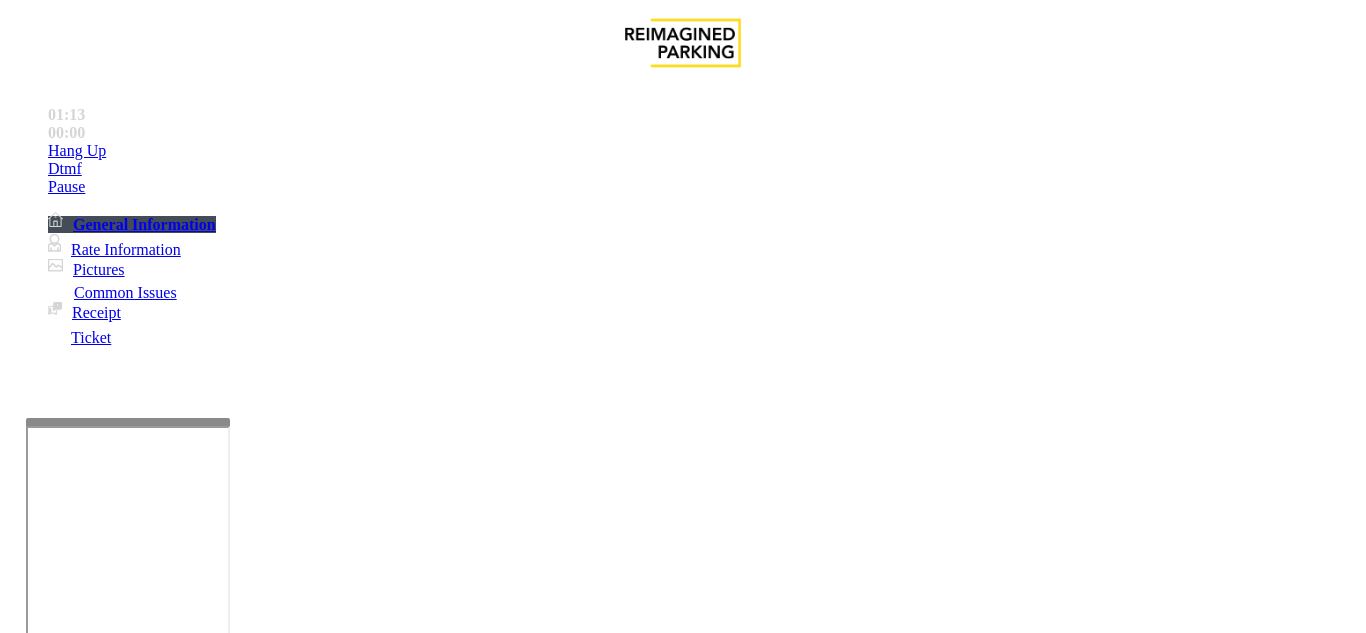 drag, startPoint x: 332, startPoint y: 83, endPoint x: 490, endPoint y: 80, distance: 158.02847 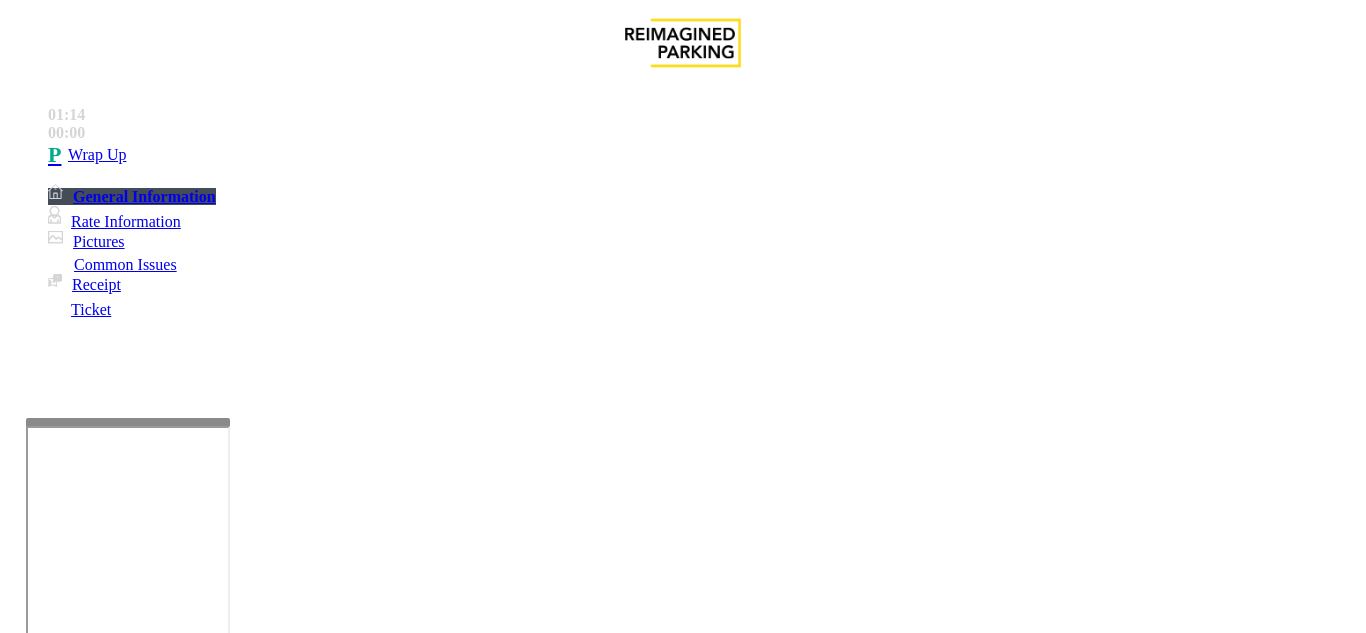 scroll, scrollTop: 300, scrollLeft: 0, axis: vertical 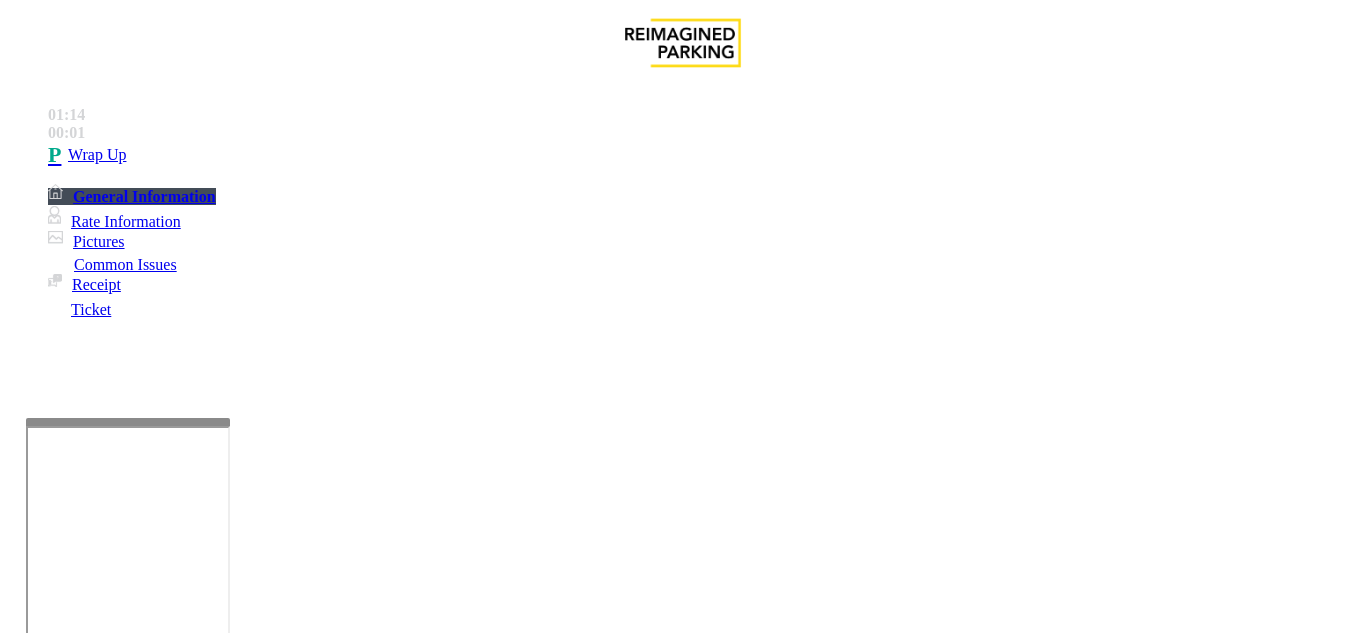 click at bounding box center [221, 1667] 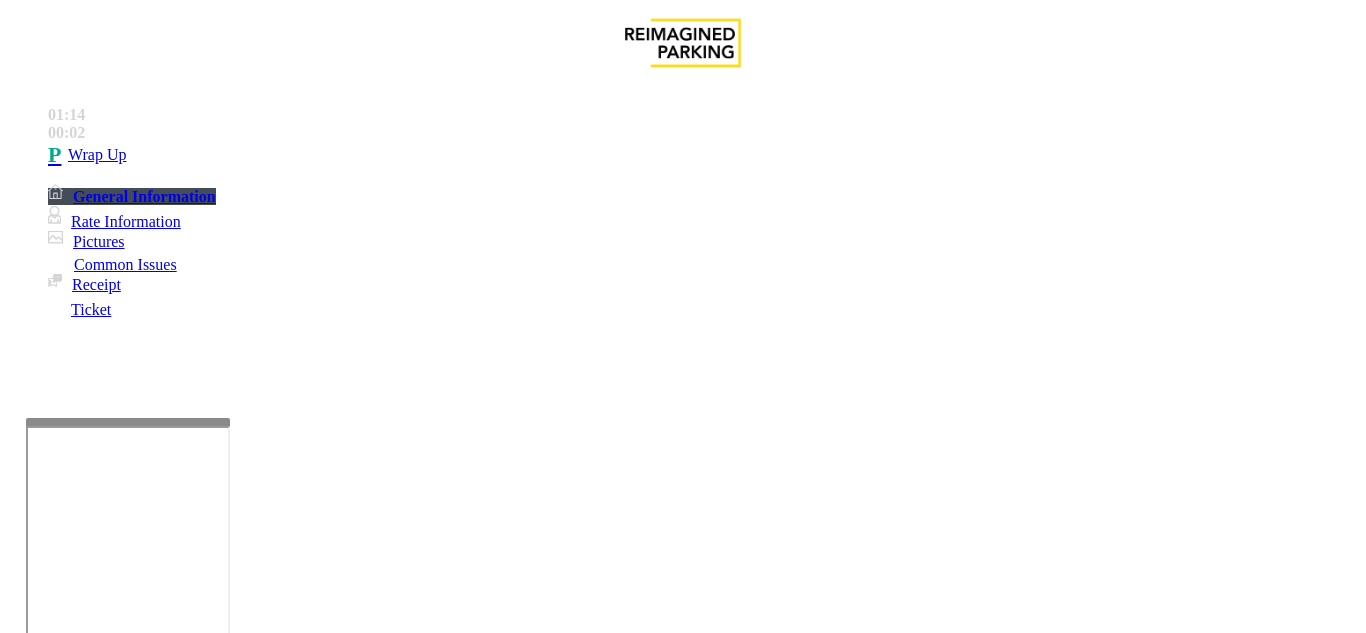 click at bounding box center (221, 1667) 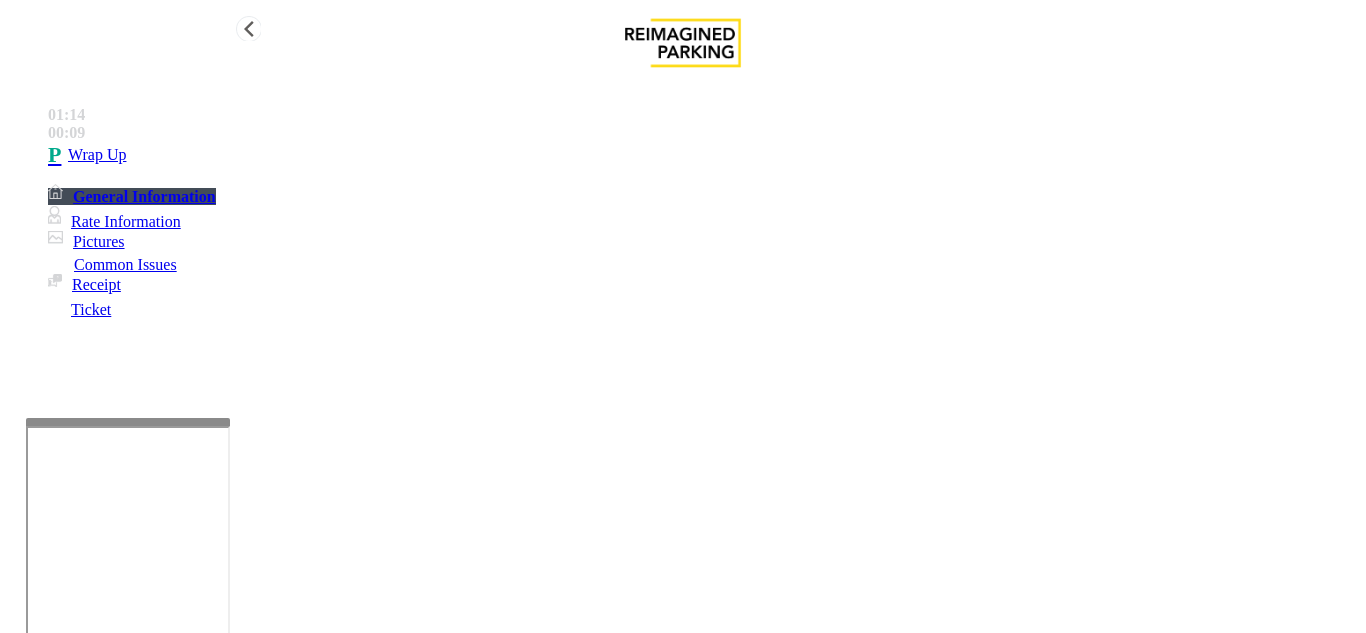 type on "**********" 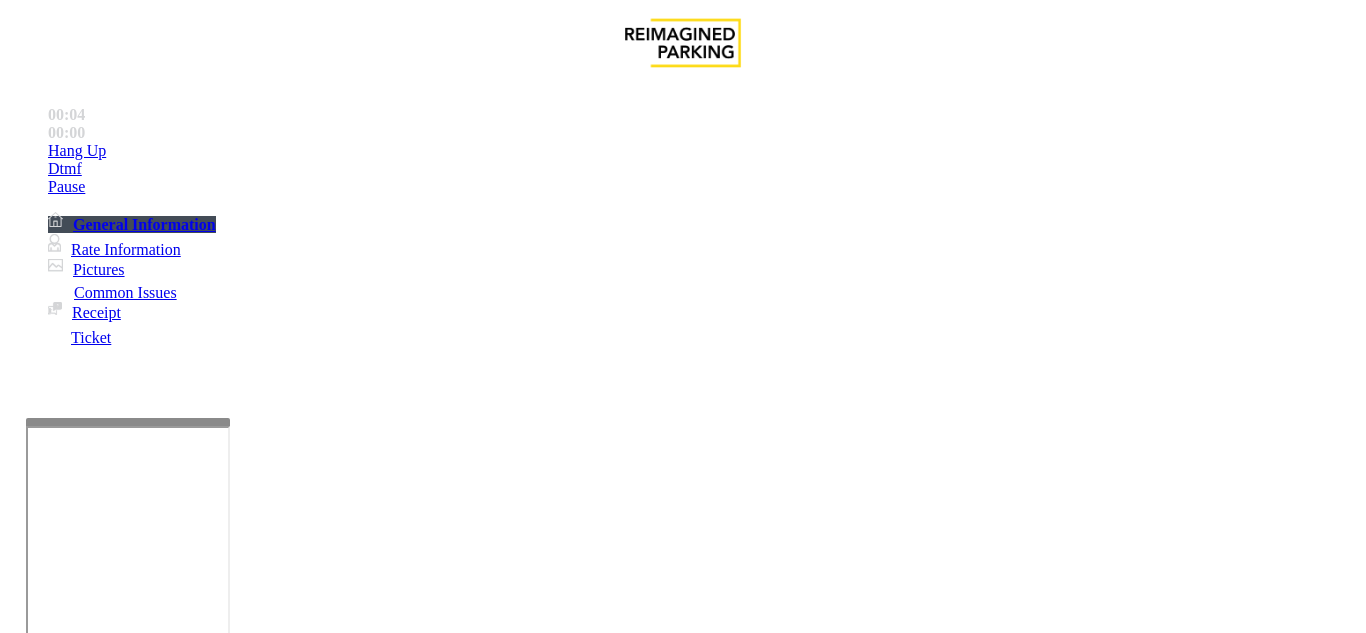scroll, scrollTop: 500, scrollLeft: 0, axis: vertical 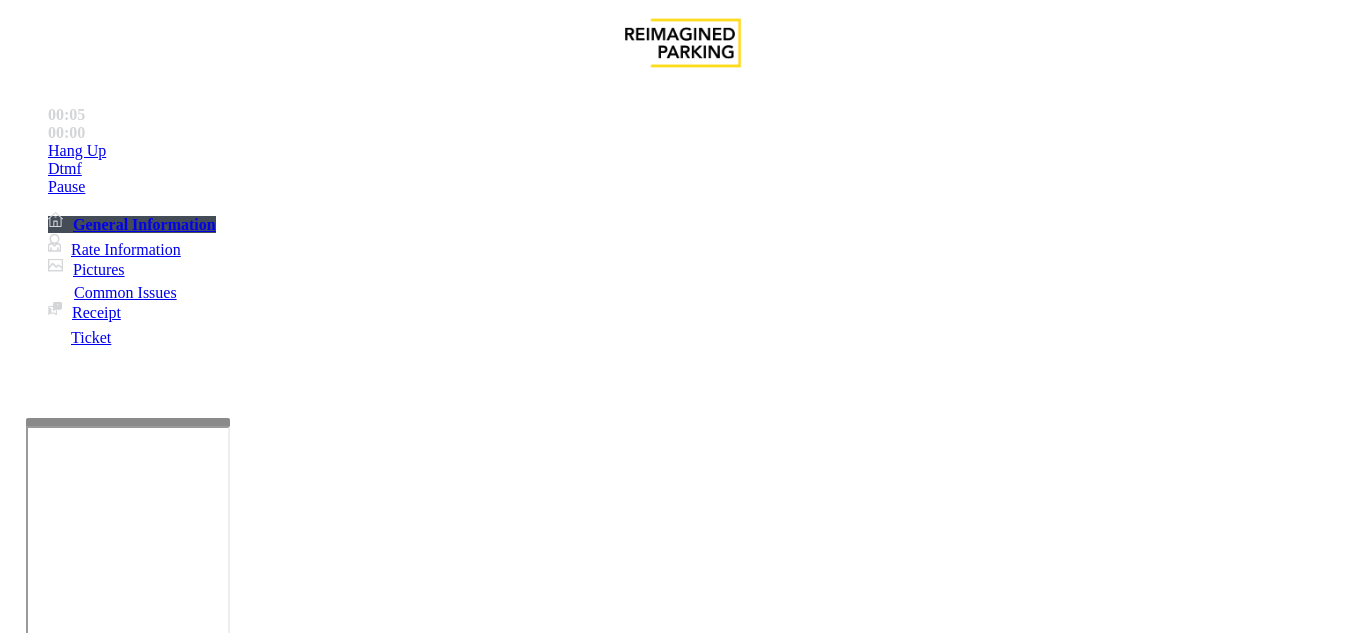 click on "Services" at bounding box center [687, 1286] 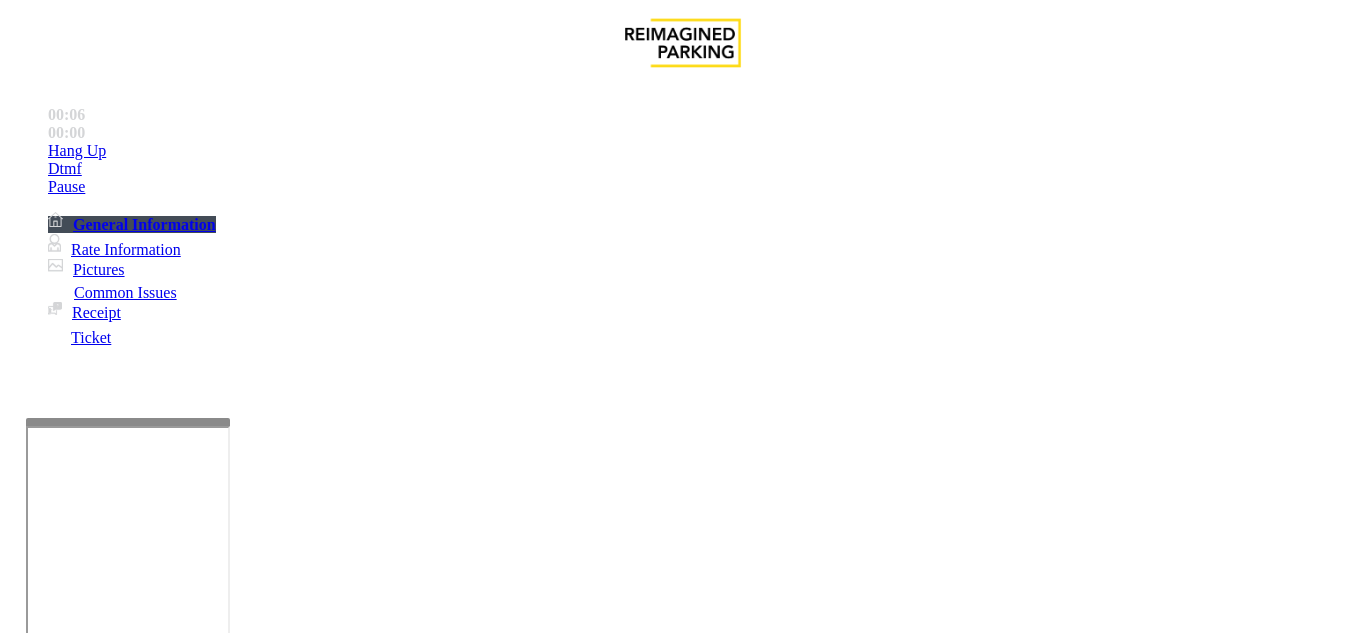scroll, scrollTop: 100, scrollLeft: 0, axis: vertical 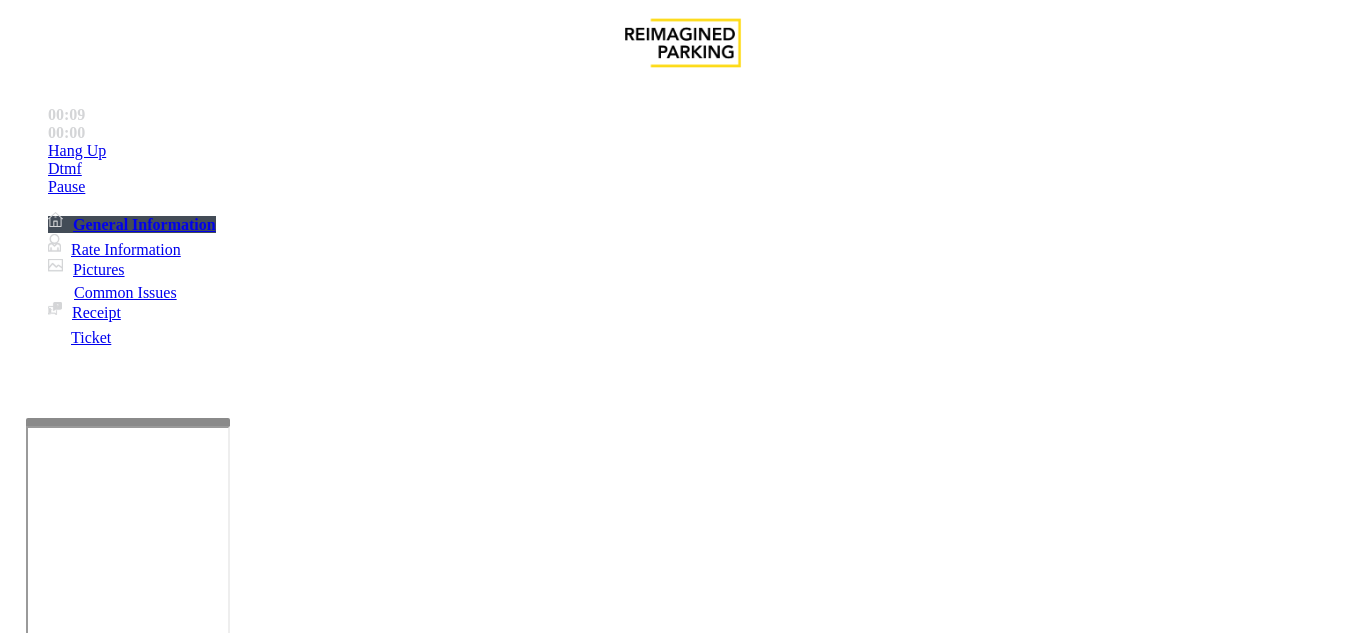 drag, startPoint x: 267, startPoint y: 77, endPoint x: 472, endPoint y: 99, distance: 206.17711 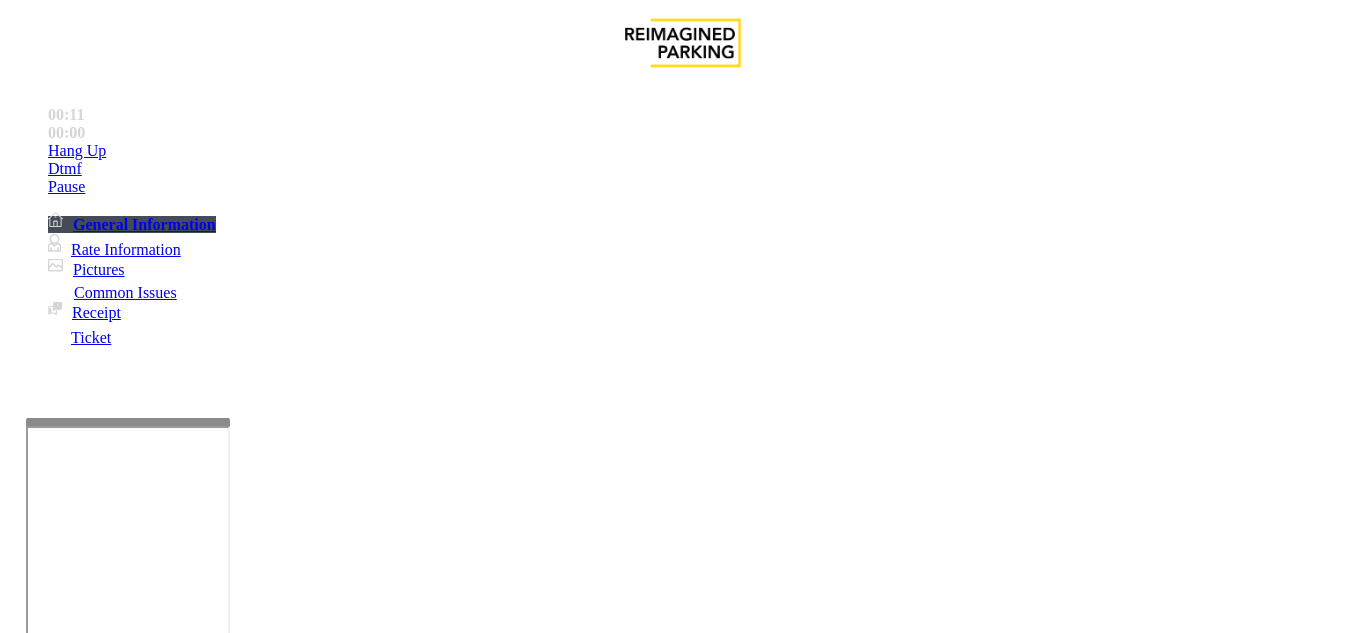 type on "**********" 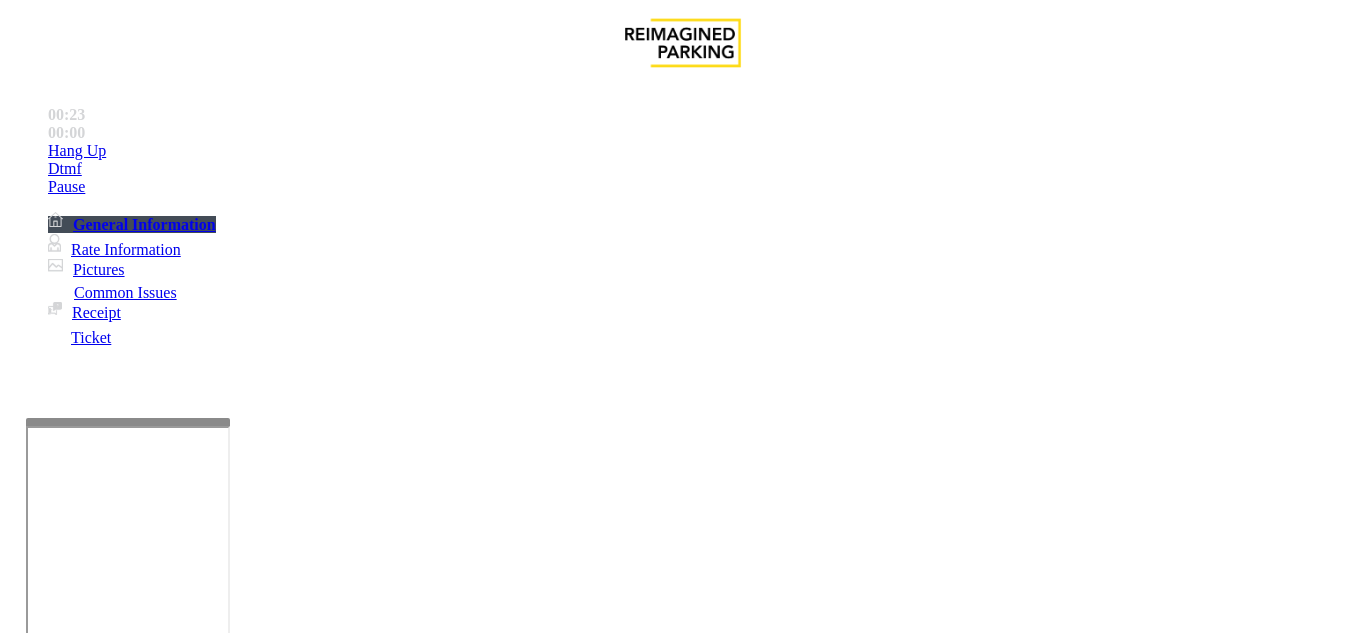 type on "*********" 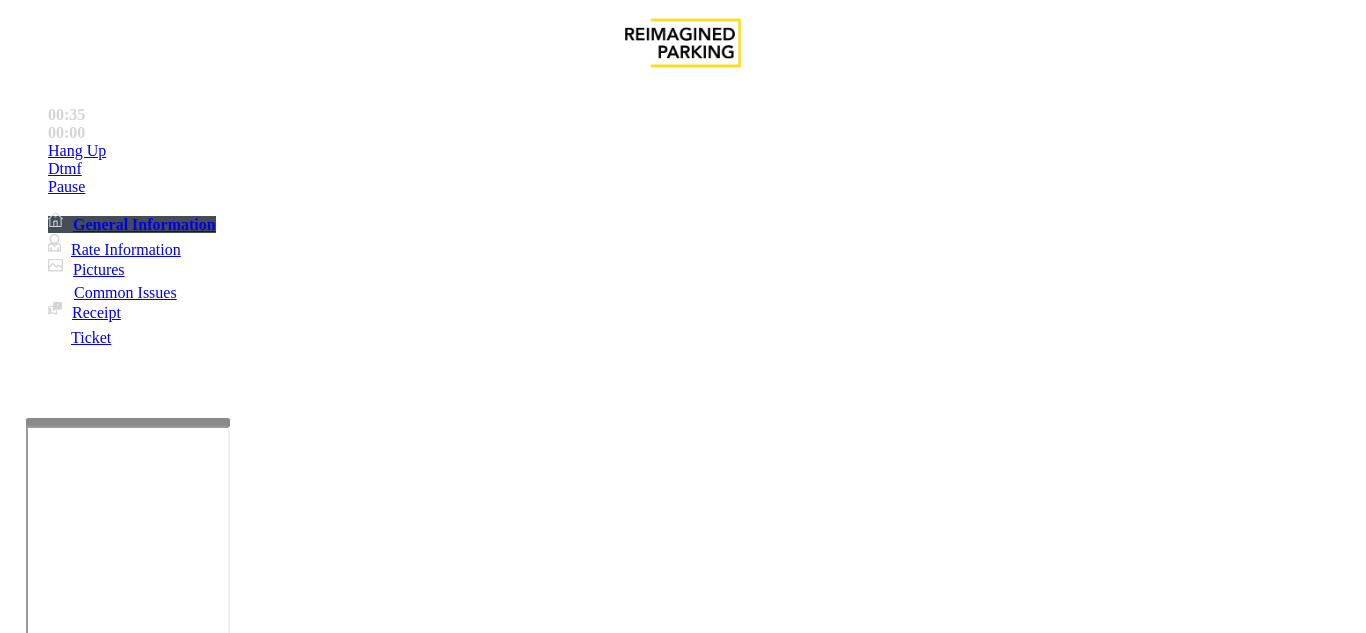 scroll, scrollTop: 500, scrollLeft: 0, axis: vertical 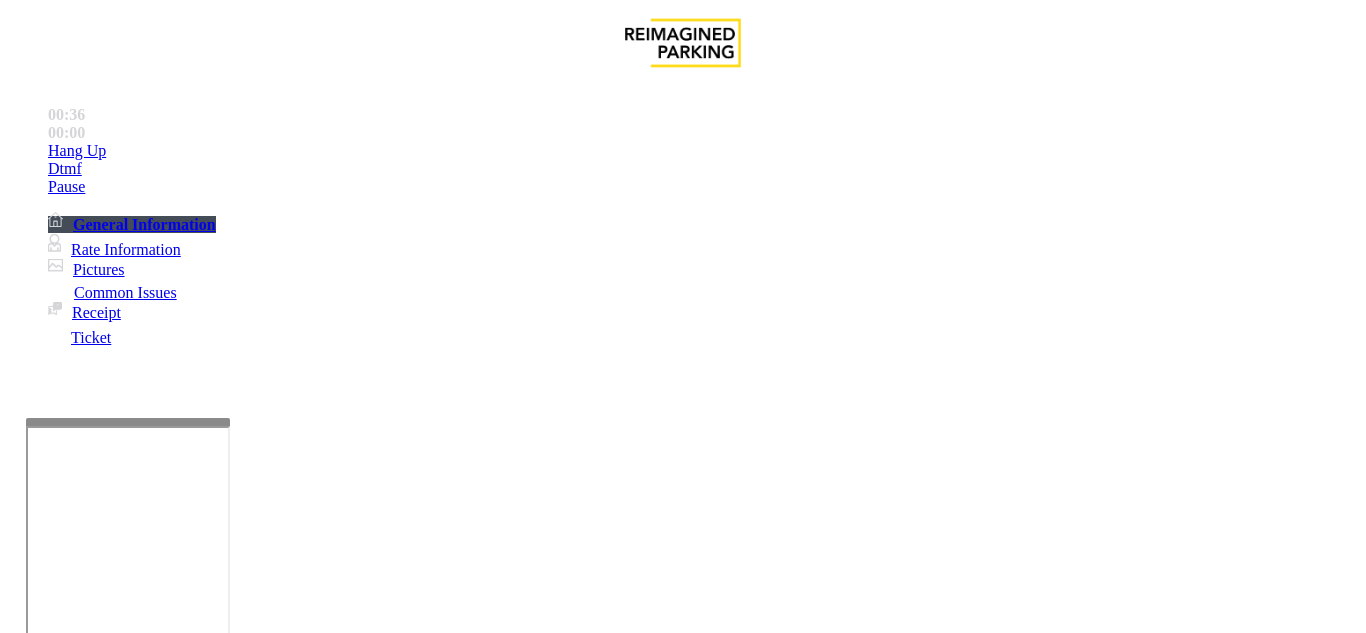 click on "Vend Gate" at bounding box center (69, 1773) 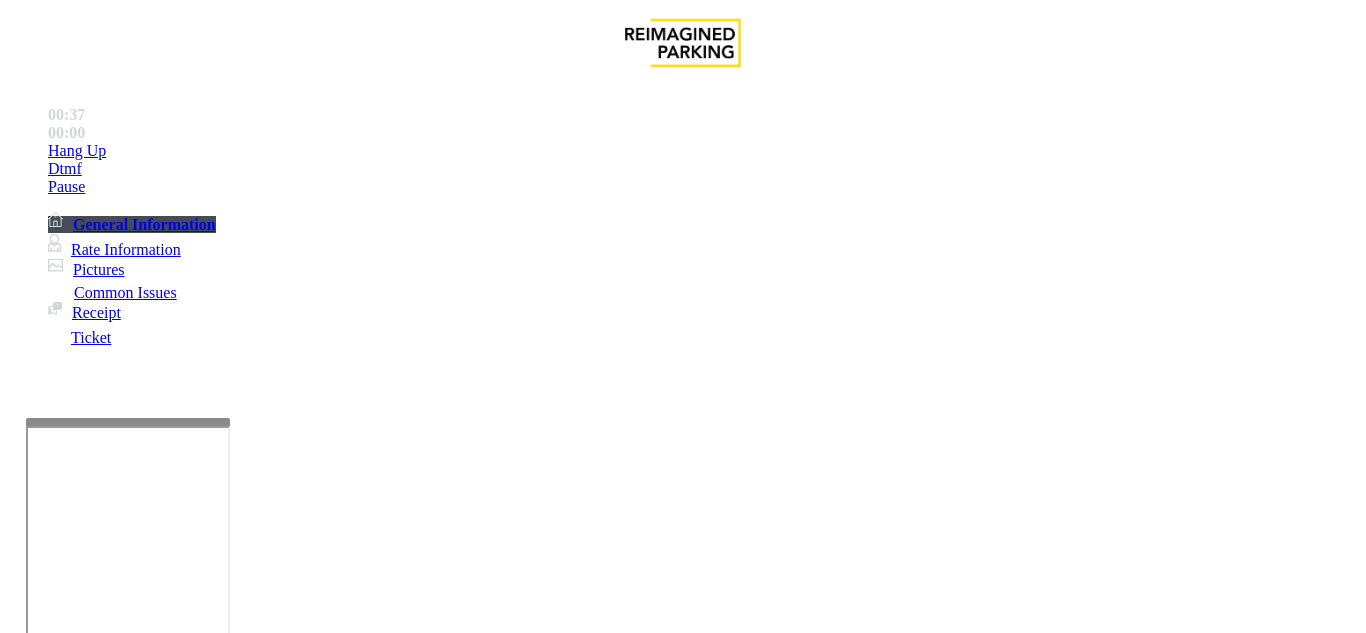 click at bounding box center [221, 1680] 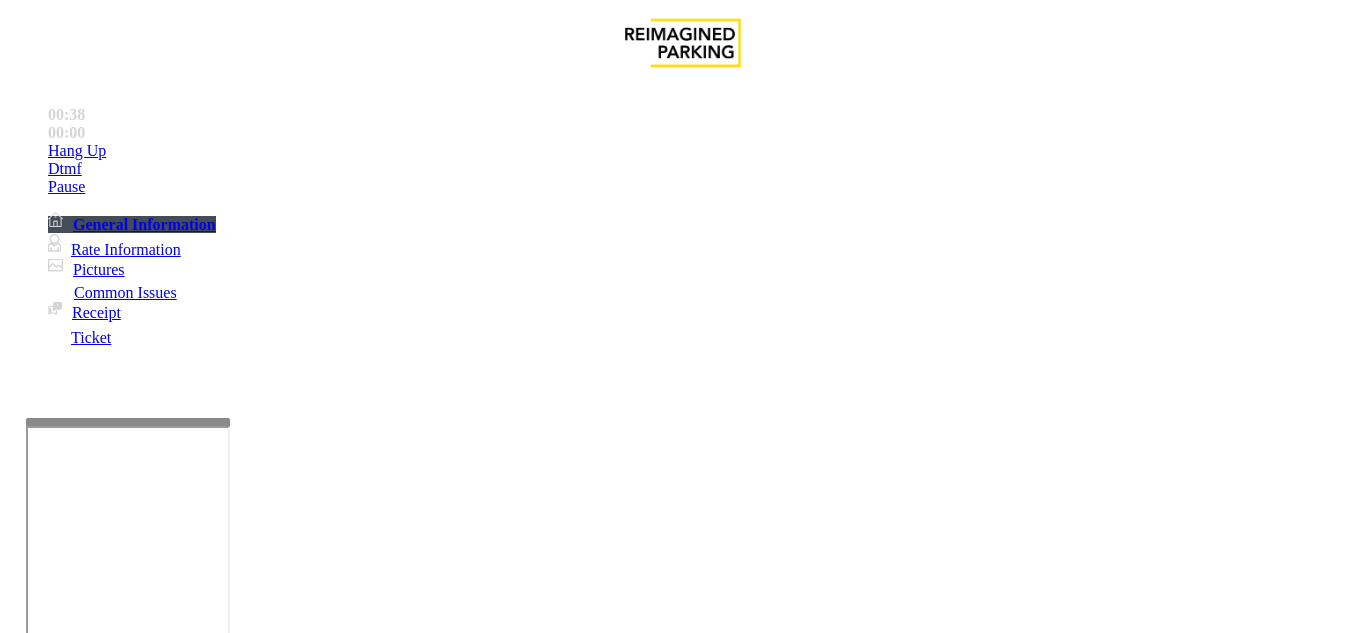 click at bounding box center (221, 1680) 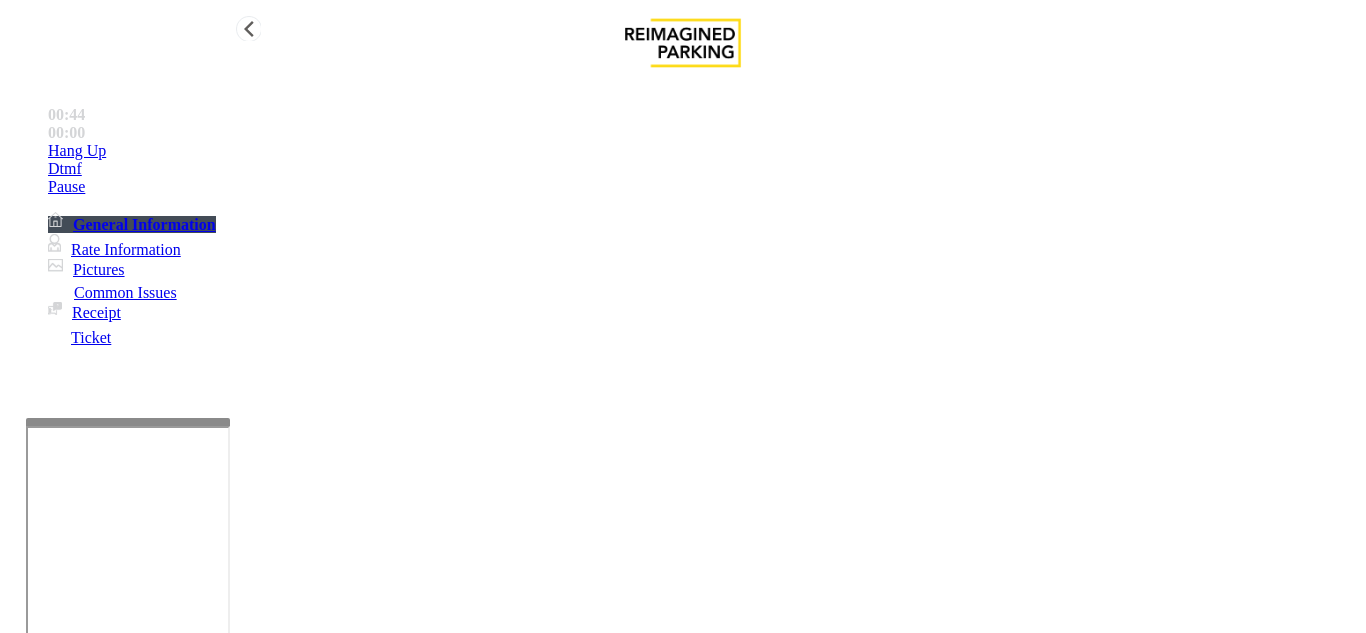 click on "Hang Up" at bounding box center [703, 151] 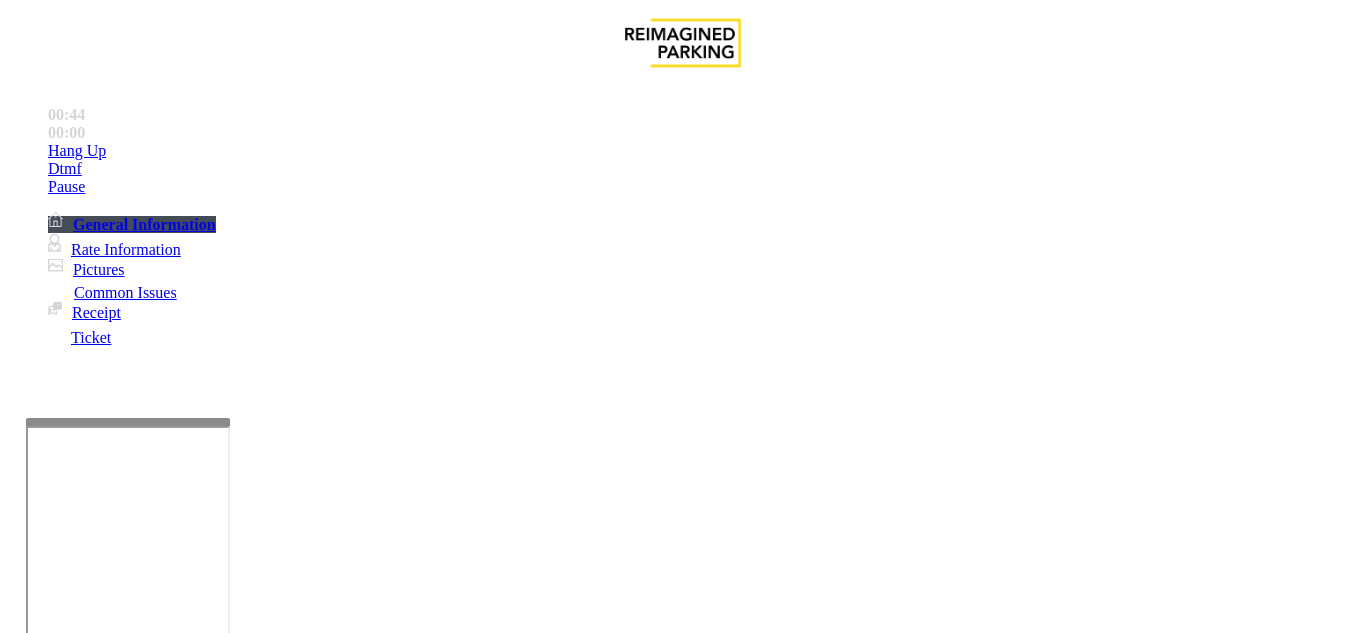 click at bounding box center (221, 1680) 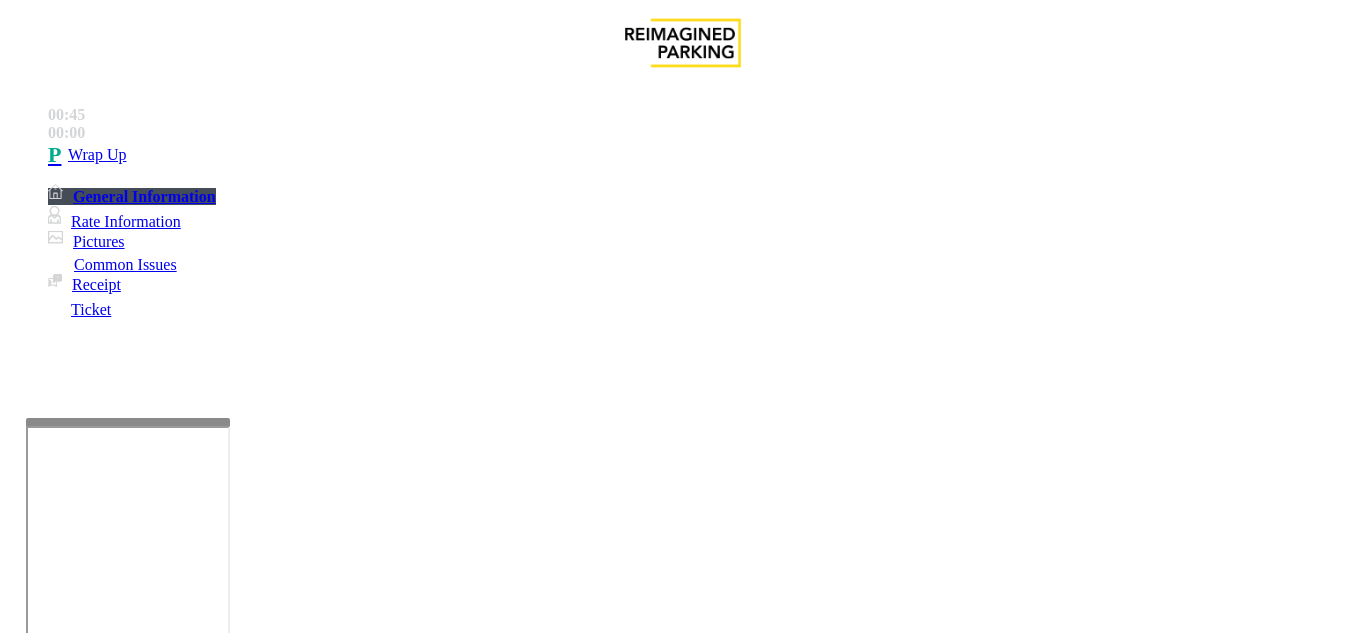 click at bounding box center [221, 1680] 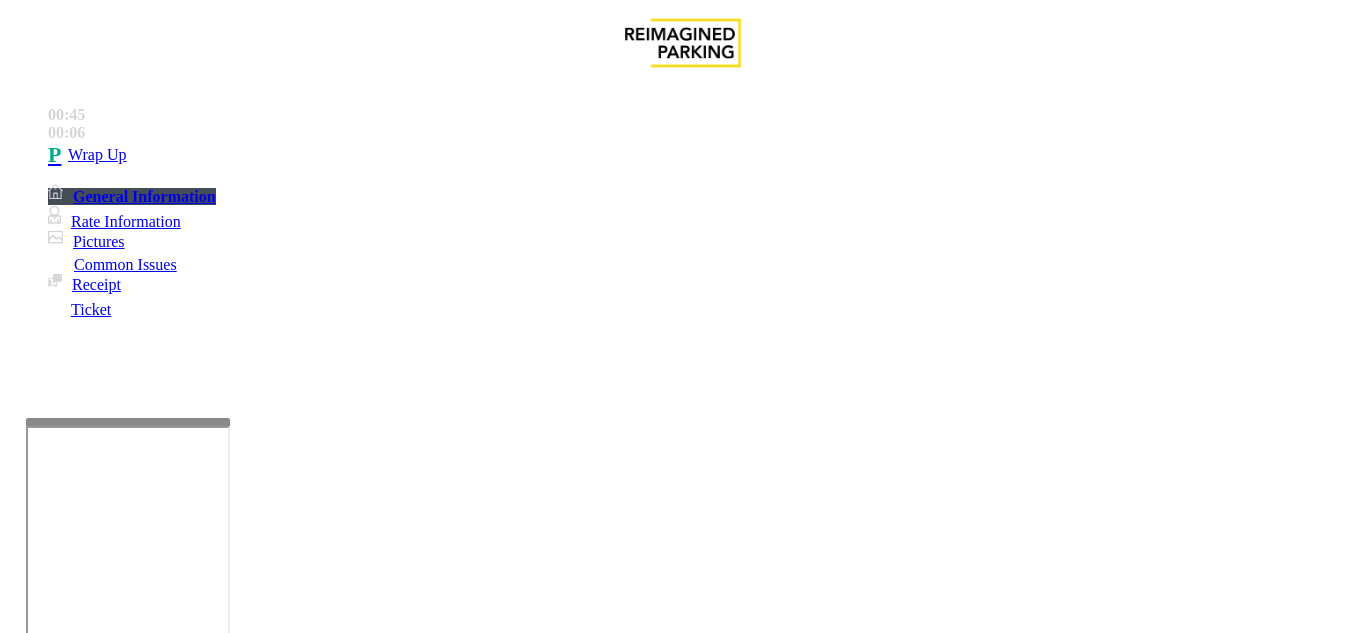 scroll, scrollTop: 21, scrollLeft: 0, axis: vertical 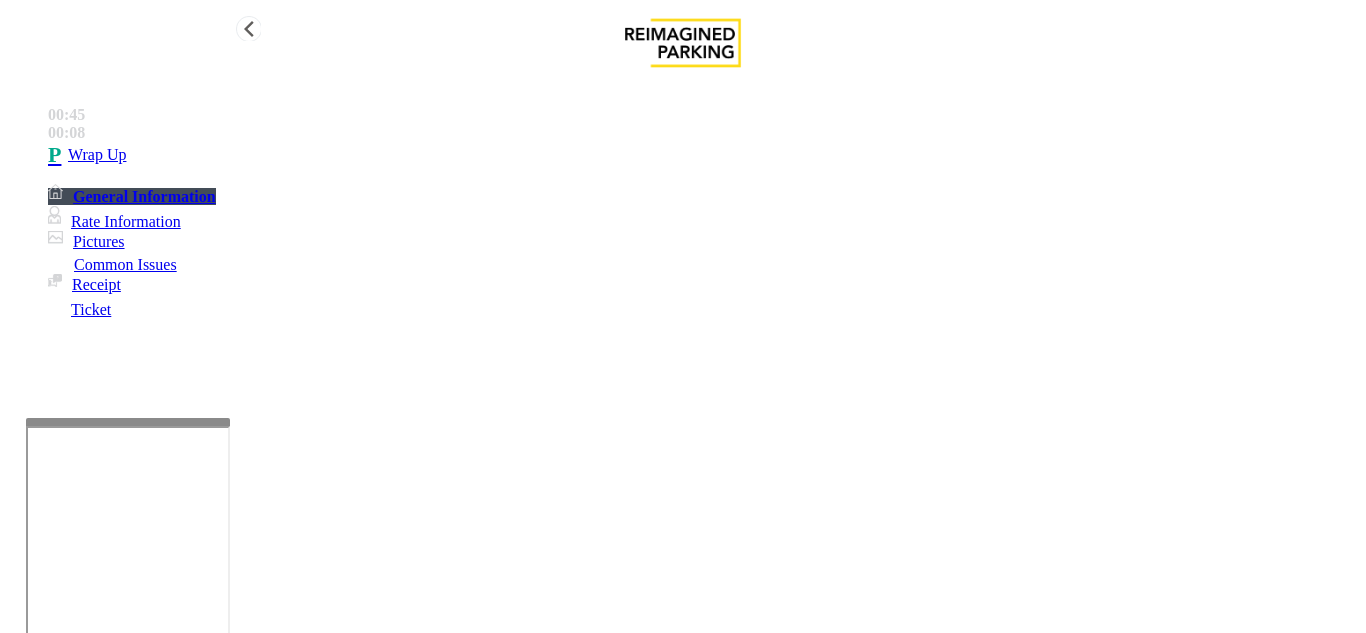 type on "**********" 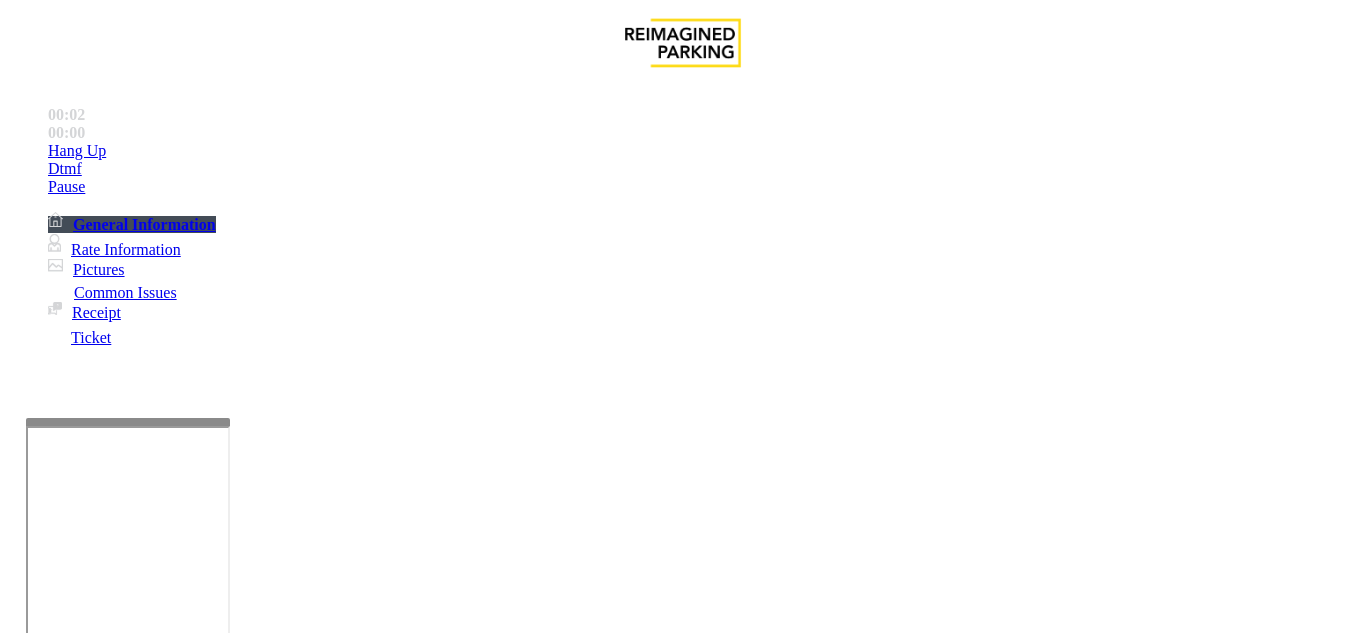 scroll, scrollTop: 500, scrollLeft: 0, axis: vertical 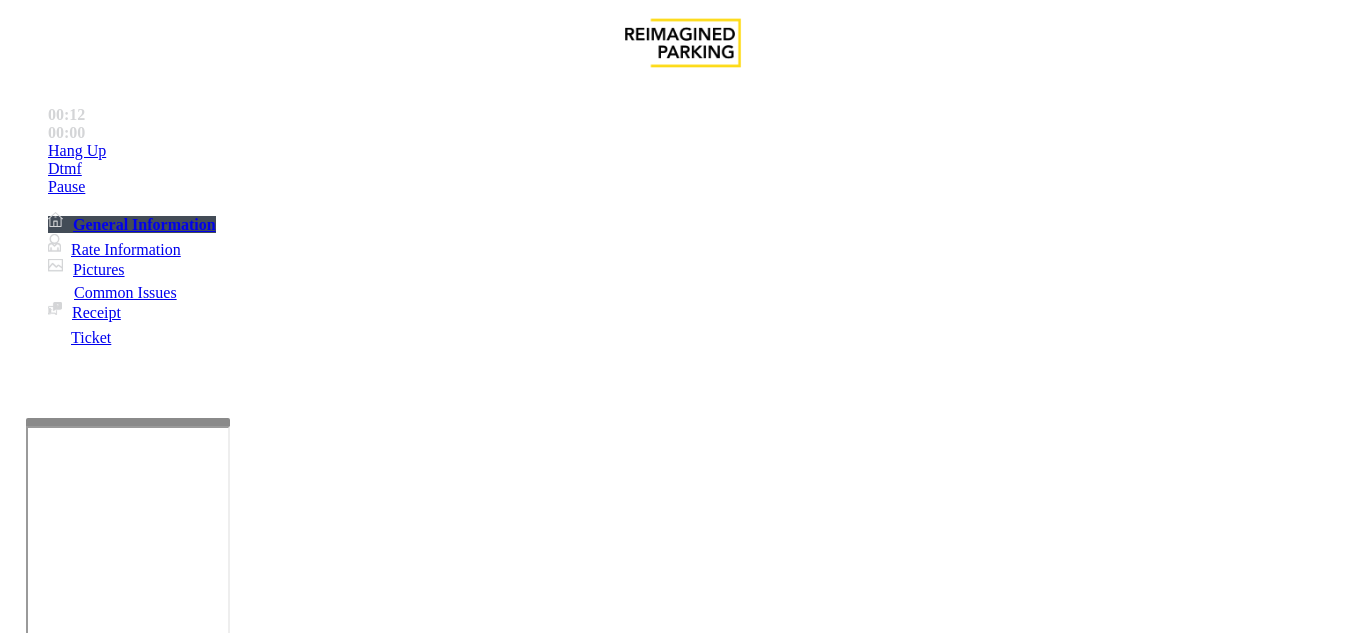 click on "Intercom Issue/No Response" at bounding box center (1080, 1286) 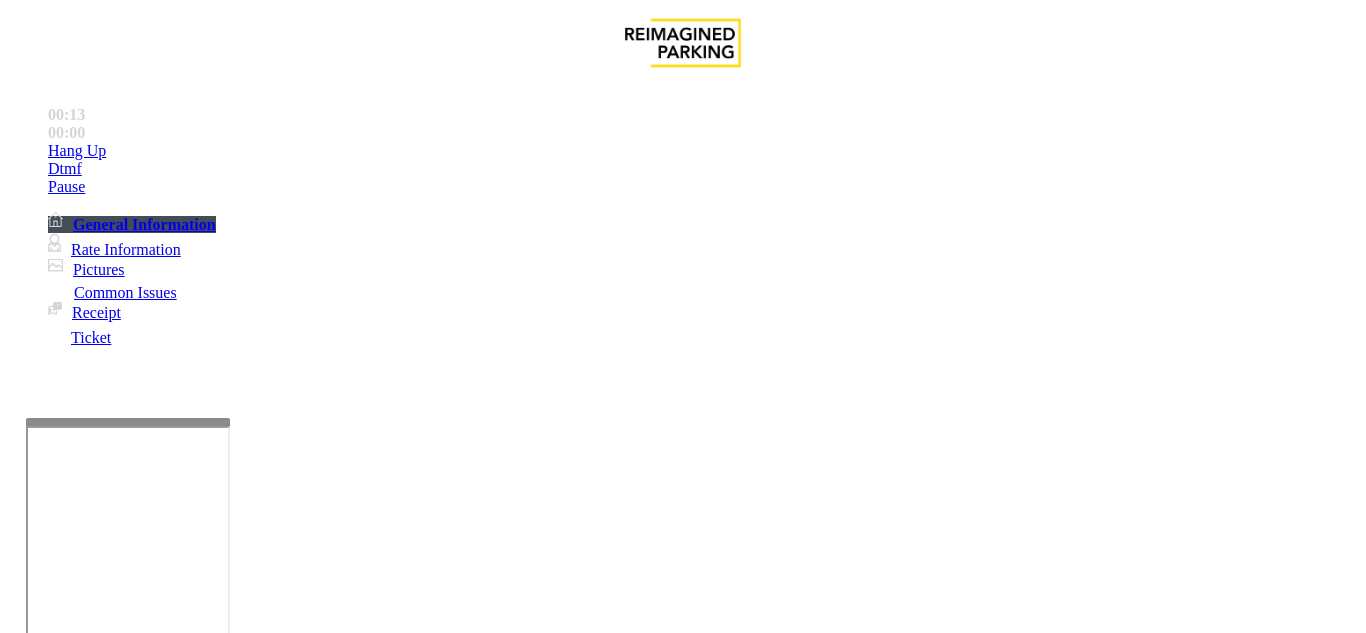 click on "No Response/Unable to hear parker" at bounding box center (142, 1286) 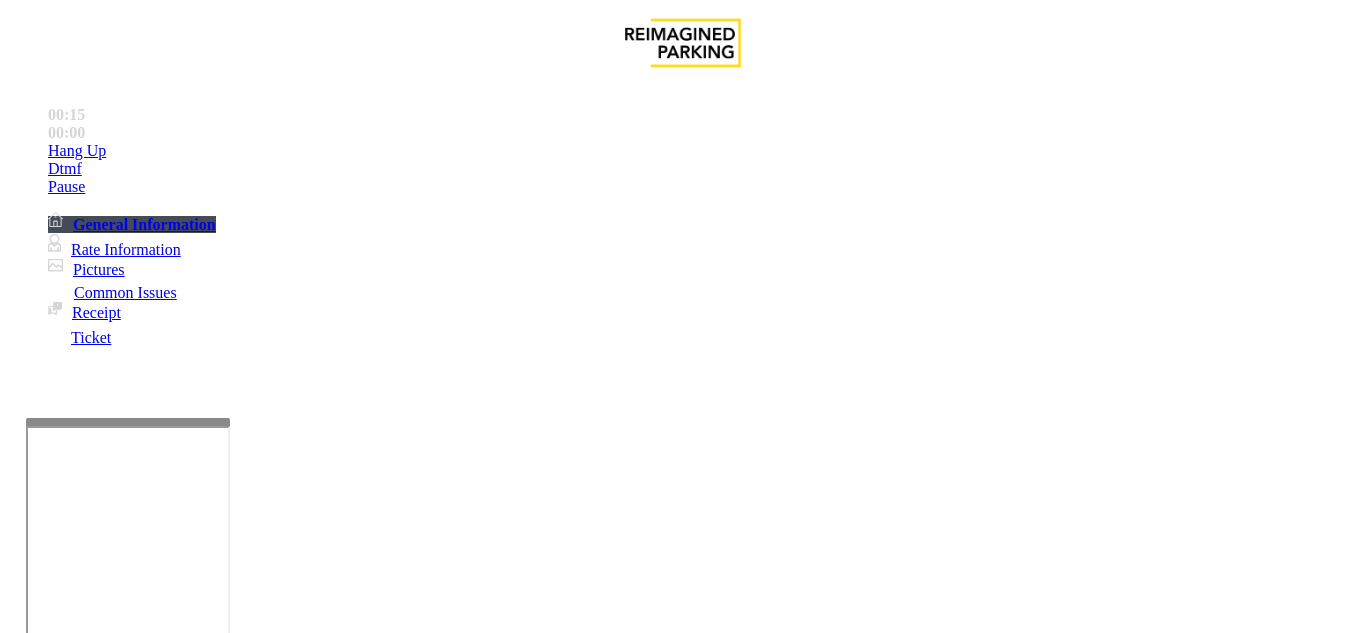 drag, startPoint x: 266, startPoint y: 181, endPoint x: 594, endPoint y: 180, distance: 328.00153 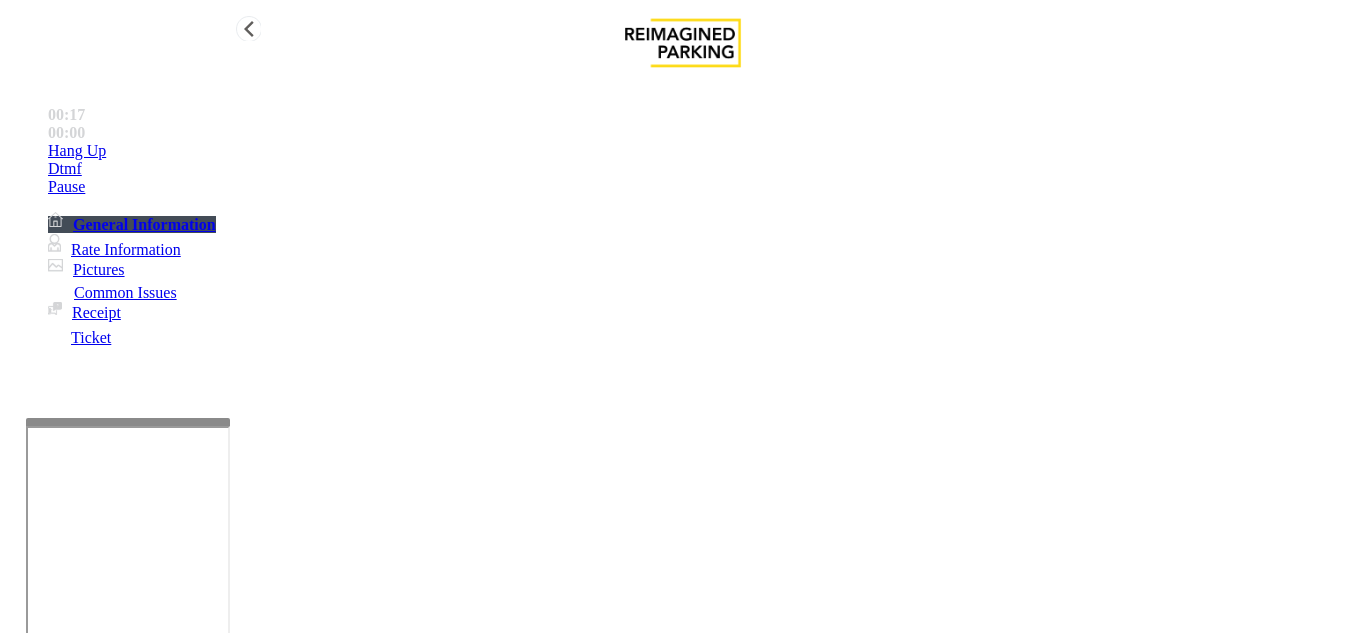 type on "**********" 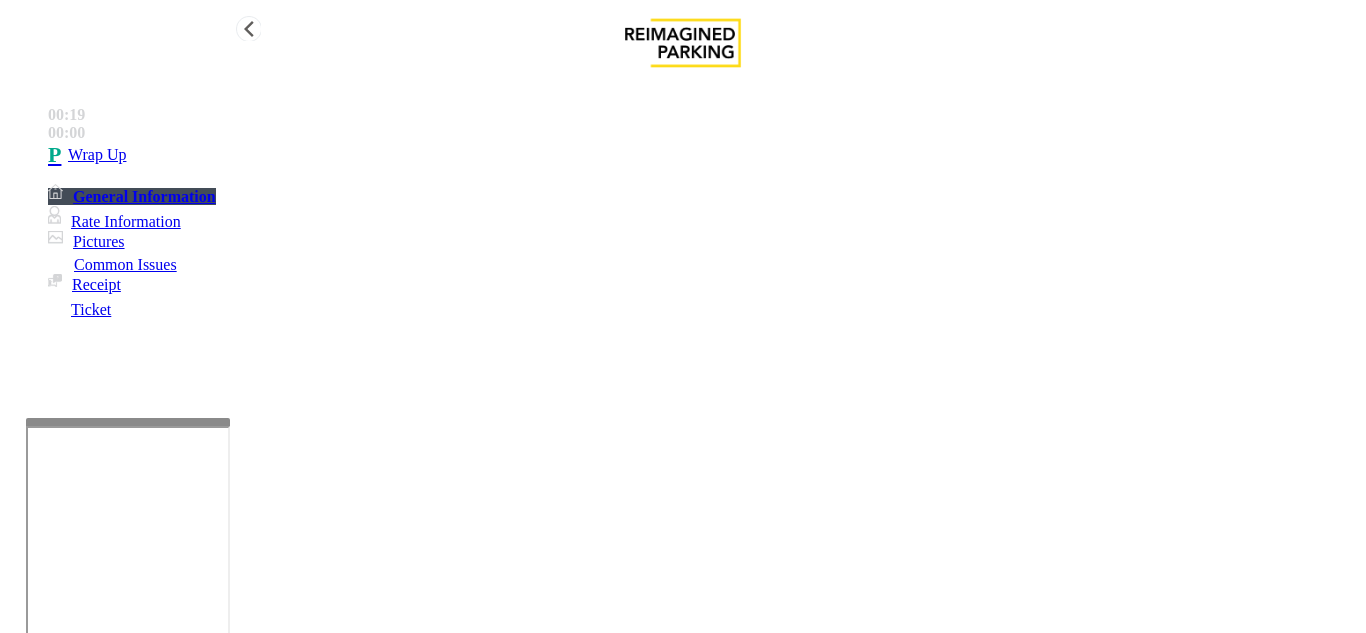 click on "Wrap Up" at bounding box center (703, 155) 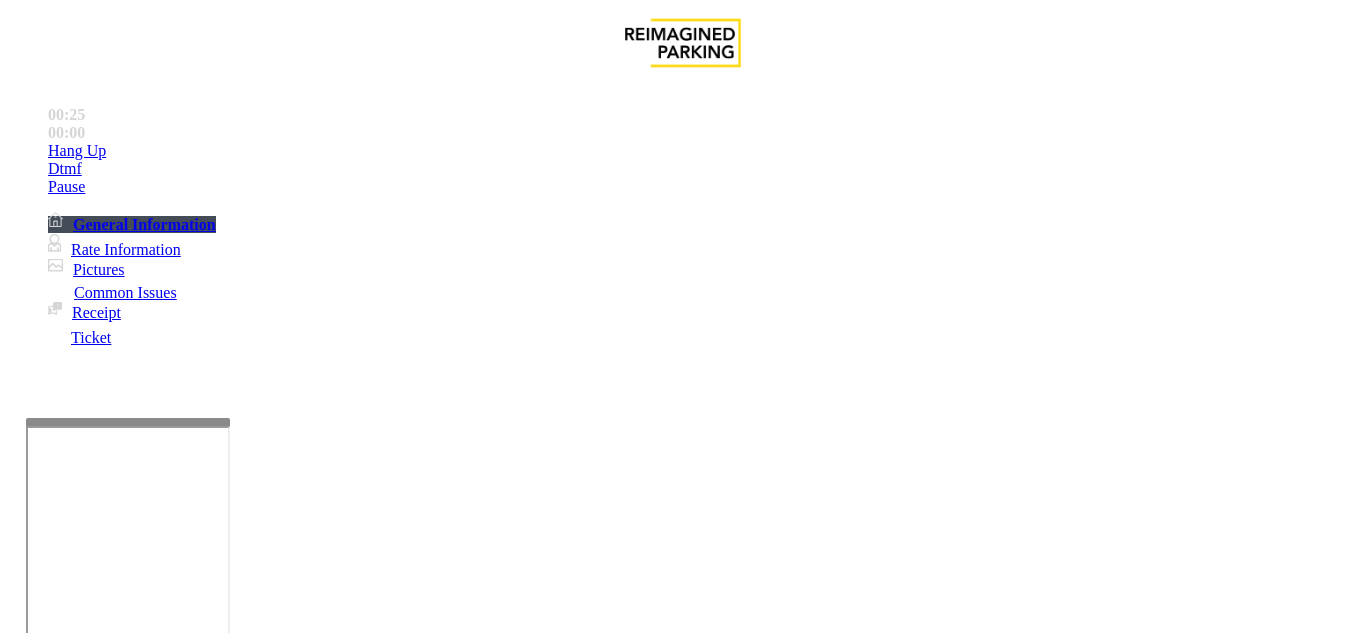scroll, scrollTop: 500, scrollLeft: 0, axis: vertical 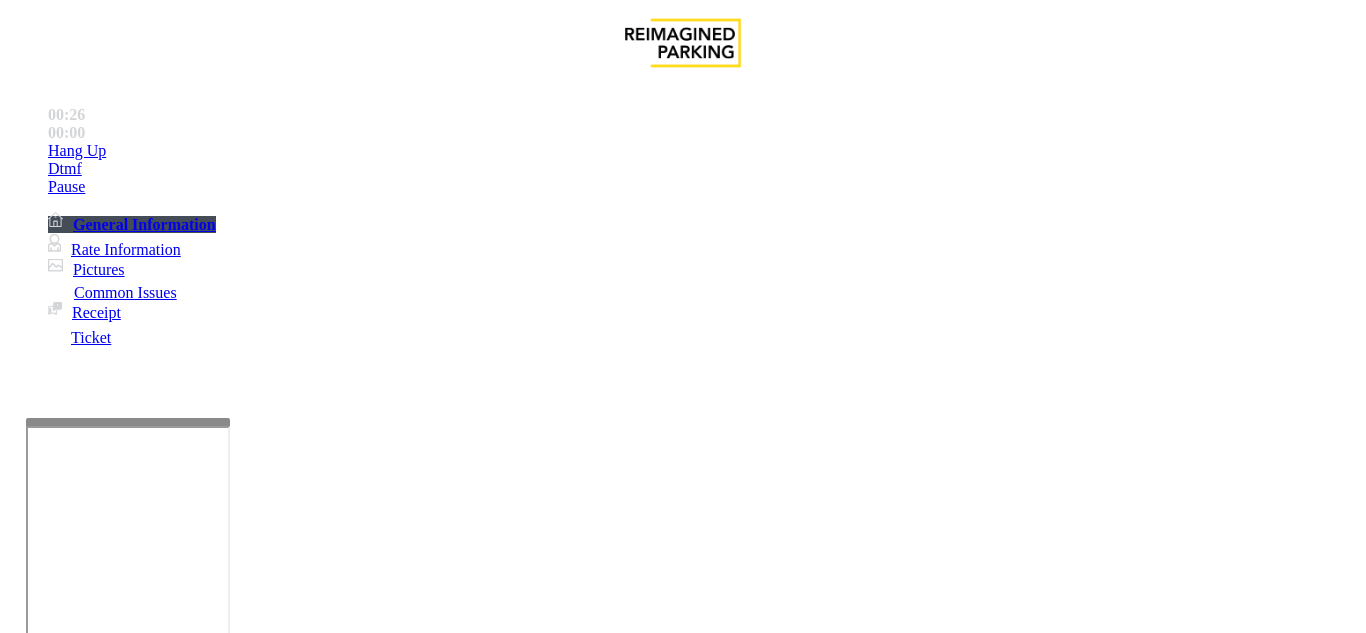 click on "Ticket Unreadable" at bounding box center (300, 1286) 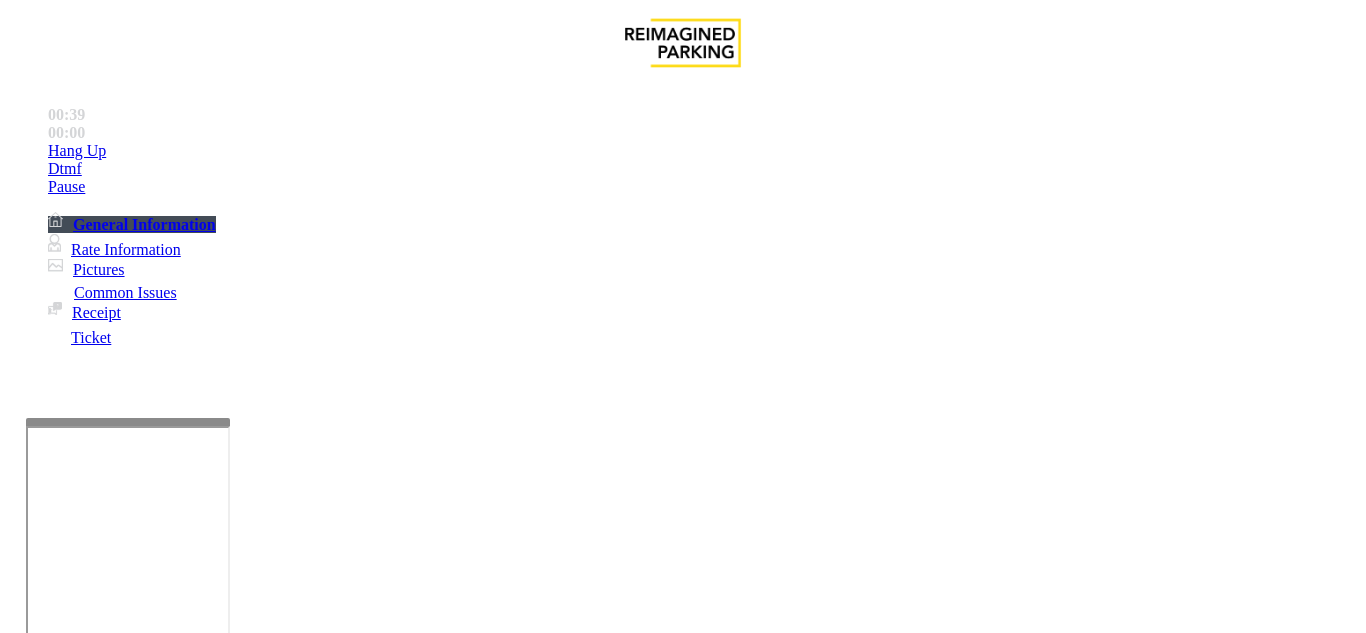 drag, startPoint x: 269, startPoint y: 151, endPoint x: 470, endPoint y: 173, distance: 202.2004 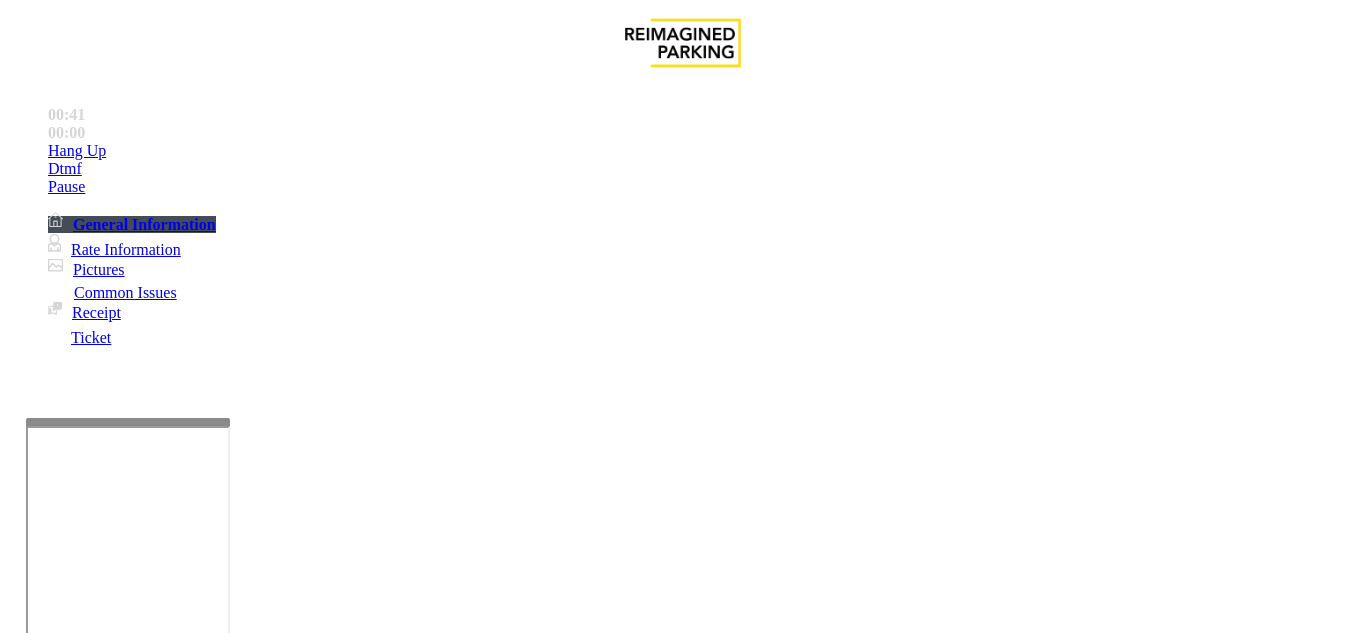 click at bounding box center (221, 1626) 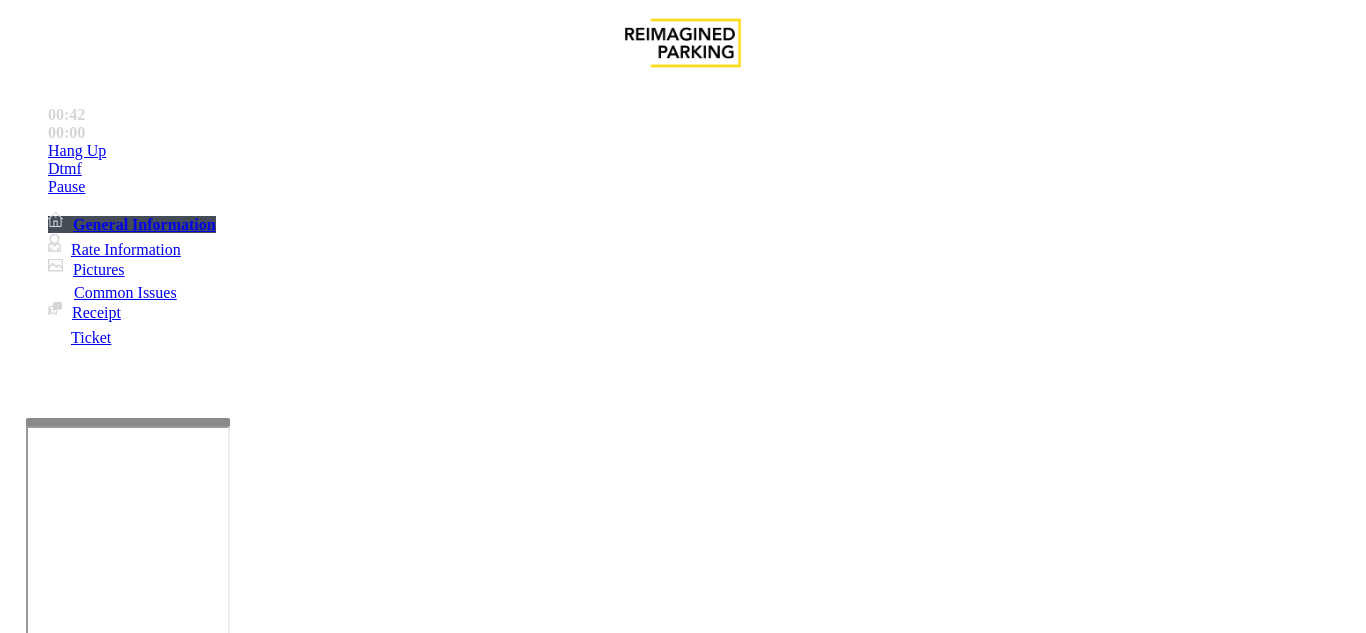 drag, startPoint x: 323, startPoint y: 589, endPoint x: 425, endPoint y: 600, distance: 102.59142 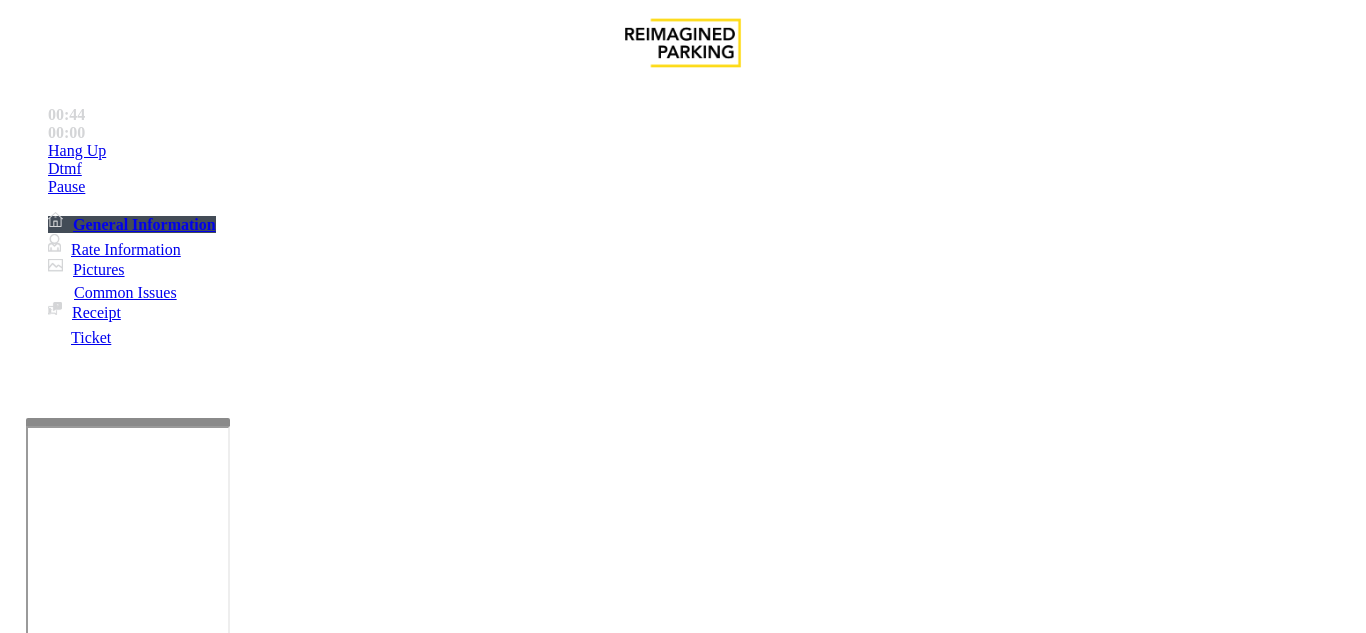 click at bounding box center [96, 1362] 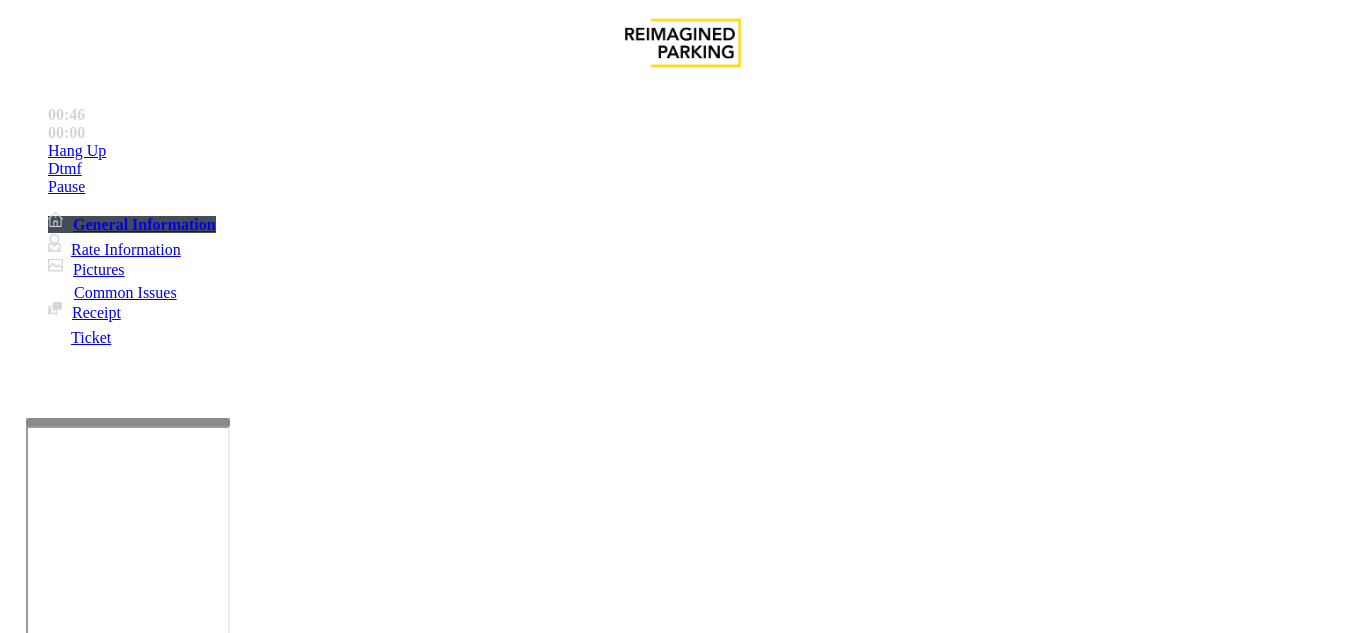 drag, startPoint x: 420, startPoint y: 592, endPoint x: 322, endPoint y: 595, distance: 98.045906 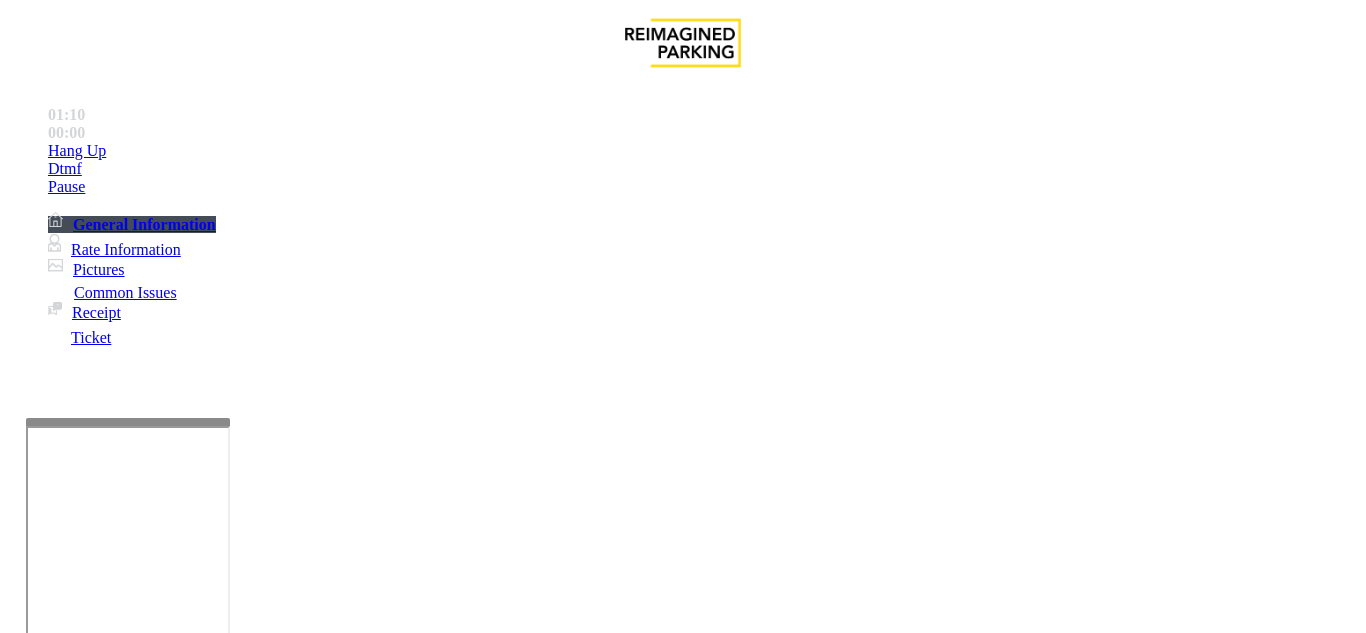 scroll, scrollTop: 1647, scrollLeft: 0, axis: vertical 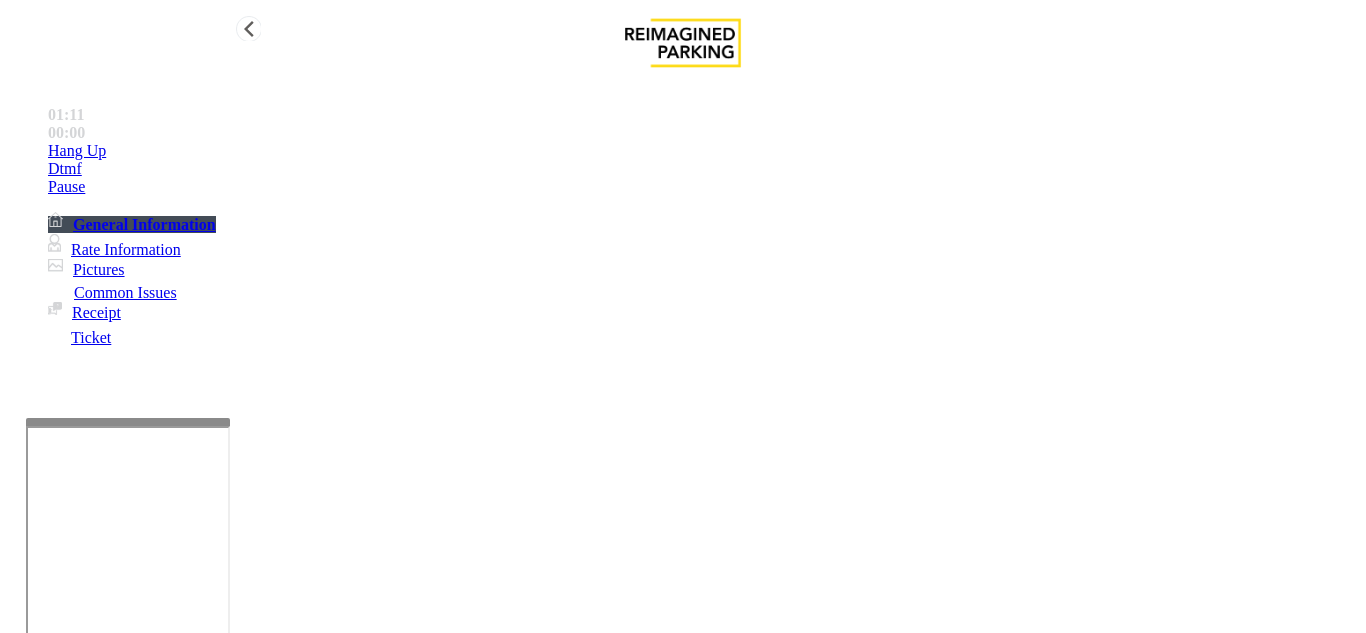 type on "**********" 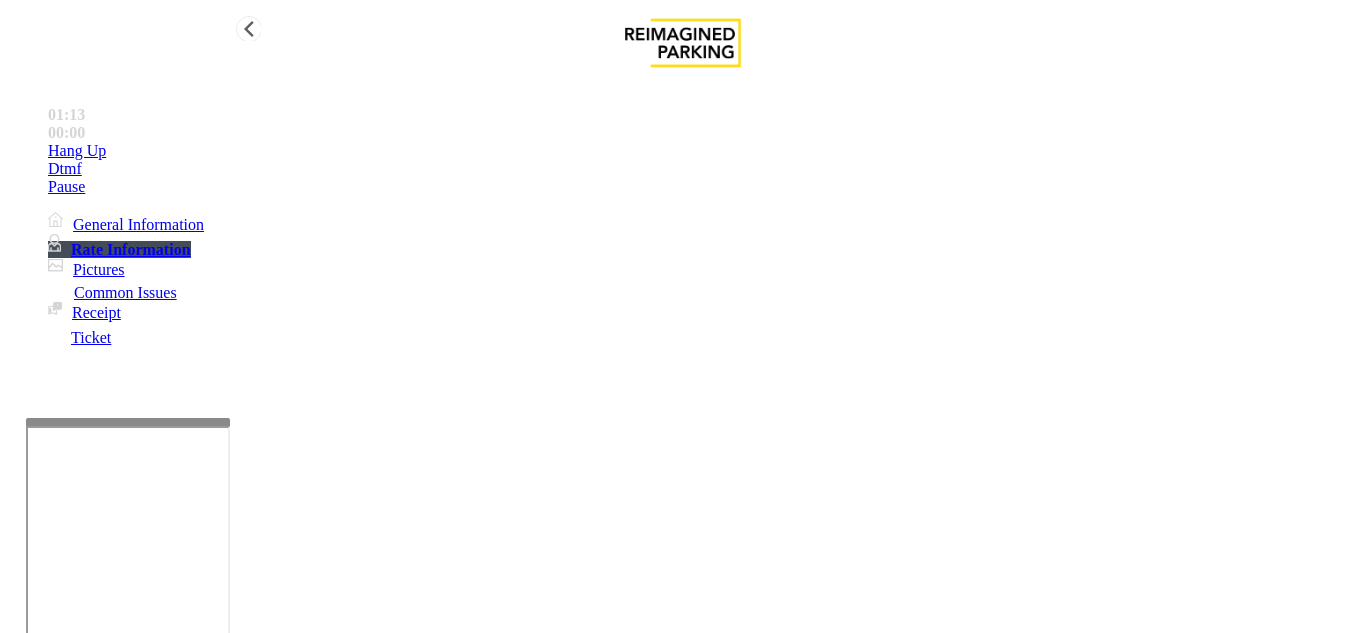 click on "General Information" at bounding box center [126, 224] 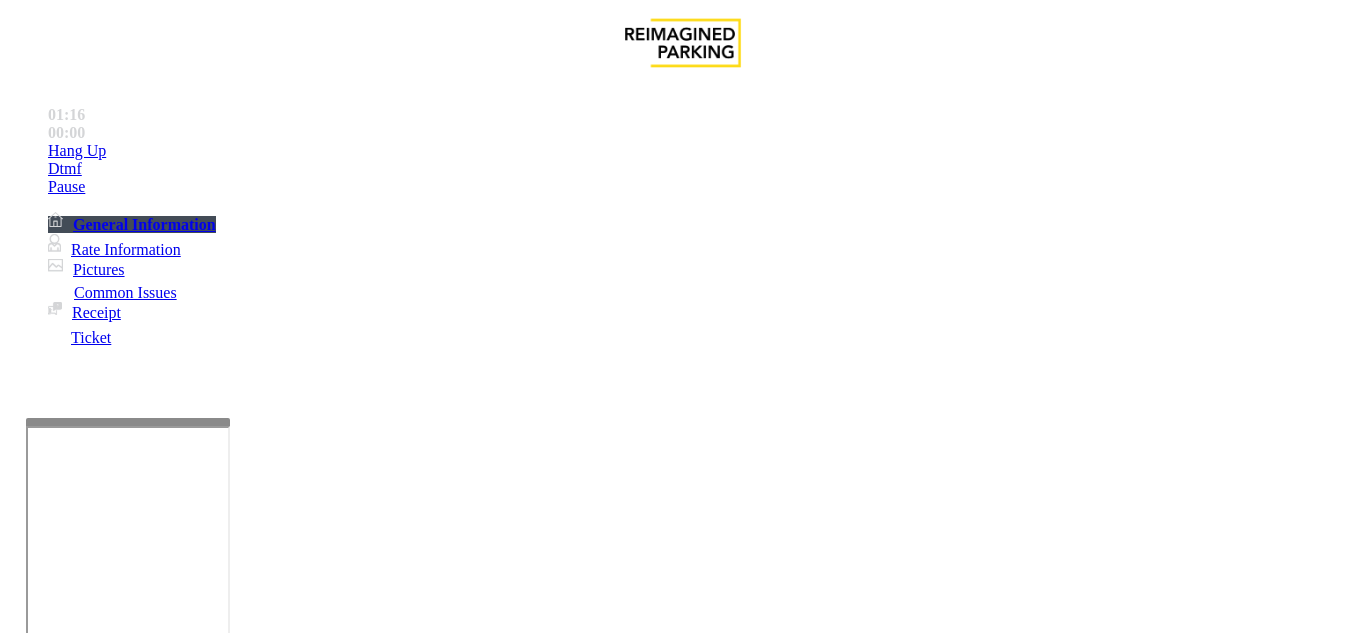 scroll, scrollTop: 1647, scrollLeft: 0, axis: vertical 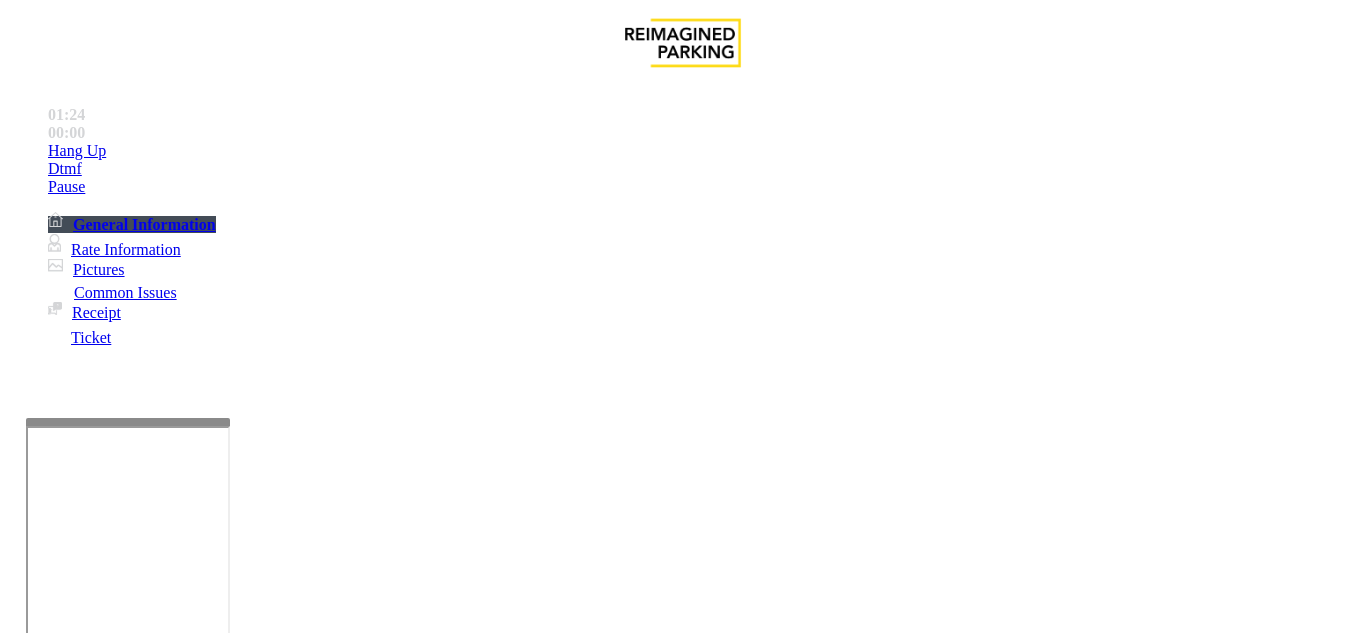 click on "Issue" at bounding box center [42, 1253] 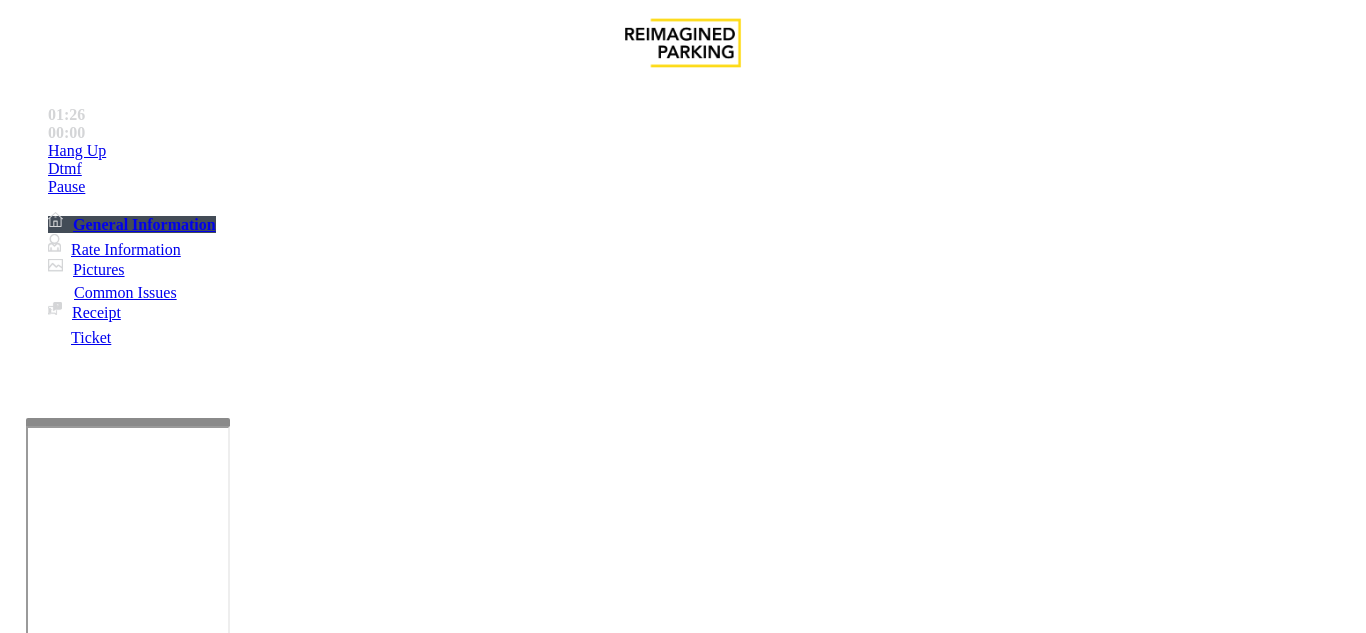 click on "Lost Ticket" at bounding box center [198, 1286] 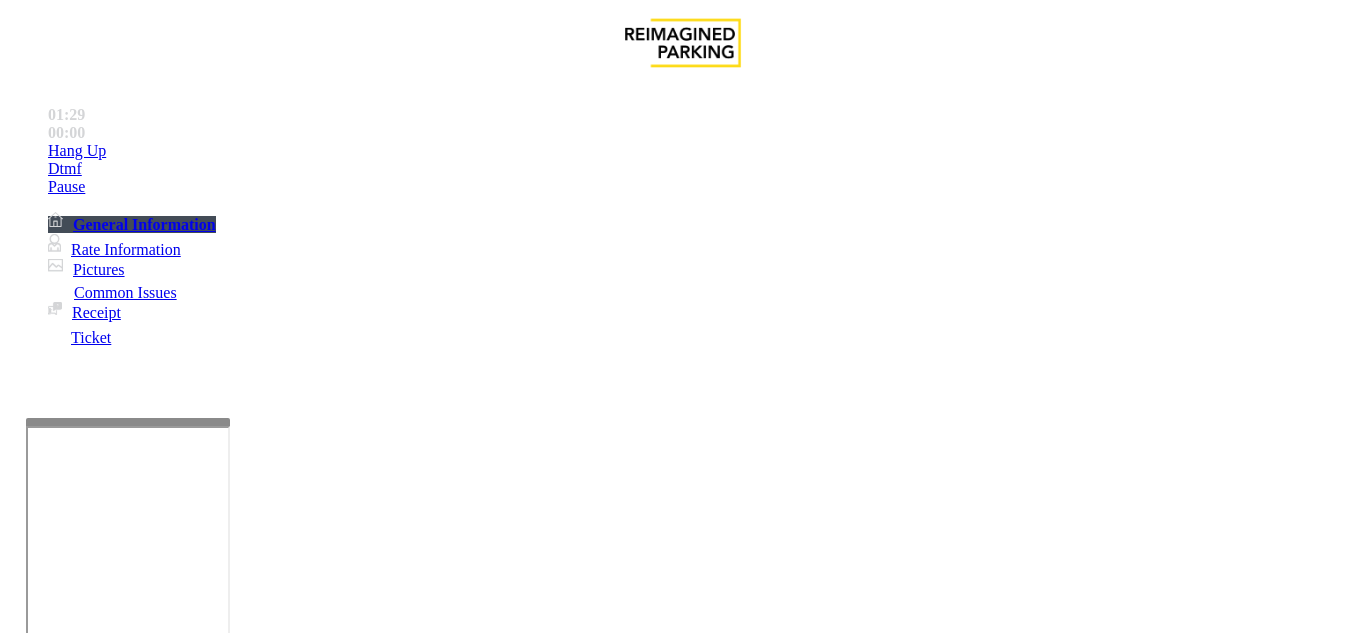 drag, startPoint x: 280, startPoint y: 530, endPoint x: 421, endPoint y: 527, distance: 141.0319 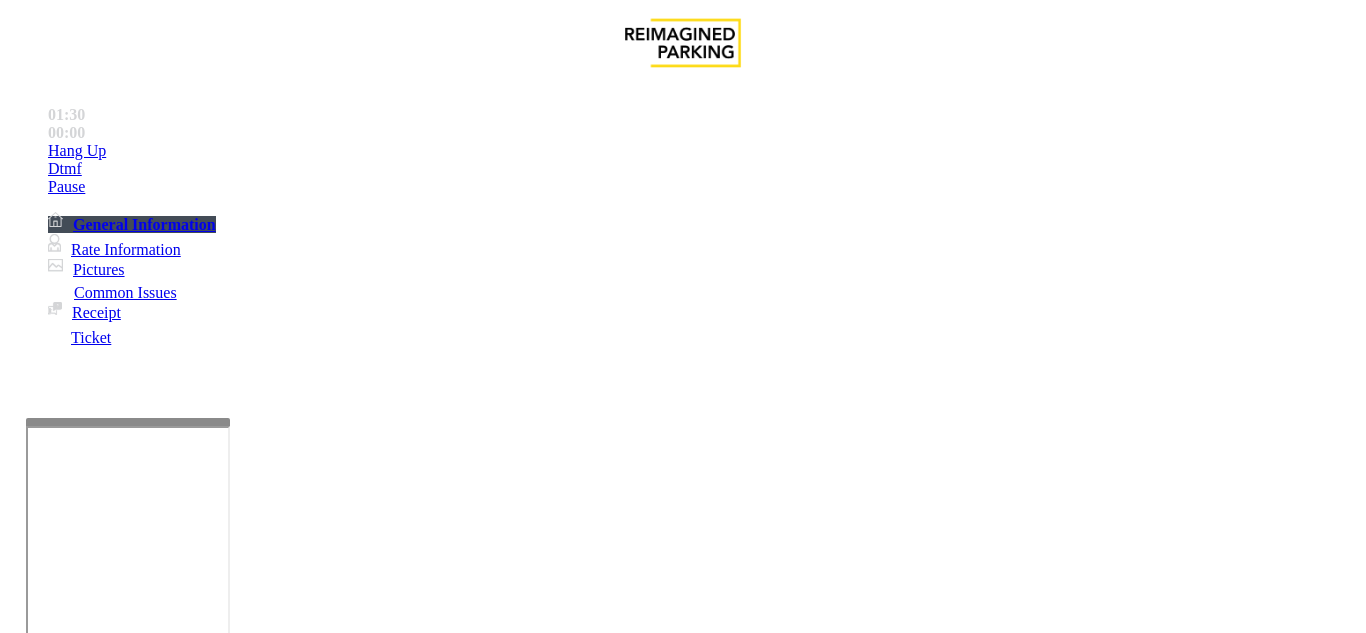 click at bounding box center [221, 1572] 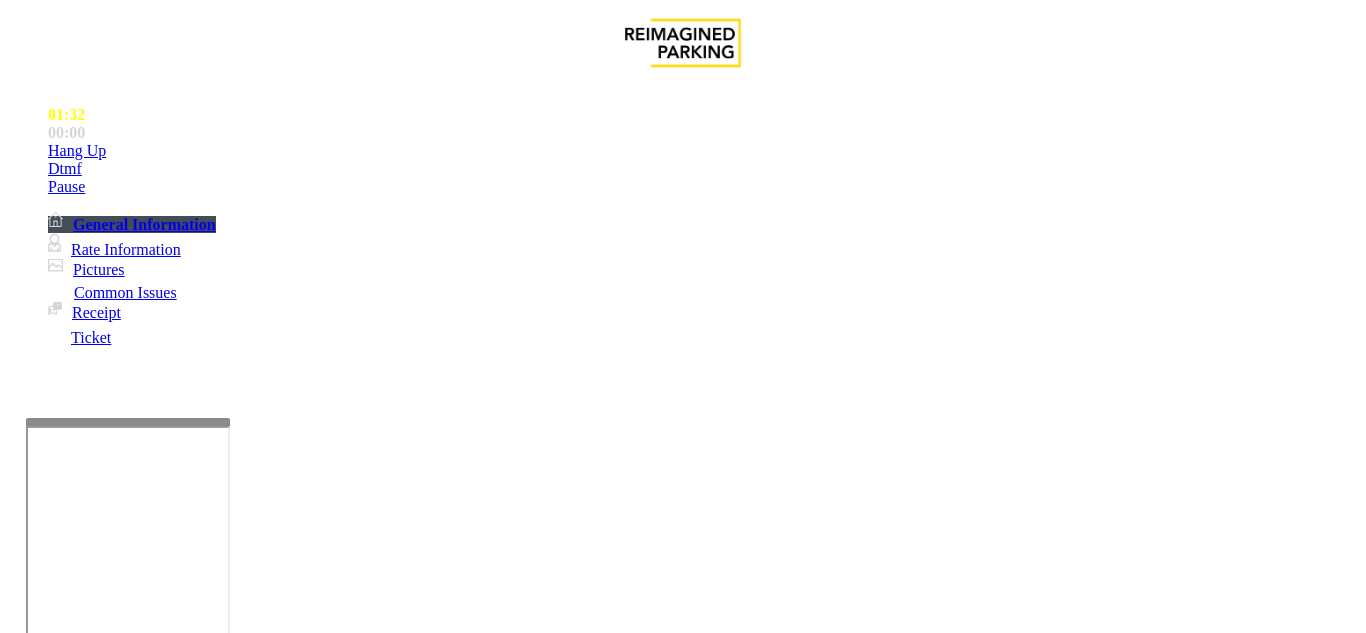 drag, startPoint x: 384, startPoint y: 185, endPoint x: 263, endPoint y: 191, distance: 121.14867 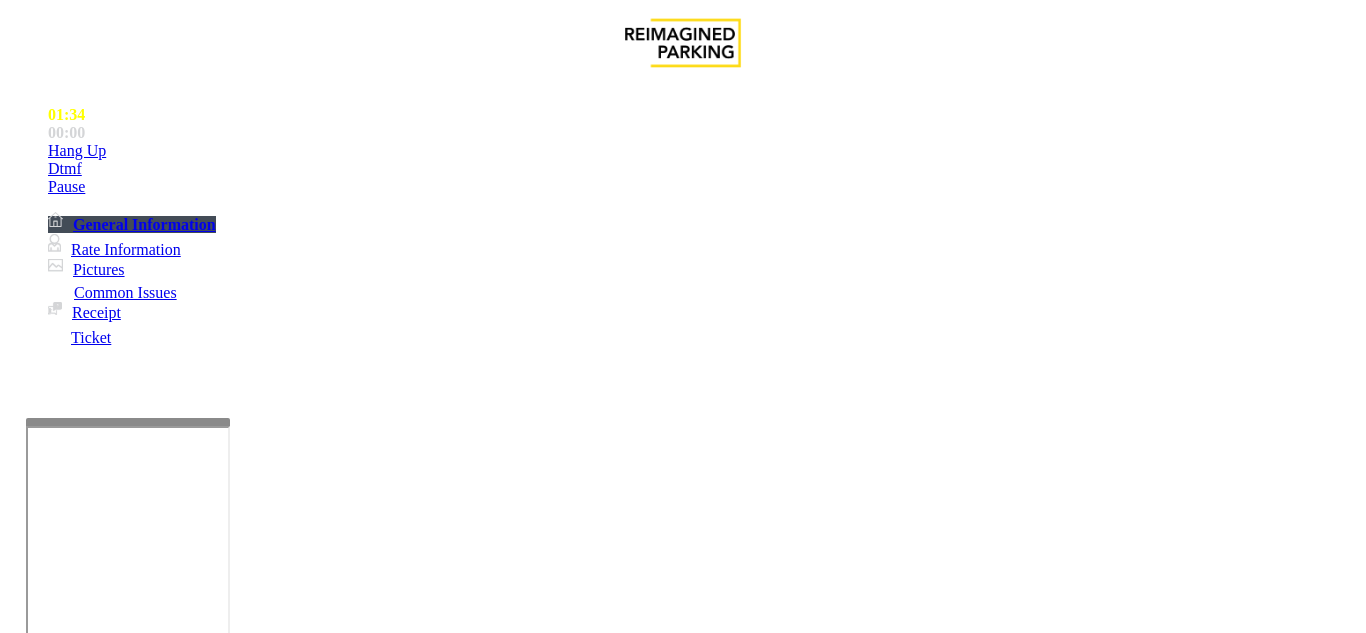 click at bounding box center (221, 1572) 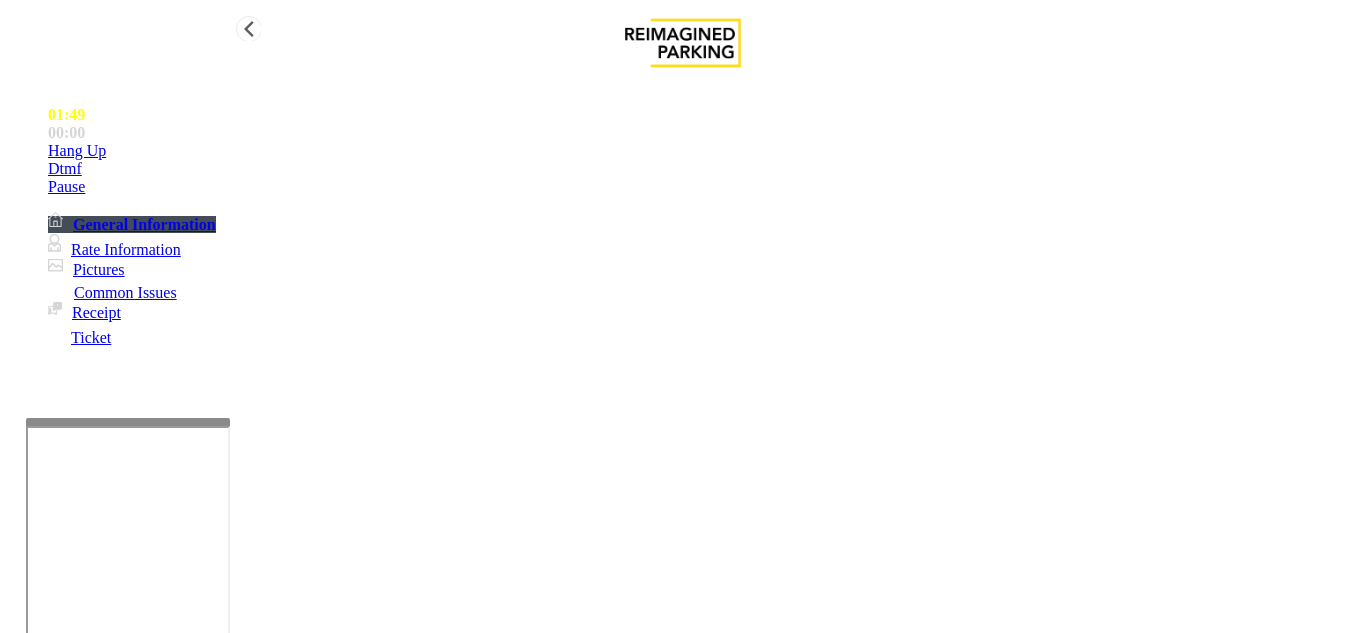 click on "Hang Up" at bounding box center [703, 151] 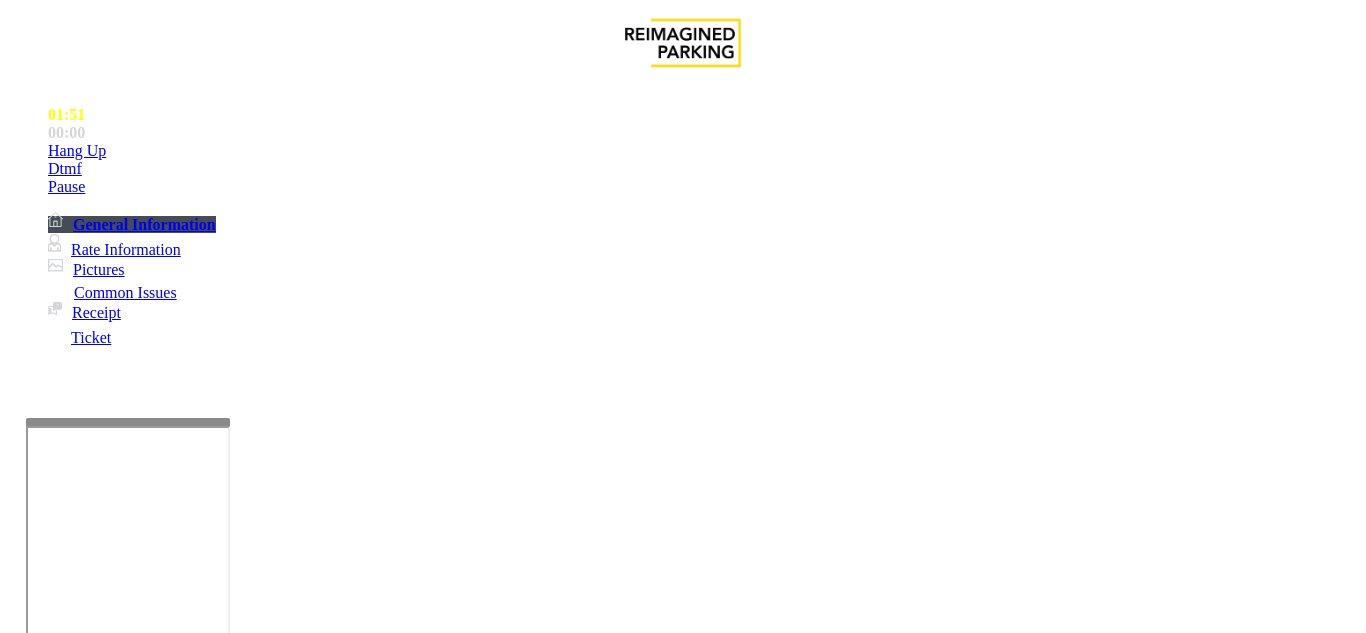 click at bounding box center [221, 1572] 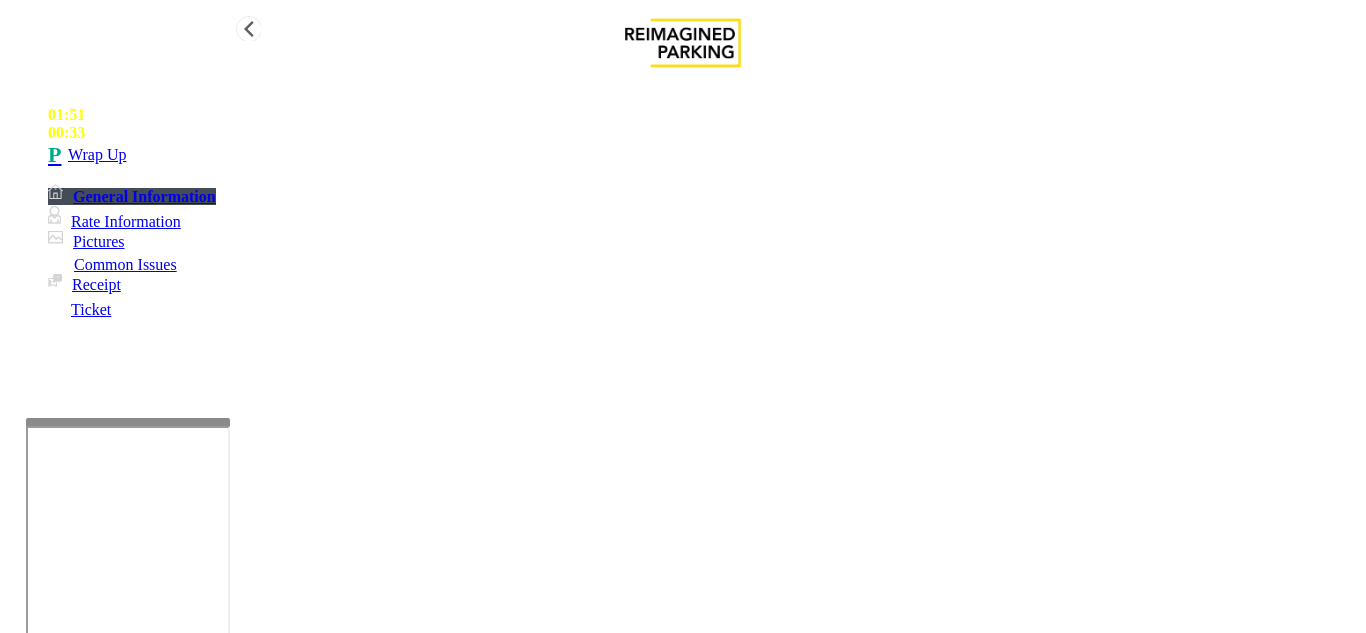 type on "**********" 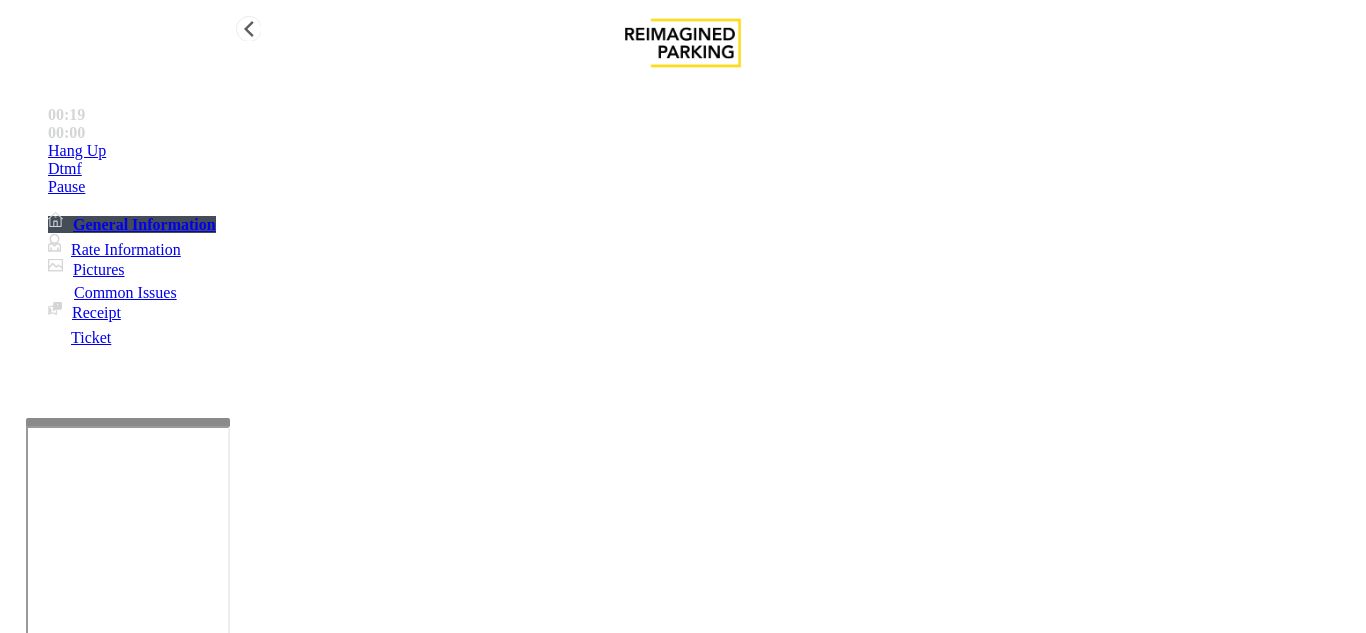 click on "Hang Up" at bounding box center (703, 151) 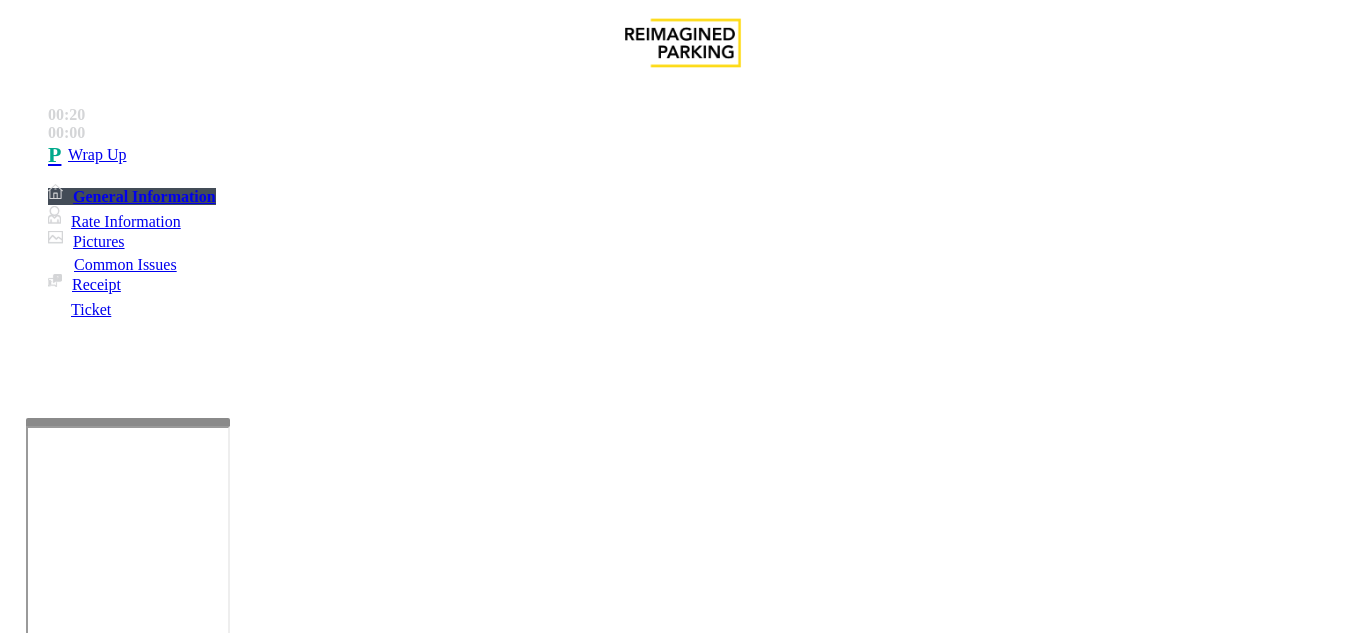 click on "Ticket Issue   Payment Issue   Monthly Issue   Validation Issue   Equipment Issue   Other   Services   Paystation Issue   Intercom Issue/No Response   Note   Intercom Issue/No Response   General   No Assistance Needed" at bounding box center (682, 1302) 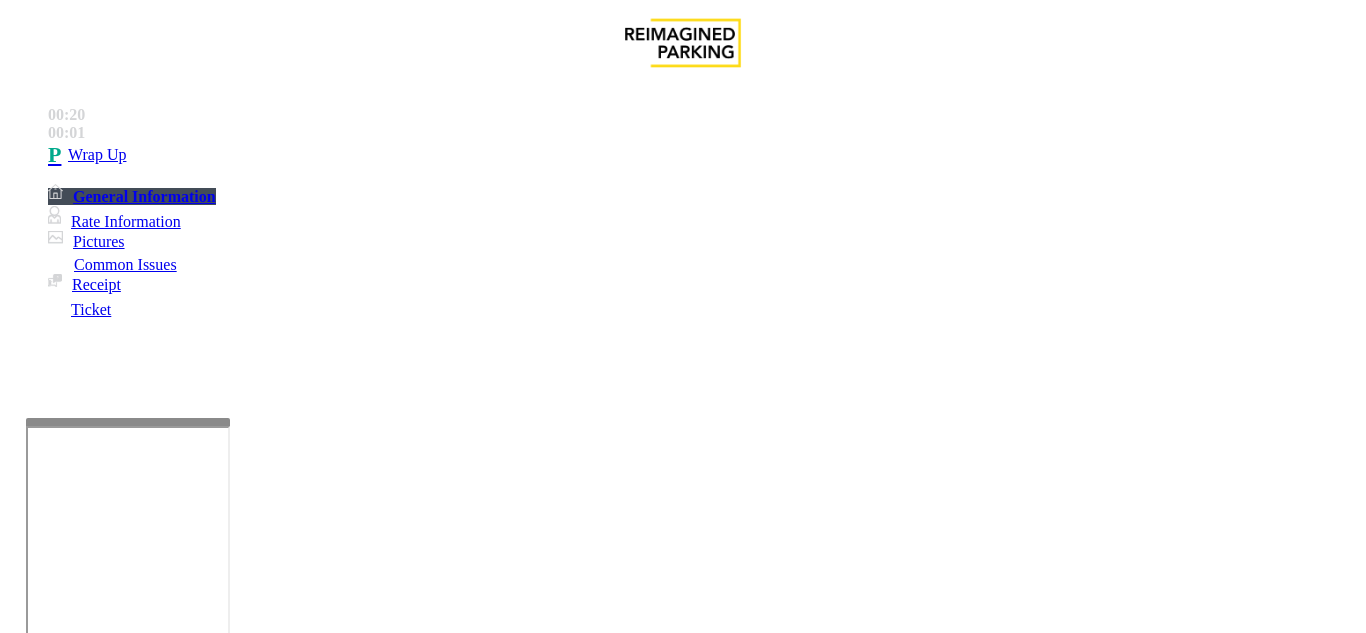click on "No Response/Unable to hear parker" at bounding box center (142, 1286) 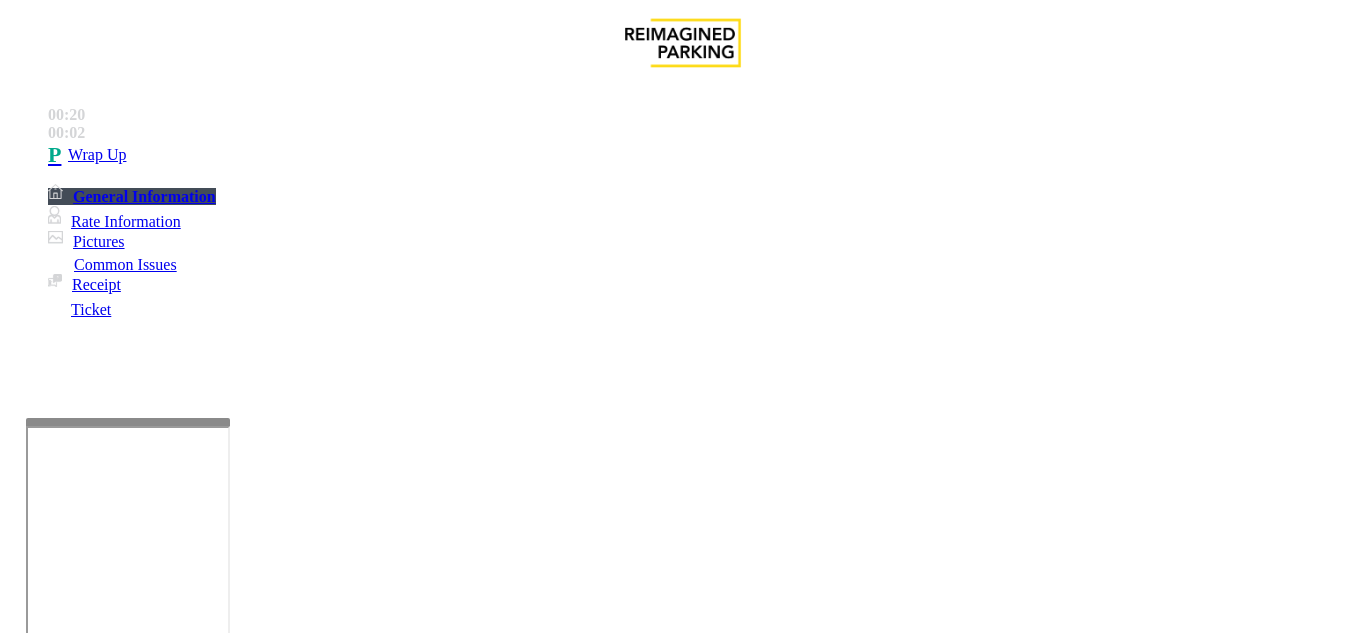 drag, startPoint x: 263, startPoint y: 180, endPoint x: 607, endPoint y: 181, distance: 344.00146 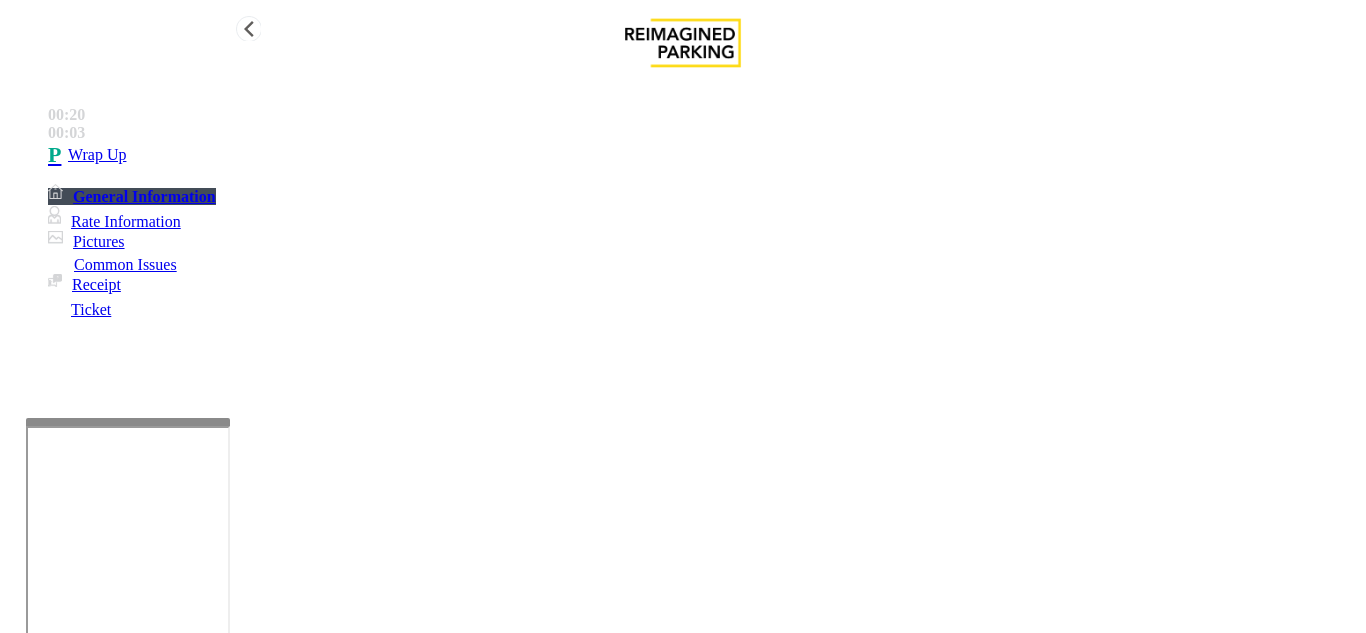 type on "**********" 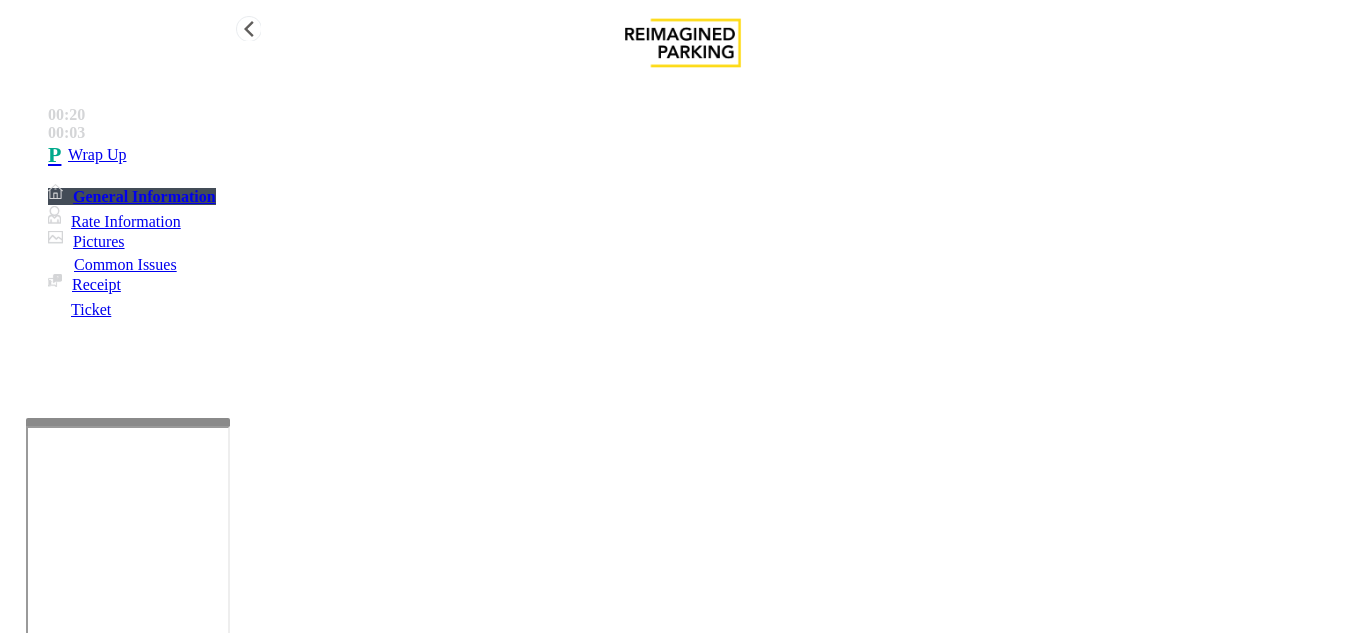 click on "00:03" at bounding box center (703, 115) 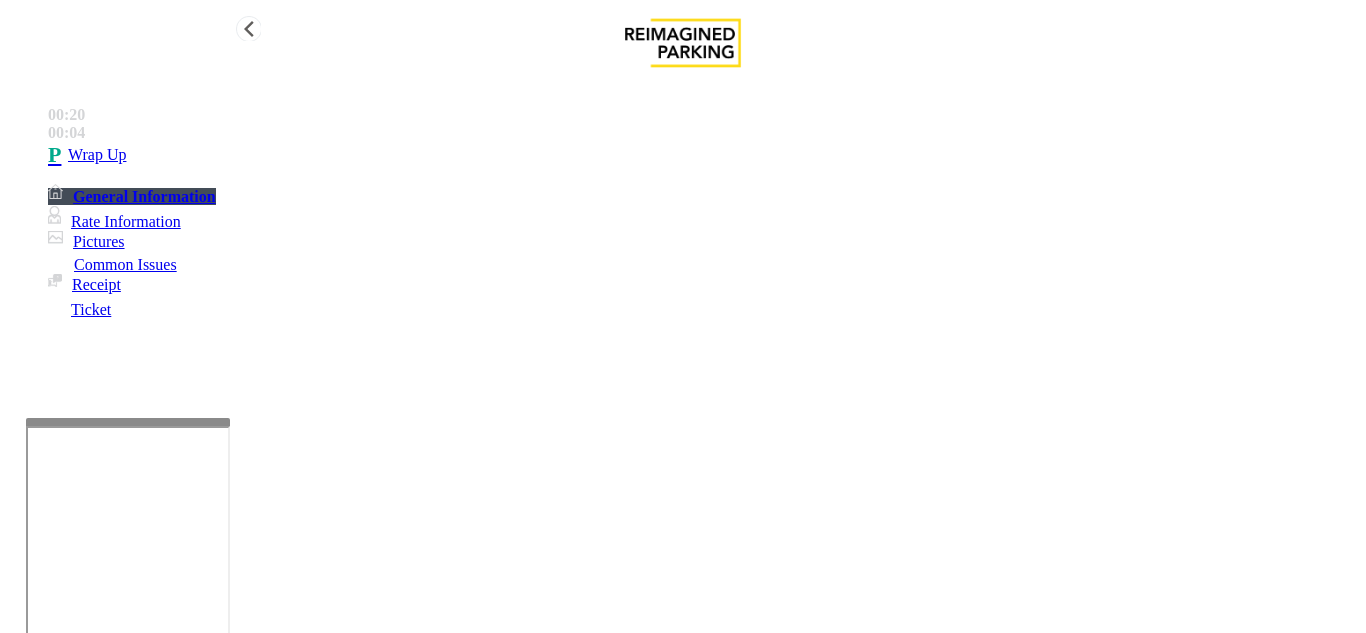 click on "Wrap Up" at bounding box center [703, 155] 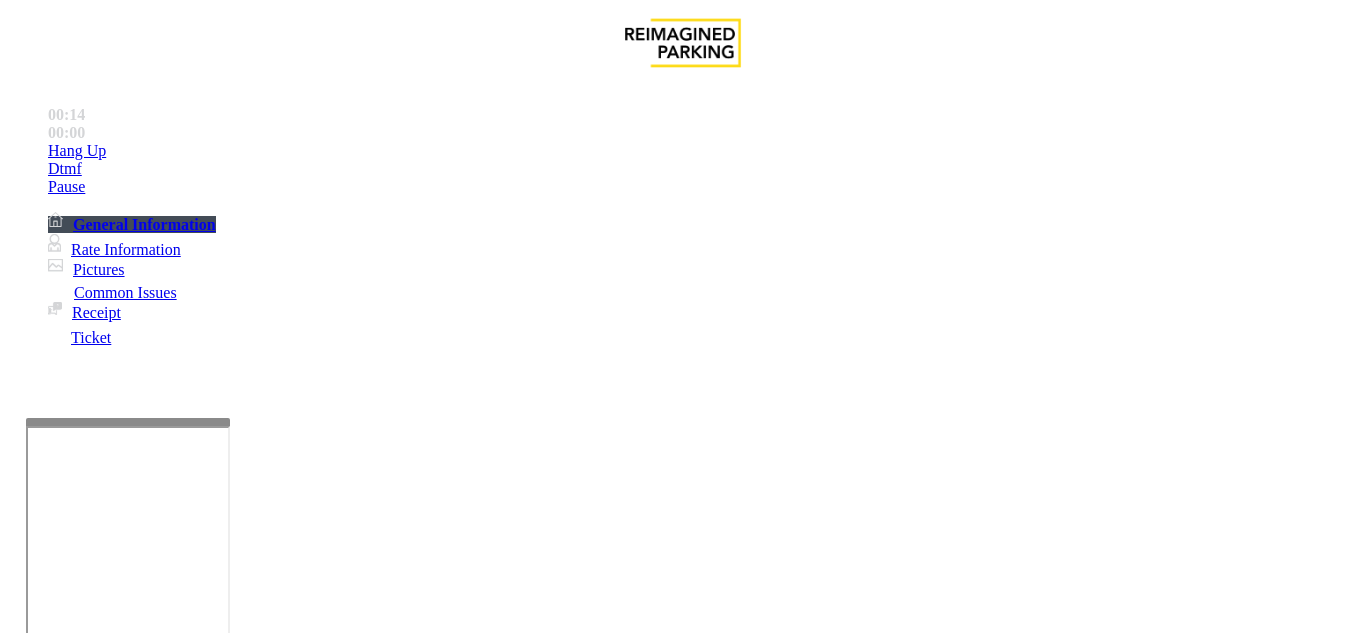 click on "Intercom Issue/No Response" at bounding box center (752, 1286) 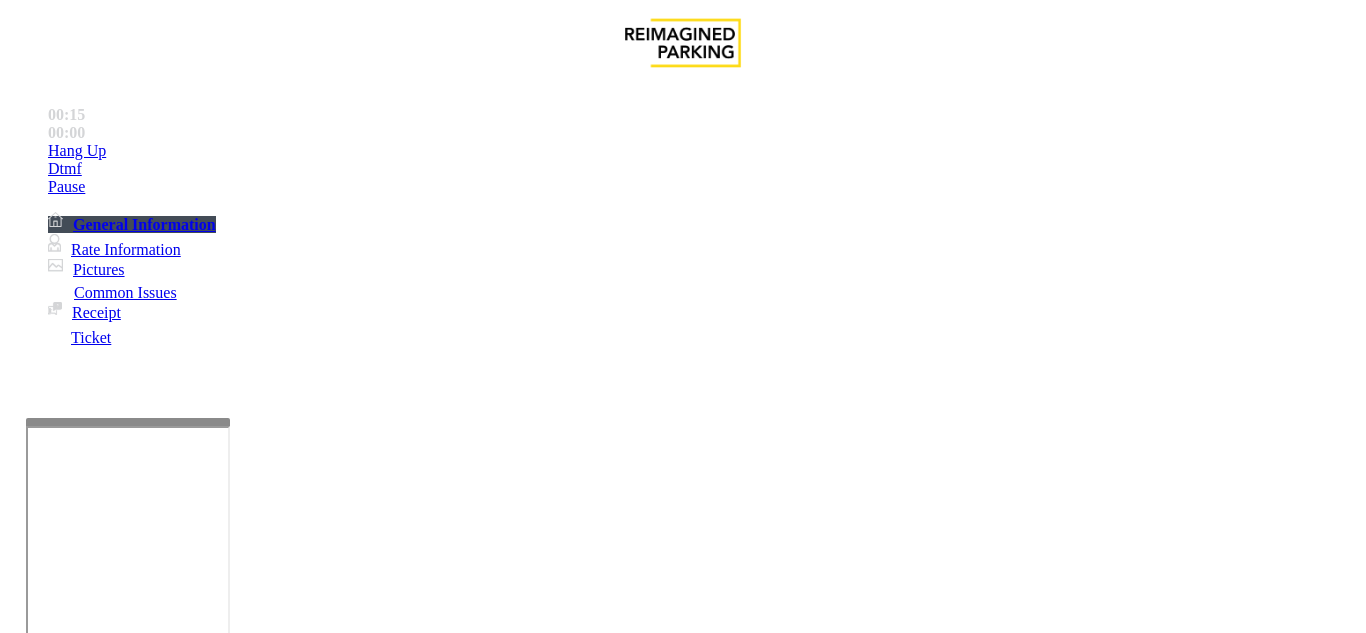 click on "No Response/Unable to hear parker" at bounding box center (142, 1286) 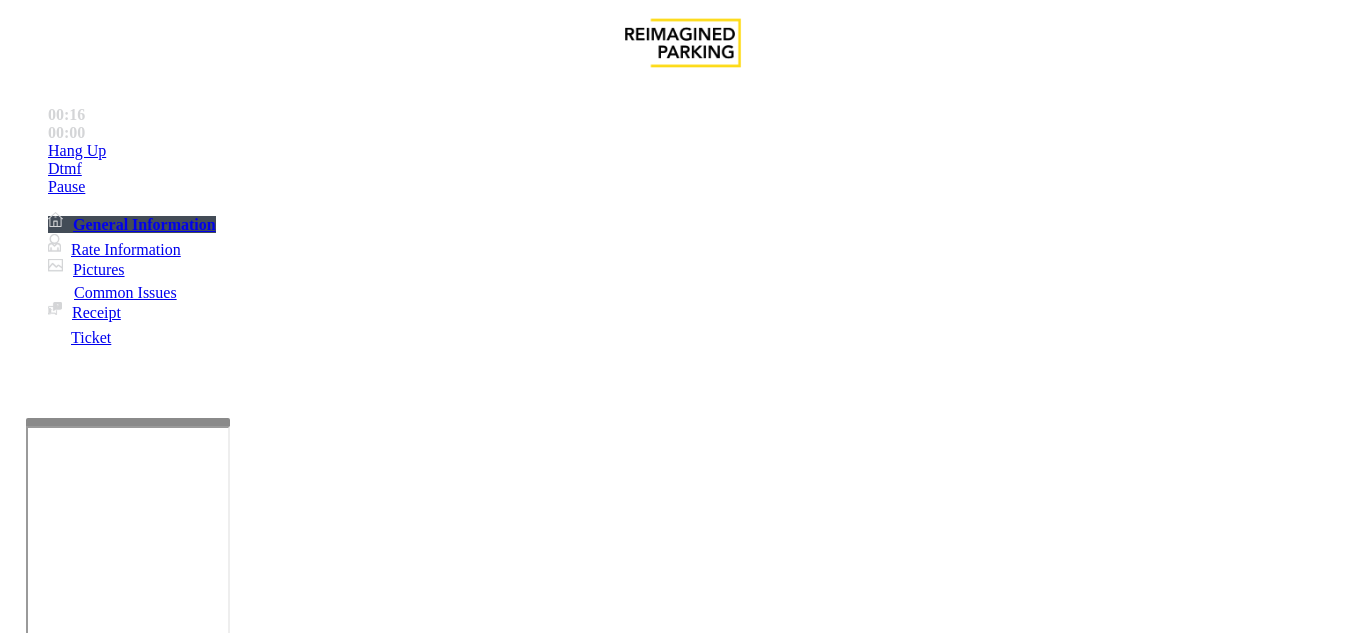 drag, startPoint x: 272, startPoint y: 181, endPoint x: 595, endPoint y: 190, distance: 323.12537 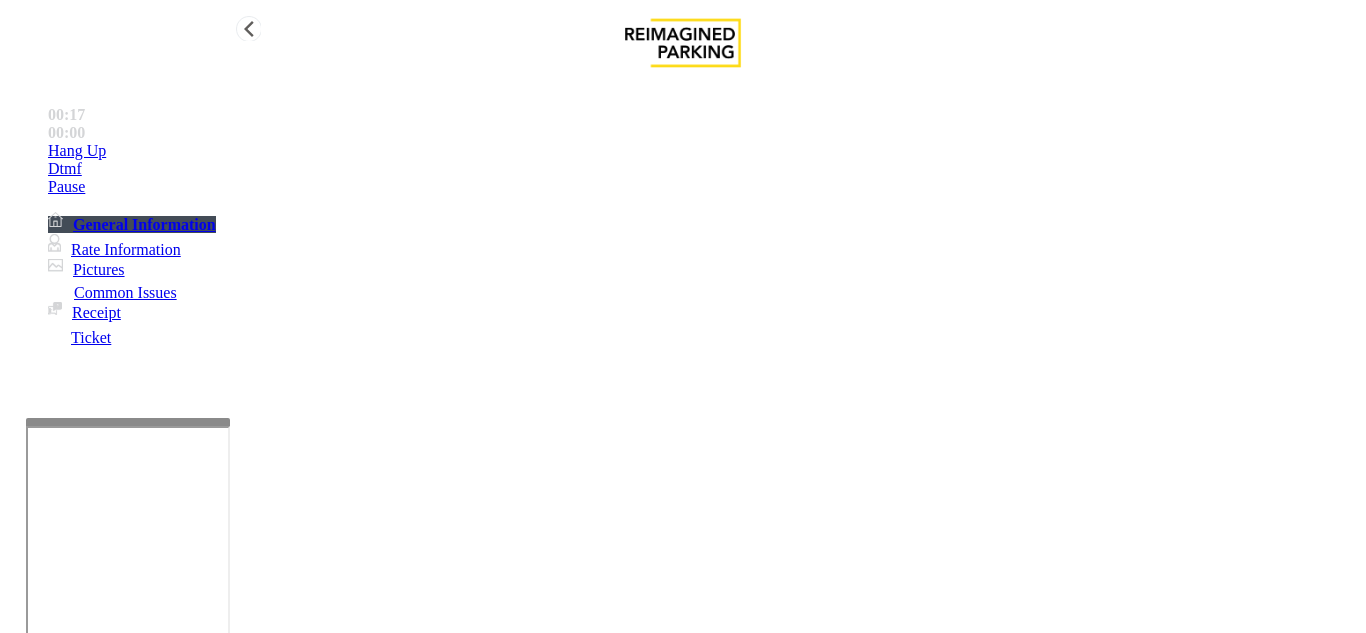 click on "Hang Up" at bounding box center (703, 151) 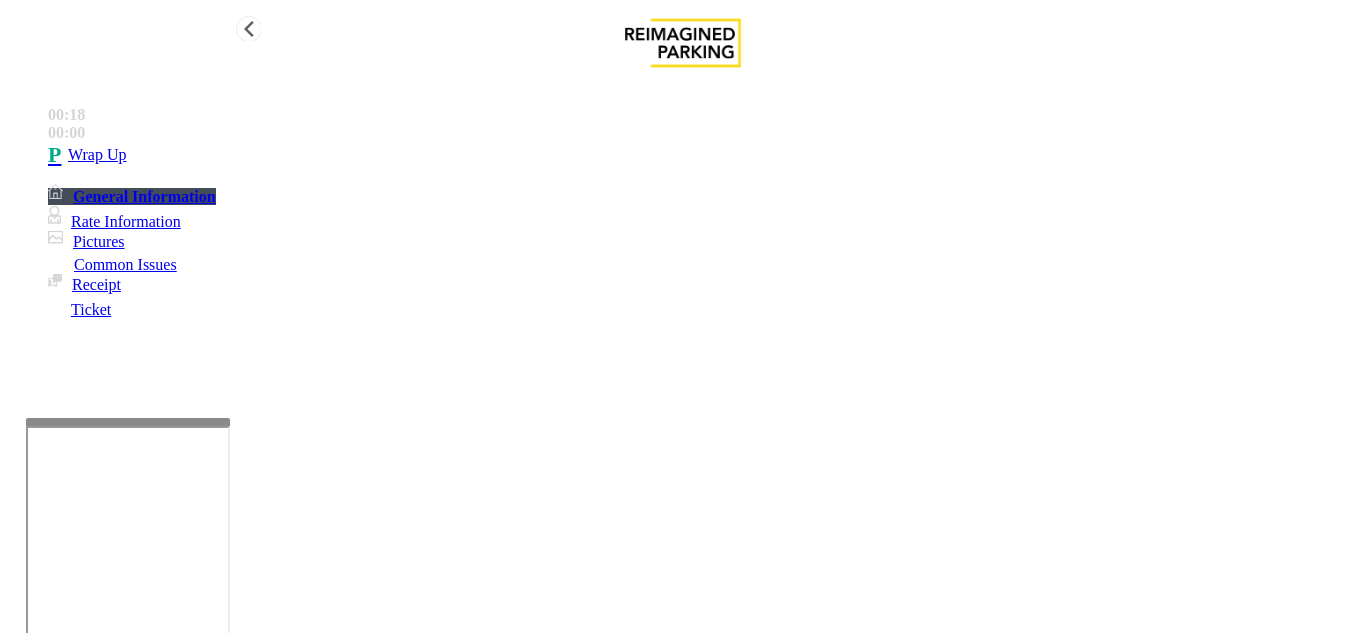 type on "**********" 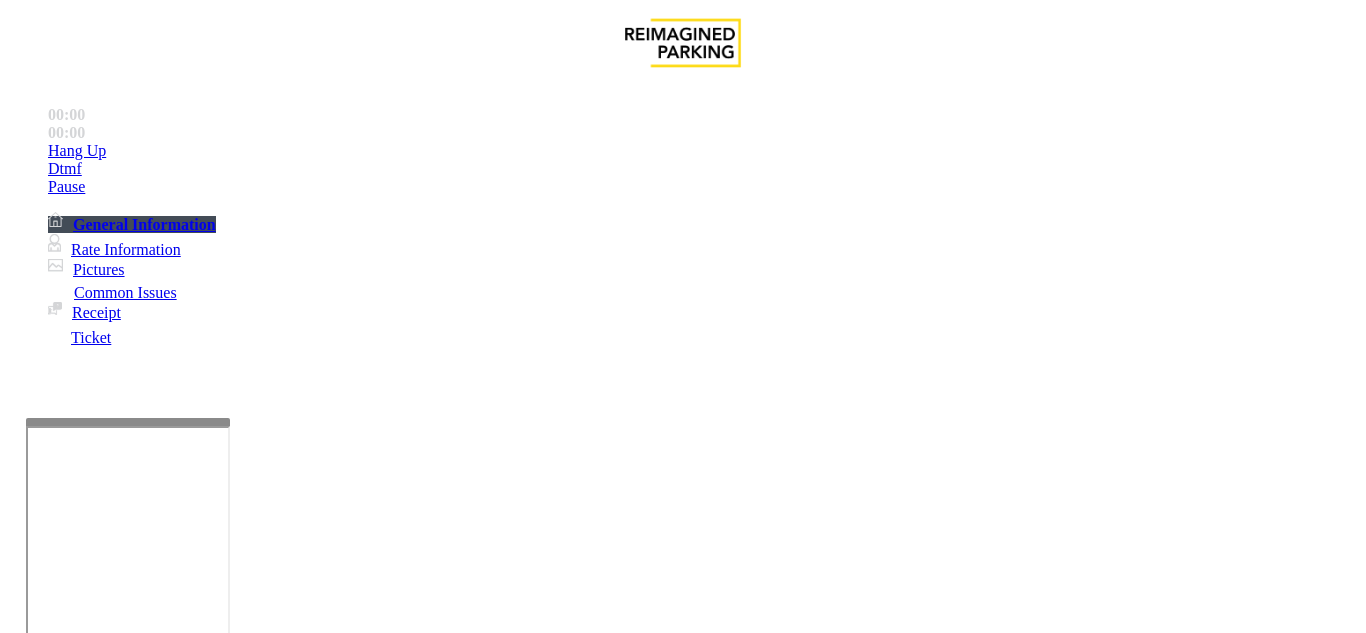 scroll, scrollTop: 400, scrollLeft: 0, axis: vertical 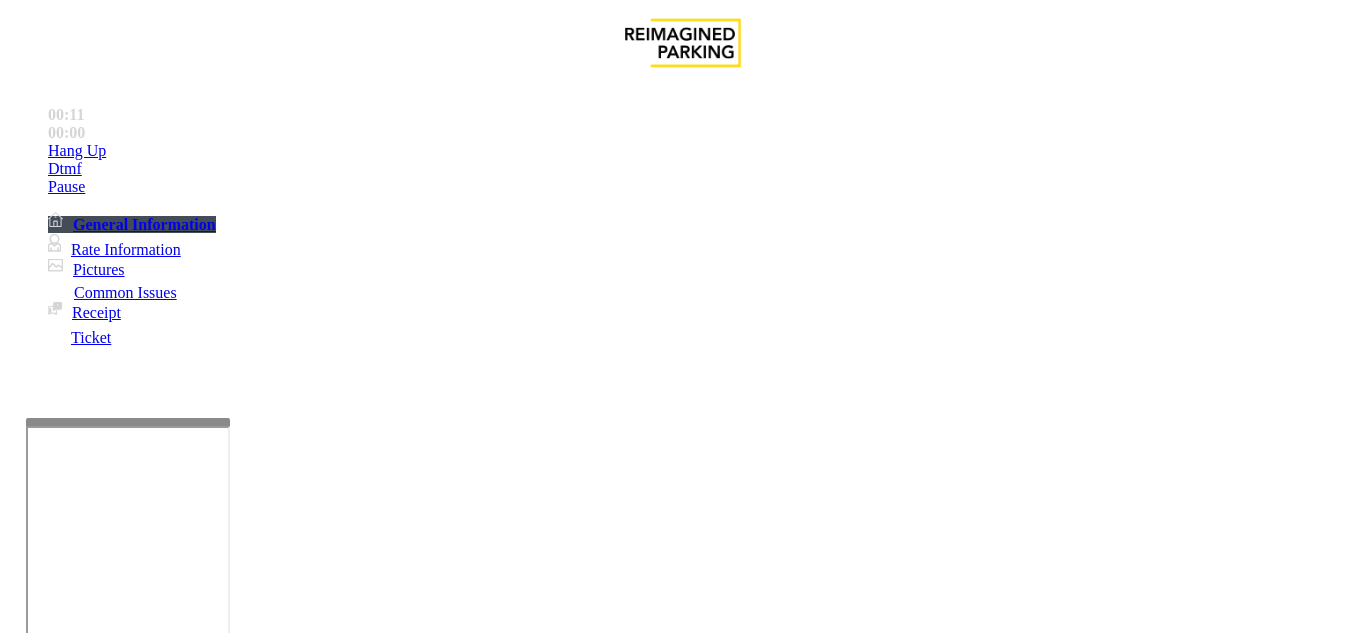 click on "Intercom Issue/No Response" at bounding box center [866, 1286] 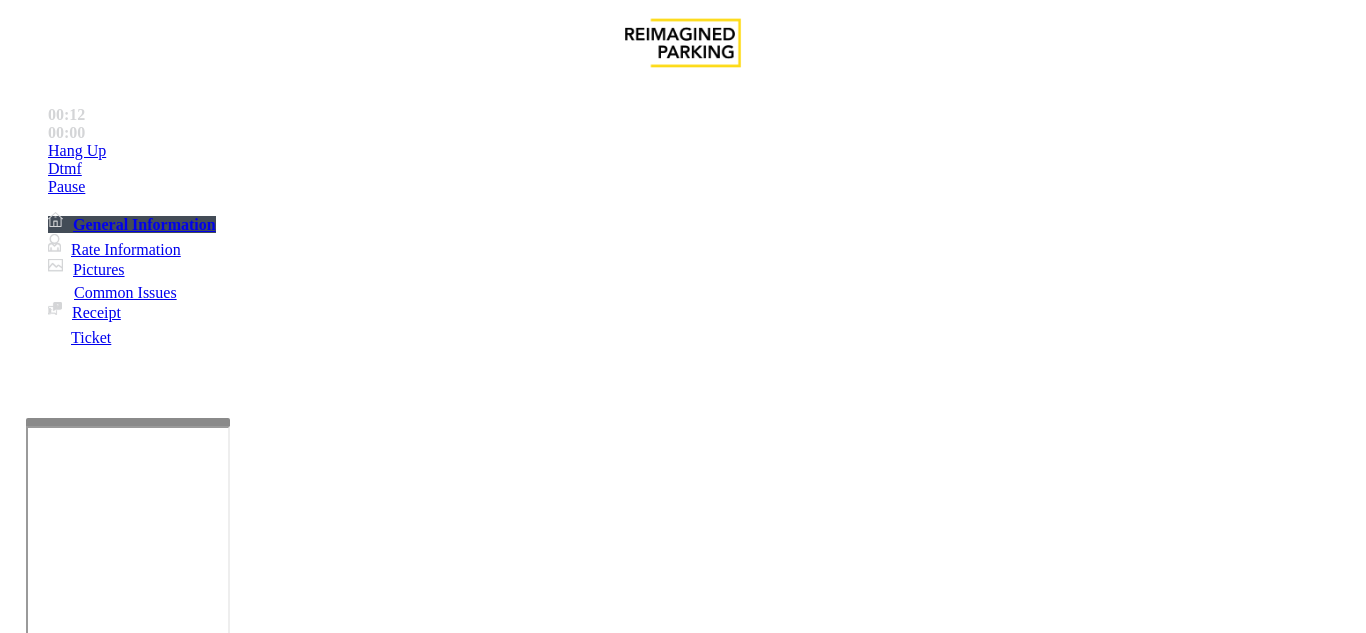 click on "No Response/Unable to hear parker" at bounding box center (142, 1286) 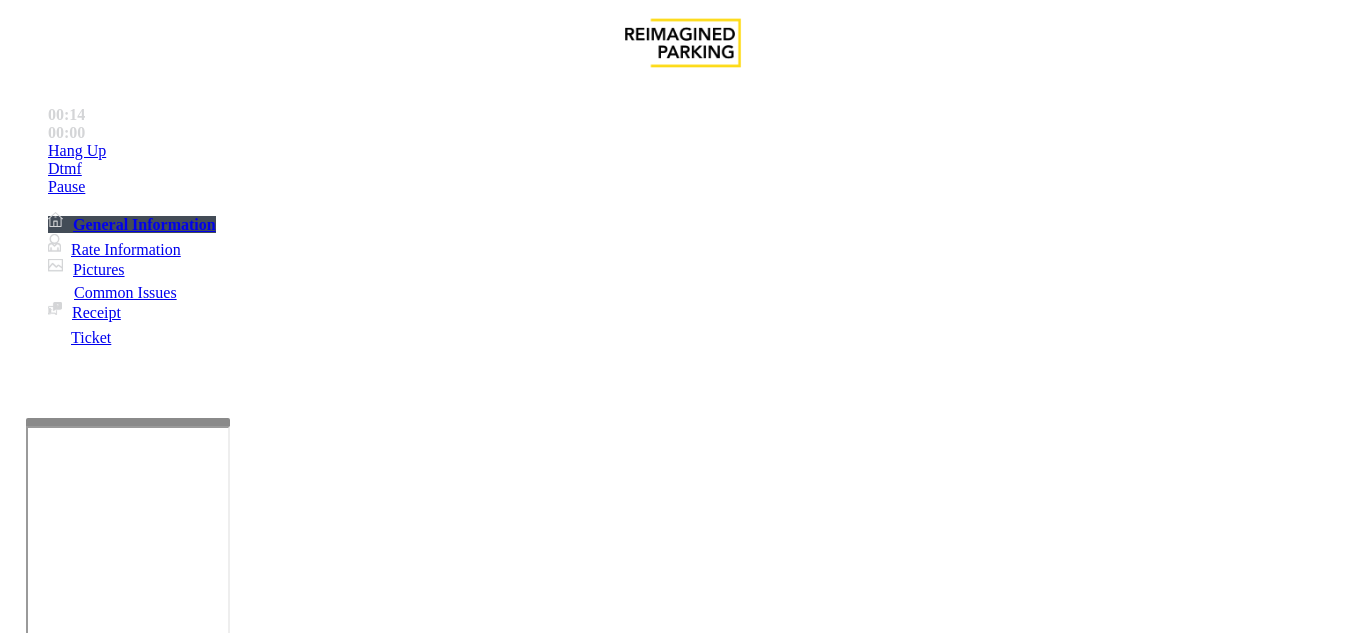 drag, startPoint x: 273, startPoint y: 177, endPoint x: 594, endPoint y: 183, distance: 321.05606 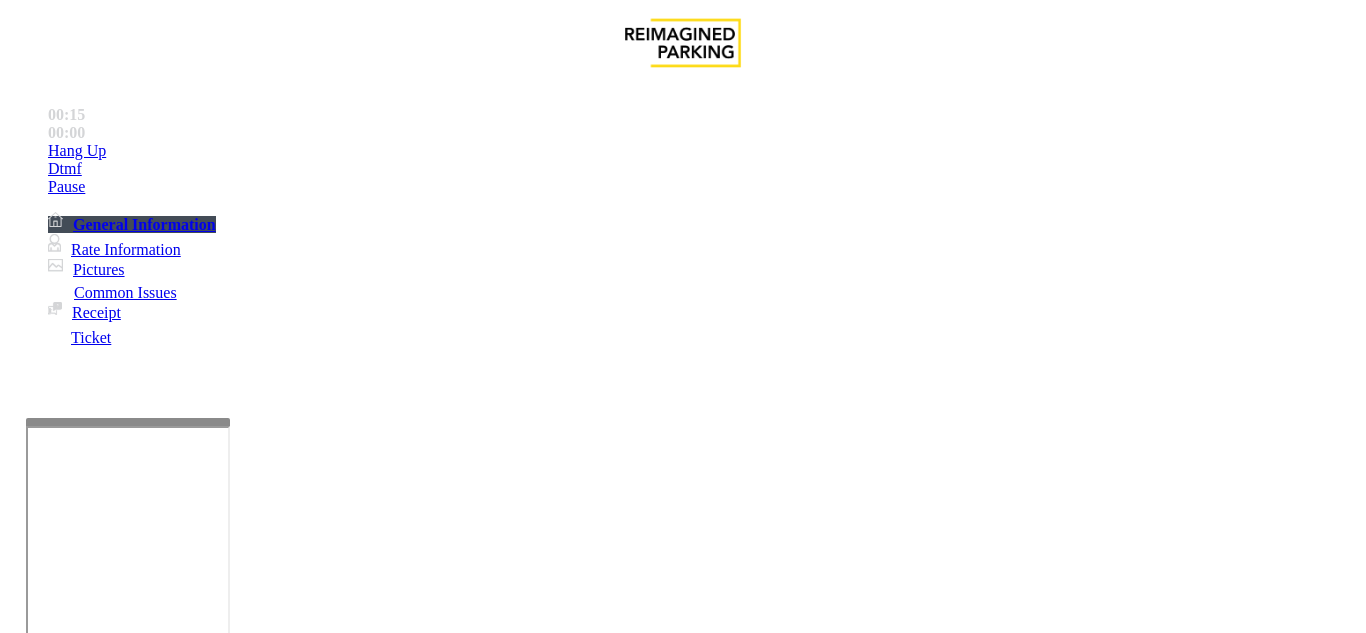 click at bounding box center (229, 1334) 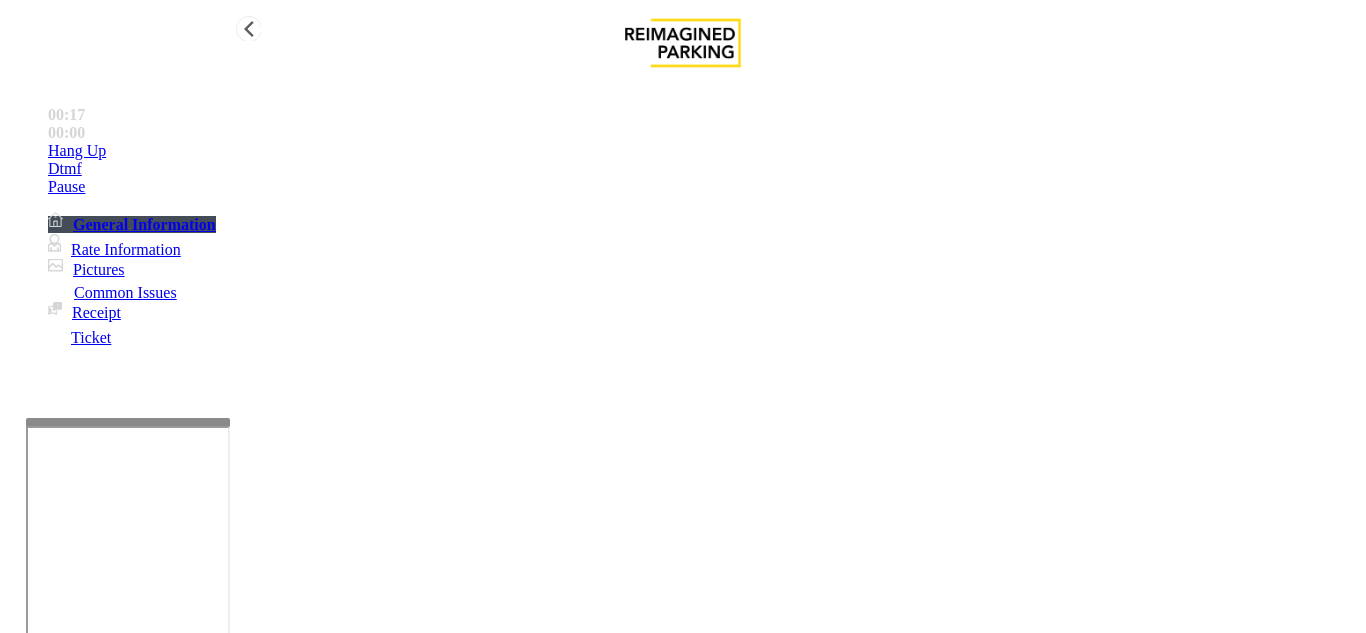 type on "**********" 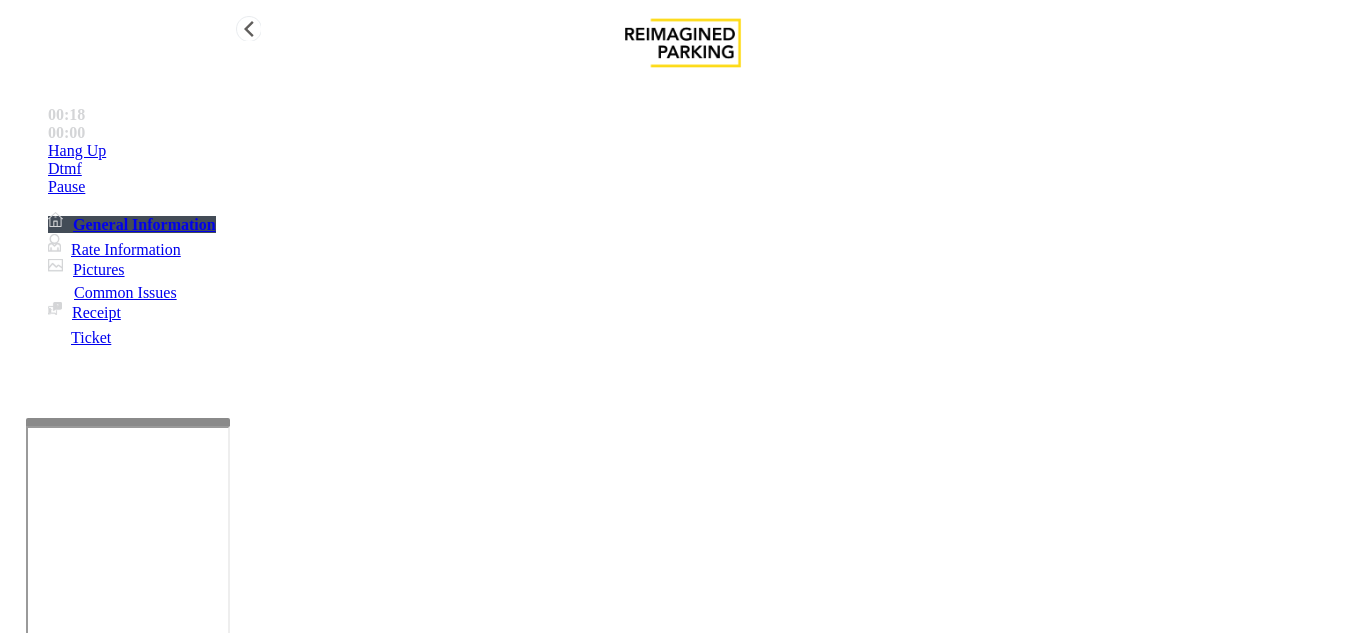 click on "Hang Up" at bounding box center [703, 151] 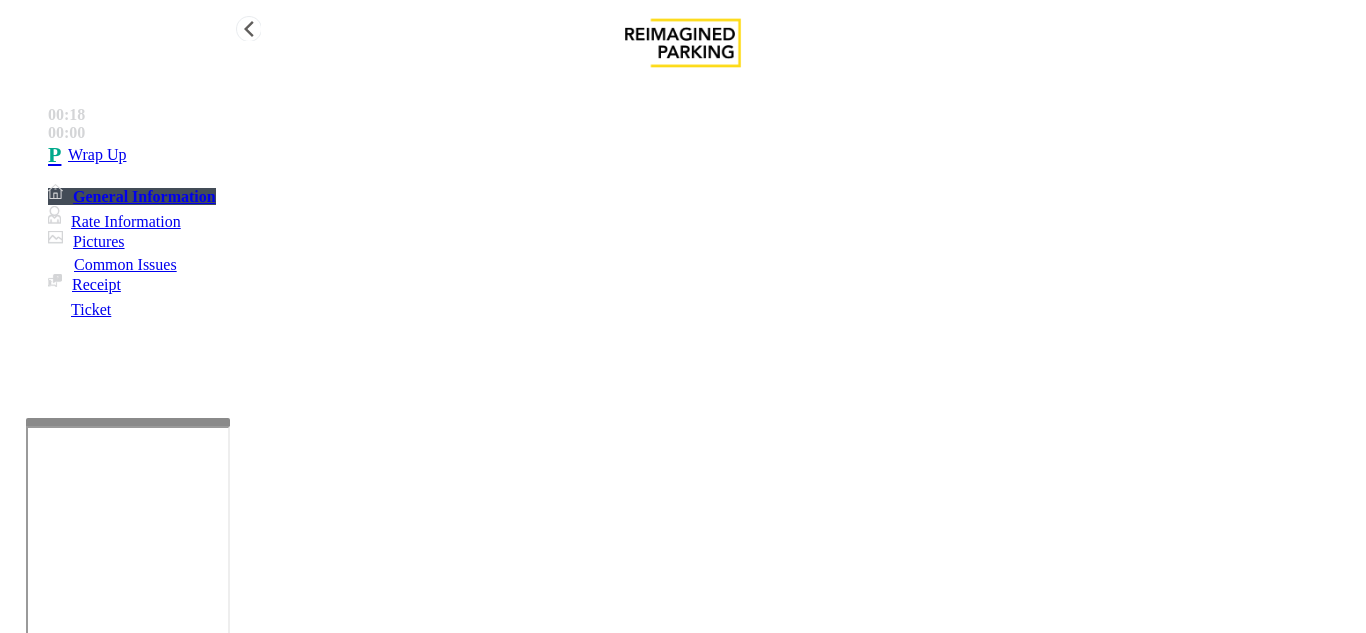 click on "Wrap Up" at bounding box center (703, 155) 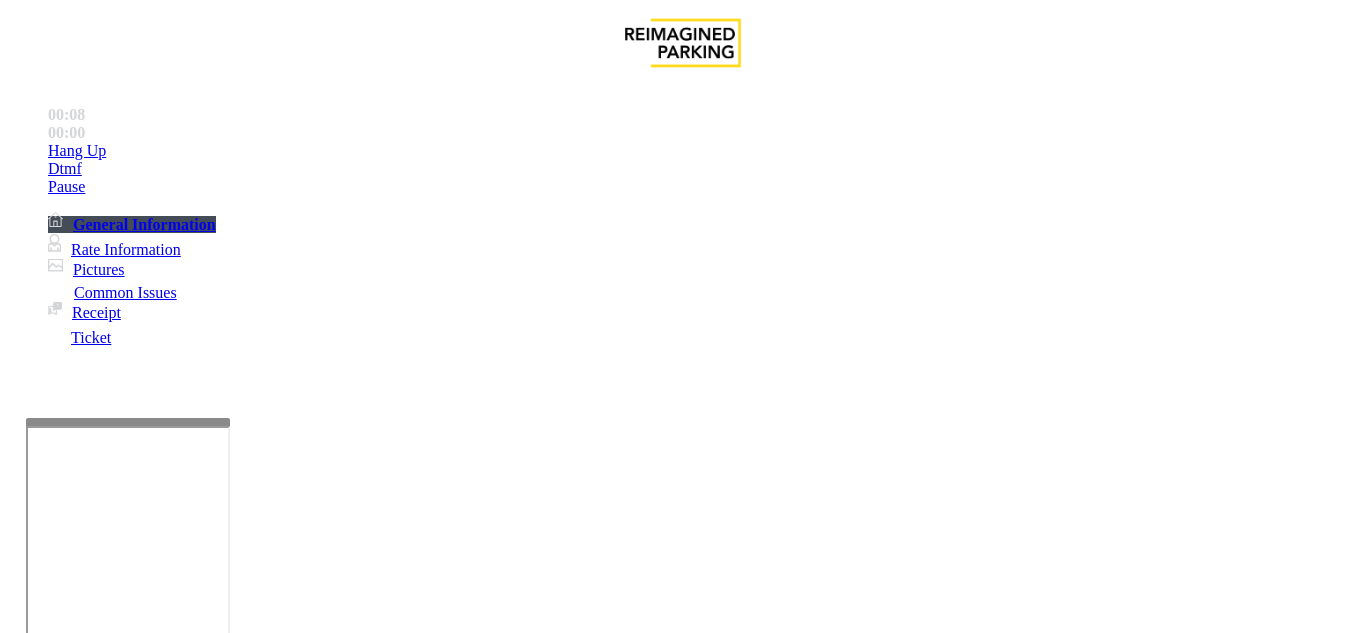 scroll, scrollTop: 300, scrollLeft: 0, axis: vertical 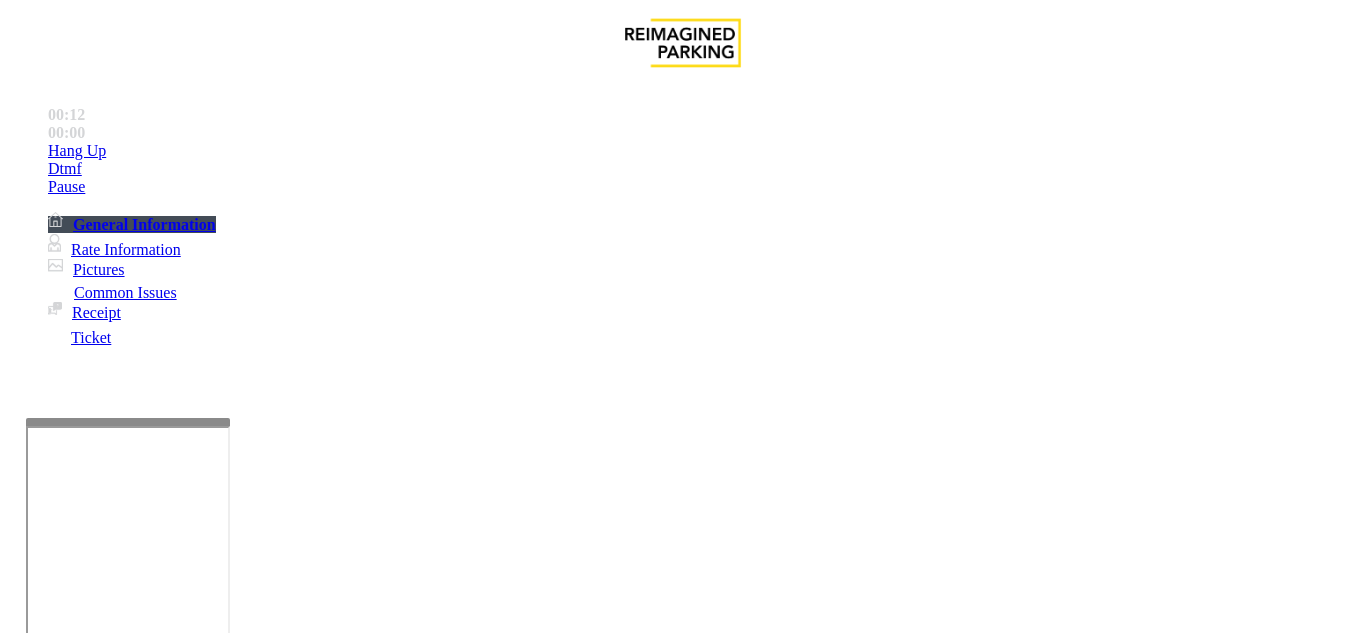 click on "Intercom Issue/No Response" at bounding box center [866, 1286] 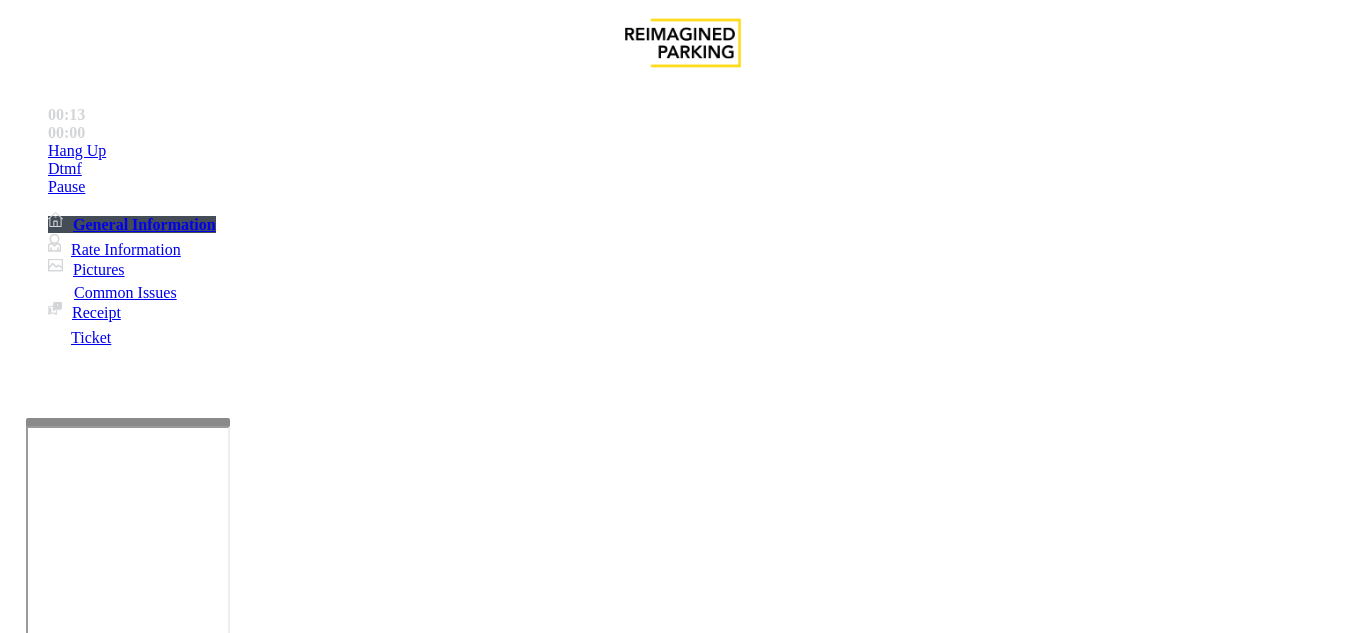 click on "No Response/Unable to hear parker" at bounding box center [142, 1286] 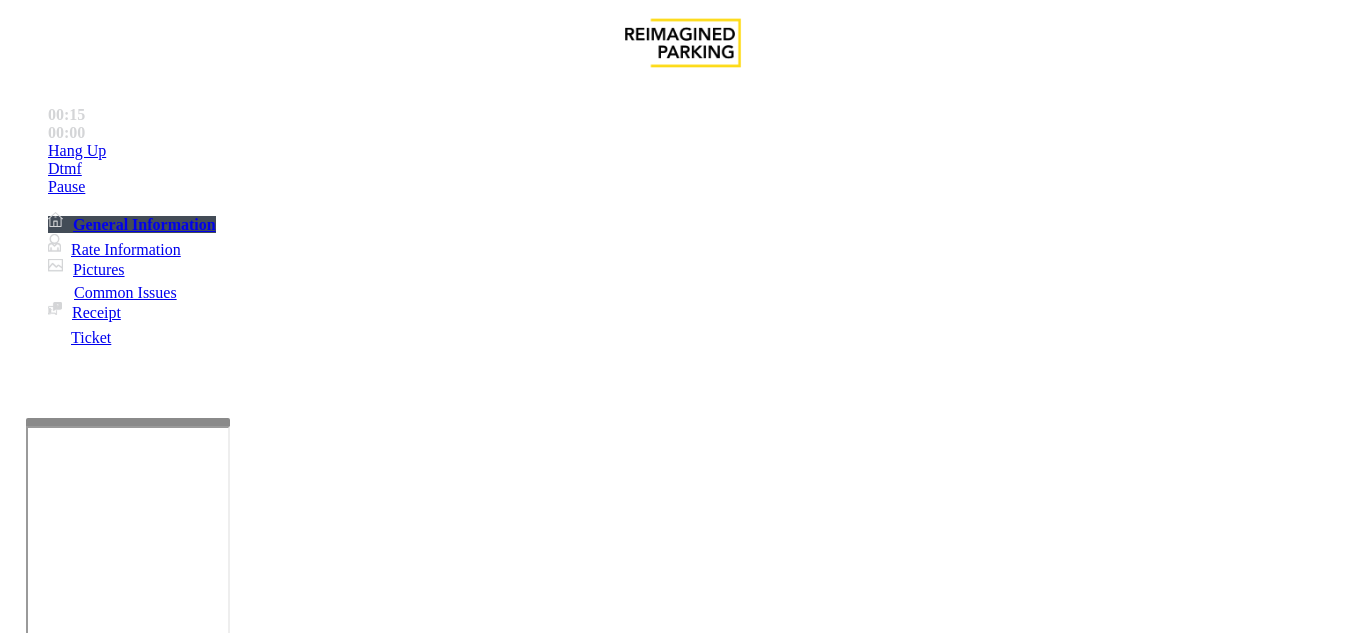 drag, startPoint x: 267, startPoint y: 177, endPoint x: 642, endPoint y: 169, distance: 375.08533 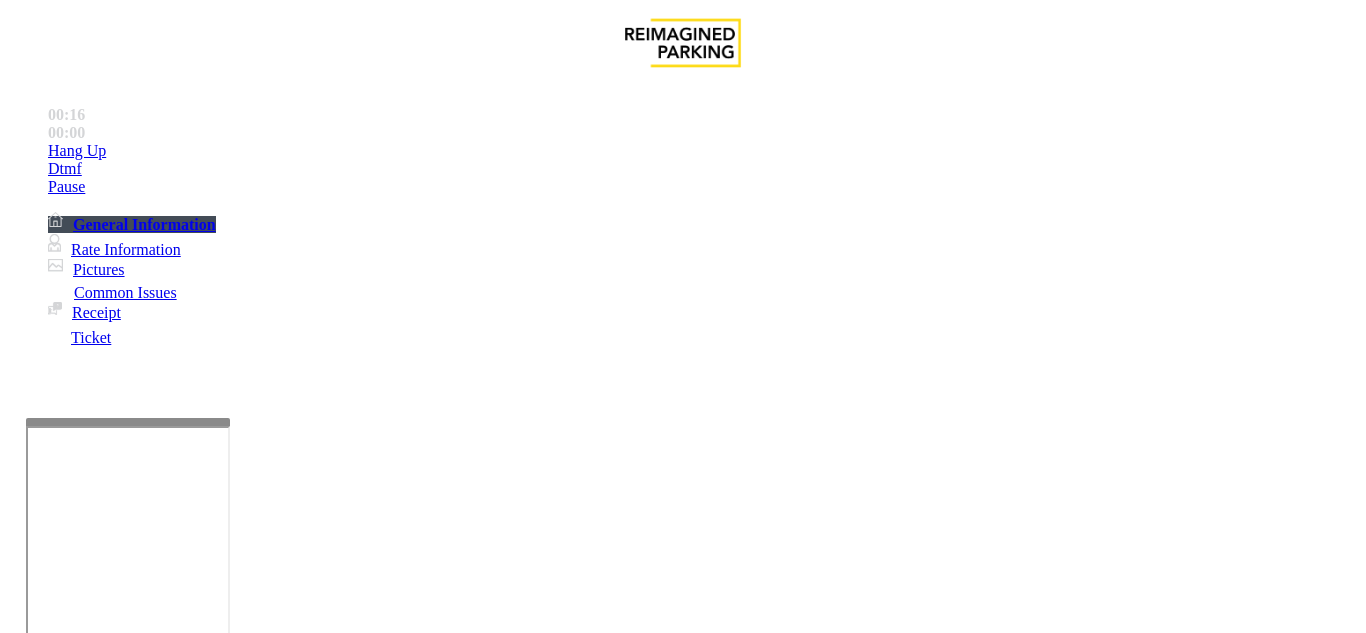 click on "Notes:" at bounding box center (682, 1336) 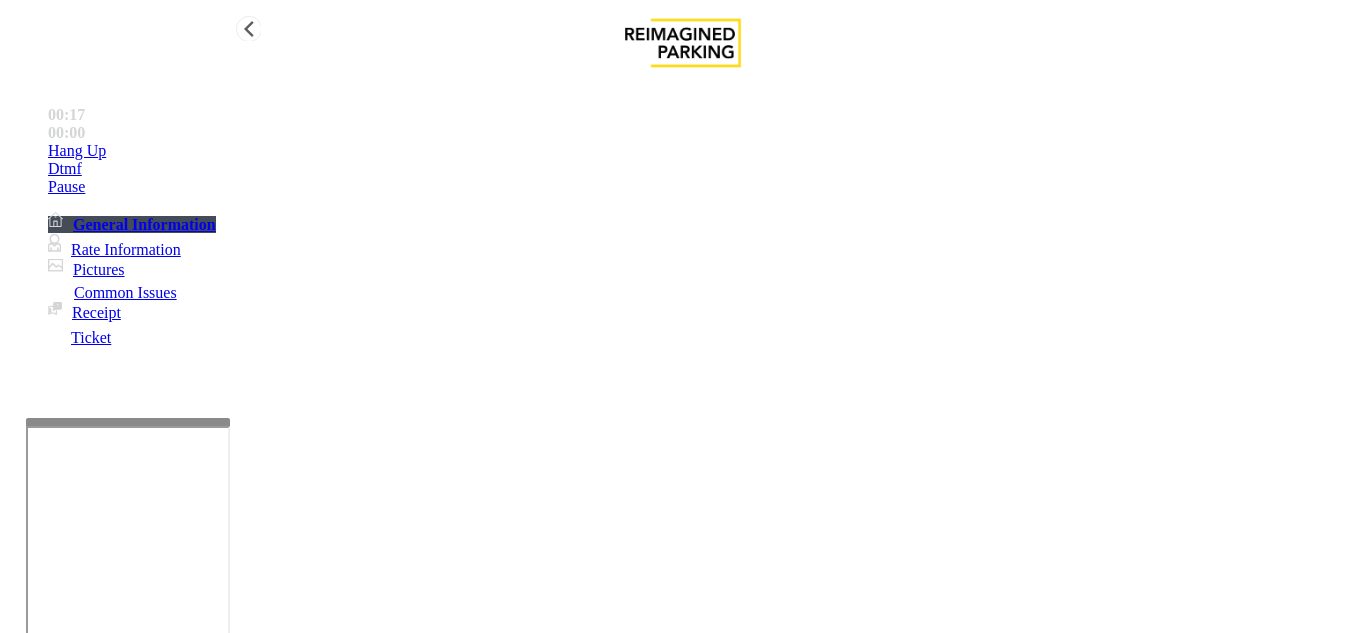 click on "Hang Up" at bounding box center (703, 151) 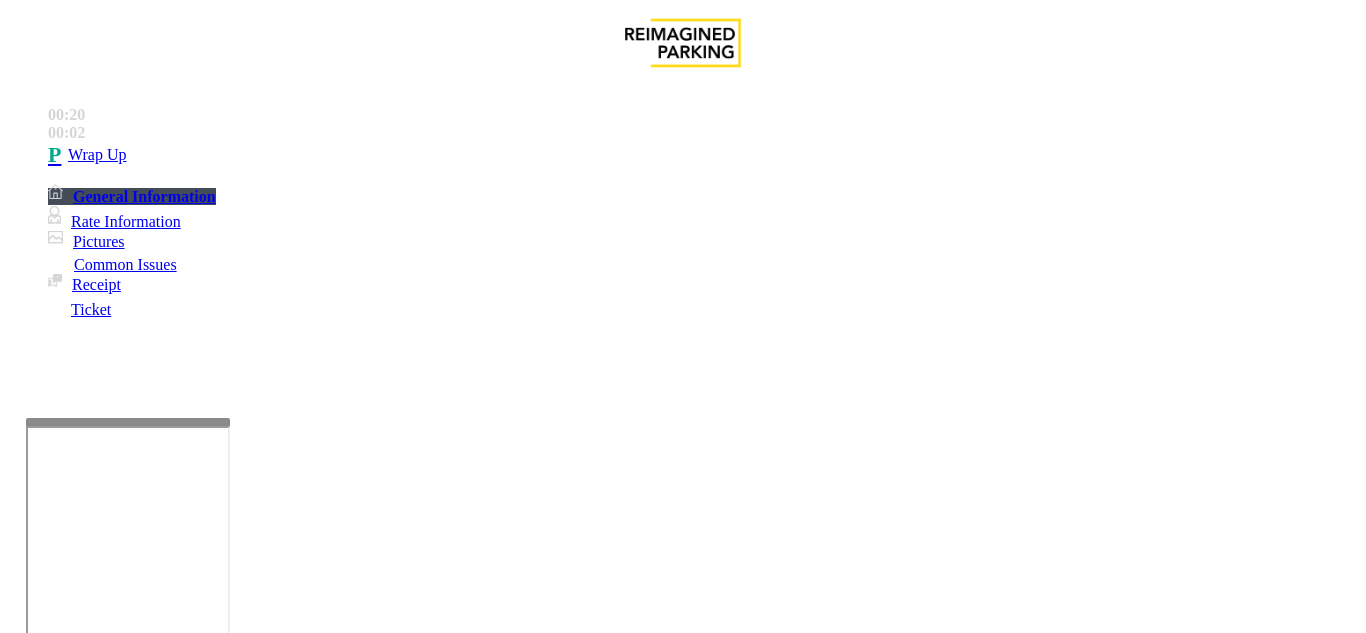 drag, startPoint x: 266, startPoint y: 179, endPoint x: 587, endPoint y: 174, distance: 321.03894 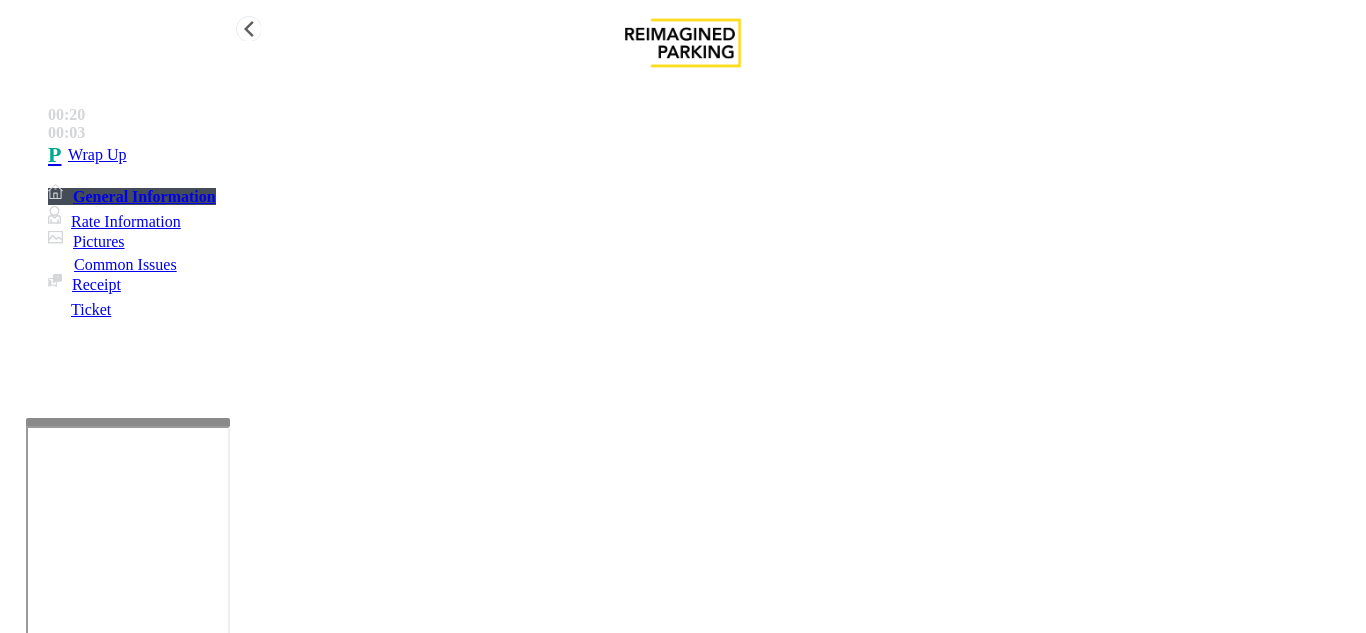 type on "**********" 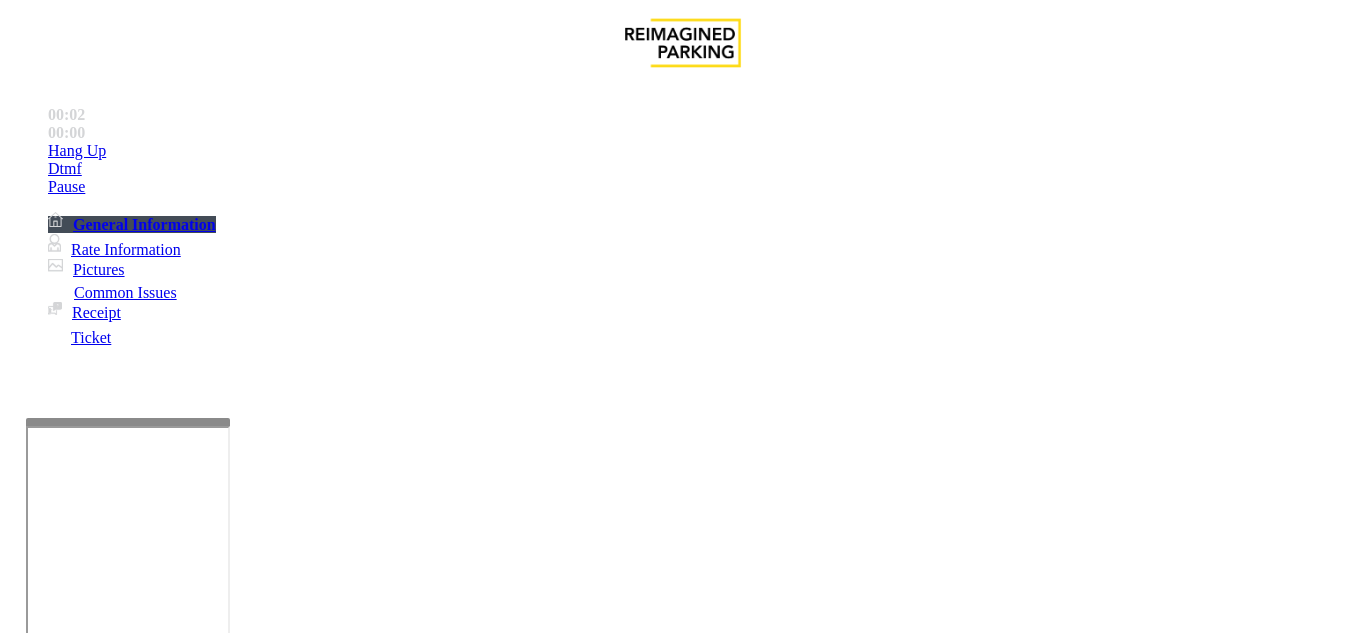scroll, scrollTop: 294, scrollLeft: 0, axis: vertical 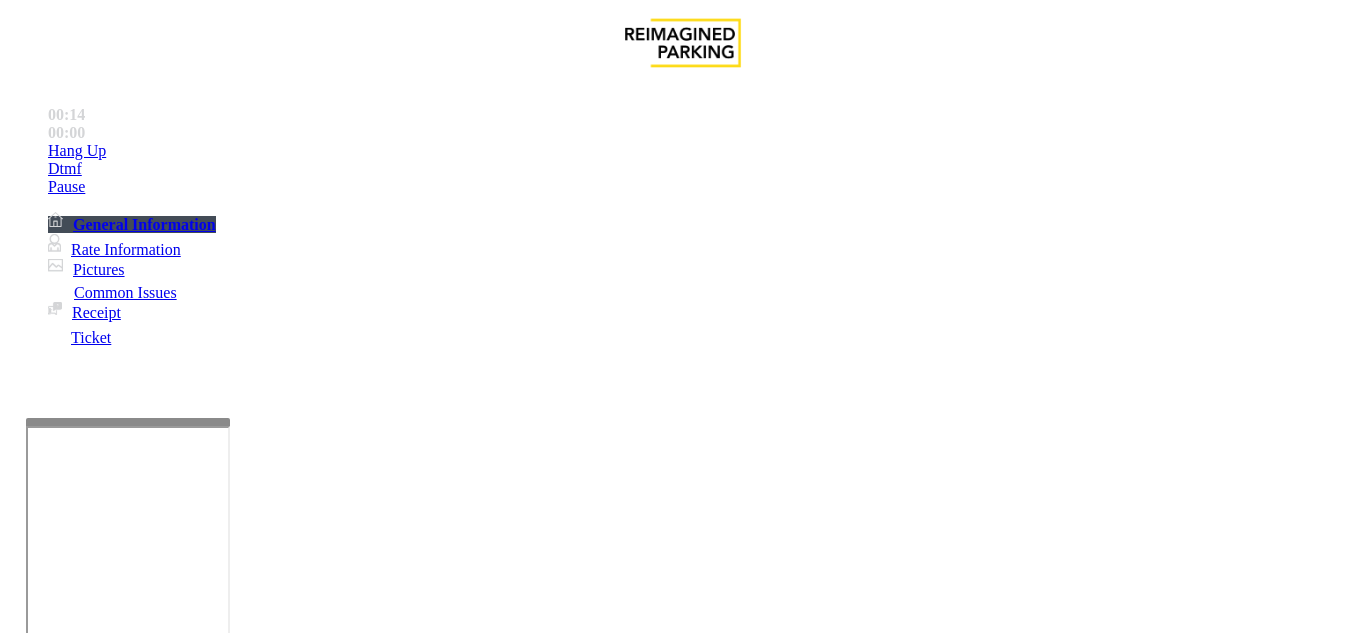 click on "Intercom Issue/No Response" at bounding box center (929, 1286) 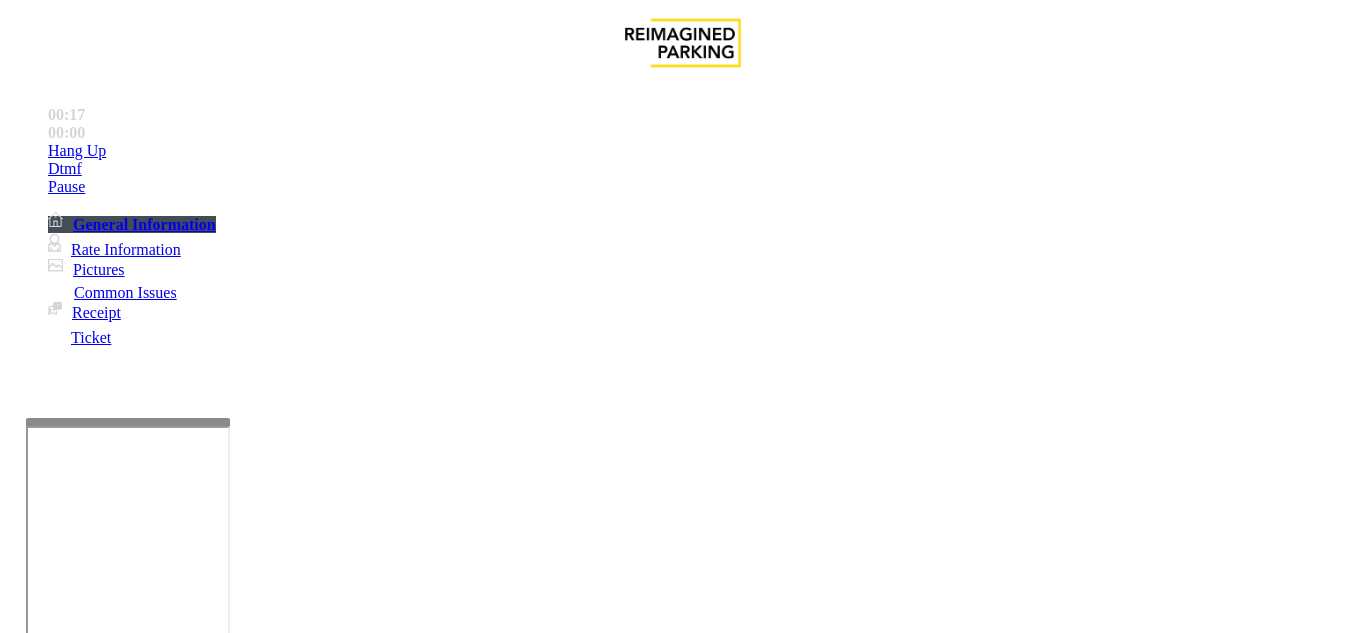 click on "Issue" at bounding box center (42, 1253) 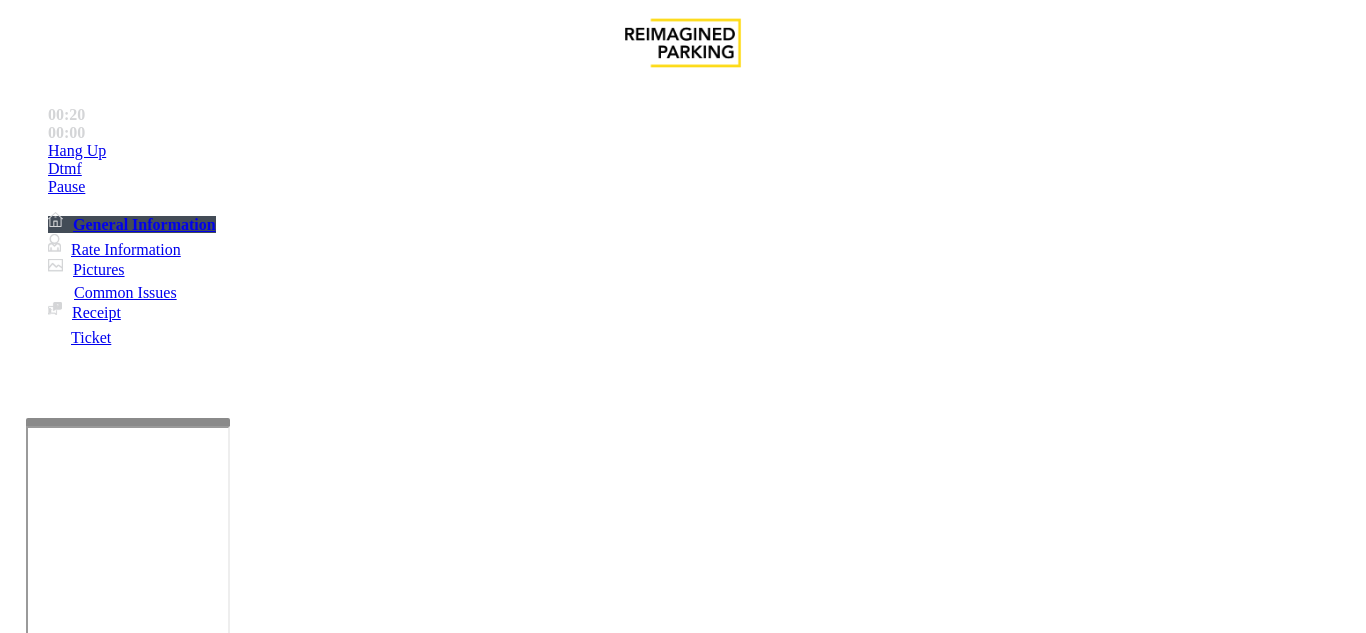 click on "Ticket Issue" at bounding box center [71, 1286] 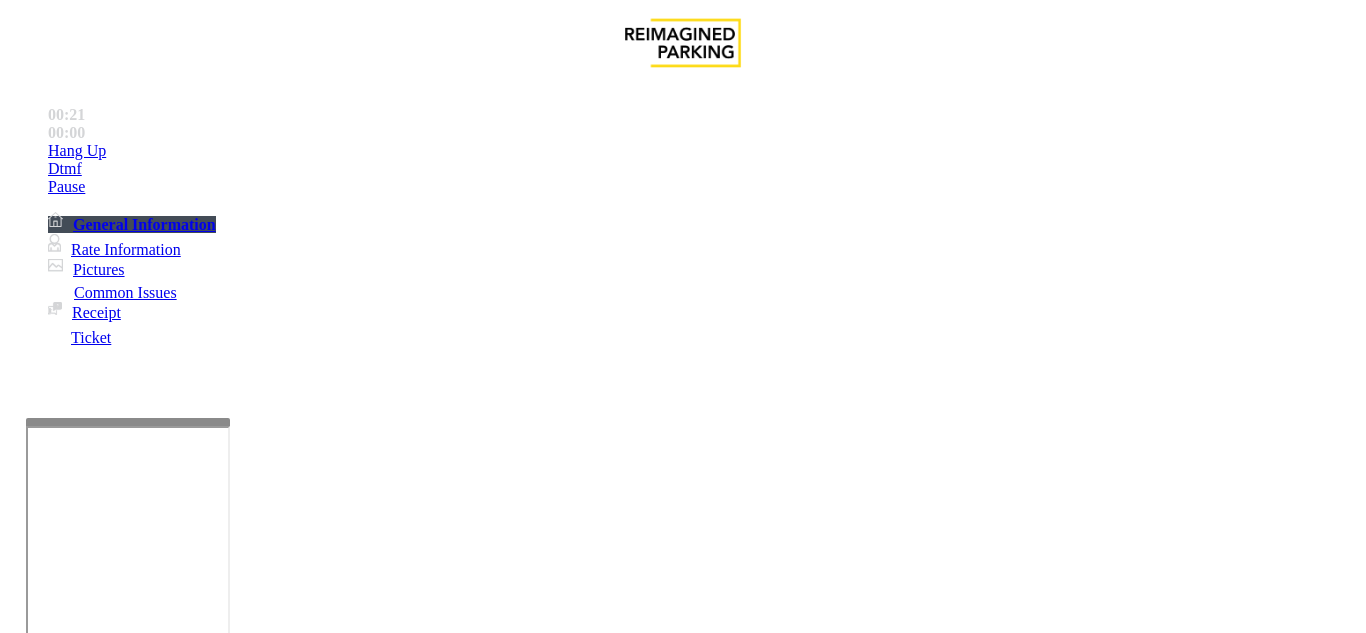 click on "Ticket Unreadable" at bounding box center (300, 1286) 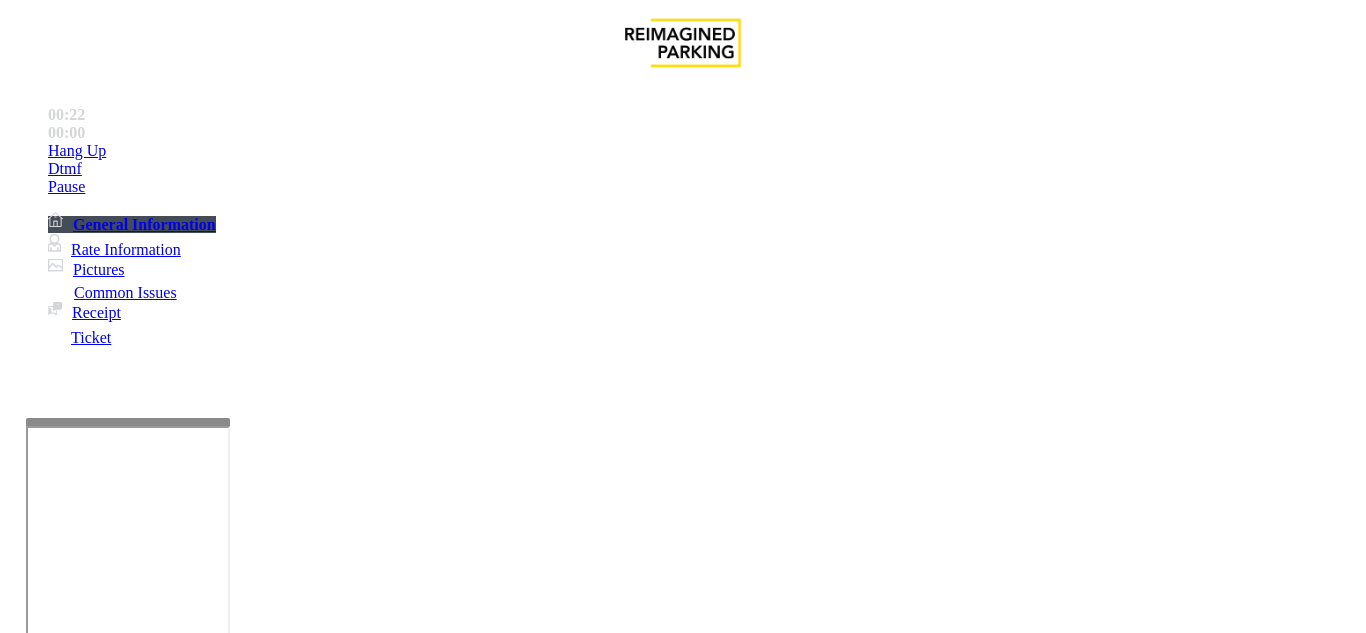 scroll, scrollTop: 100, scrollLeft: 0, axis: vertical 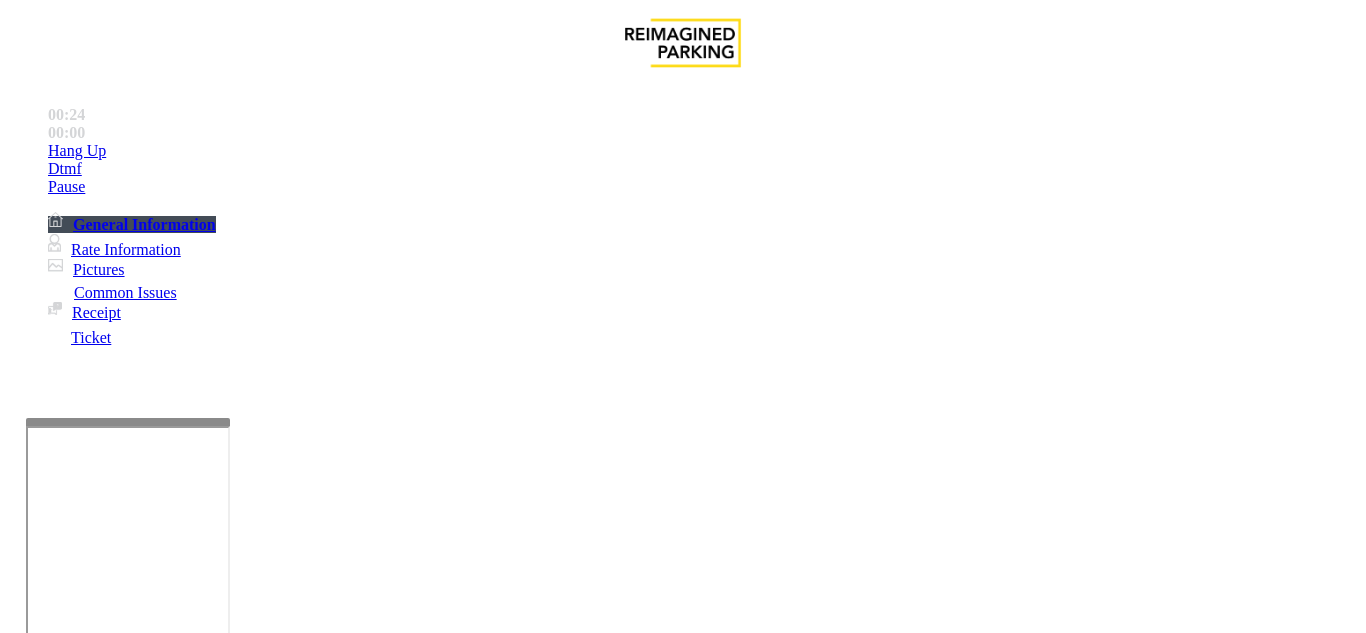 click at bounding box center (221, 1651) 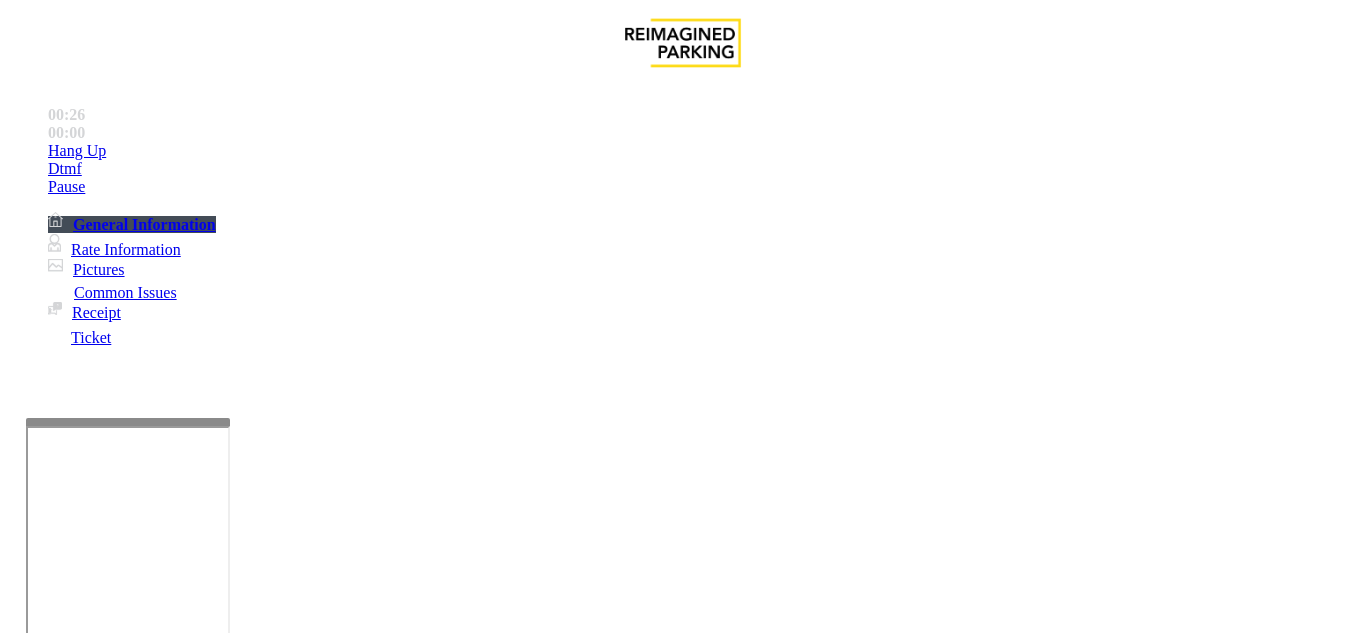 scroll, scrollTop: 91, scrollLeft: 0, axis: vertical 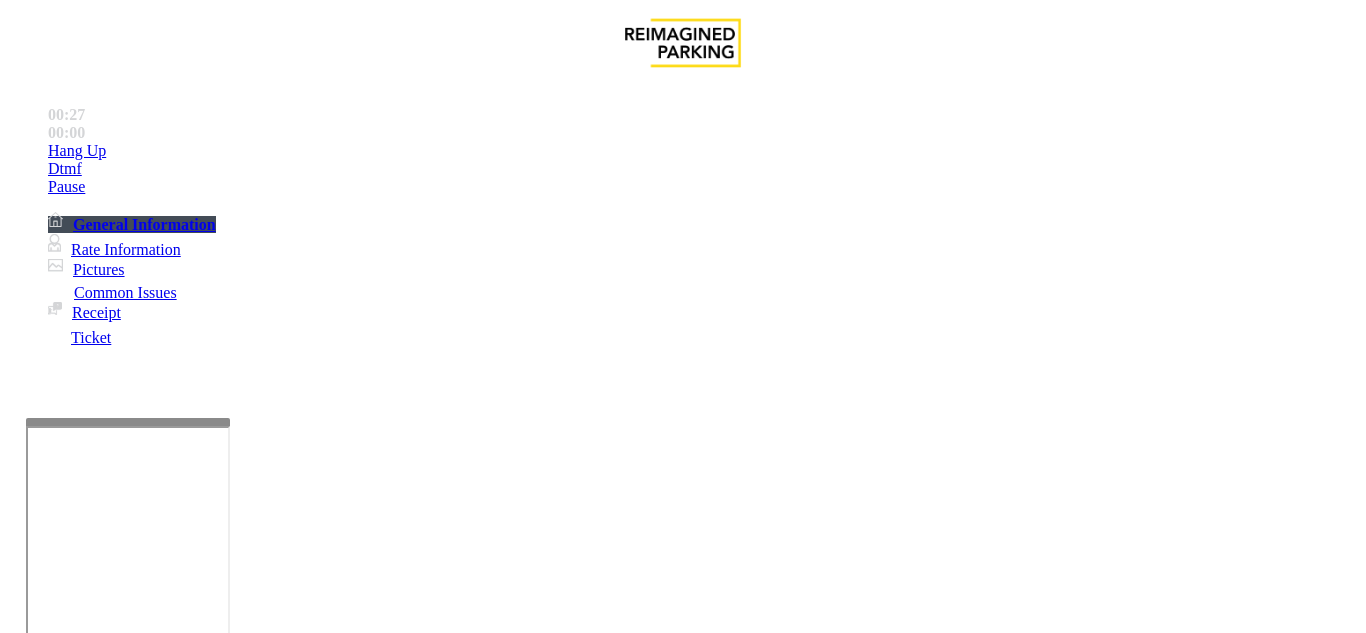 drag, startPoint x: 269, startPoint y: 76, endPoint x: 452, endPoint y: 95, distance: 183.98369 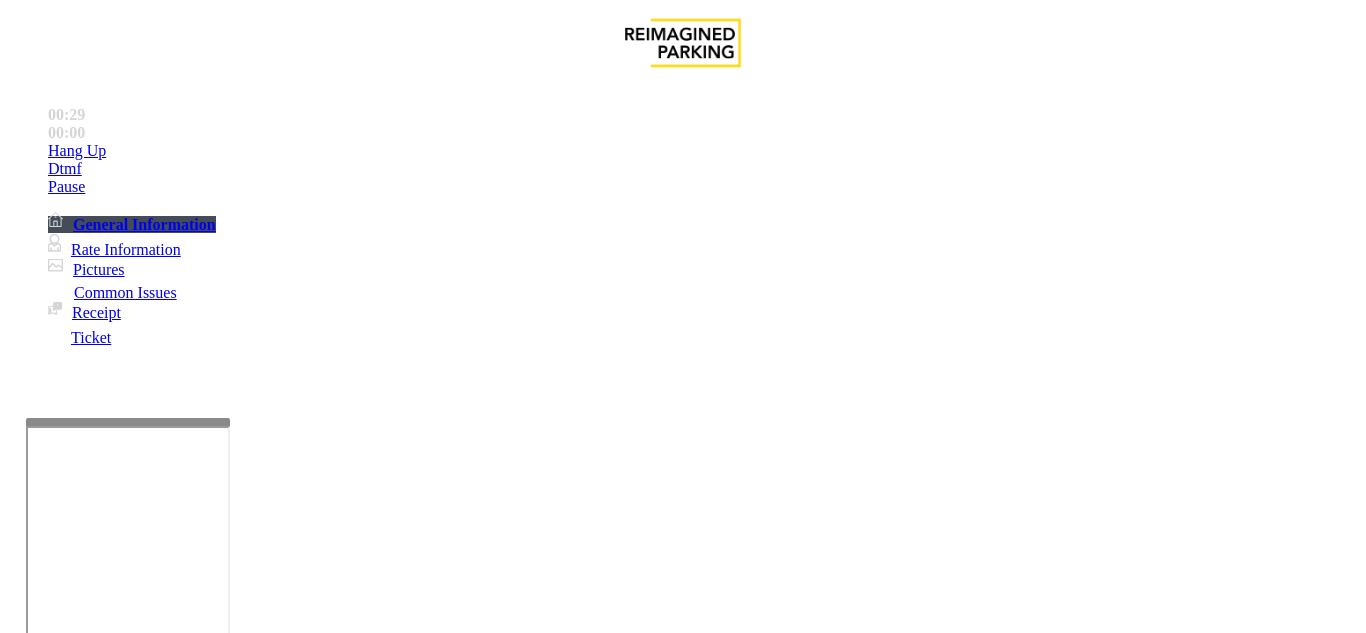 type on "**********" 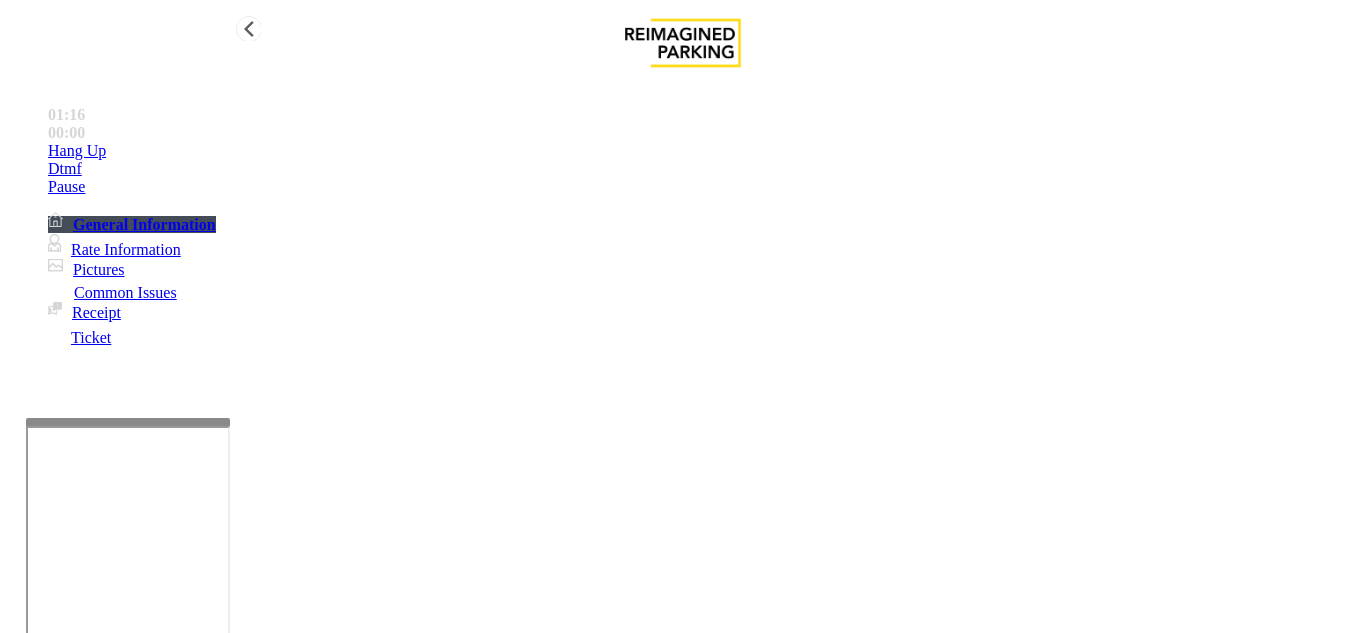 type on "**" 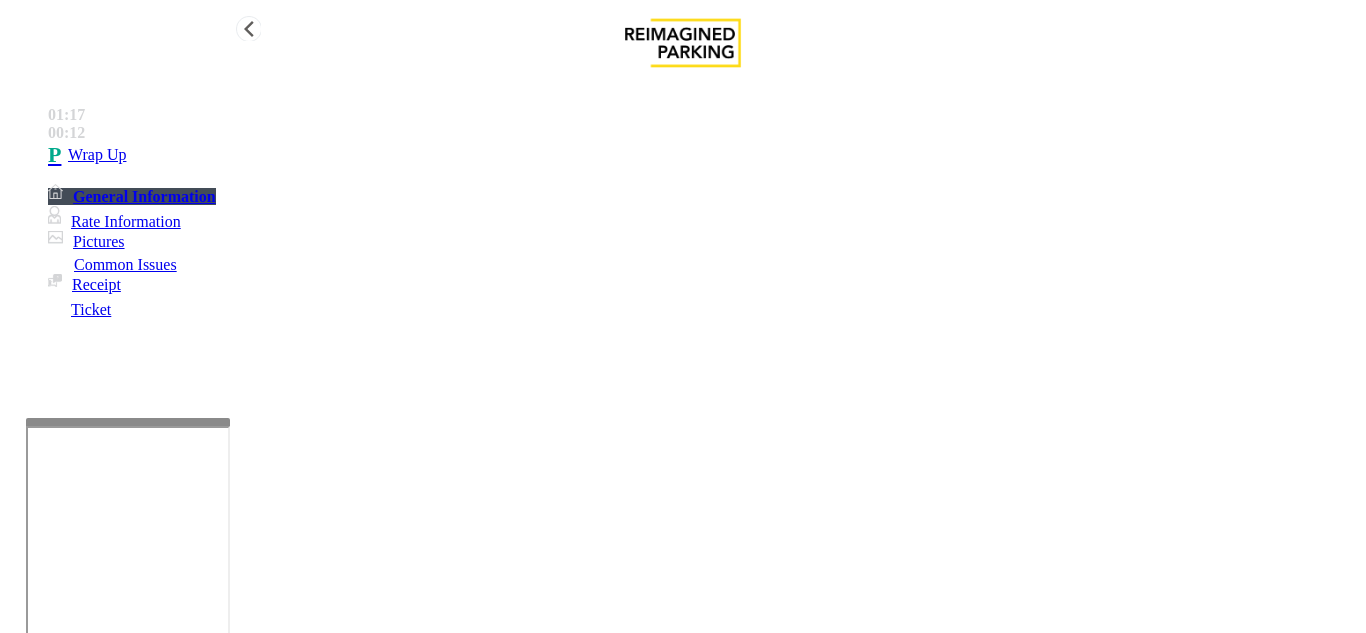 type on "**********" 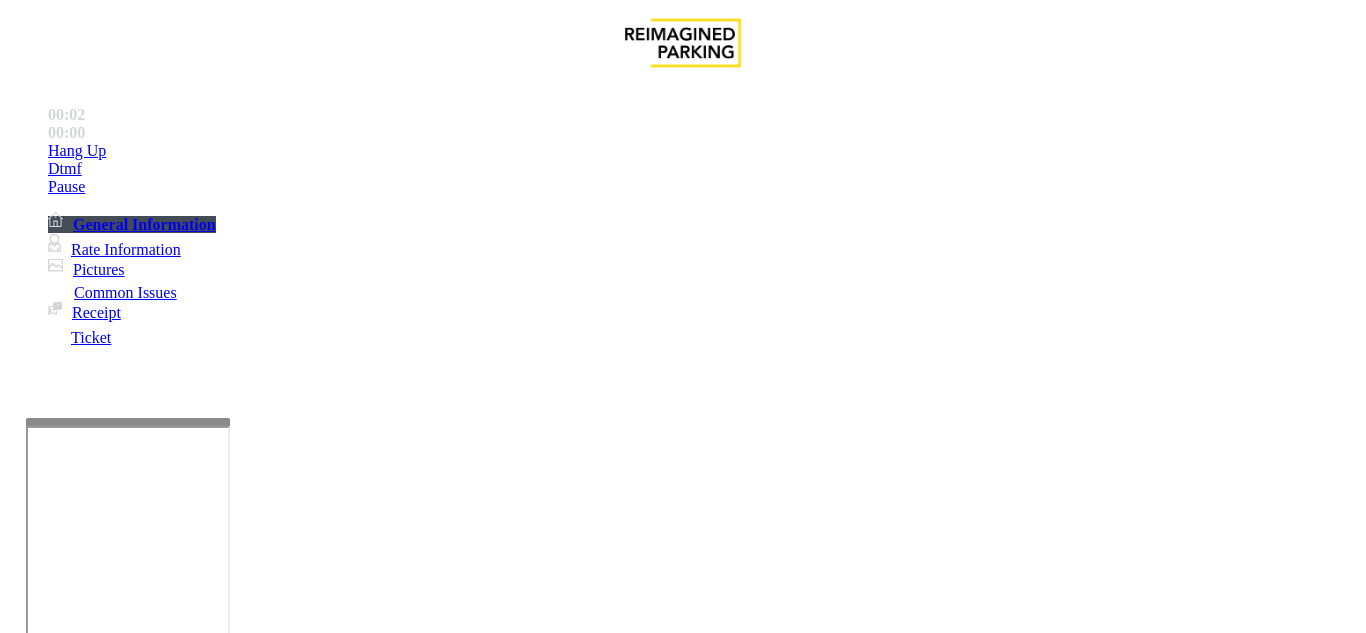 scroll, scrollTop: 300, scrollLeft: 0, axis: vertical 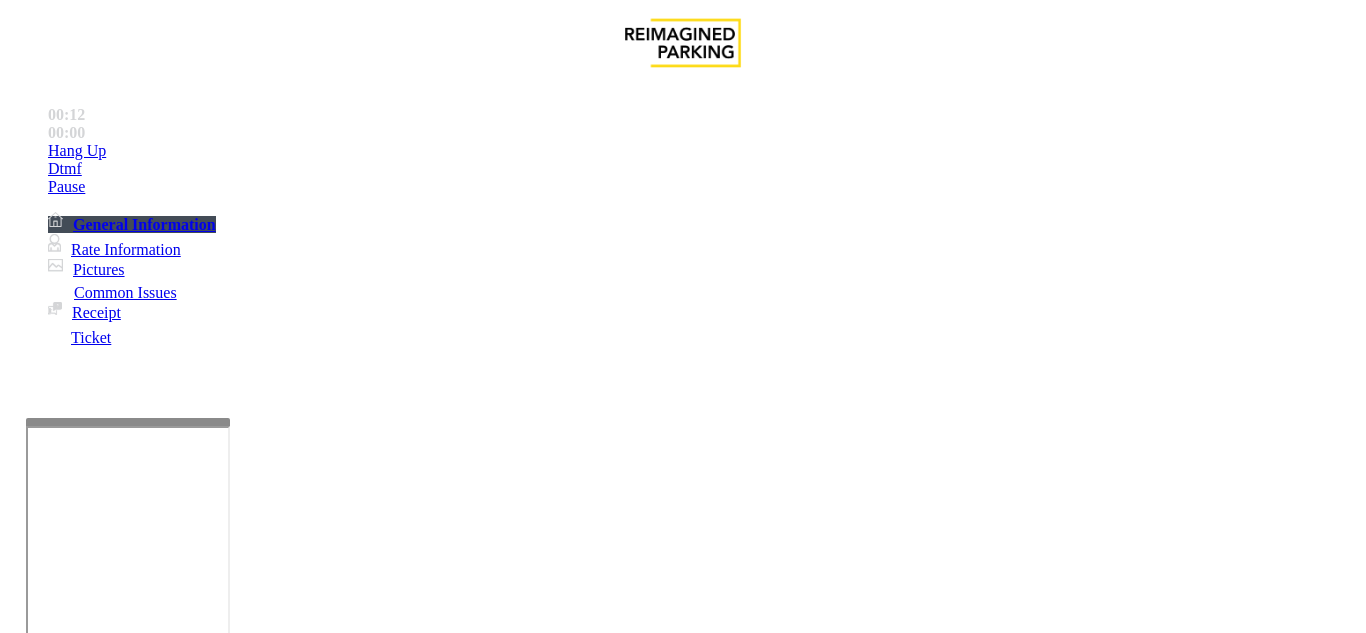 click on "Intercom Issue/No Response" at bounding box center (1098, 1286) 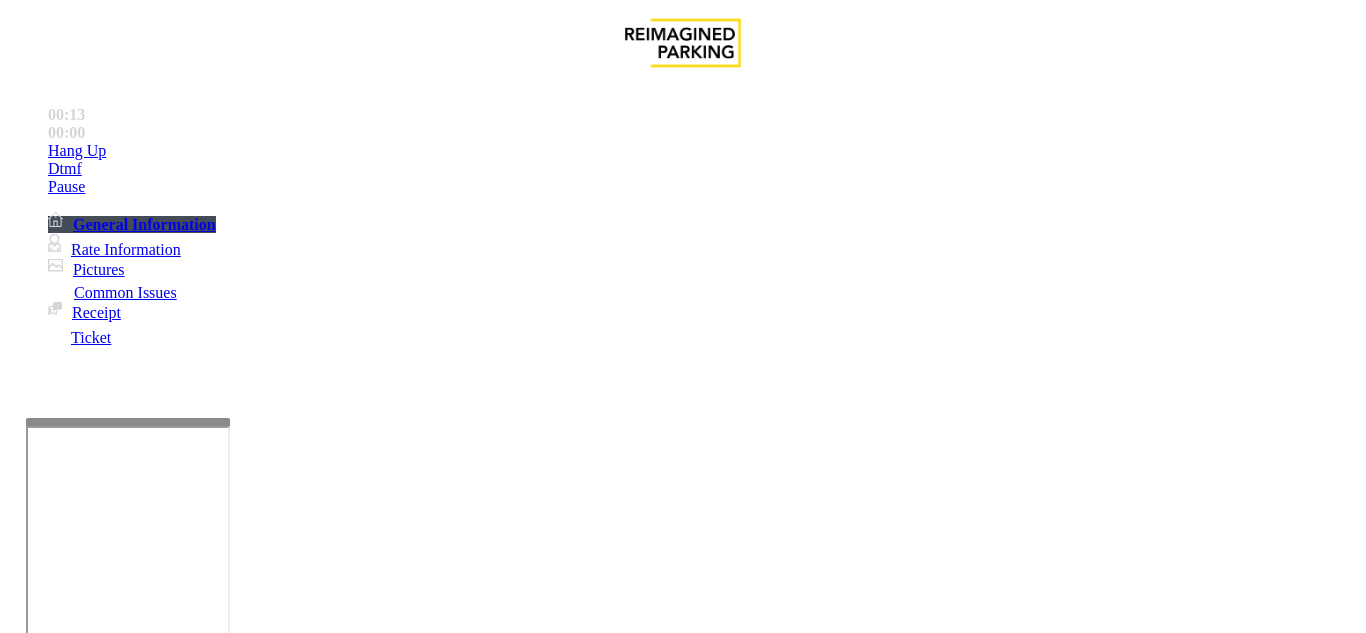 click on "Issue" at bounding box center (42, 1253) 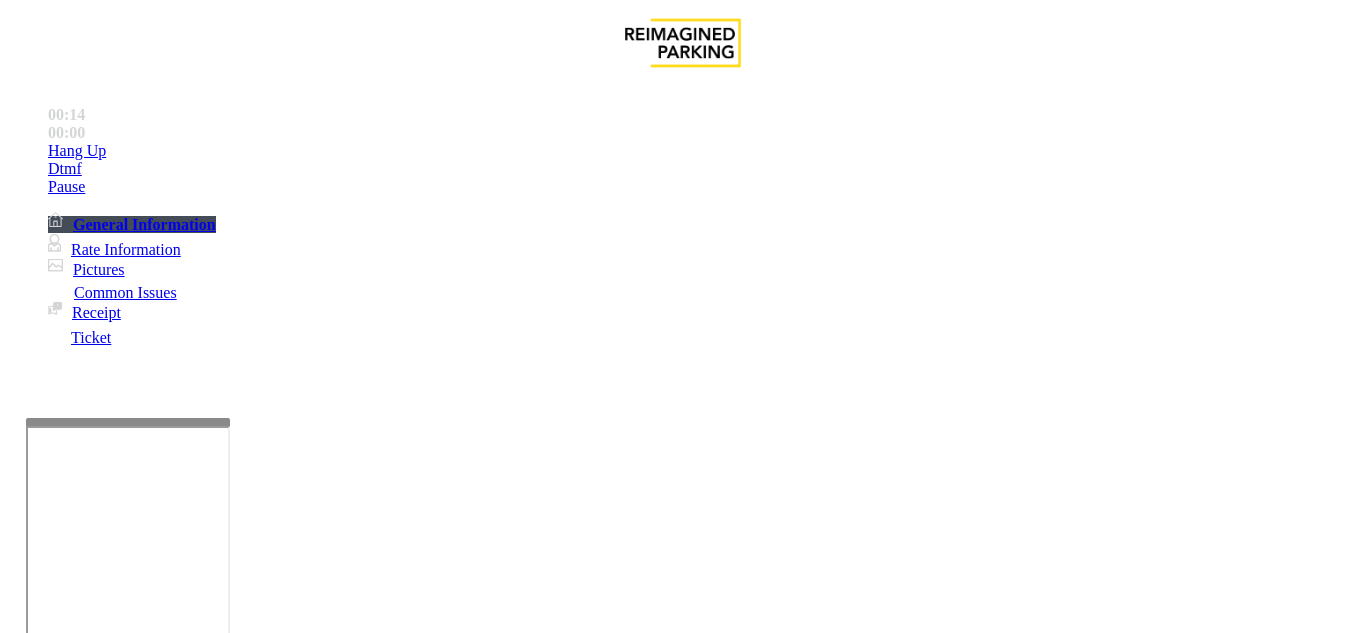 click on "Intercom Issue/No Response" at bounding box center [866, 1286] 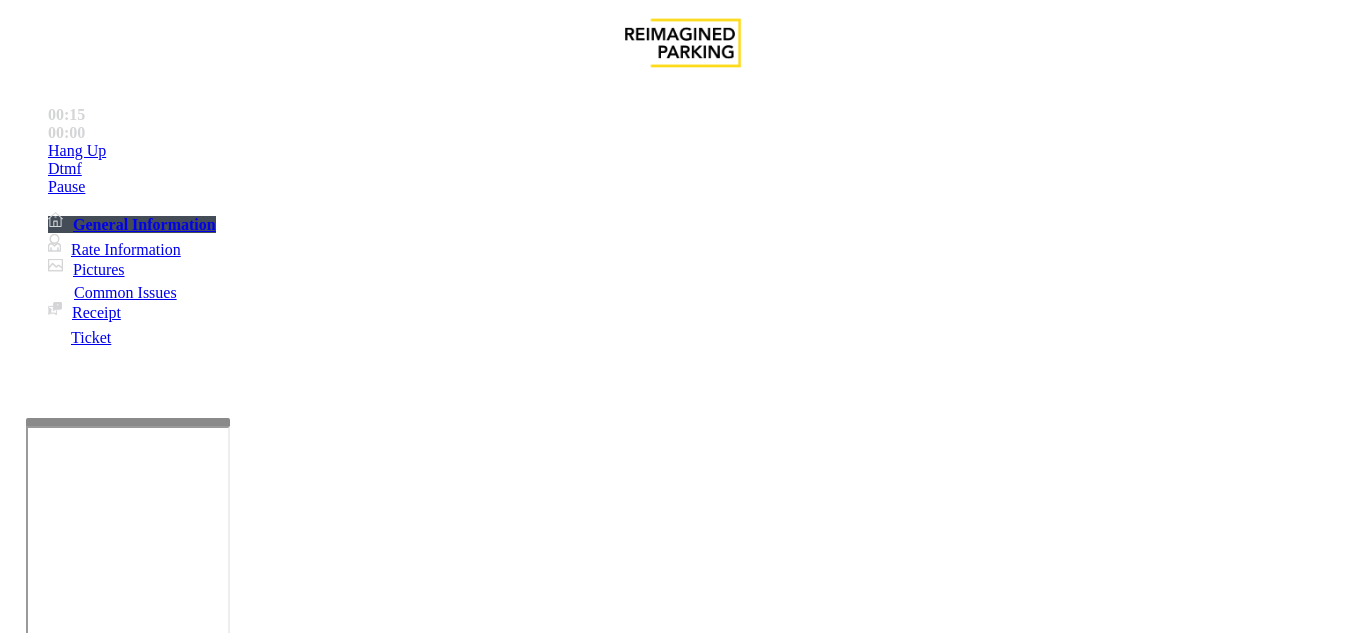 click on "No Response/Unable to hear parker" at bounding box center (142, 1286) 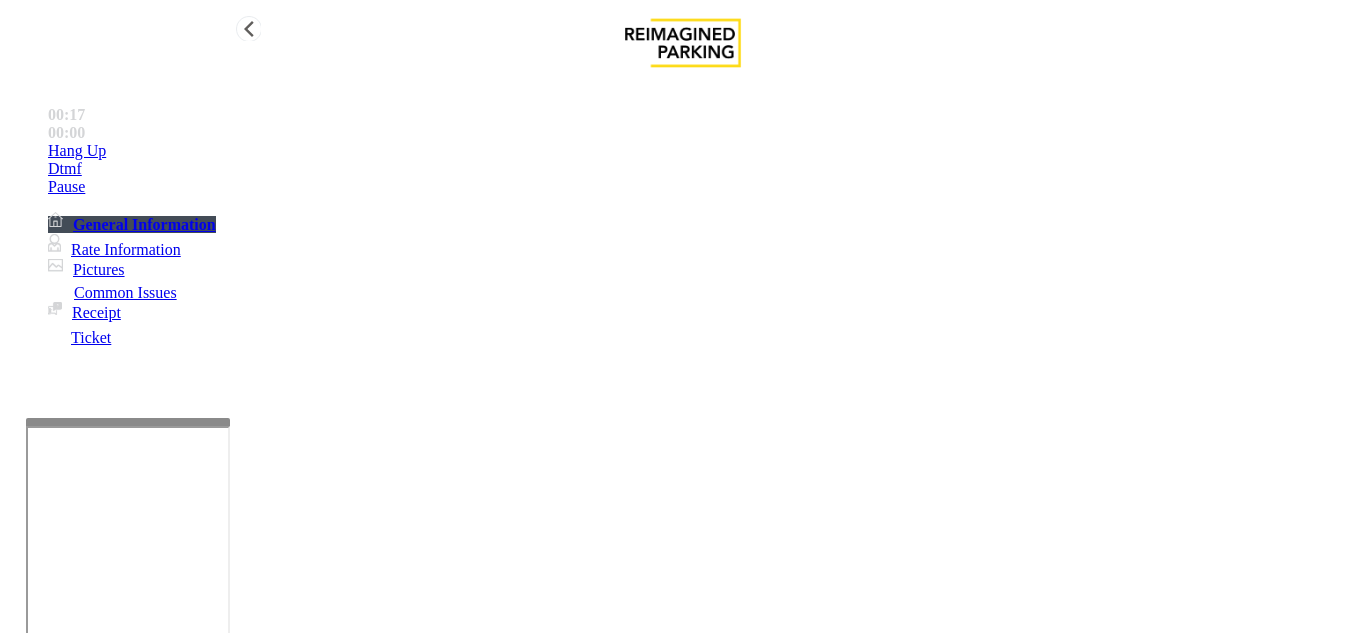 click on "Hang Up" at bounding box center [703, 151] 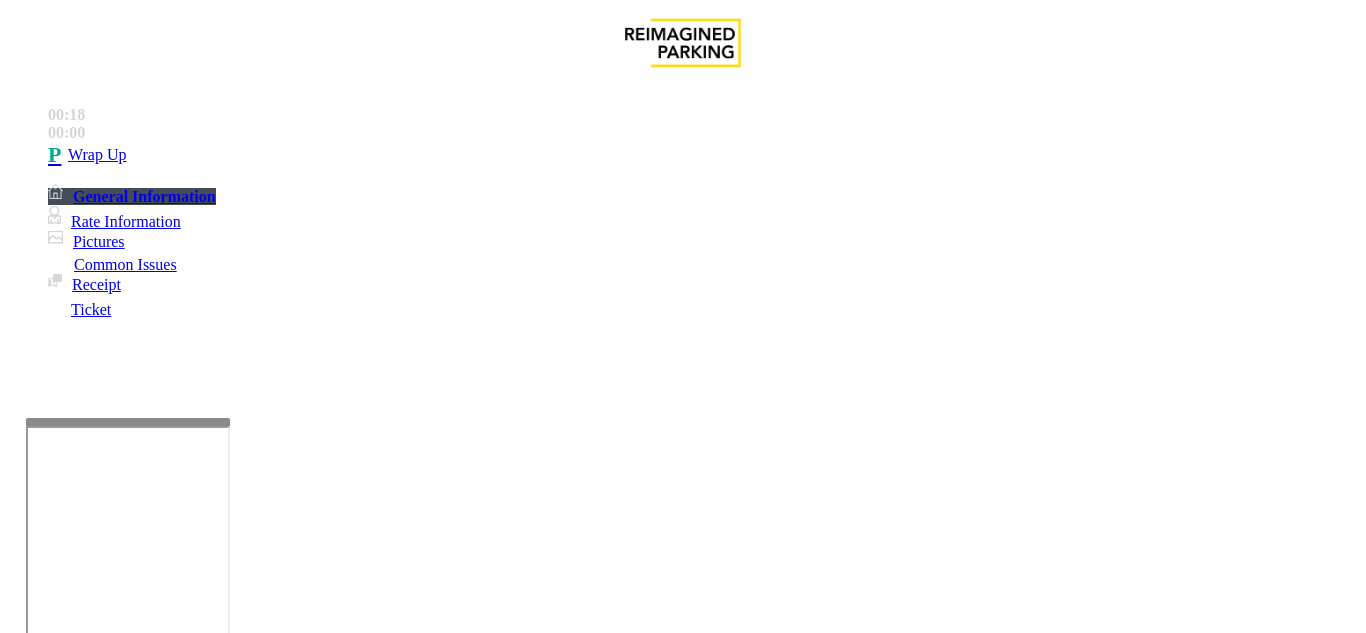 drag, startPoint x: 264, startPoint y: 174, endPoint x: 607, endPoint y: 178, distance: 343.02332 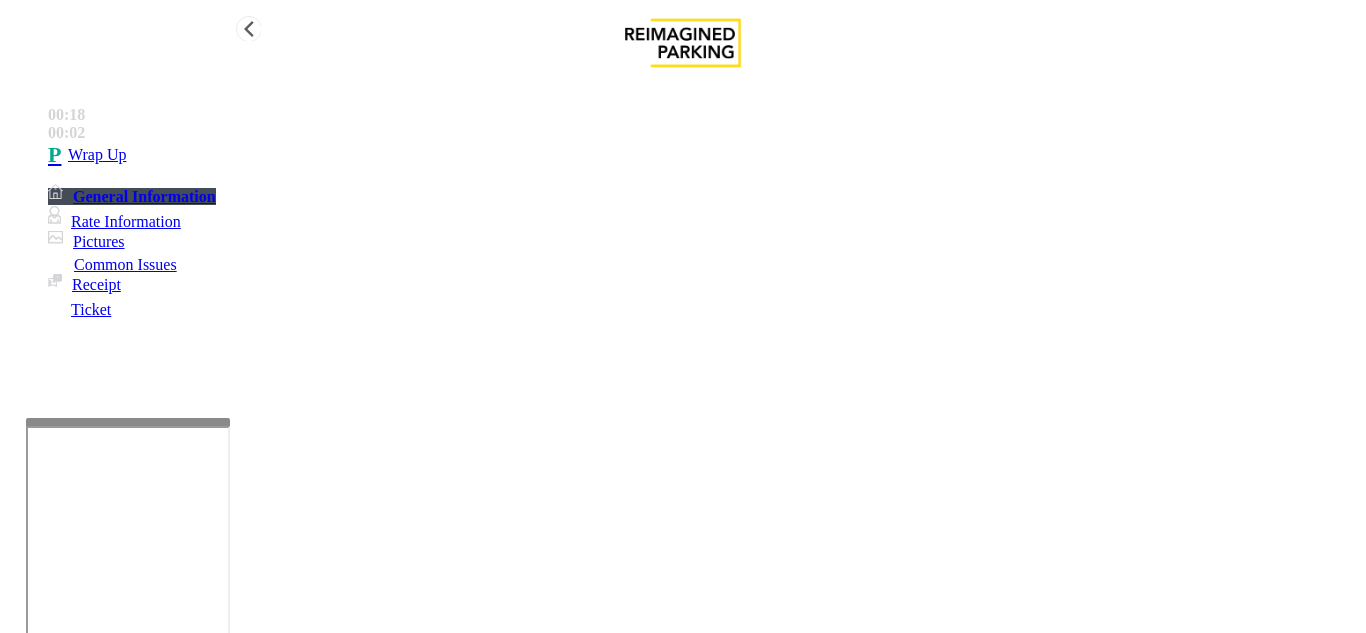 type on "**********" 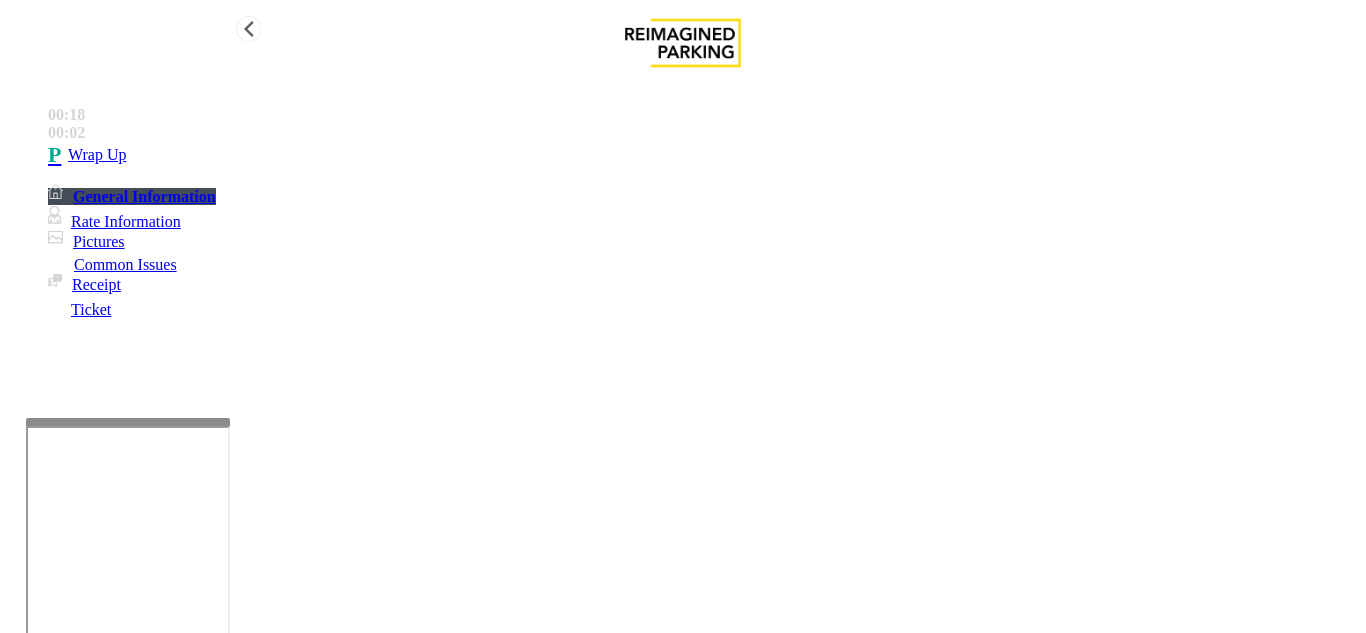 click on "Wrap Up" at bounding box center [703, 155] 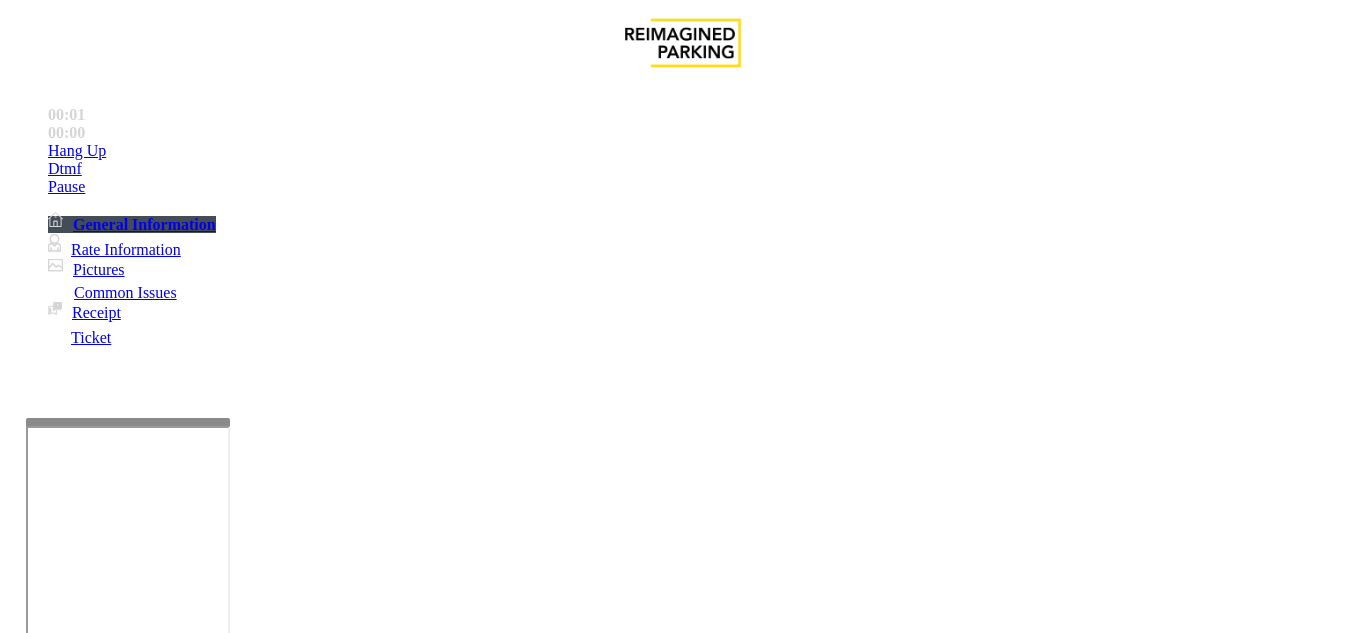 scroll, scrollTop: 400, scrollLeft: 0, axis: vertical 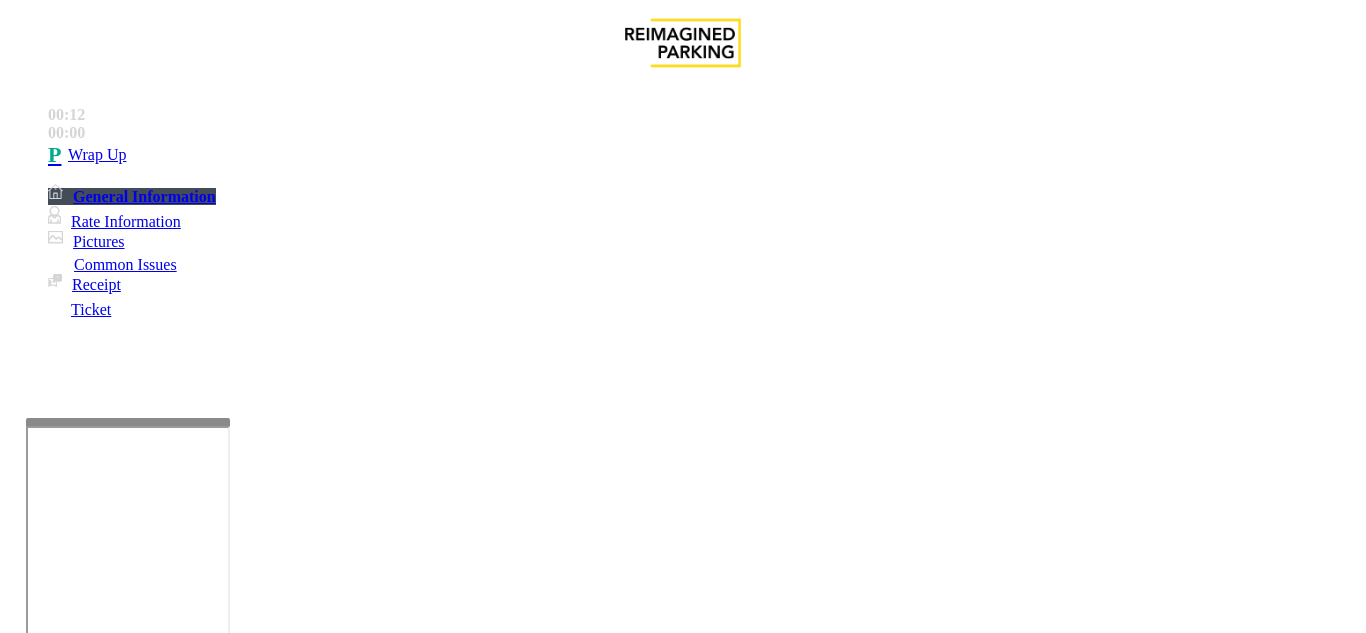 click on "Intercom Issue/No Response" at bounding box center (929, 1286) 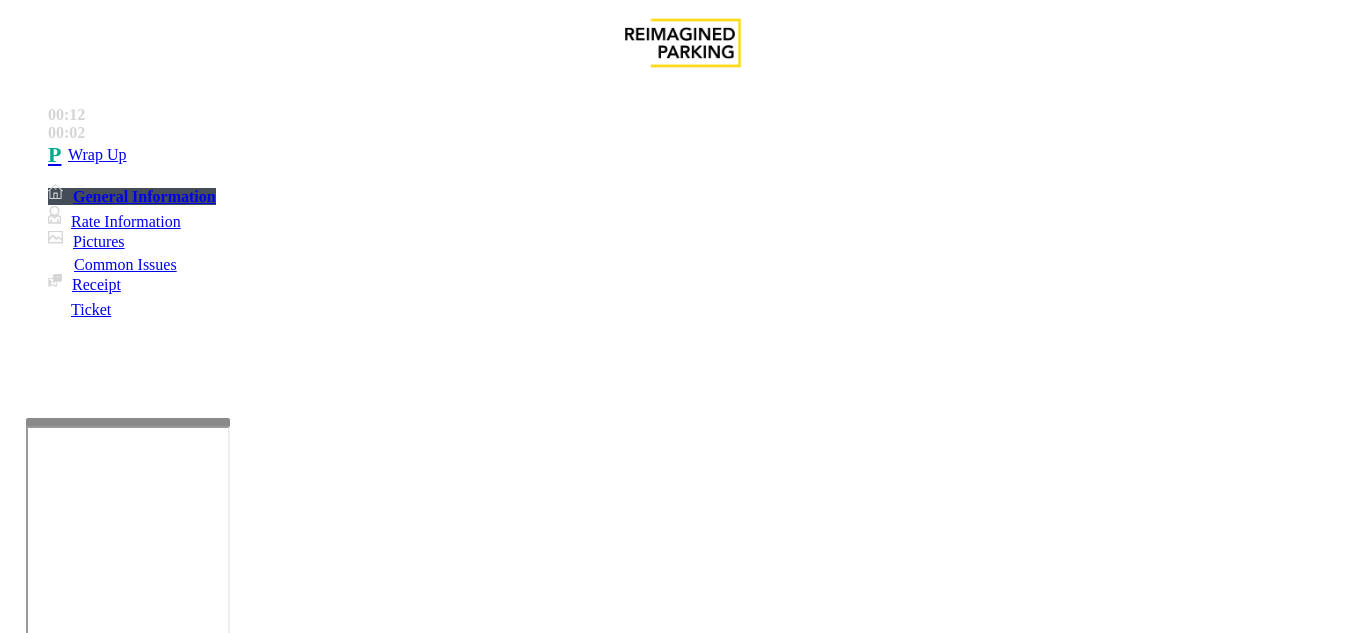 click on "No Response/Unable to hear parker" at bounding box center [142, 1286] 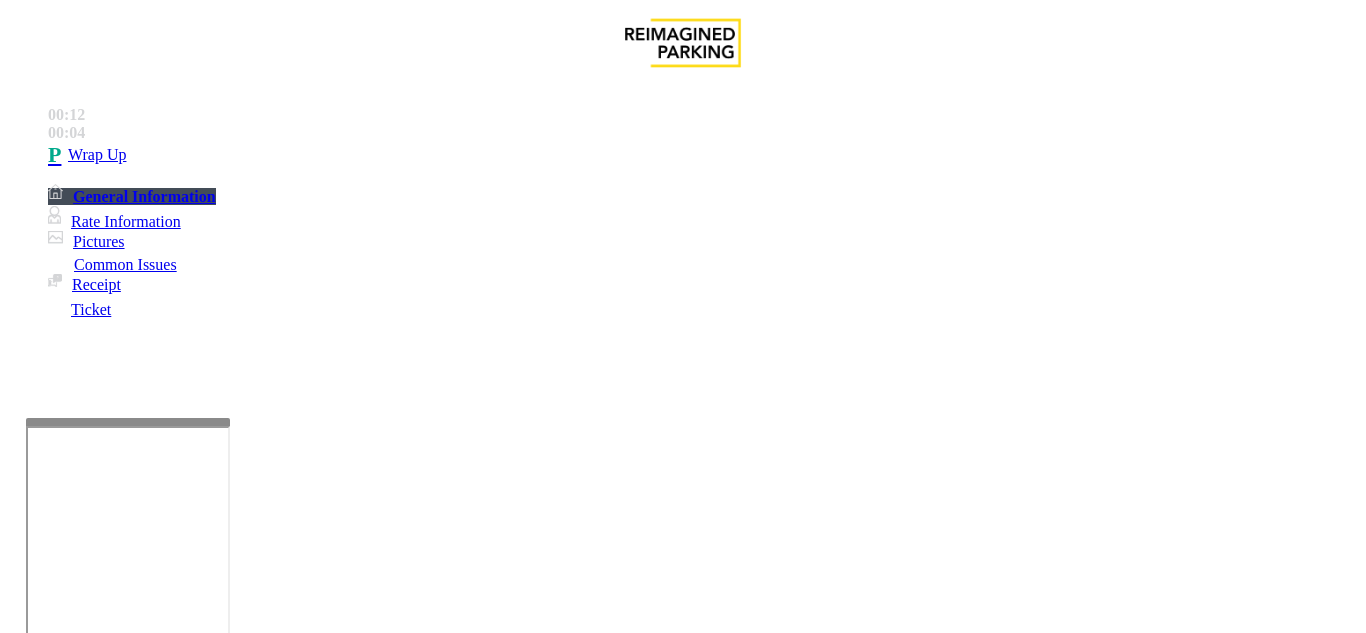 drag, startPoint x: 387, startPoint y: 184, endPoint x: 272, endPoint y: 190, distance: 115.15642 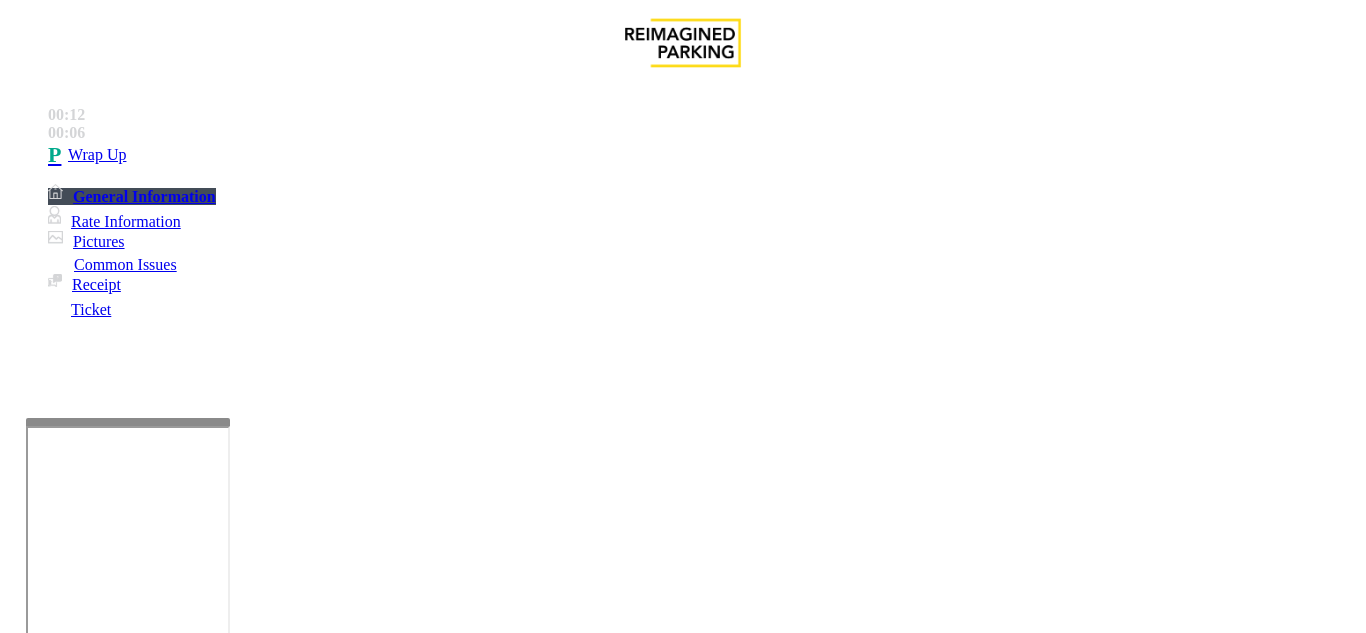 click at bounding box center [229, 1334] 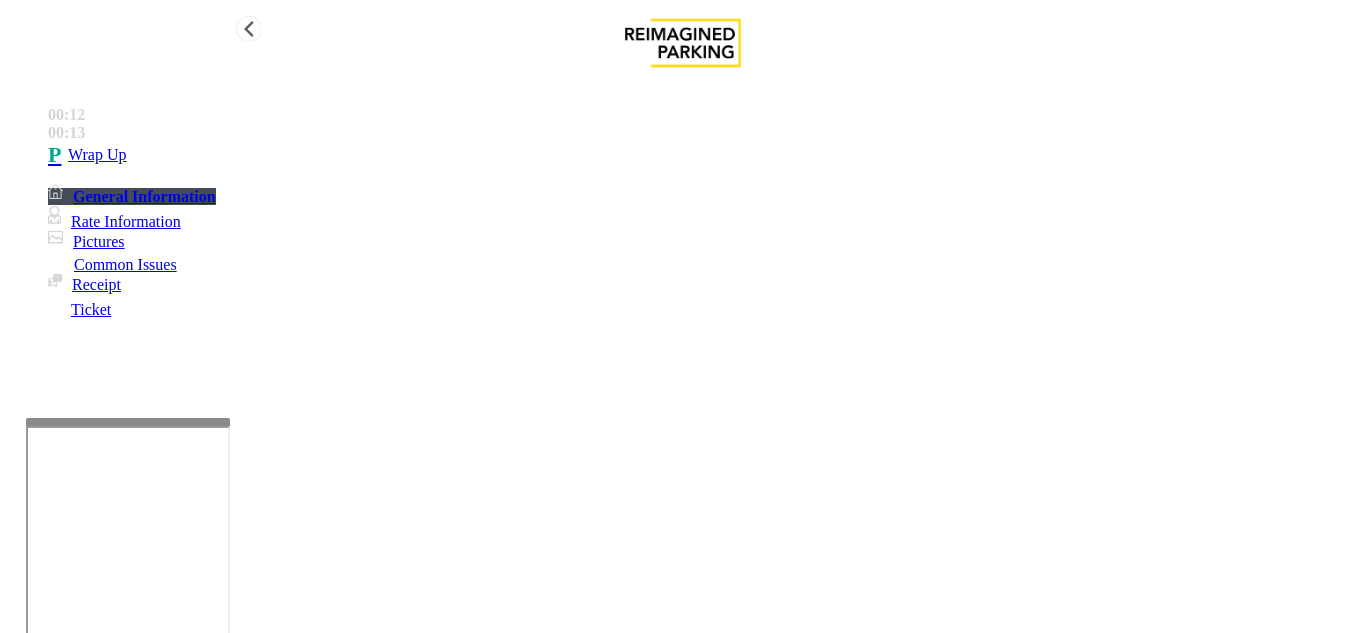 type on "**********" 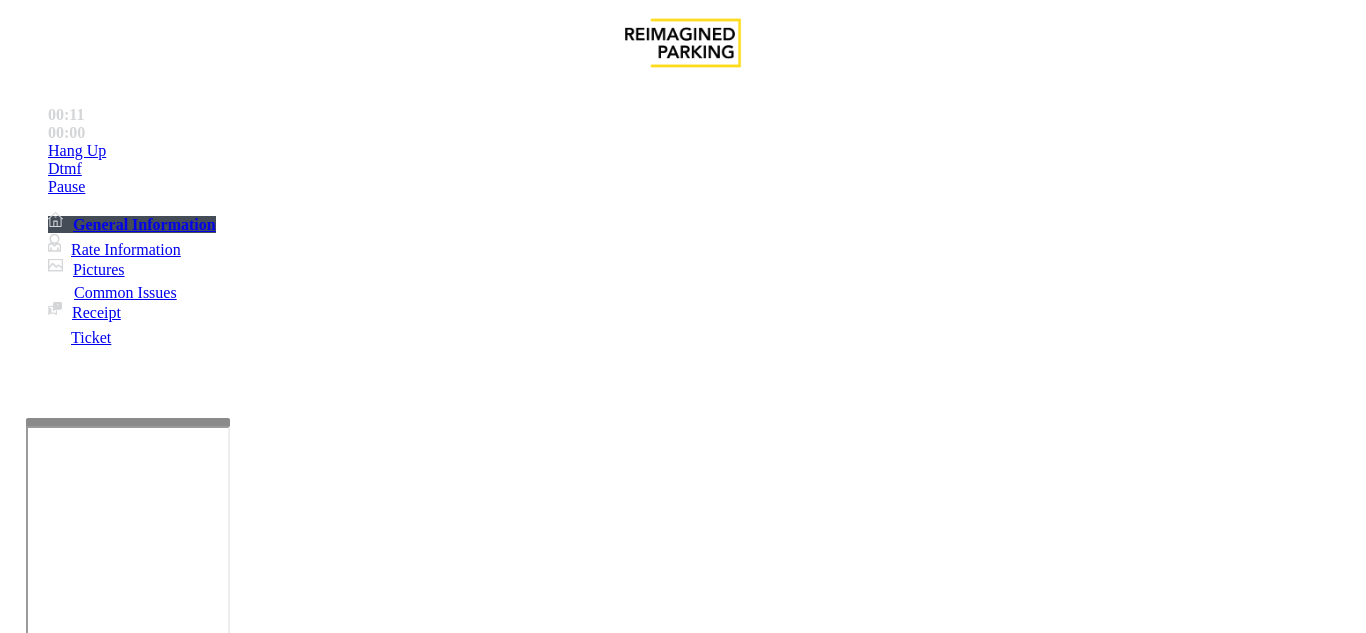 scroll, scrollTop: 500, scrollLeft: 0, axis: vertical 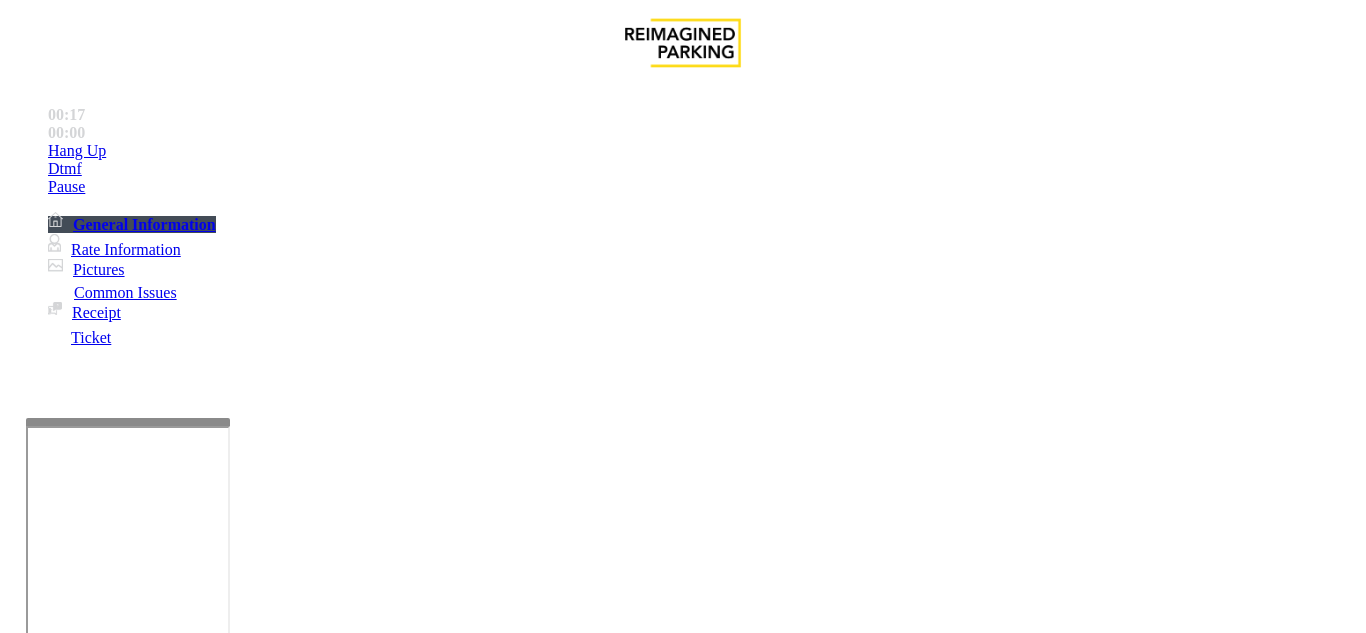 click on "Services" at bounding box center (687, 1286) 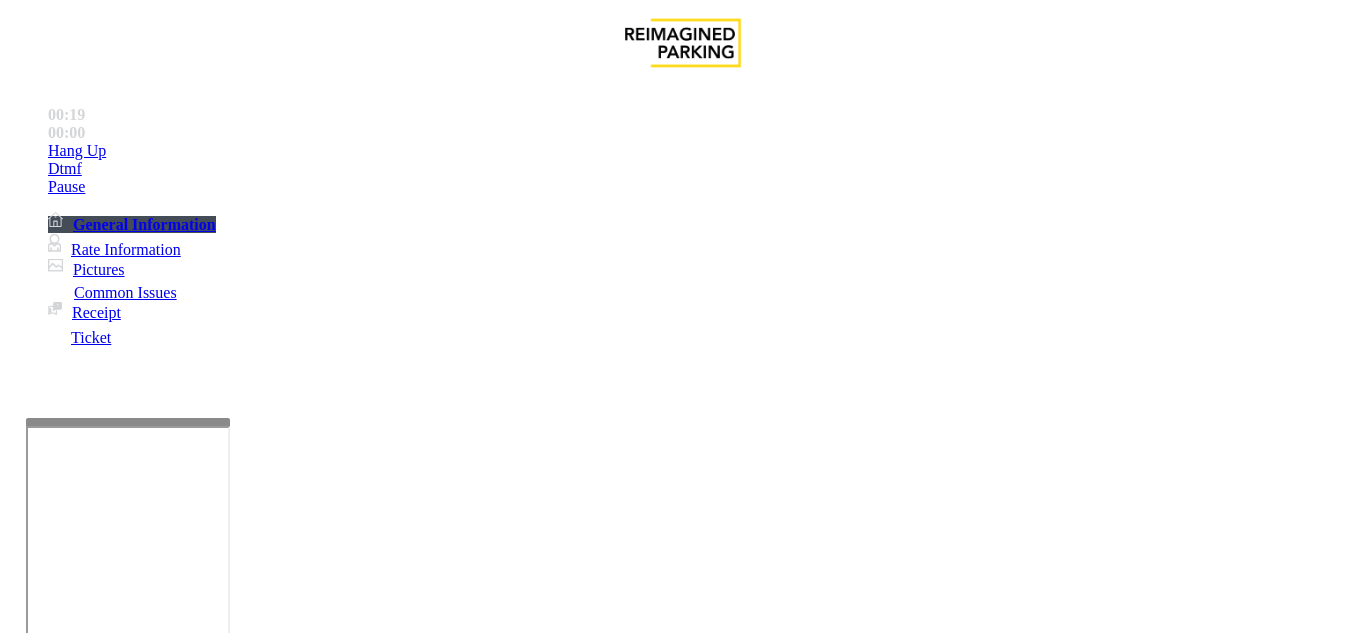 click on "Online Reservations" at bounding box center (528, 1286) 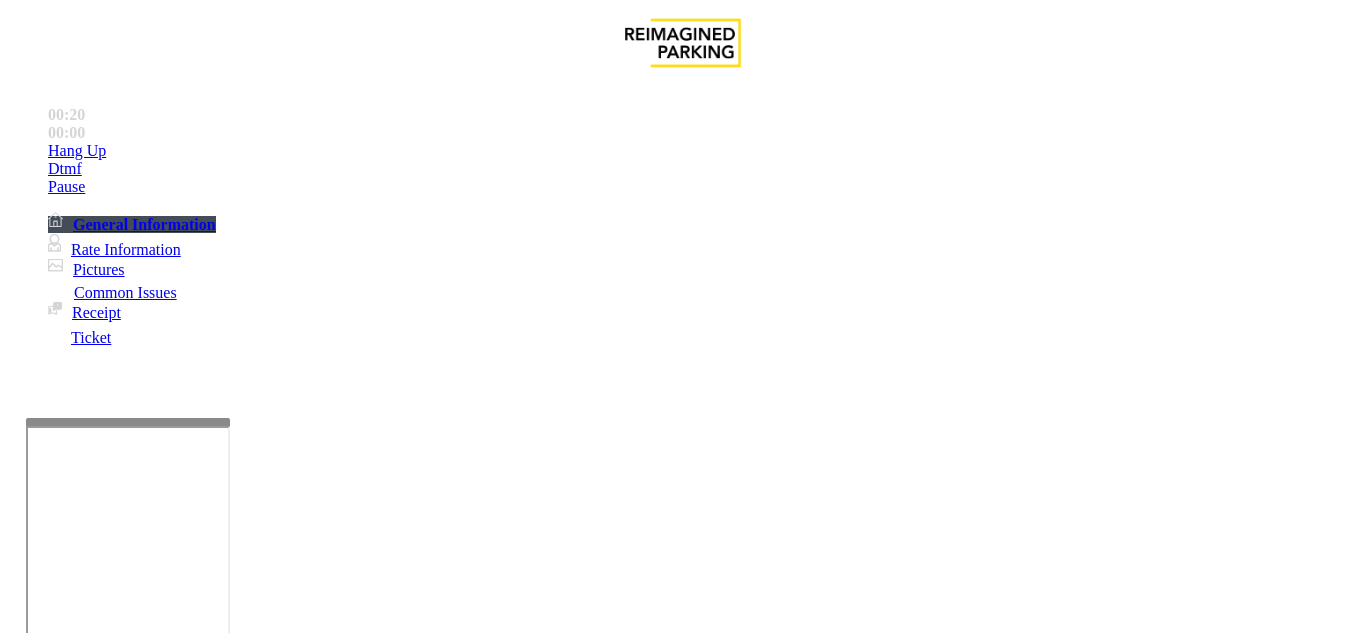 scroll, scrollTop: 100, scrollLeft: 0, axis: vertical 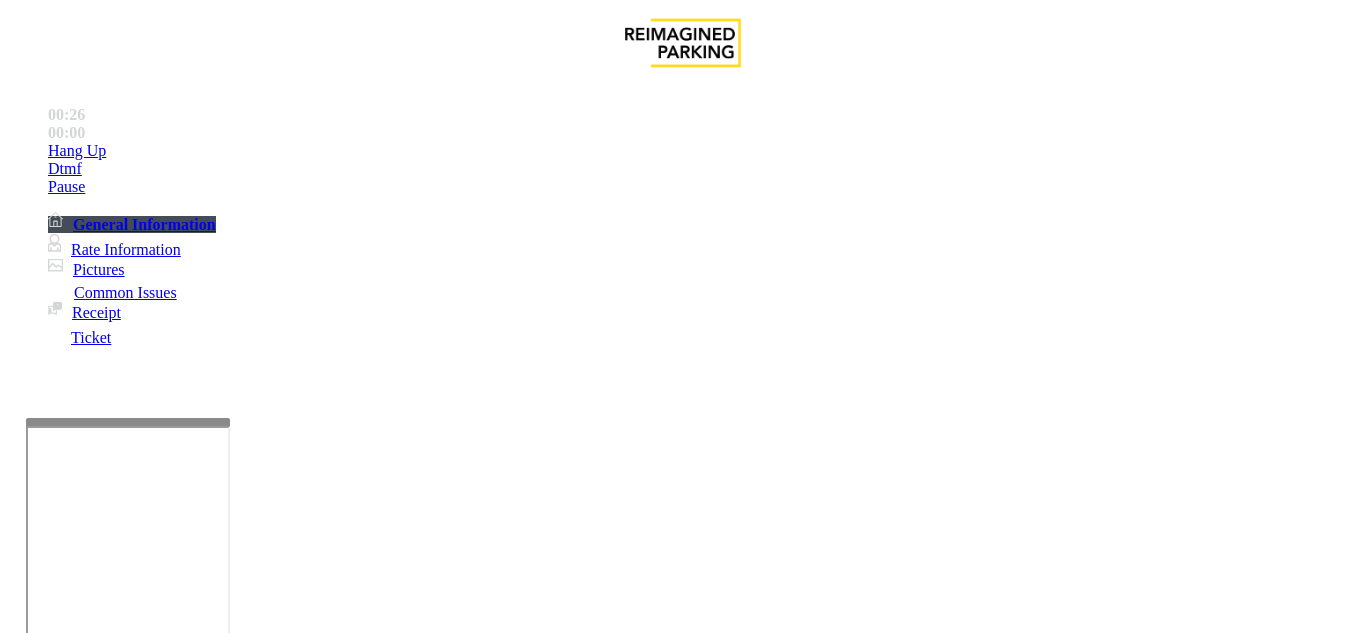 click at bounding box center (221, 1680) 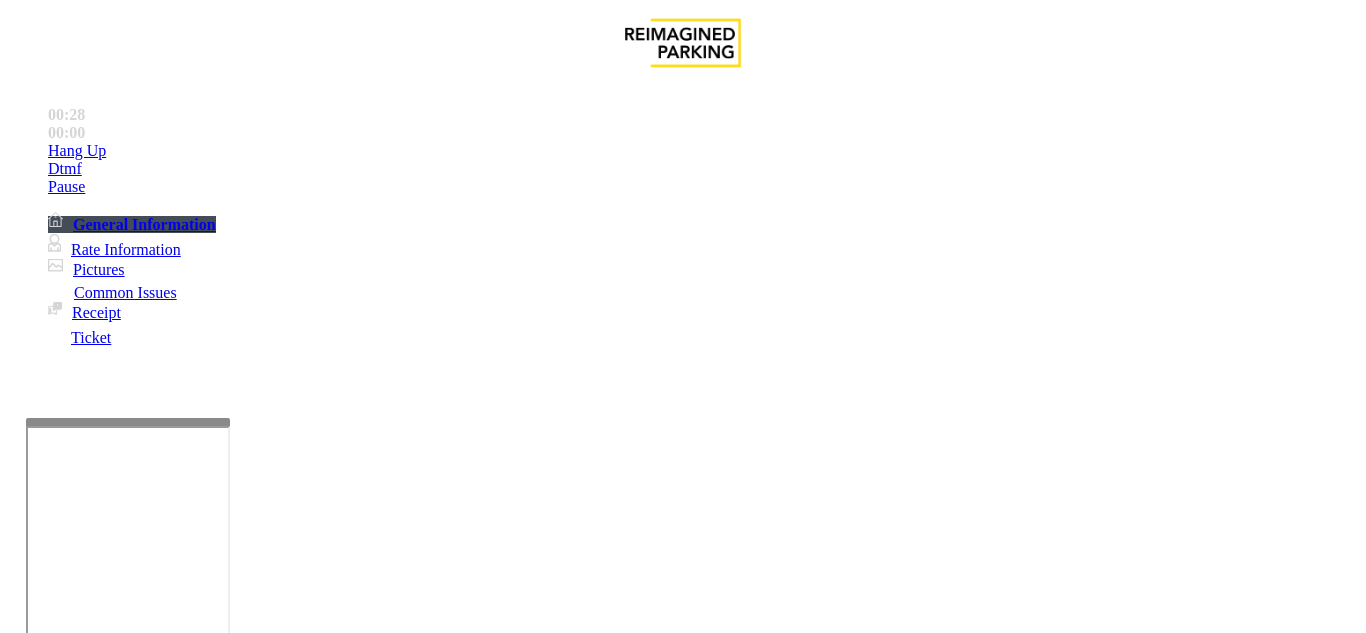 scroll, scrollTop: 87, scrollLeft: 0, axis: vertical 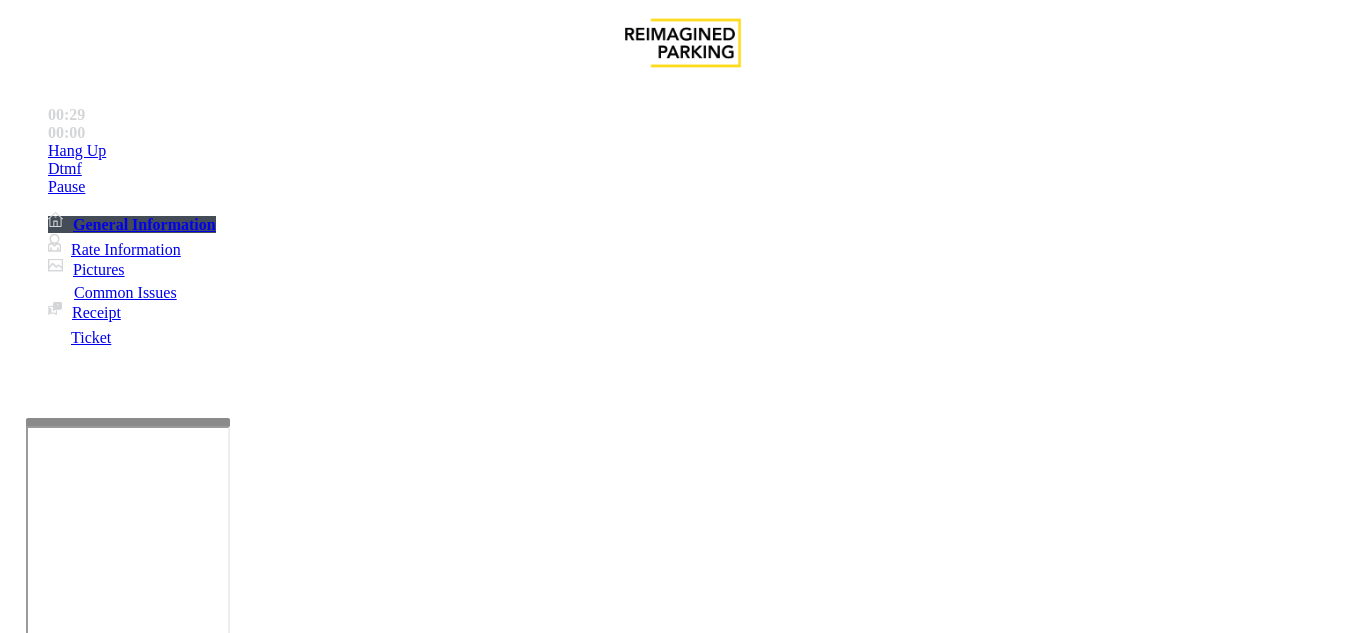 drag, startPoint x: 273, startPoint y: 79, endPoint x: 465, endPoint y: 82, distance: 192.02344 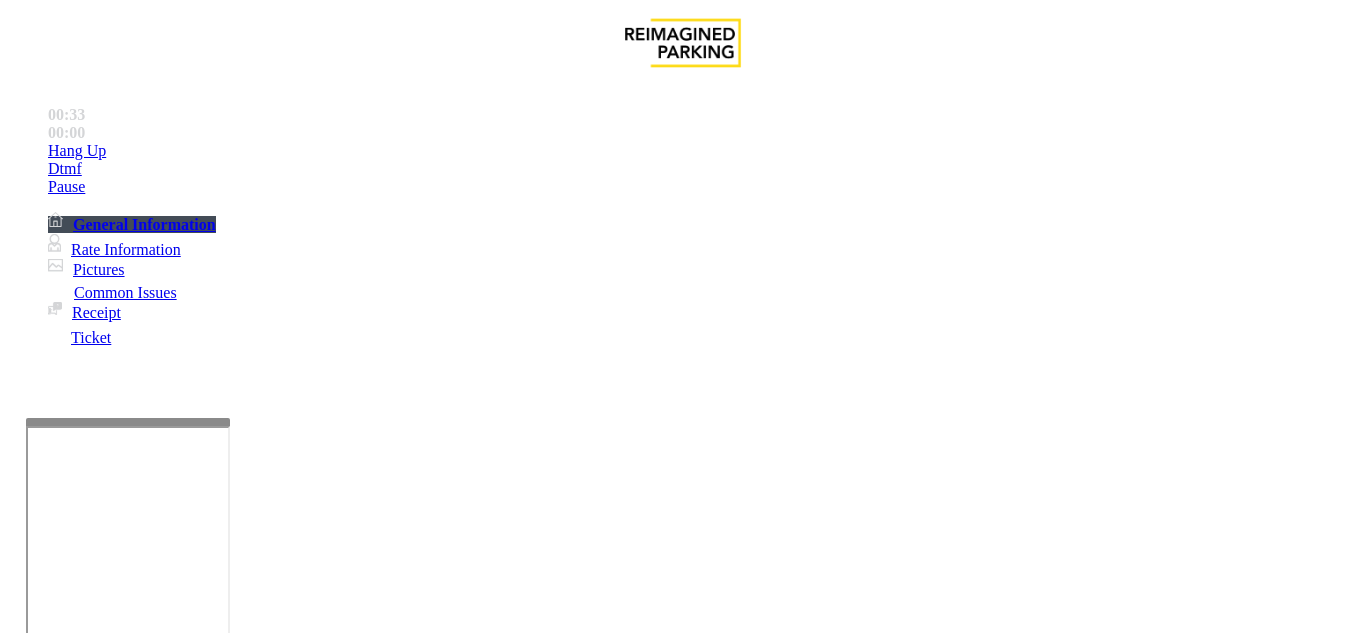 click at bounding box center (221, 1680) 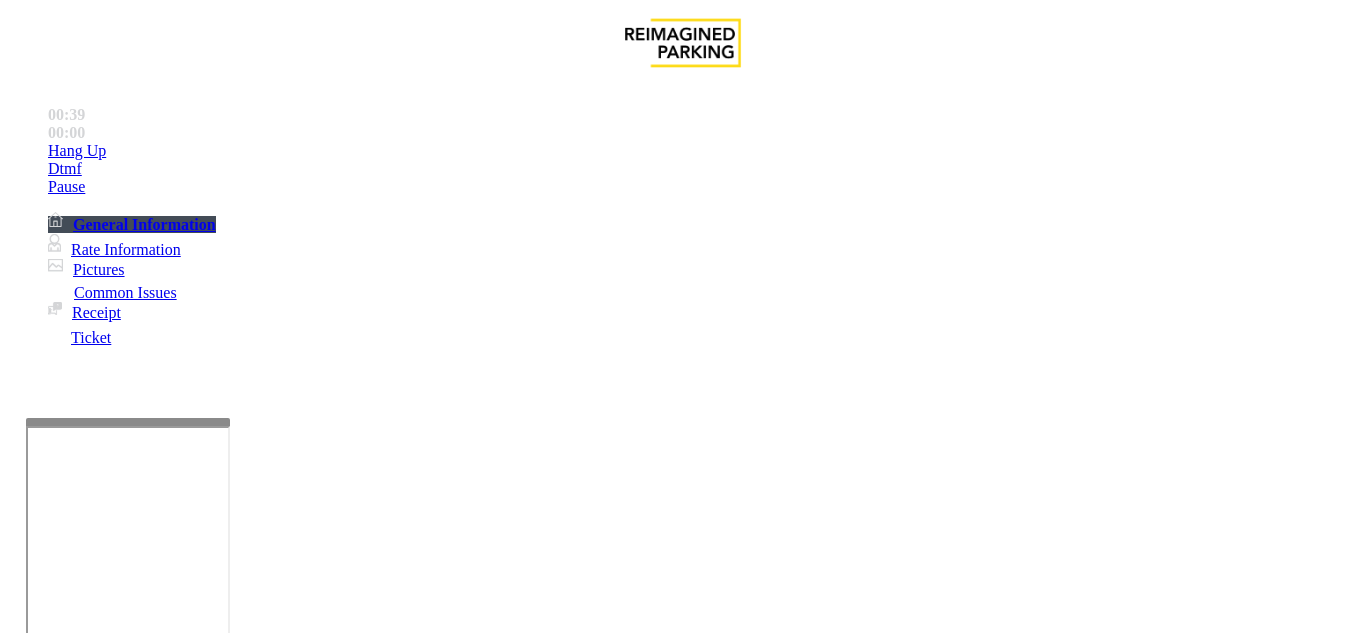 click at bounding box center [96, 1308] 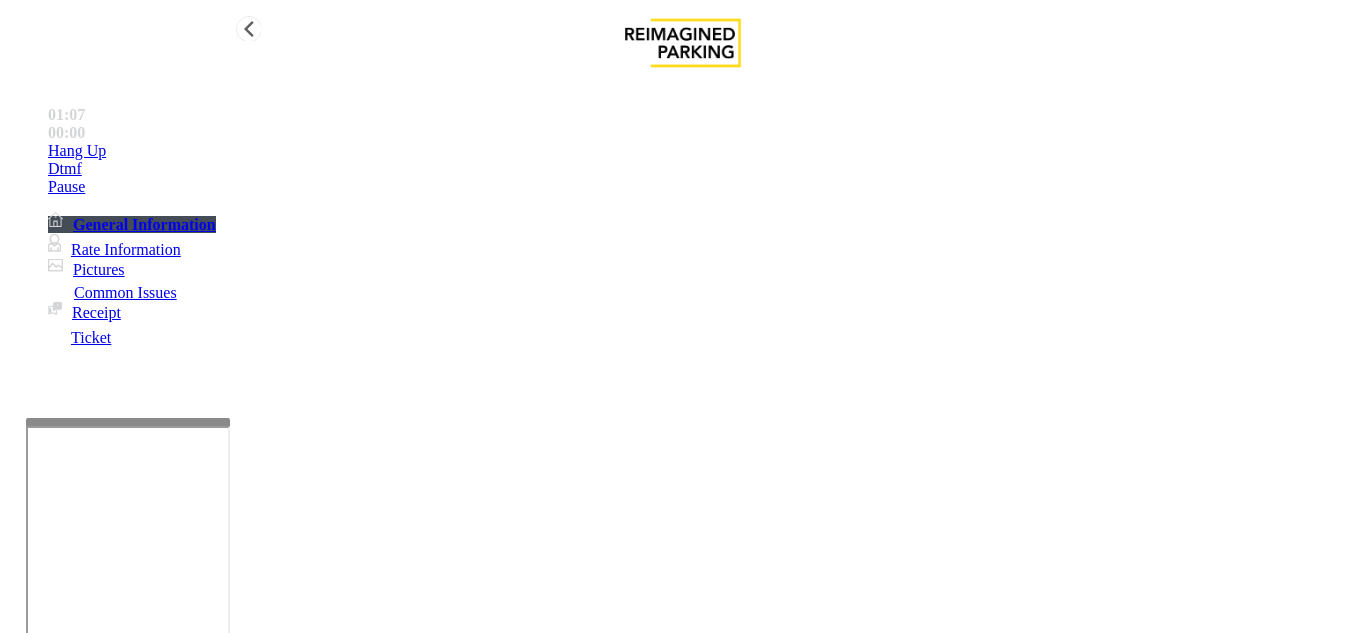 click on "Hang Up" at bounding box center (703, 151) 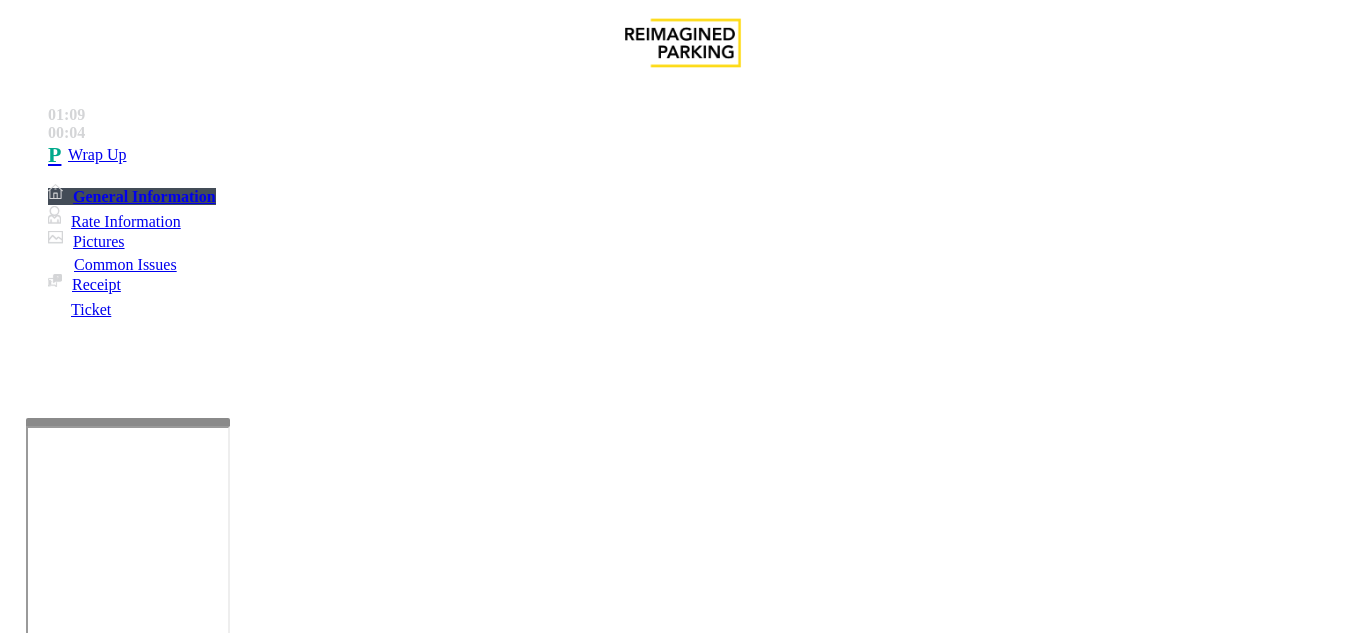 type on "**********" 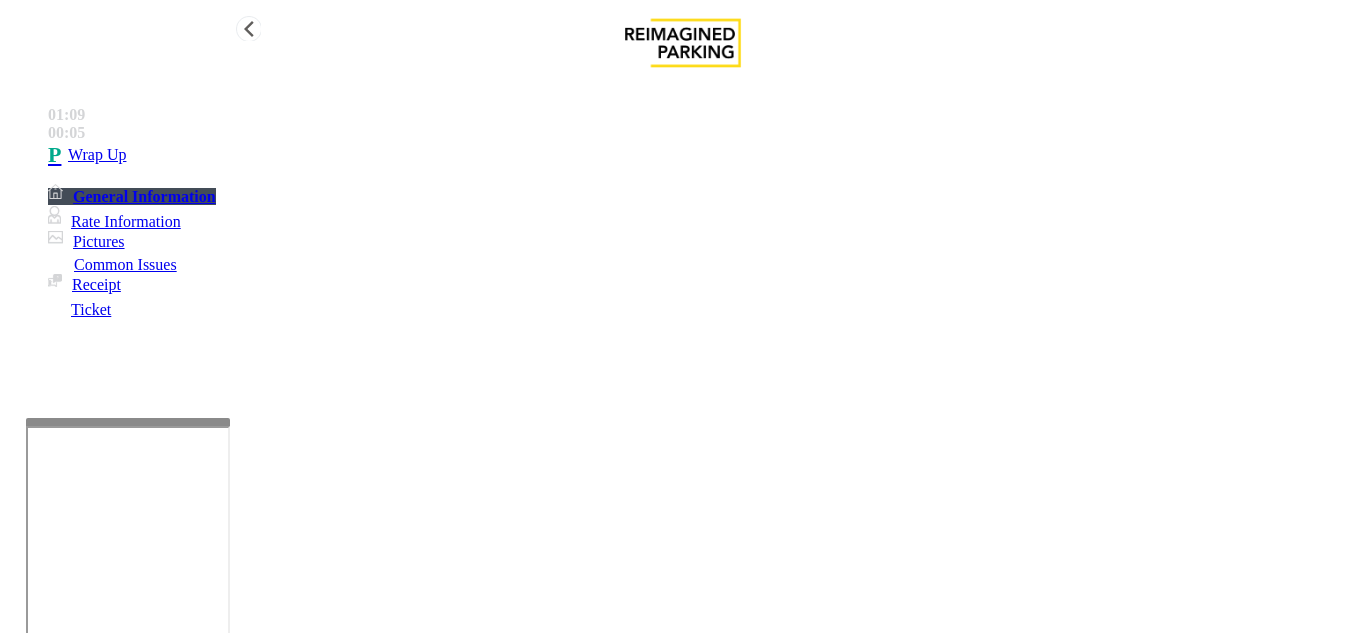 click on "Wrap Up" at bounding box center [97, 155] 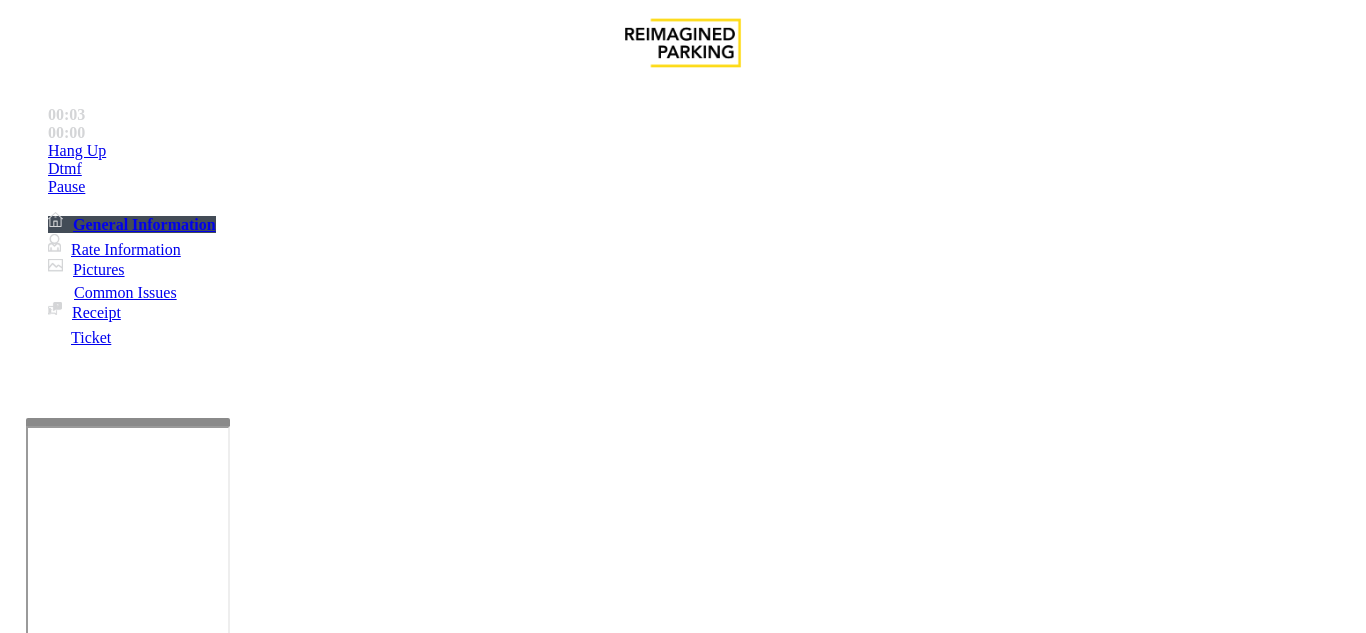 scroll, scrollTop: 400, scrollLeft: 0, axis: vertical 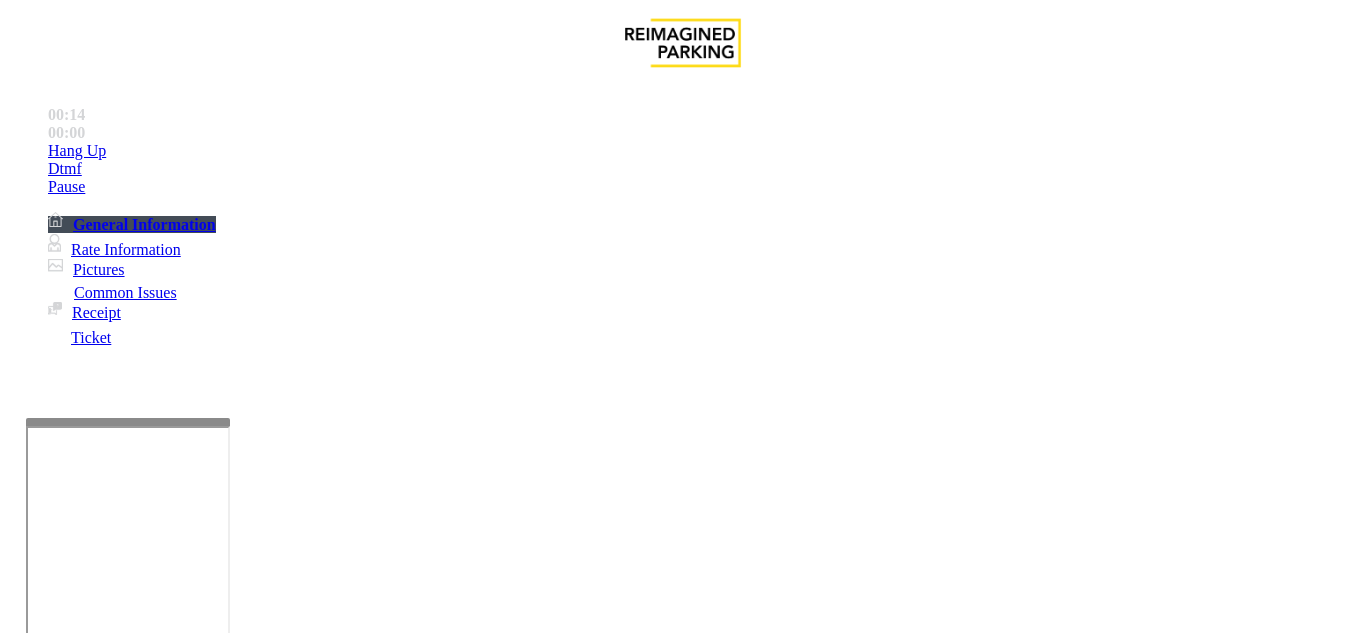 click on "Intercom Issue/No Response" at bounding box center (929, 1286) 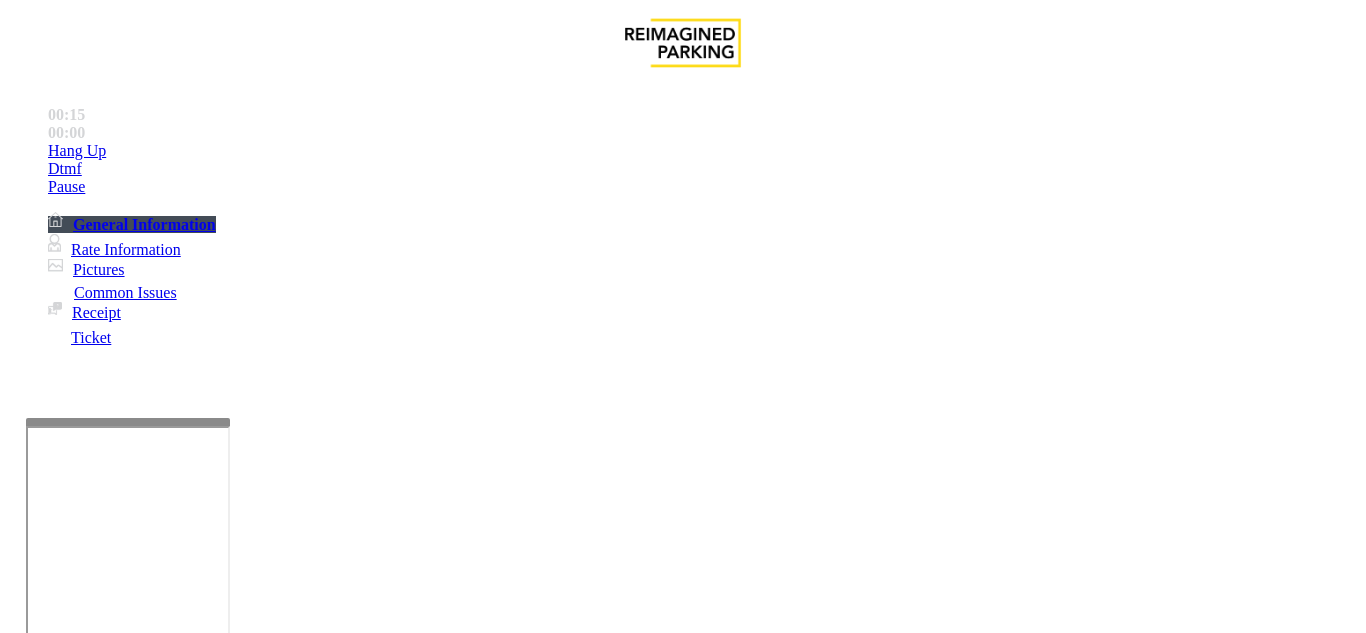 click on "No Response/Unable to hear parker" at bounding box center (142, 1286) 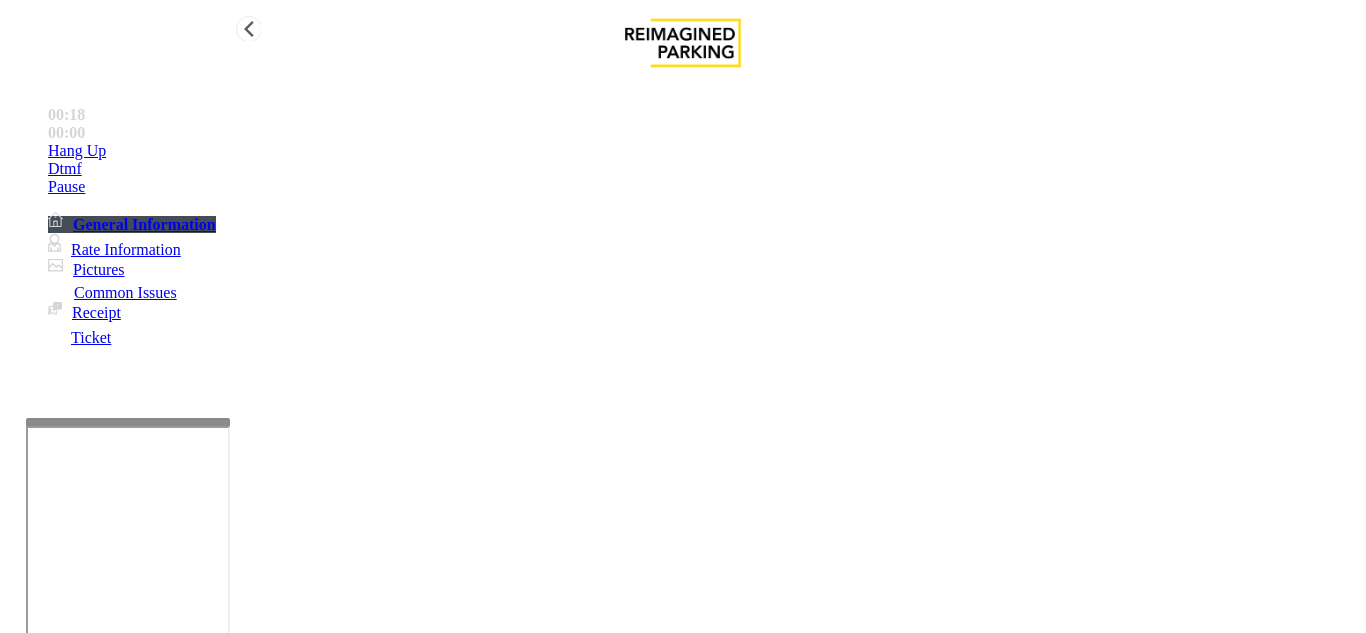 click on "Hang Up" at bounding box center [703, 151] 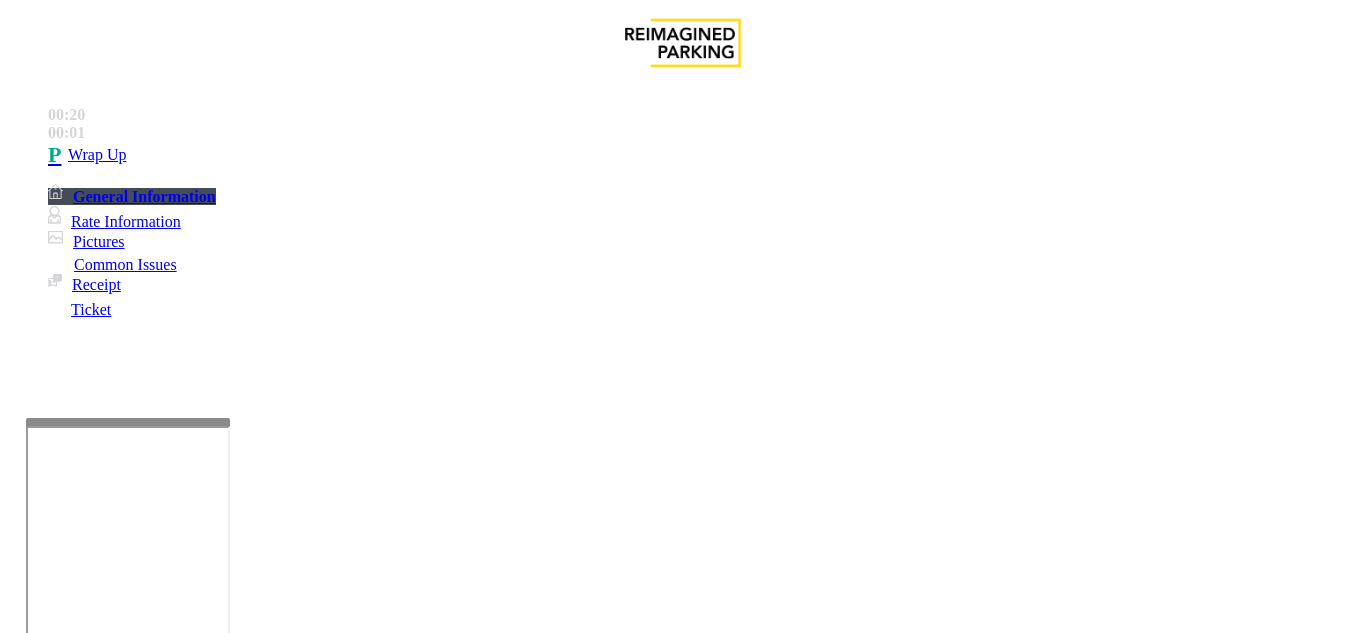 drag, startPoint x: 270, startPoint y: 181, endPoint x: 596, endPoint y: 182, distance: 326.00153 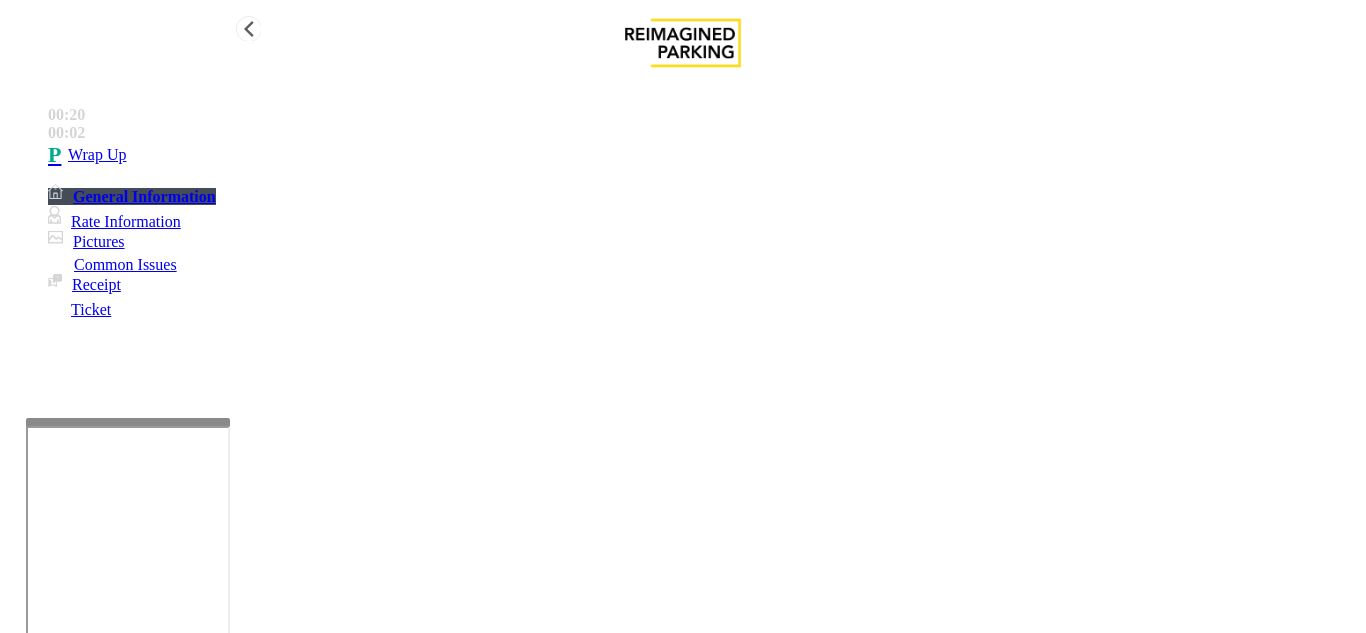 type on "**********" 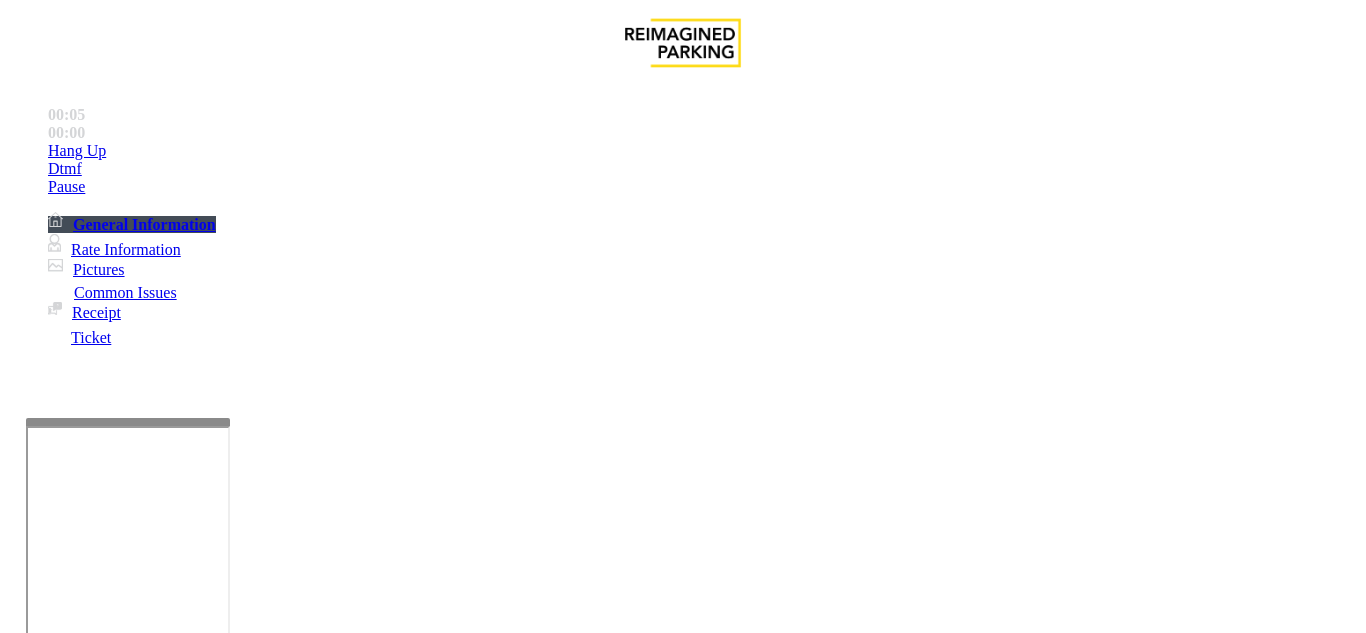 scroll, scrollTop: 400, scrollLeft: 0, axis: vertical 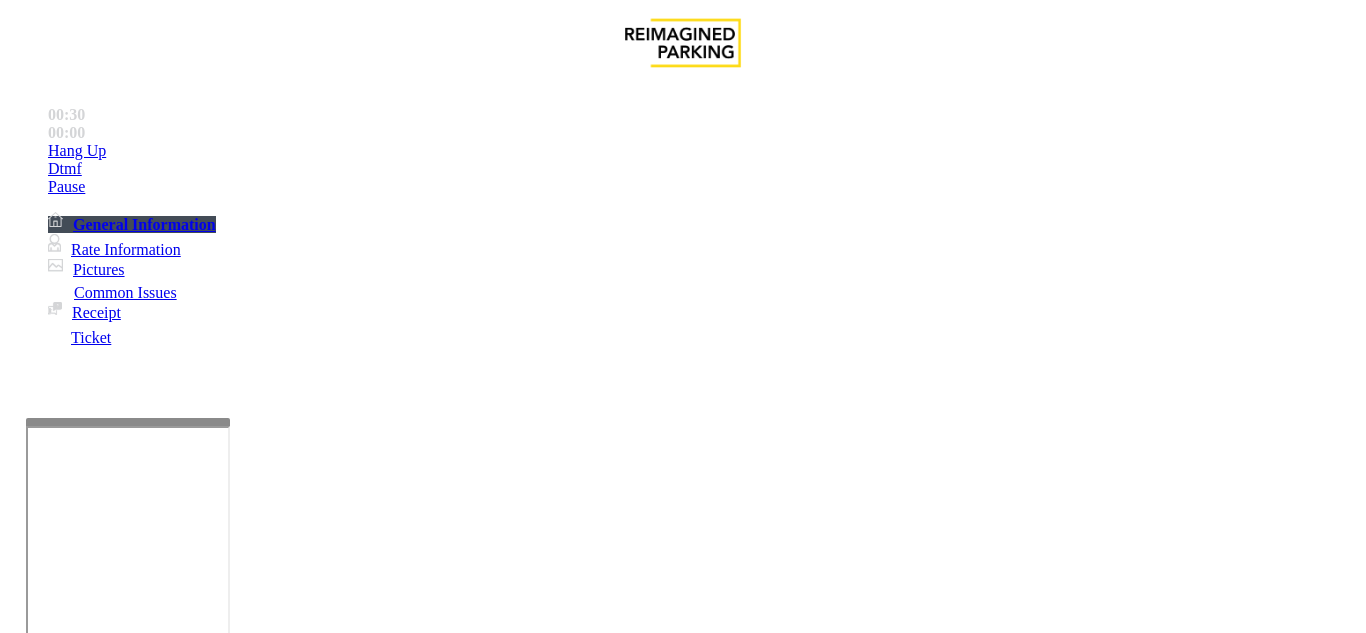 click on "Equipment Issue" at bounding box center (483, 1286) 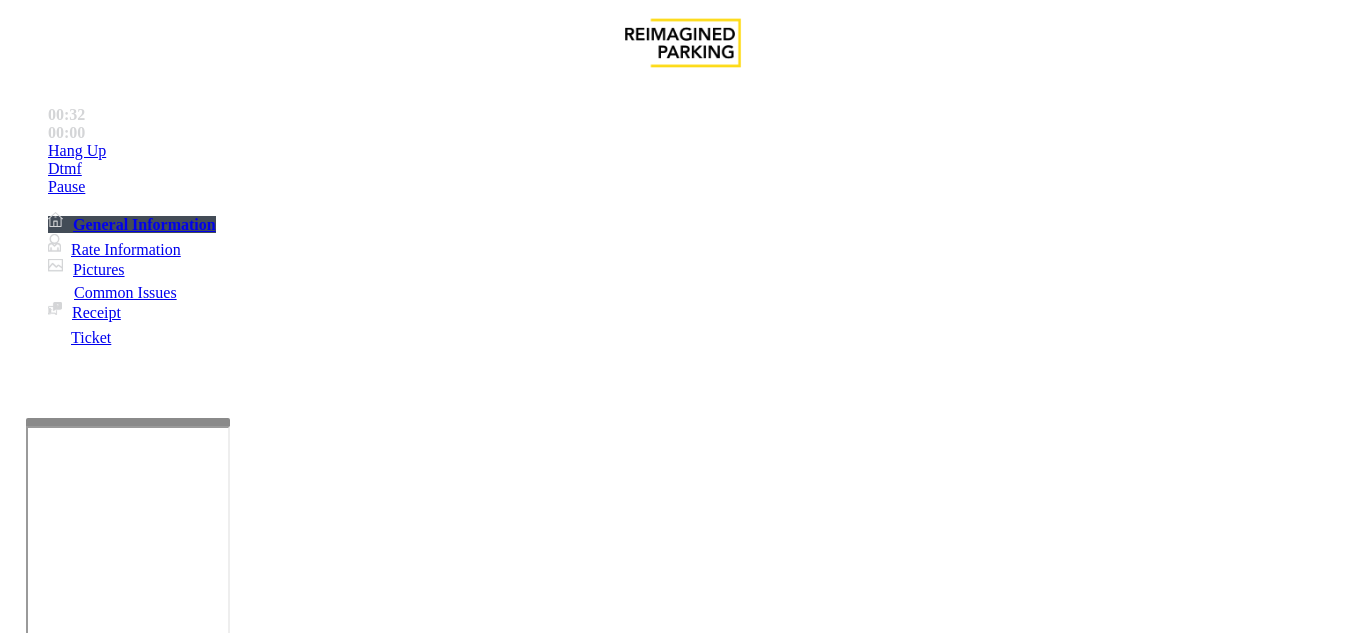 scroll, scrollTop: 100, scrollLeft: 0, axis: vertical 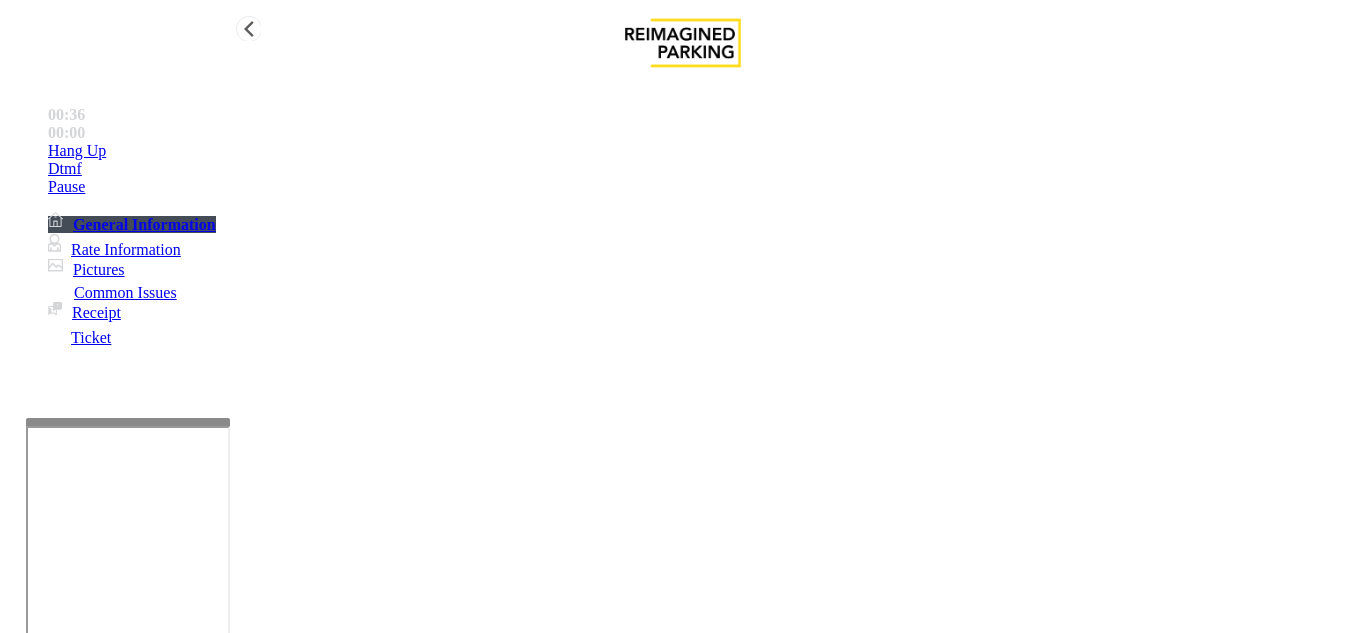 click on "Hang Up" at bounding box center [703, 151] 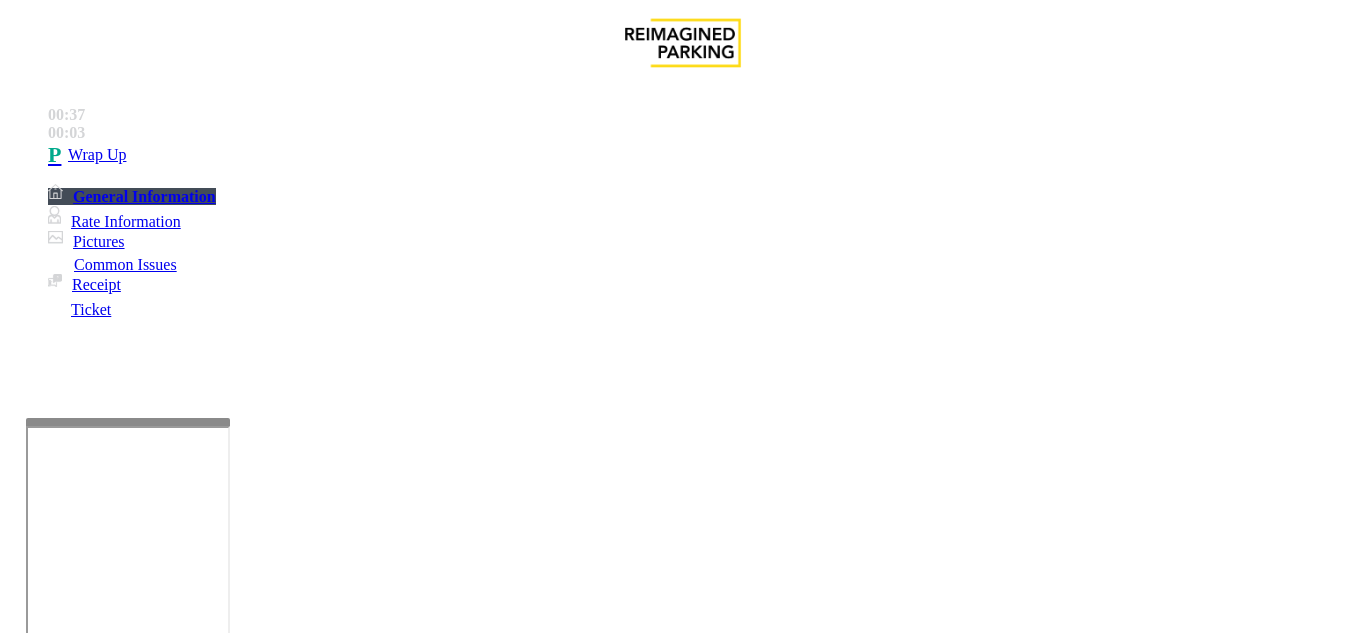 drag, startPoint x: 331, startPoint y: 80, endPoint x: 489, endPoint y: 84, distance: 158.05063 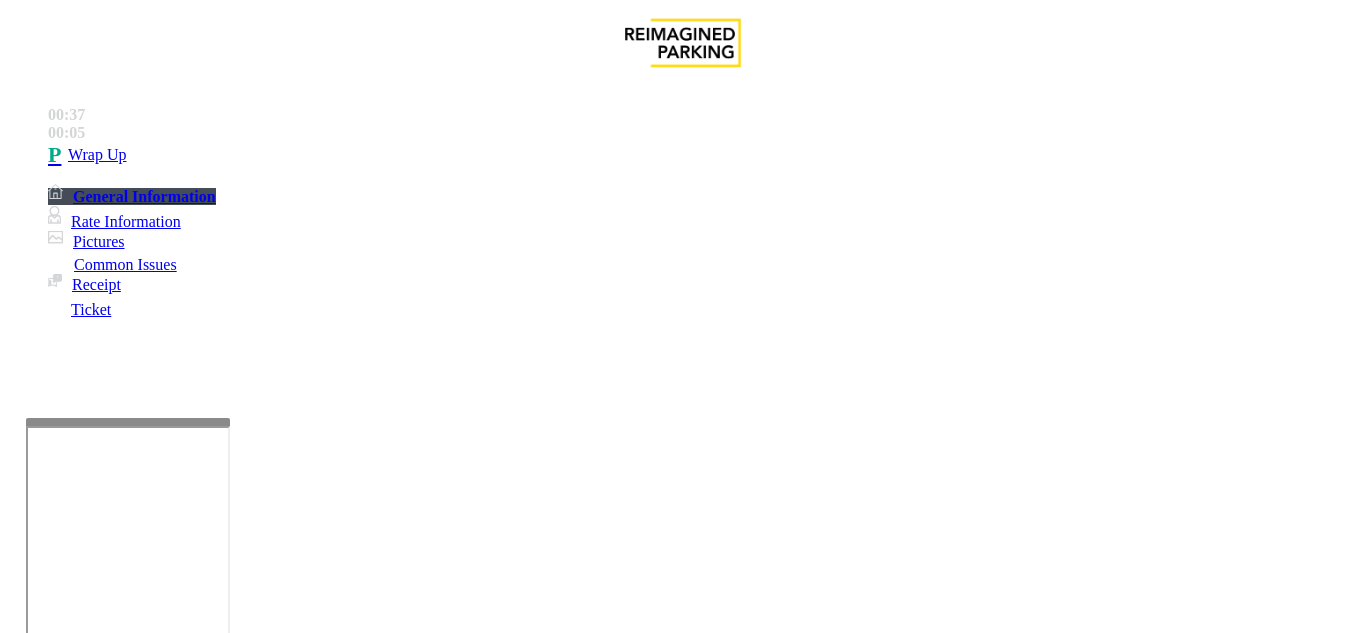 click at bounding box center (221, 1642) 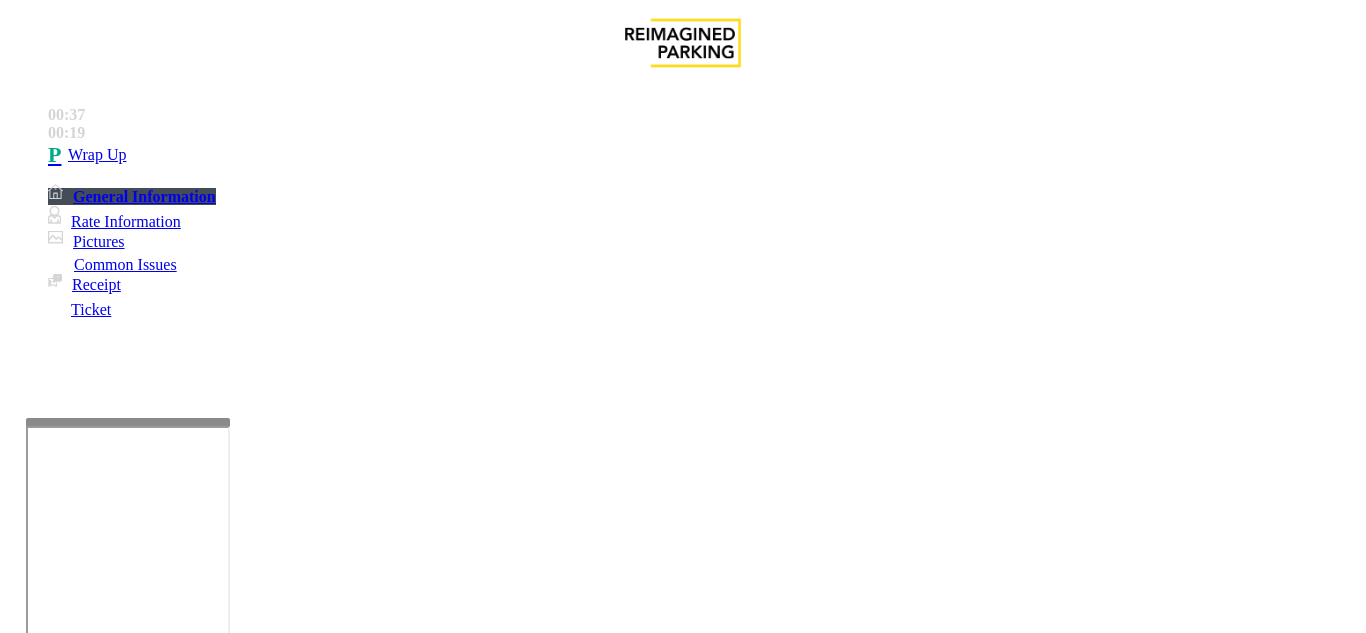 click on "Notes:" at bounding box center [682, 1644] 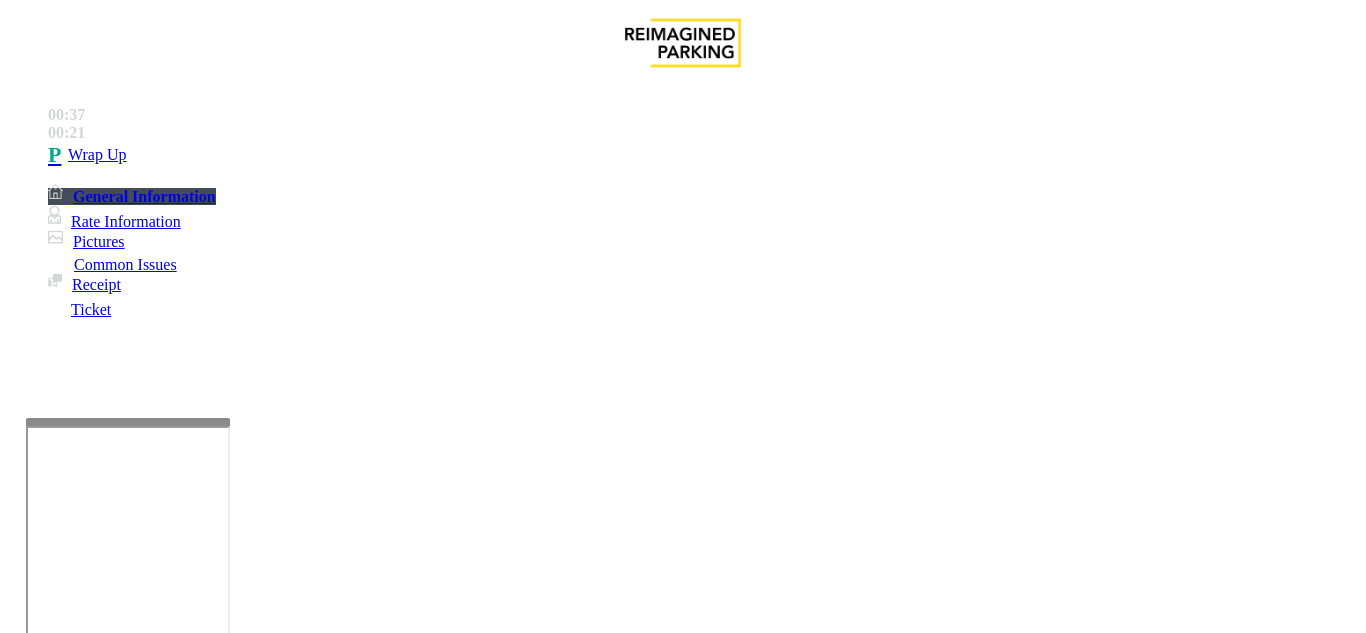 click at bounding box center [221, 1642] 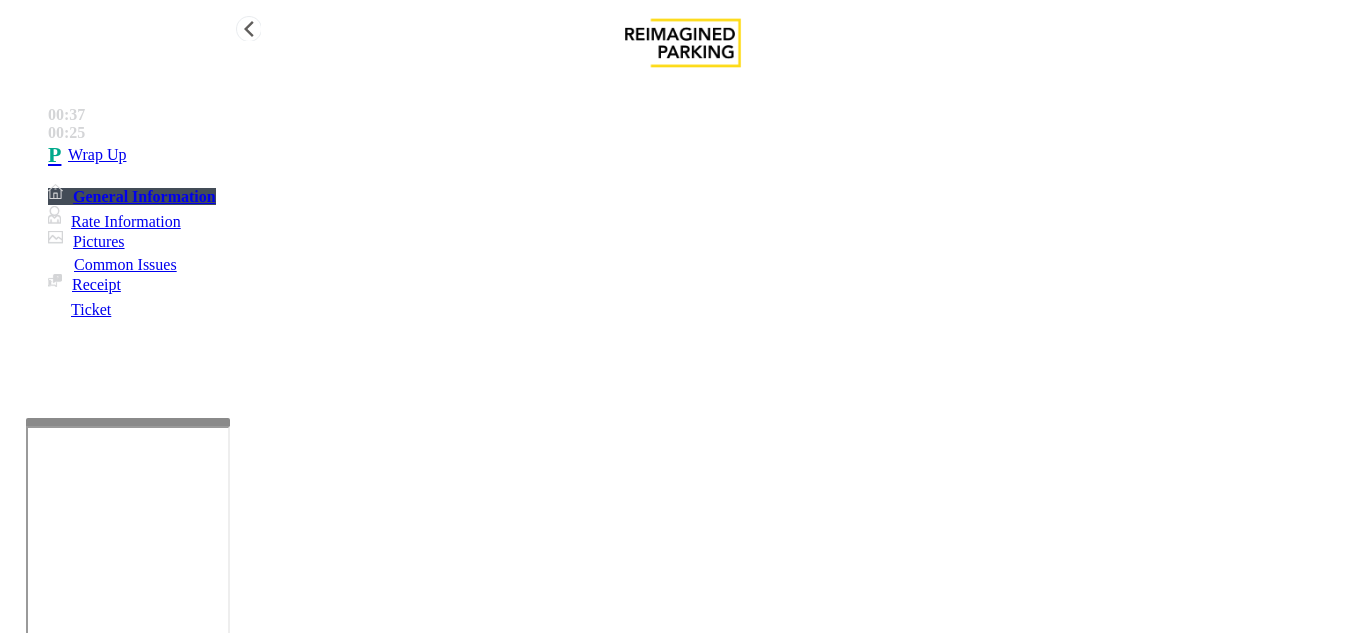 type on "**********" 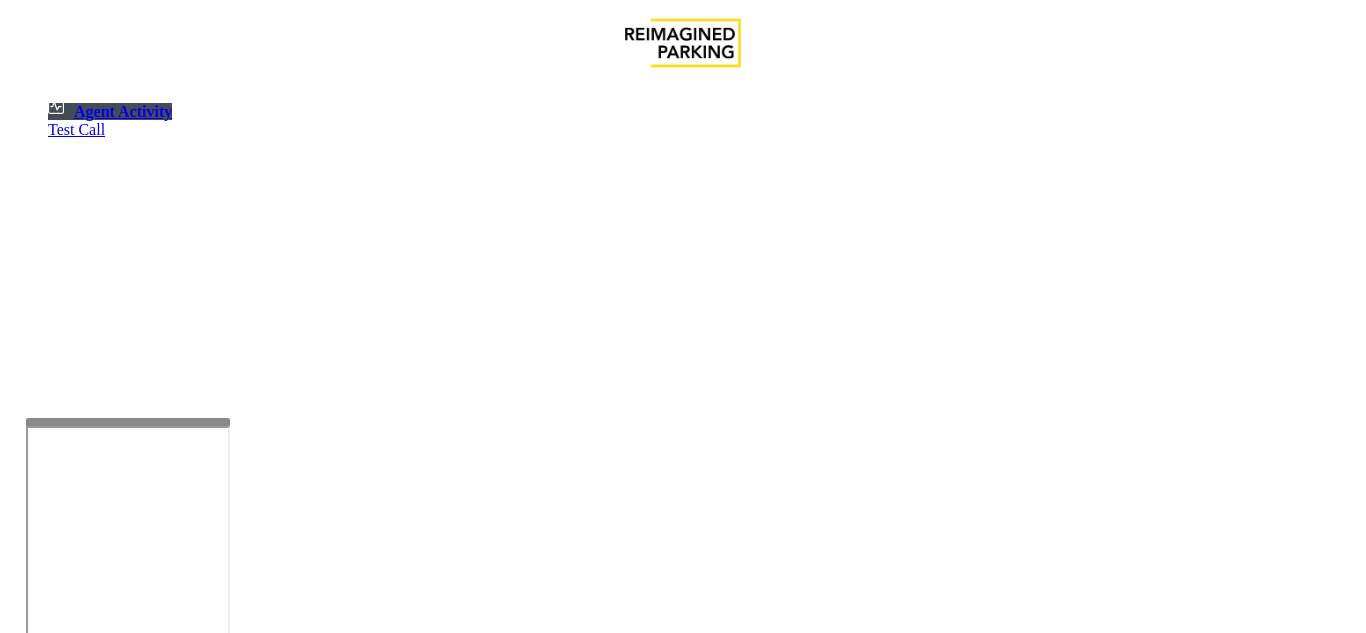 click on "×" at bounding box center (20, 1244) 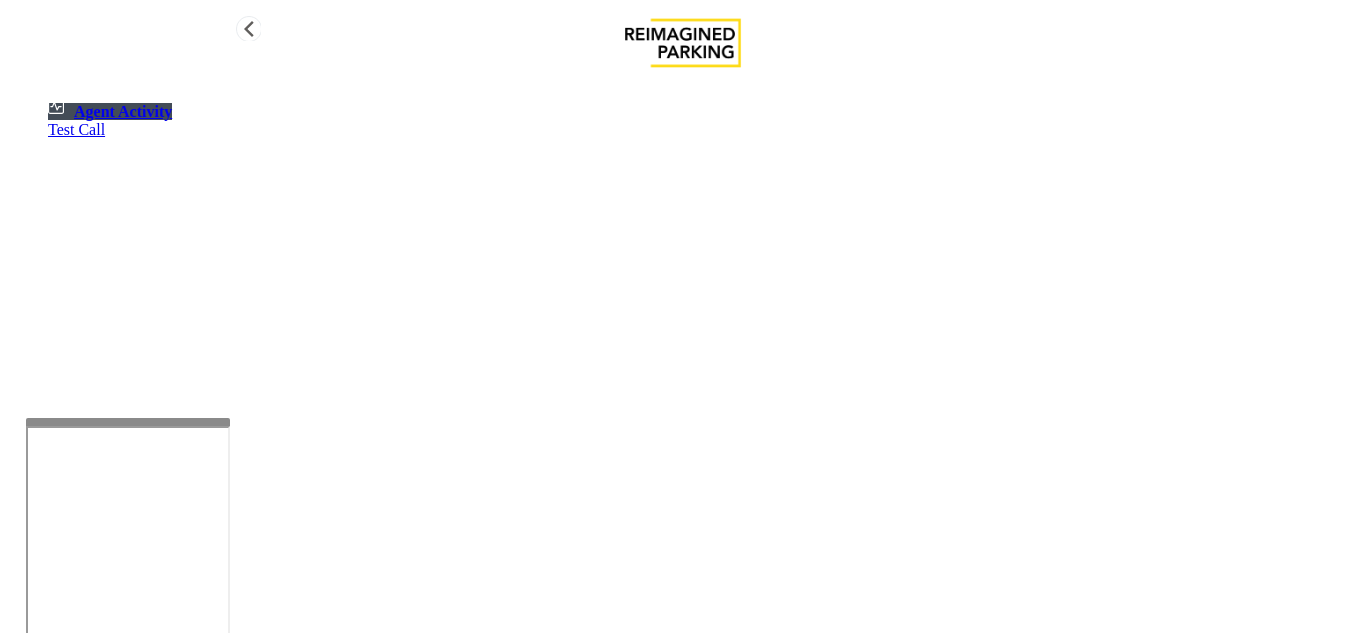 click on "Agent Activity" at bounding box center [123, 111] 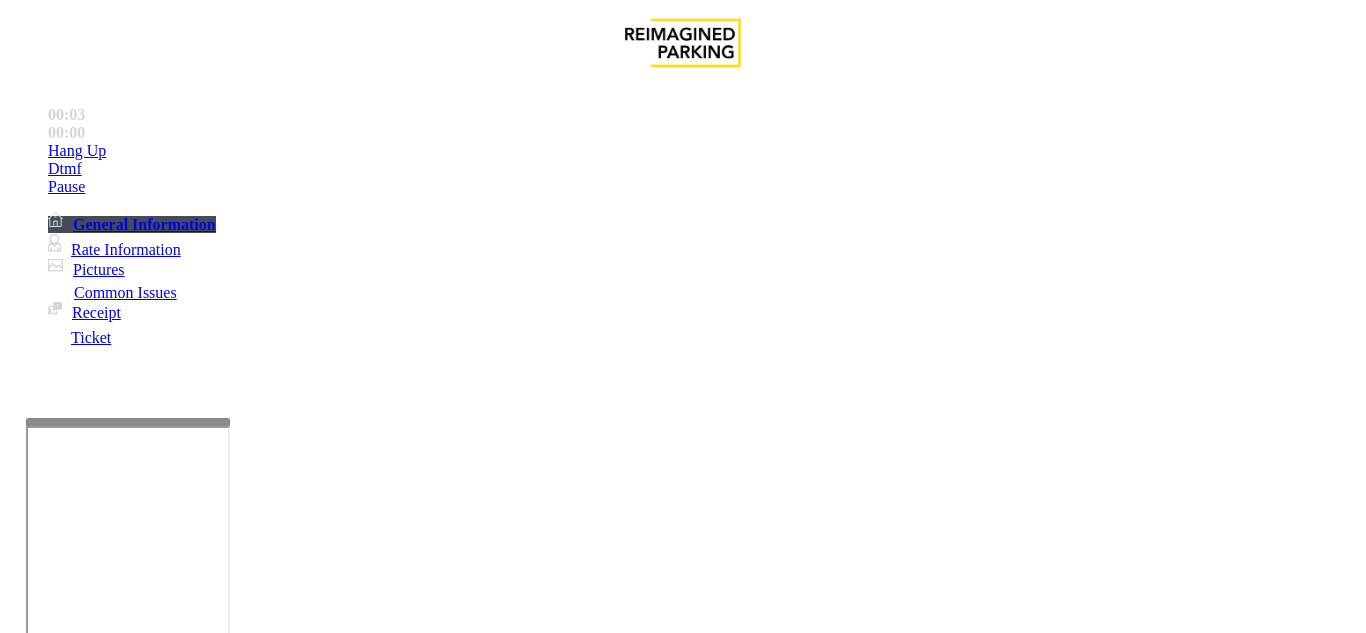 scroll, scrollTop: 700, scrollLeft: 0, axis: vertical 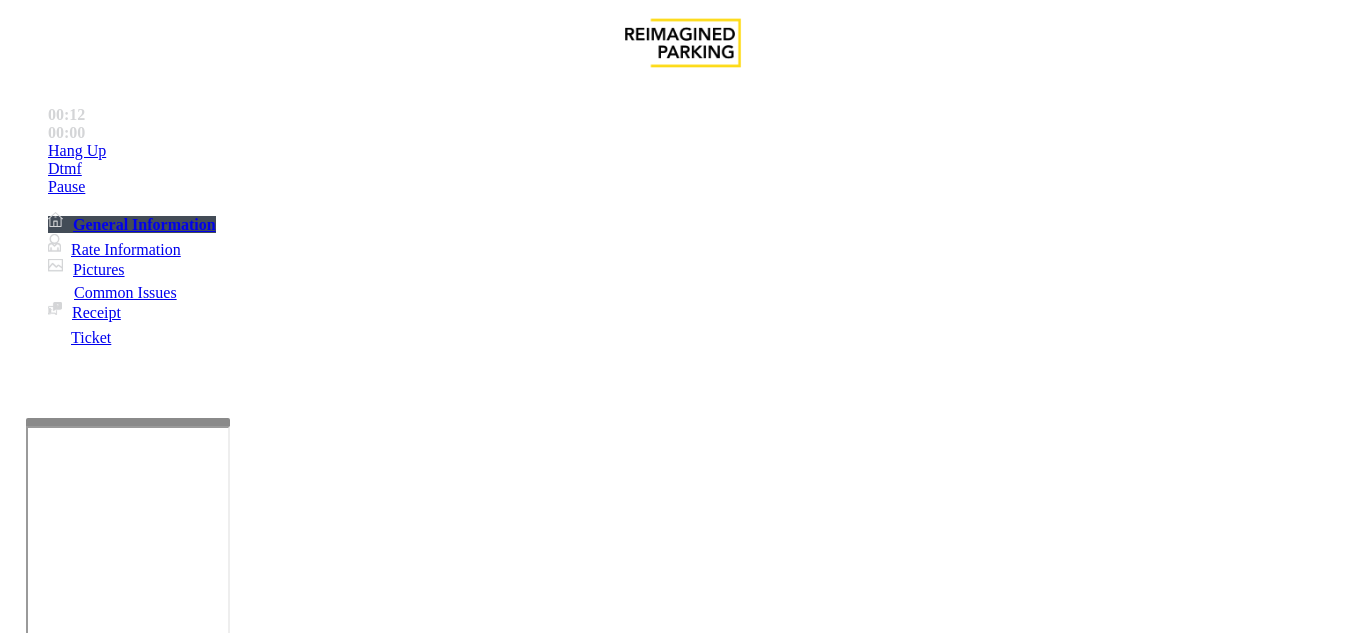 click on "Intercom Issue/No Response" at bounding box center [929, 1286] 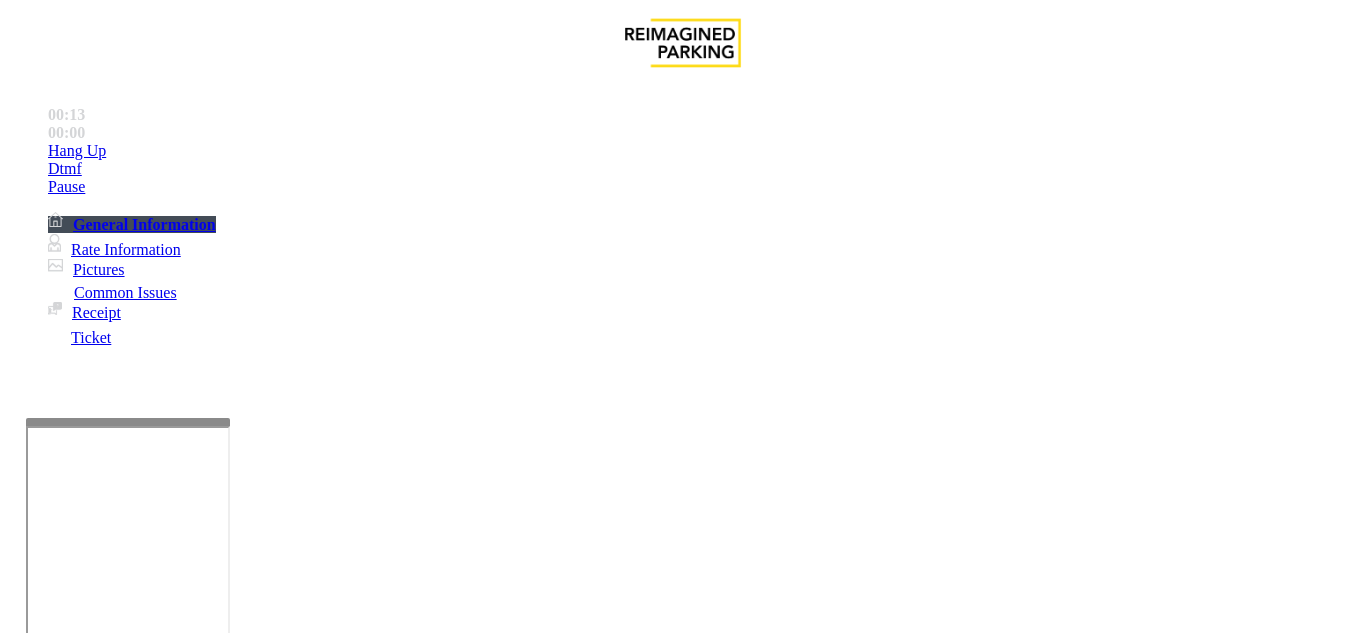 click on "No Response/Unable to hear parker" at bounding box center (142, 1286) 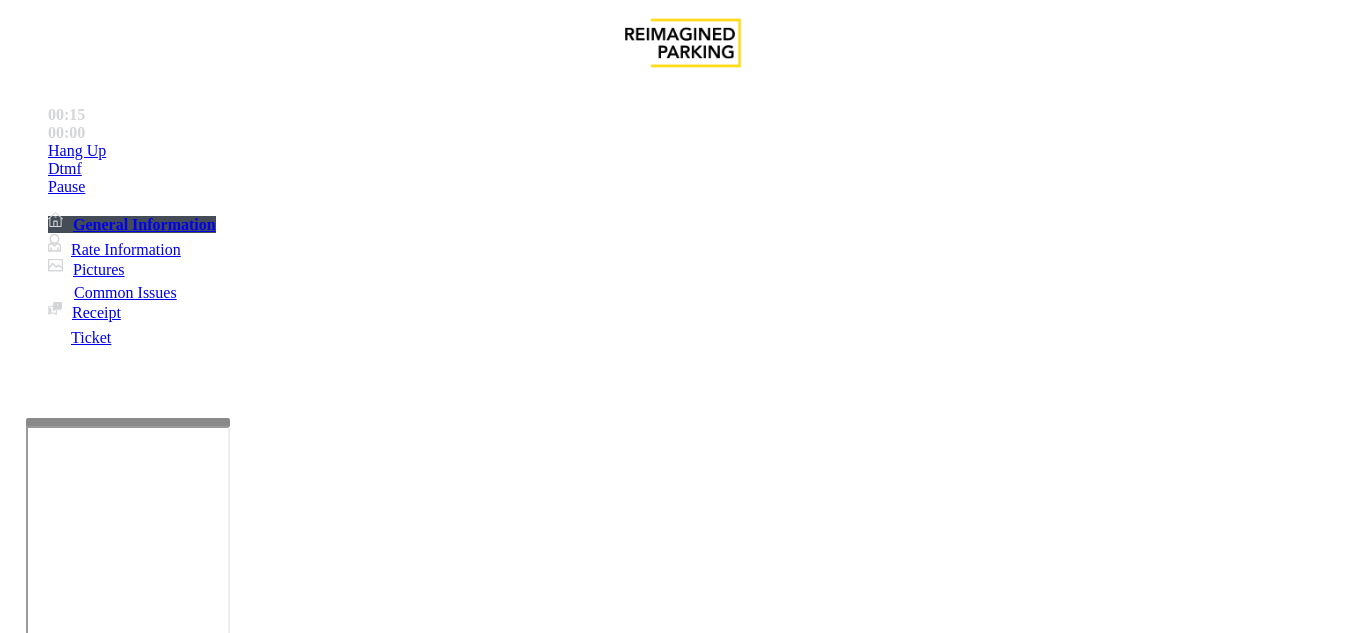 drag, startPoint x: 267, startPoint y: 187, endPoint x: 585, endPoint y: 182, distance: 318.0393 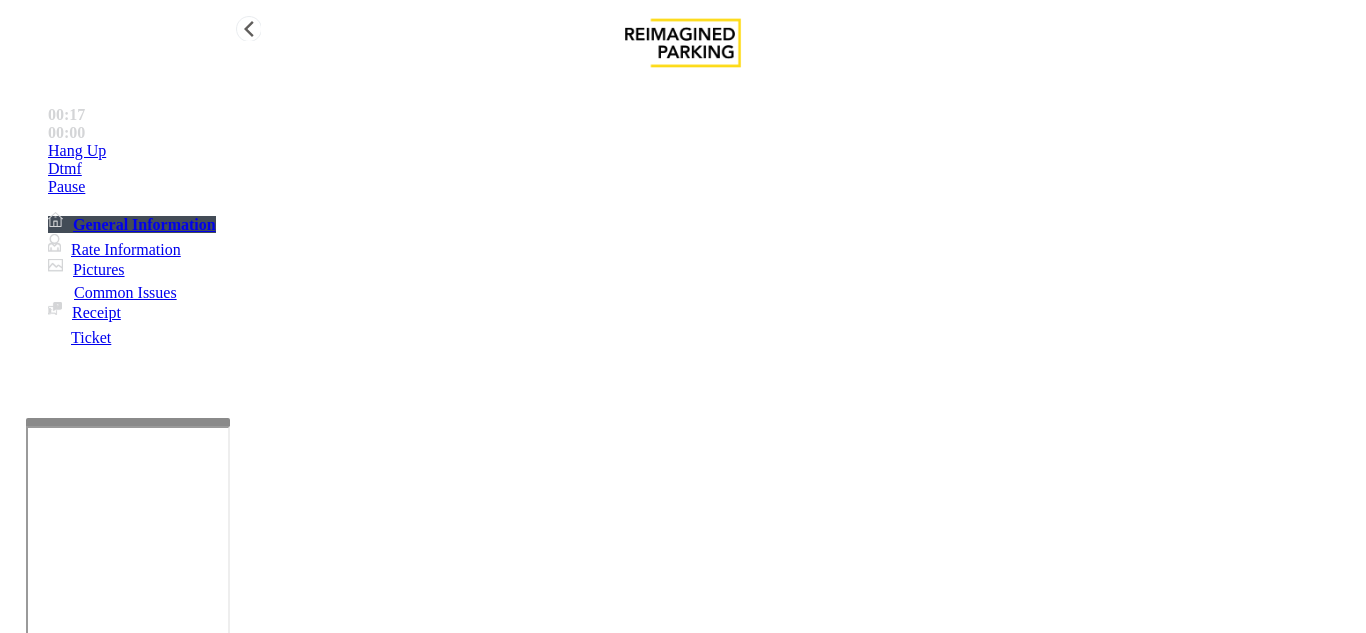 type on "**********" 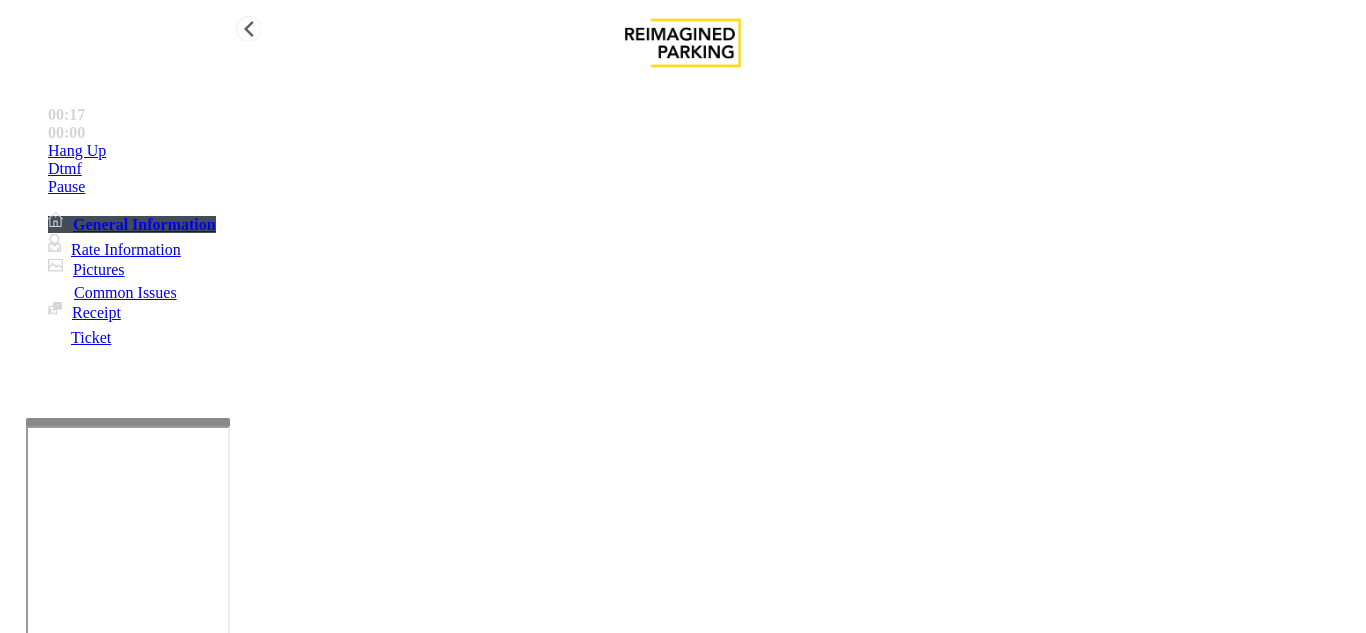 click on "Hang Up" at bounding box center (703, 151) 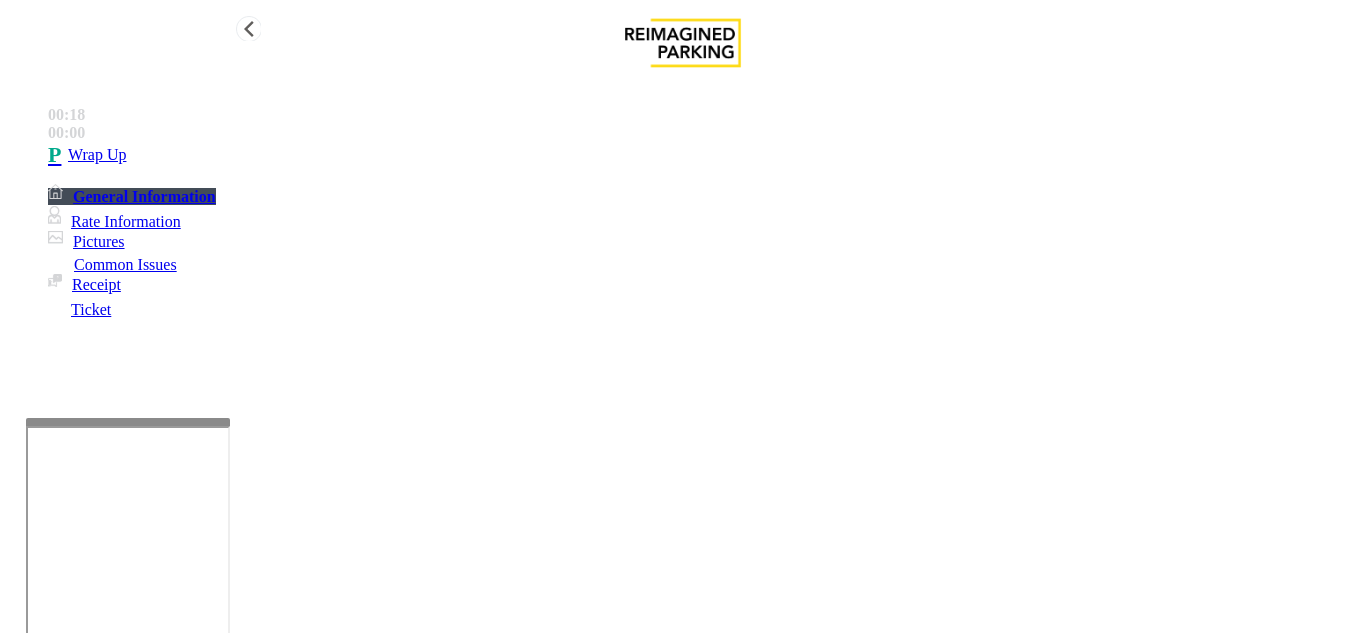 click on "Wrap Up" at bounding box center (703, 155) 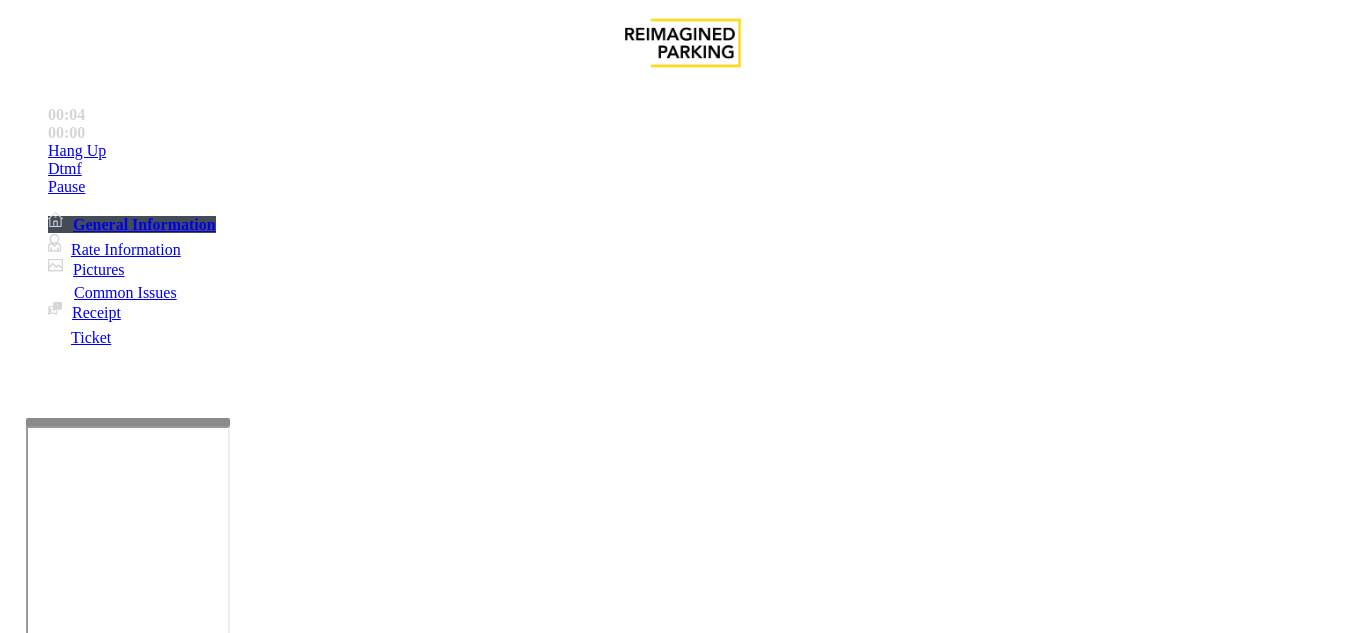 scroll, scrollTop: 500, scrollLeft: 0, axis: vertical 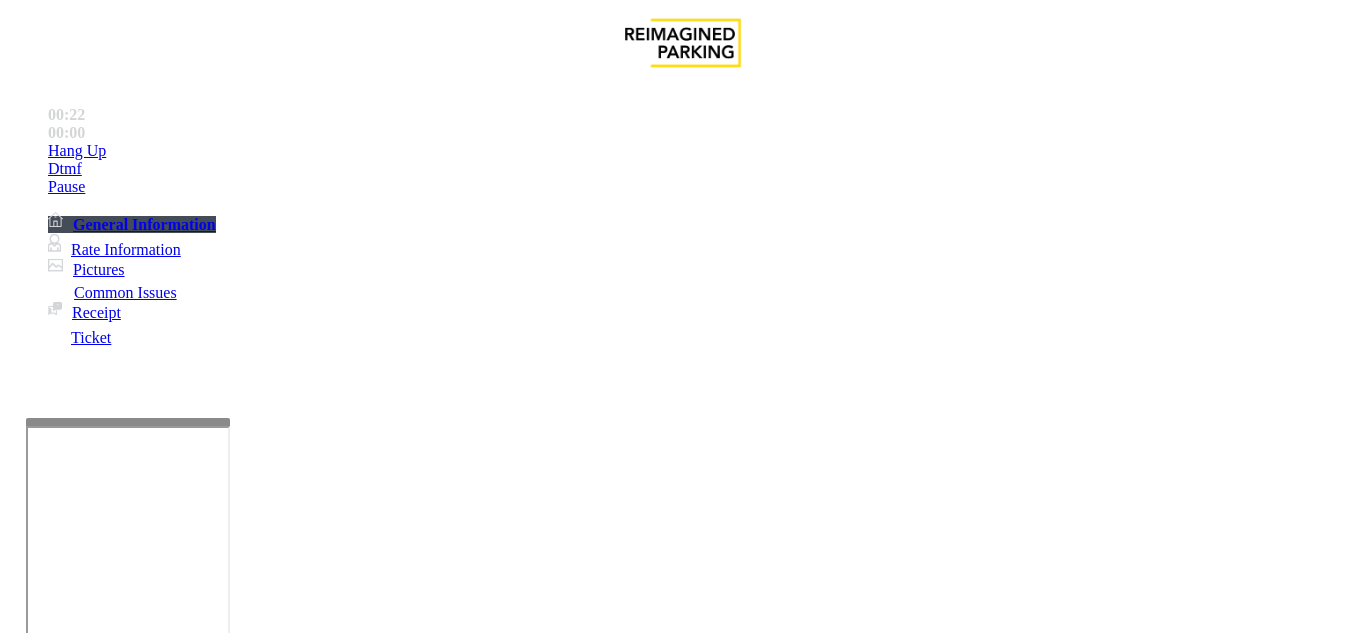 click on "Validation Issue" at bounding box center [371, 1286] 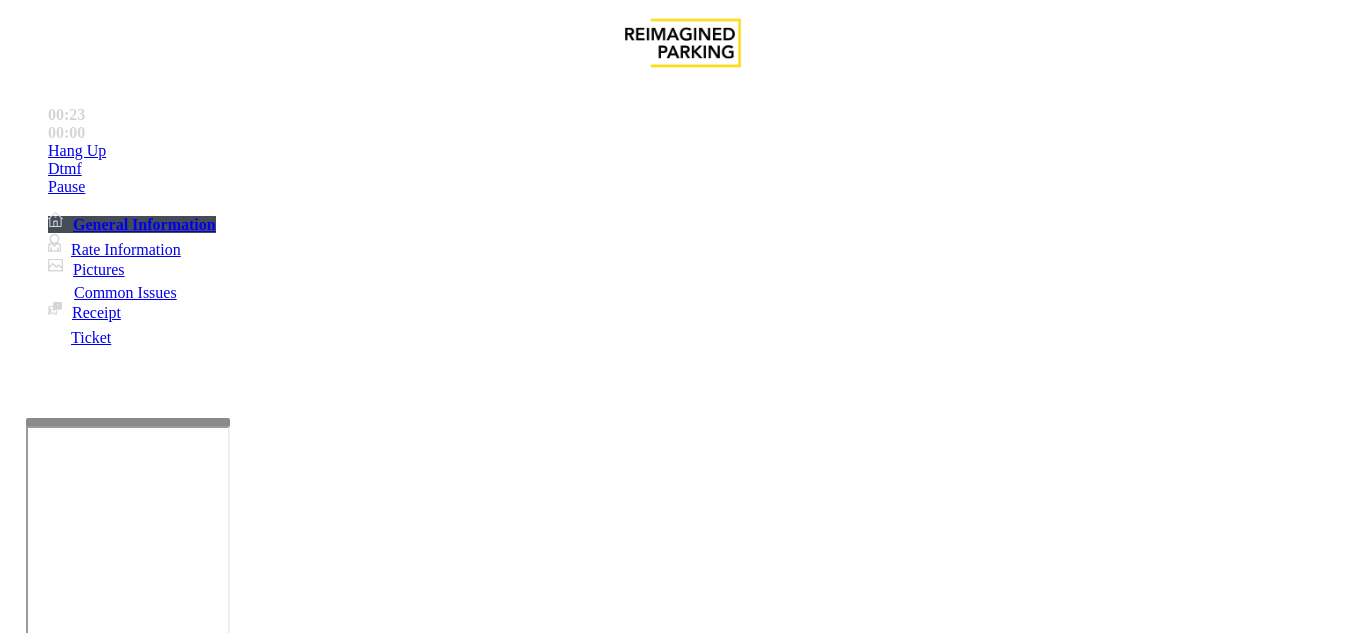 click on "Validation Error" at bounding box center [262, 1286] 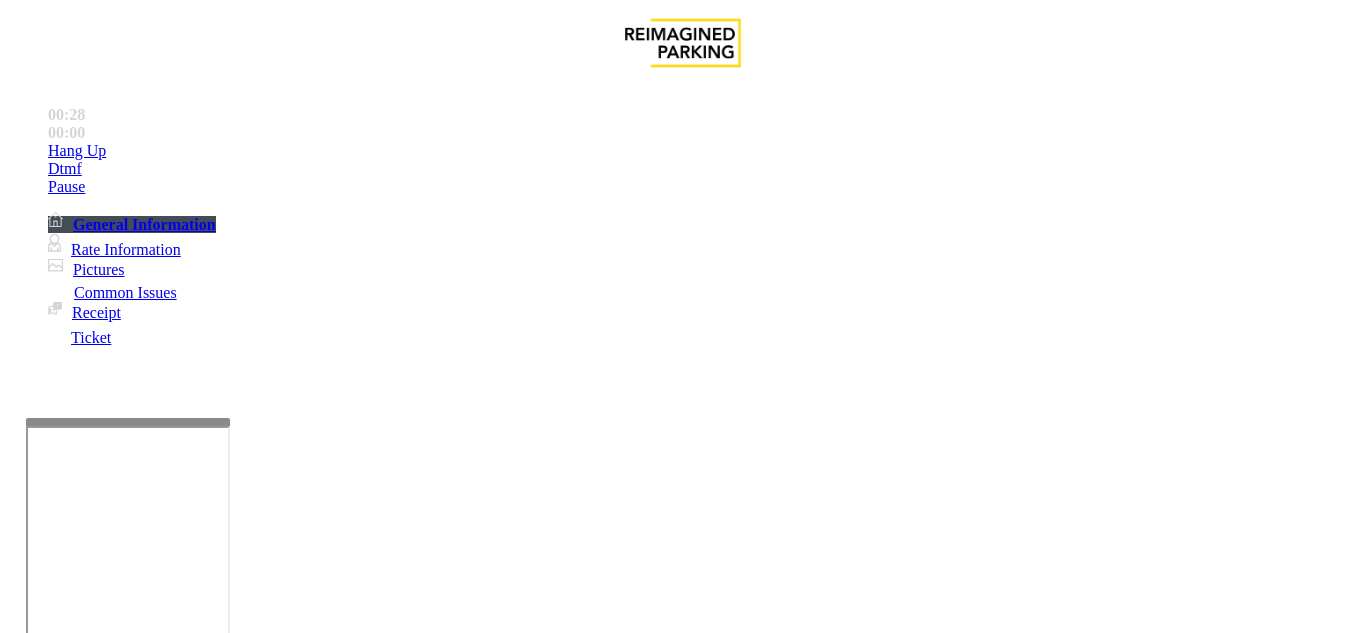 click at bounding box center [229, 1334] 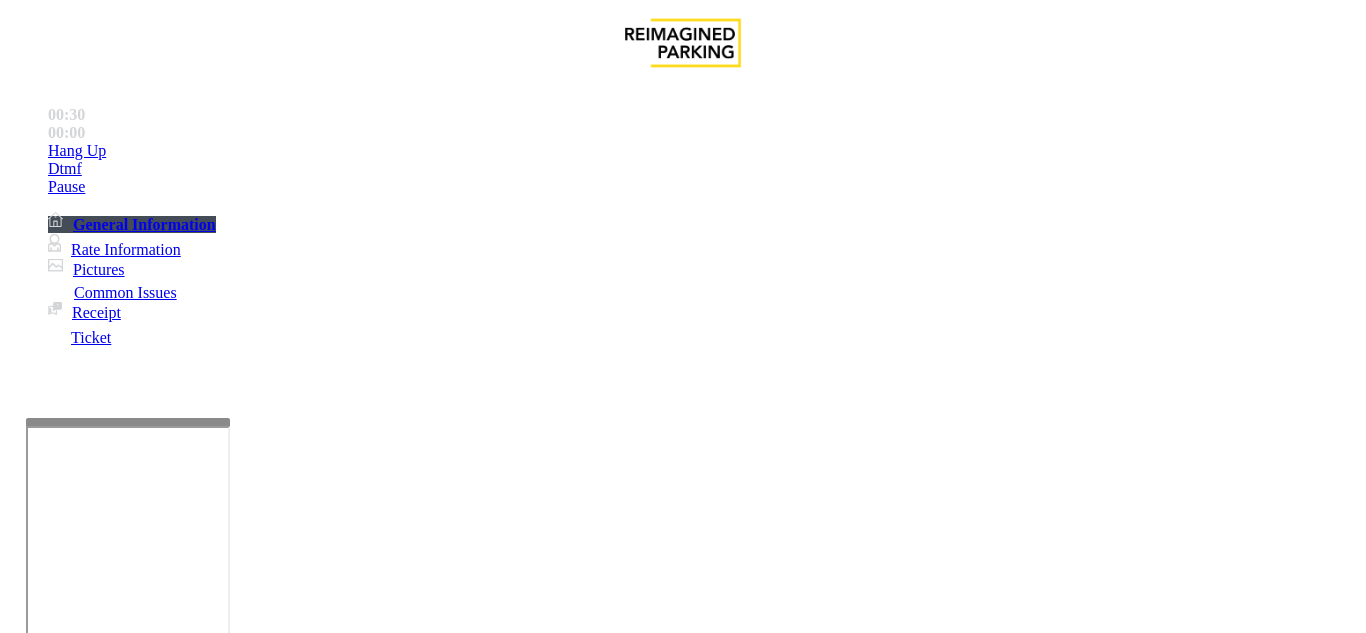 drag, startPoint x: 279, startPoint y: 177, endPoint x: 455, endPoint y: 186, distance: 176.22997 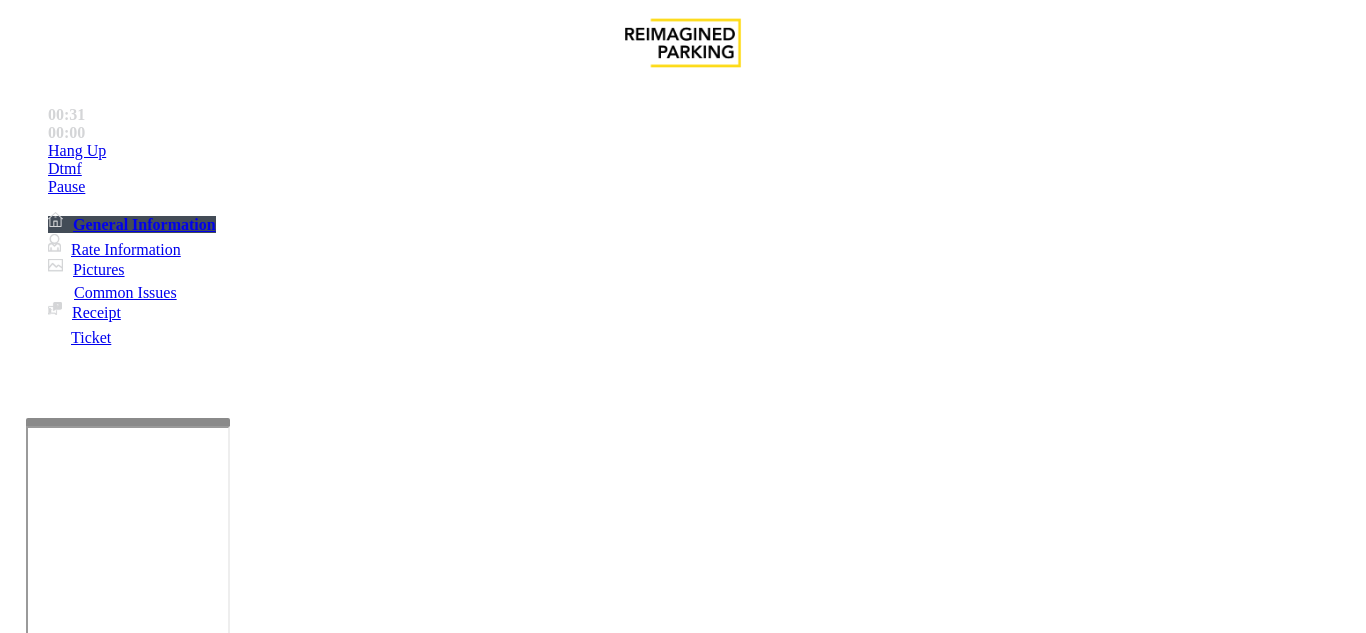 click at bounding box center (229, 1334) 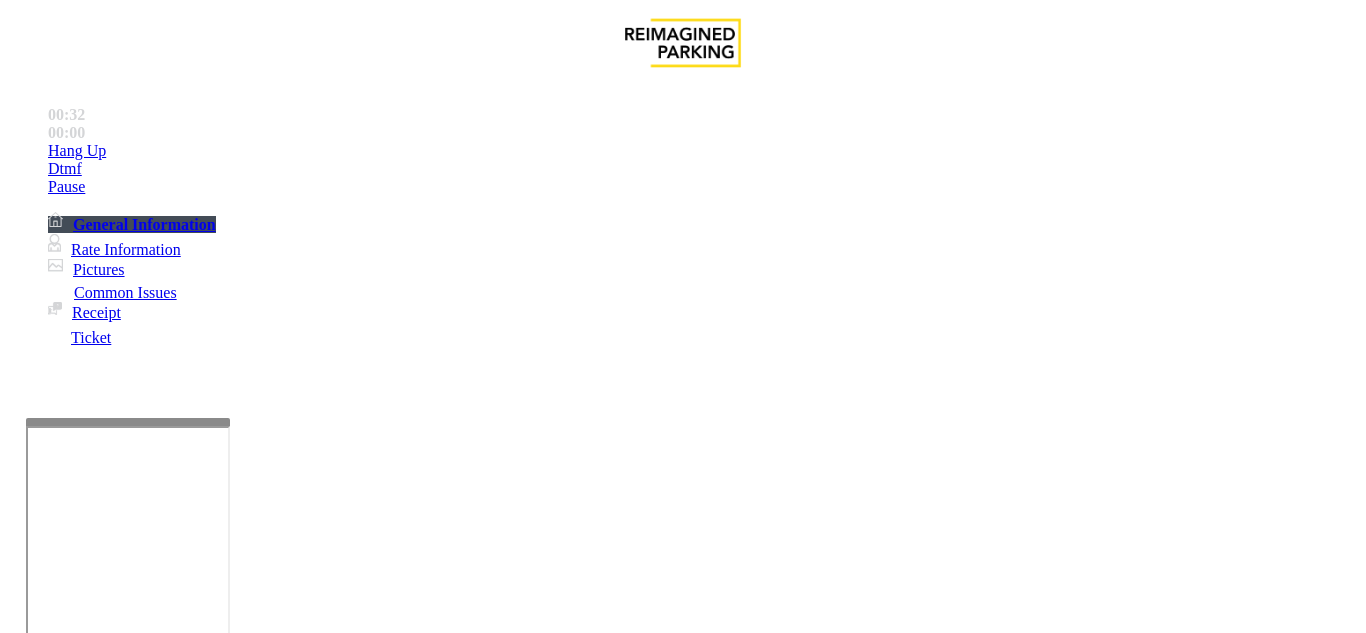 click at bounding box center [229, 1334] 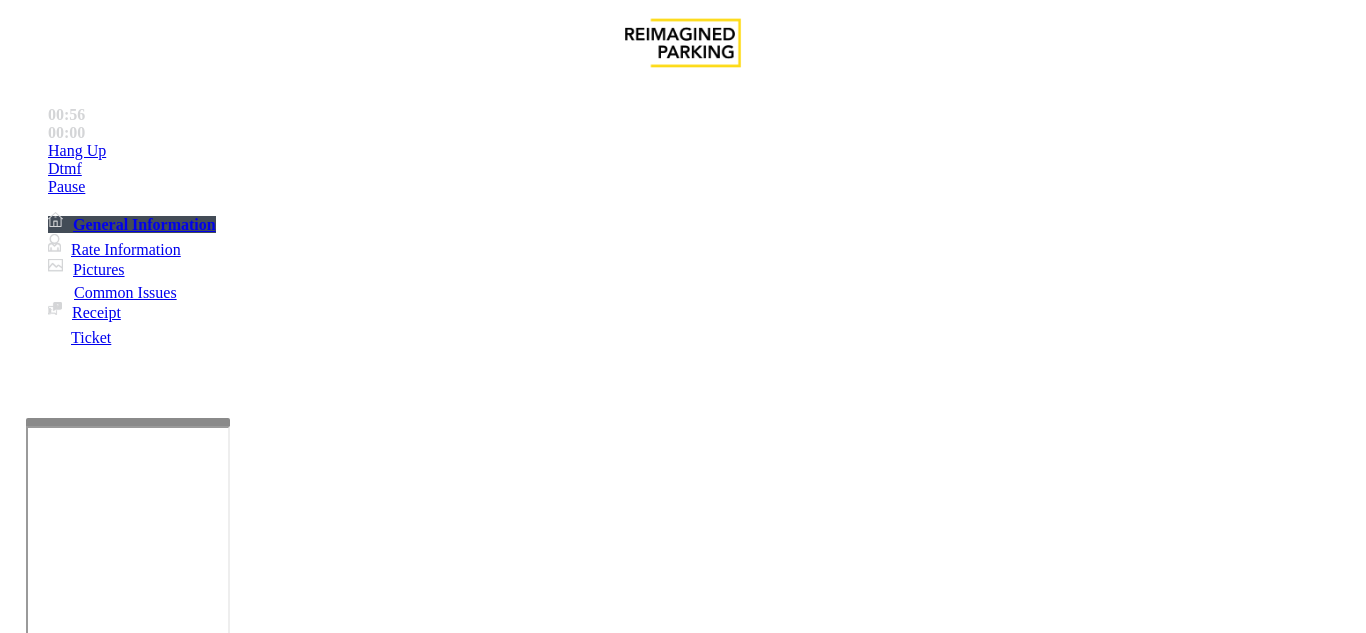 scroll, scrollTop: 15, scrollLeft: 0, axis: vertical 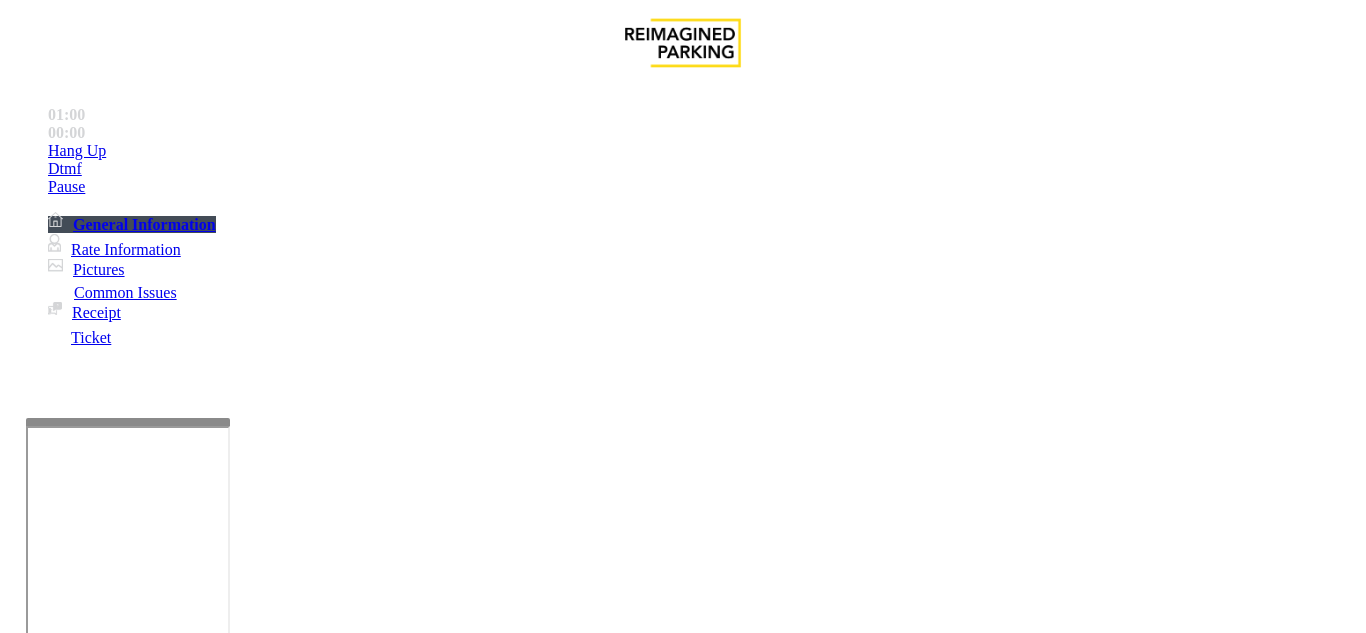 click on "Time Zone" at bounding box center (682, 2861) 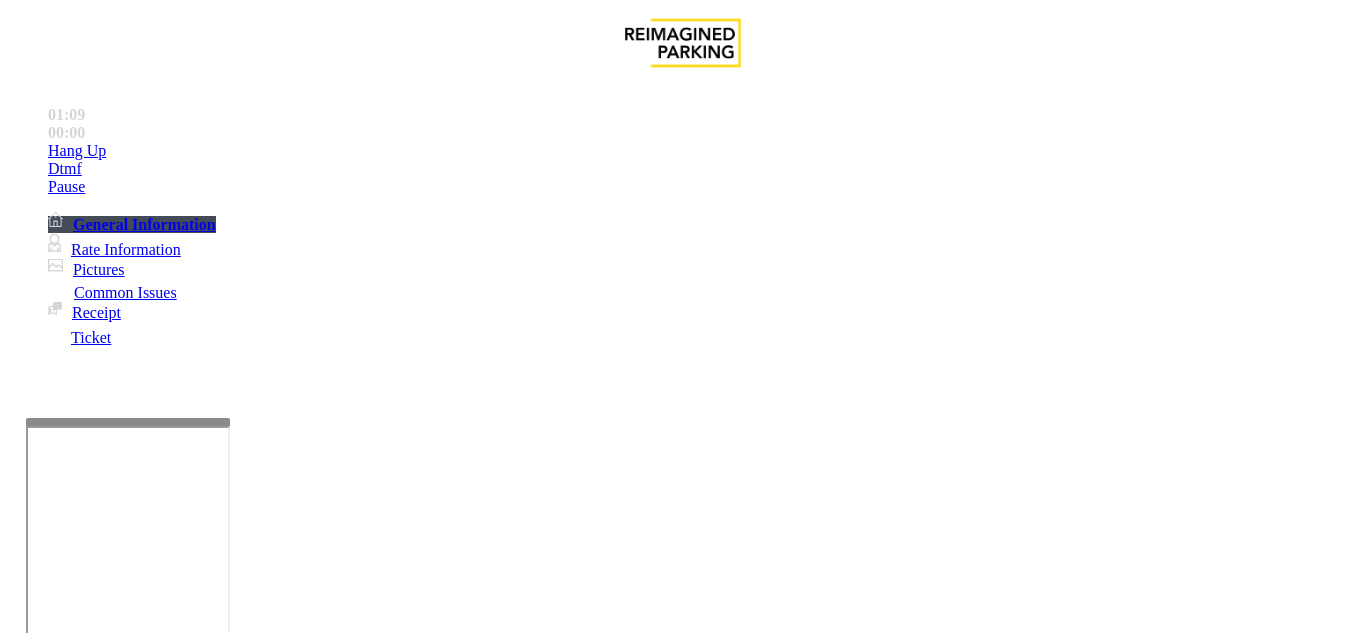 click at bounding box center [229, 1334] 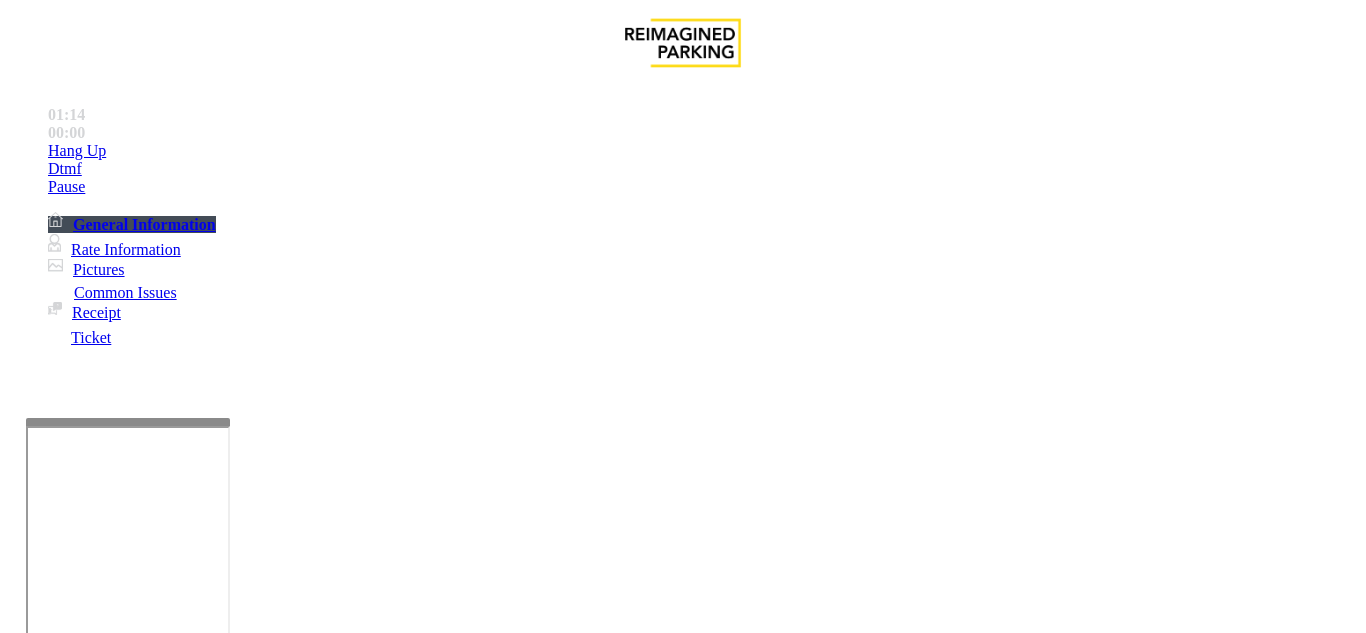 scroll, scrollTop: 36, scrollLeft: 0, axis: vertical 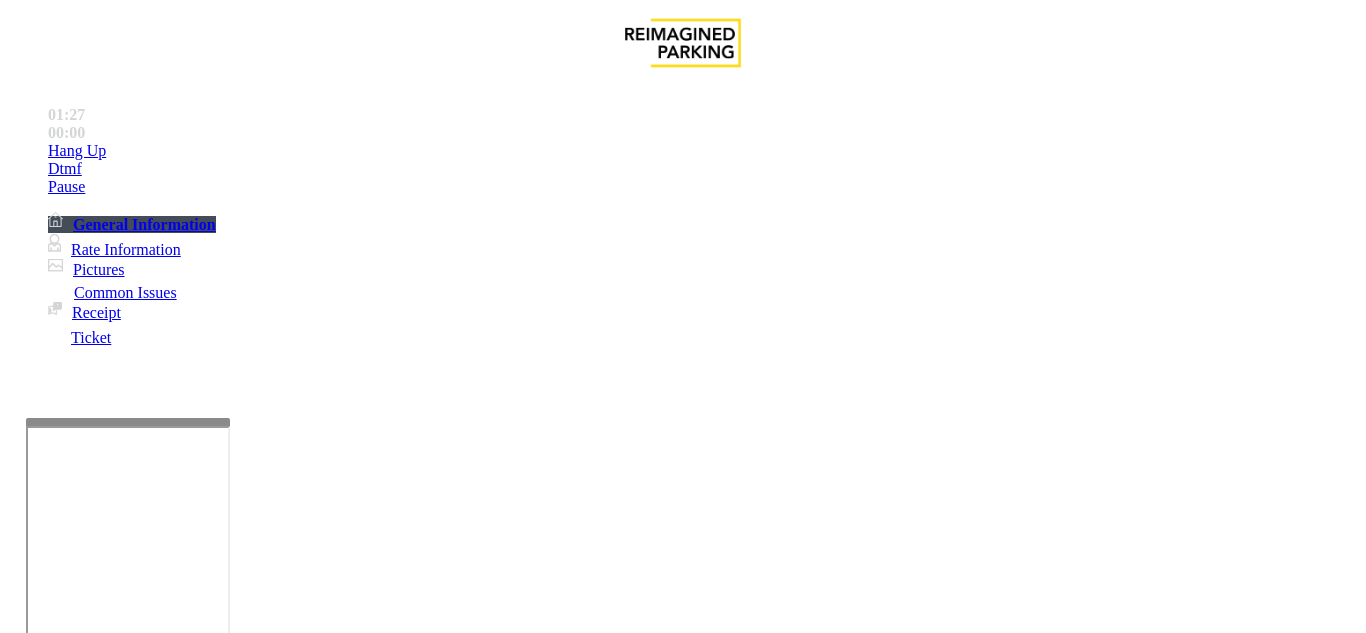 click on "Vend Gate" at bounding box center [69, 1427] 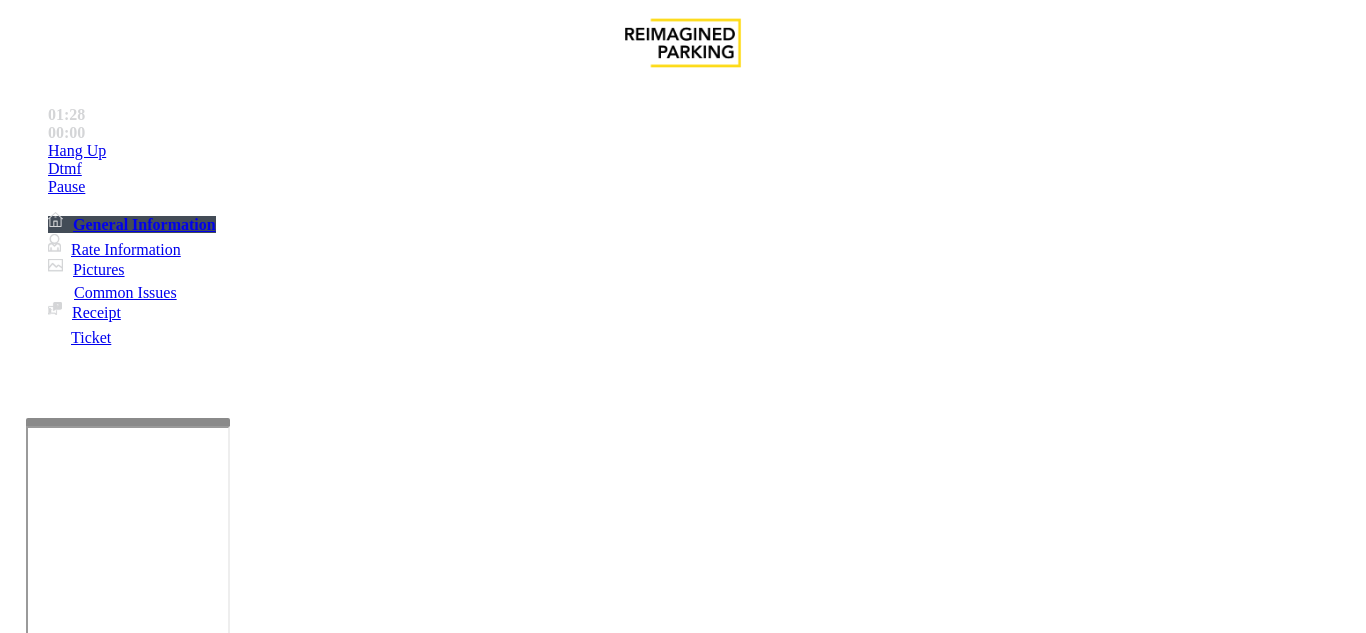 scroll, scrollTop: 0, scrollLeft: 0, axis: both 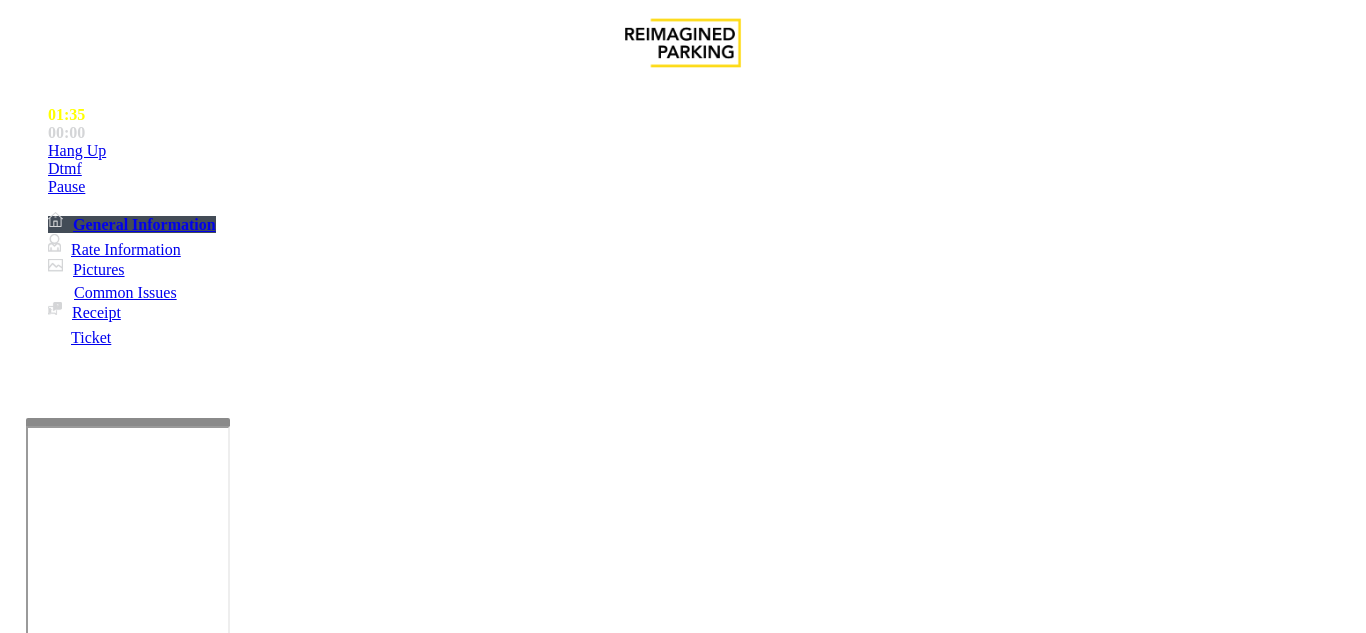 click at bounding box center (229, 1334) 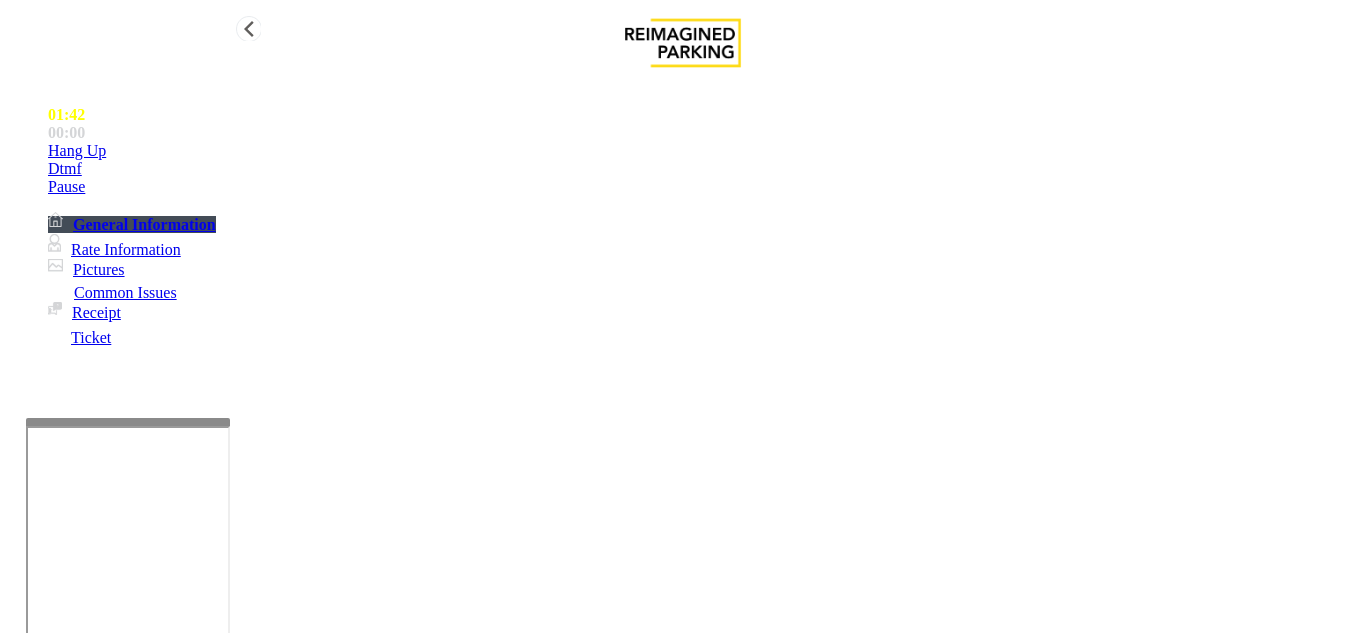 type on "**********" 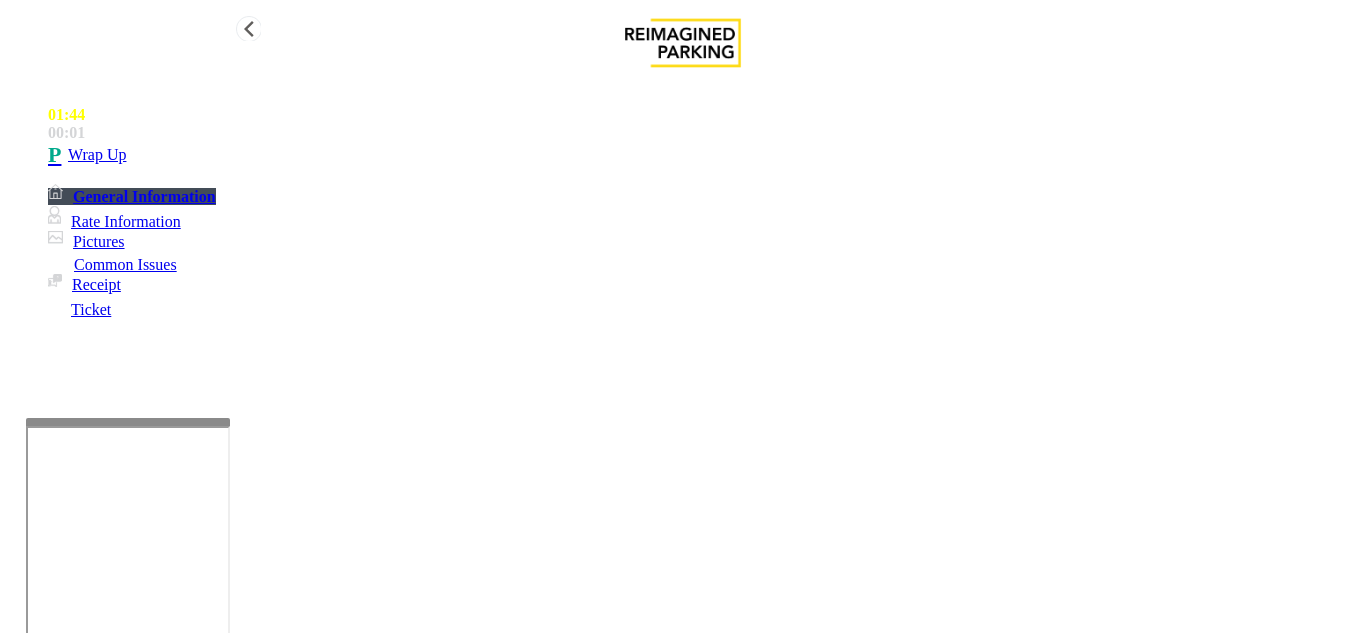 click on "Wrap Up" at bounding box center [97, 155] 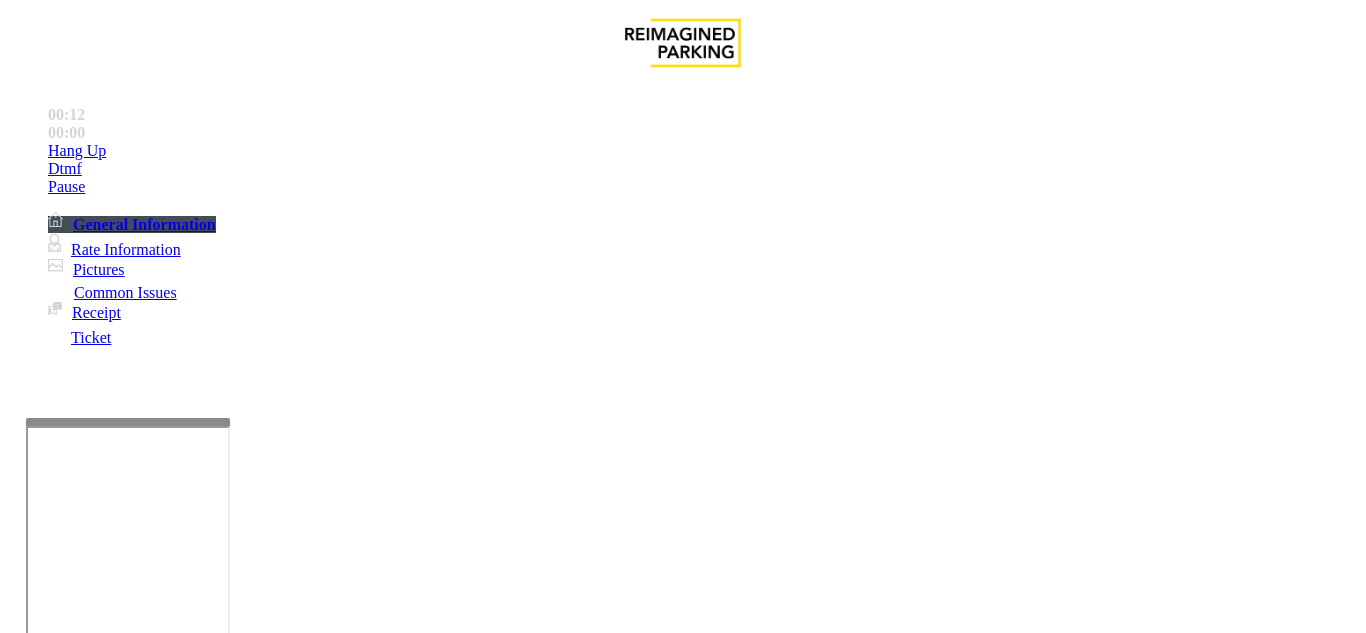 scroll, scrollTop: 800, scrollLeft: 0, axis: vertical 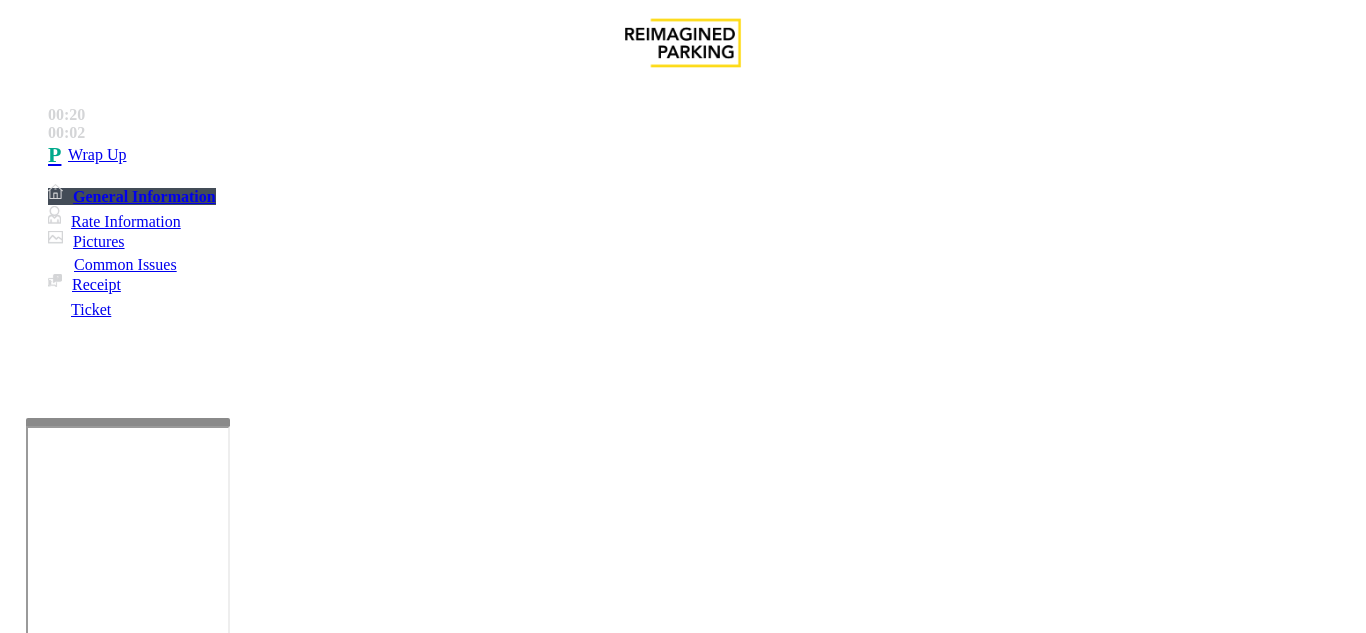 click on "Intercom Issue/No Response" at bounding box center [752, 1286] 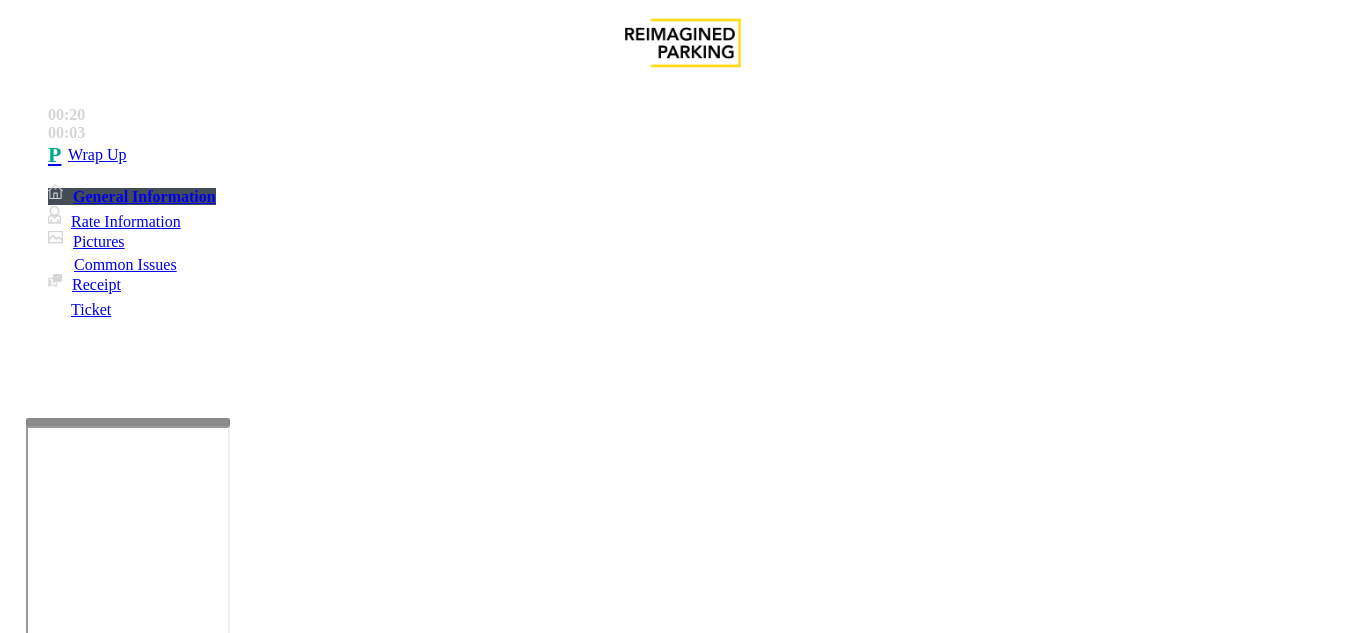 click on "No Response/Unable to hear parker" at bounding box center [142, 1286] 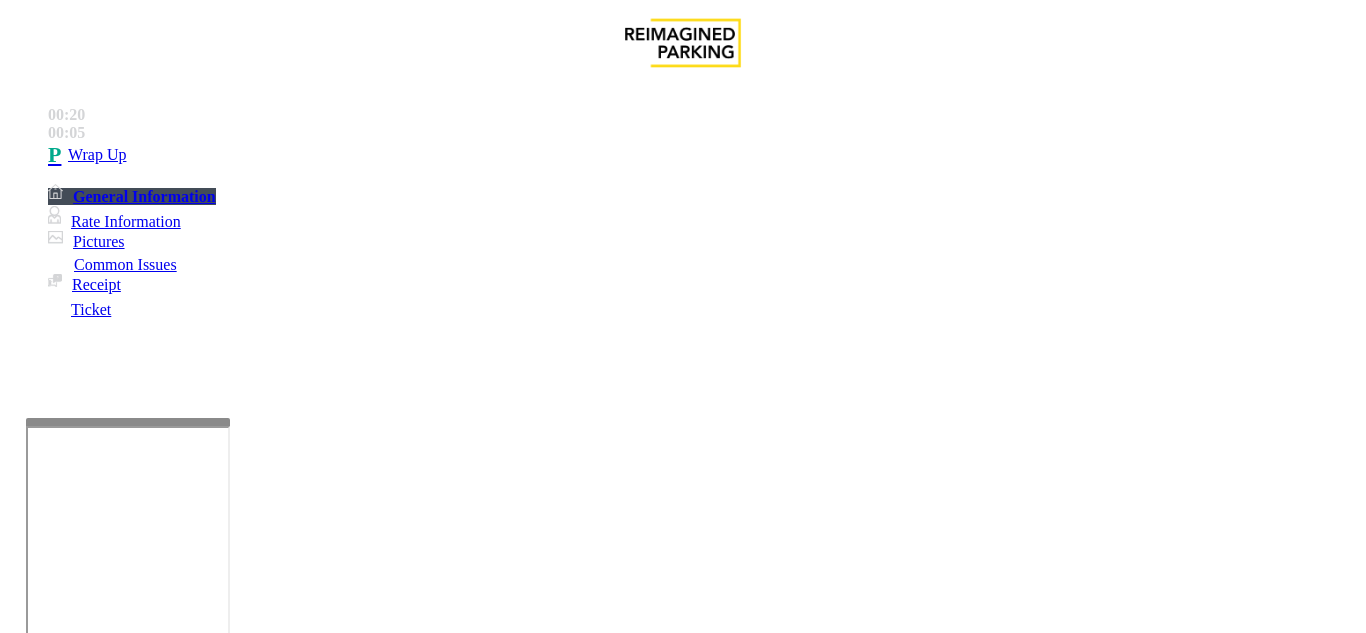 drag, startPoint x: 389, startPoint y: 177, endPoint x: 268, endPoint y: 188, distance: 121.49897 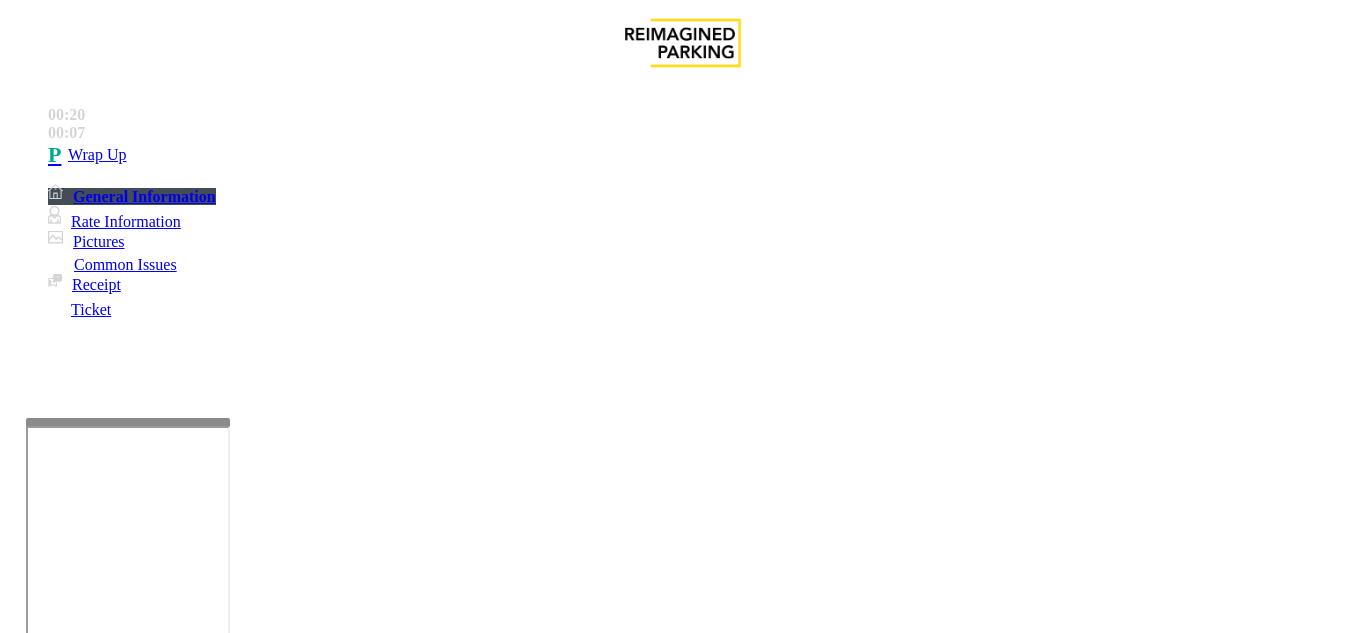 click on "Issue" at bounding box center (42, 1253) 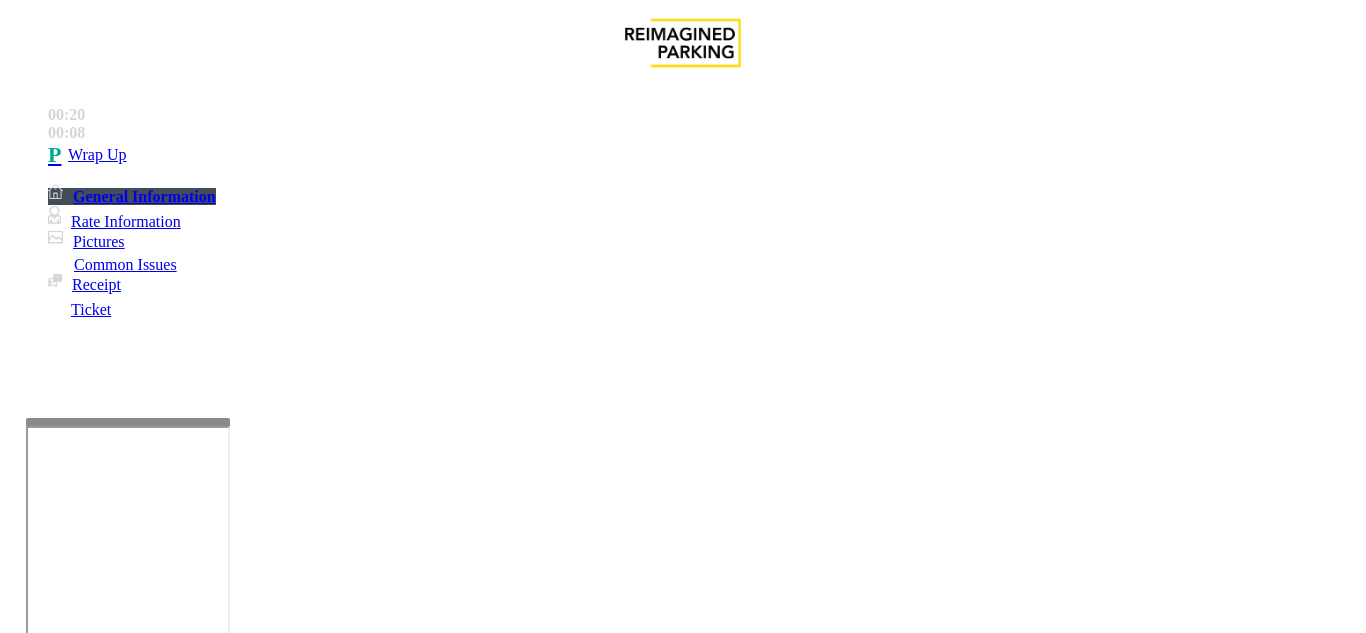 click on "Intercom Issue/No Response" at bounding box center [752, 1286] 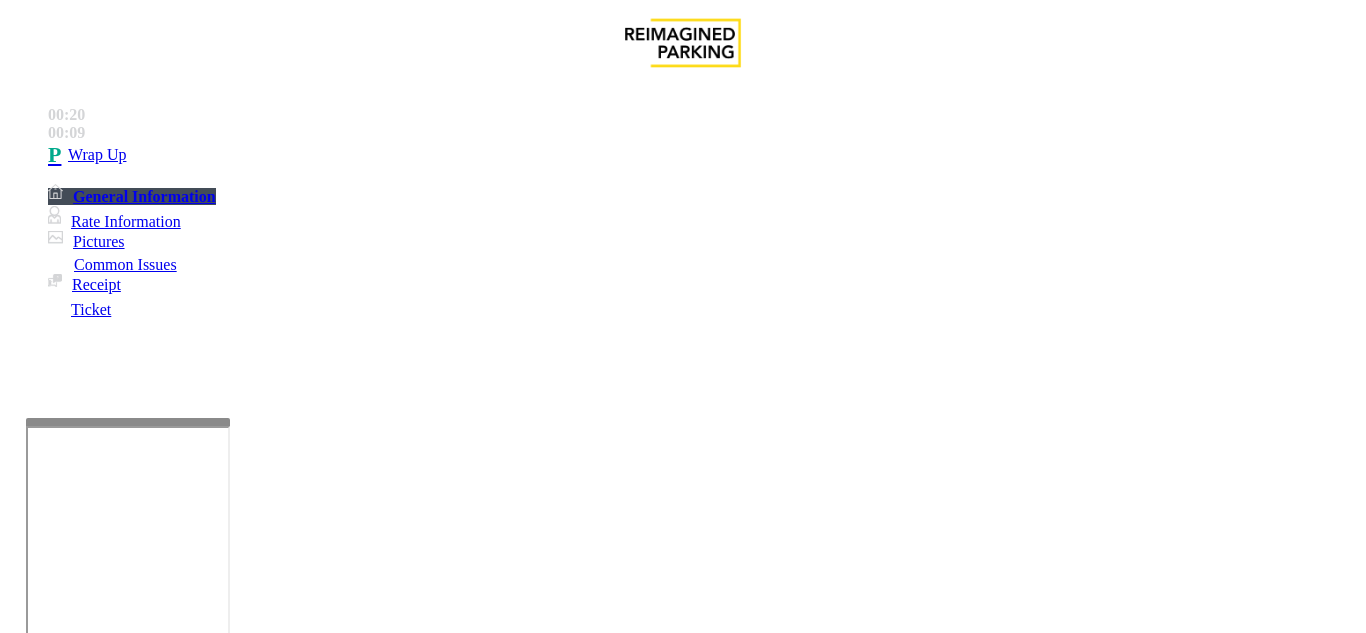 click on "Call dropped" at bounding box center [546, 1286] 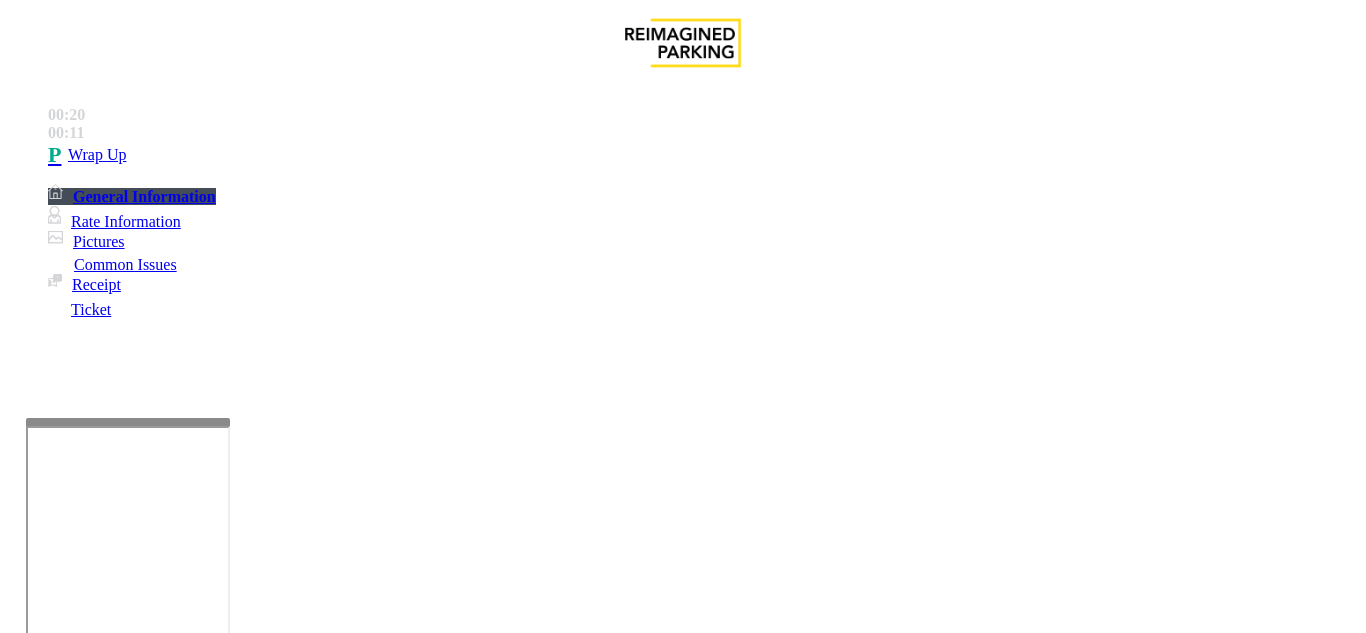 drag, startPoint x: 270, startPoint y: 184, endPoint x: 417, endPoint y: 177, distance: 147.16656 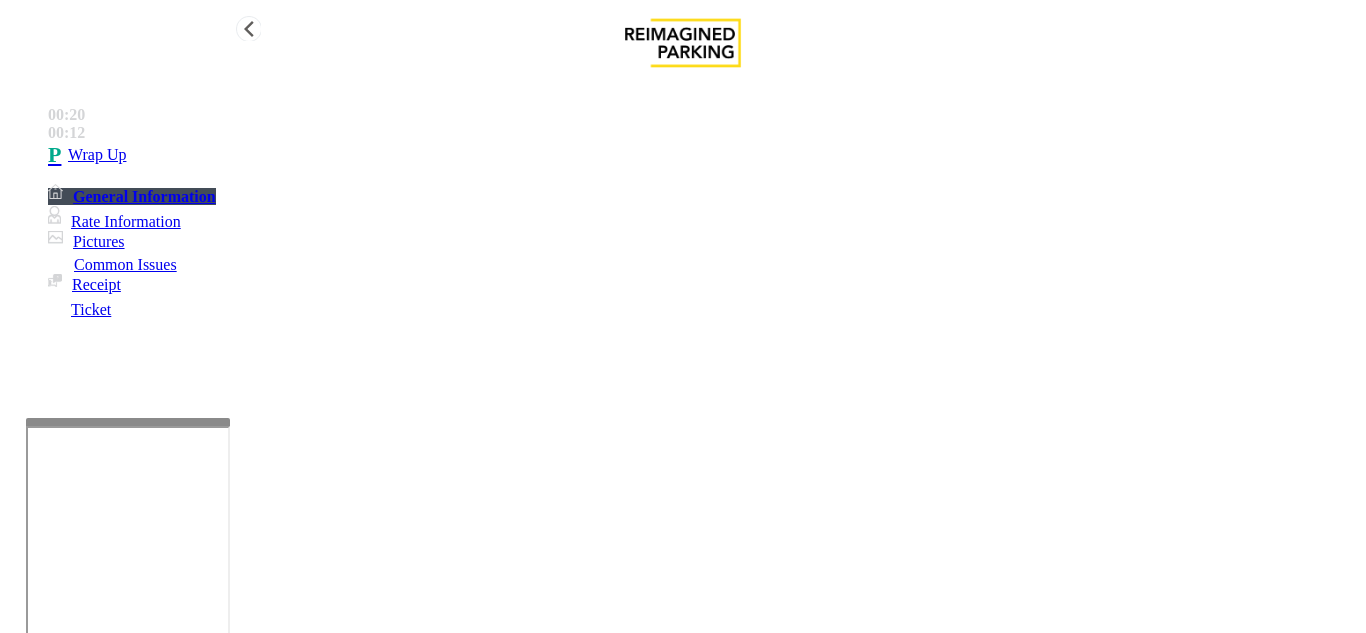 type on "**********" 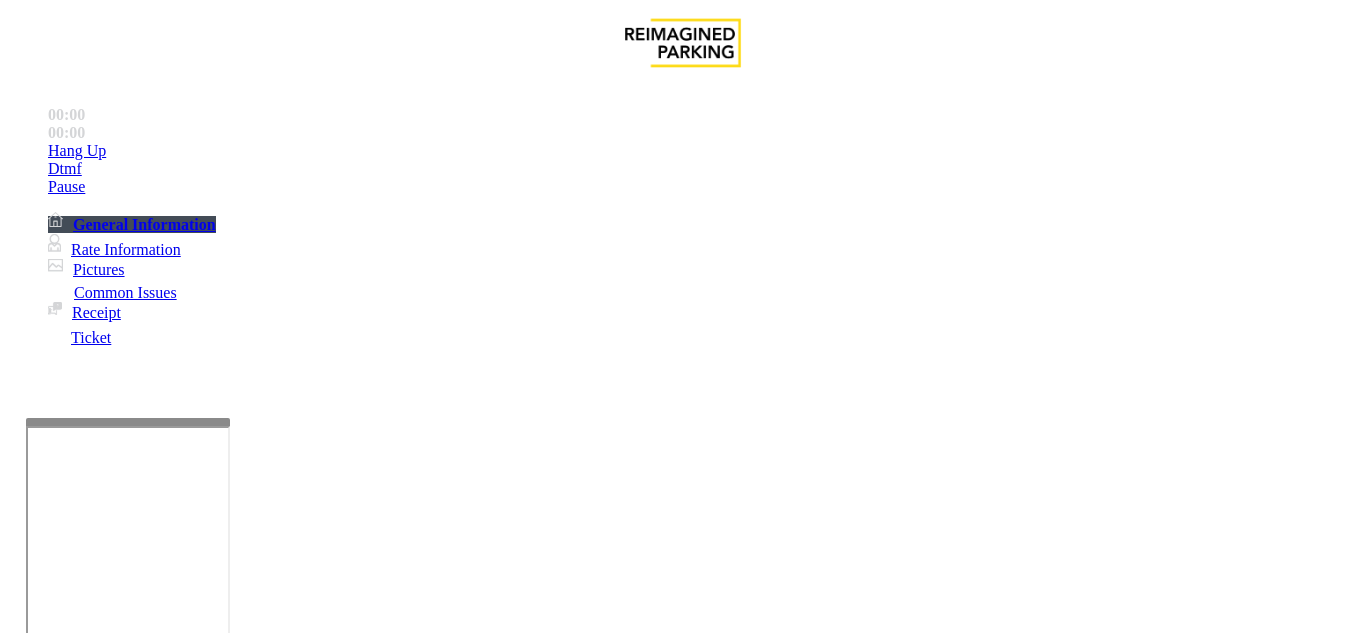 scroll, scrollTop: 300, scrollLeft: 0, axis: vertical 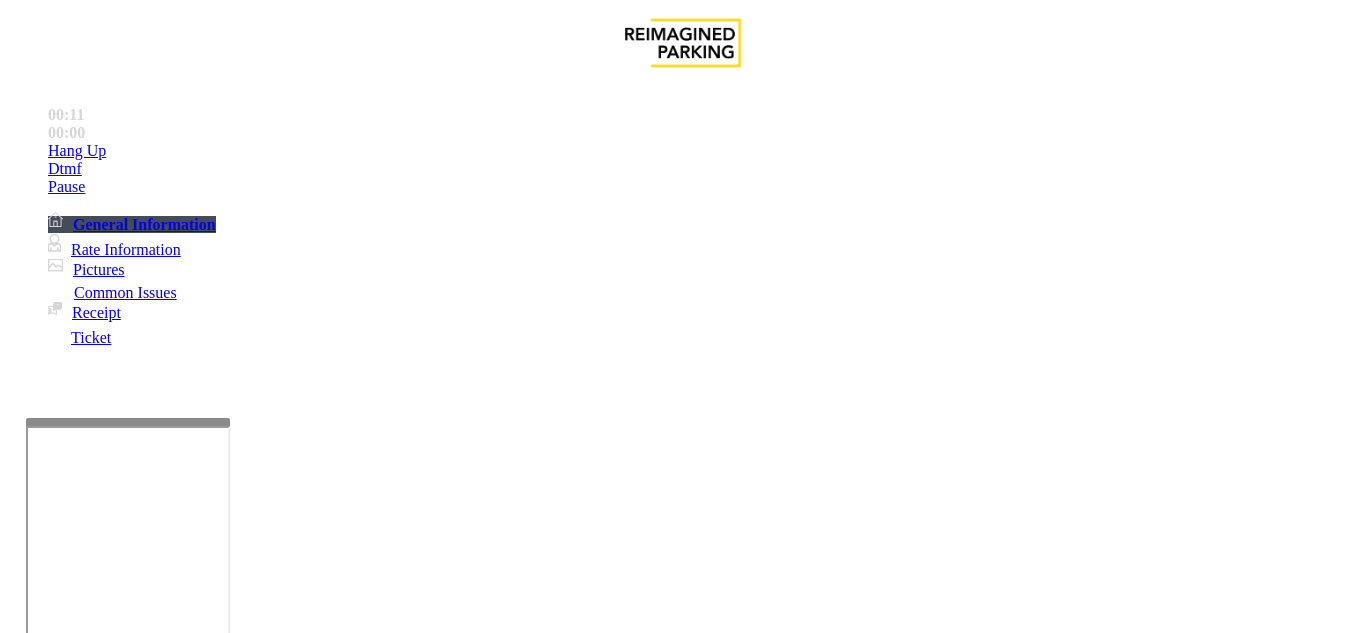click on "Intercom Issue/No Response" at bounding box center [929, 1286] 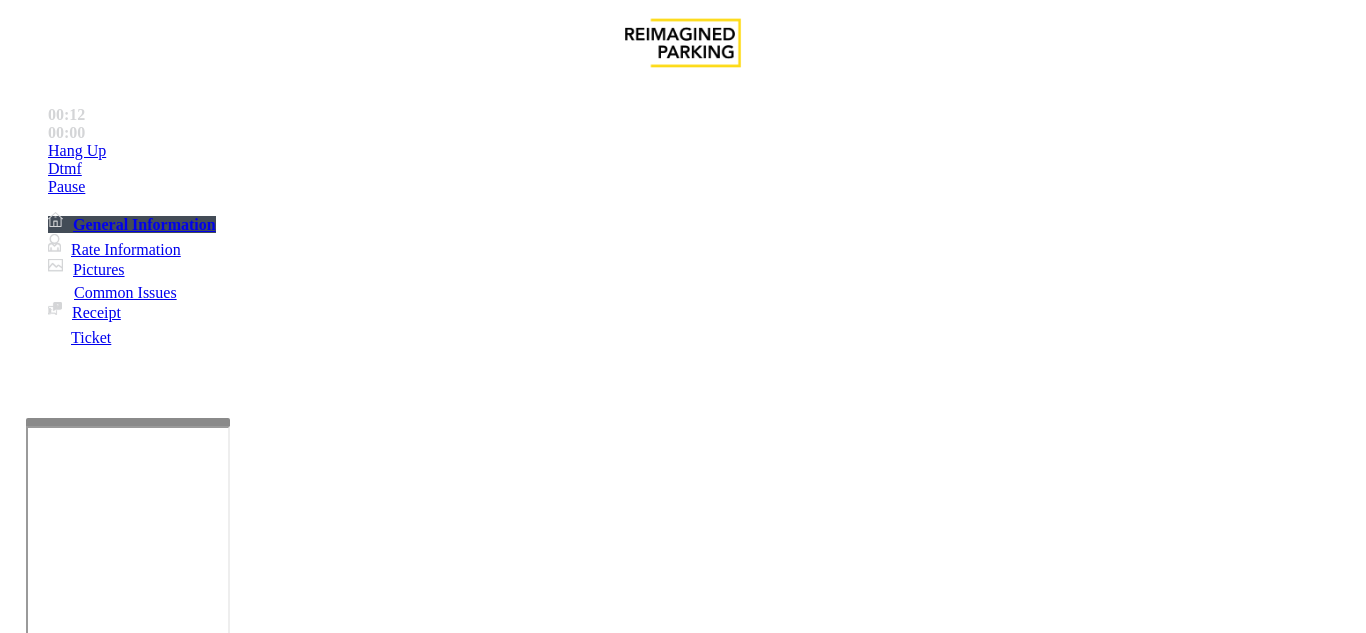 click on "No Response/Unable to hear parker" at bounding box center (142, 1286) 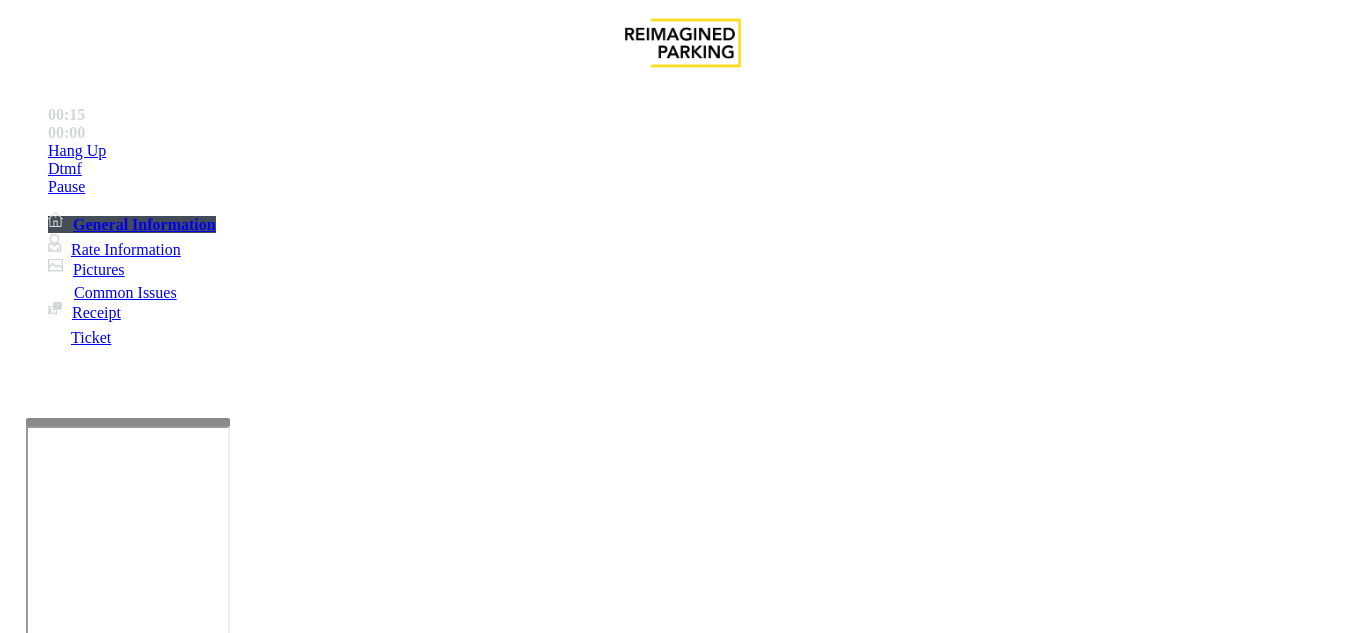 drag, startPoint x: 274, startPoint y: 178, endPoint x: 593, endPoint y: 178, distance: 319 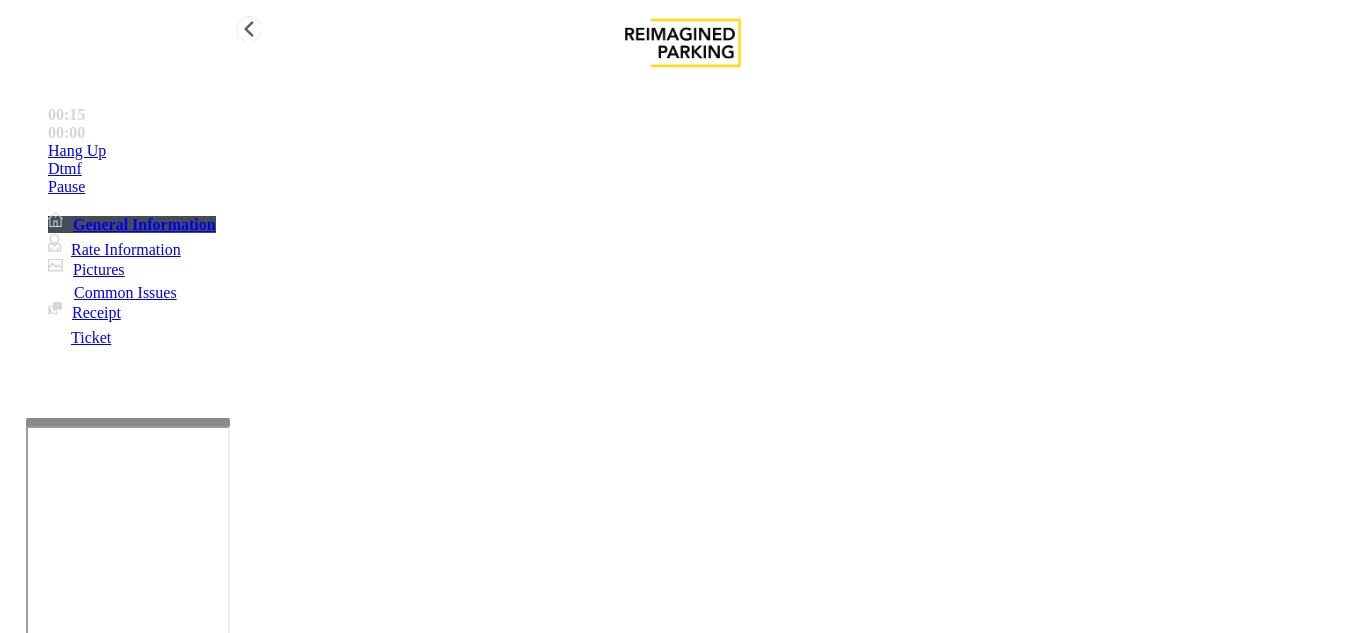 click on "Hang Up" at bounding box center [703, 151] 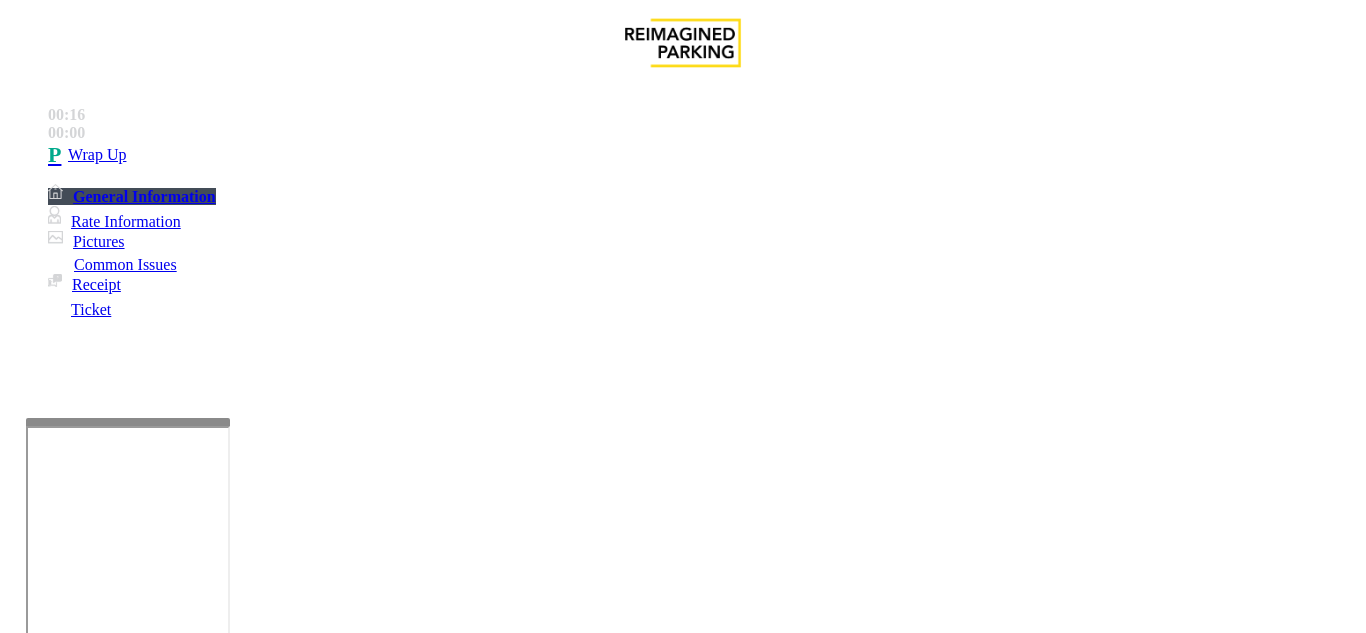 drag, startPoint x: 365, startPoint y: 201, endPoint x: 370, endPoint y: 235, distance: 34.36568 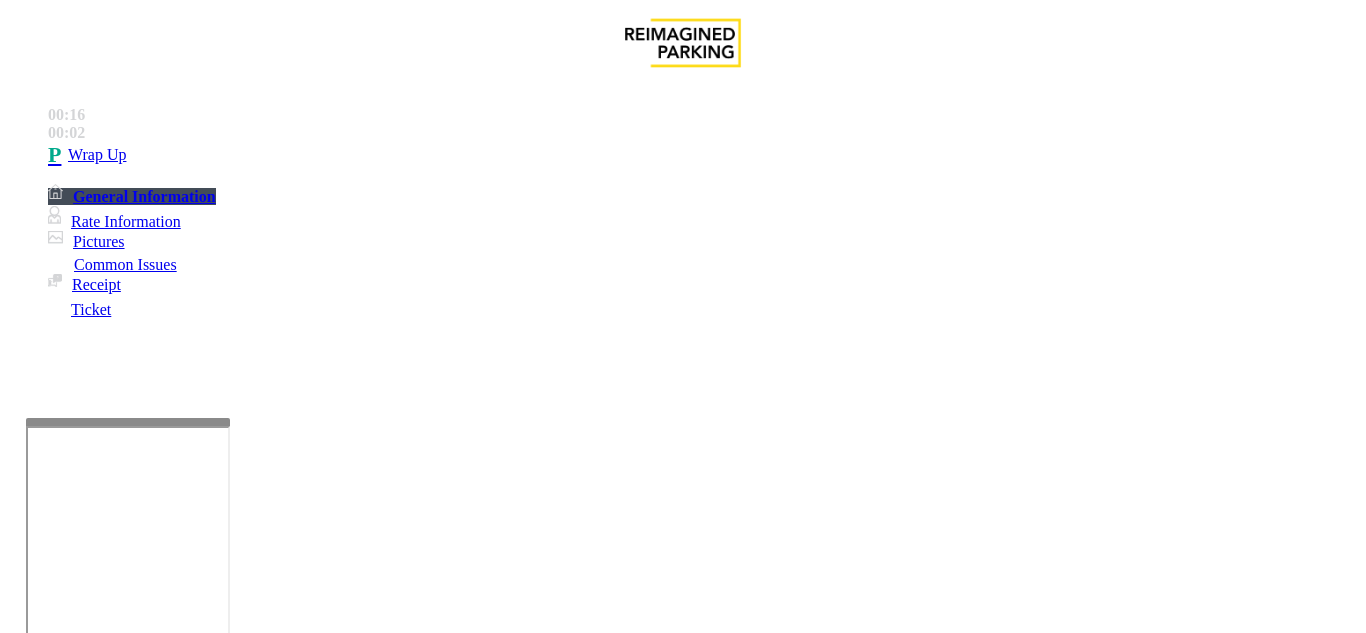 drag, startPoint x: 272, startPoint y: 178, endPoint x: 582, endPoint y: 181, distance: 310.01453 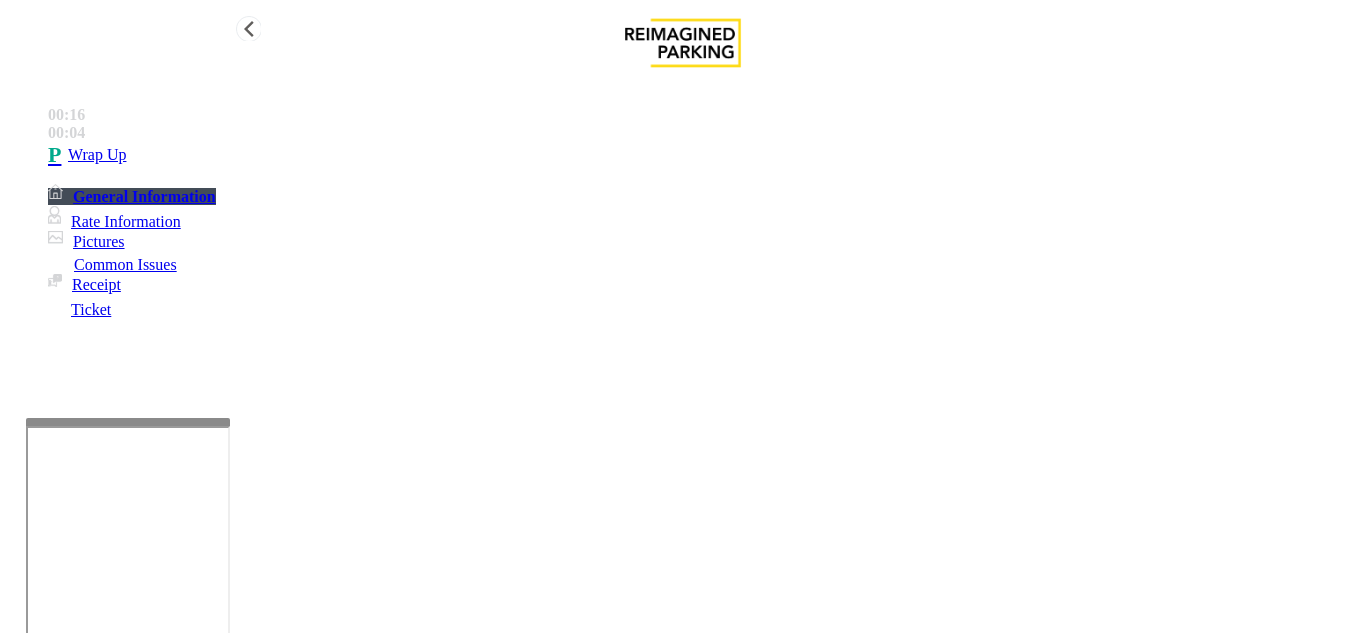type on "**********" 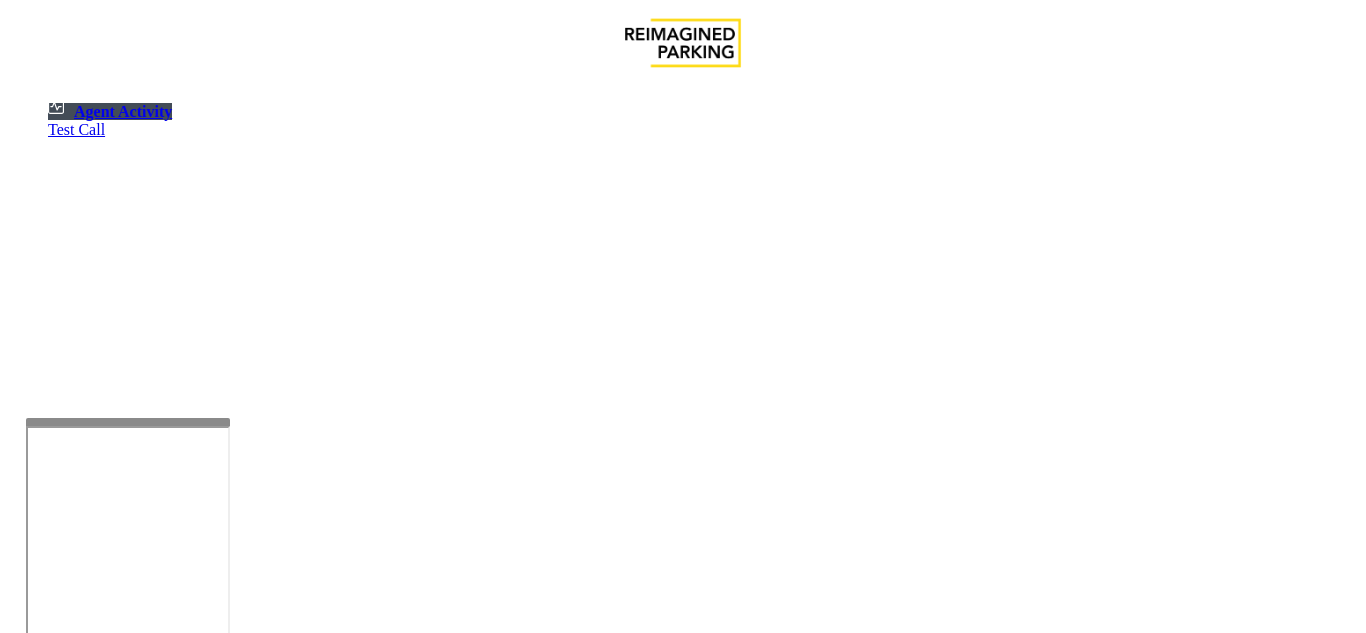 click at bounding box center [79, 1335] 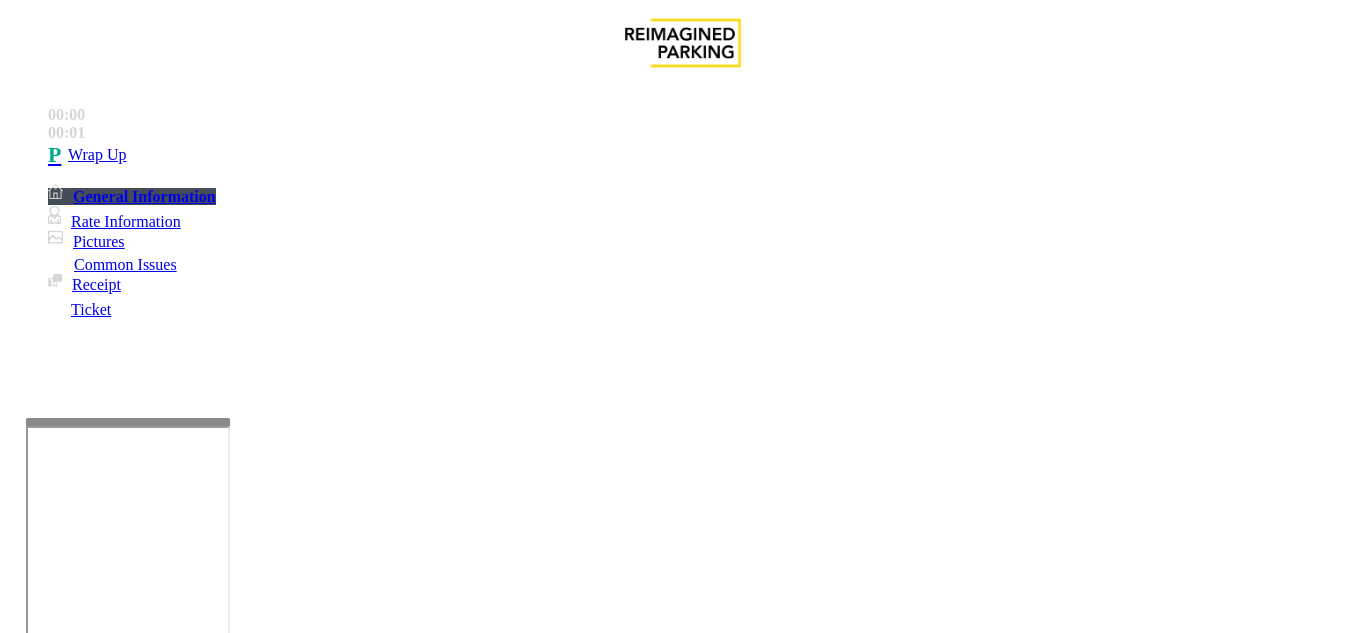 click on "×" at bounding box center [20, 5301] 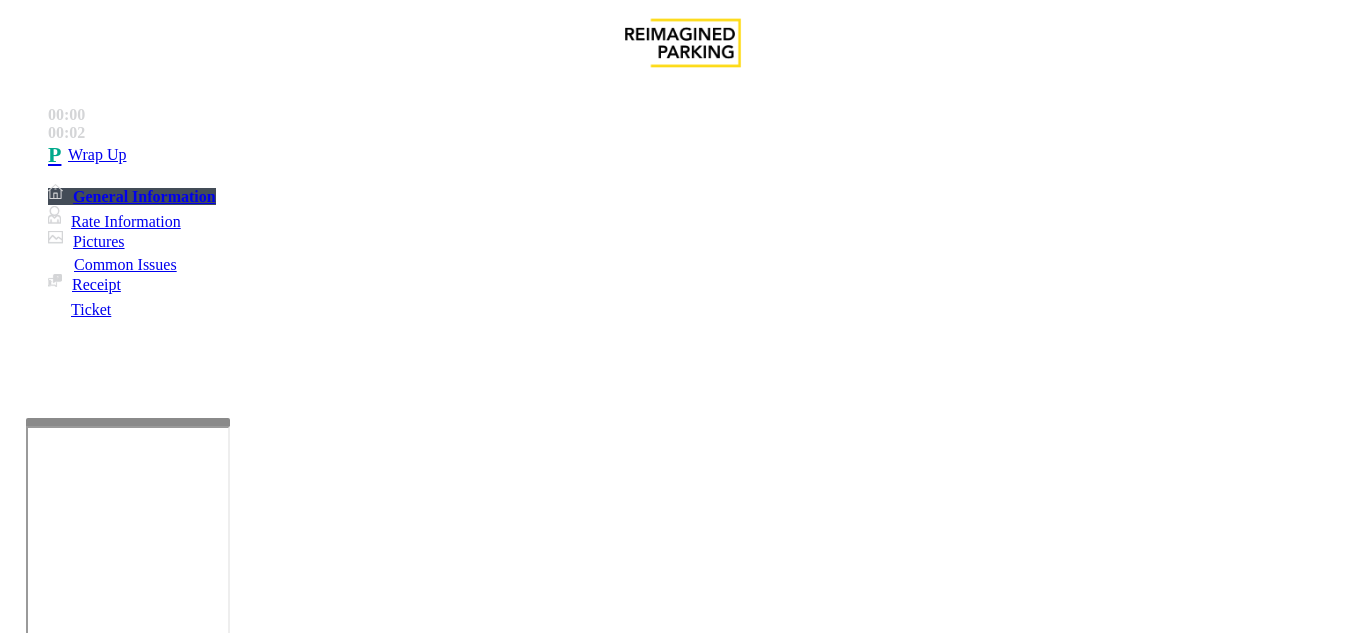 scroll, scrollTop: 400, scrollLeft: 0, axis: vertical 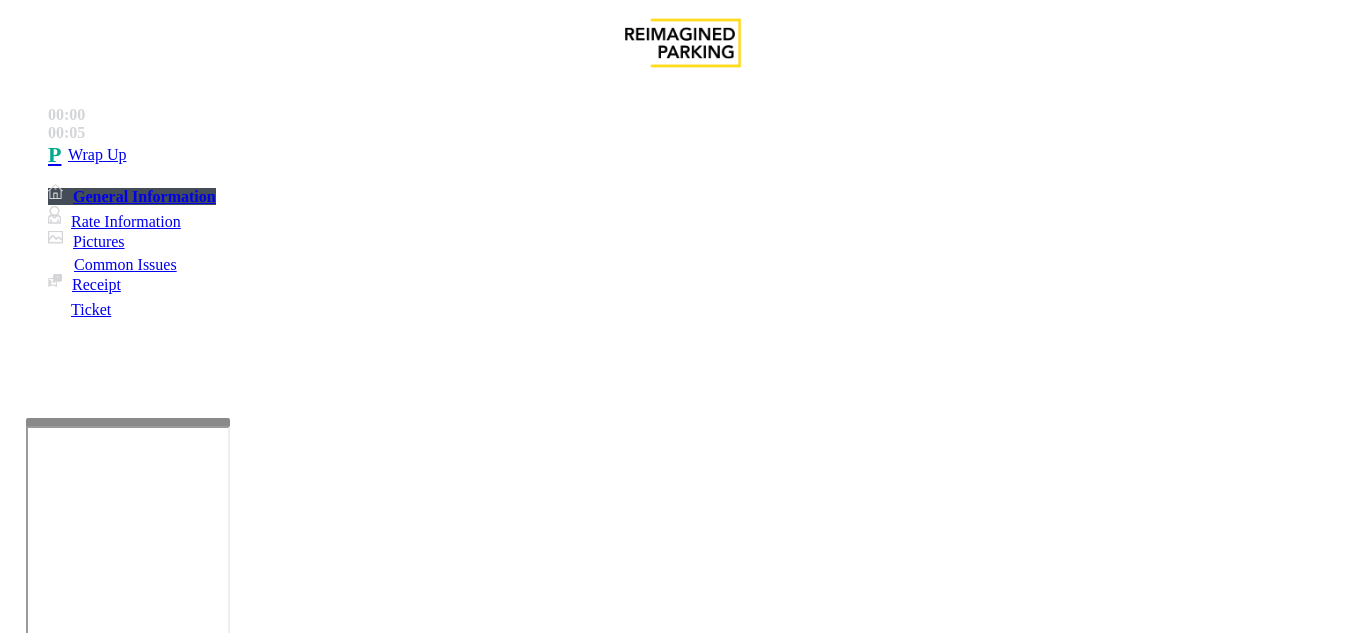 click on "Intercom Issue/No Response" at bounding box center [752, 1286] 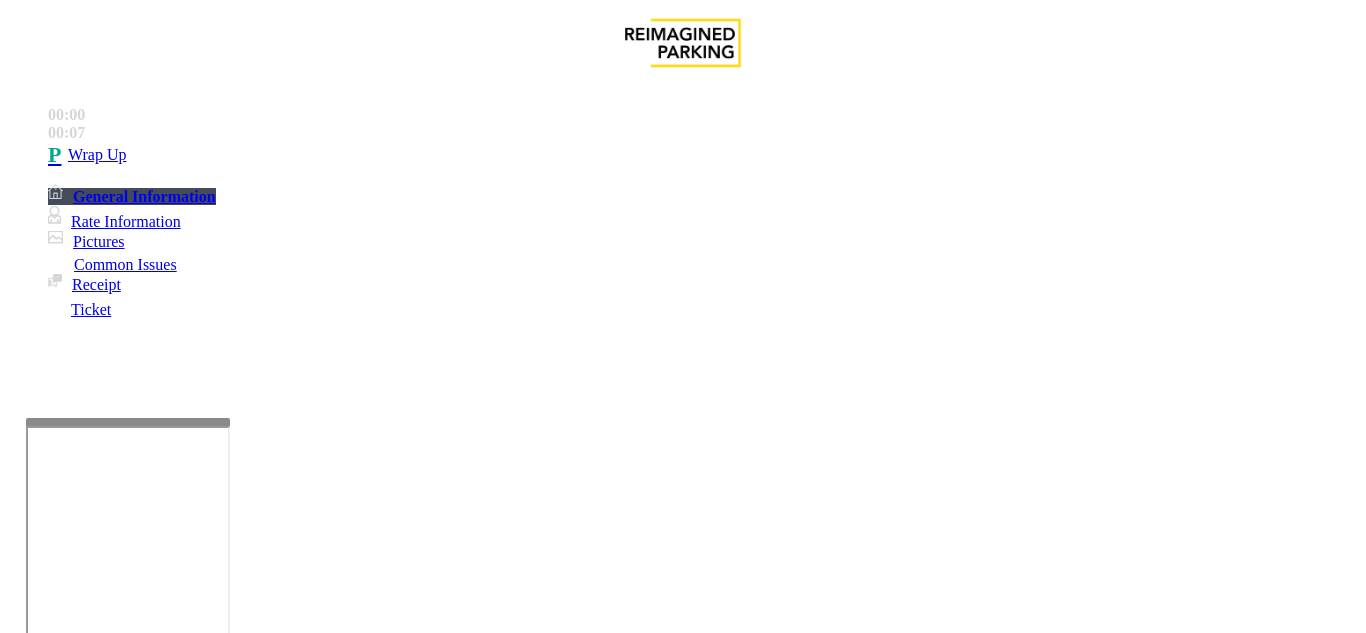 drag, startPoint x: 271, startPoint y: 177, endPoint x: 396, endPoint y: 174, distance: 125.035995 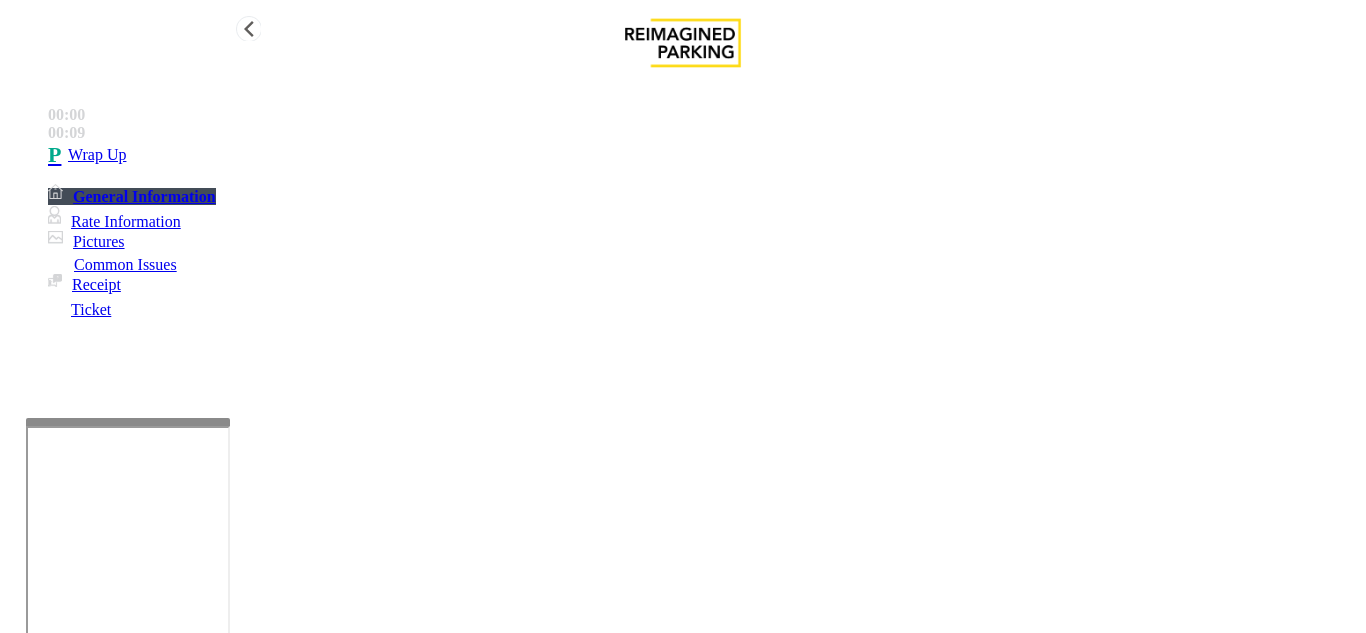 type on "**********" 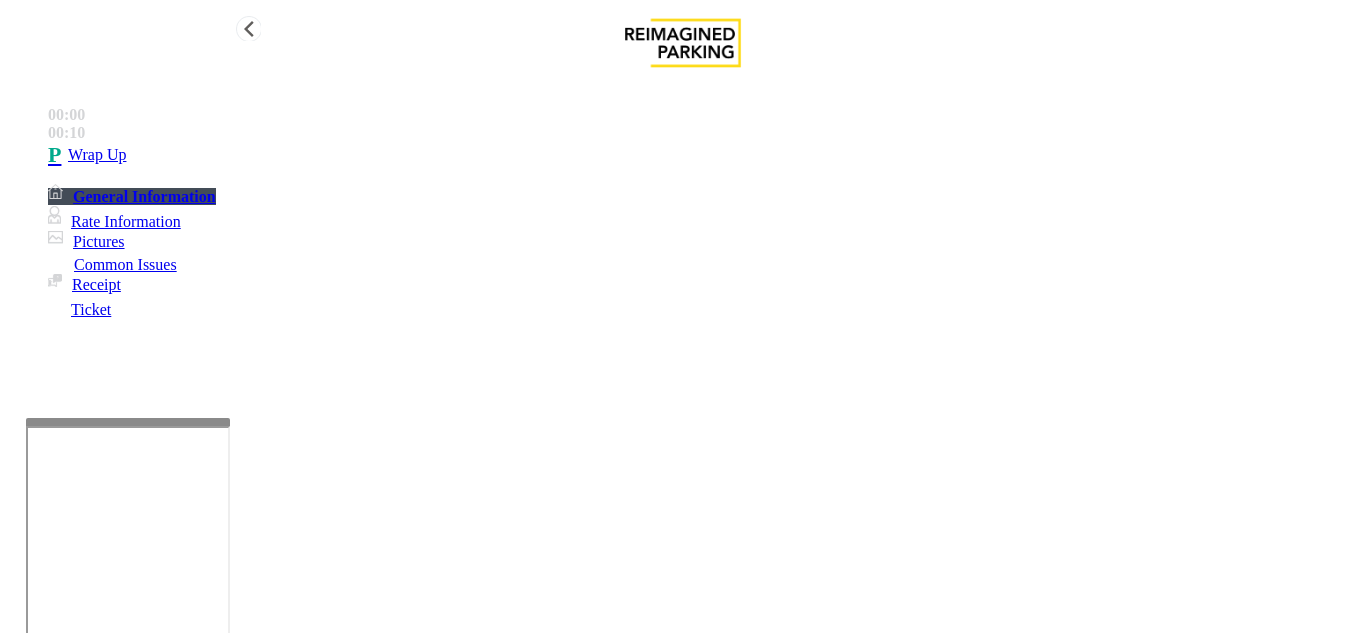 click on "Wrap Up" at bounding box center [703, 155] 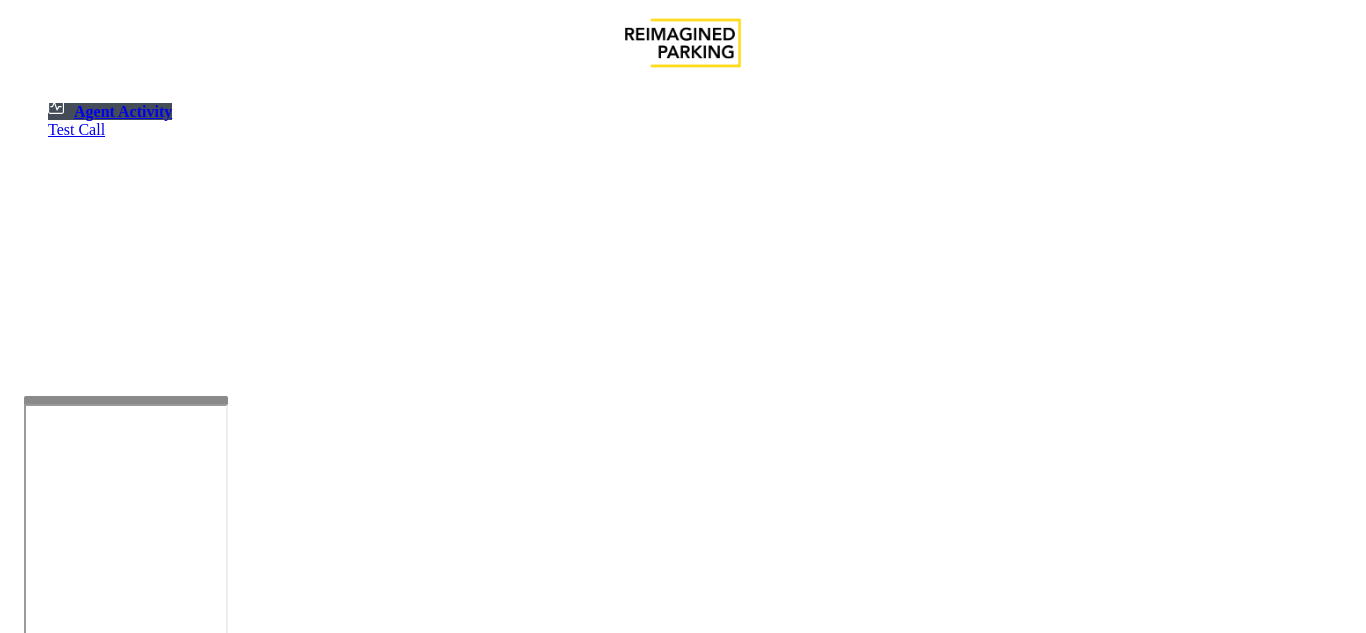 click at bounding box center (126, 400) 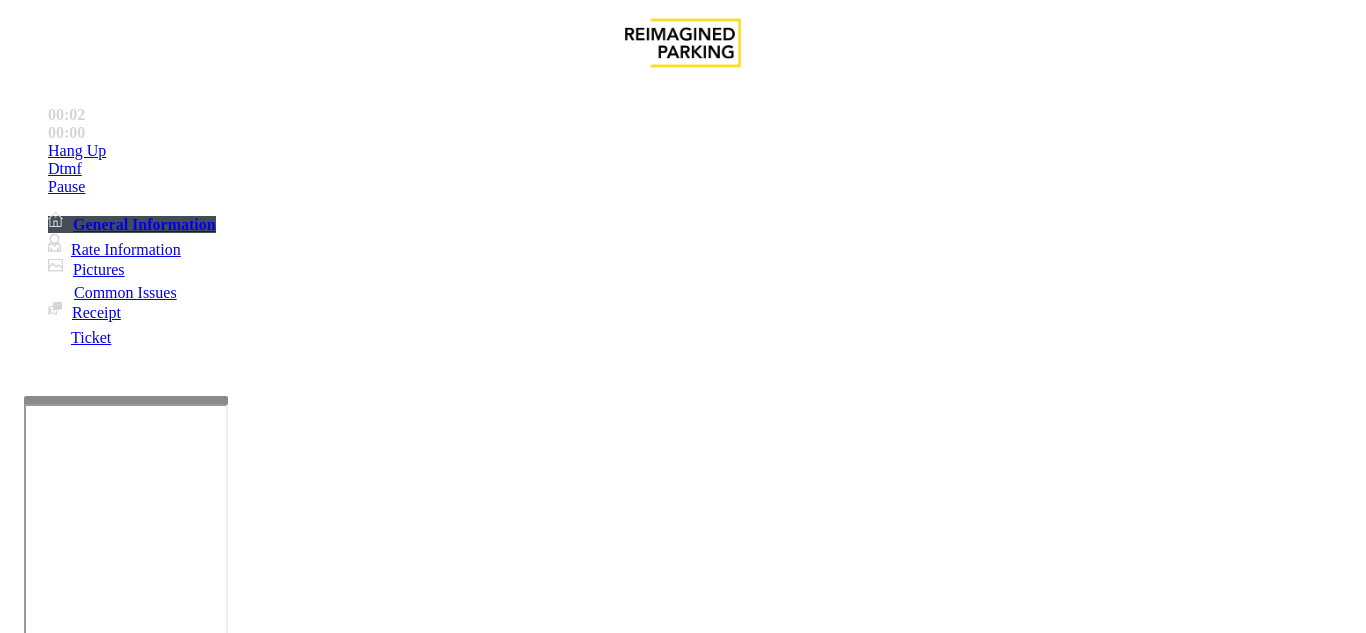 scroll, scrollTop: 500, scrollLeft: 0, axis: vertical 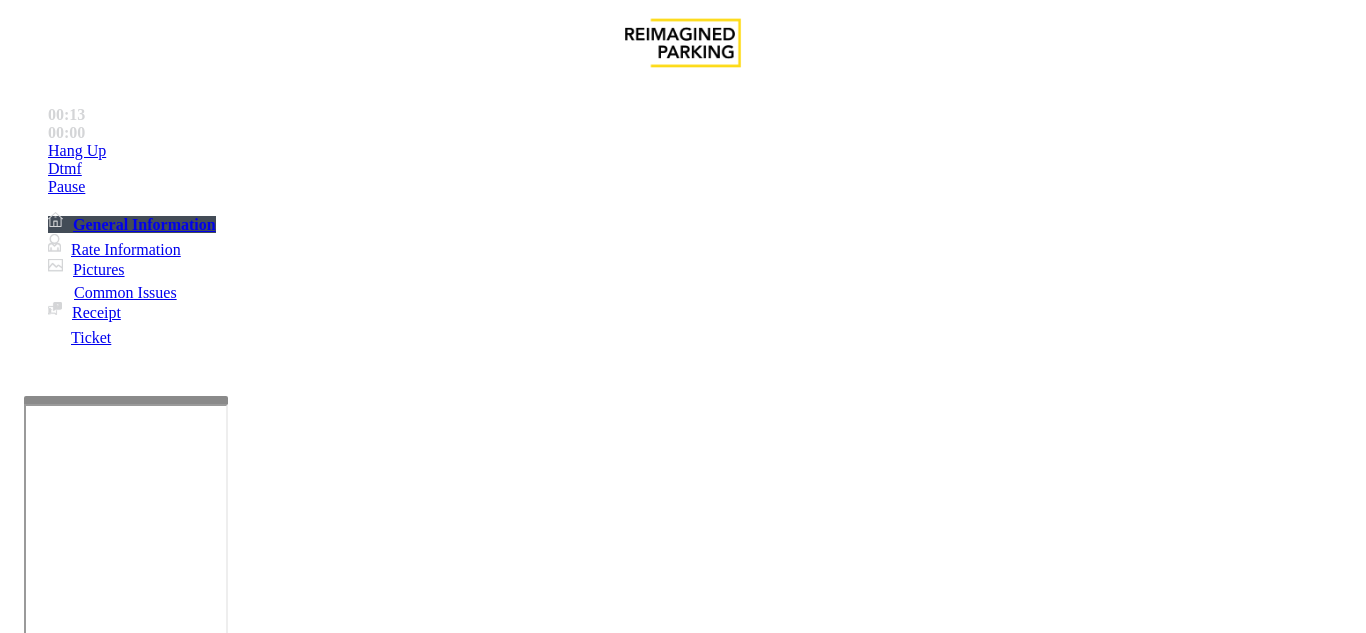click on "Services" at bounding box center (687, 1286) 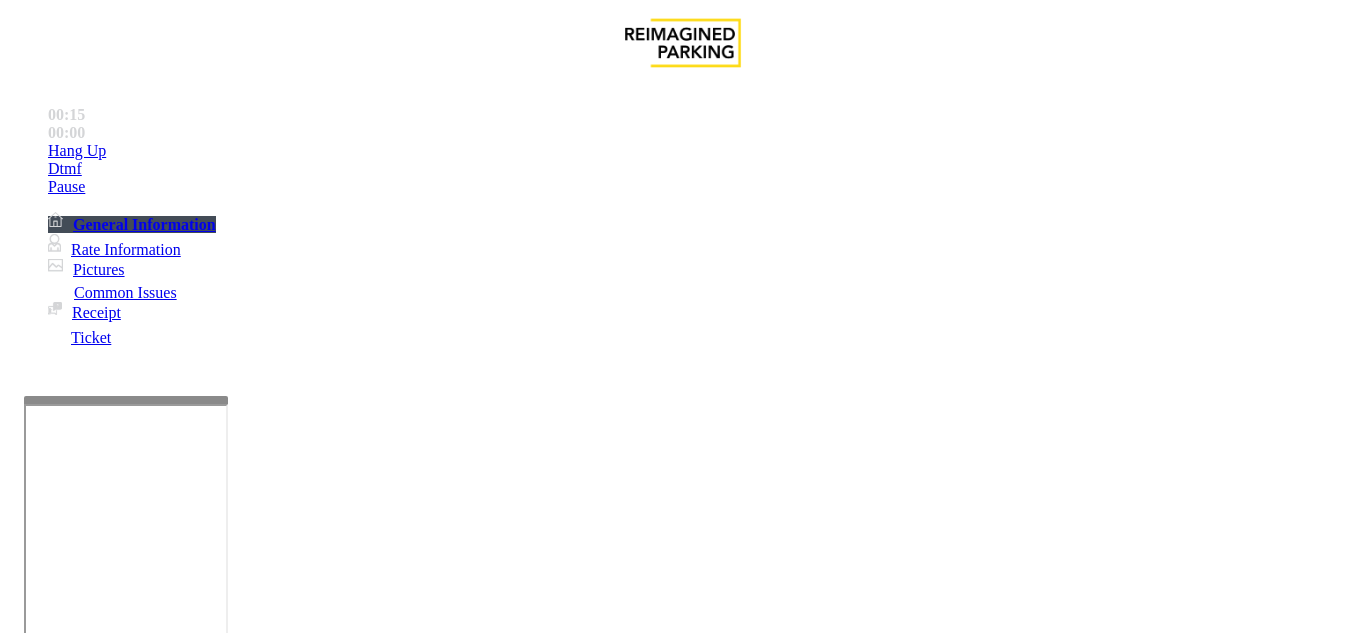 click on "Online Reservations" at bounding box center (528, 1286) 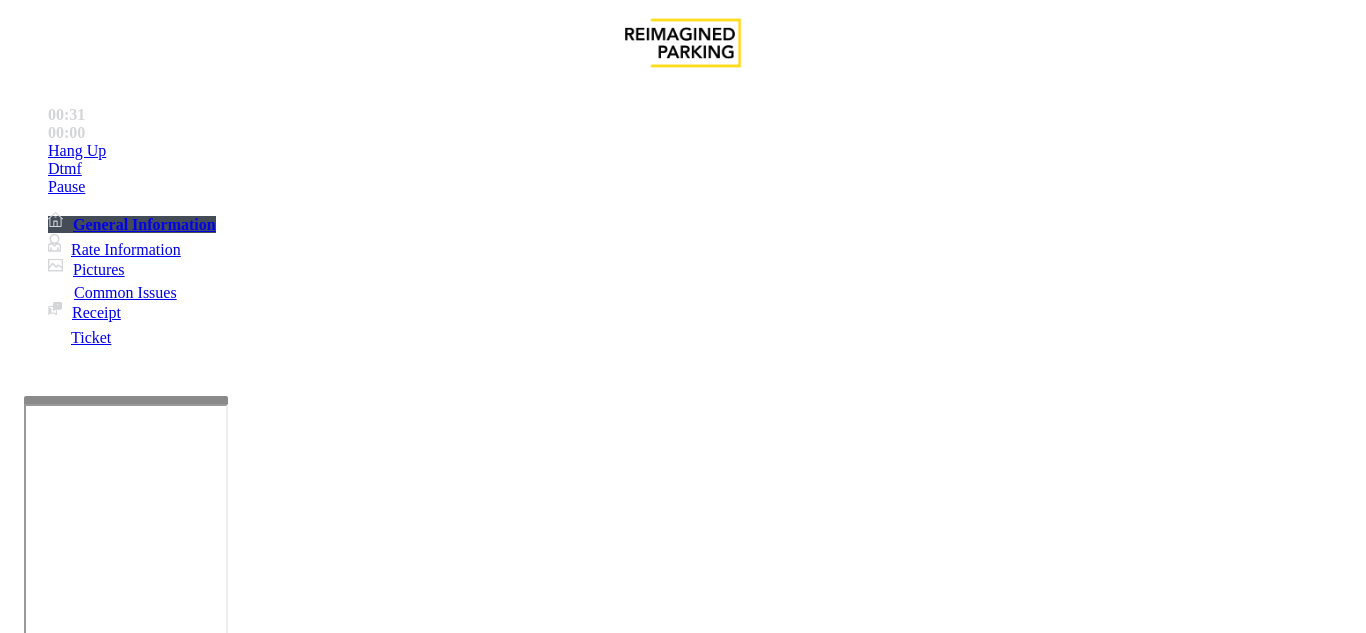 scroll, scrollTop: 100, scrollLeft: 0, axis: vertical 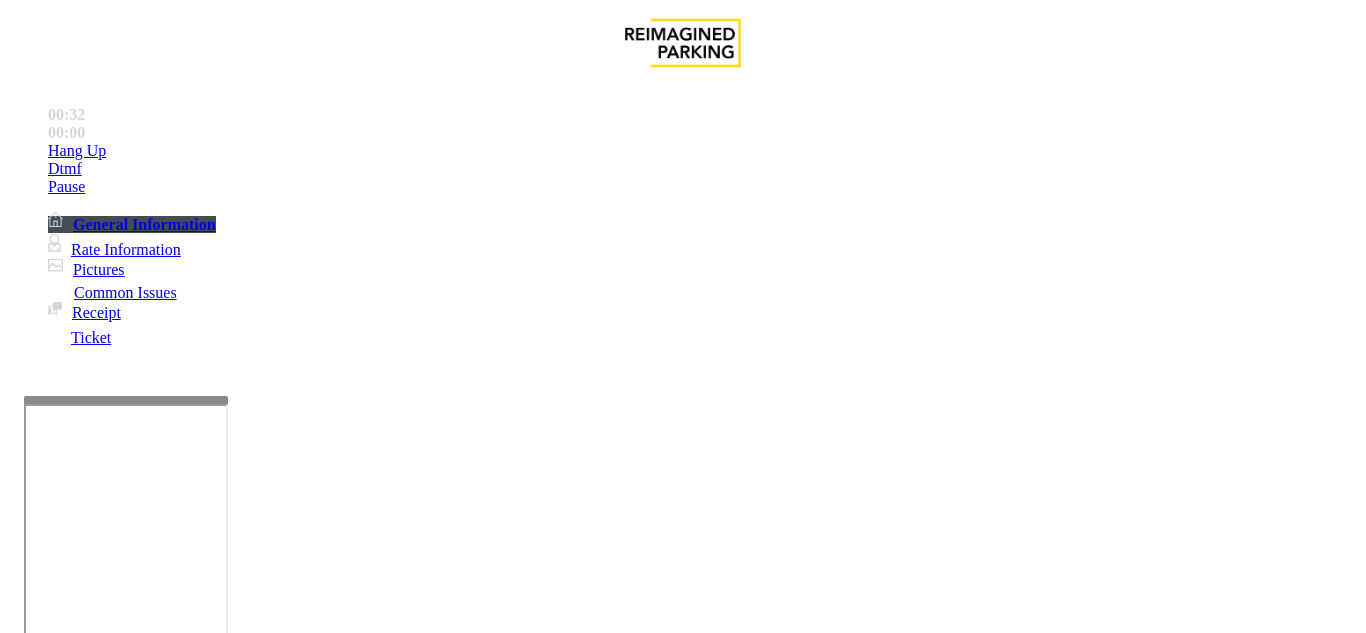 type on "*********" 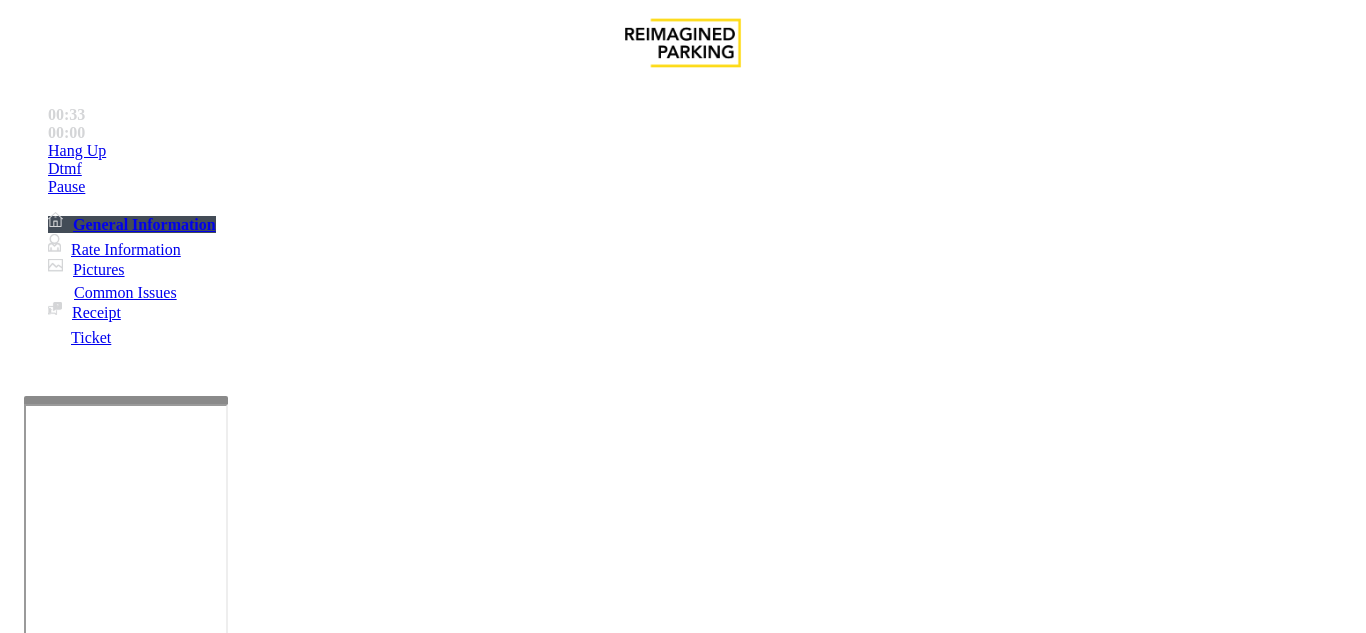 click at bounding box center (221, 1680) 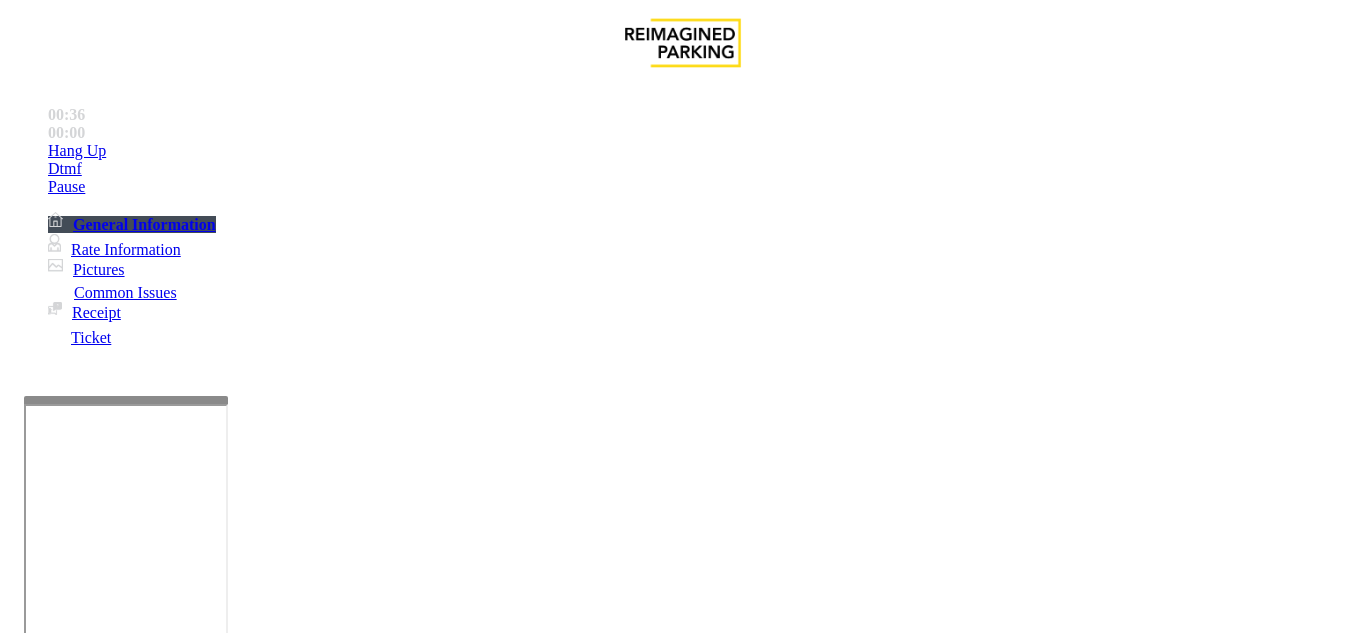 drag, startPoint x: 267, startPoint y: 85, endPoint x: 472, endPoint y: 97, distance: 205.35092 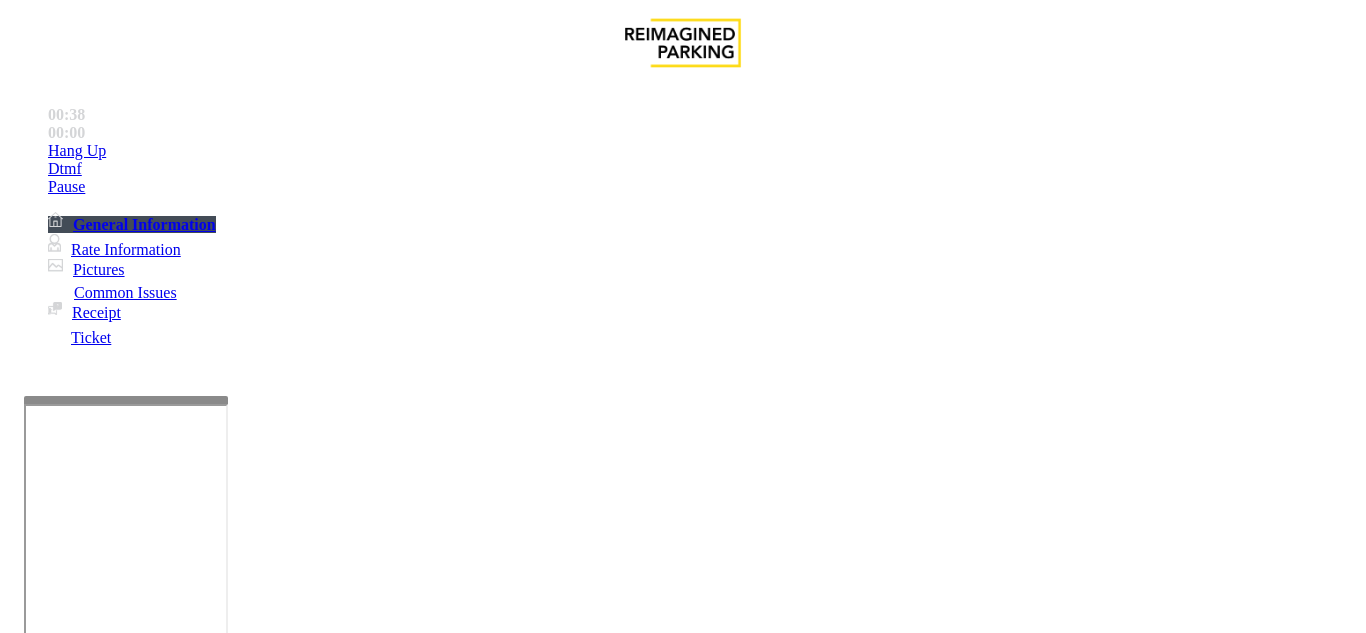 scroll, scrollTop: 63, scrollLeft: 0, axis: vertical 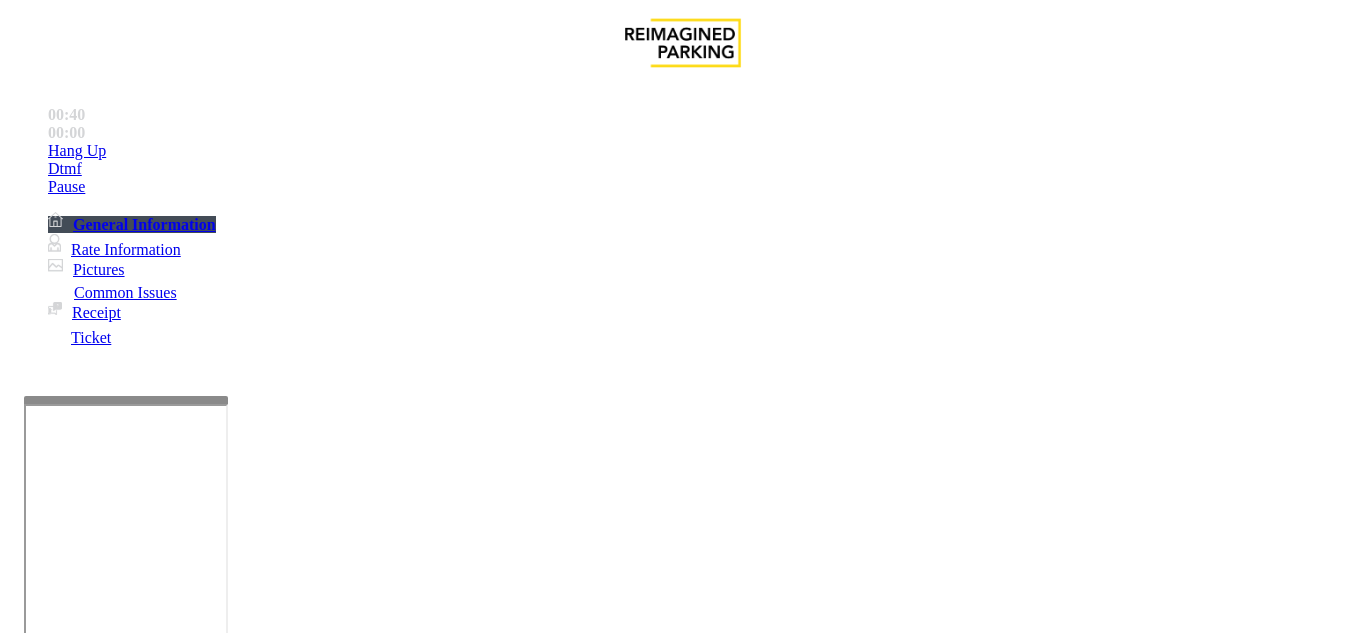 drag, startPoint x: 462, startPoint y: 115, endPoint x: 271, endPoint y: 120, distance: 191.06543 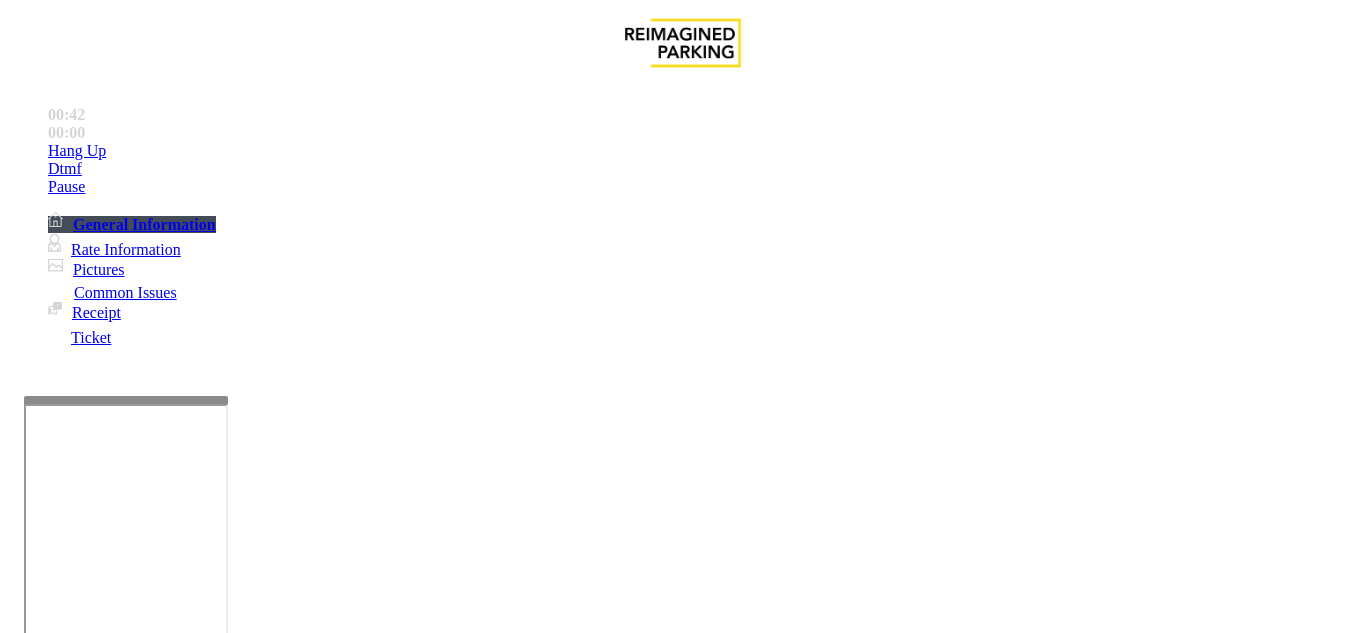 scroll, scrollTop: 263, scrollLeft: 0, axis: vertical 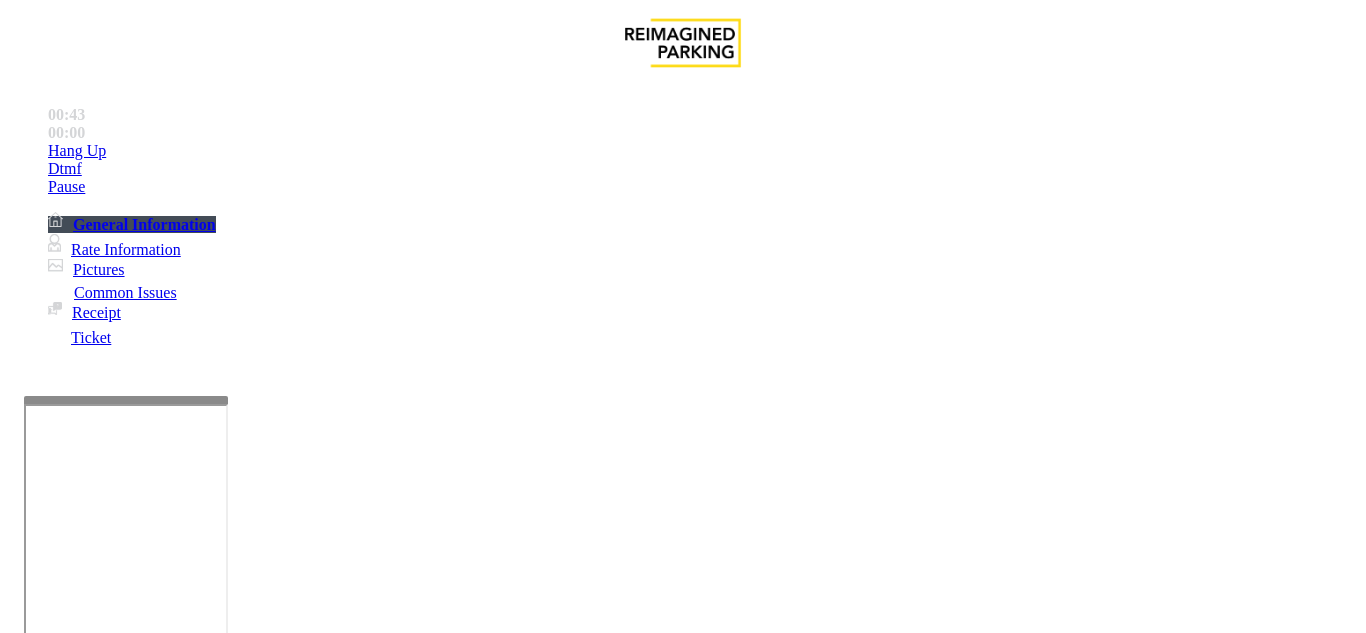 click at bounding box center [221, 1680] 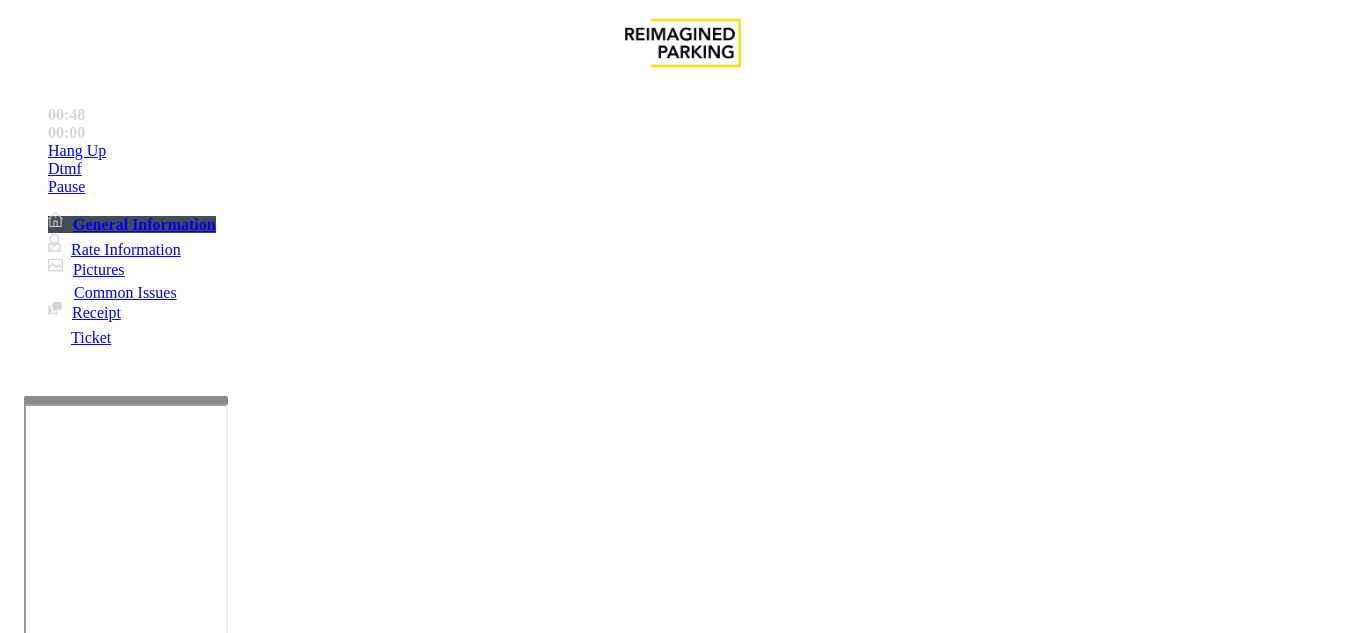 click on "Vend Gate" at bounding box center [69, 1773] 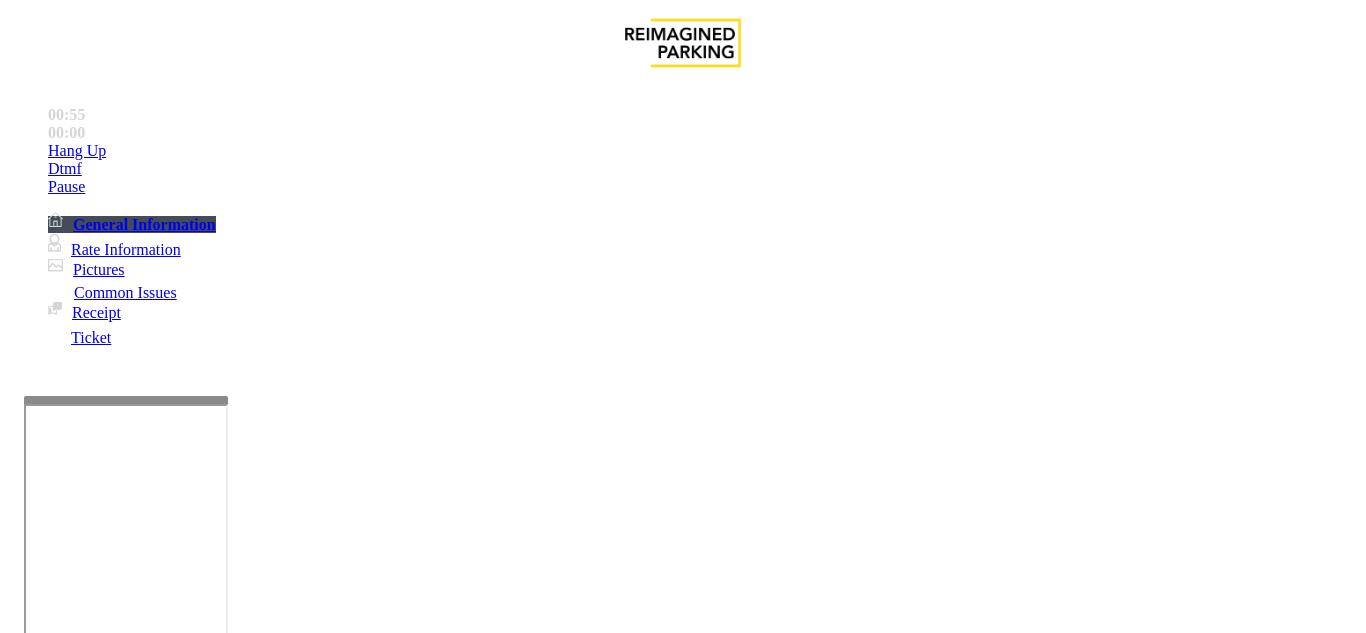 click at bounding box center [221, 1680] 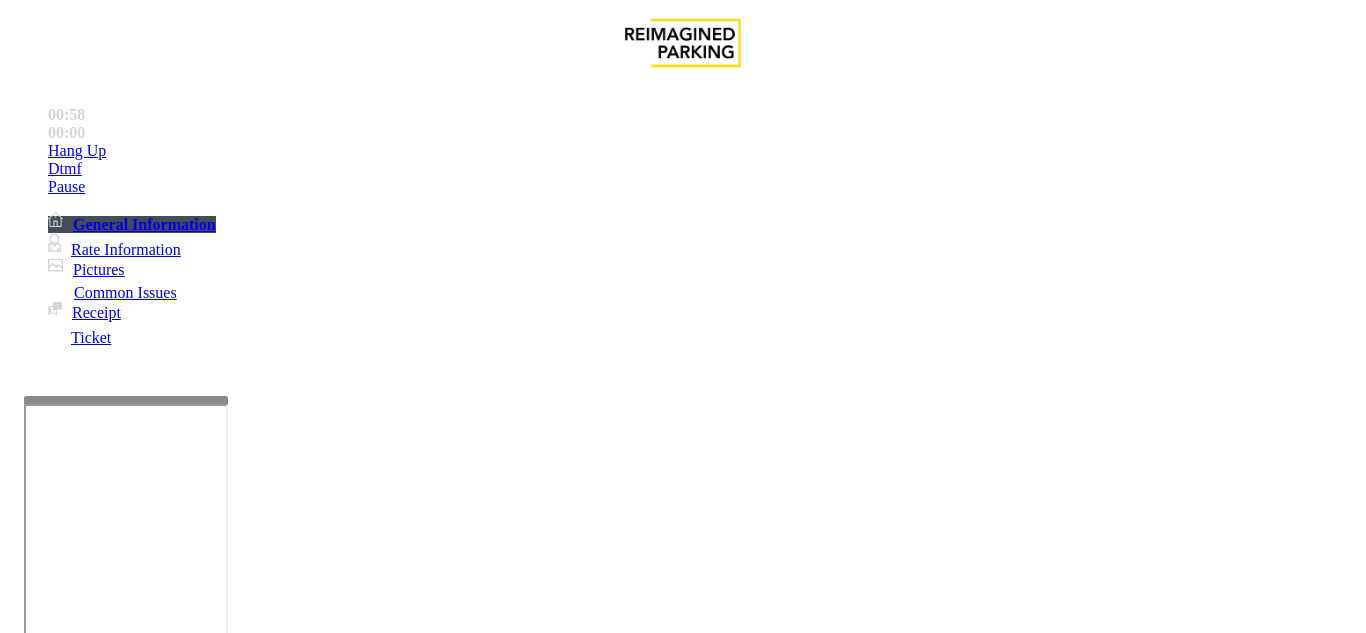scroll, scrollTop: 0, scrollLeft: 0, axis: both 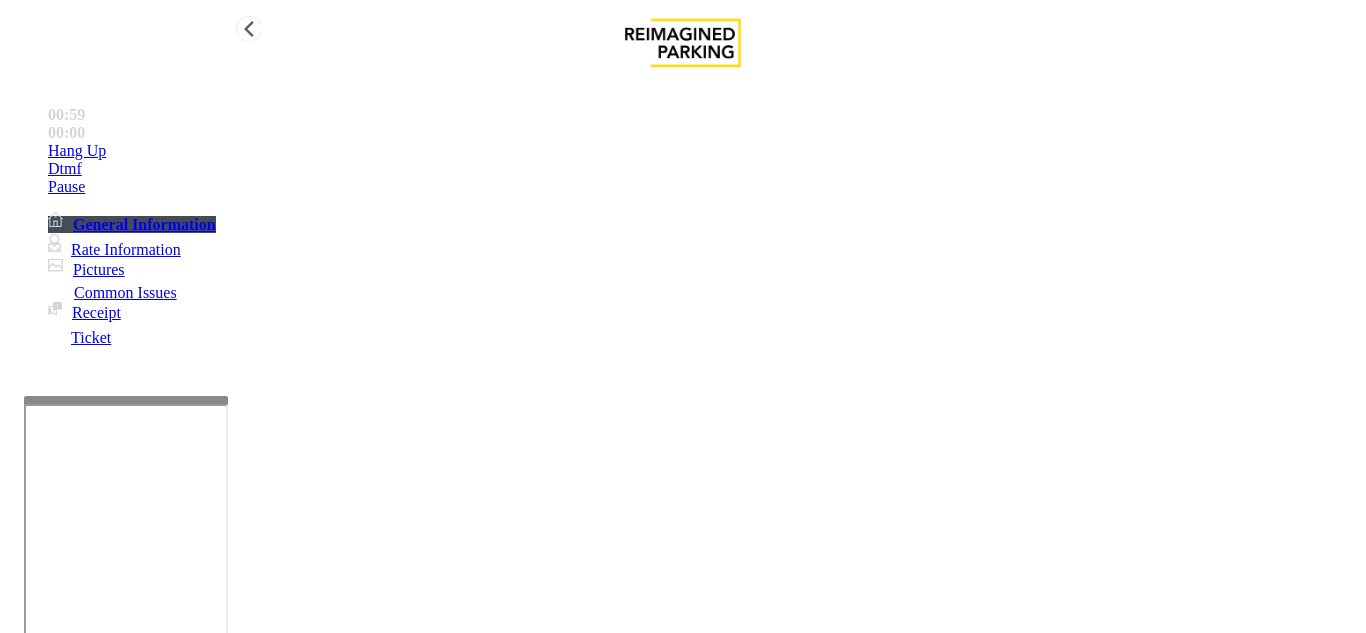 type on "**********" 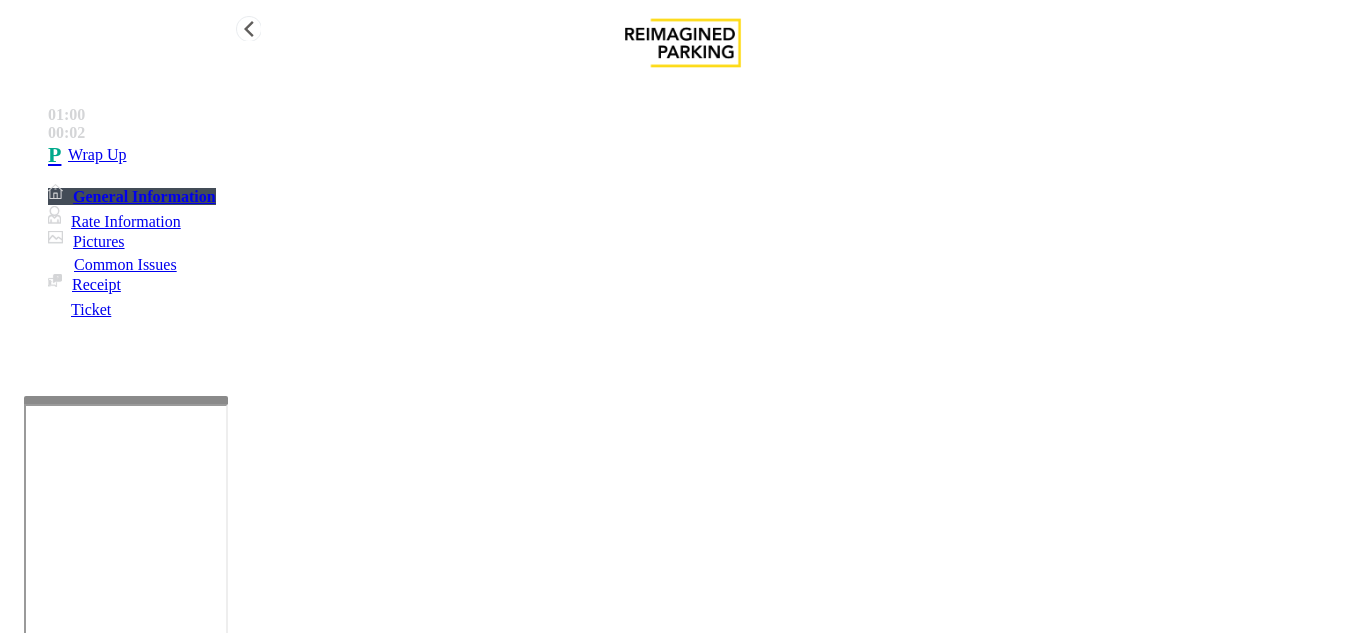click on "Wrap Up" at bounding box center [703, 155] 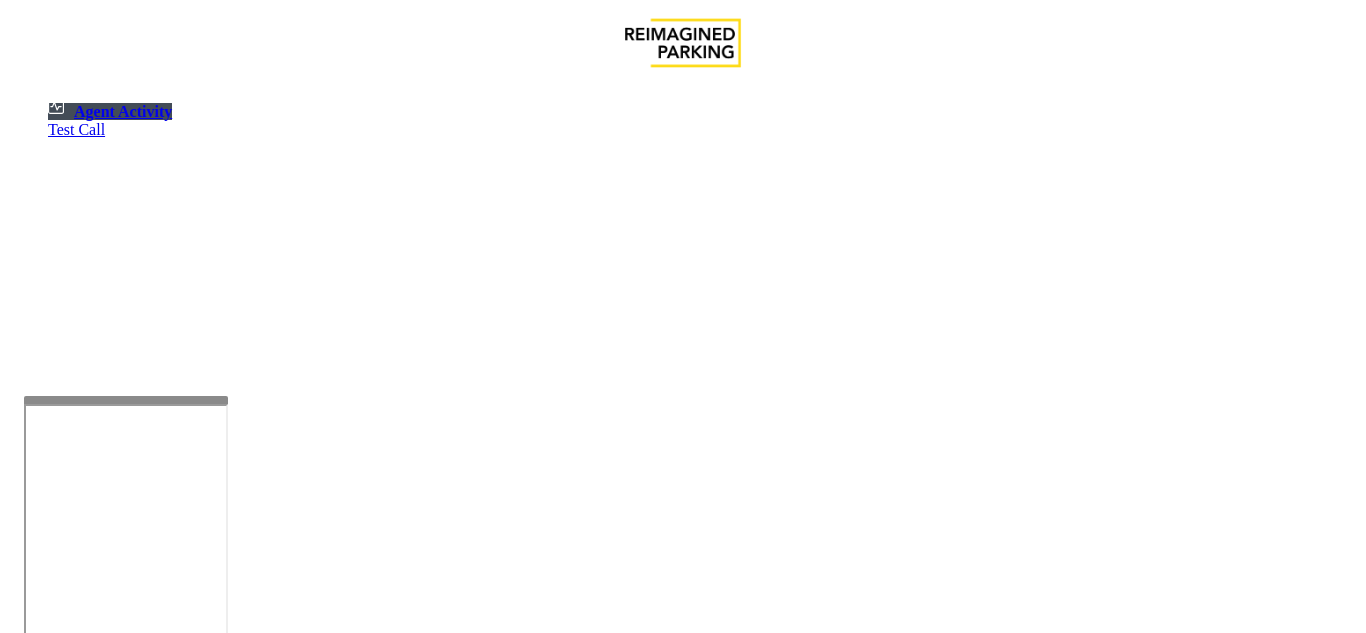 click at bounding box center [79, 1335] 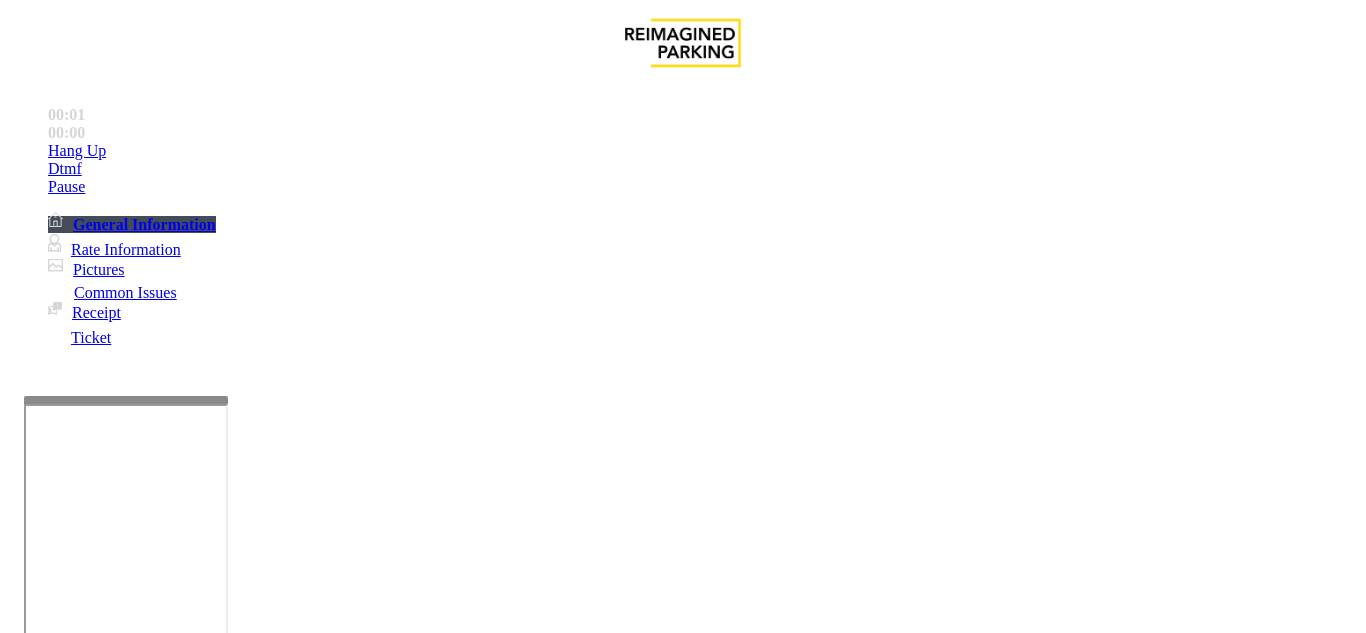 click on "×" at bounding box center (20, 4182) 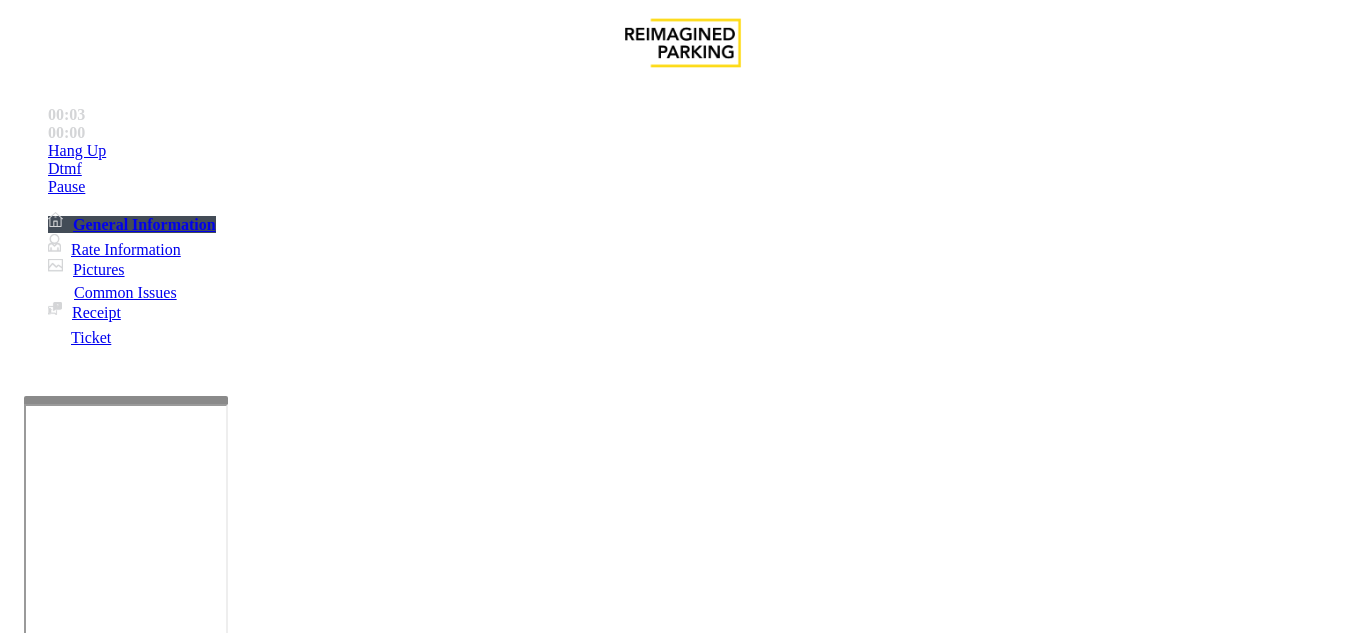 scroll, scrollTop: 500, scrollLeft: 0, axis: vertical 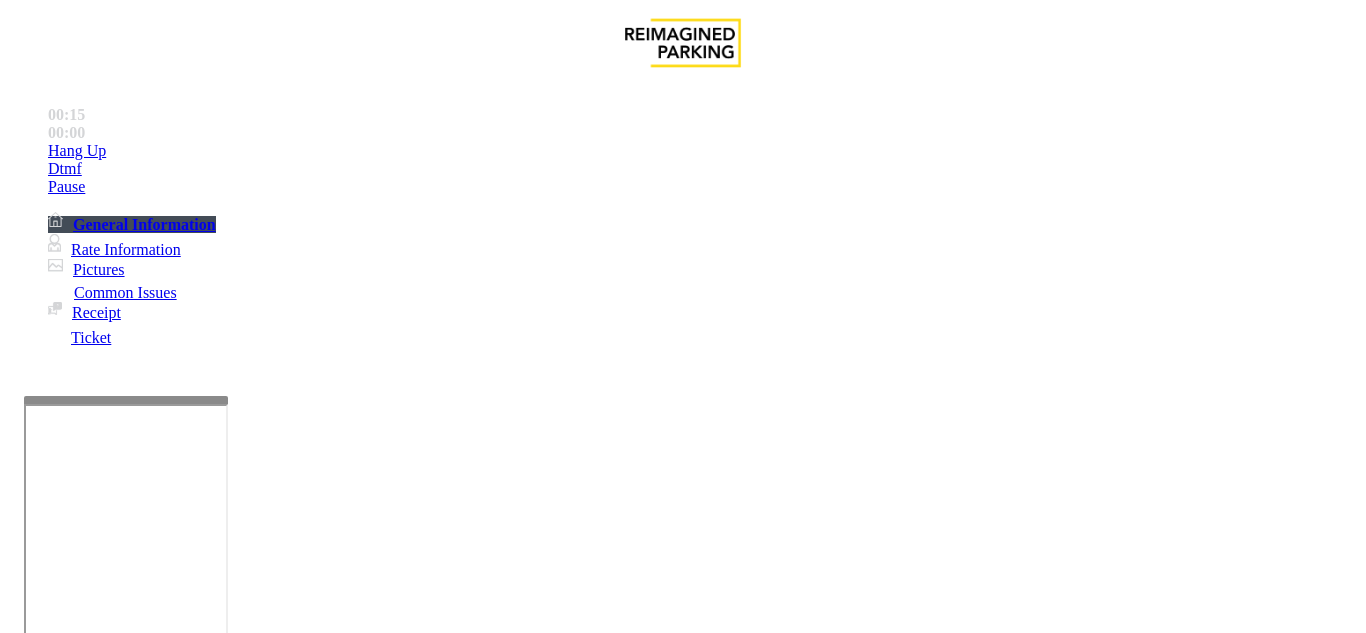 click on "Intercom Issue/No Response" at bounding box center [752, 1286] 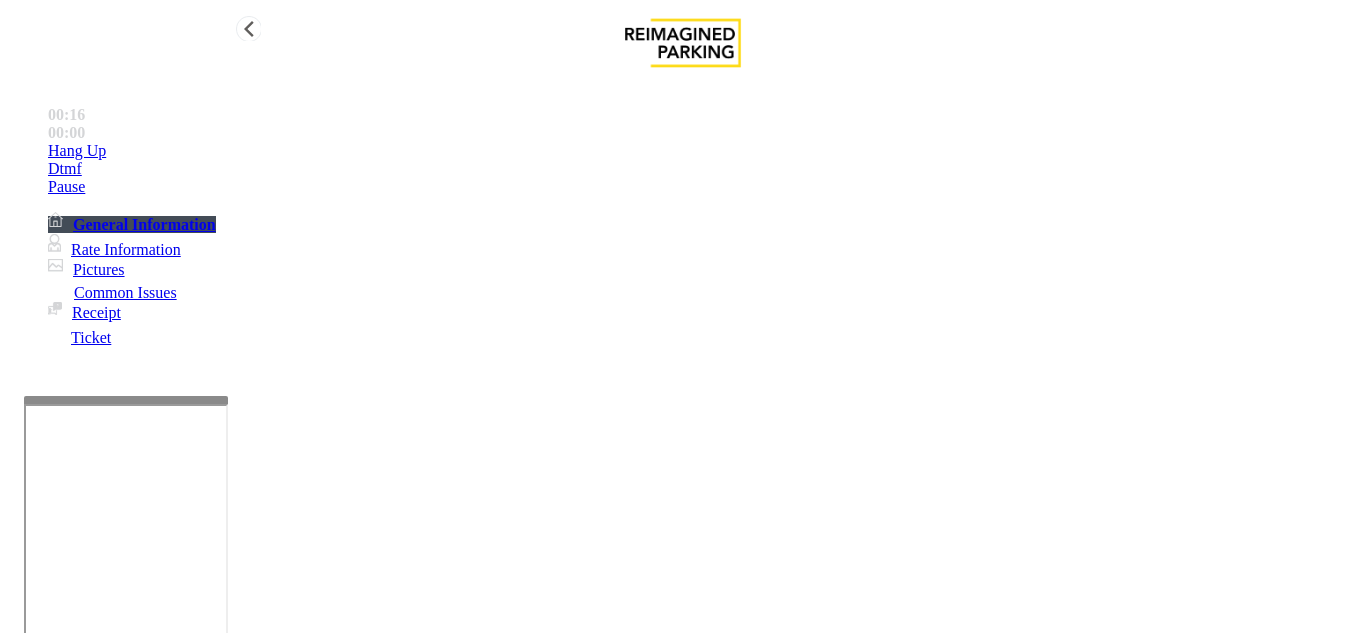 click on "Hang Up" at bounding box center (703, 151) 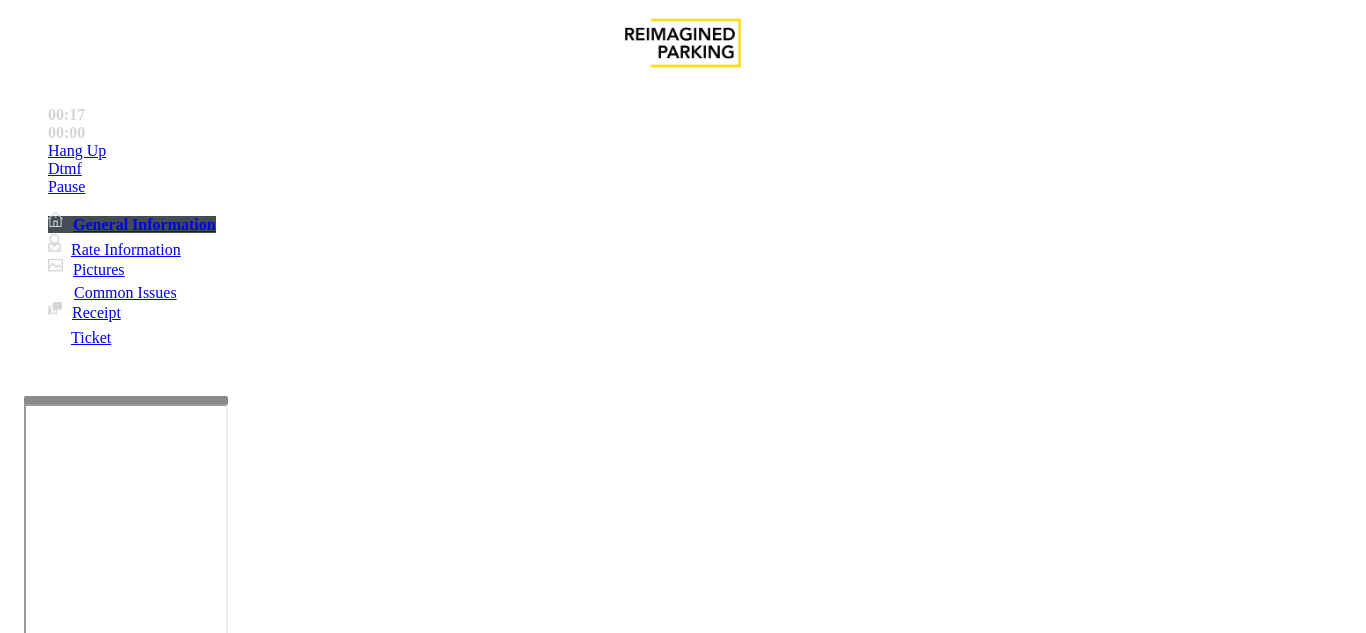 click on "No Response/Unable to hear parker" at bounding box center [142, 1286] 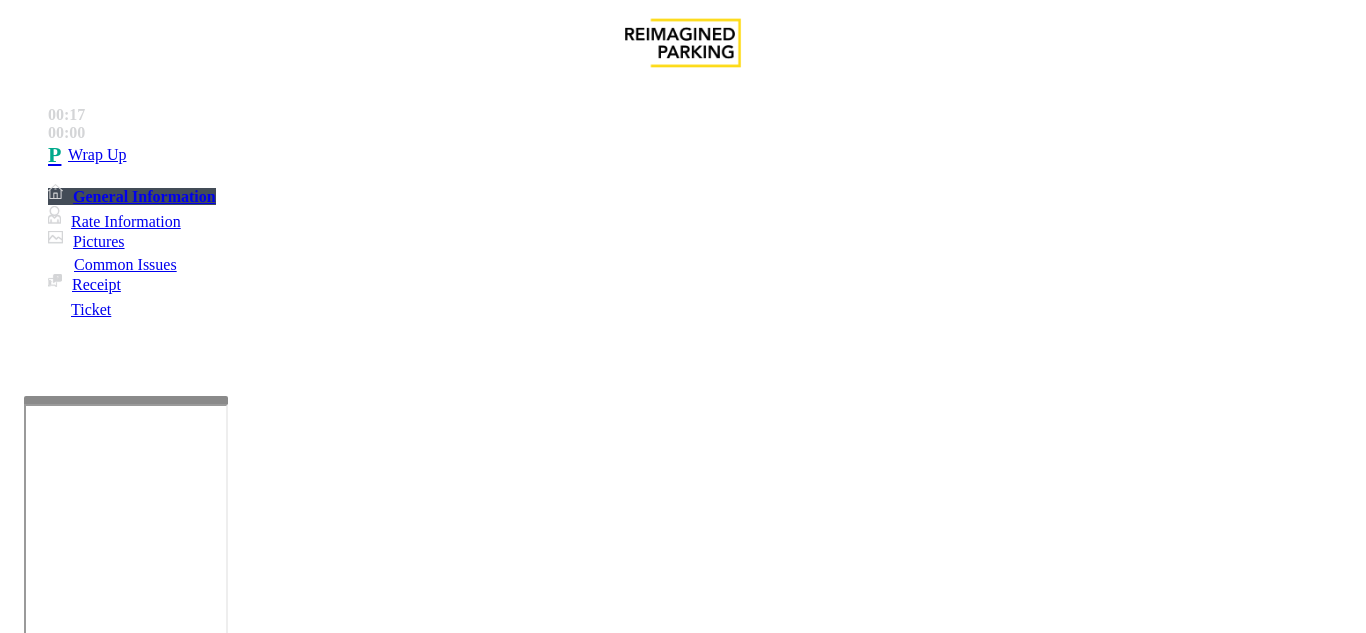 drag, startPoint x: 271, startPoint y: 185, endPoint x: 613, endPoint y: 178, distance: 342.07162 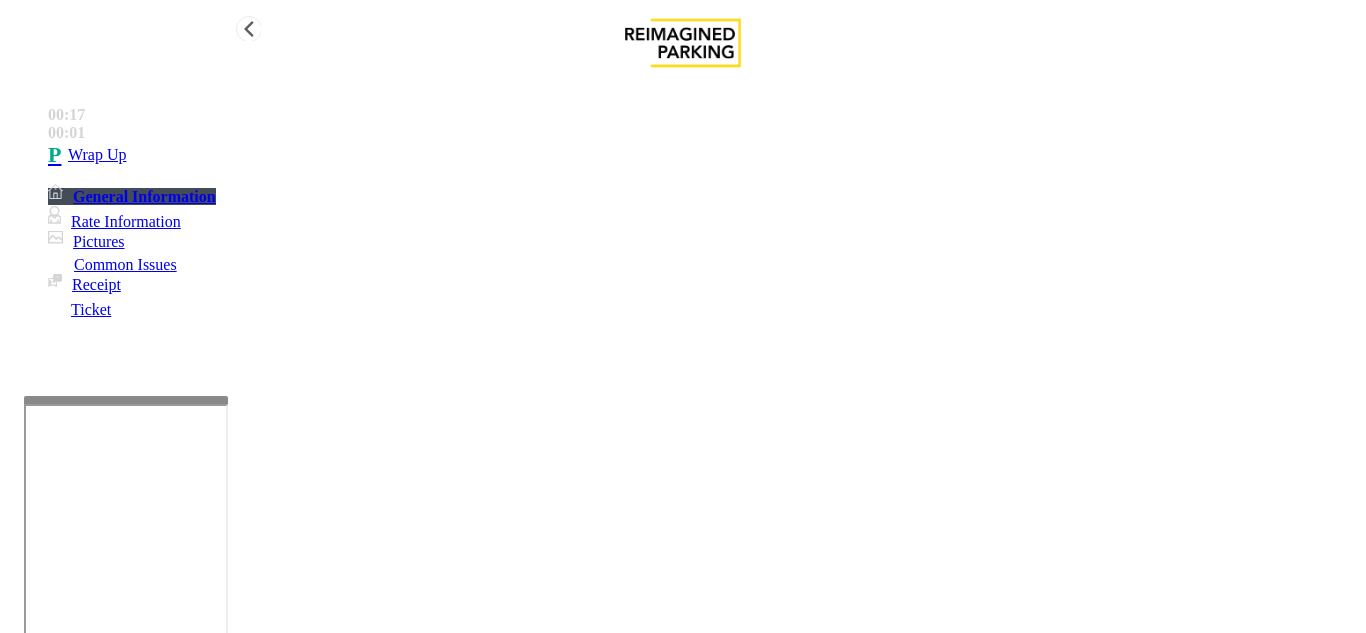 type on "**********" 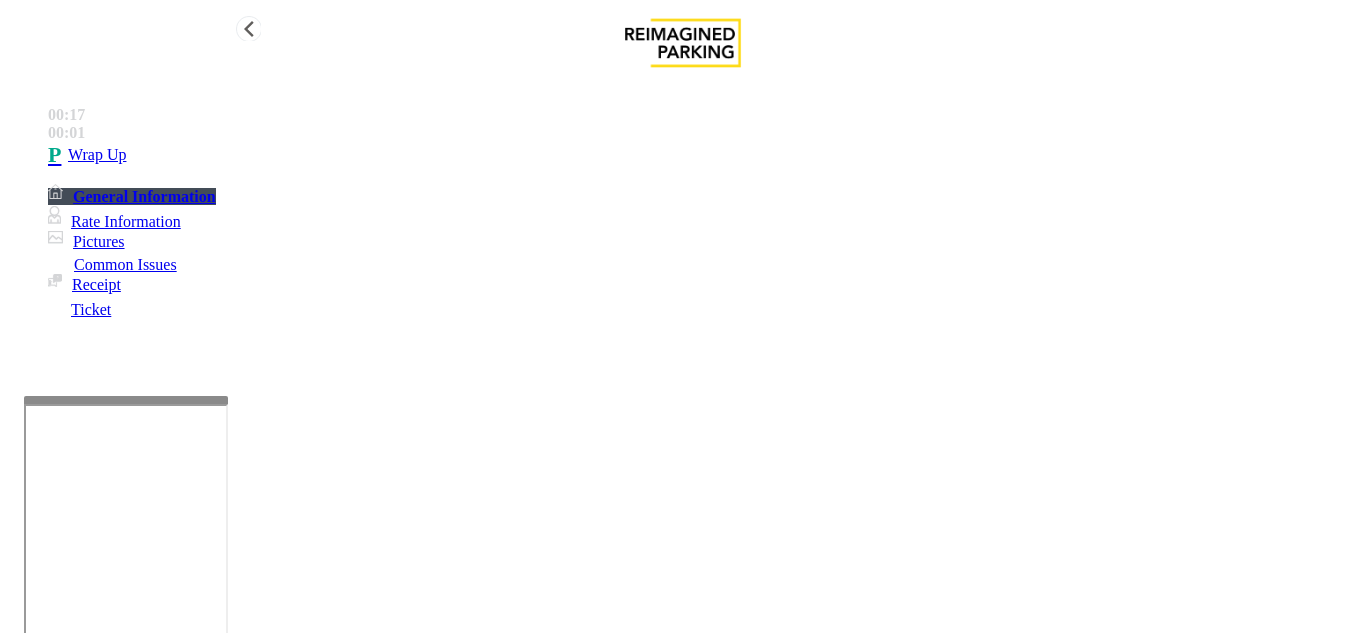 click on "Wrap Up" at bounding box center [97, 155] 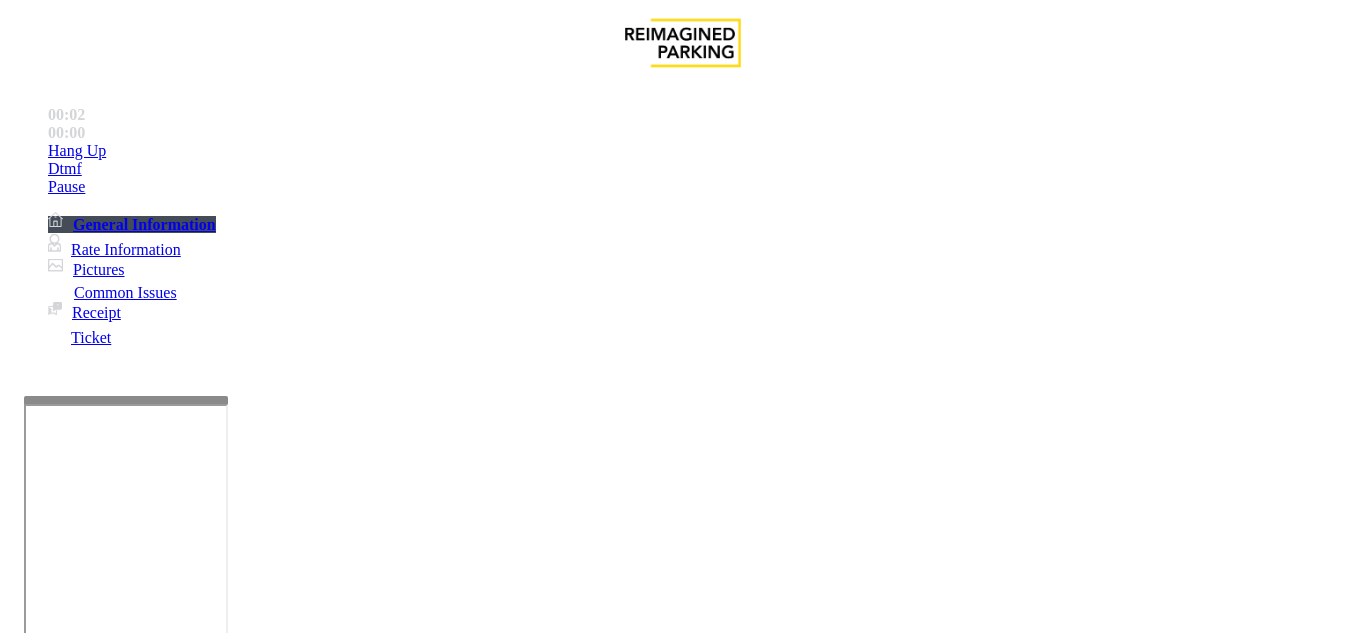 scroll, scrollTop: 400, scrollLeft: 0, axis: vertical 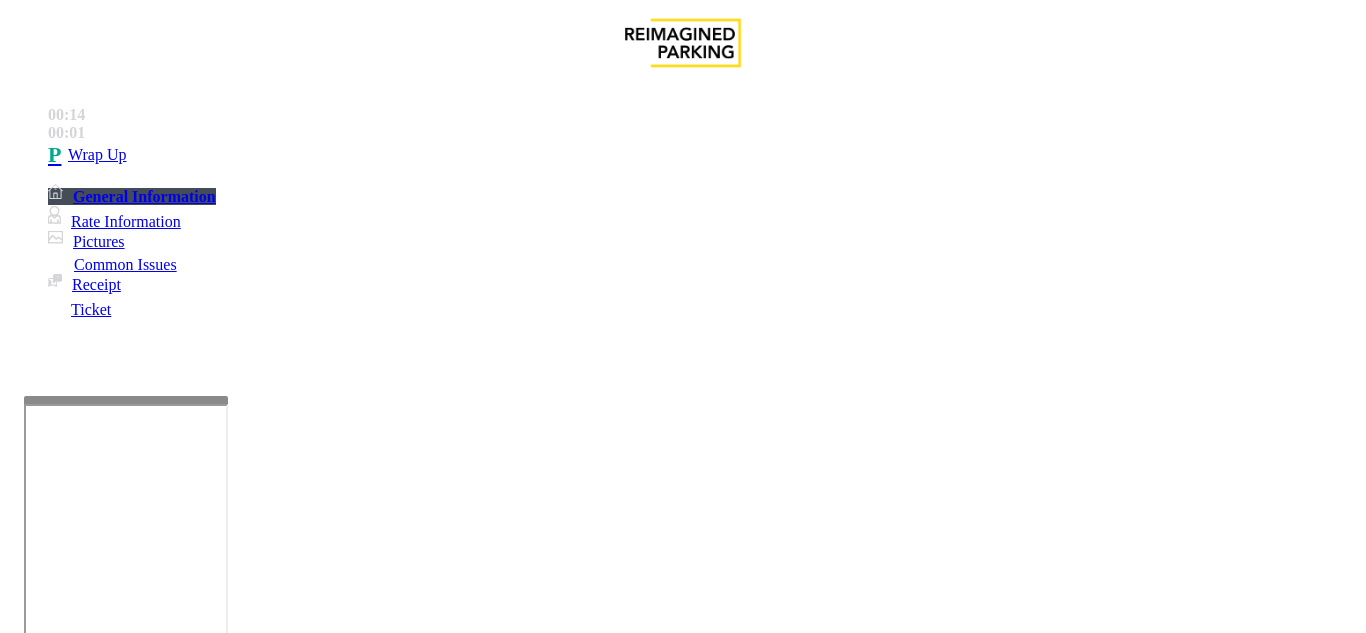 drag, startPoint x: 826, startPoint y: 172, endPoint x: 1097, endPoint y: 320, distance: 308.77985 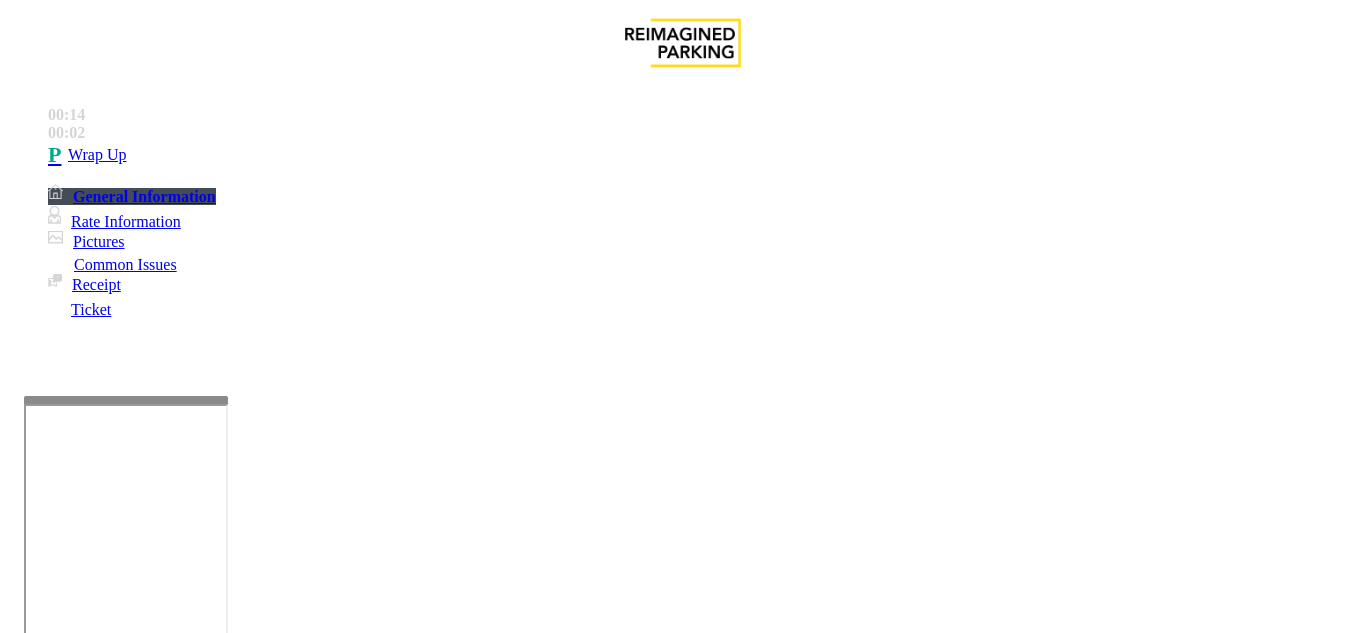 click on "Intercom Issue/No Response" at bounding box center [929, 1286] 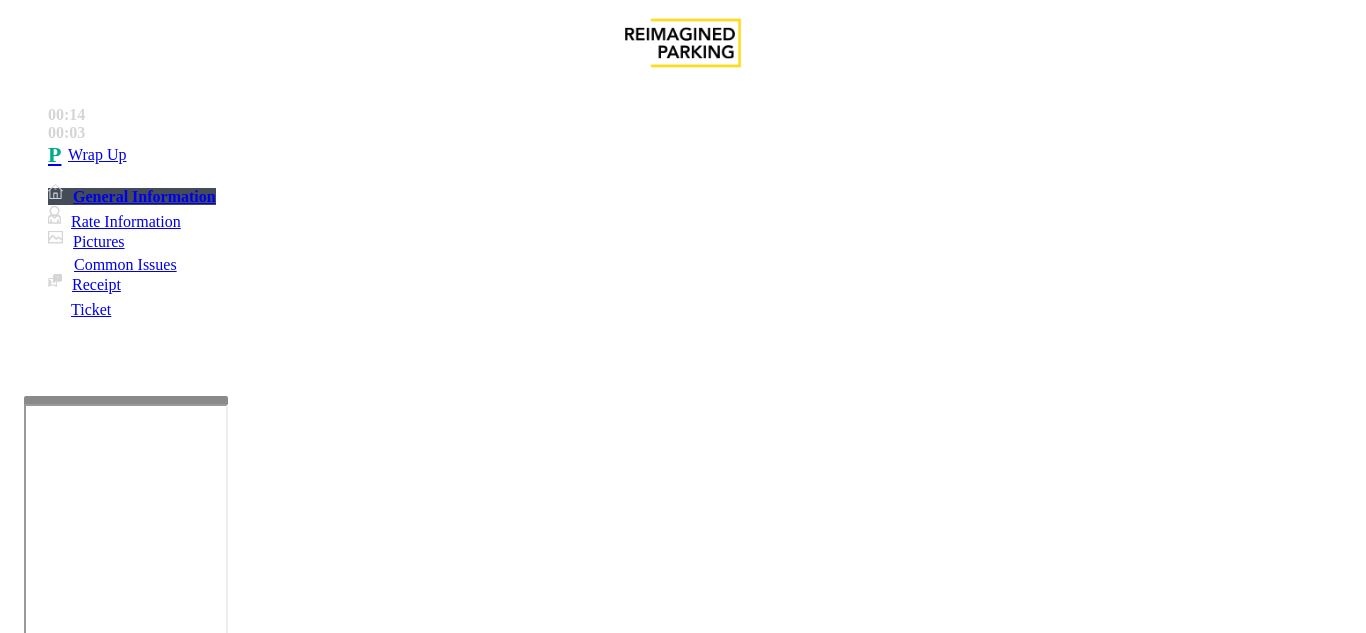 click on "Call dropped" at bounding box center [546, 1286] 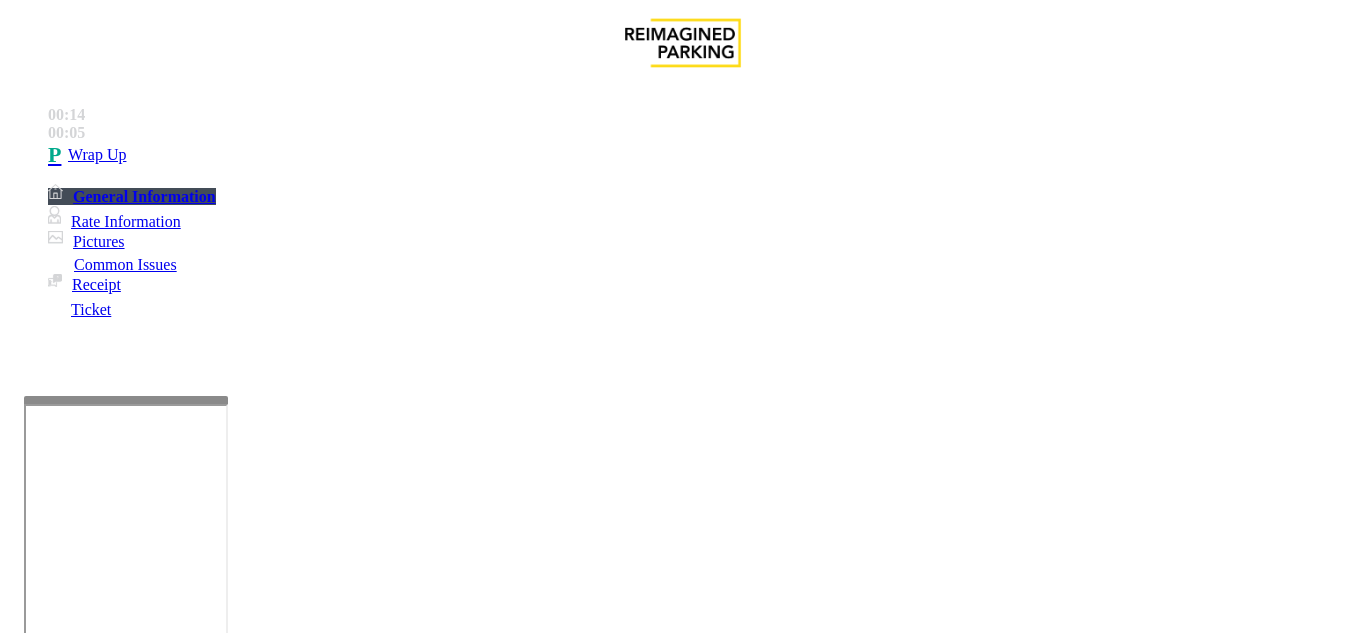 drag, startPoint x: 260, startPoint y: 182, endPoint x: 423, endPoint y: 181, distance: 163.00307 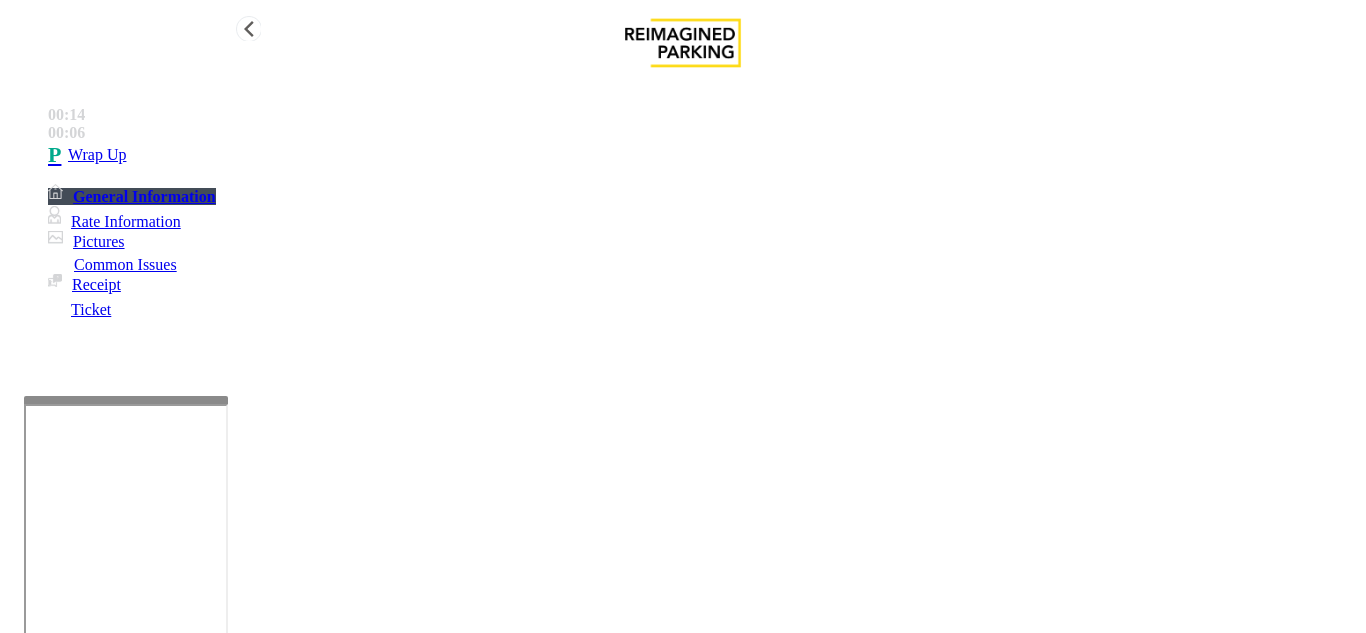 type on "**********" 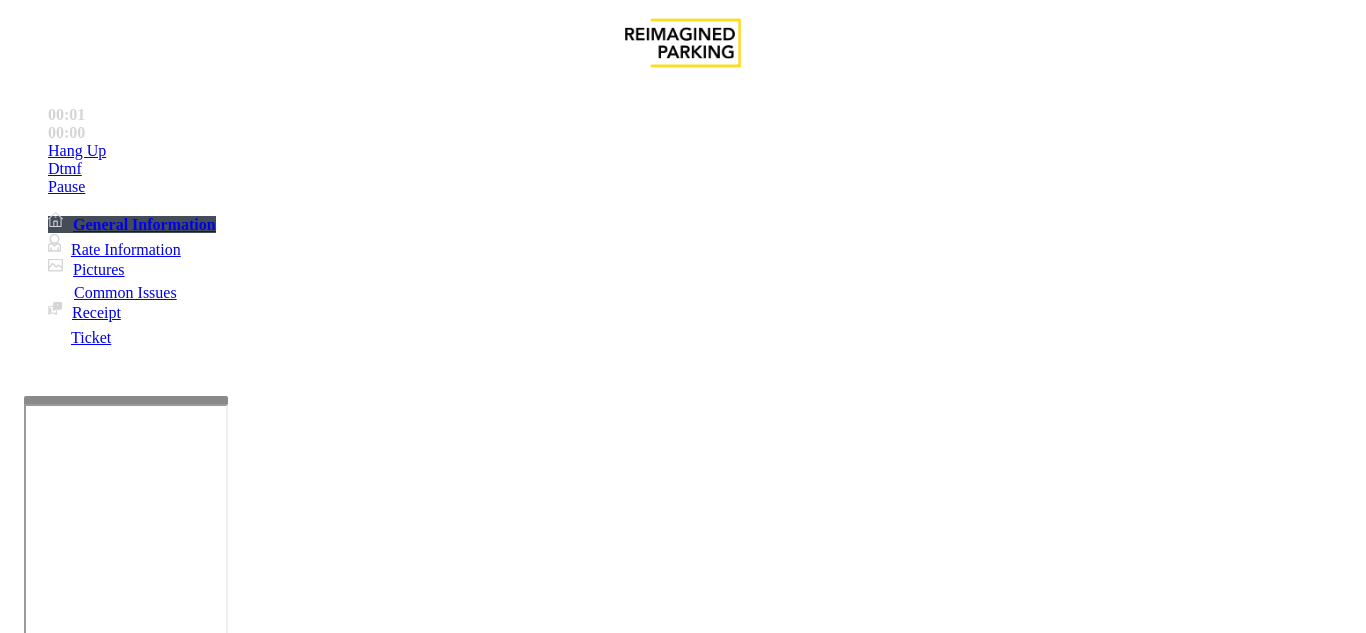 scroll, scrollTop: 500, scrollLeft: 0, axis: vertical 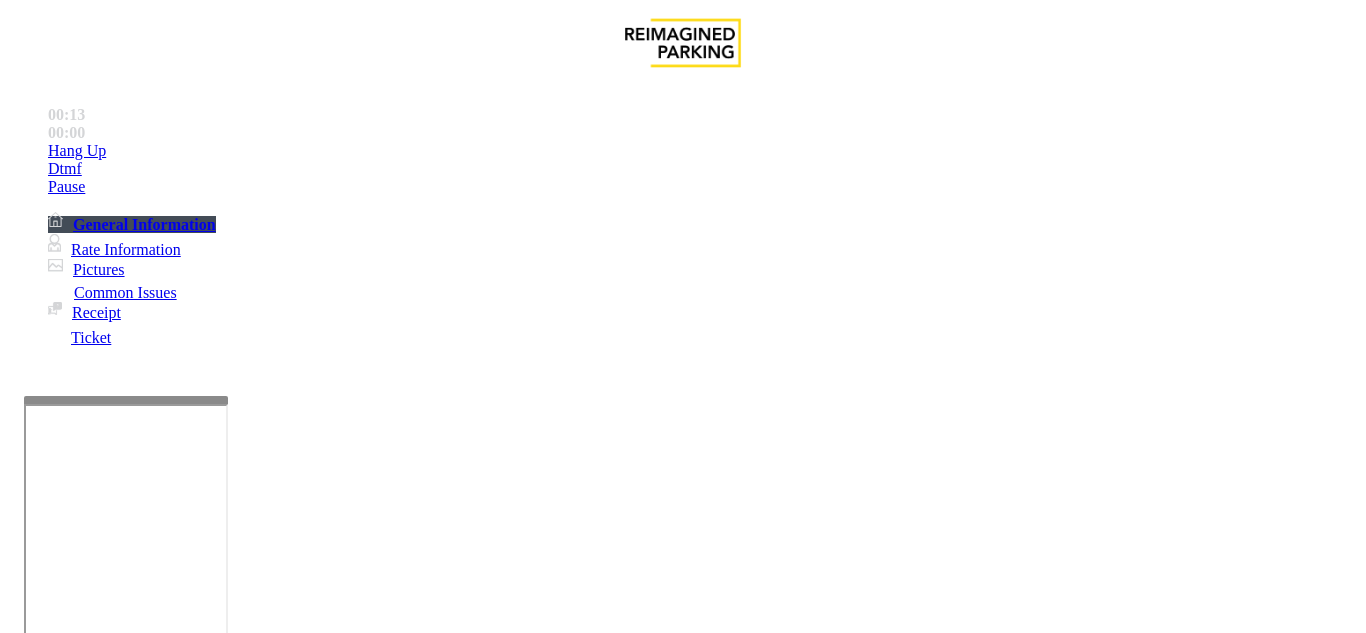 click on "Intercom Issue/No Response" at bounding box center [929, 1286] 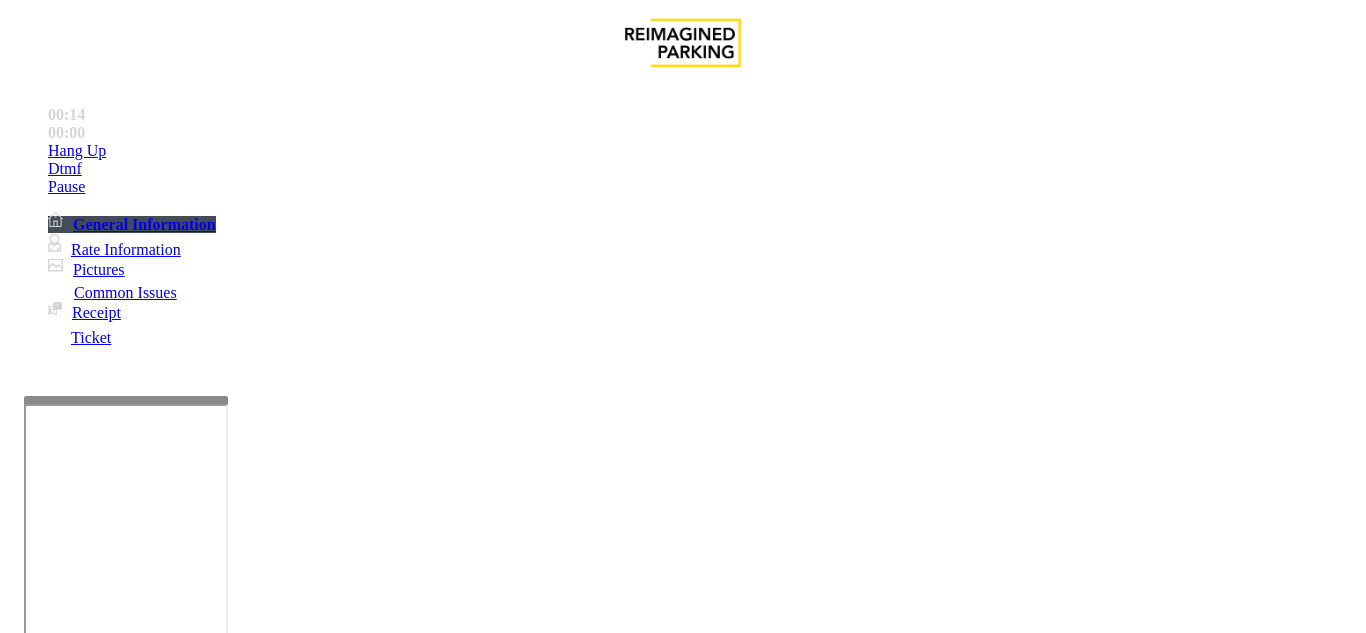 click on "No Response/Unable to hear parker" at bounding box center (142, 1286) 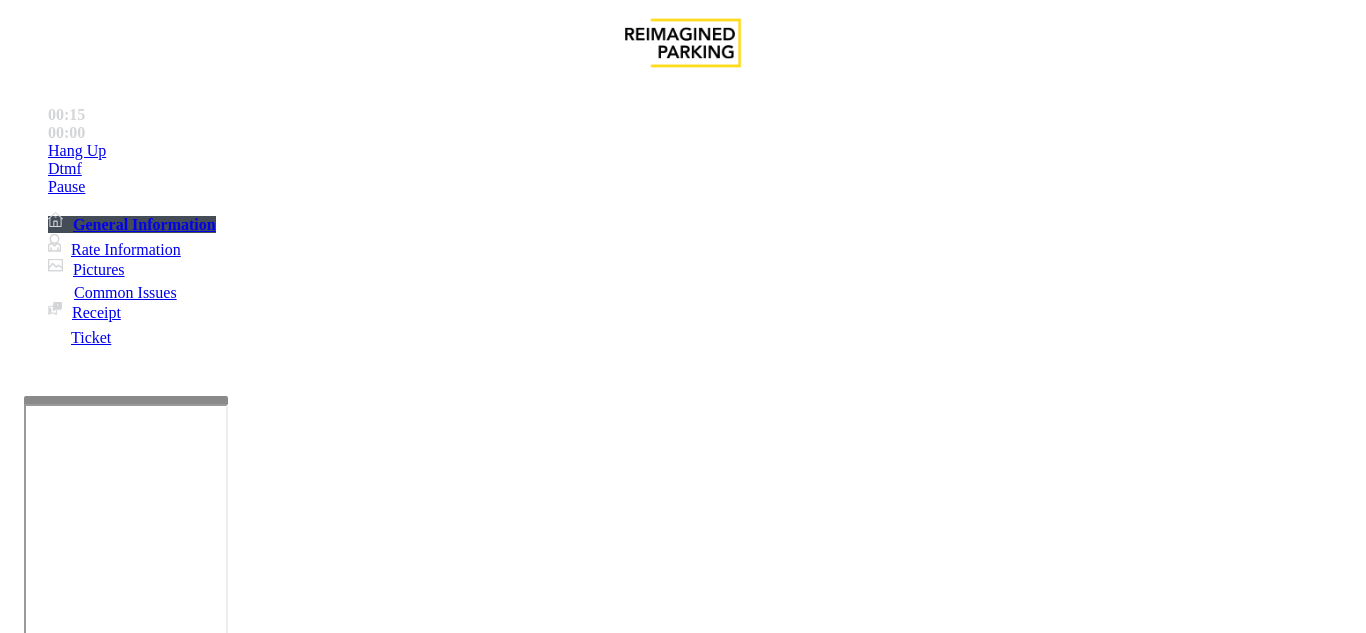 drag, startPoint x: 267, startPoint y: 179, endPoint x: 596, endPoint y: 187, distance: 329.09726 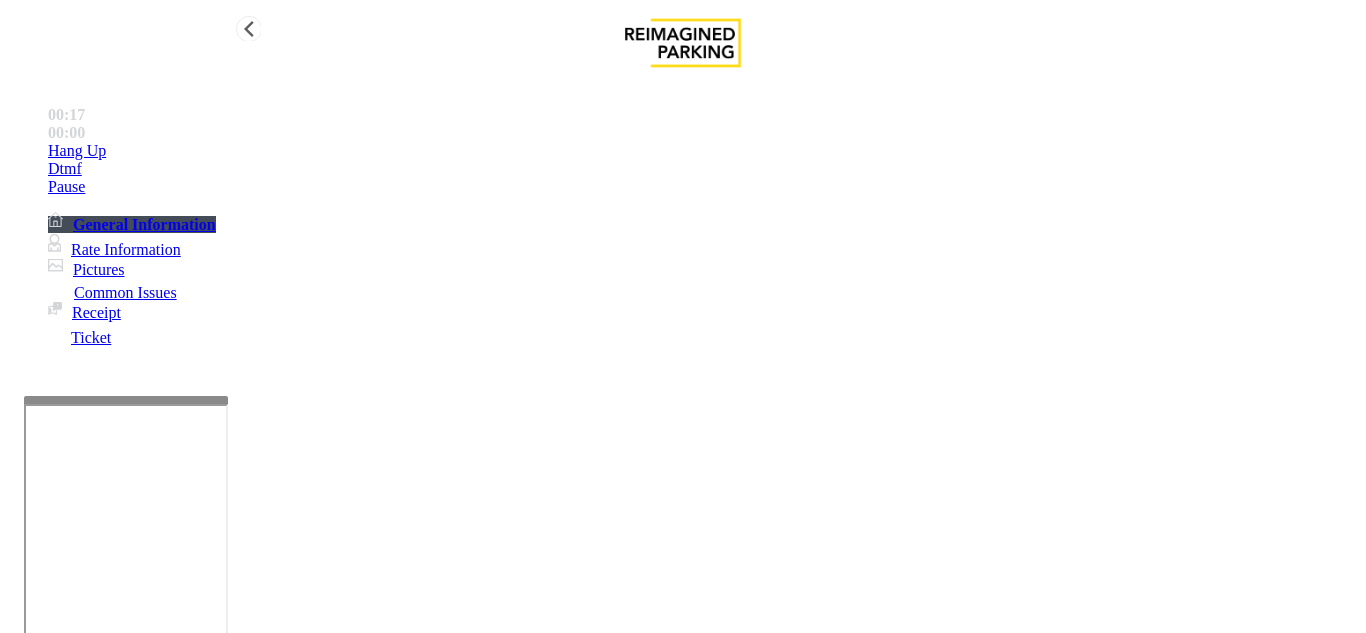 type on "**********" 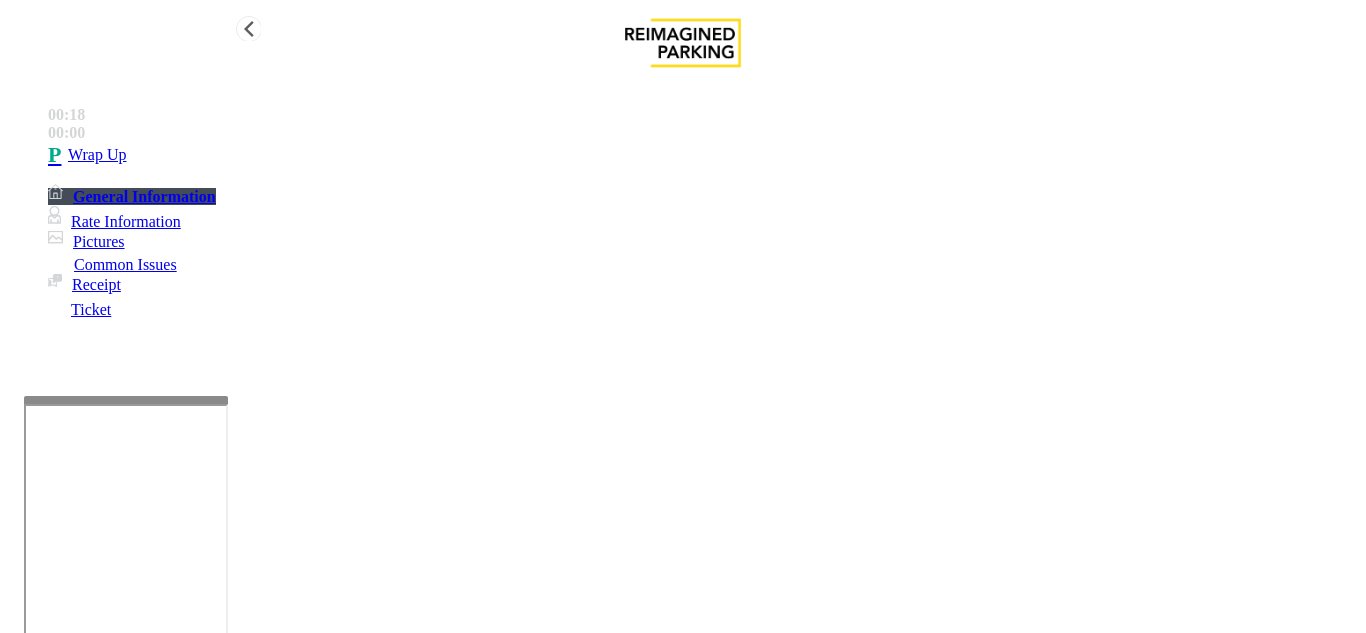 click on "Wrap Up" at bounding box center (97, 155) 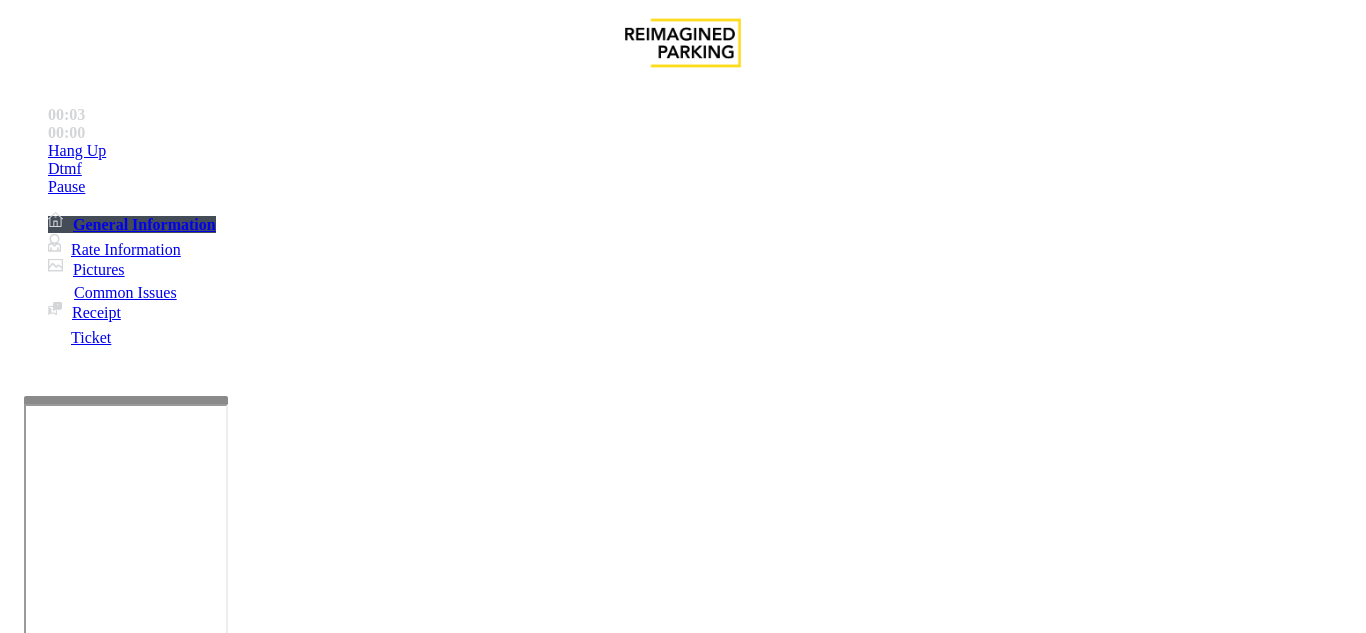 scroll, scrollTop: 1600, scrollLeft: 0, axis: vertical 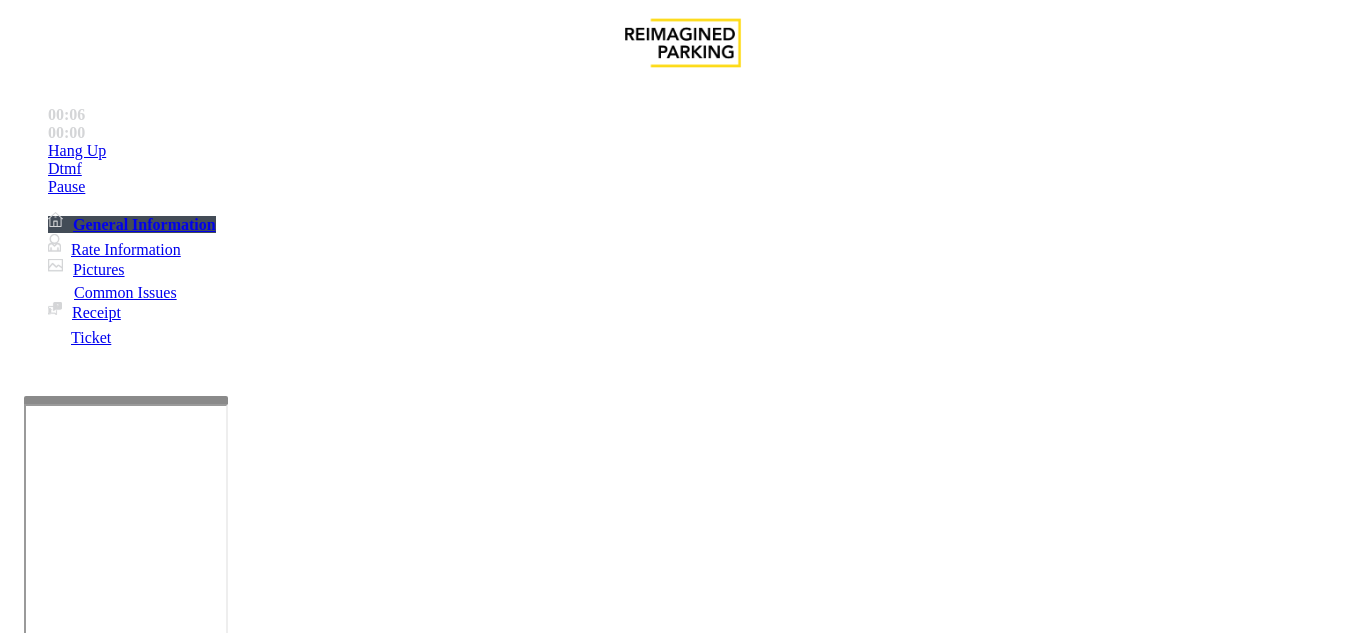 drag, startPoint x: 829, startPoint y: 280, endPoint x: 737, endPoint y: 290, distance: 92.541885 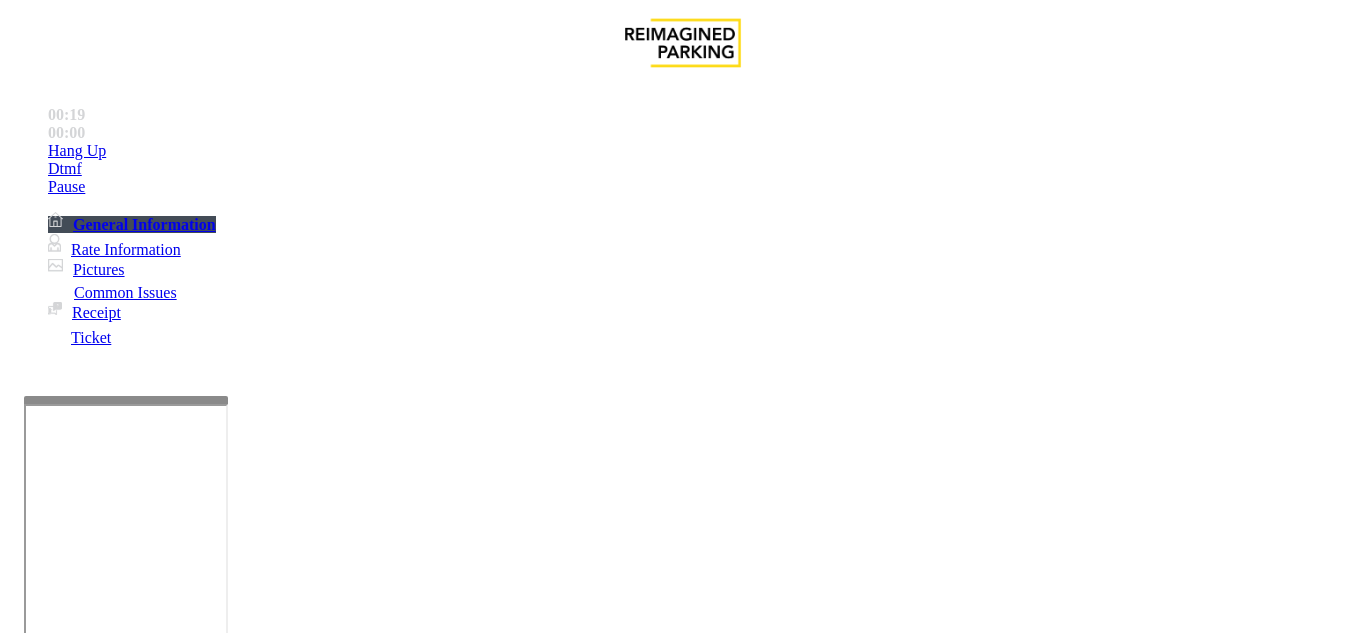 click on "Monthly Issue" at bounding box center [268, 1286] 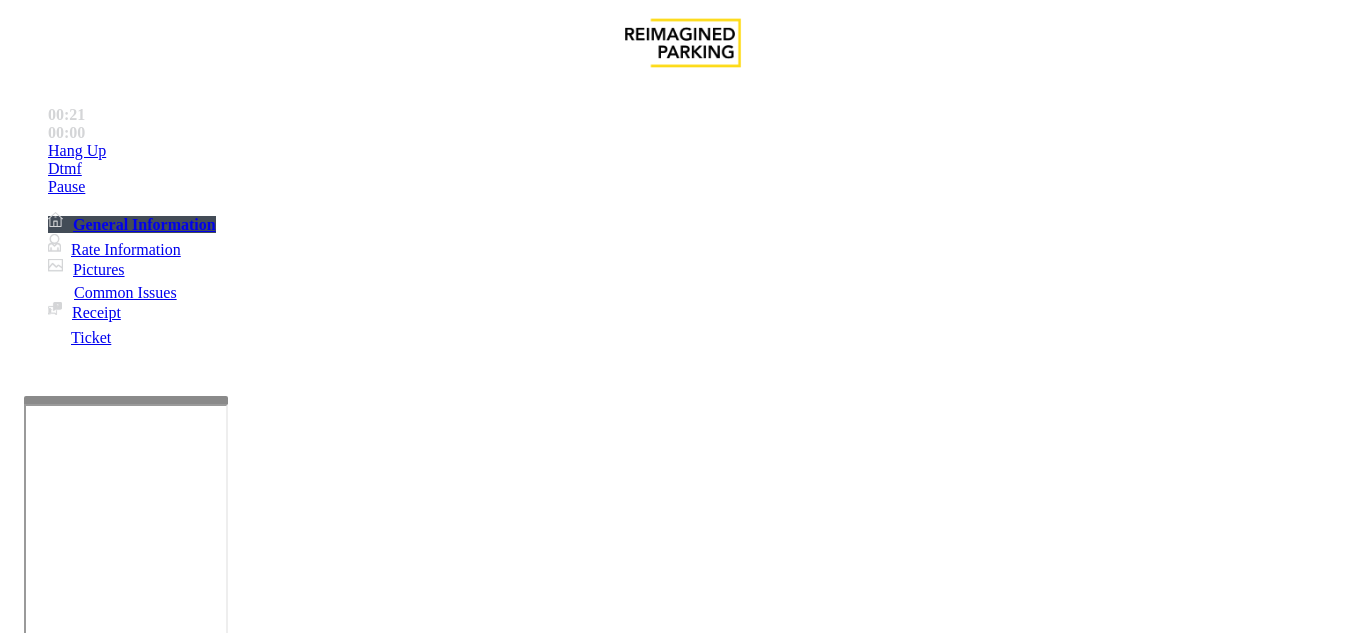 click on "Disabled Card" at bounding box center [78, 1286] 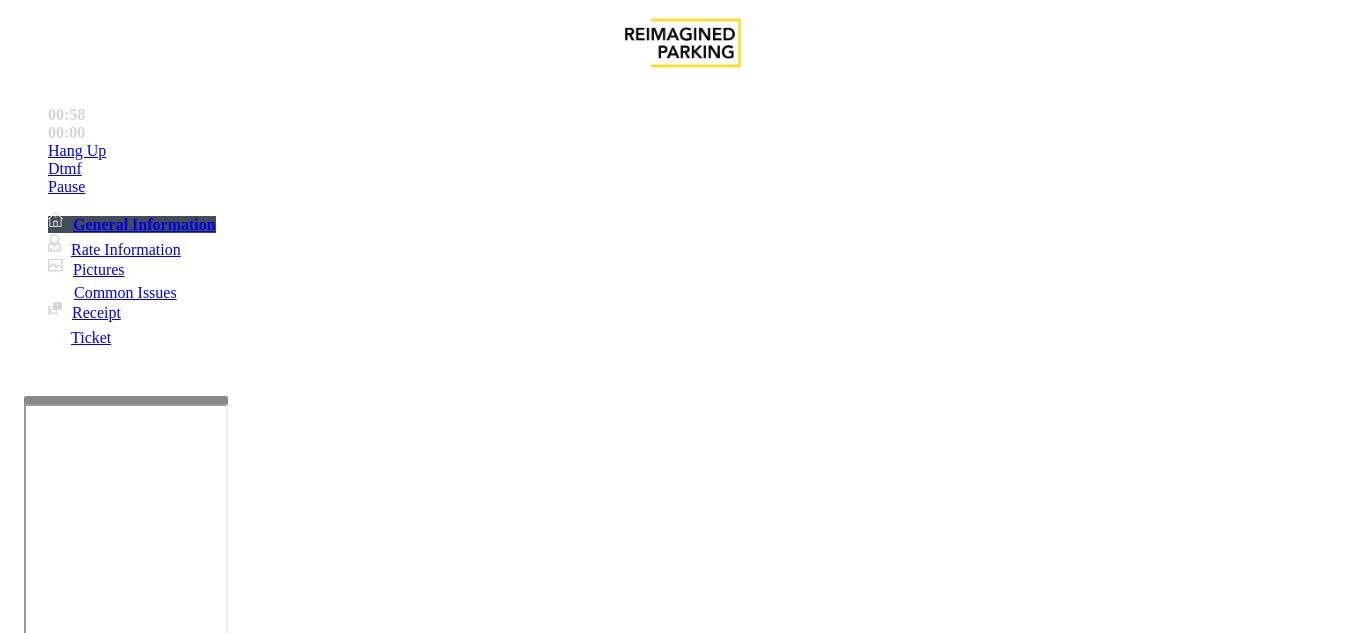 click on "Issue" at bounding box center [42, 1253] 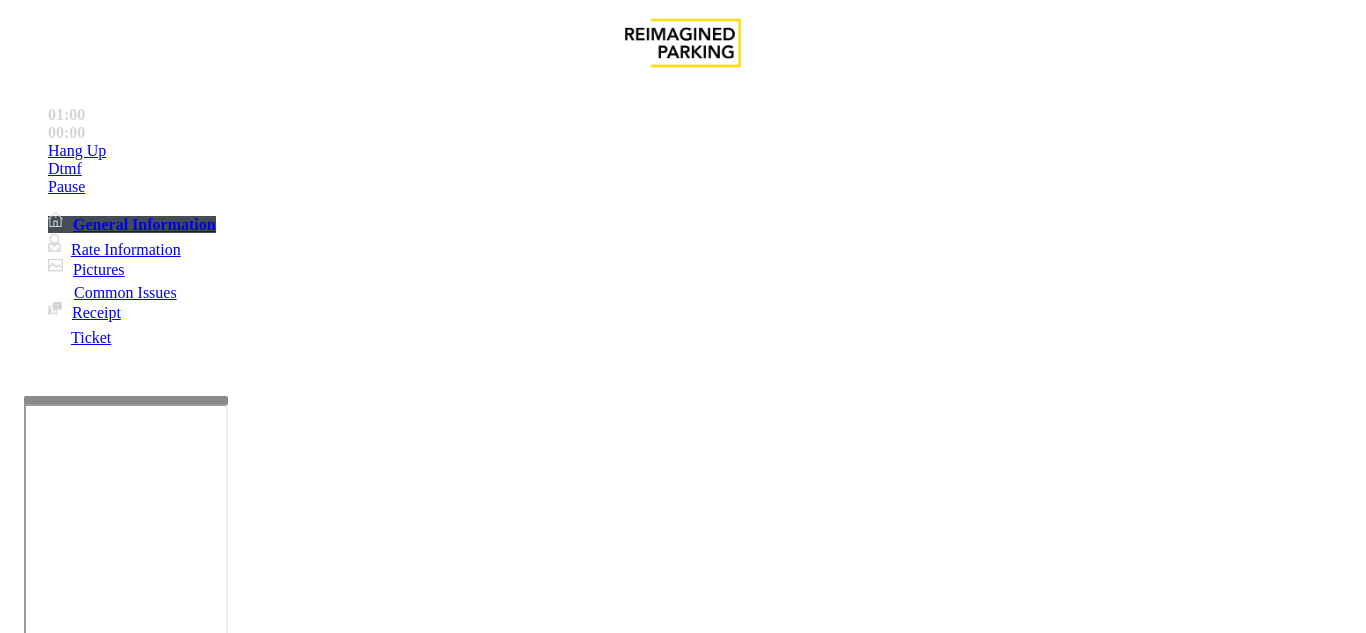 click on "Monthly Issue" at bounding box center [268, 1286] 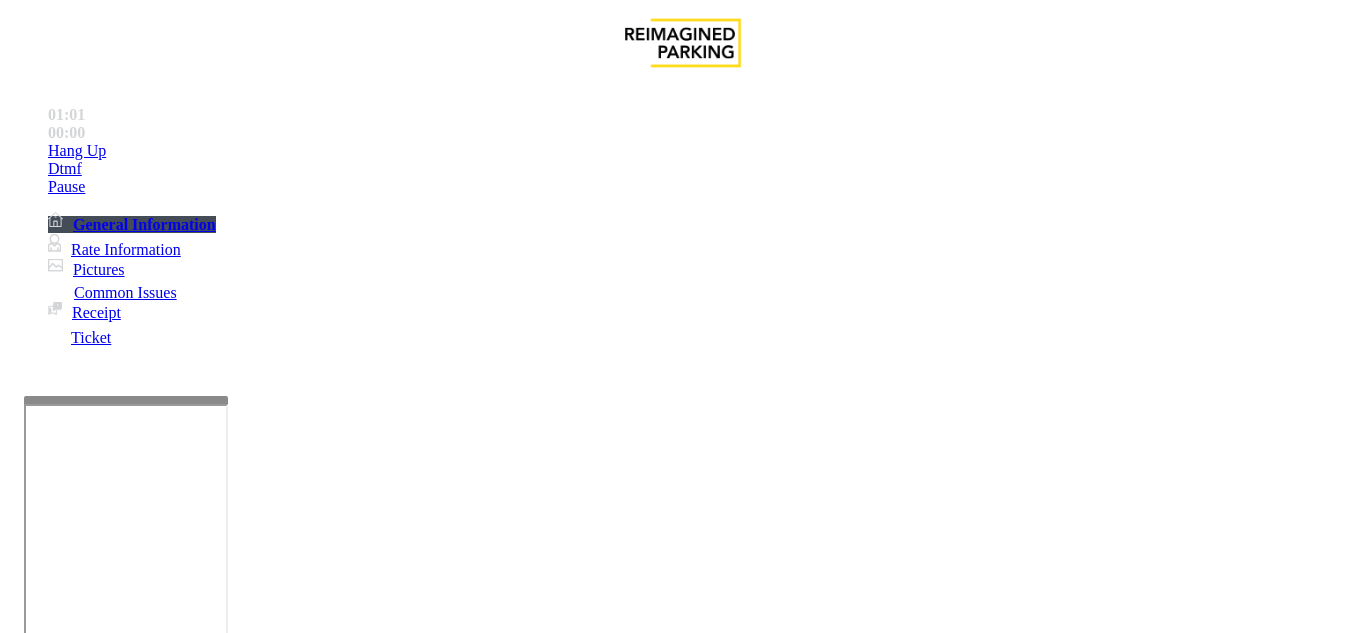 click on "Passback" at bounding box center (165, 1286) 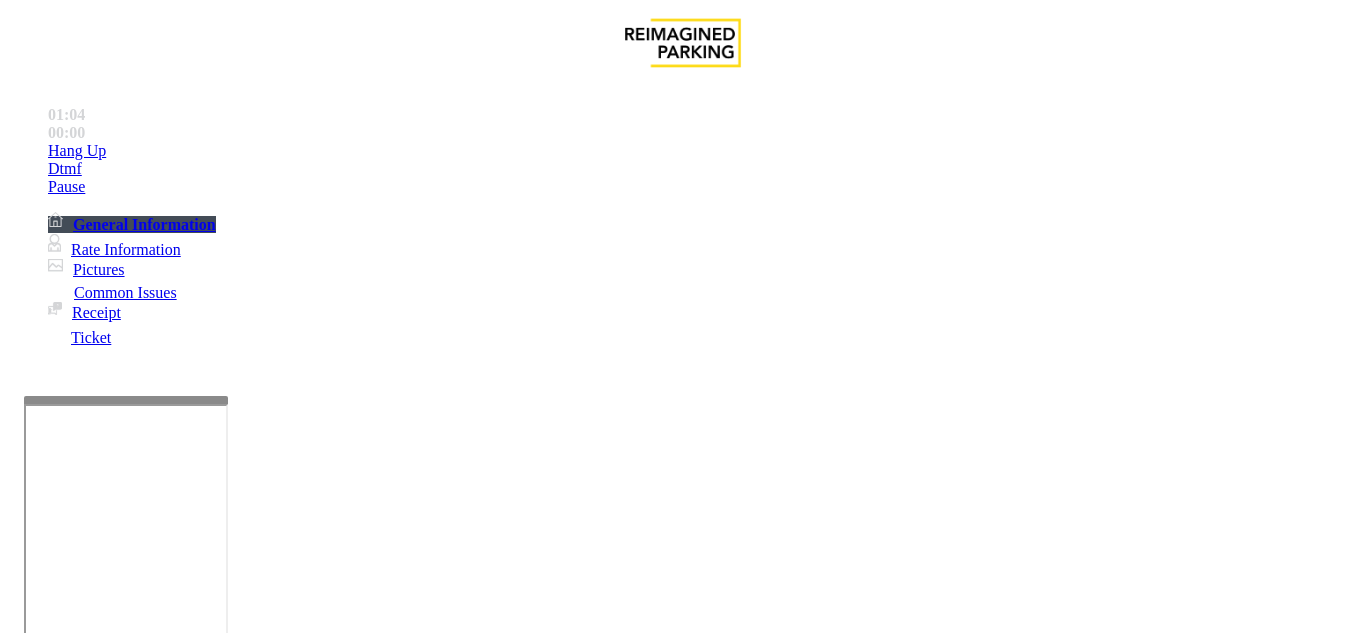 click at bounding box center [96, 1308] 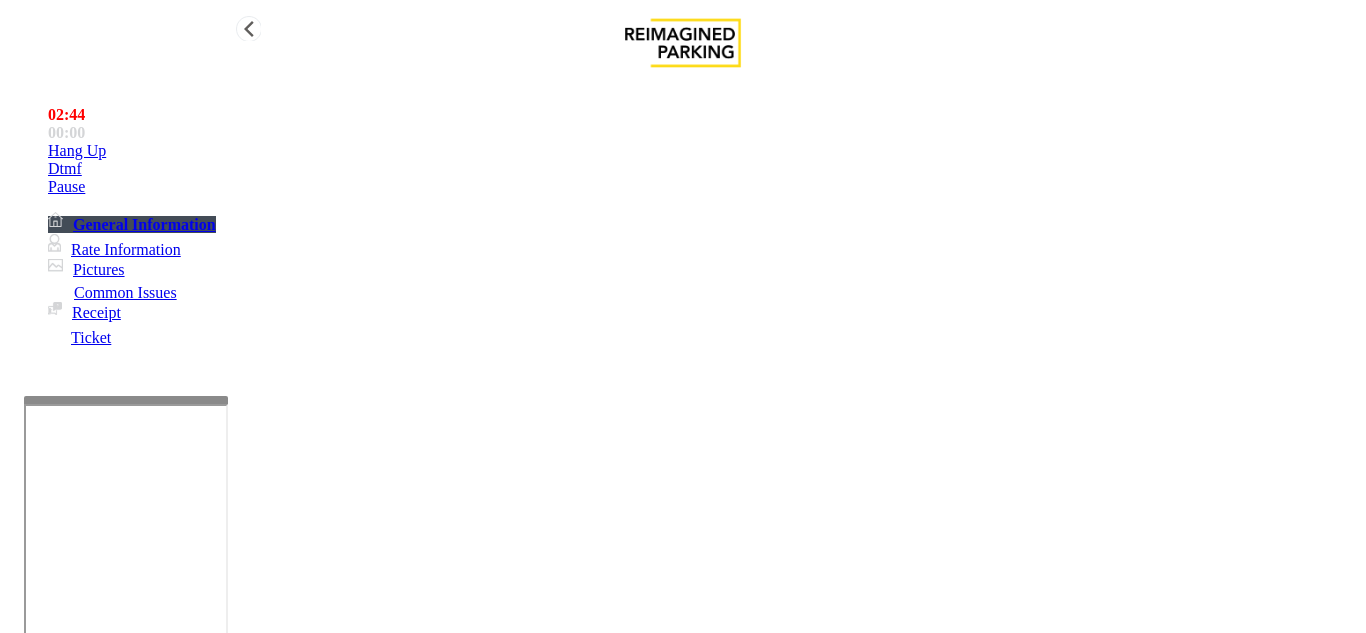 type on "**********" 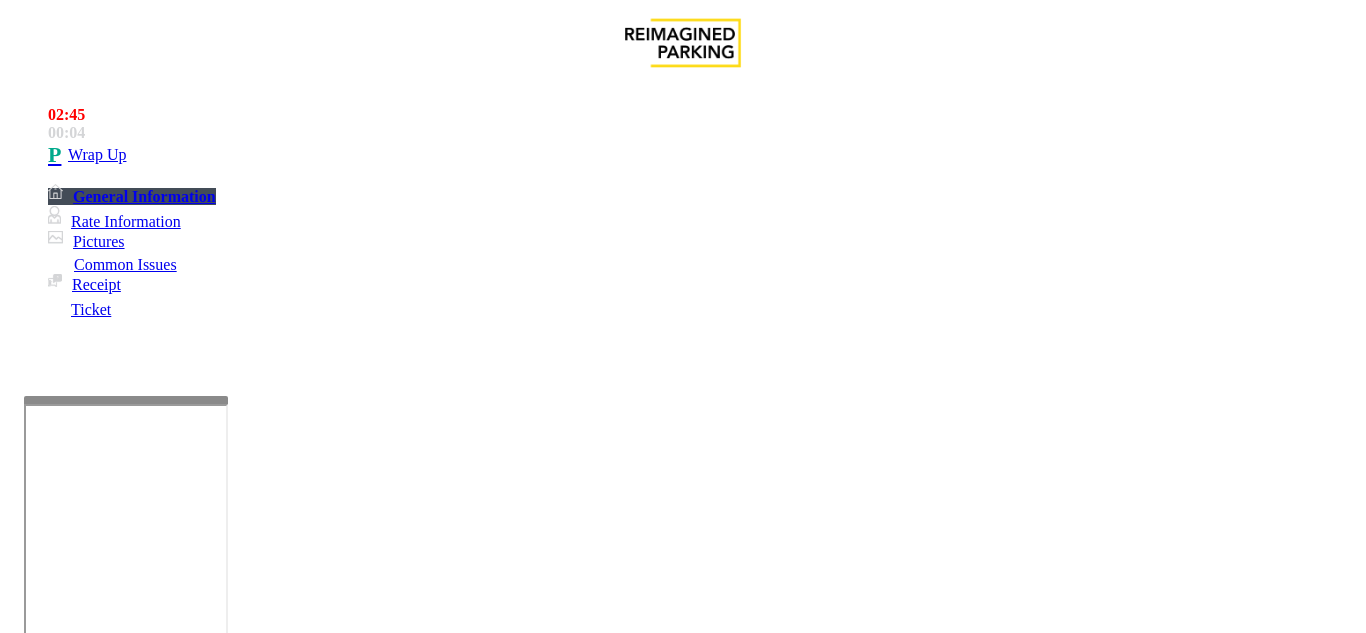 click at bounding box center (96, 1362) 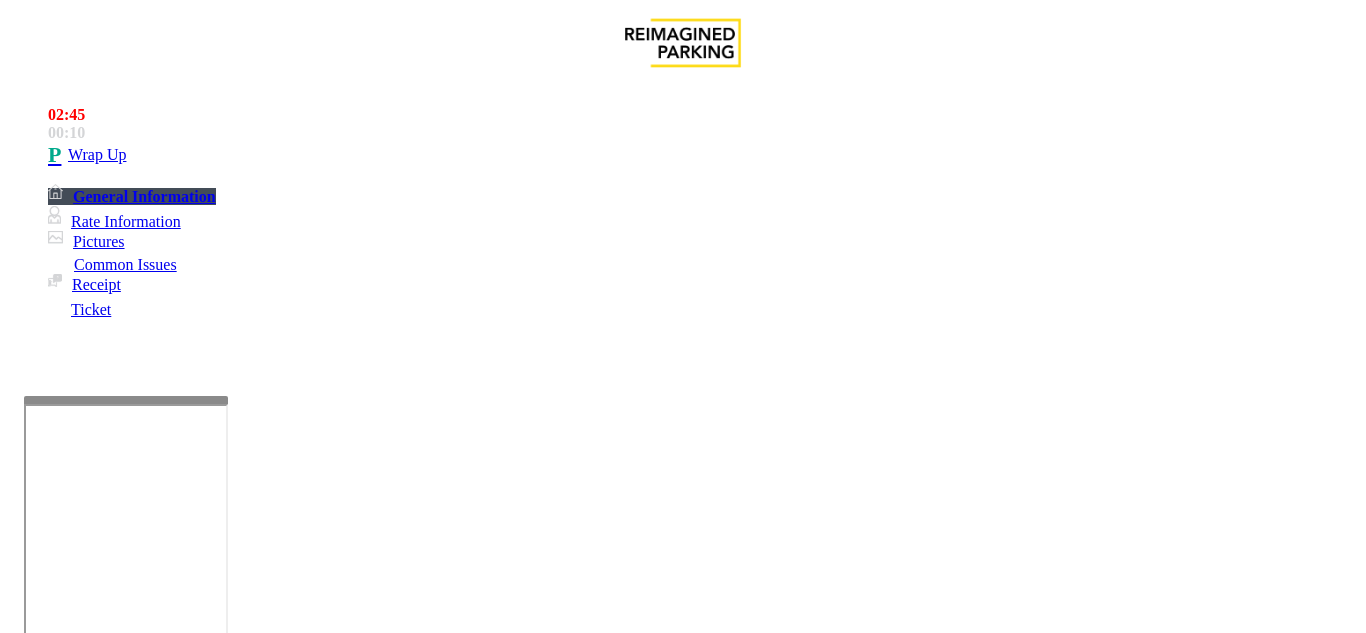 type on "****" 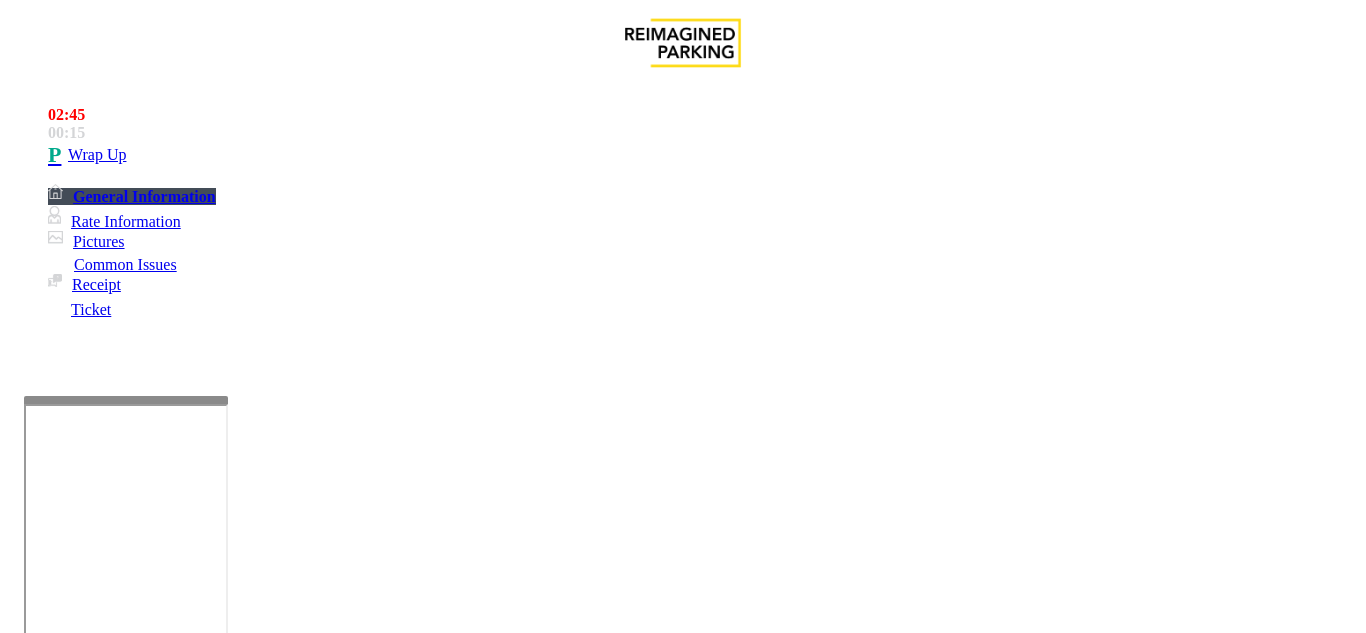 click at bounding box center (221, 1588) 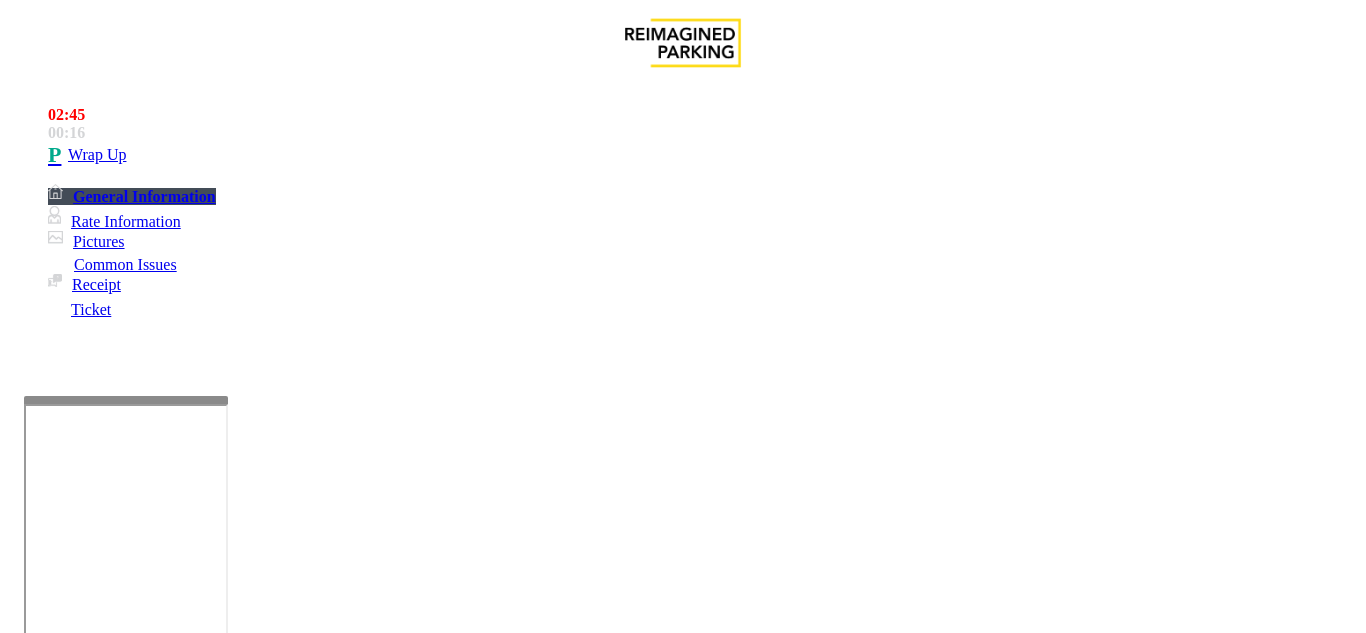 drag, startPoint x: 273, startPoint y: 177, endPoint x: 369, endPoint y: 175, distance: 96.02083 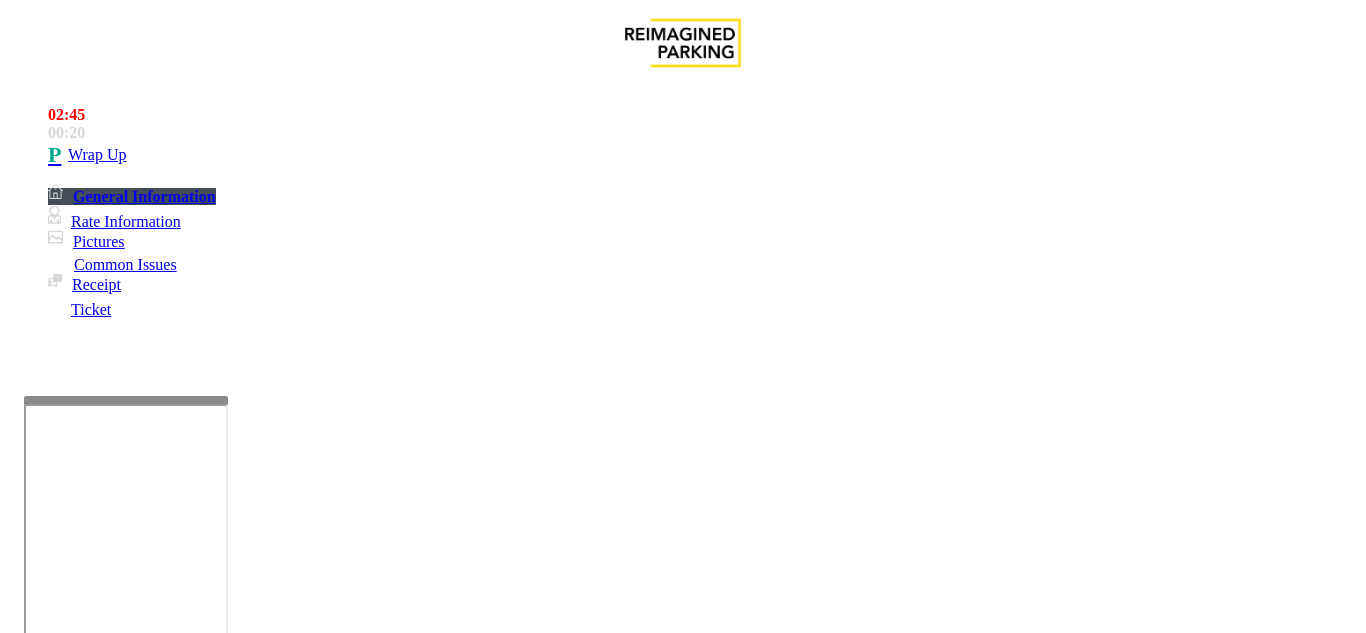 click at bounding box center [221, 1588] 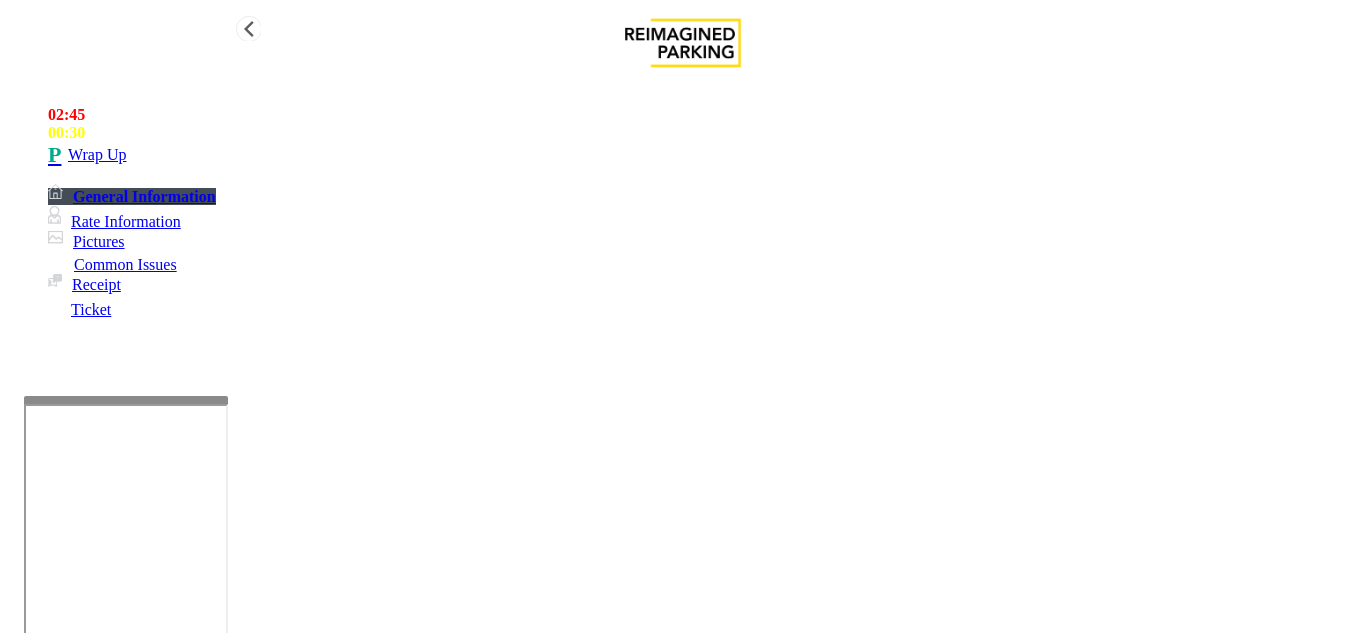 type on "**********" 